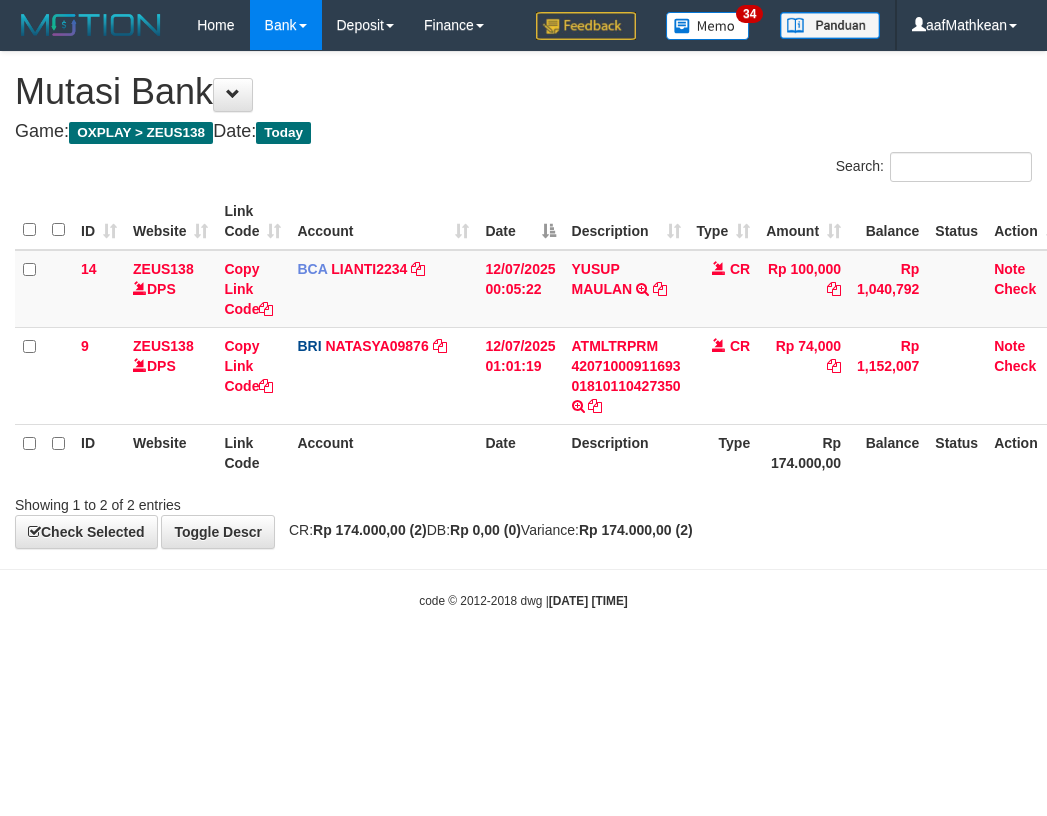 scroll, scrollTop: 0, scrollLeft: 7, axis: horizontal 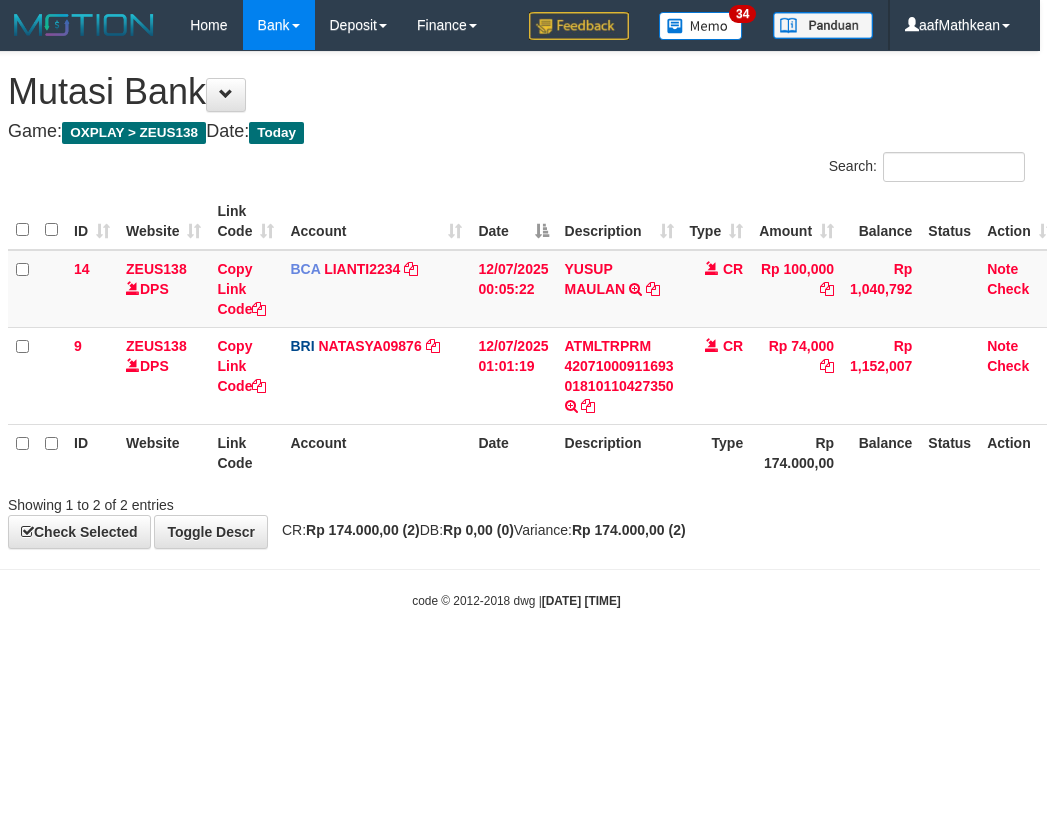click on "Toggle navigation
Home
Bank
Account List
Load
By Website
Group
[OXPLAY]													ZEUS138
By Load Group (DPS)" at bounding box center [516, 330] 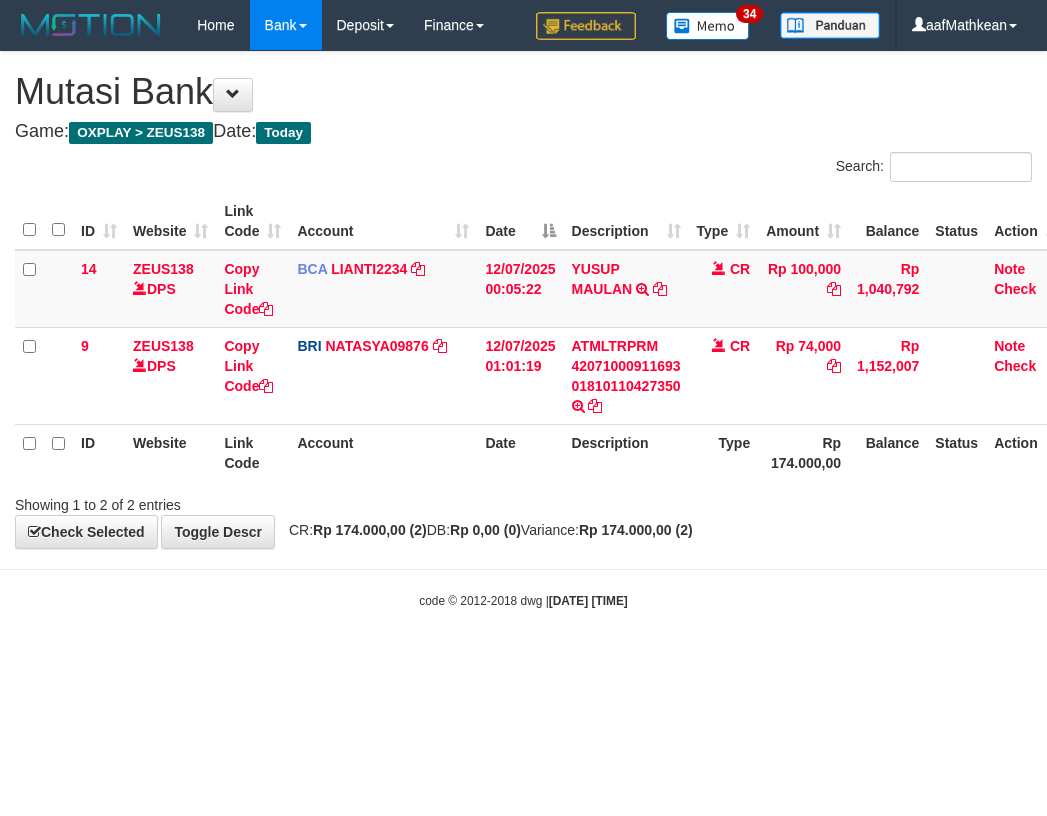 scroll, scrollTop: 0, scrollLeft: 7, axis: horizontal 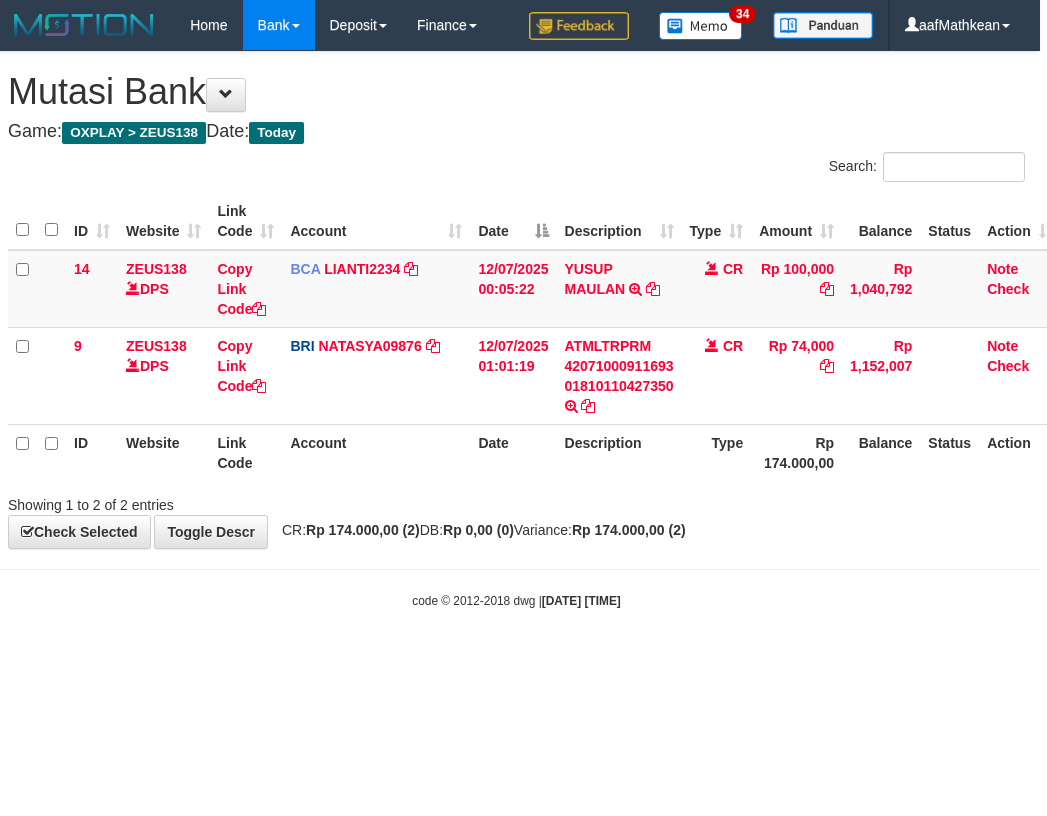 click on "Toggle navigation
Home
Bank
Account List
Load
By Website
Group
[OXPLAY]													ZEUS138
By Load Group (DPS)" at bounding box center [516, 330] 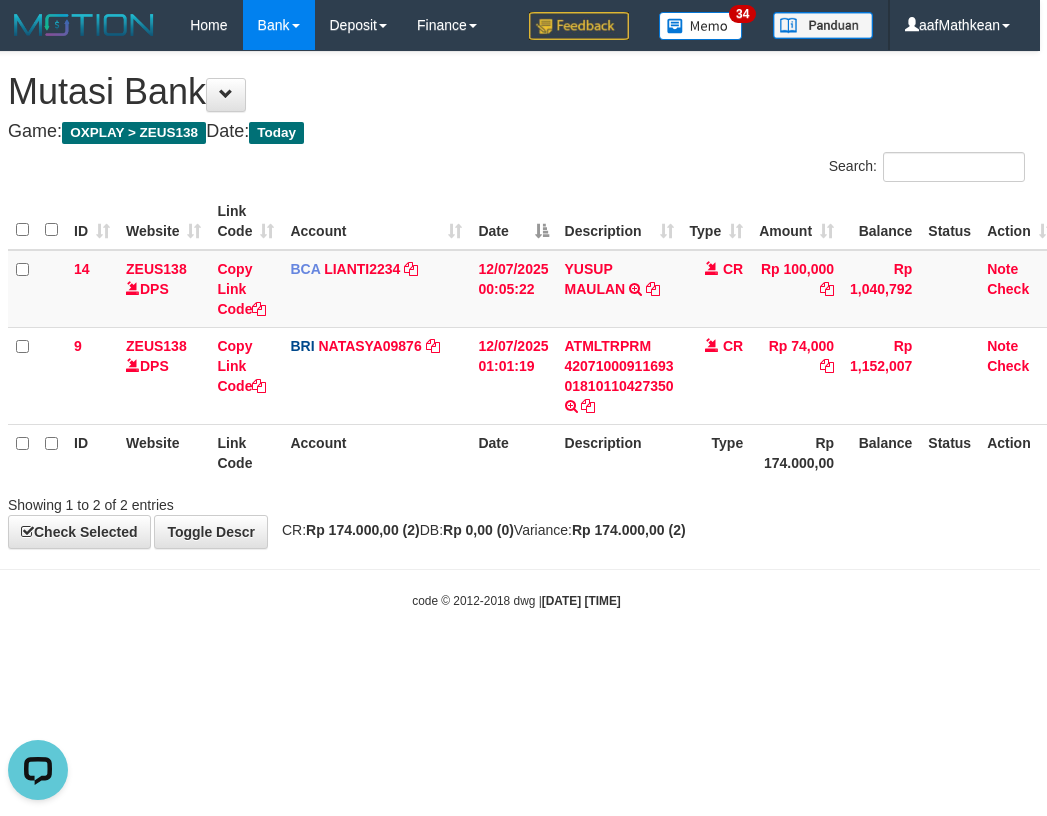 scroll, scrollTop: 0, scrollLeft: 0, axis: both 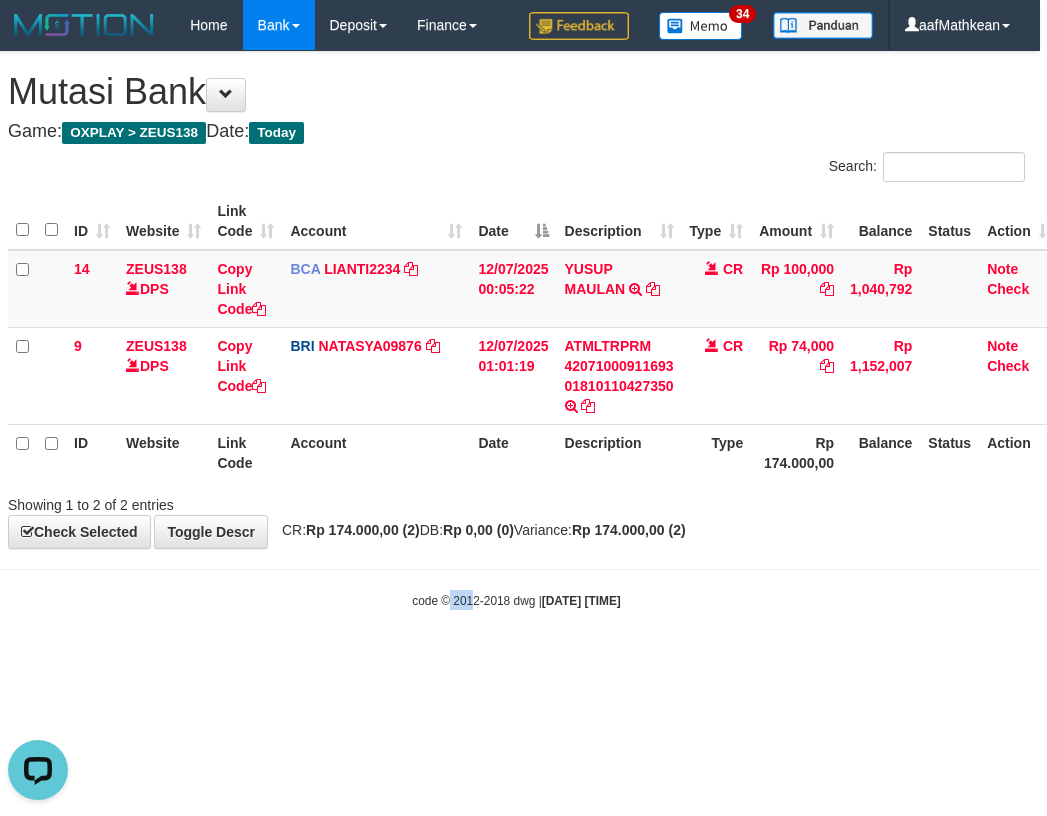 click on "Toggle navigation
Home
Bank
Account List
Load
By Website
Group
[OXPLAY]													ZEUS138
By Load Group (DPS)" at bounding box center [516, 330] 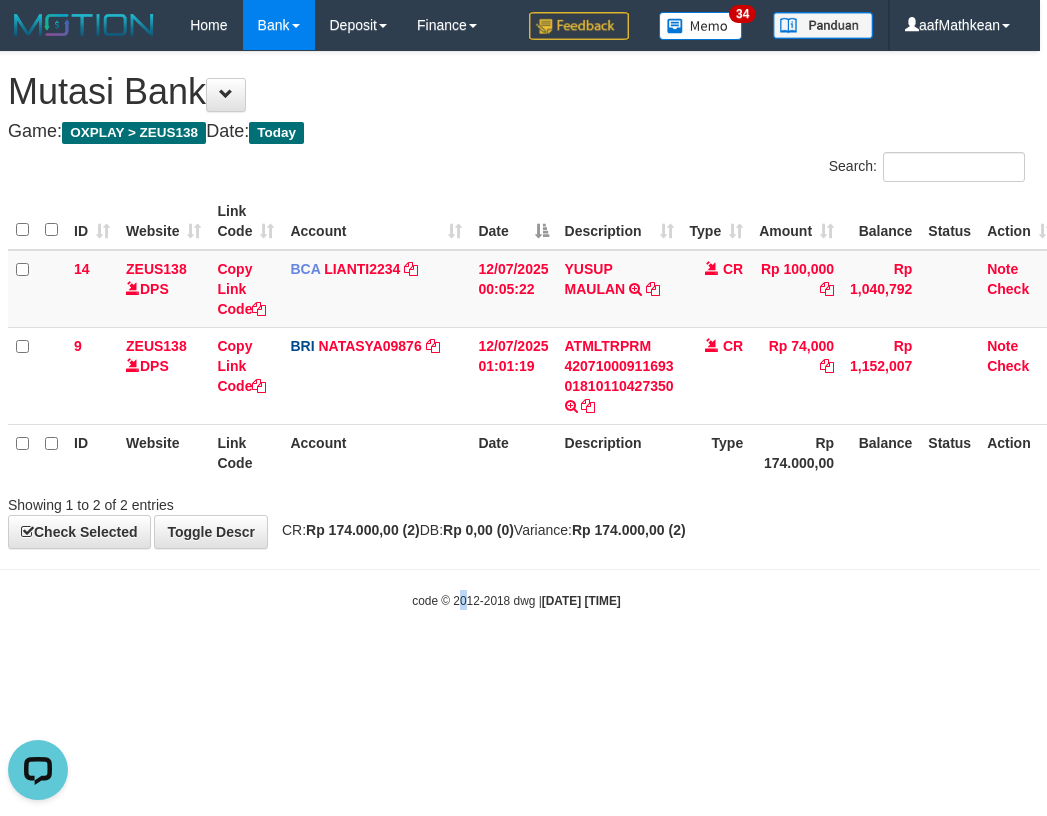 click on "Toggle navigation
Home
Bank
Account List
Load
By Website
Group
[OXPLAY]													ZEUS138
By Load Group (DPS)" at bounding box center (516, 330) 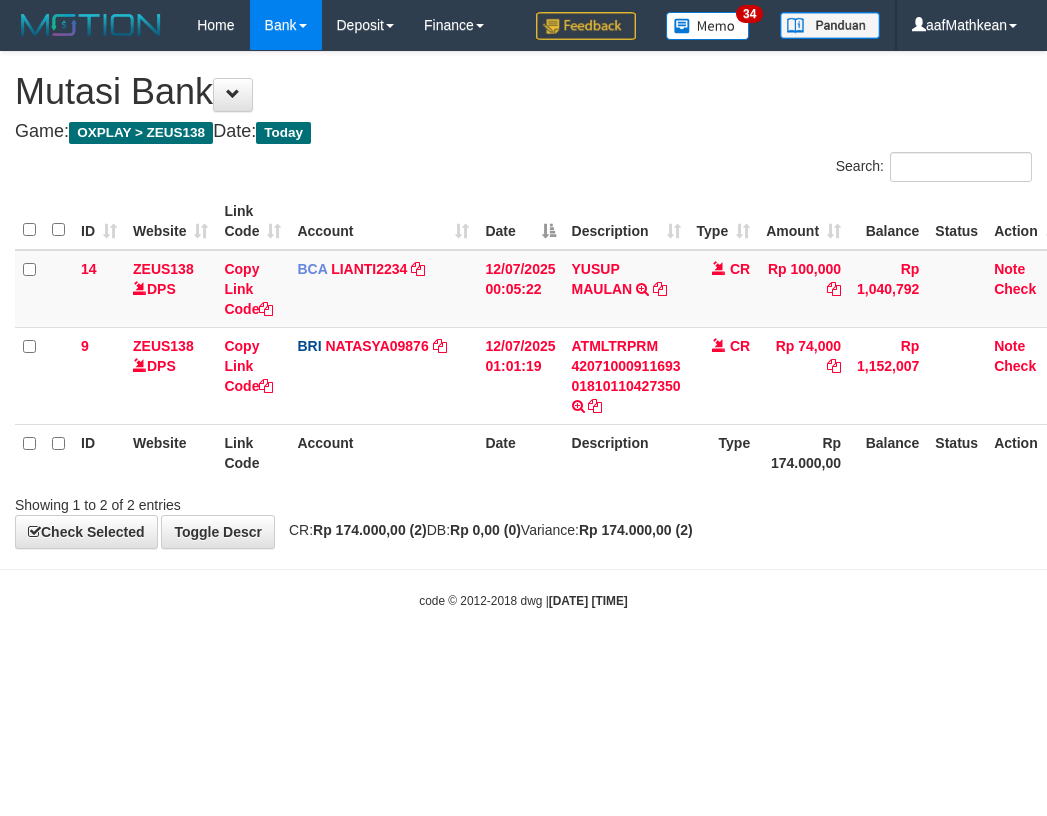 scroll, scrollTop: 0, scrollLeft: 7, axis: horizontal 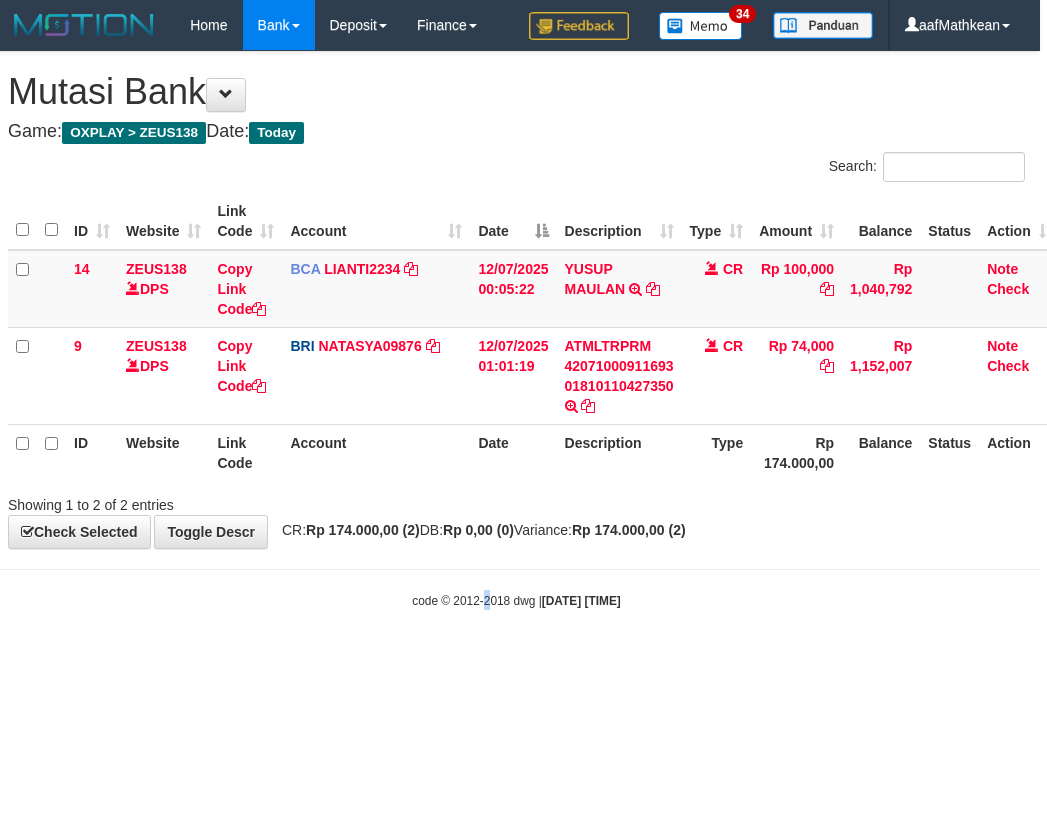 click on "Toggle navigation
Home
Bank
Account List
Load
By Website
Group
[OXPLAY]													ZEUS138
By Load Group (DPS)" at bounding box center [516, 330] 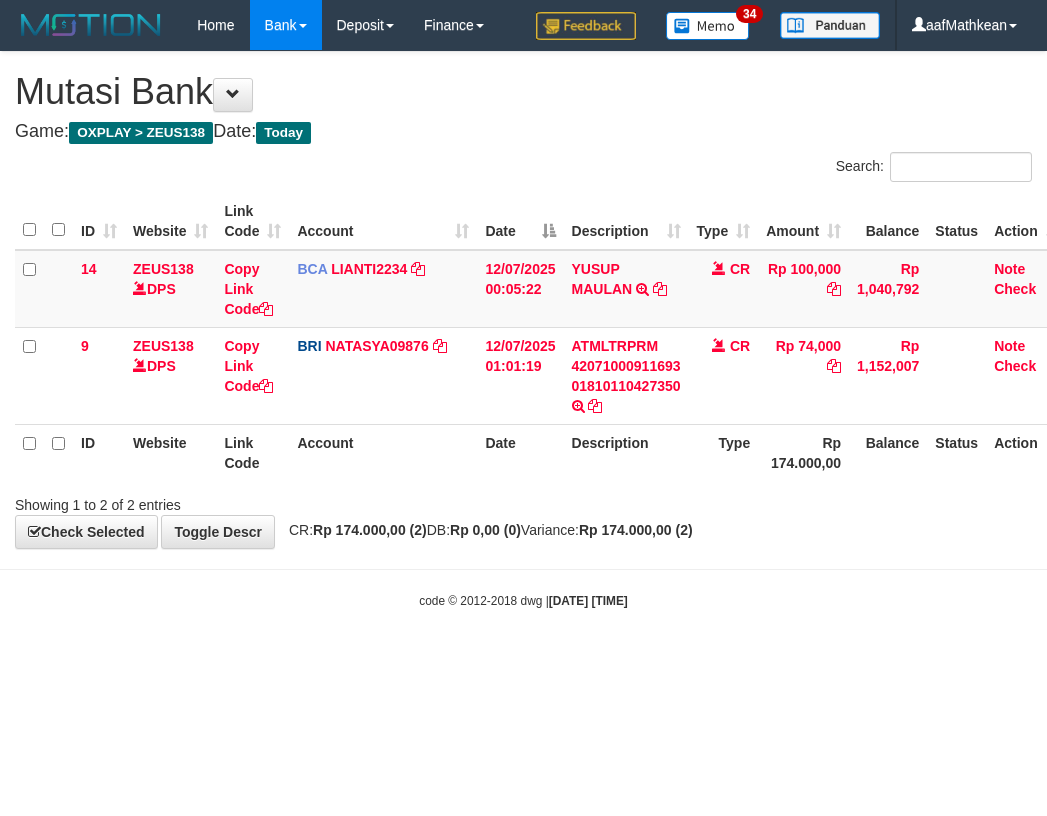 scroll, scrollTop: 0, scrollLeft: 7, axis: horizontal 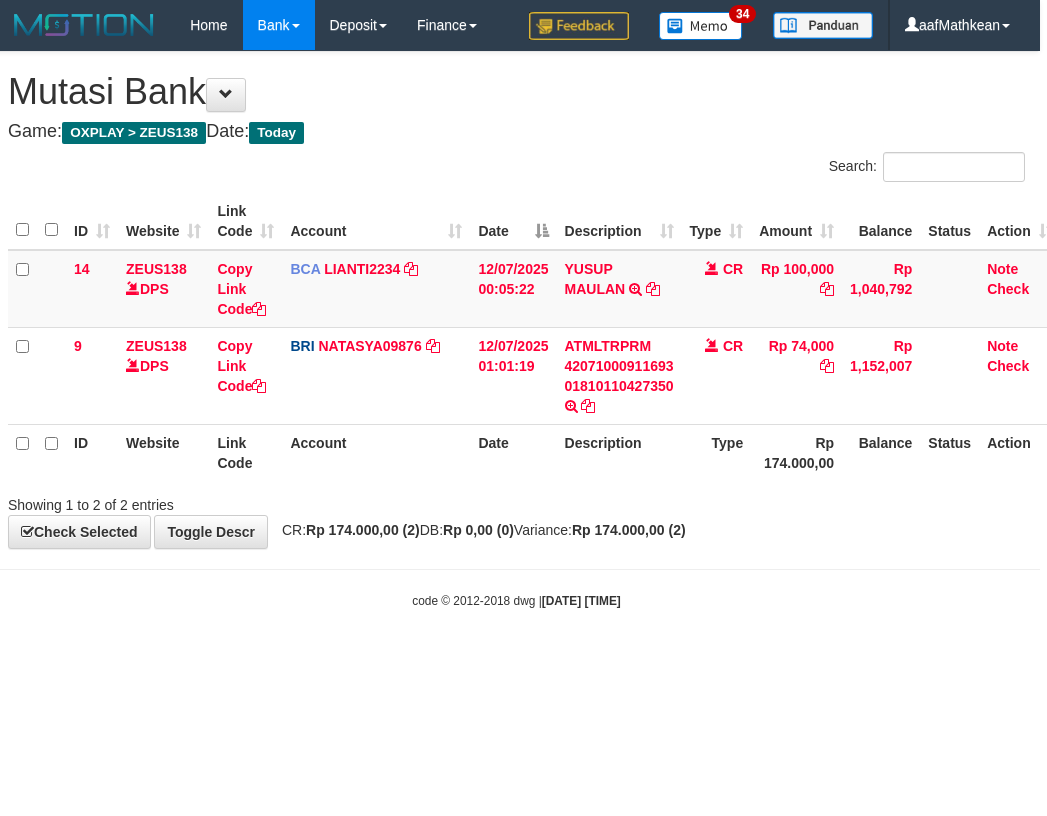 click on "Toggle navigation
Home
Bank
Account List
Load
By Website
Group
[OXPLAY]													ZEUS138
By Load Group (DPS)" at bounding box center (516, 330) 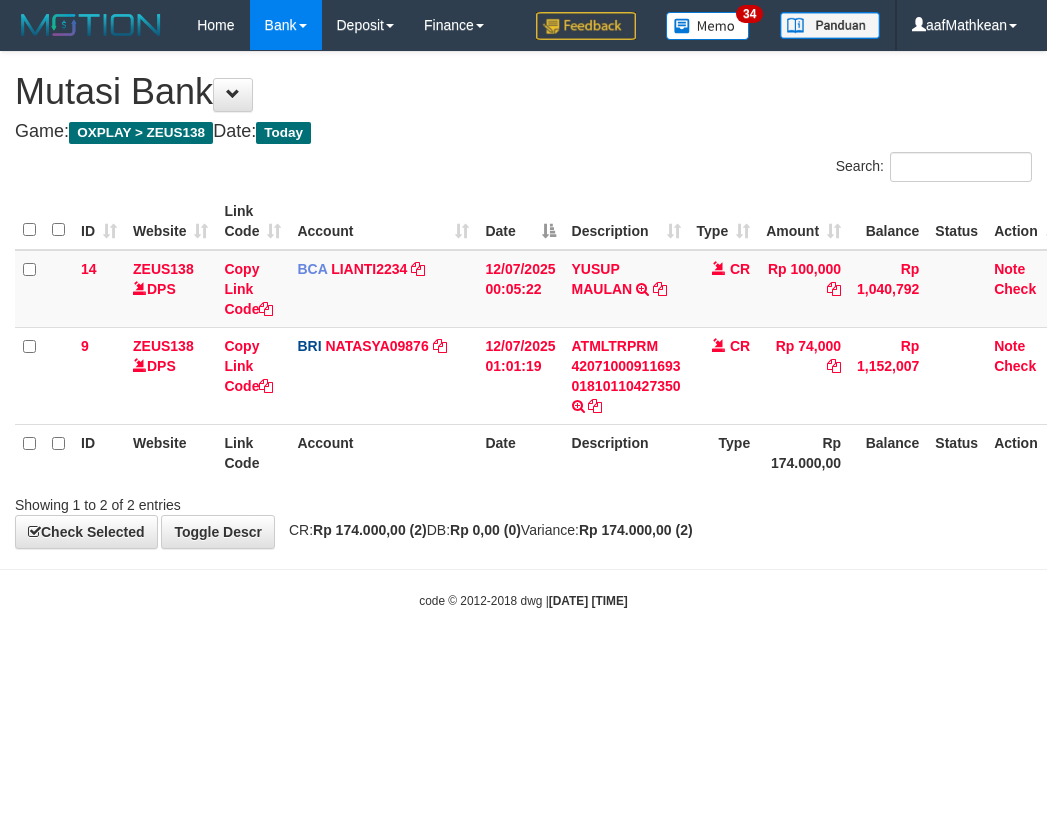 scroll, scrollTop: 0, scrollLeft: 7, axis: horizontal 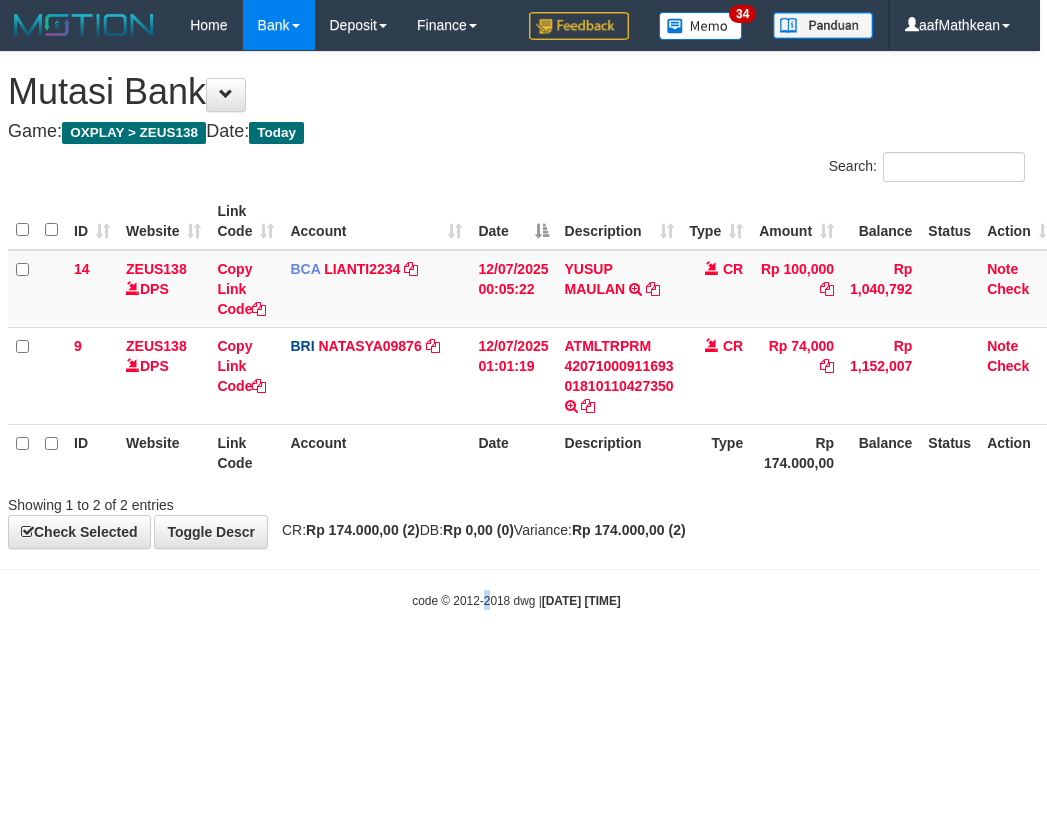 click on "Toggle navigation
Home
Bank
Account List
Load
By Website
Group
[OXPLAY]													ZEUS138
By Load Group (DPS)" at bounding box center (516, 330) 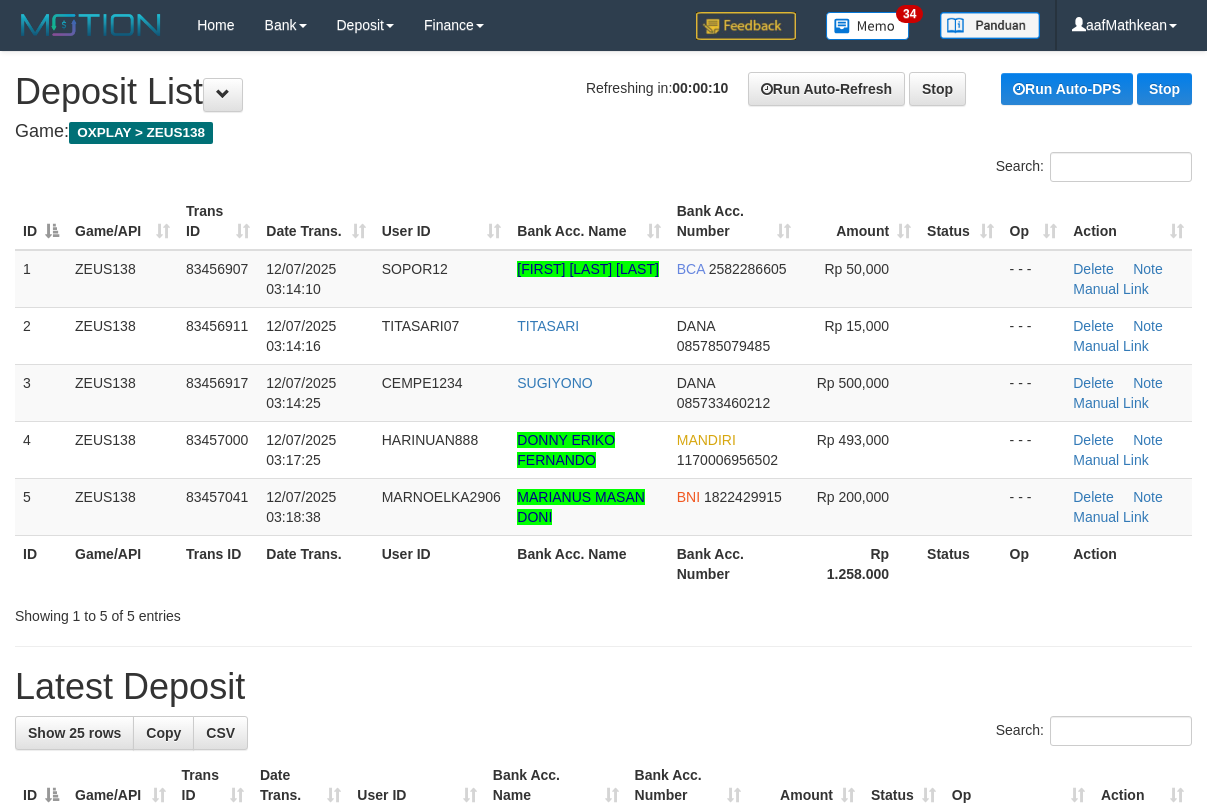 scroll, scrollTop: 0, scrollLeft: 0, axis: both 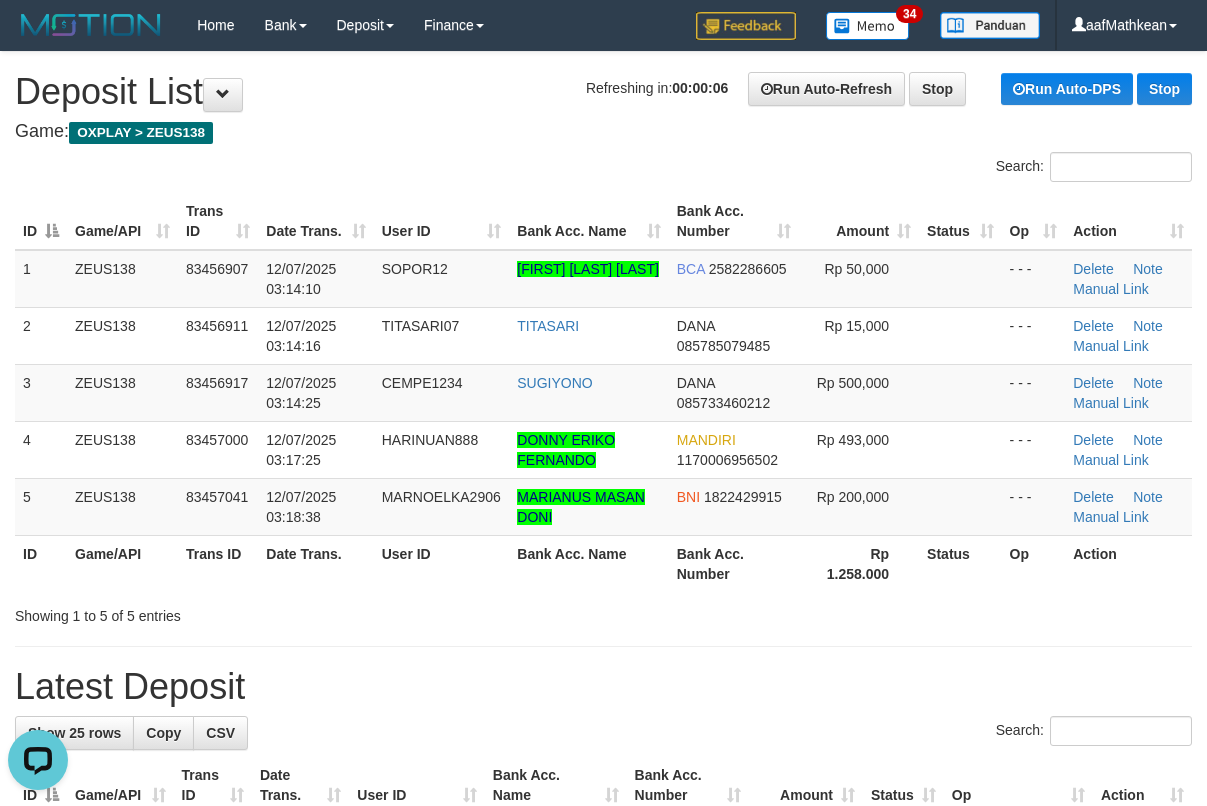 click on "**********" at bounding box center [603, 1212] 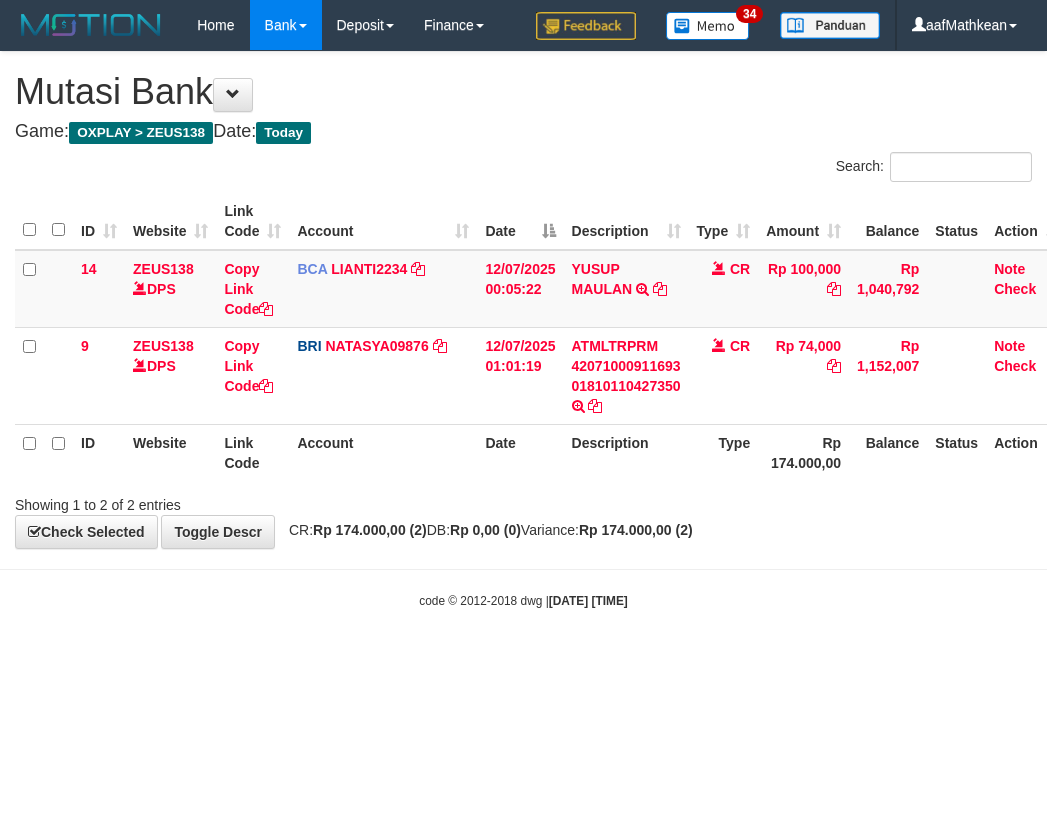 scroll, scrollTop: 0, scrollLeft: 7, axis: horizontal 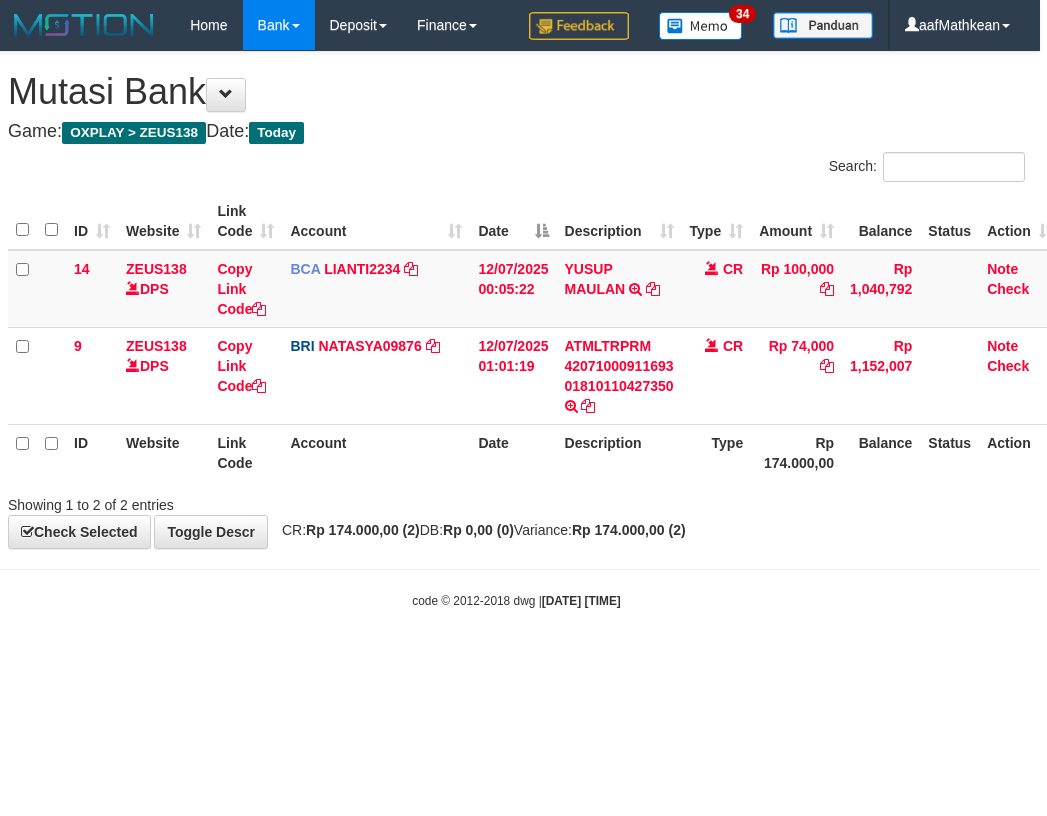 click on "Toggle navigation
Home
Bank
Account List
Load
By Website
Group
[OXPLAY]													ZEUS138
By Load Group (DPS)" at bounding box center (516, 330) 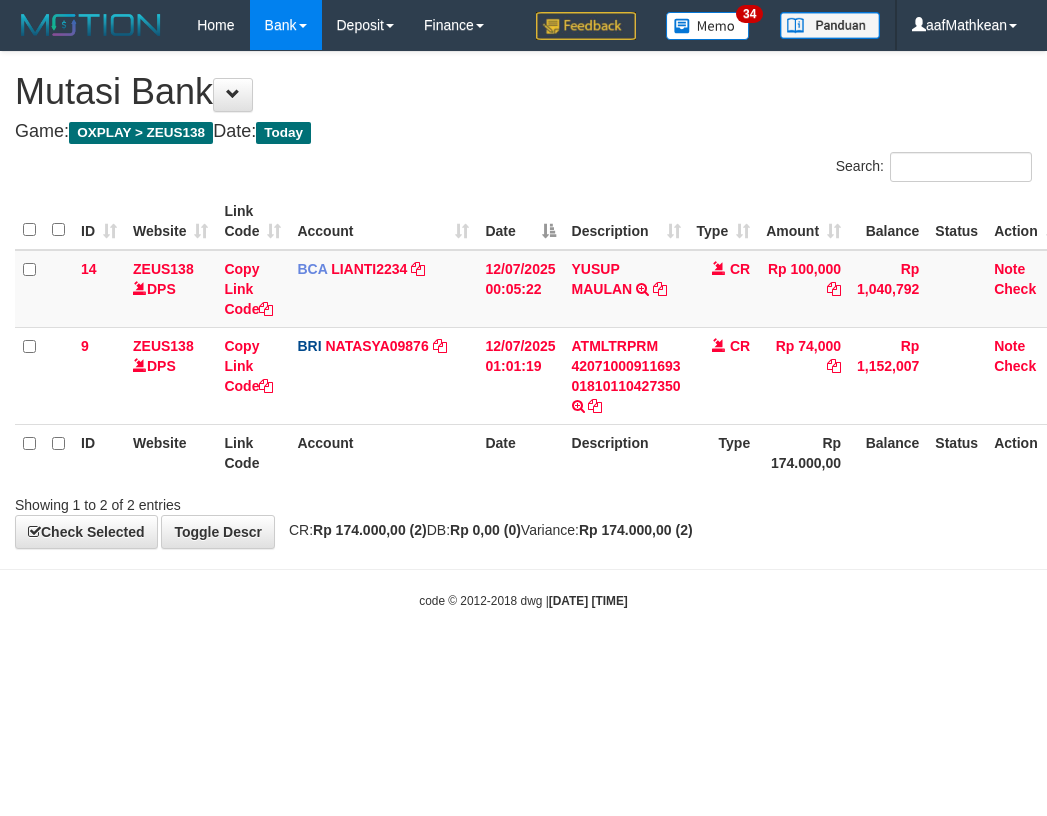 scroll, scrollTop: 0, scrollLeft: 7, axis: horizontal 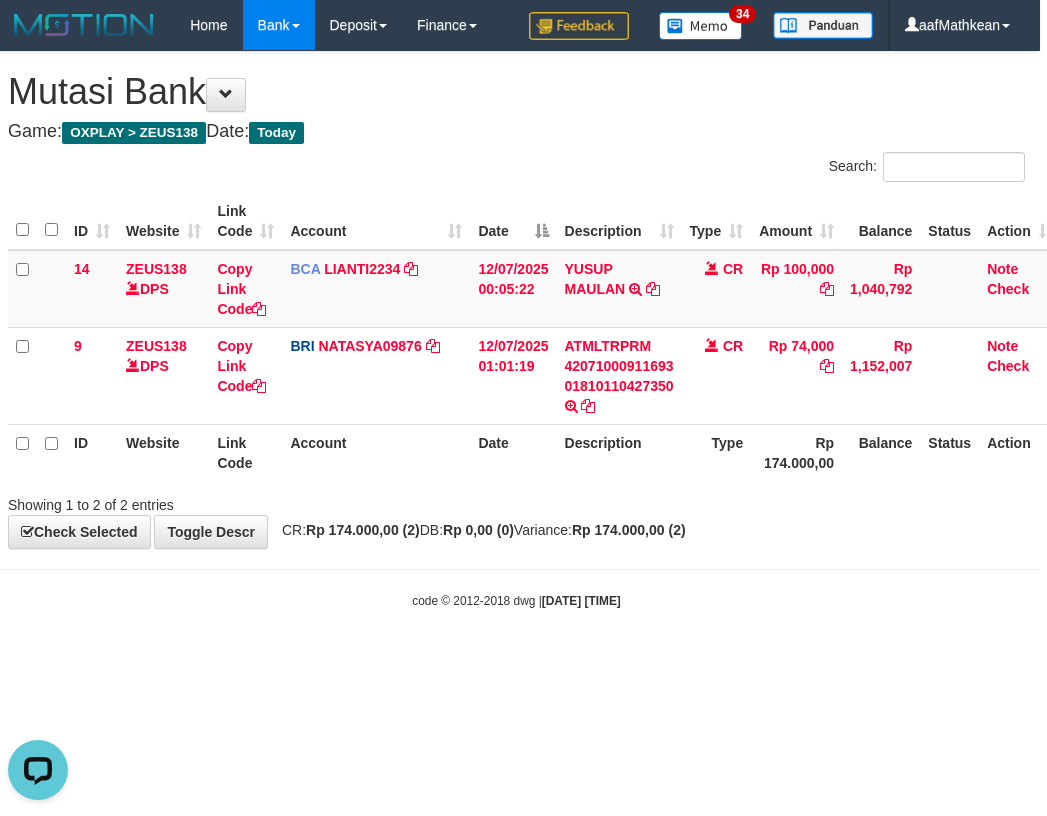 click on "Toggle navigation
Home
Bank
Account List
Load
By Website
Group
[OXPLAY]													ZEUS138
By Load Group (DPS)" at bounding box center [516, 330] 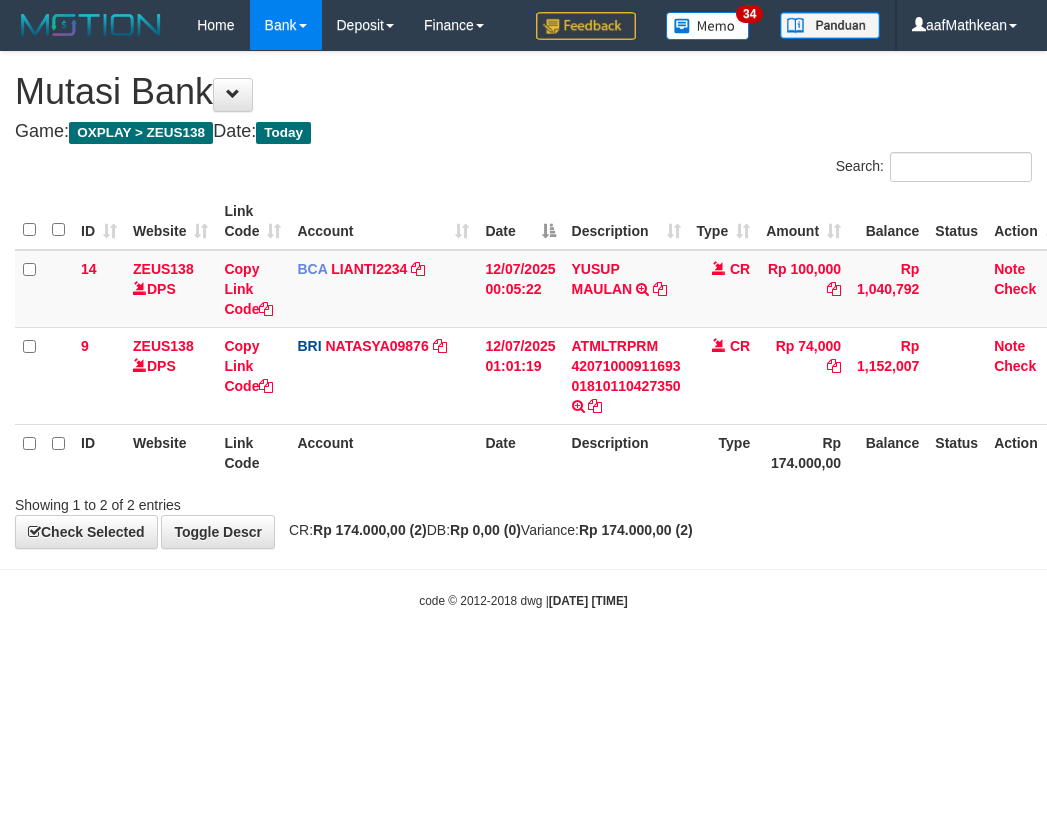 scroll, scrollTop: 0, scrollLeft: 7, axis: horizontal 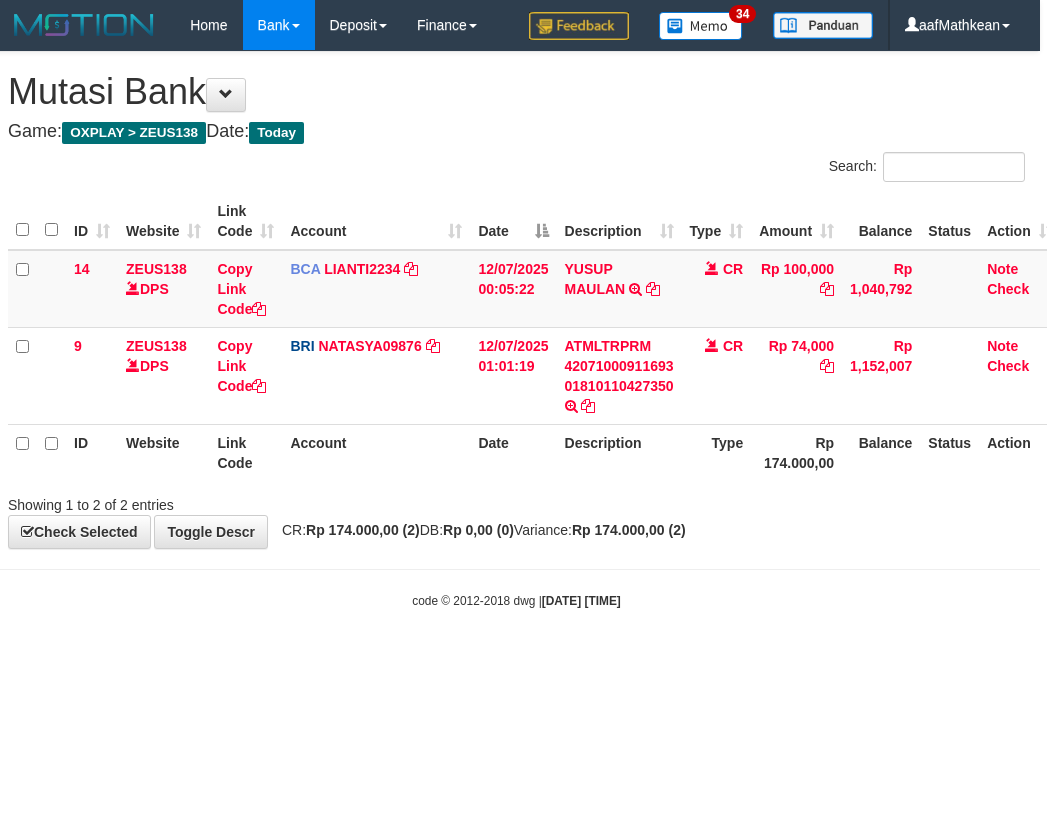 drag, startPoint x: 388, startPoint y: 571, endPoint x: 411, endPoint y: 580, distance: 24.698177 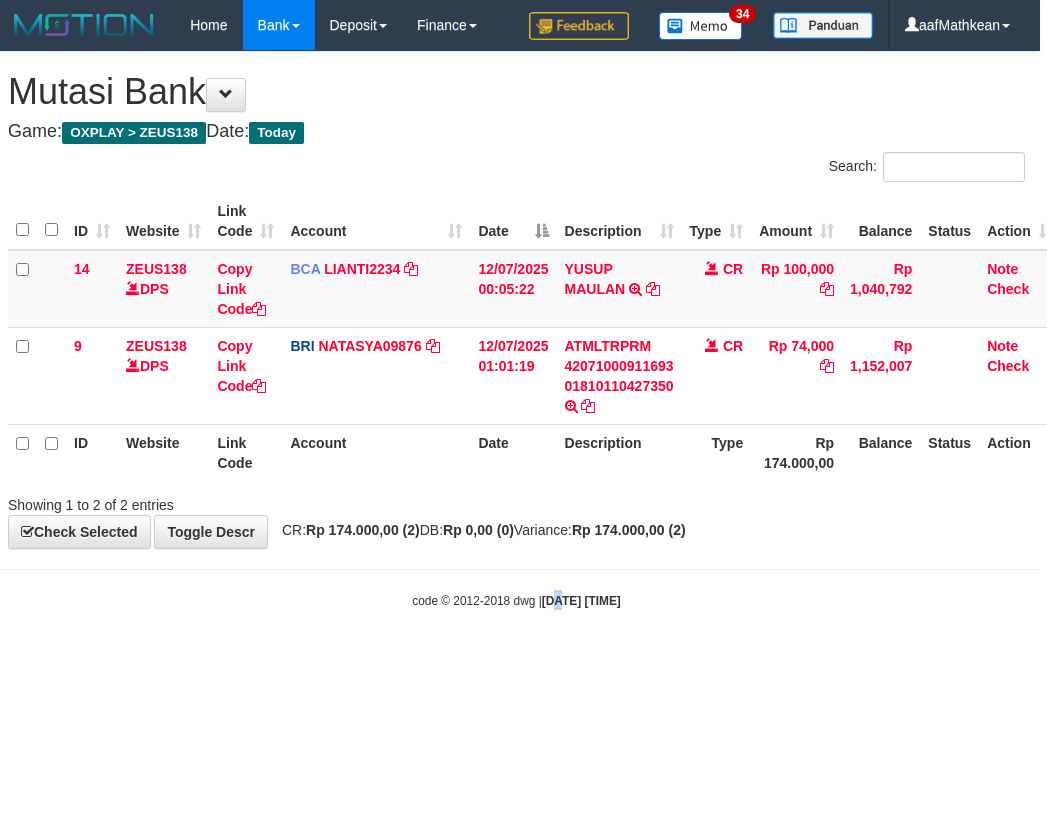 click on "Toggle navigation
Home
Bank
Account List
Load
By Website
Group
[OXPLAY]													ZEUS138
By Load Group (DPS)" at bounding box center (516, 330) 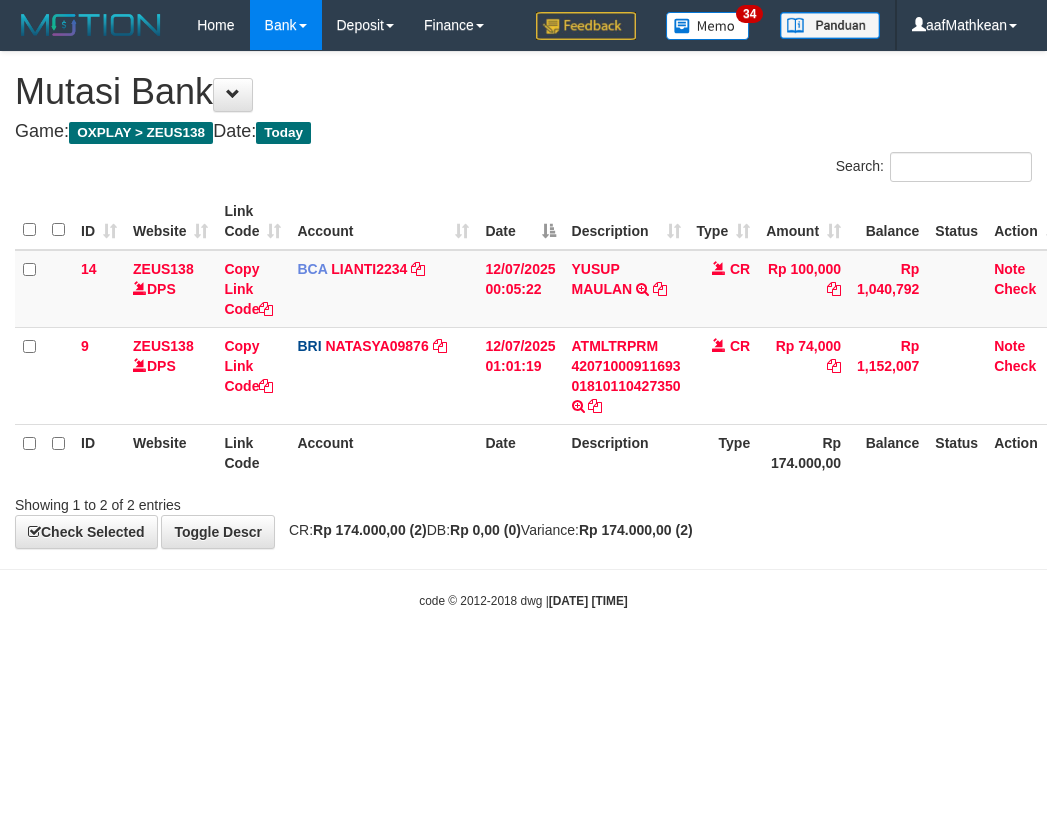 scroll, scrollTop: 0, scrollLeft: 7, axis: horizontal 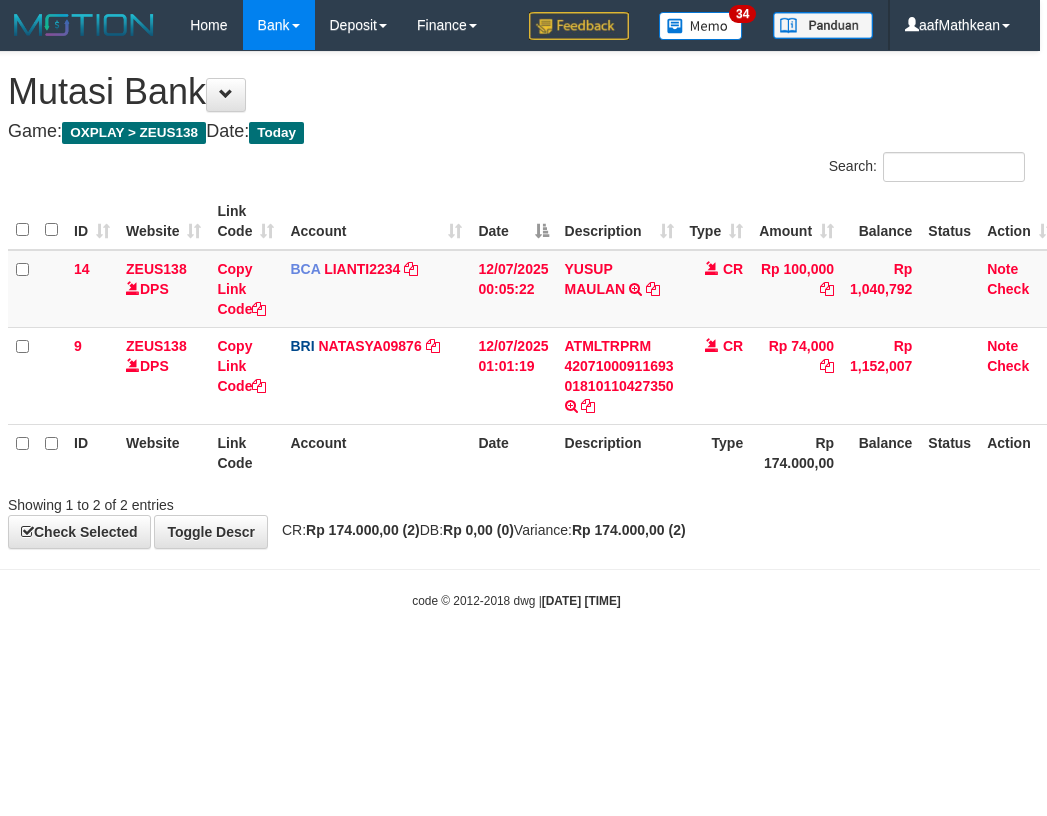 click on "Toggle navigation
Home
Bank
Account List
Load
By Website
Group
[OXPLAY]													ZEUS138
By Load Group (DPS)" at bounding box center [516, 330] 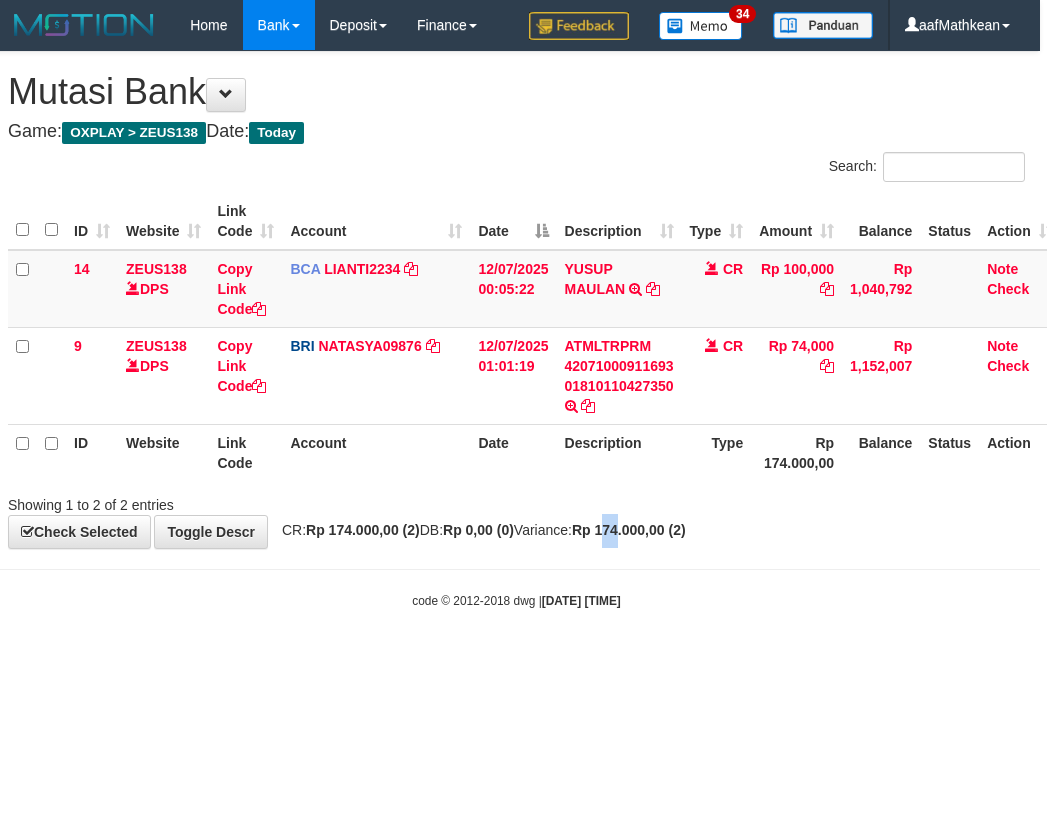 drag, startPoint x: 660, startPoint y: 546, endPoint x: 671, endPoint y: 533, distance: 17.029387 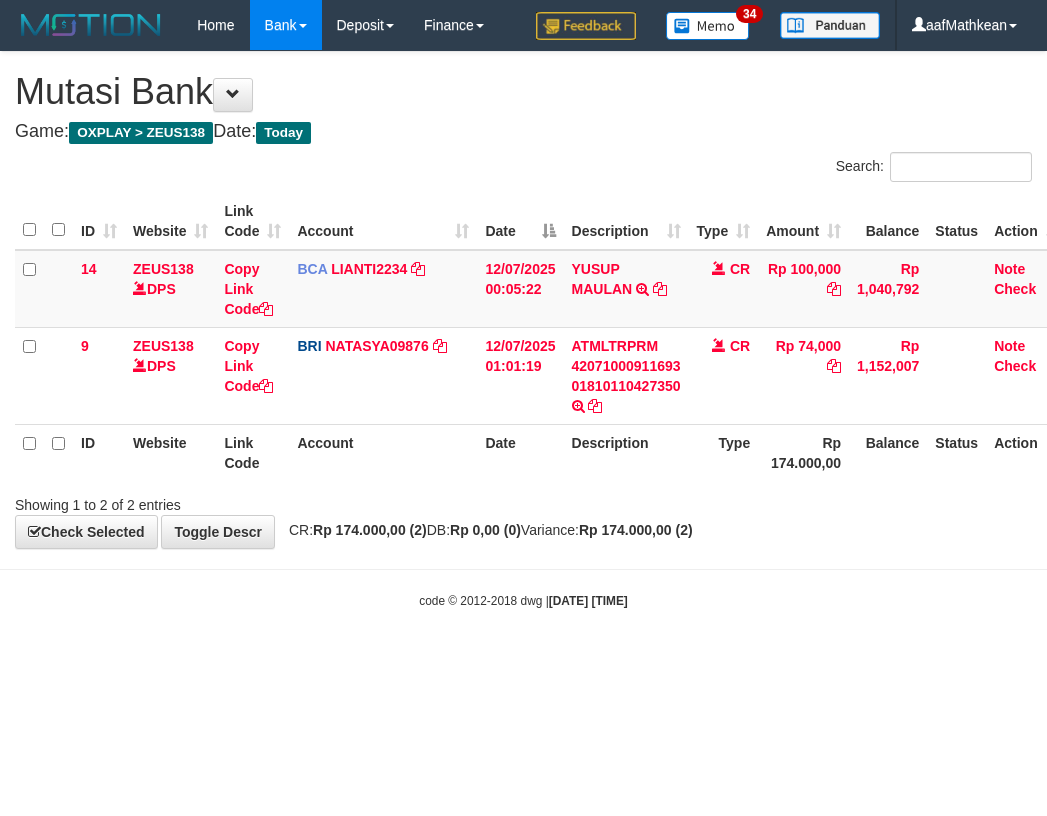 scroll, scrollTop: 0, scrollLeft: 7, axis: horizontal 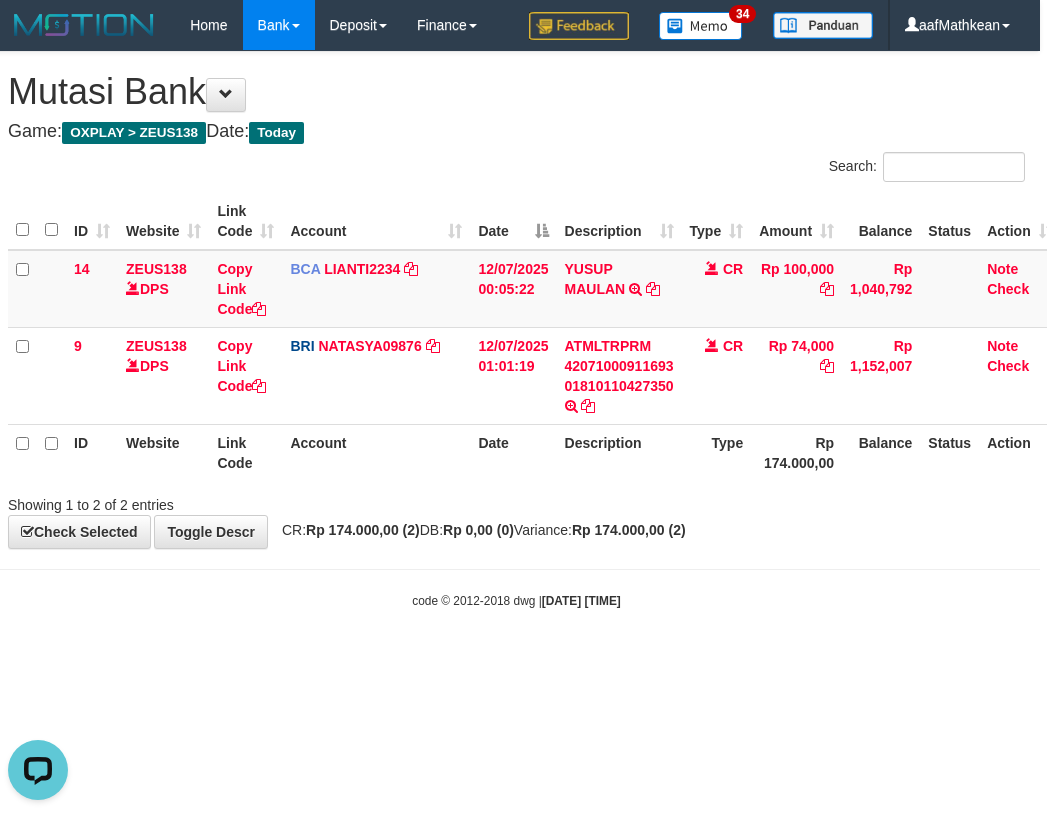 click on "Toggle navigation
Home
Bank
Account List
Load
By Website
Group
[OXPLAY]													ZEUS138
By Load Group (DPS)" at bounding box center (516, 330) 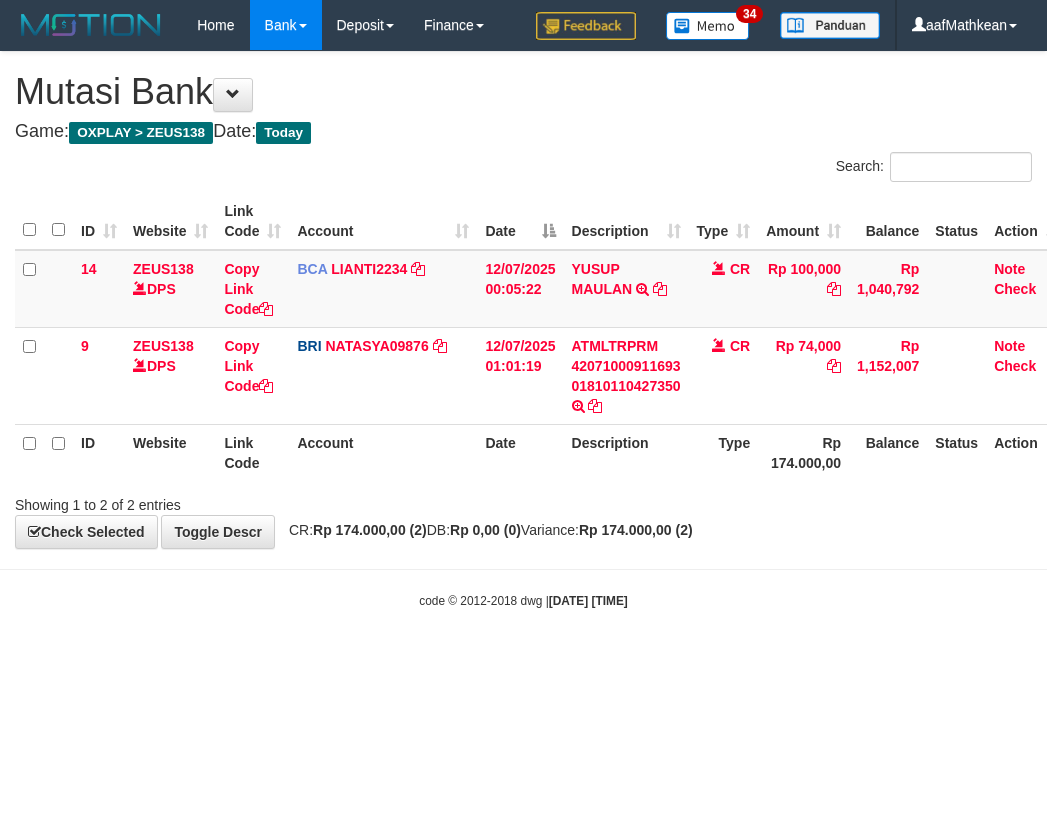 scroll, scrollTop: 0, scrollLeft: 7, axis: horizontal 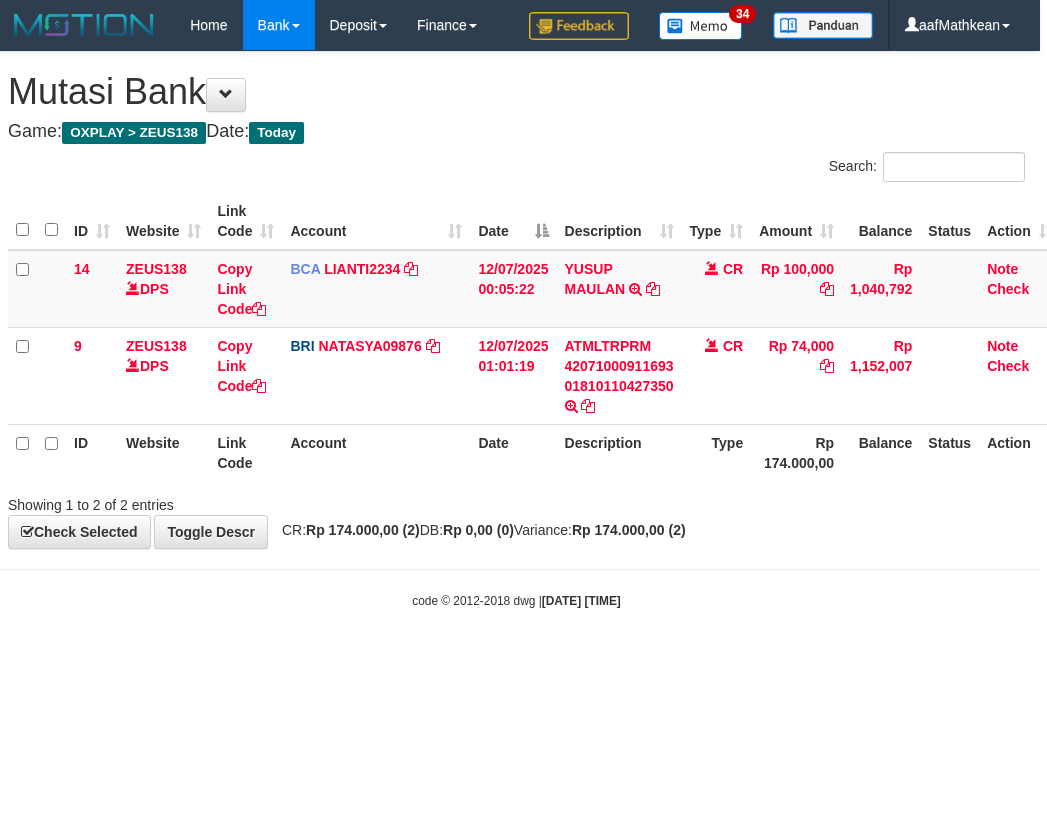 click on "Toggle navigation
Home
Bank
Account List
Load
By Website
Group
[OXPLAY]													ZEUS138
By Load Group (DPS)" at bounding box center (516, 330) 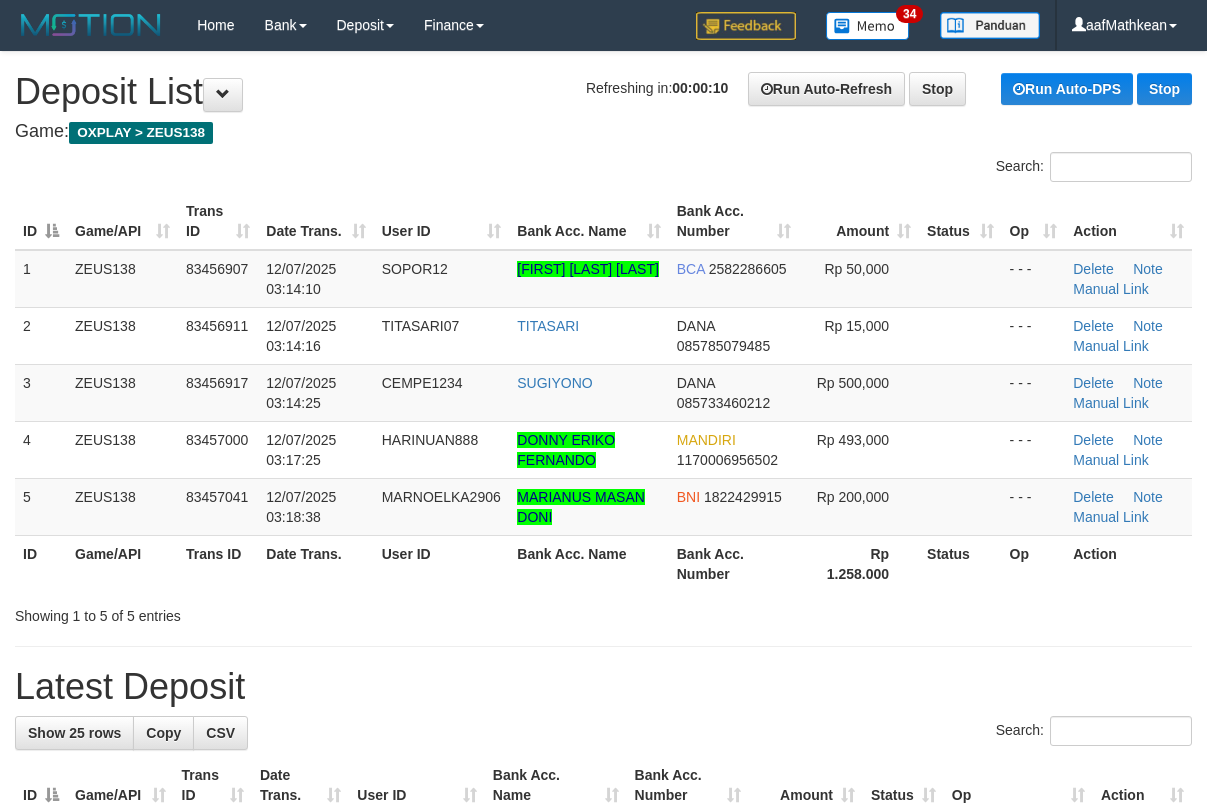 scroll, scrollTop: 0, scrollLeft: 0, axis: both 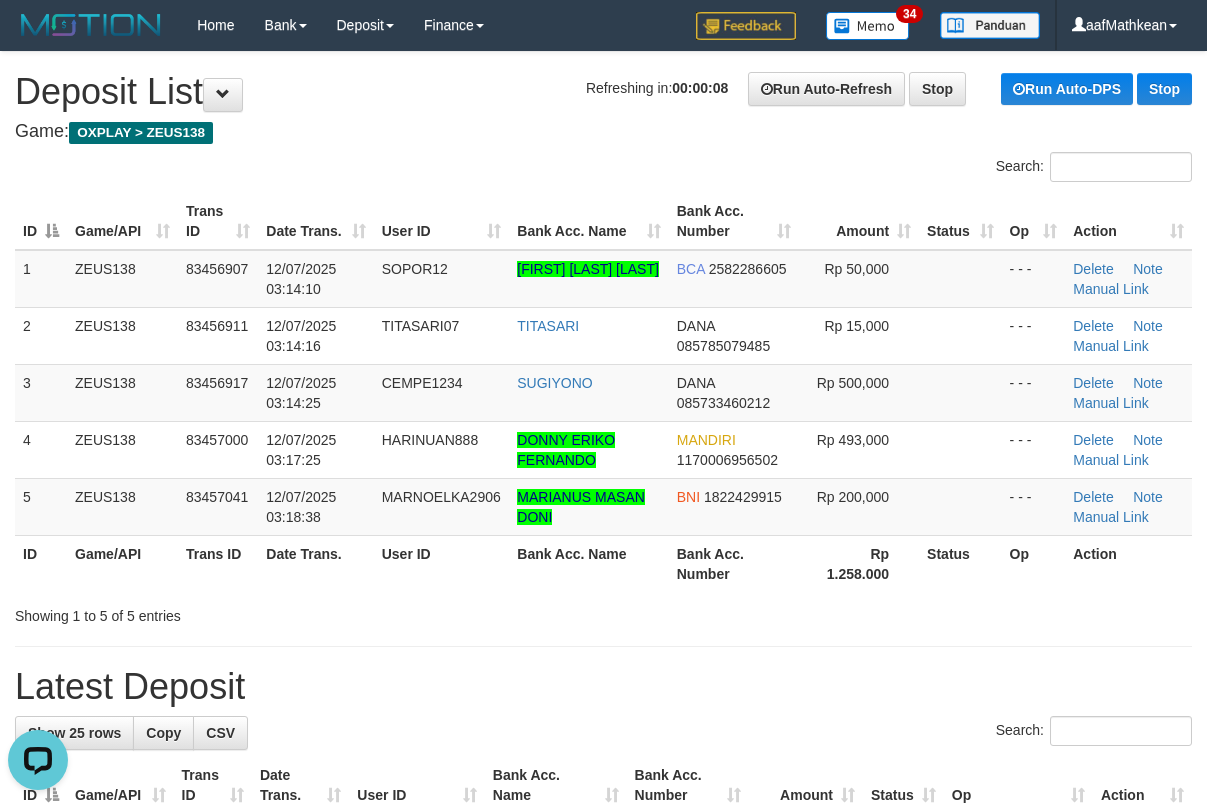 click on "Search:" at bounding box center [603, 169] 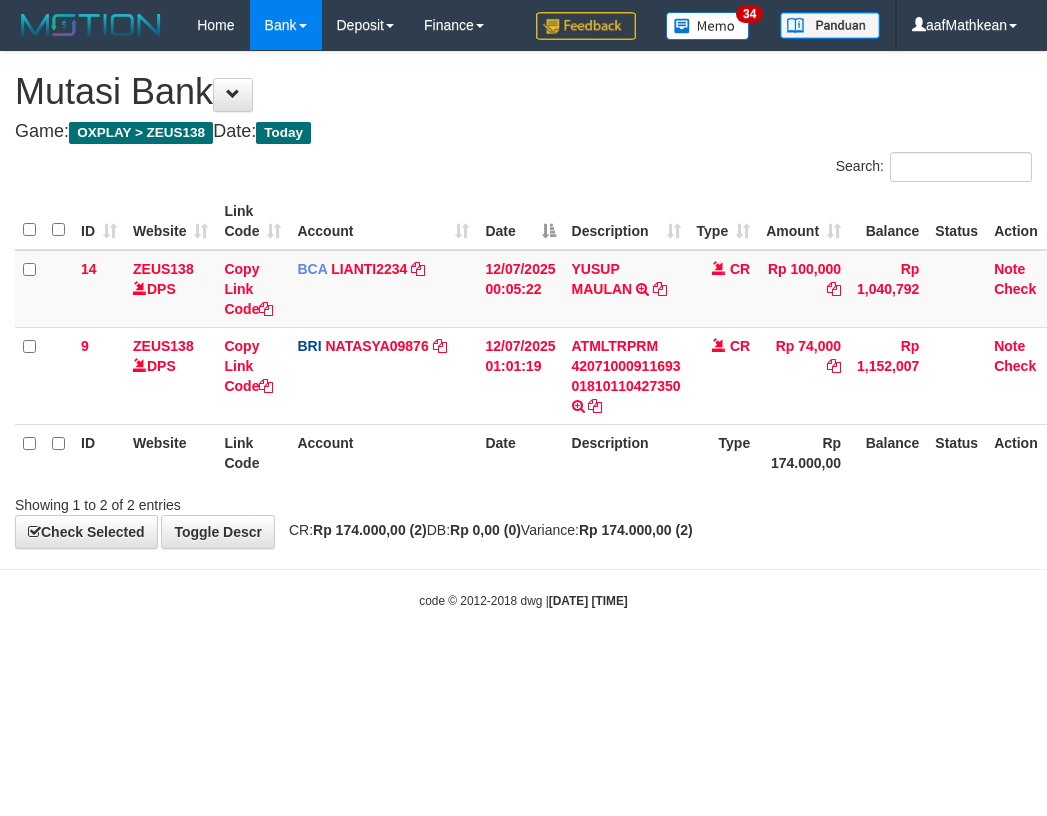 click on "Toggle navigation
Home
Bank
Account List
Load
By Website
Group
[OXPLAY]													ZEUS138
By Load Group (DPS)" at bounding box center [523, 330] 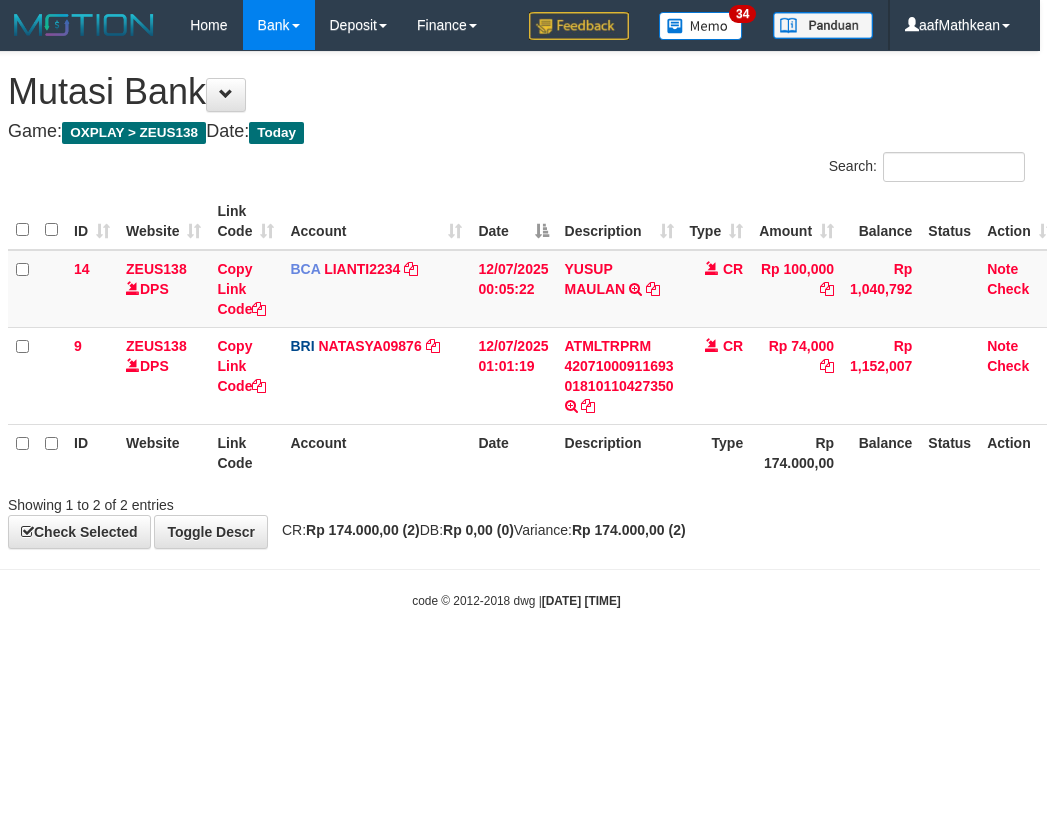 click on "**********" at bounding box center (516, 300) 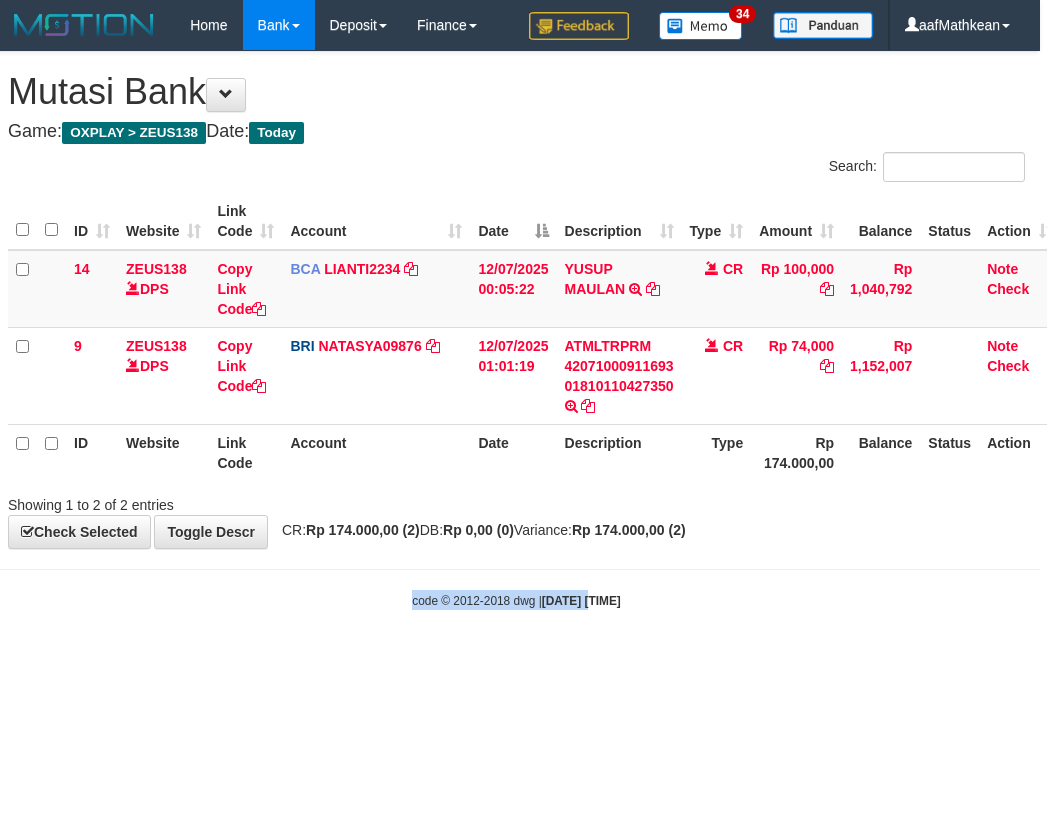 drag, startPoint x: 590, startPoint y: 580, endPoint x: 609, endPoint y: 569, distance: 21.954498 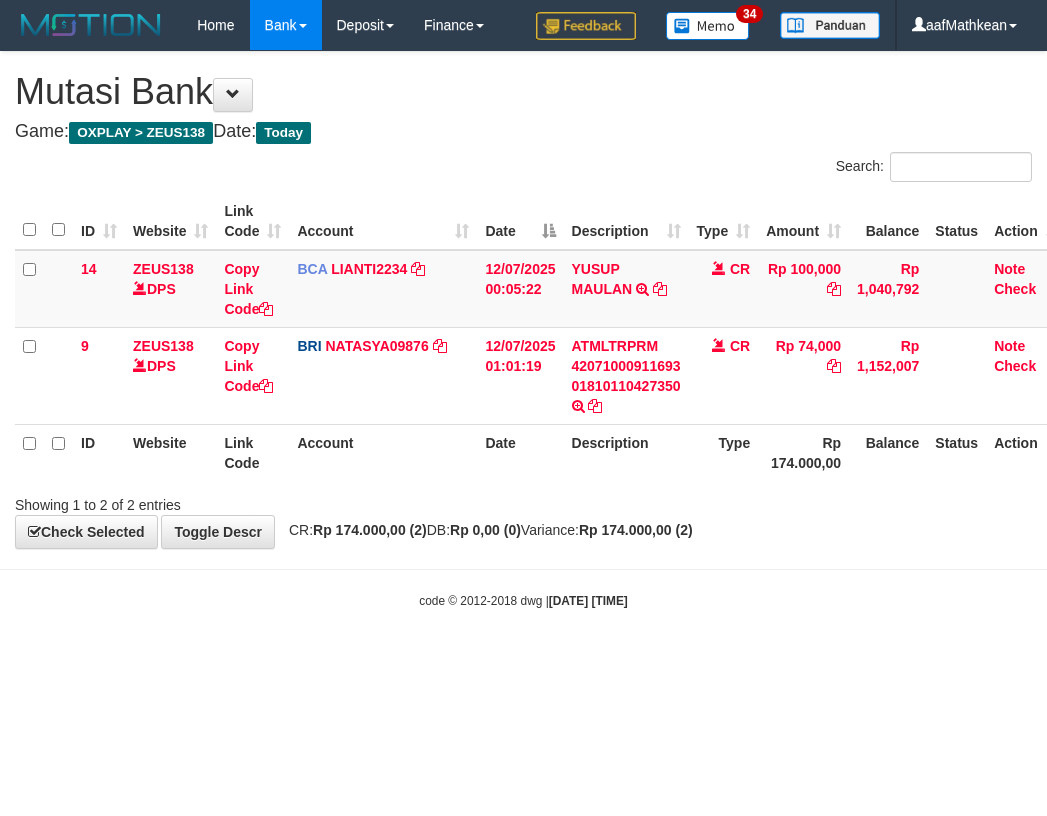 scroll, scrollTop: 0, scrollLeft: 7, axis: horizontal 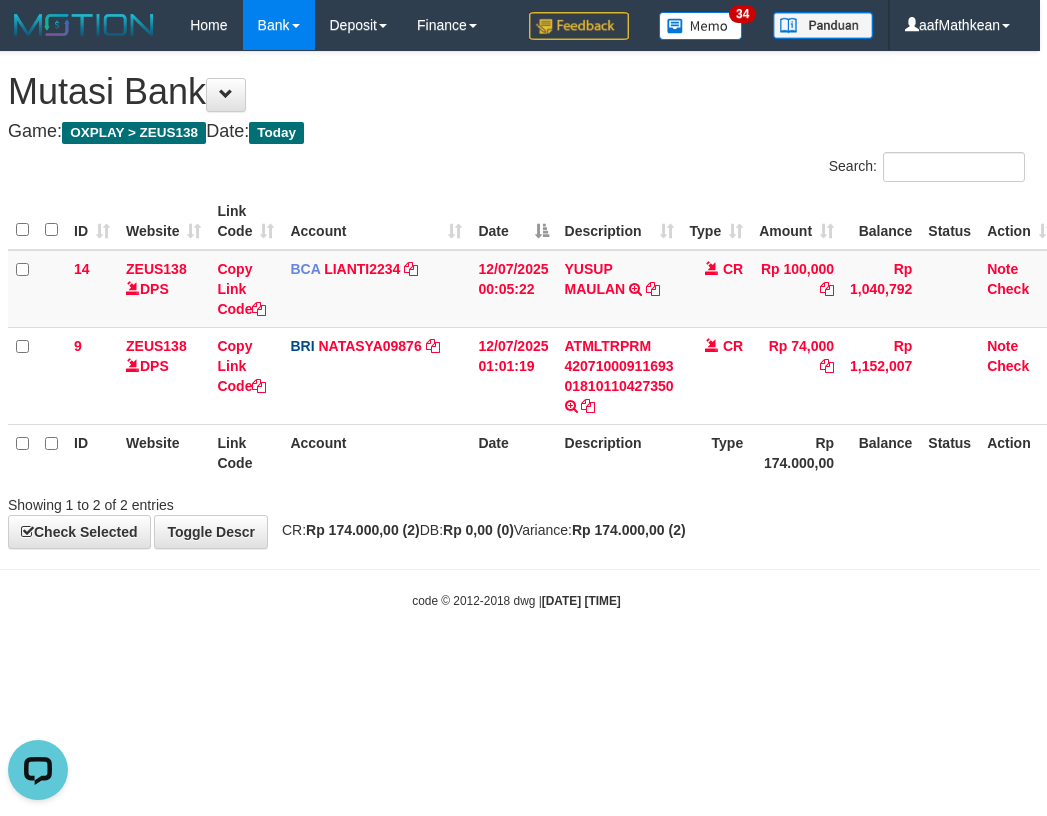drag, startPoint x: 925, startPoint y: 654, endPoint x: 890, endPoint y: 669, distance: 38.078865 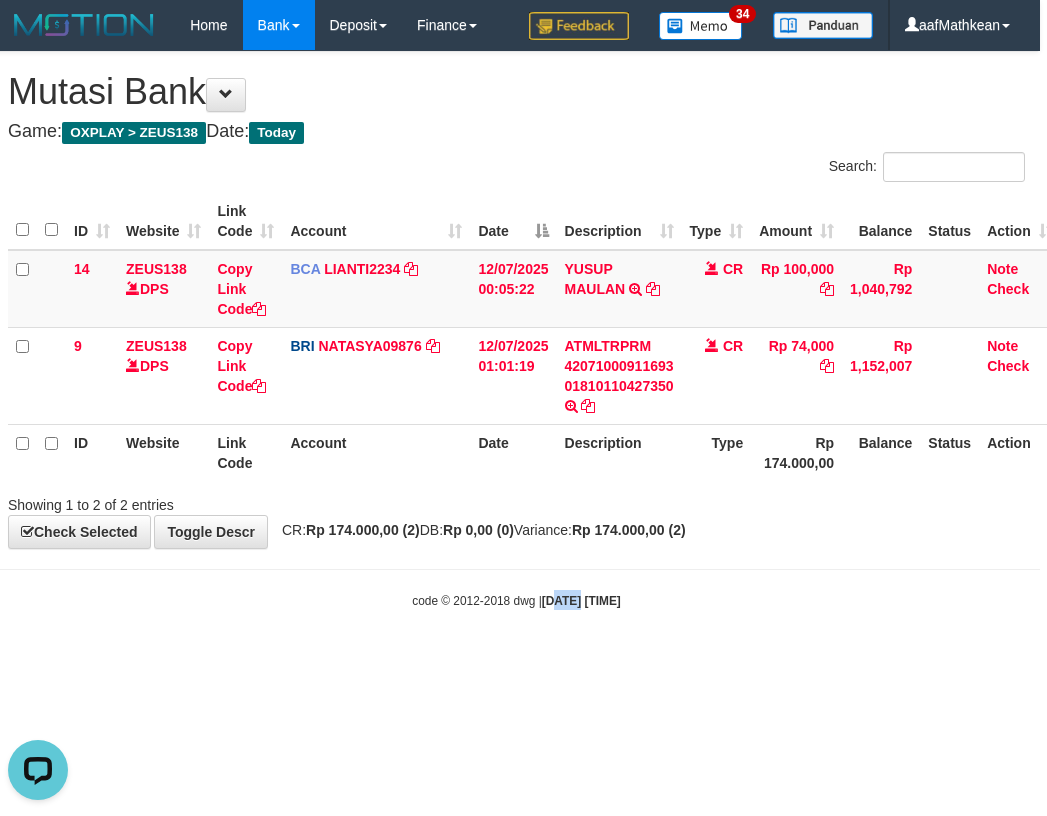 click on "Toggle navigation
Home
Bank
Account List
Load
By Website
Group
[OXPLAY]													ZEUS138
By Load Group (DPS)" at bounding box center (516, 330) 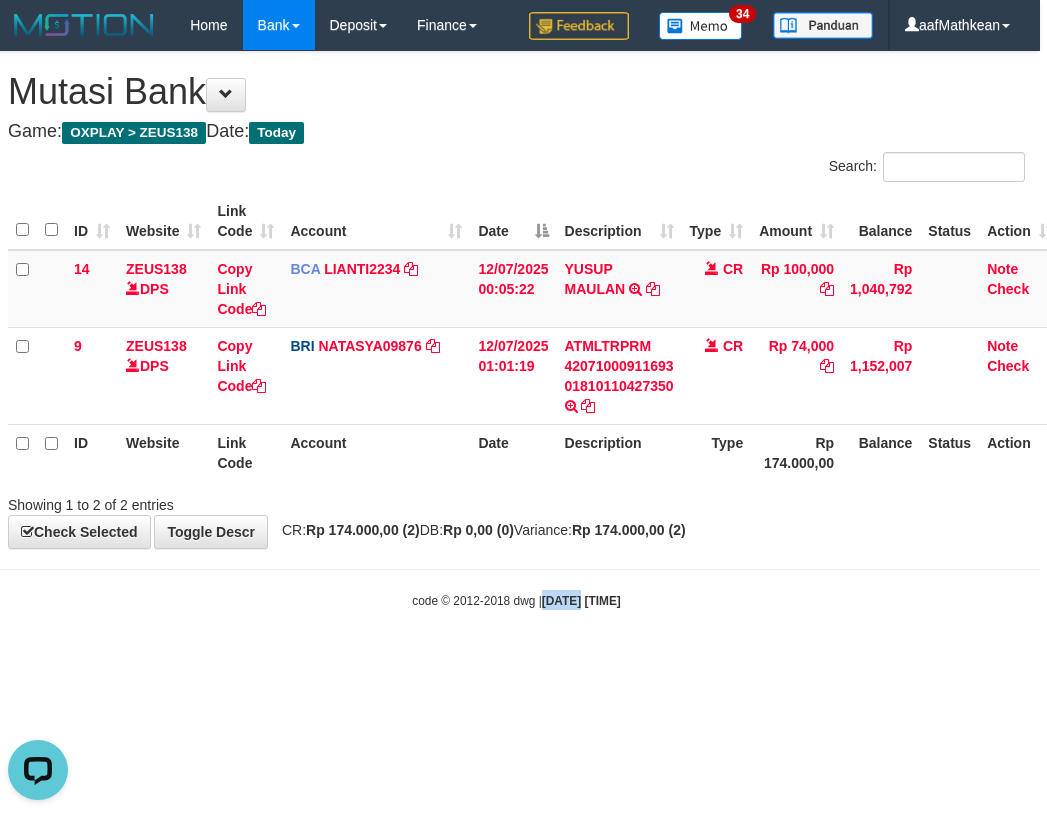 click on "2025/07/12 03:18:54" at bounding box center (581, 601) 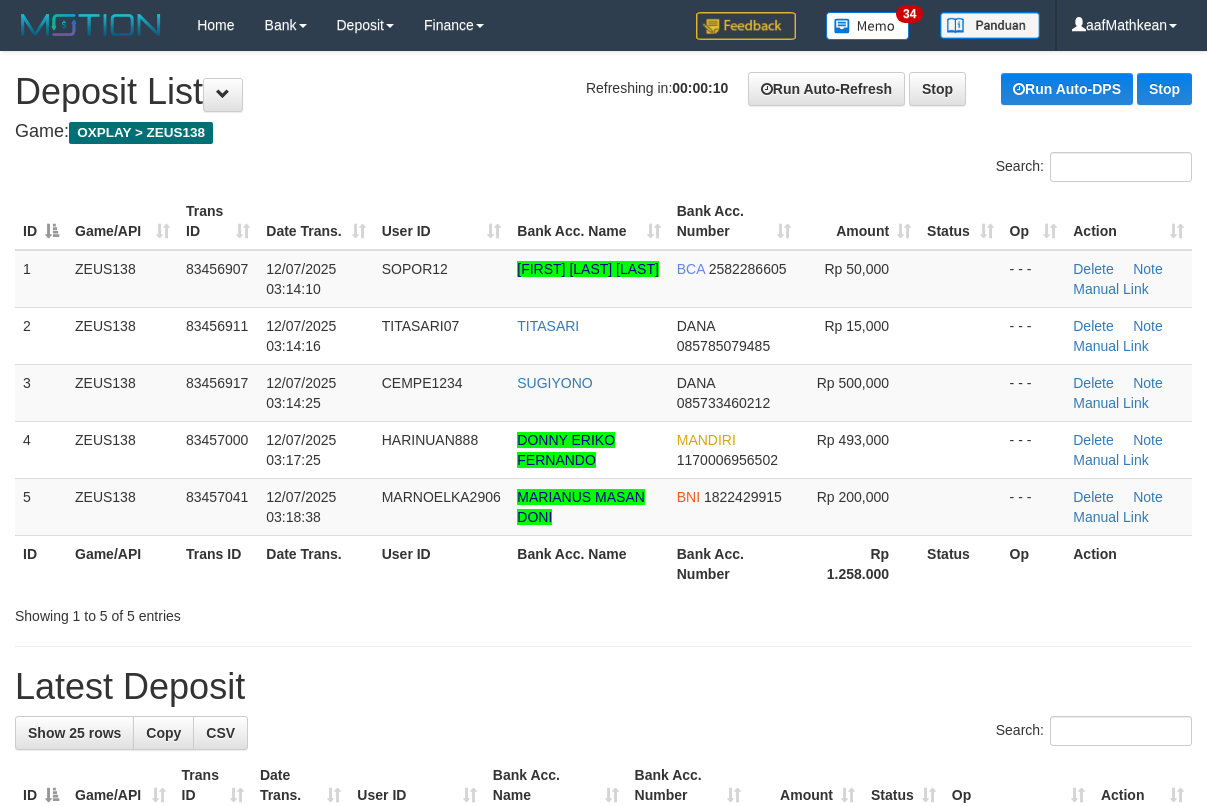 scroll, scrollTop: 0, scrollLeft: 0, axis: both 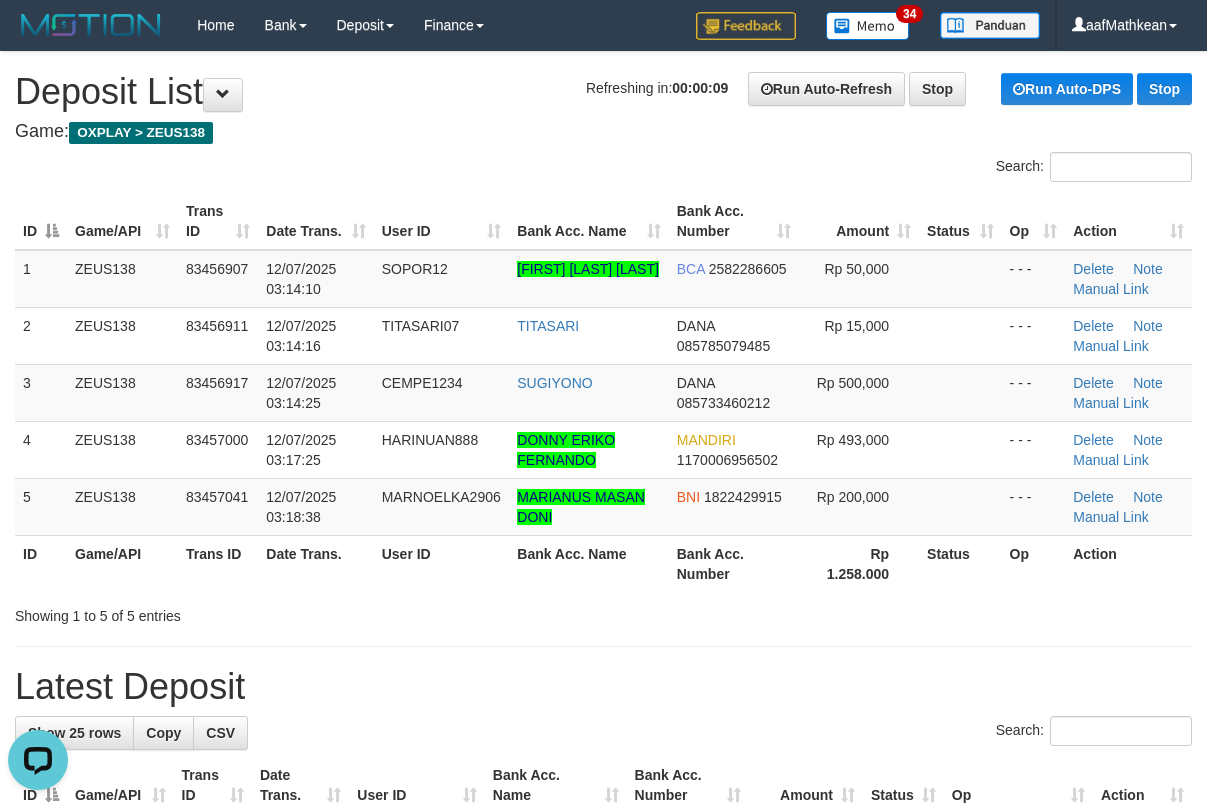 click on "**********" at bounding box center [603, 1212] 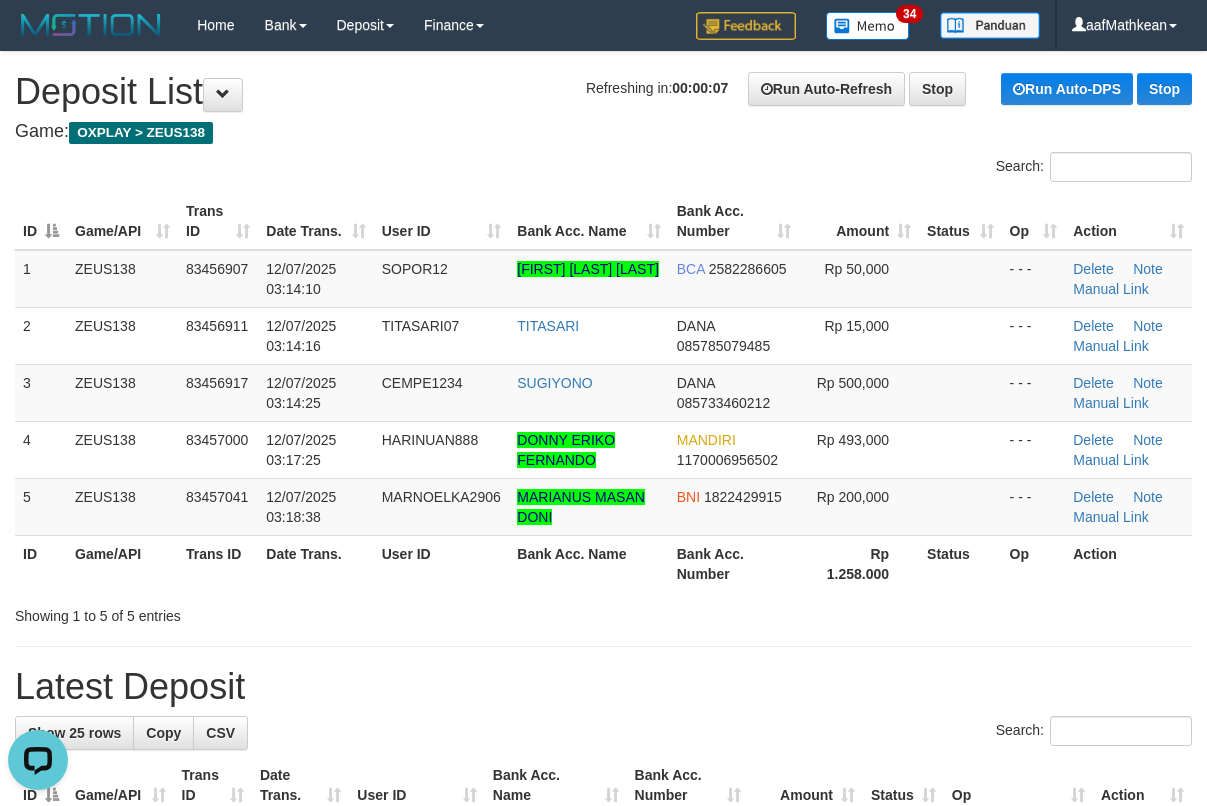 click on "Game:   OXPLAY > ZEUS138" at bounding box center [603, 132] 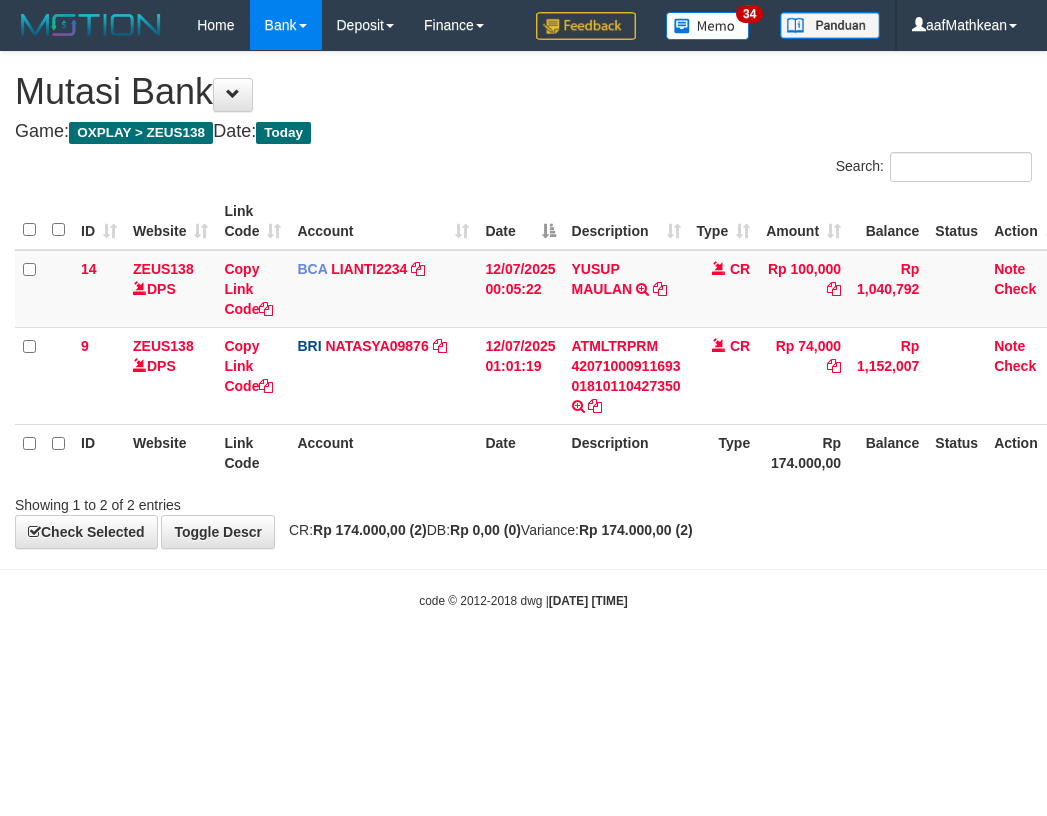 scroll, scrollTop: 0, scrollLeft: 7, axis: horizontal 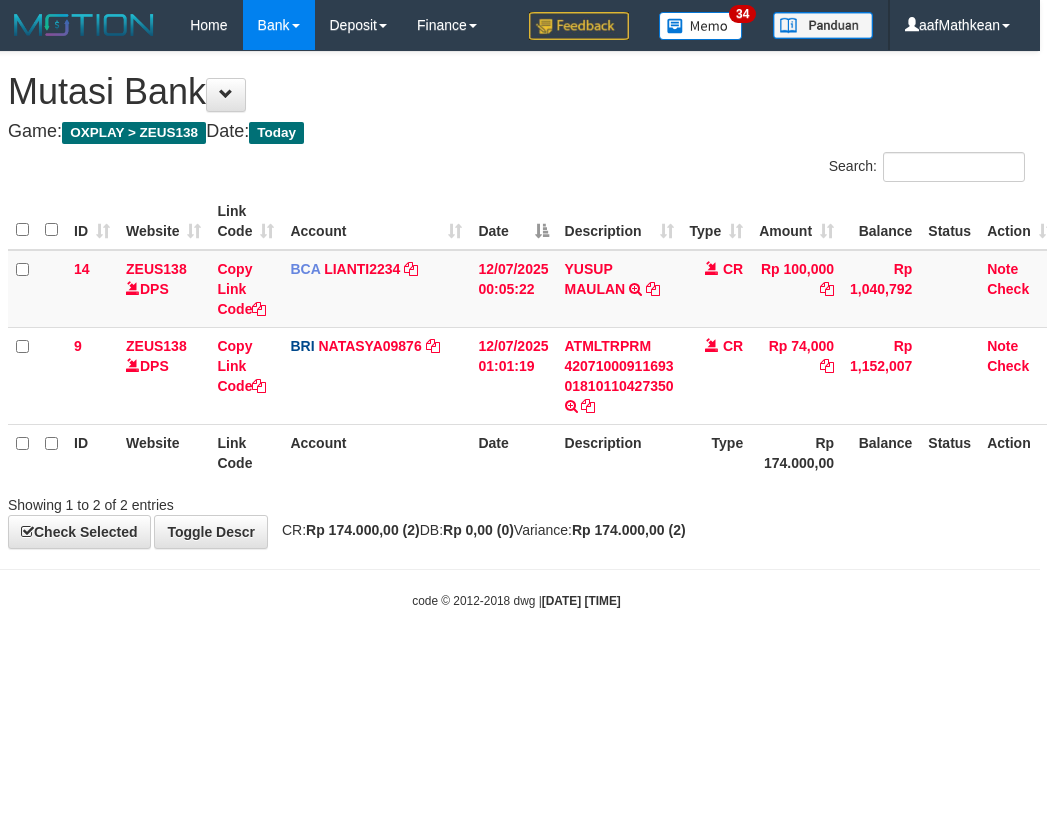 drag, startPoint x: 608, startPoint y: 636, endPoint x: 583, endPoint y: 631, distance: 25.495098 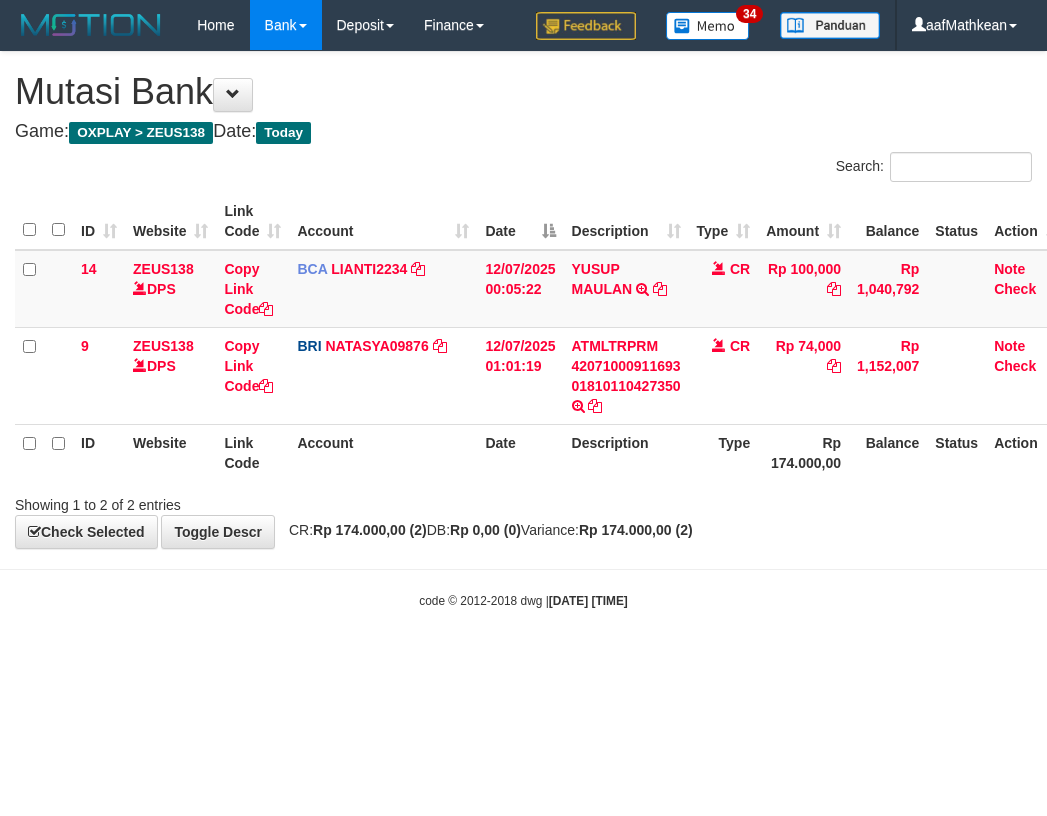 scroll, scrollTop: 0, scrollLeft: 7, axis: horizontal 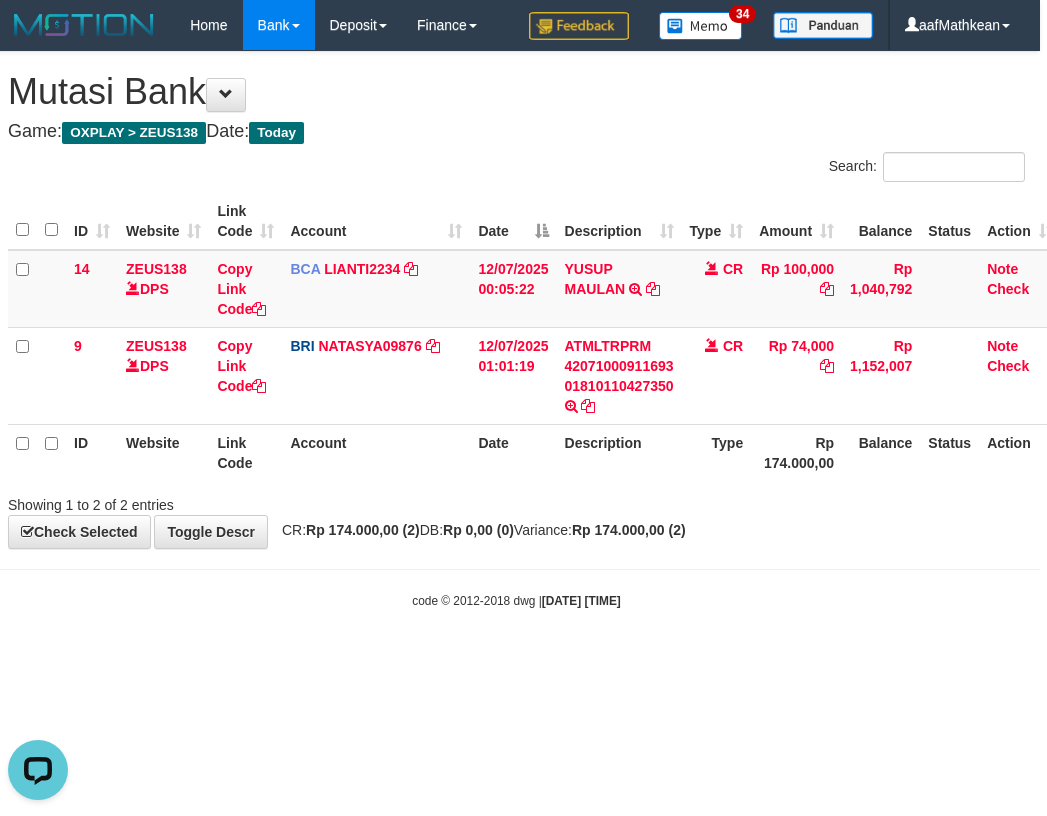 click on "Toggle navigation
Home
Bank
Account List
Load
By Website
Group
[OXPLAY]													ZEUS138
By Load Group (DPS)" at bounding box center [516, 330] 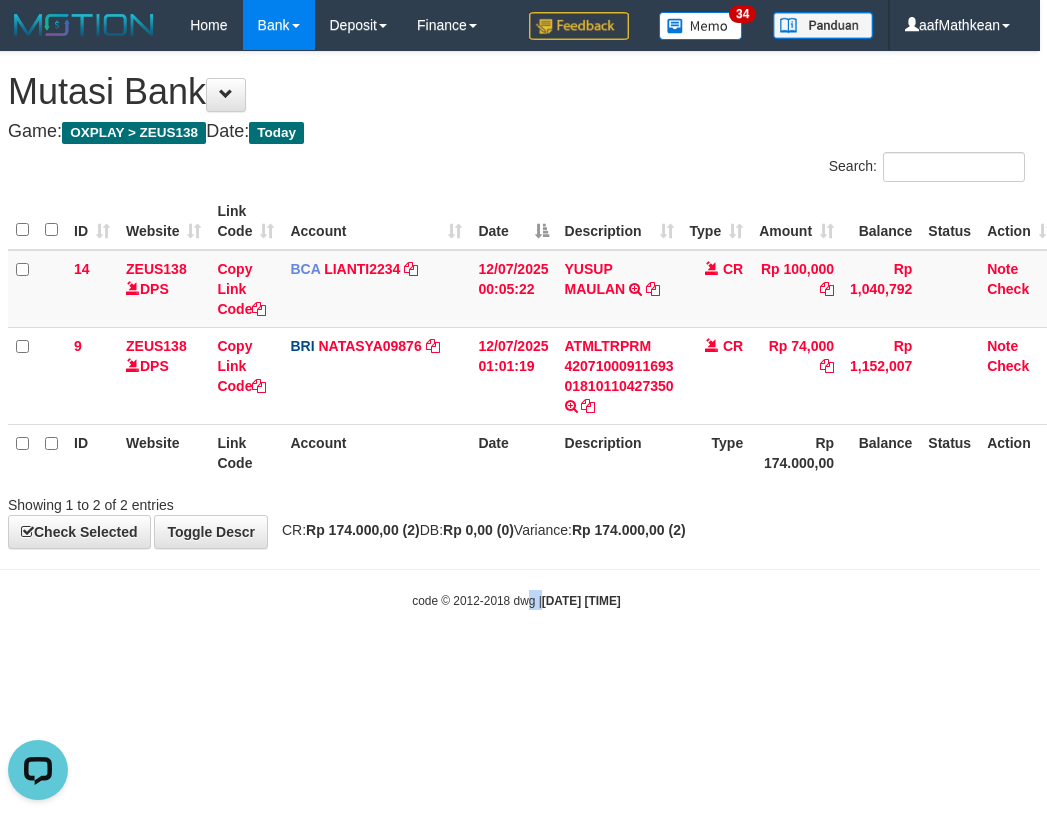 click on "Toggle navigation
Home
Bank
Account List
Load
By Website
Group
[OXPLAY]													ZEUS138
By Load Group (DPS)" at bounding box center (516, 330) 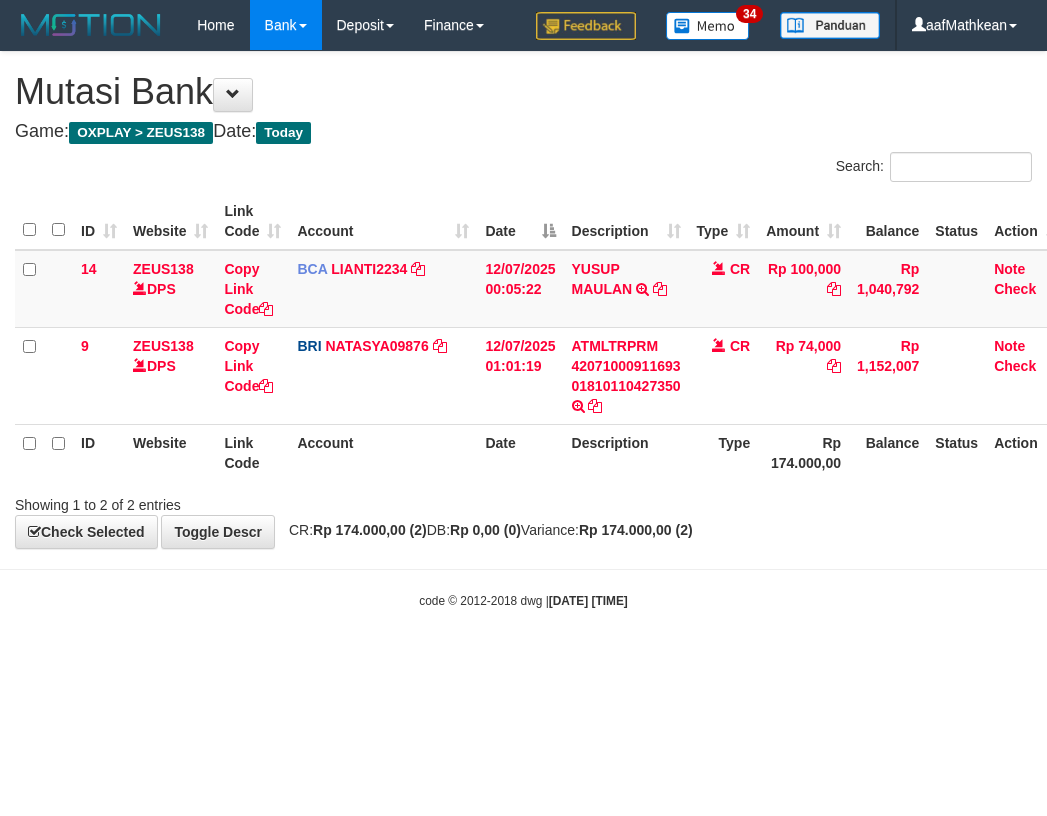scroll, scrollTop: 0, scrollLeft: 7, axis: horizontal 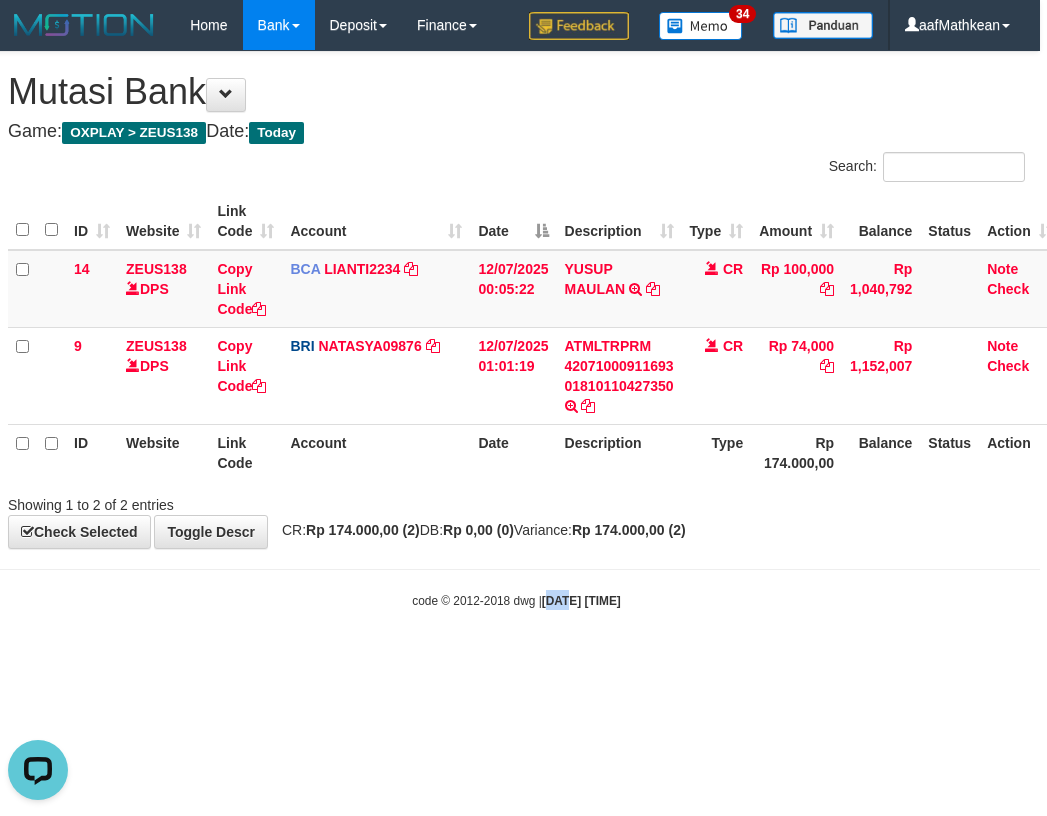 drag, startPoint x: 533, startPoint y: 645, endPoint x: 1040, endPoint y: 568, distance: 512.8138 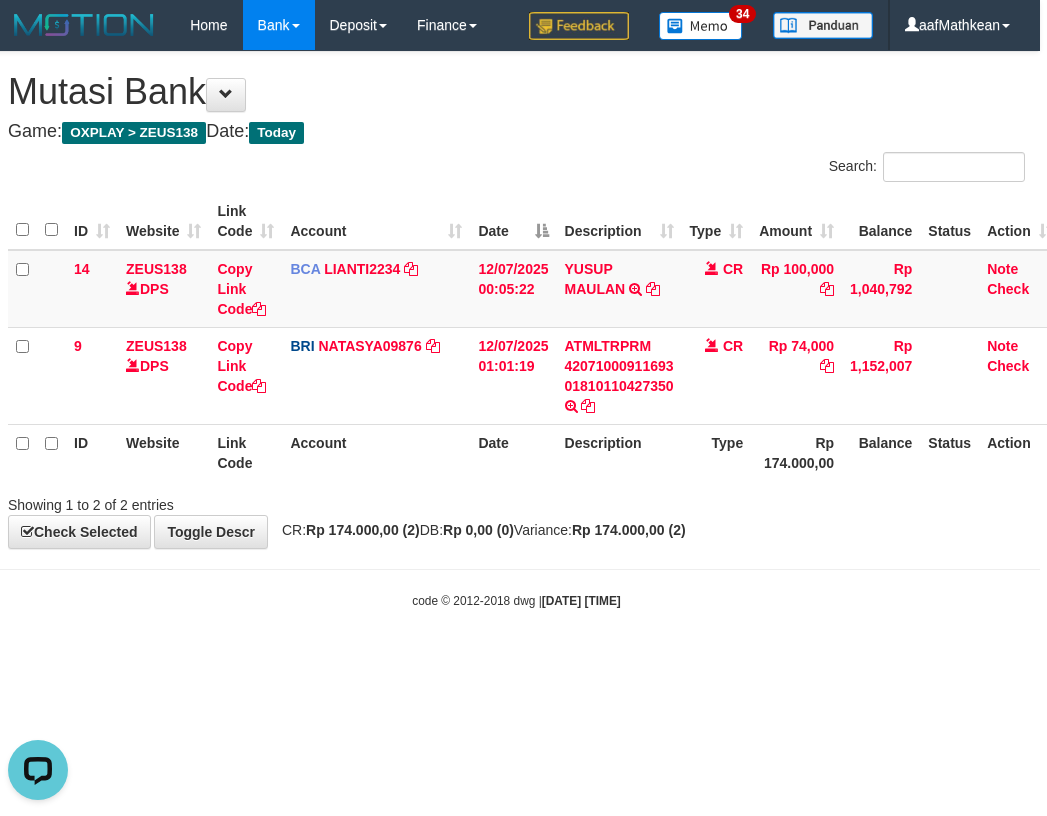 click on "Toggle navigation
Home
Bank
Account List
Load
By Website
Group
[OXPLAY]													ZEUS138
By Load Group (DPS)" at bounding box center (516, 330) 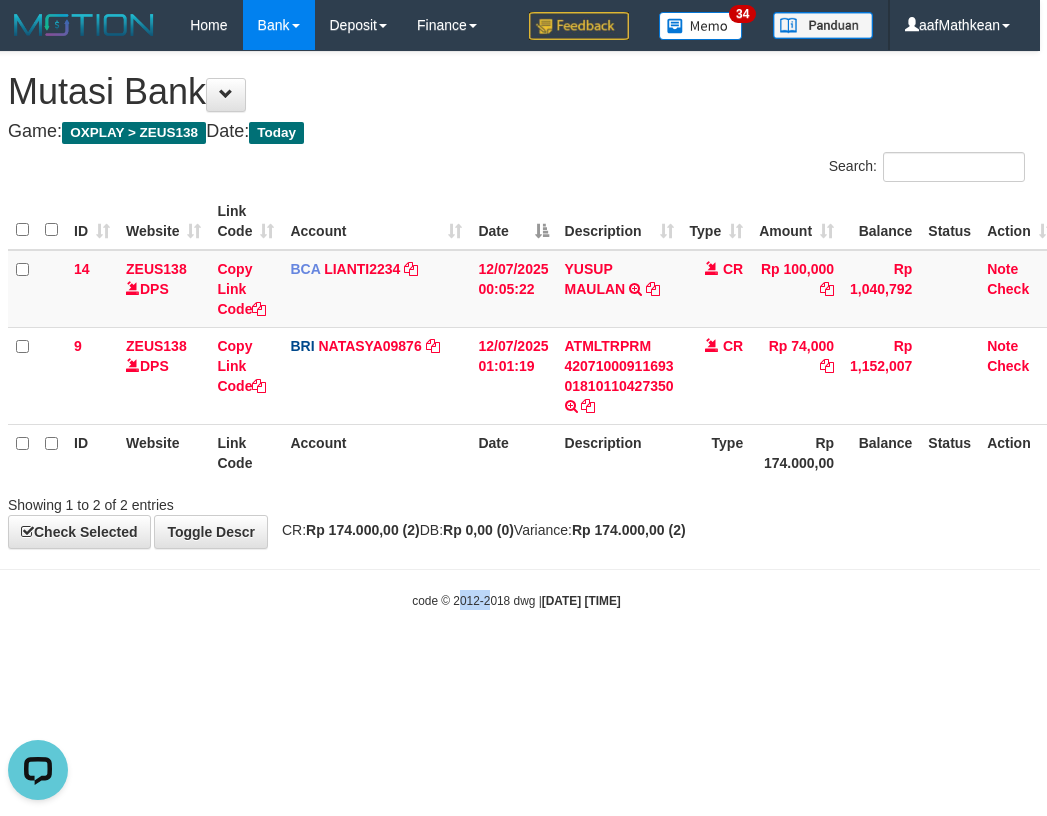 drag, startPoint x: 468, startPoint y: 605, endPoint x: 400, endPoint y: 601, distance: 68.117546 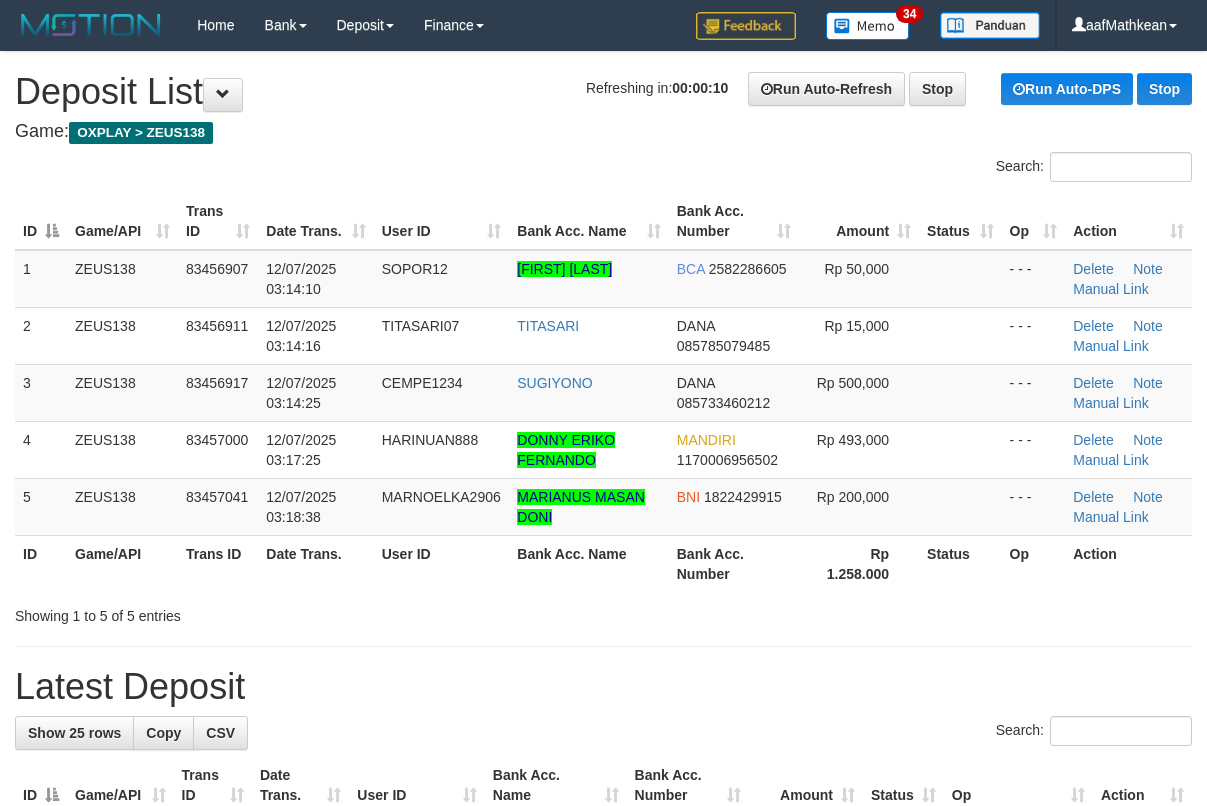 scroll, scrollTop: 0, scrollLeft: 0, axis: both 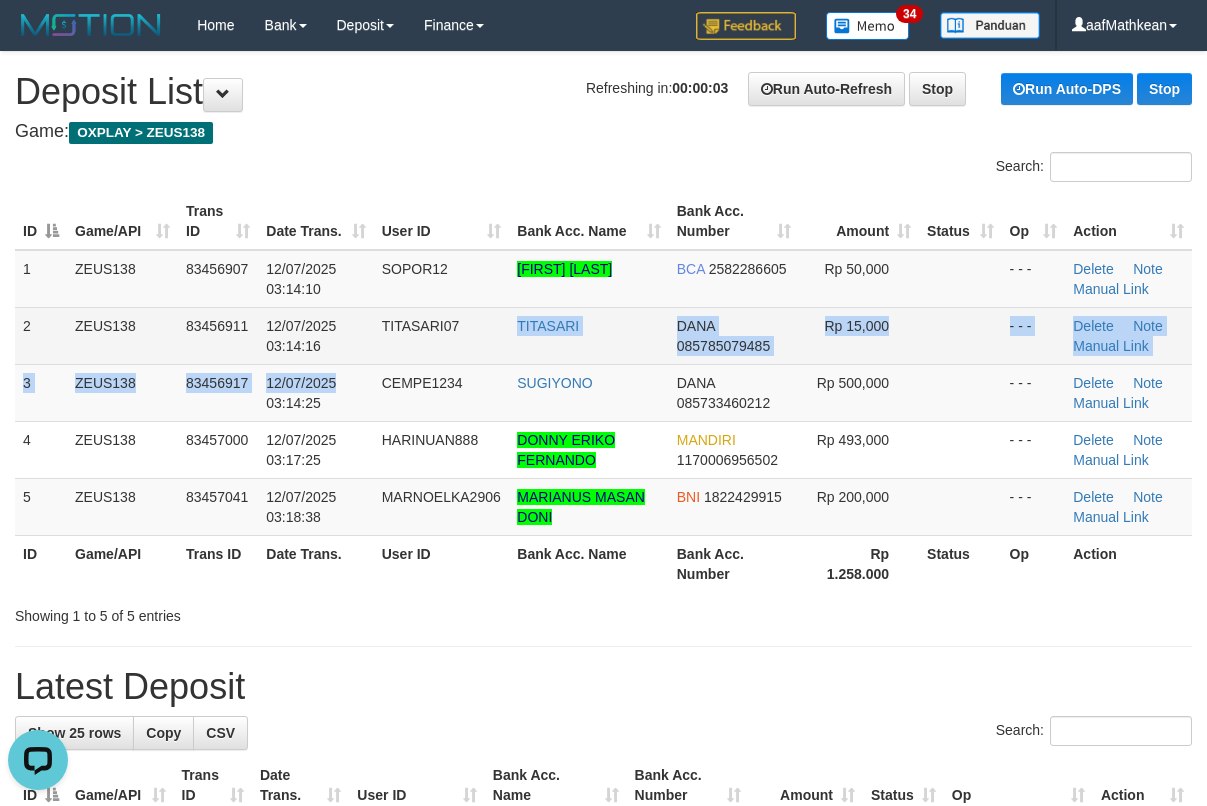 click on "1
ZEUS138
83456907
[DATE] [TIME]
SOPOR12
[FIRST] [LAST]
BCA
2582286605
Rp 50,000
- - -
Delete
Note
Manual Link
2
ZEUS138
83456911
[DATE] [TIME]
TITASARI07
TITASARI
DANA
[PHONE]
Rp 15,000
- - -
Delete
Note
Manual Link
3
ZEUS138
[STATE]" at bounding box center (603, 393) 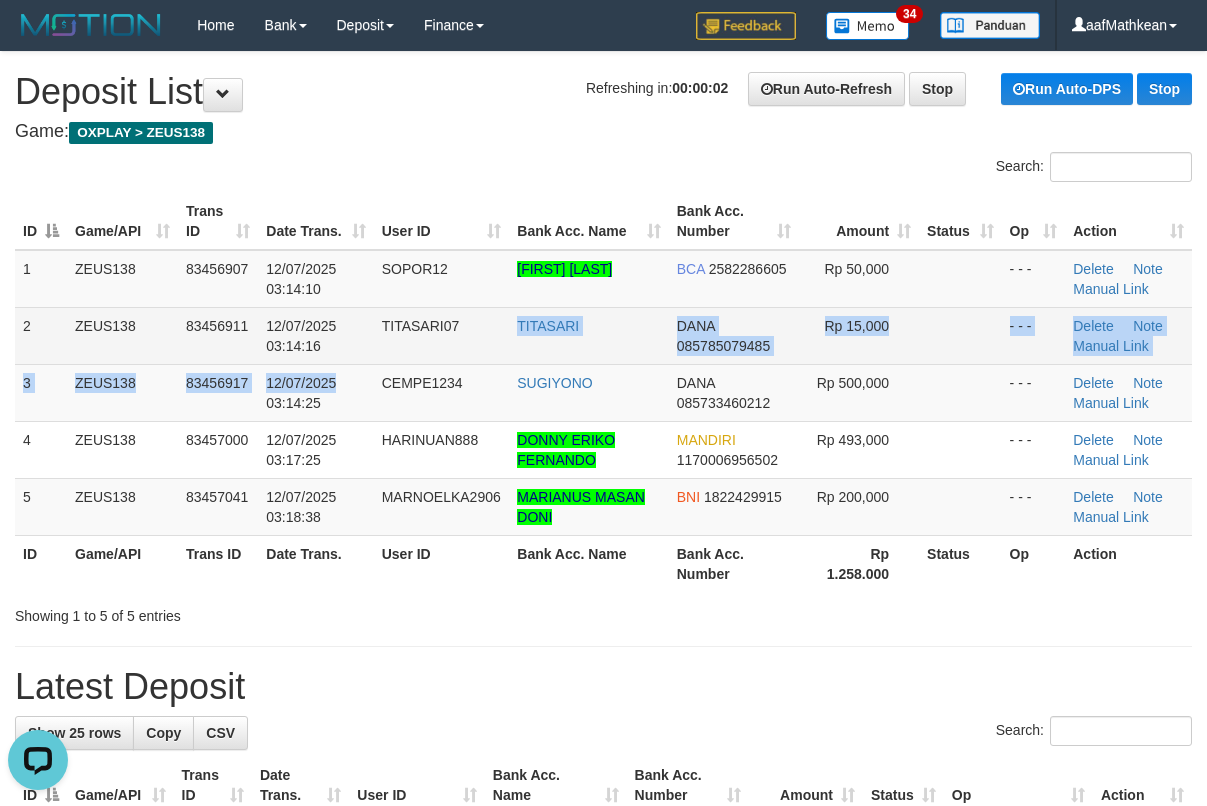 click on "1
ZEUS138
83456907
12/07/2025 03:14:10
SOPOR12
ACHMAD SOFI HIDAYAT
BCA
2582286605
Rp 50,000
- - -
Delete
Note
Manual Link
2
ZEUS138
83456911
12/07/2025 03:14:16
TITASARI07
TITASARI
DANA
085785079485
Rp 15,000
- - -
Delete
Note
Manual Link
3
ZEUS138
BNI" at bounding box center (603, 393) 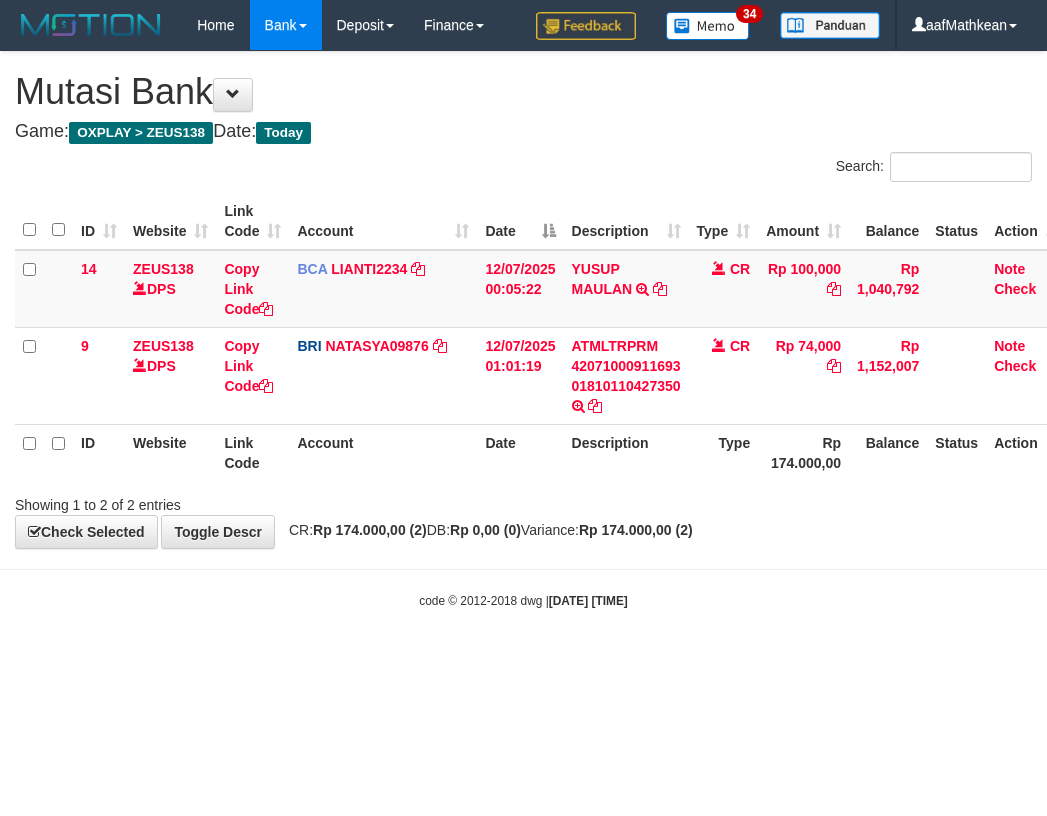scroll, scrollTop: 0, scrollLeft: 7, axis: horizontal 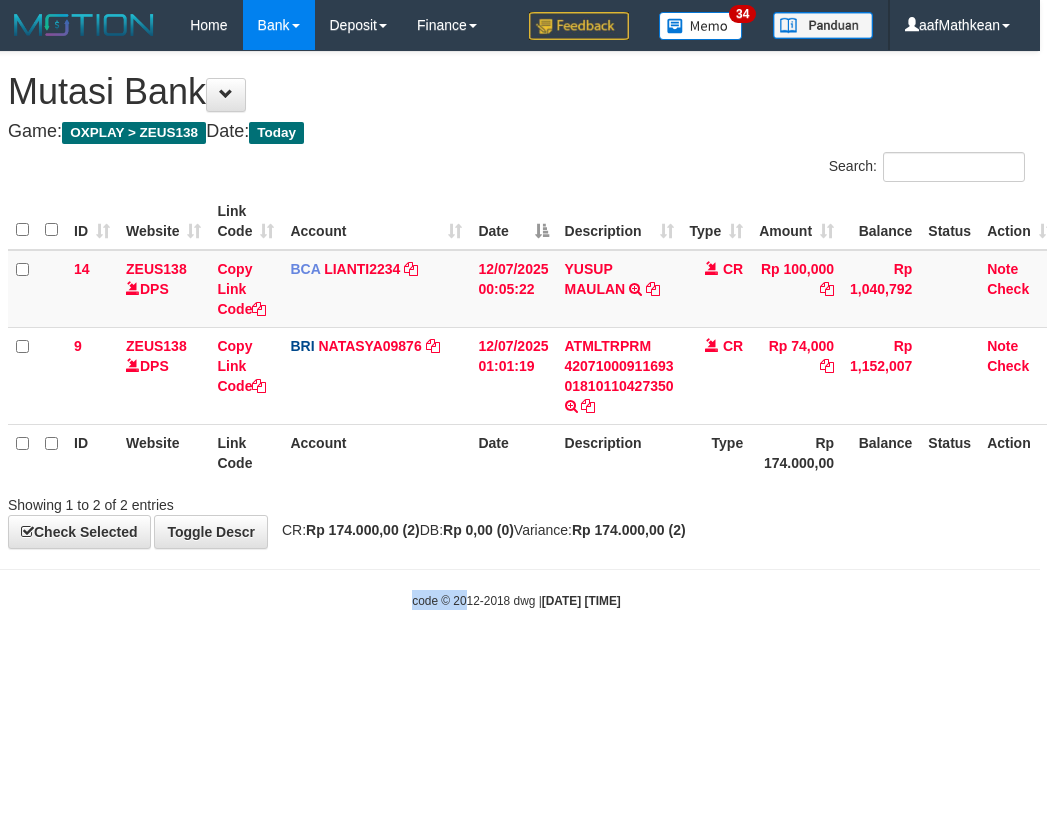 click on "Toggle navigation
Home
Bank
Account List
Load
By Website
Group
[OXPLAY]													ZEUS138
By Load Group (DPS)
Sync" at bounding box center (516, 330) 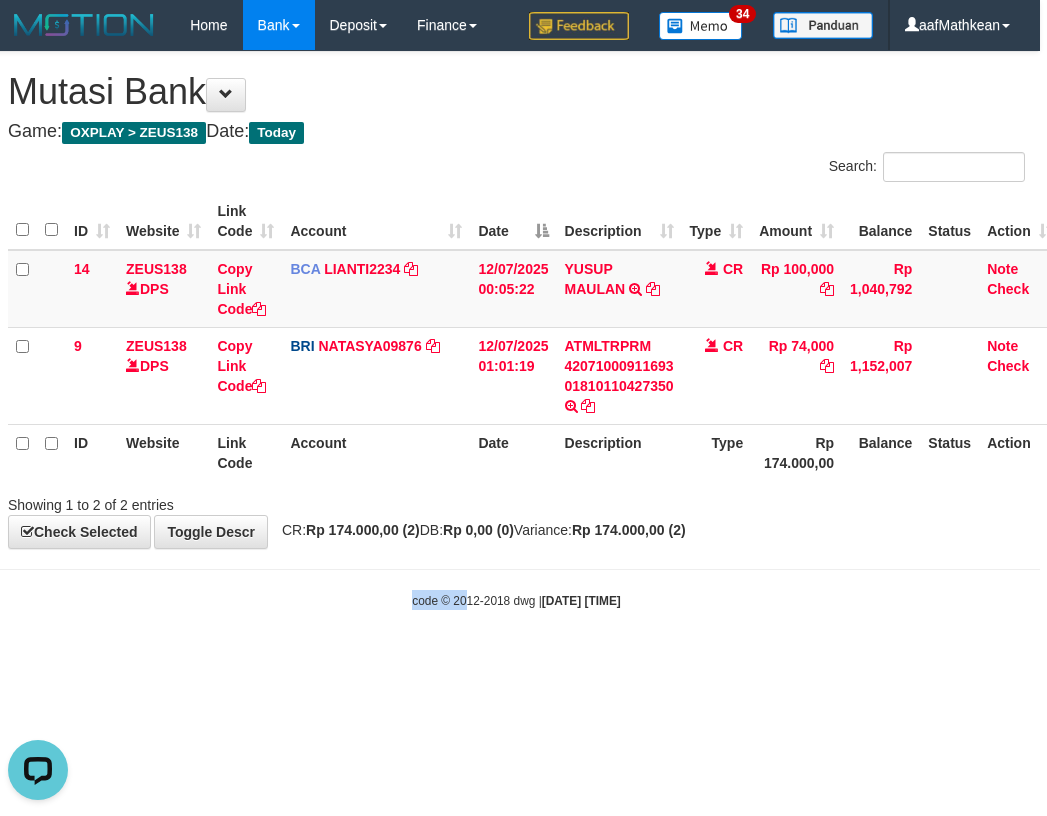 scroll, scrollTop: 0, scrollLeft: 0, axis: both 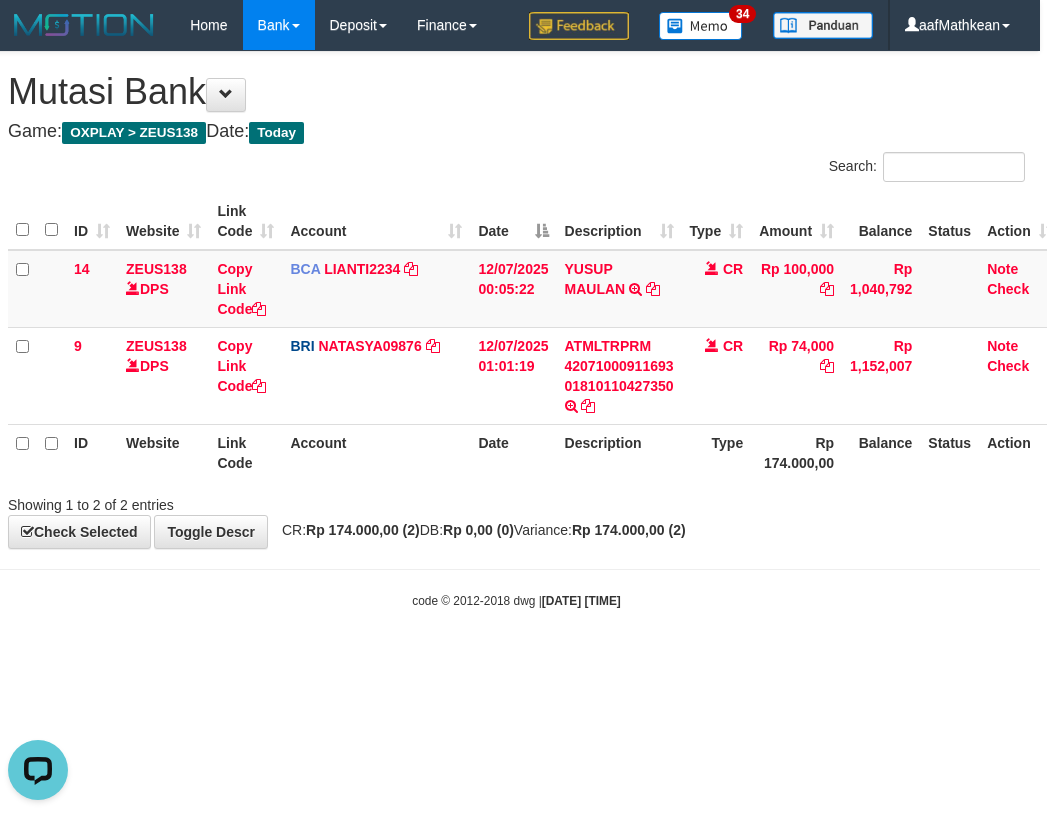 drag, startPoint x: 680, startPoint y: 621, endPoint x: 468, endPoint y: 789, distance: 270.49585 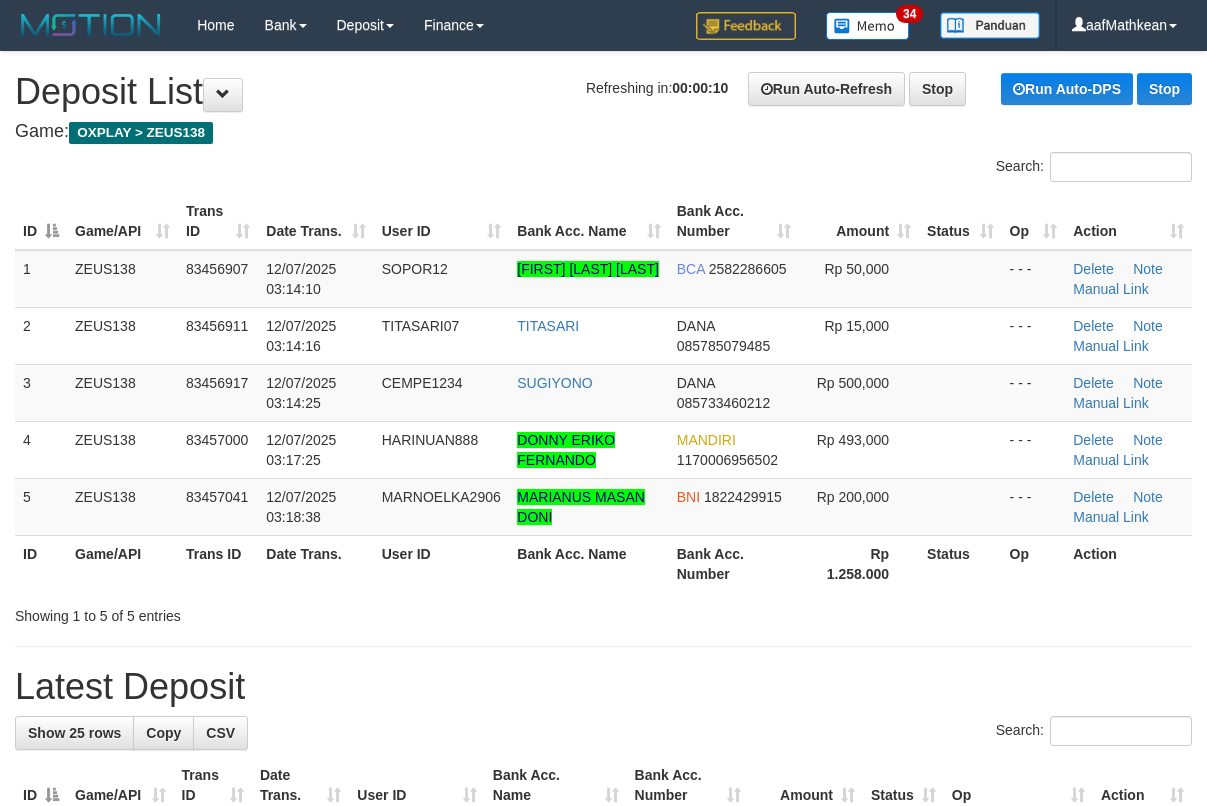scroll, scrollTop: 0, scrollLeft: 0, axis: both 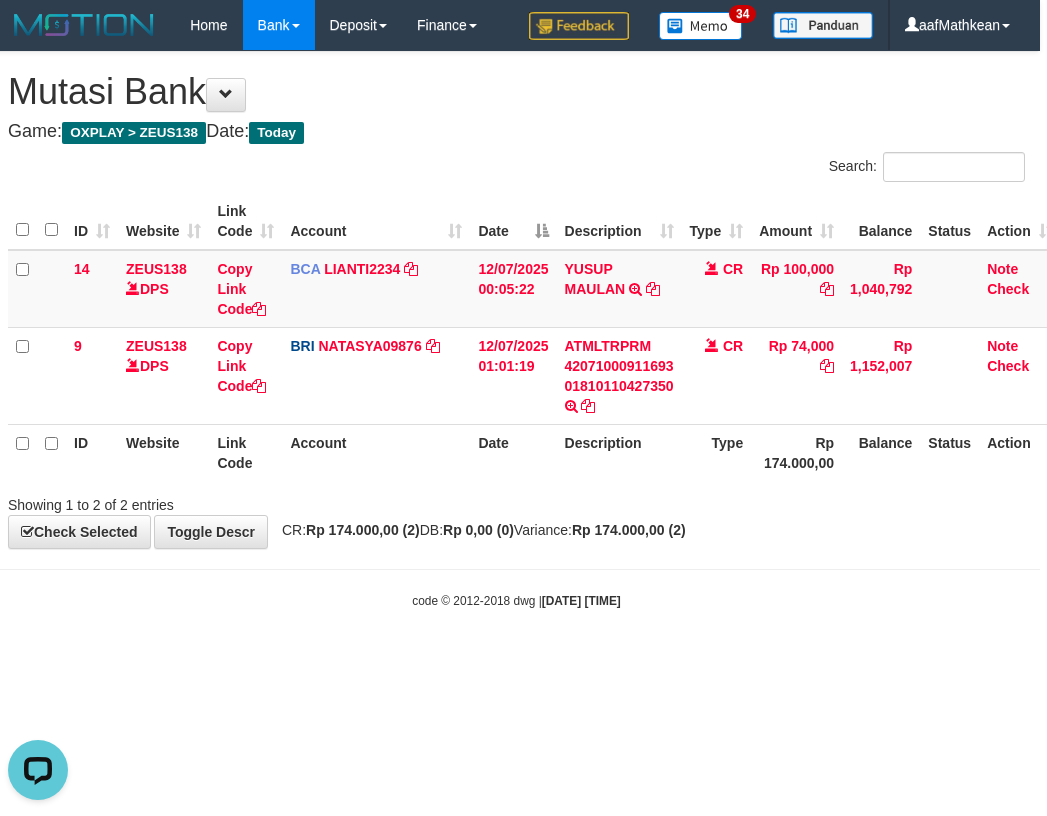 click on "Toggle navigation
Home
Bank
Account List
Load
By Website
Group
[OXPLAY]													ZEUS138
By Load Group (DPS)
Sync" at bounding box center [516, 330] 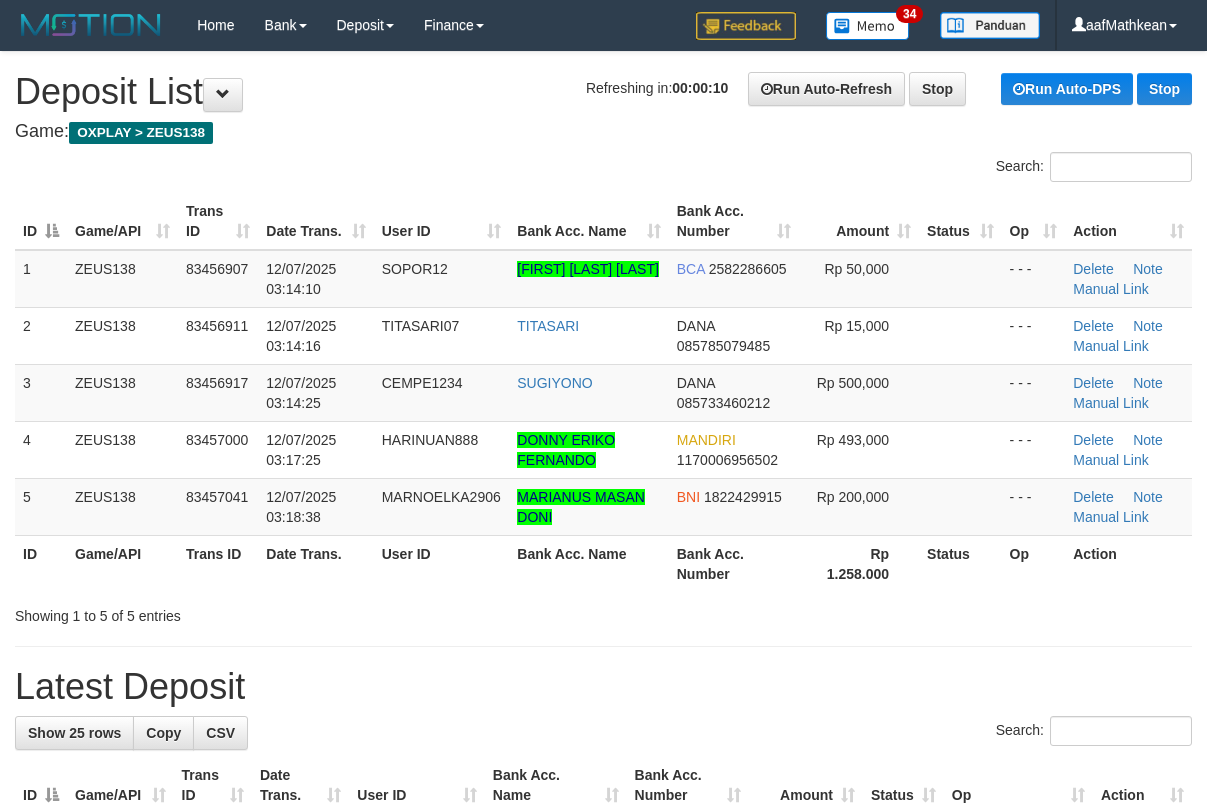 scroll, scrollTop: 0, scrollLeft: 0, axis: both 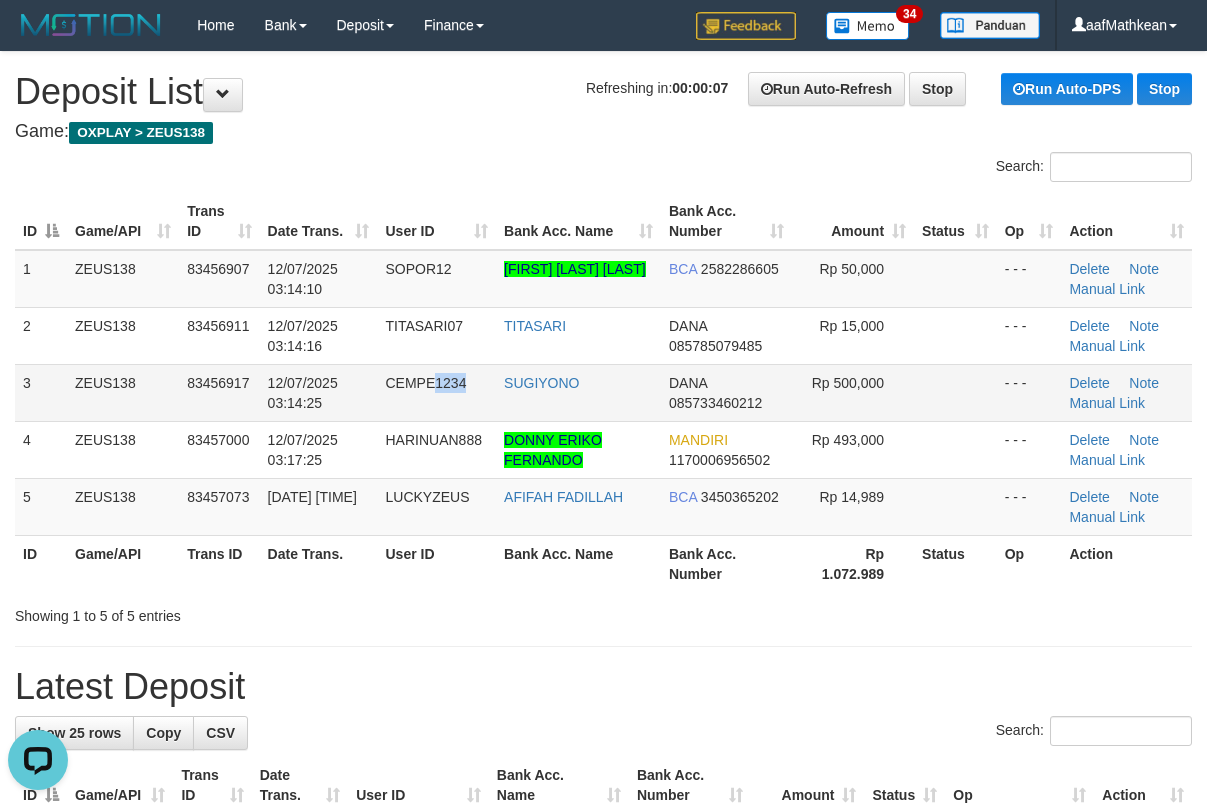 drag, startPoint x: 436, startPoint y: 384, endPoint x: 298, endPoint y: 392, distance: 138.23169 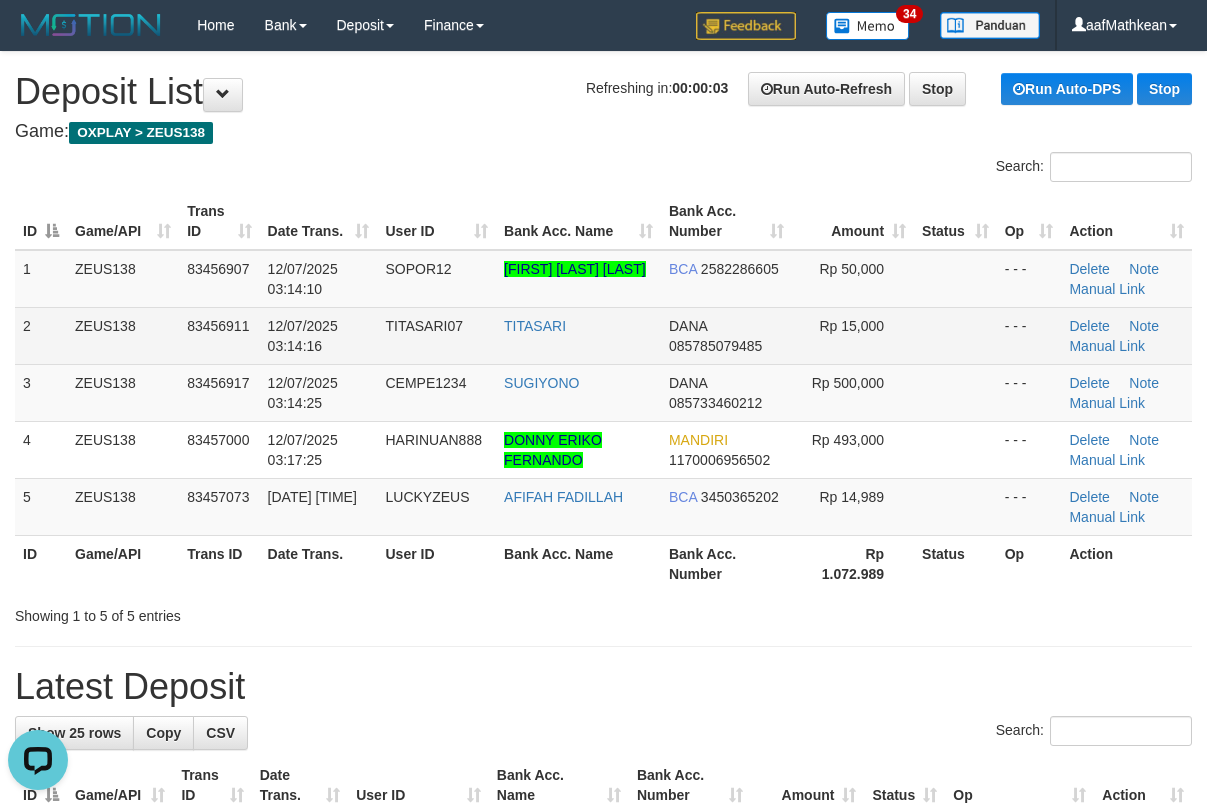 drag, startPoint x: 492, startPoint y: 352, endPoint x: 308, endPoint y: 385, distance: 186.93582 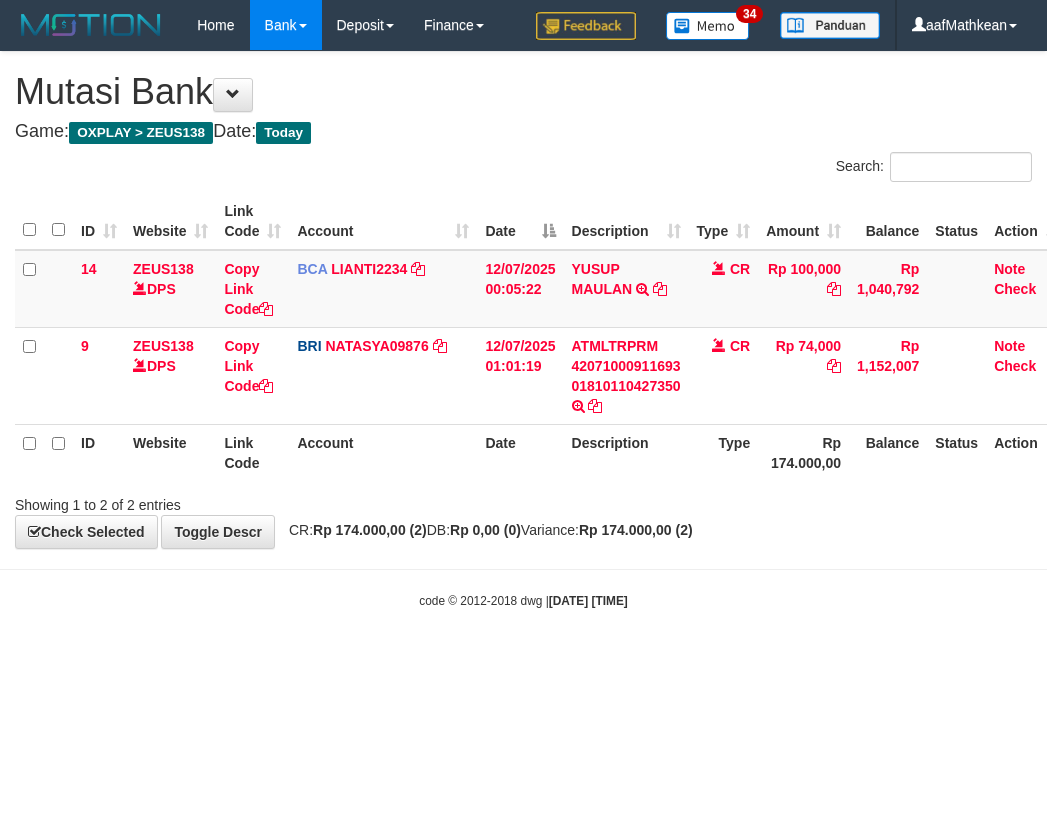 scroll, scrollTop: 0, scrollLeft: 7, axis: horizontal 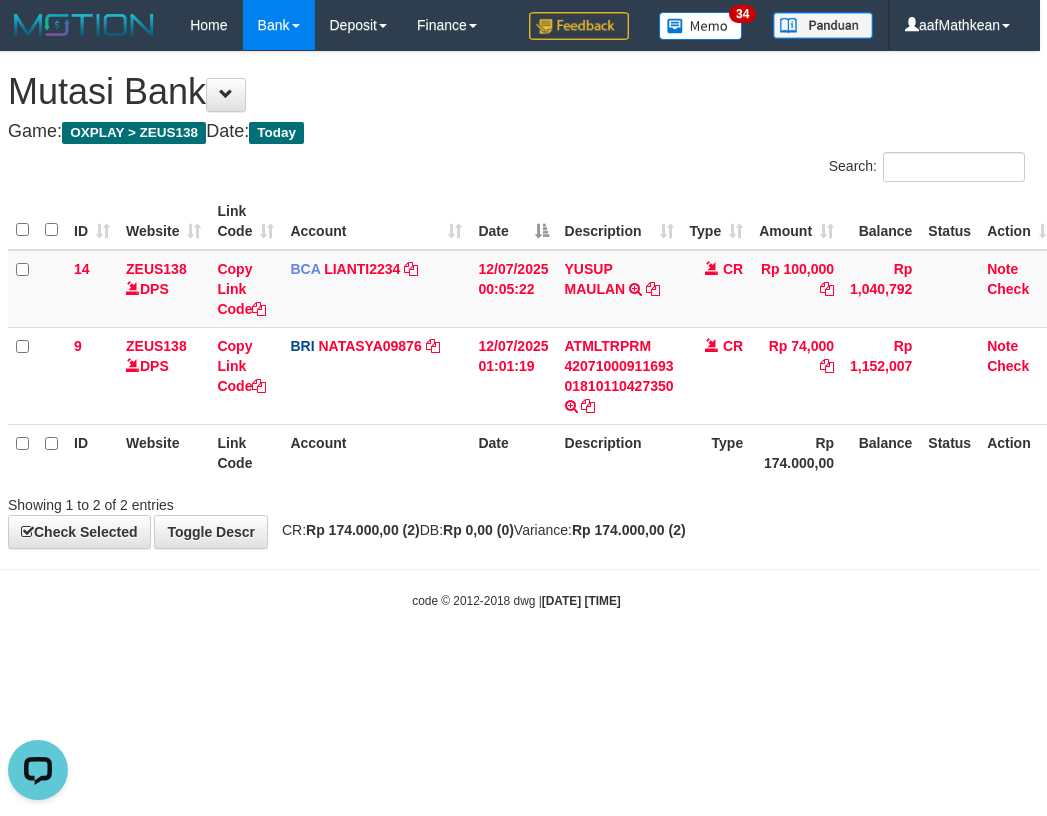 click on "Toggle navigation
Home
Bank
Account List
Load
By Website
Group
[OXPLAY]													ZEUS138
By Load Group (DPS)
Sync" at bounding box center [516, 330] 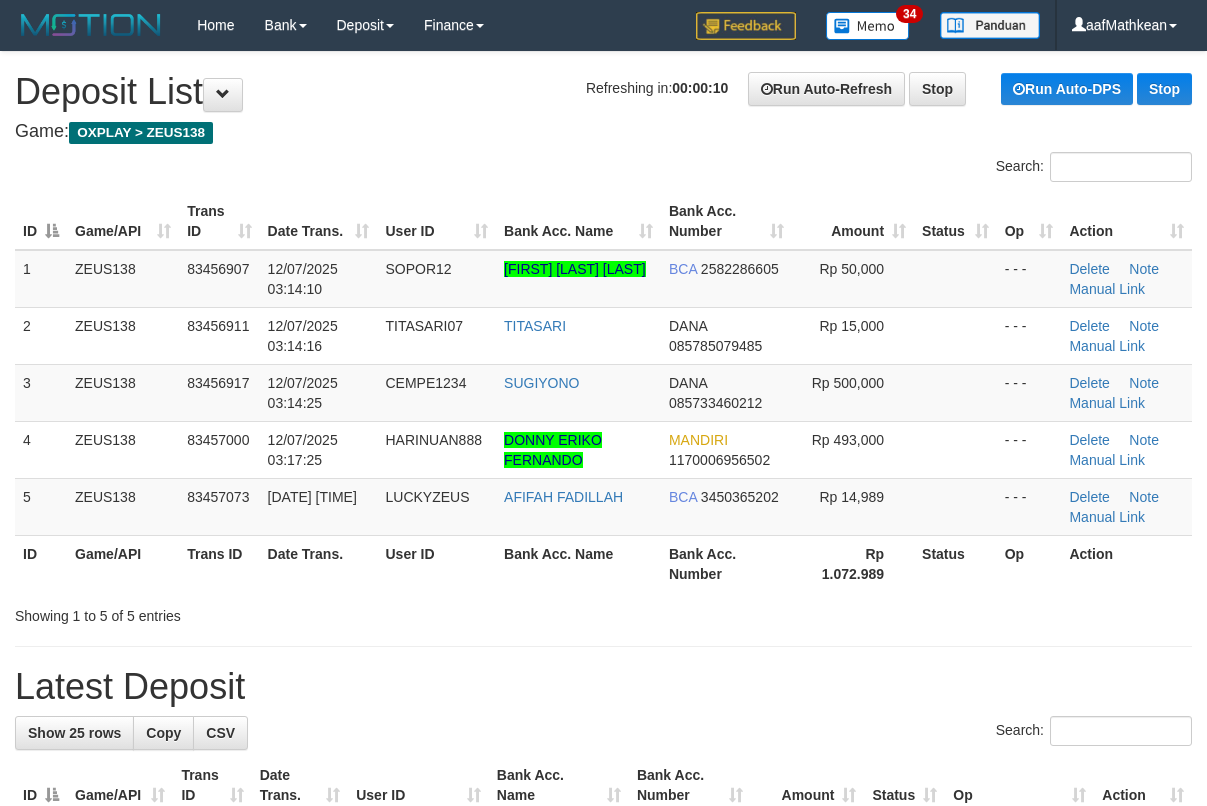 scroll, scrollTop: 0, scrollLeft: 0, axis: both 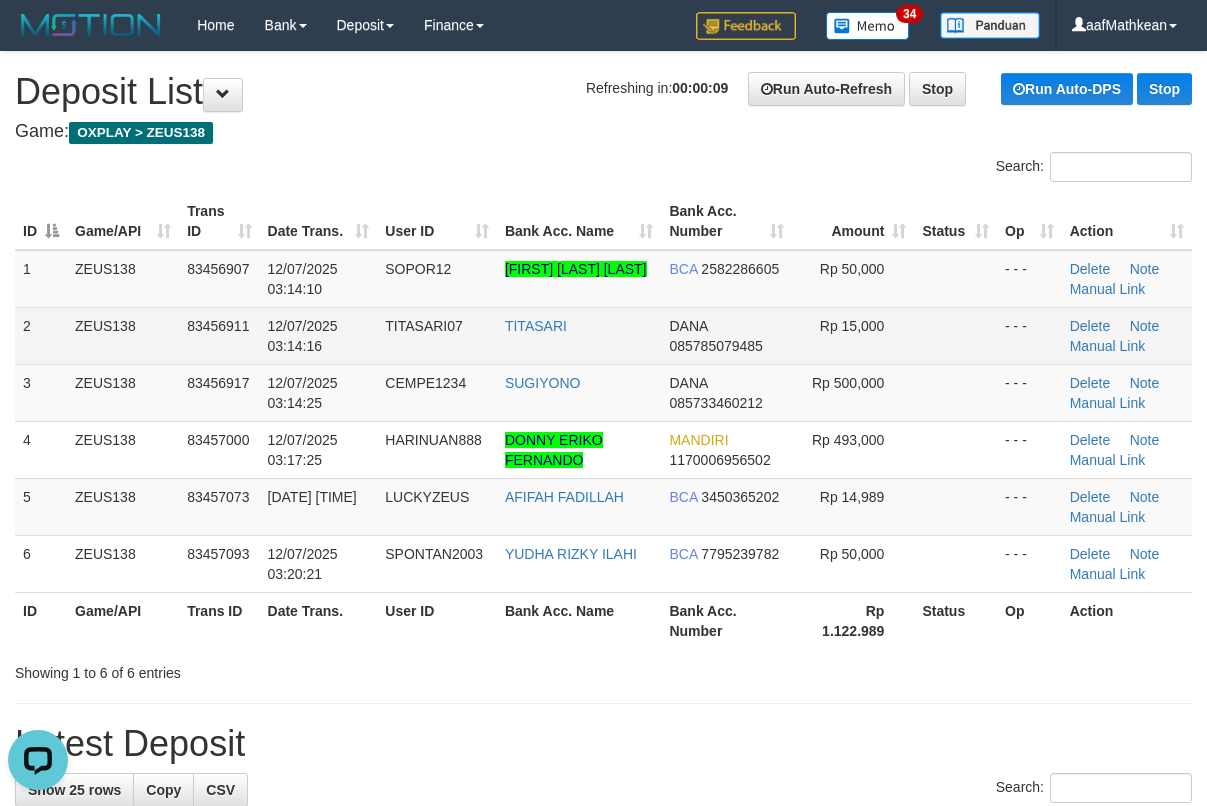 click on "Search:" at bounding box center [906, 169] 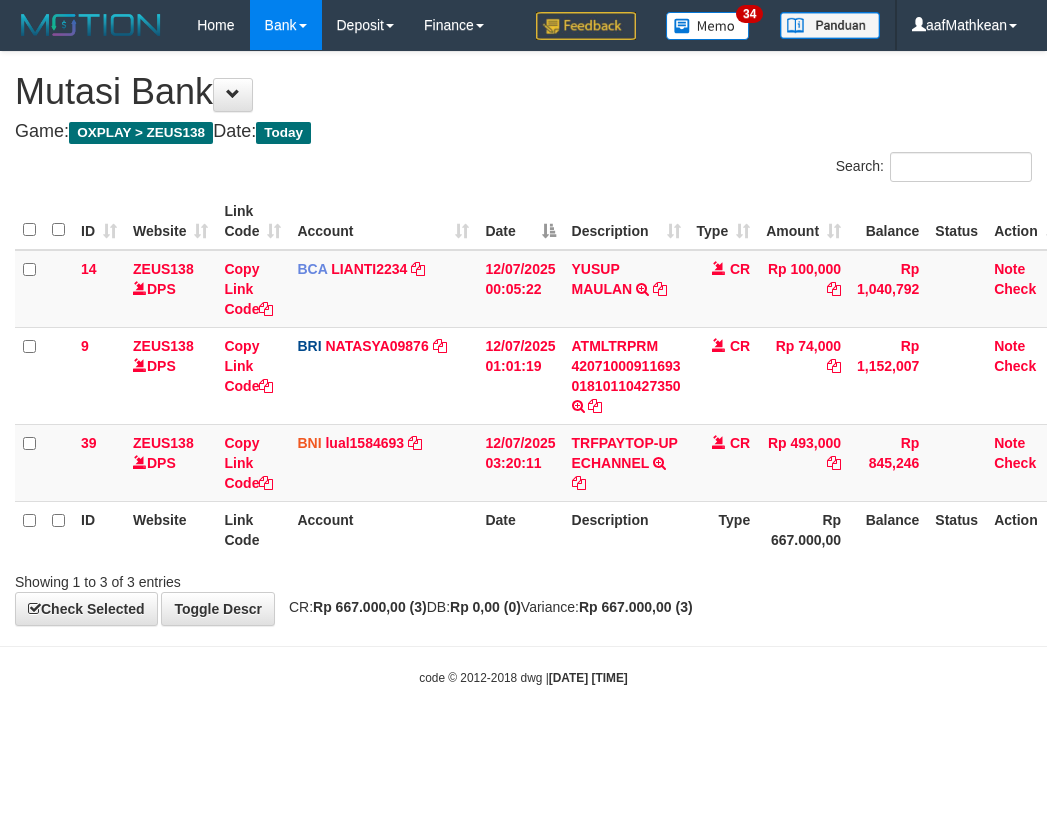 scroll, scrollTop: 0, scrollLeft: 7, axis: horizontal 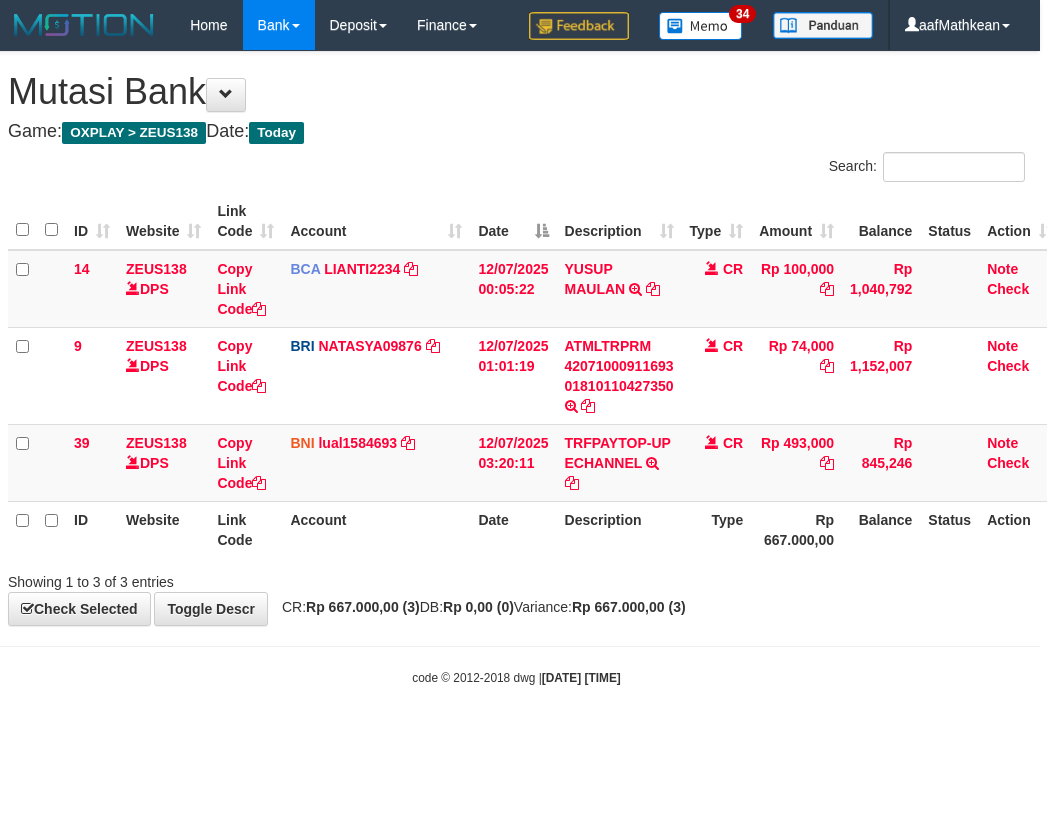 click on "Description" at bounding box center (619, 529) 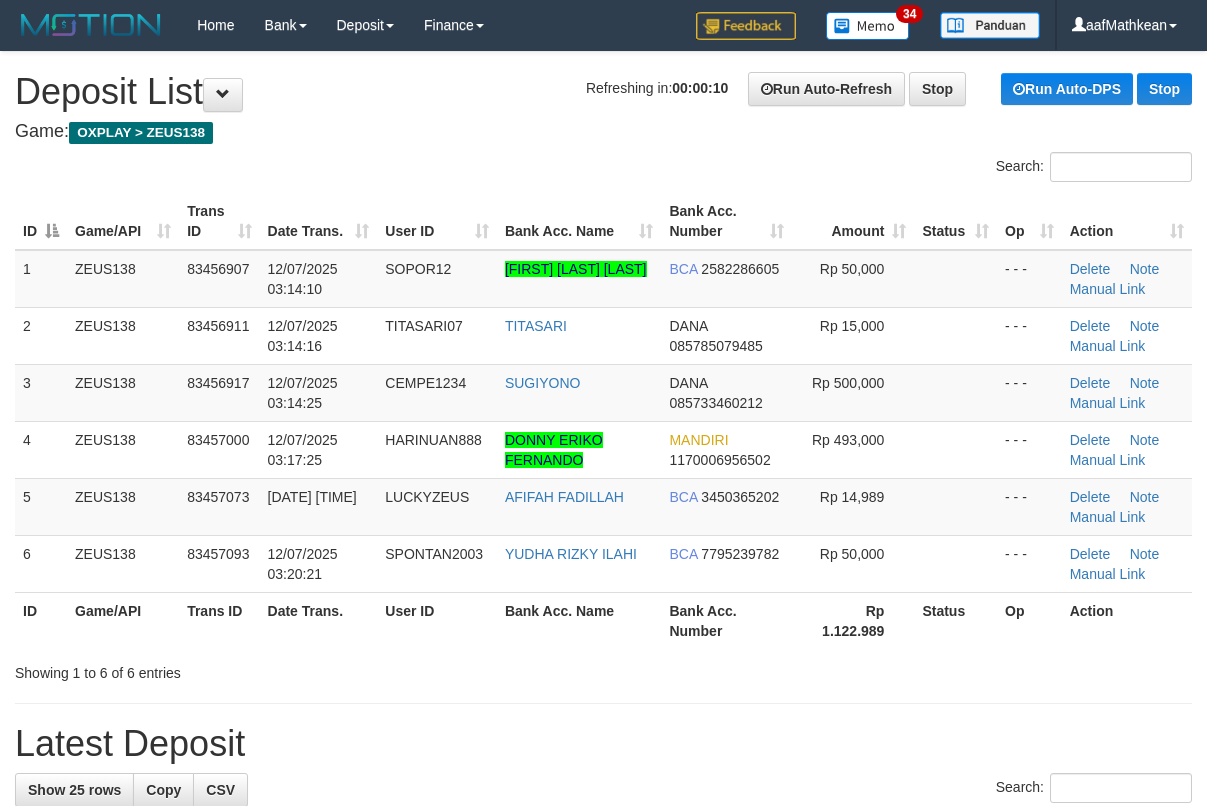 scroll, scrollTop: 0, scrollLeft: 0, axis: both 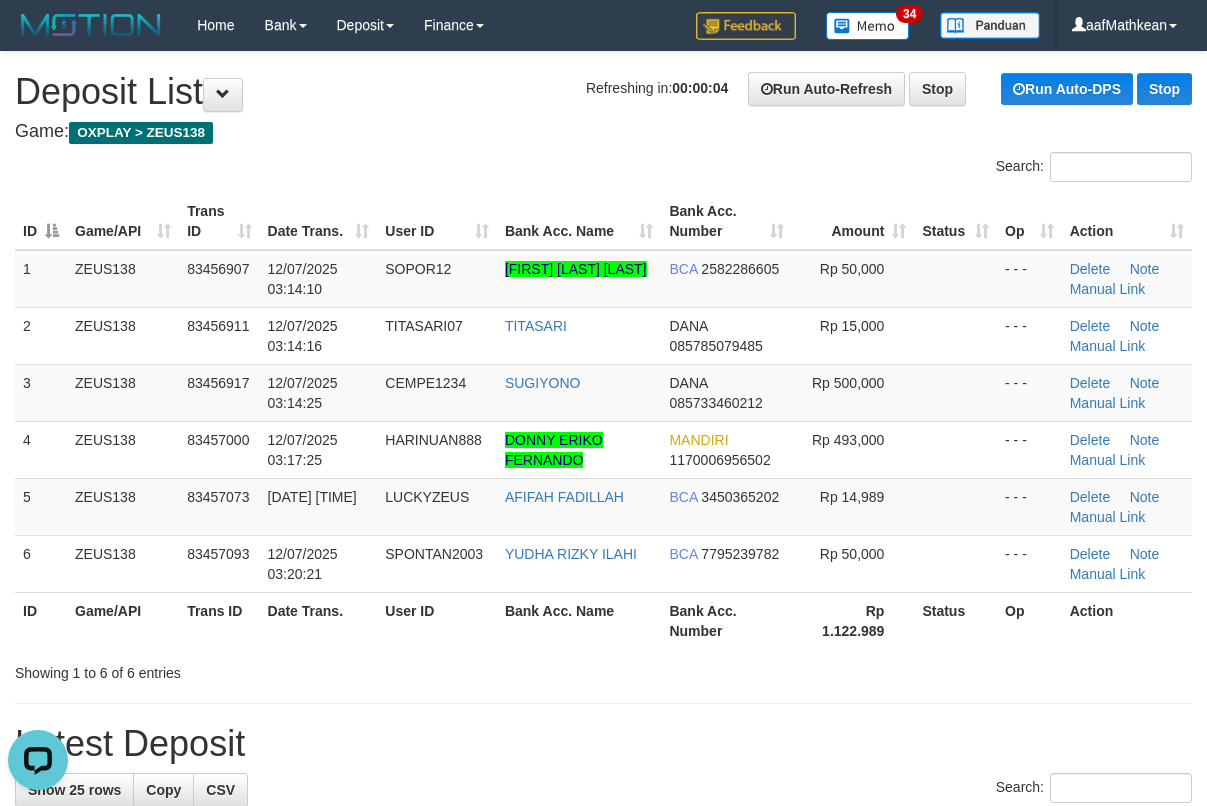 click on "Search:
ID Game/API Trans ID Date Trans. User ID Bank Acc. Name Bank Acc. Number Amount Status Op Action
1
ZEUS138
83456907
12/07/2025 03:14:10
SOPOR12
ACHMAD SOFI HIDAYAT
BCA
2582286605
Rp 50,000
- - -
Delete
Note
Manual Link
2
ZEUS138
83456911
12/07/2025 03:14:16
TITASARI07
TITASARI
DANA
085785079485
Rp 15,000
- - -" at bounding box center [603, 417] 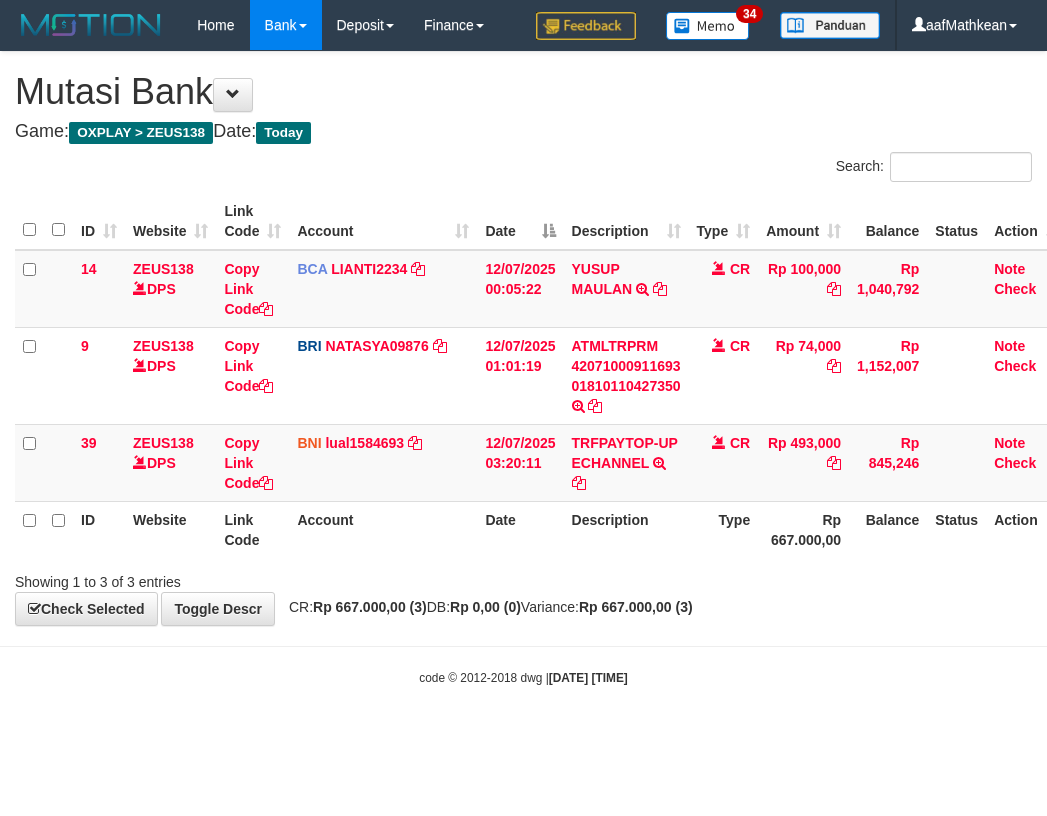 scroll, scrollTop: 0, scrollLeft: 7, axis: horizontal 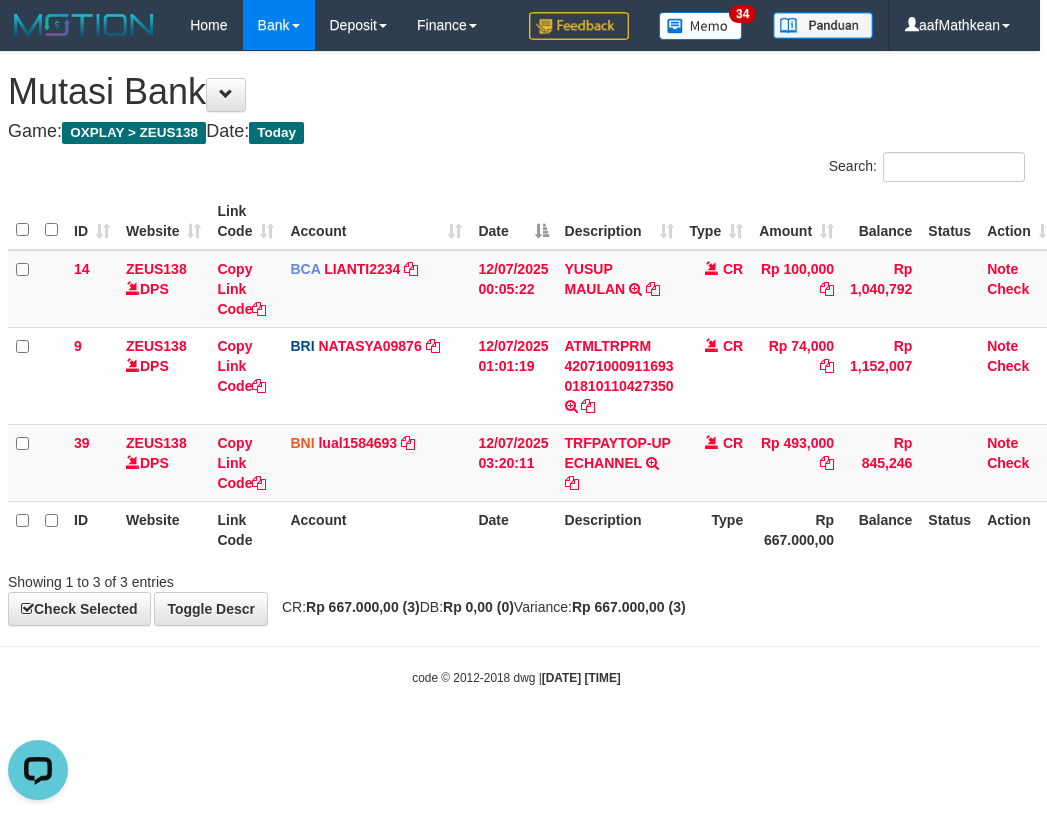click on "Search:" at bounding box center [779, 169] 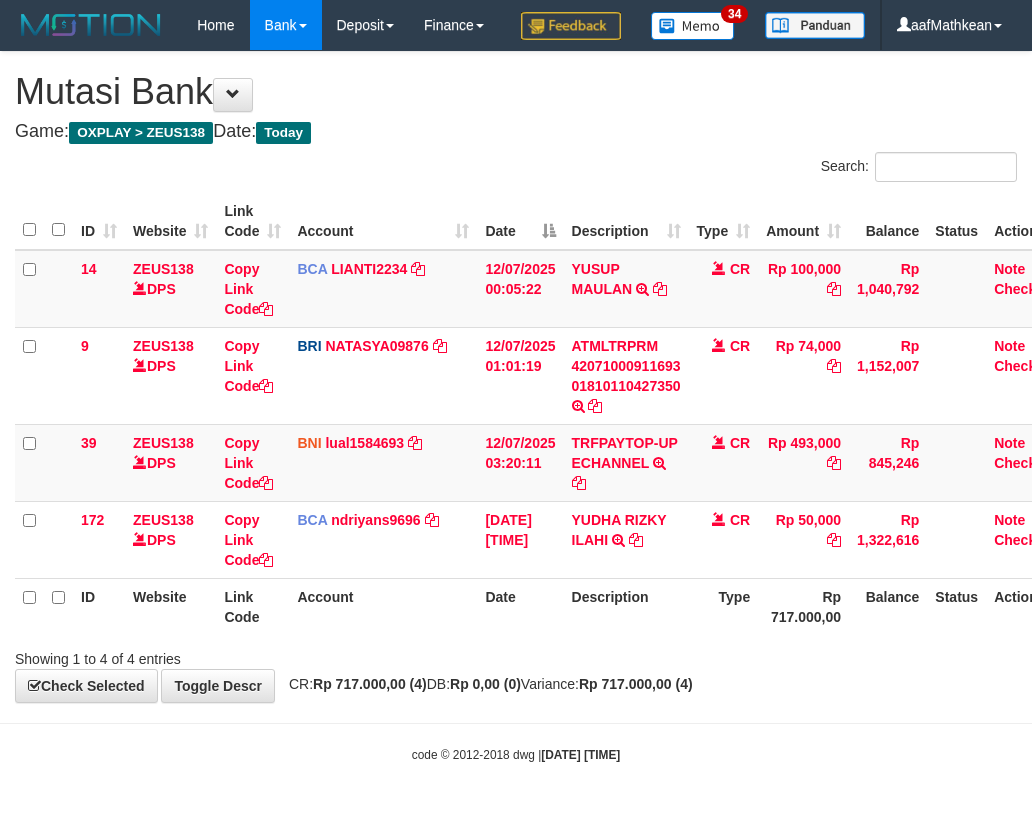 scroll, scrollTop: 0, scrollLeft: 7, axis: horizontal 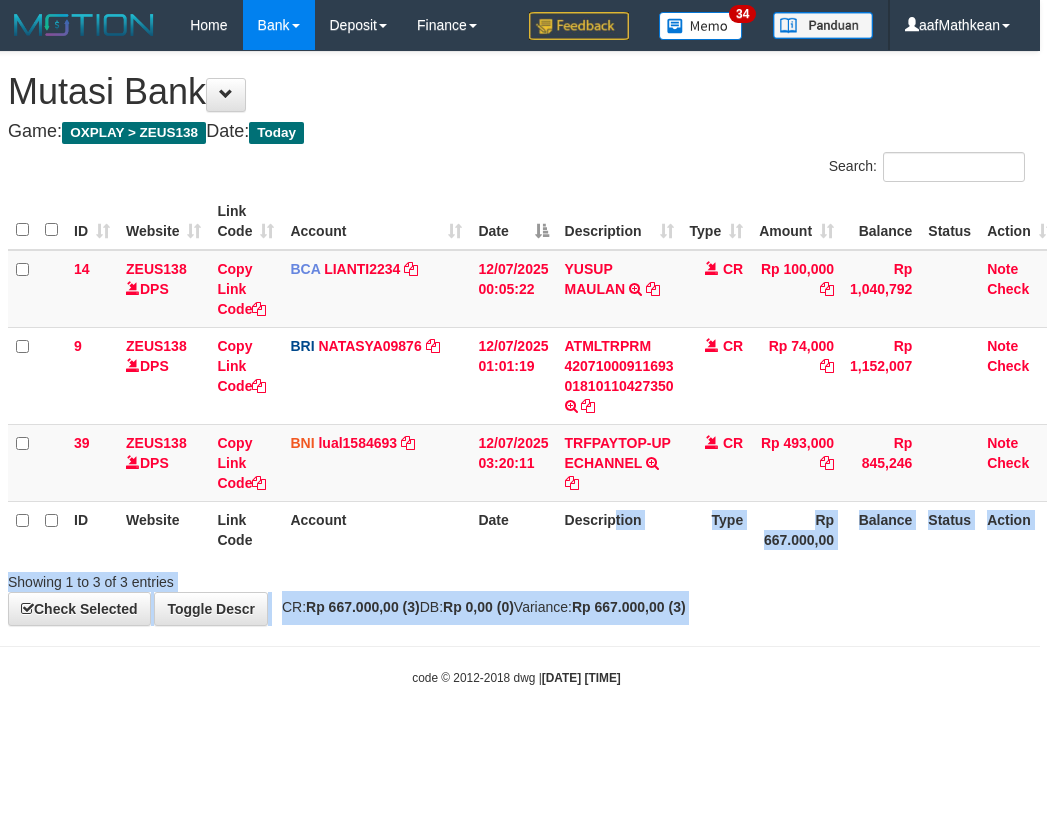 drag, startPoint x: 612, startPoint y: 626, endPoint x: 490, endPoint y: 680, distance: 133.41664 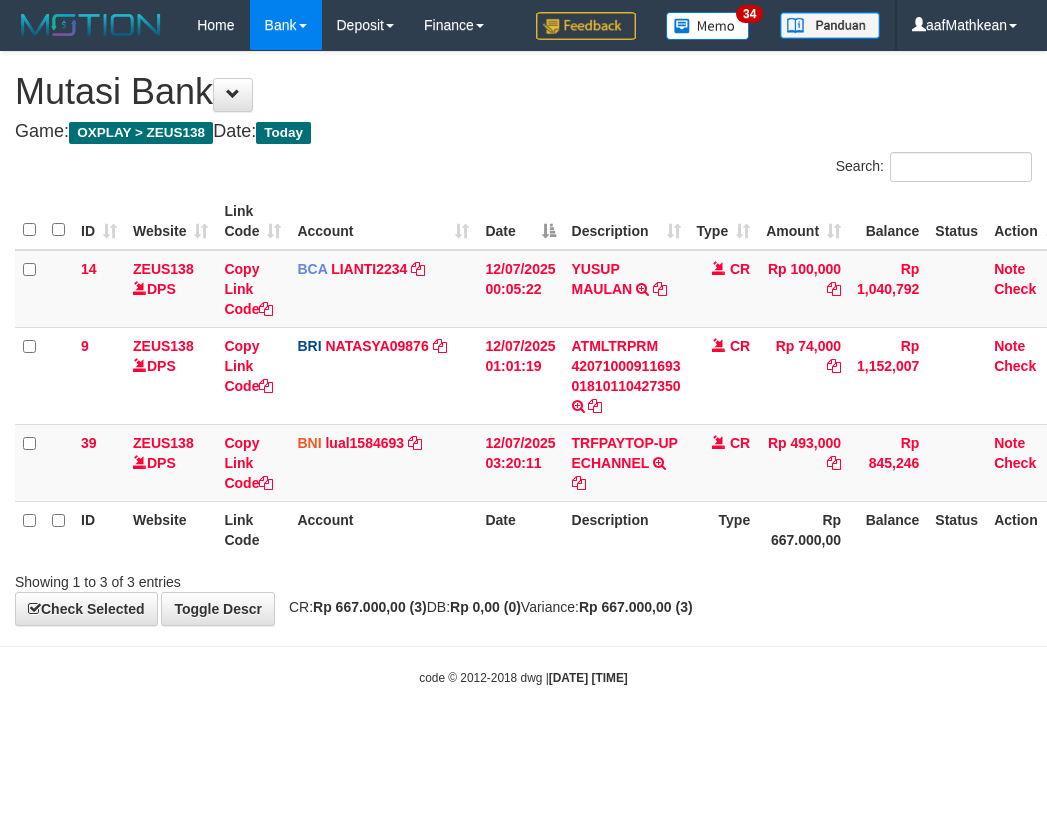 scroll, scrollTop: 0, scrollLeft: 7, axis: horizontal 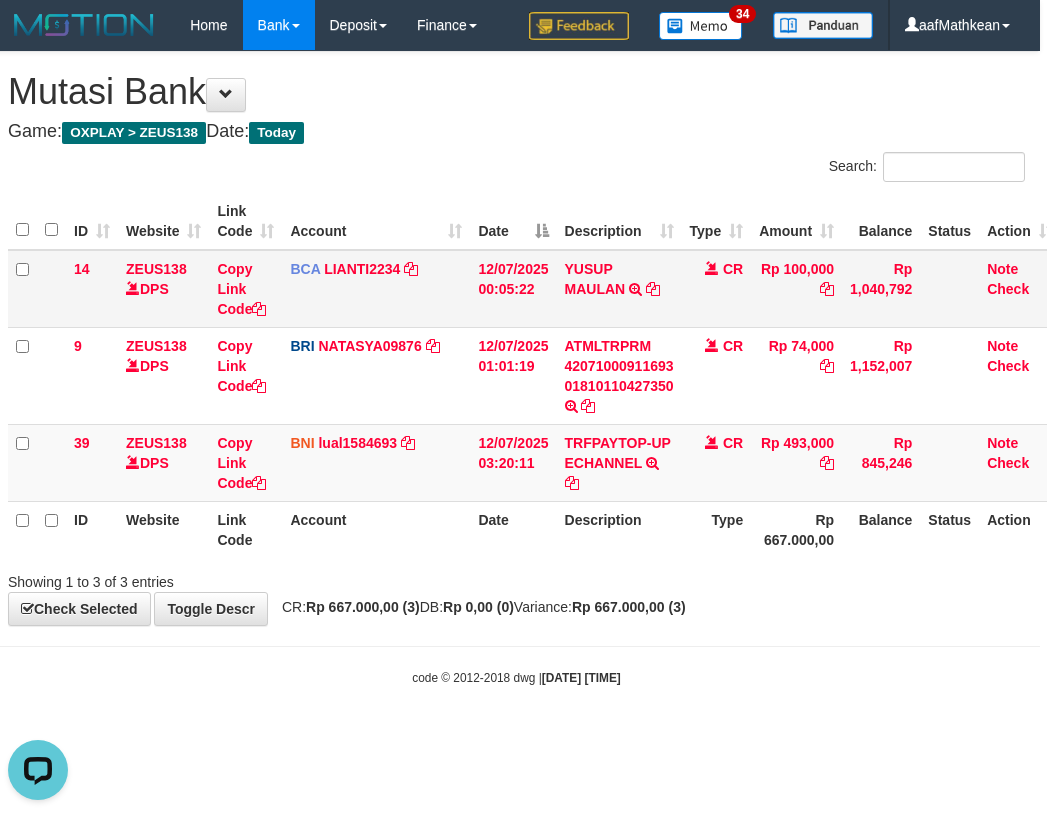 drag, startPoint x: 395, startPoint y: 289, endPoint x: 766, endPoint y: 300, distance: 371.16302 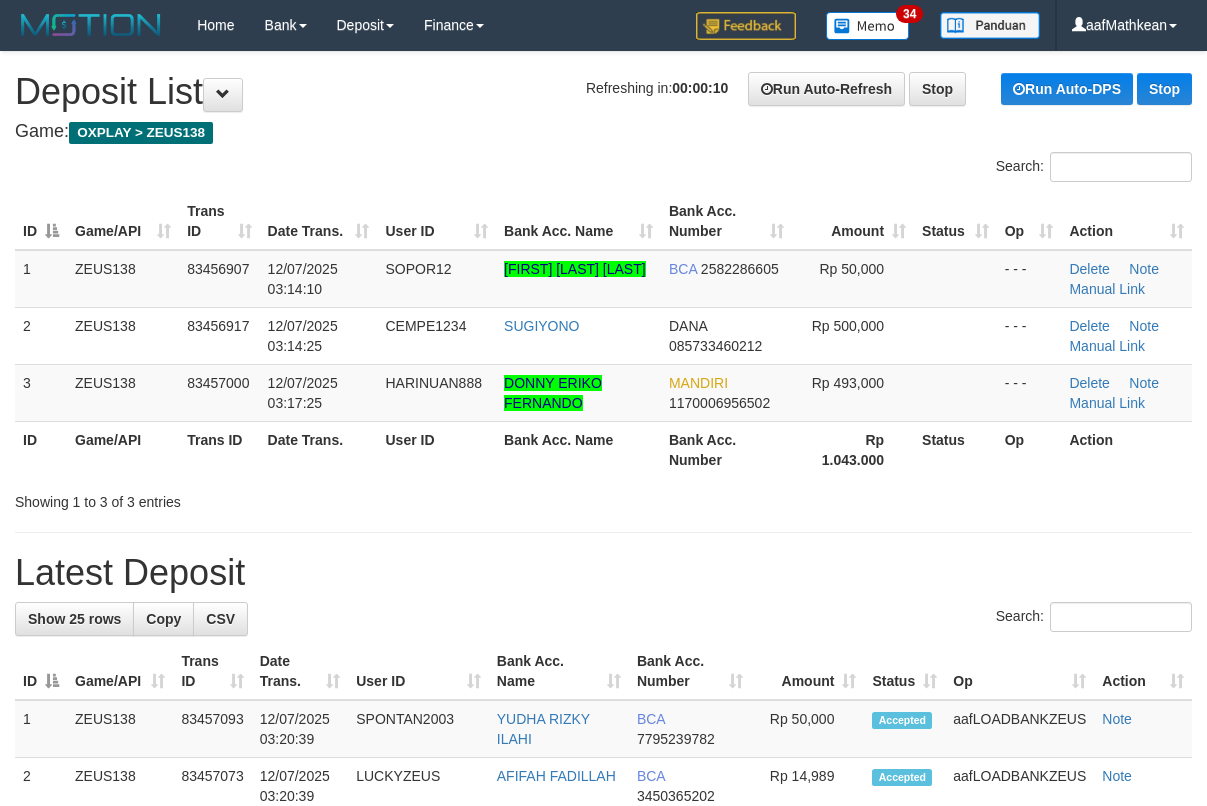scroll, scrollTop: 0, scrollLeft: 0, axis: both 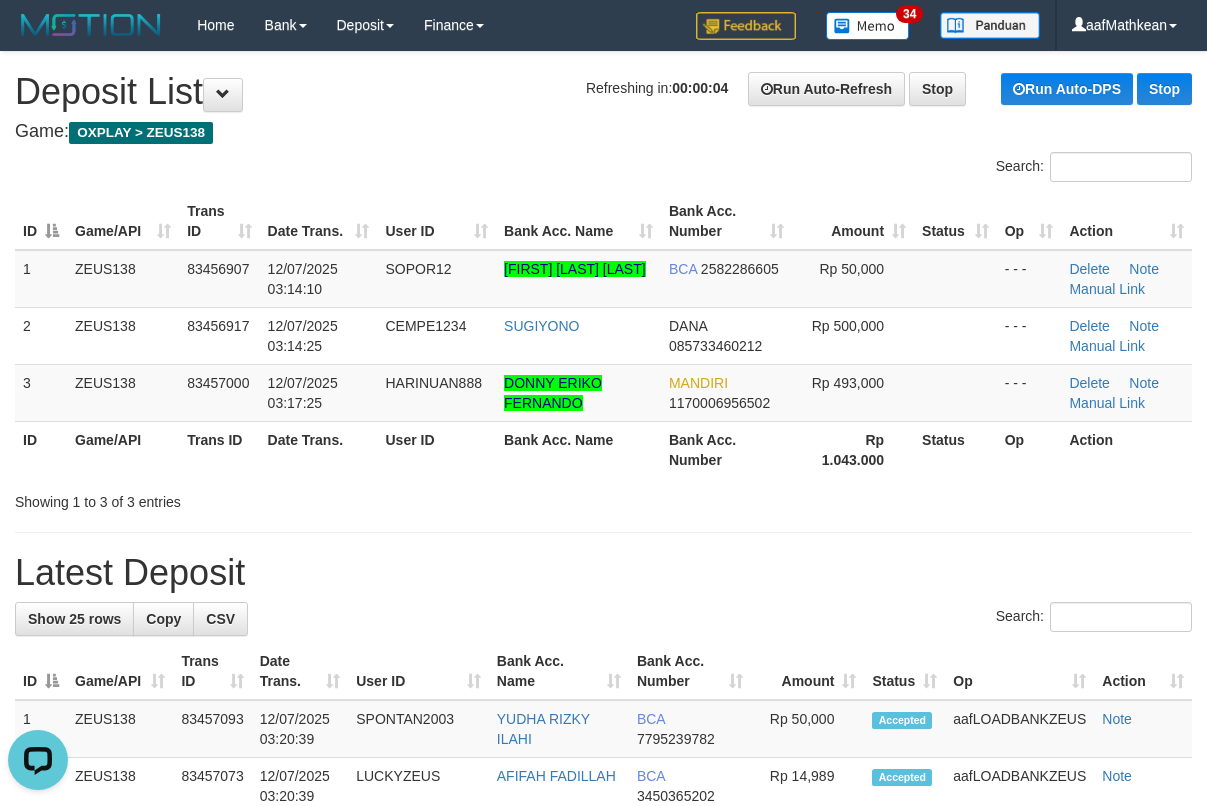 click on "Date Trans." at bounding box center [319, 221] 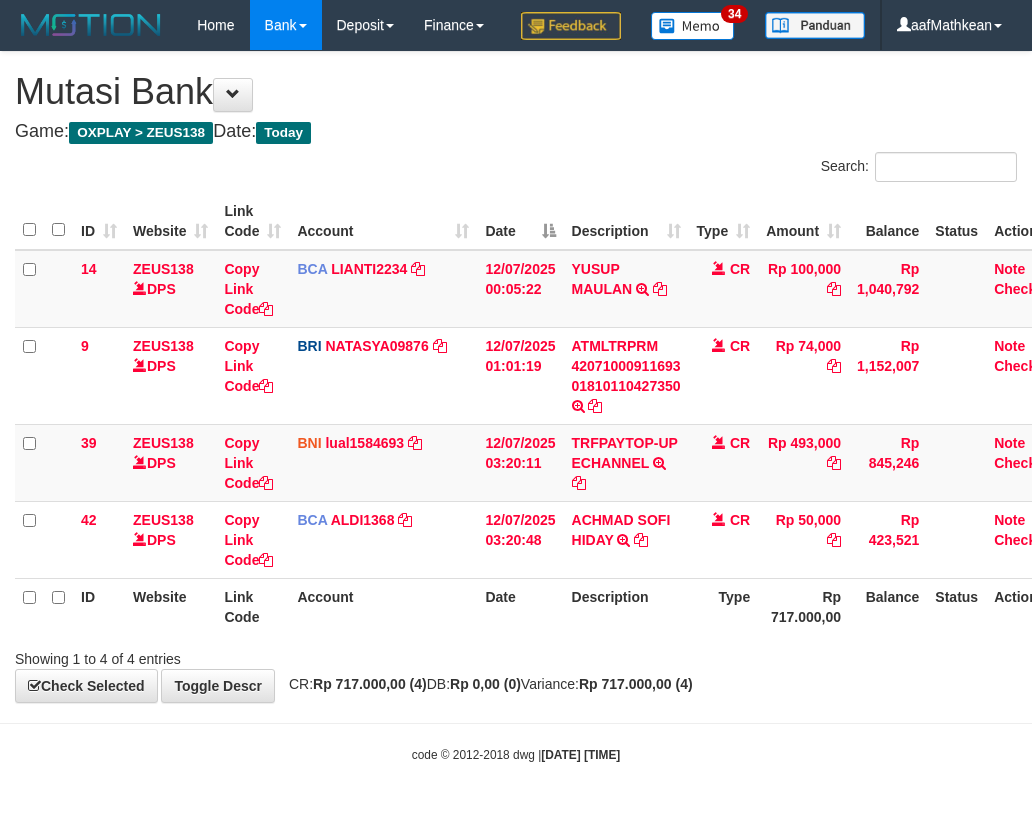 scroll, scrollTop: 0, scrollLeft: 7, axis: horizontal 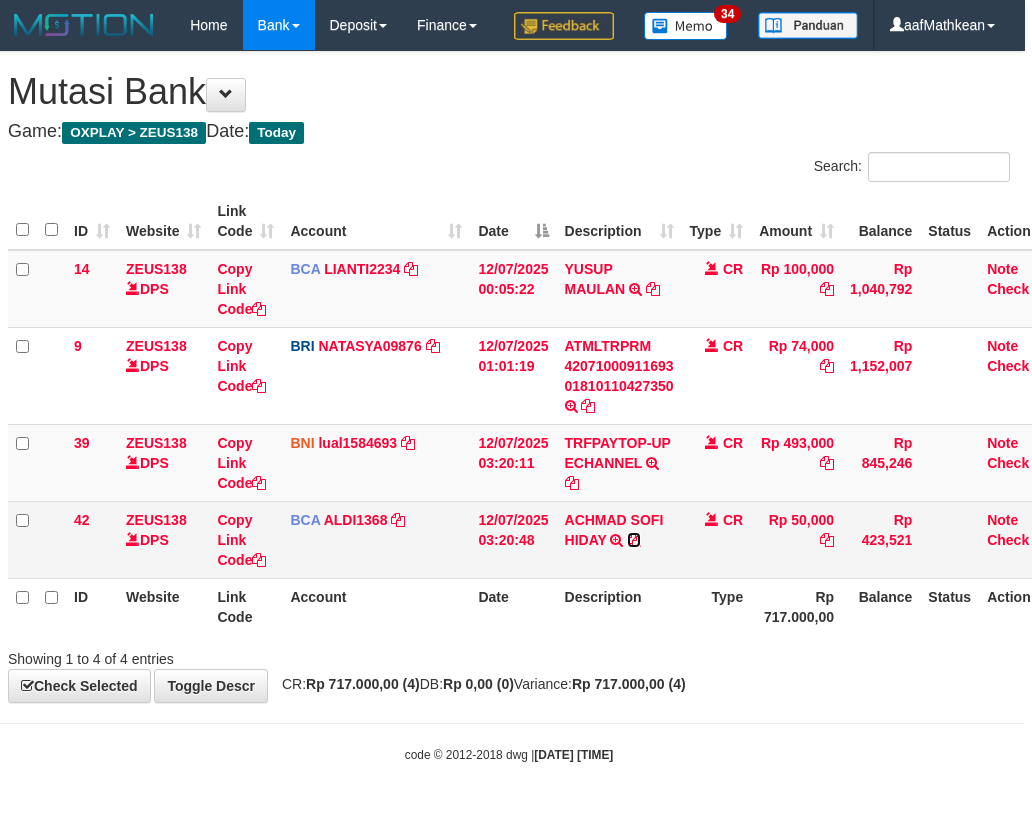 click at bounding box center (634, 540) 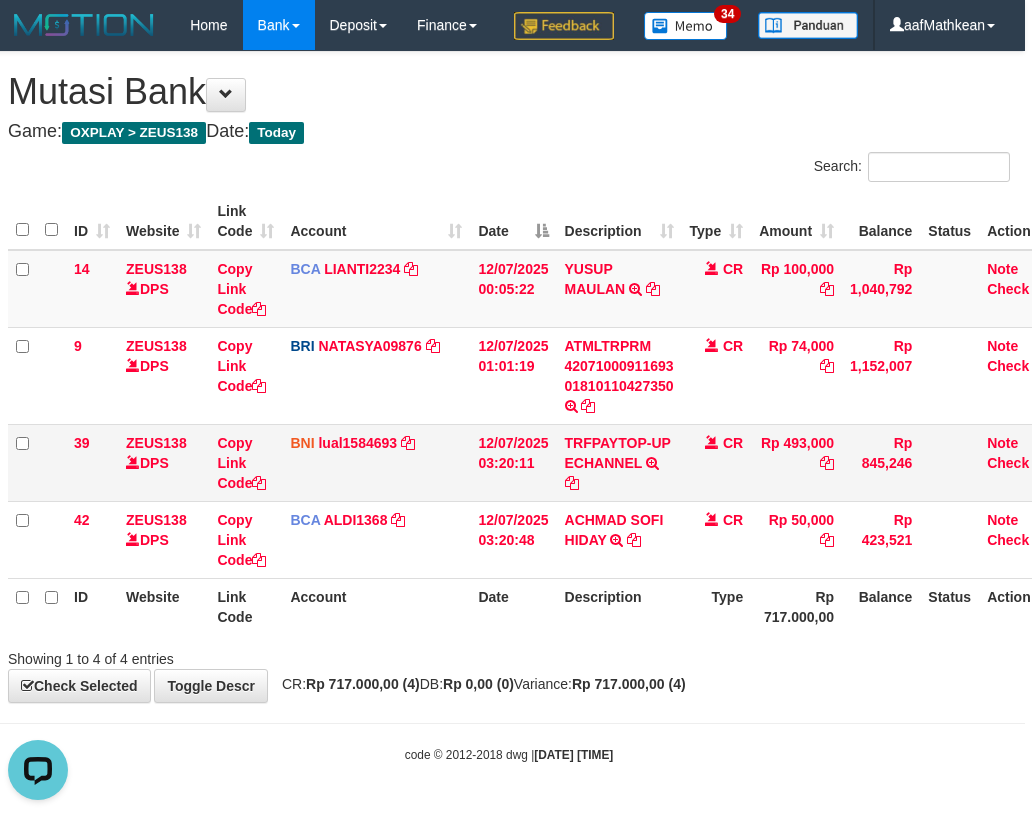 scroll, scrollTop: 0, scrollLeft: 0, axis: both 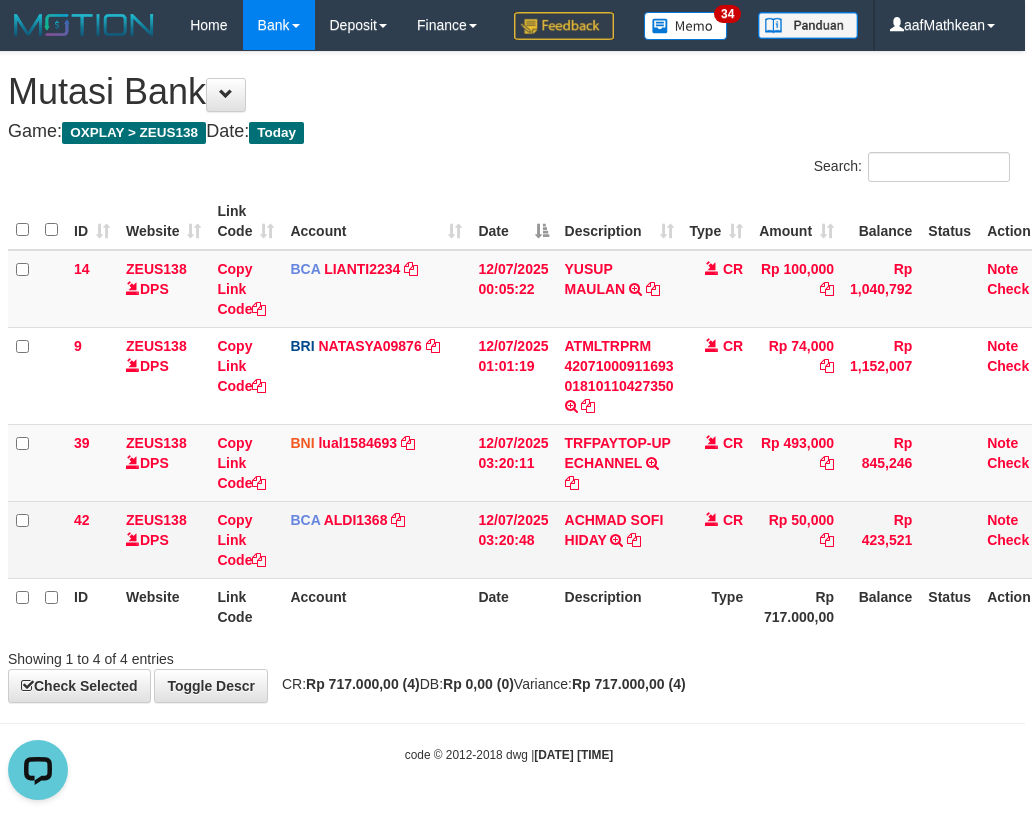 click on "12/07/2025 03:20:48" at bounding box center [513, 539] 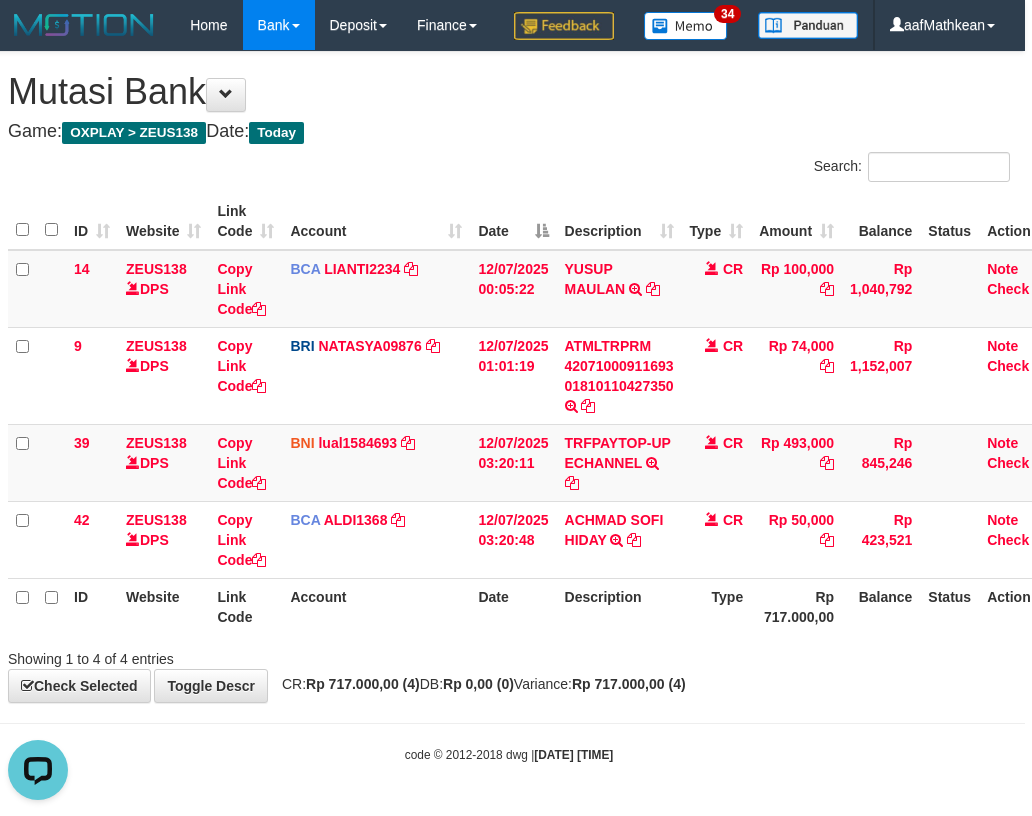 drag, startPoint x: 522, startPoint y: 618, endPoint x: 545, endPoint y: 633, distance: 27.45906 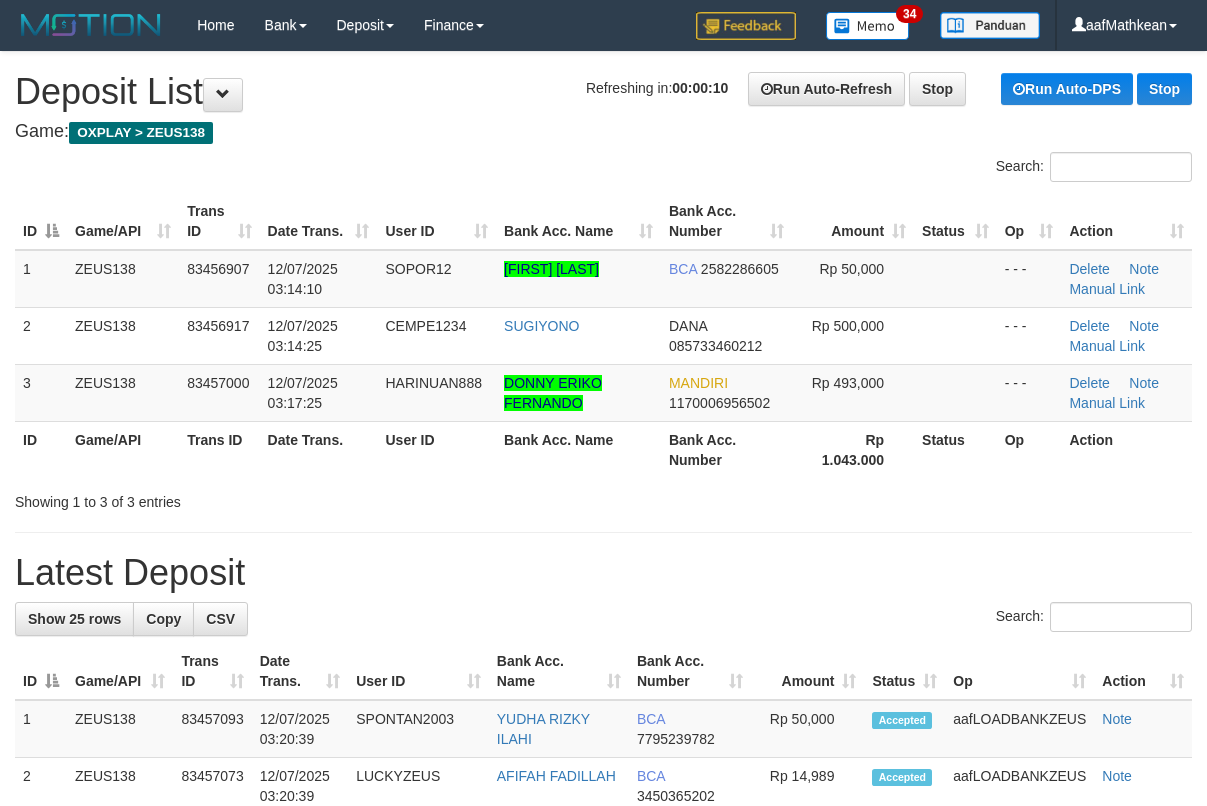 scroll, scrollTop: 0, scrollLeft: 0, axis: both 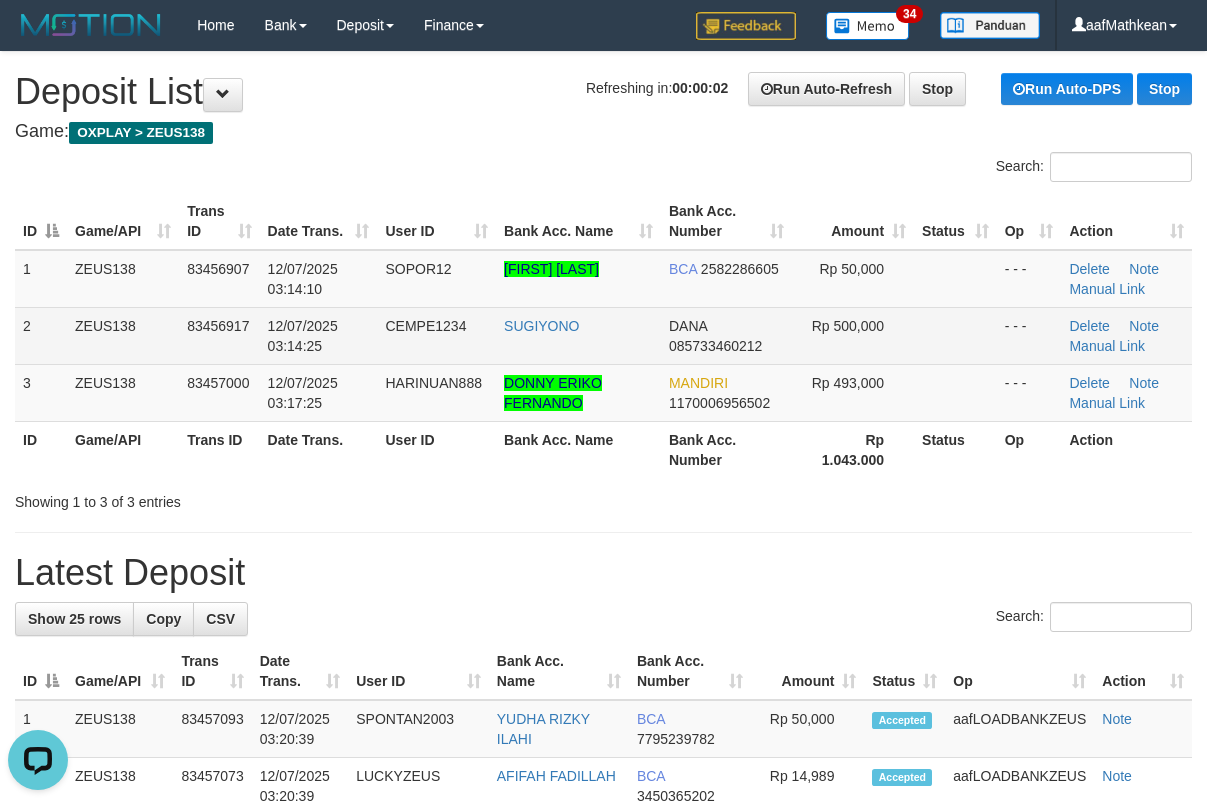 click on "1
ZEUS138
83456907
12/07/2025 03:14:10
SOPOR12
ACHMAD SOFI HIDAYAT
BCA
2582286605
Rp 50,000
- - -
Delete
Note
Manual Link" at bounding box center [603, 279] 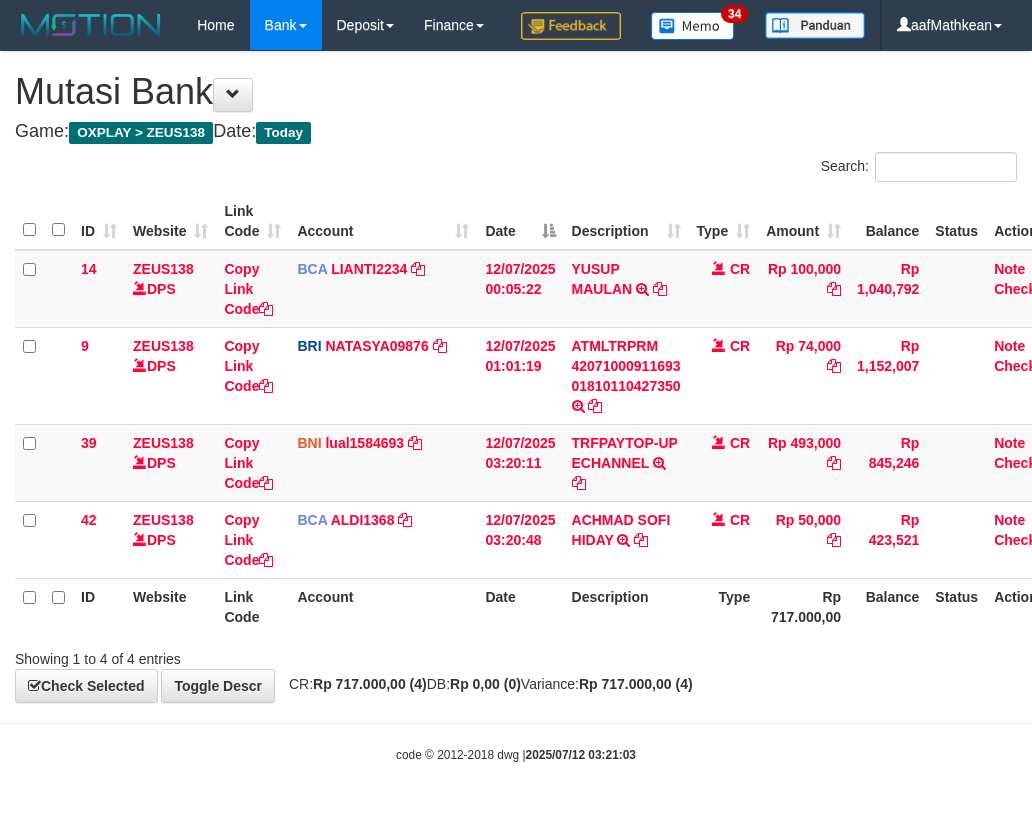 scroll, scrollTop: 0, scrollLeft: 7, axis: horizontal 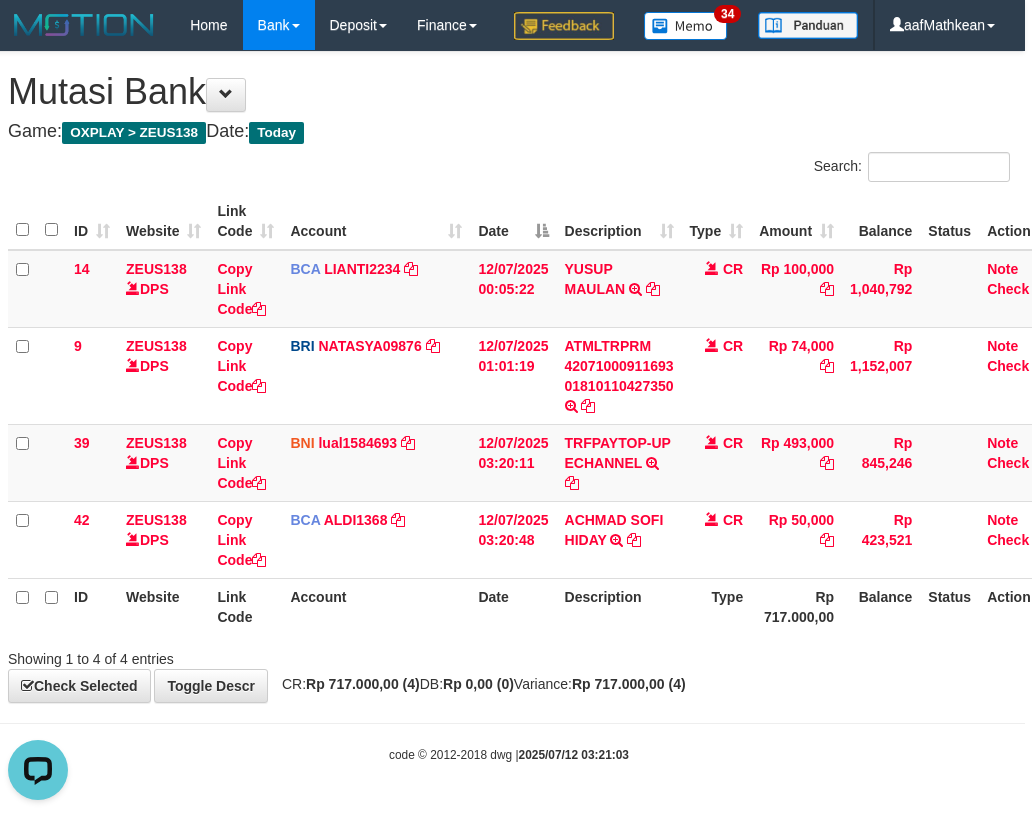 click on "**********" at bounding box center [509, 377] 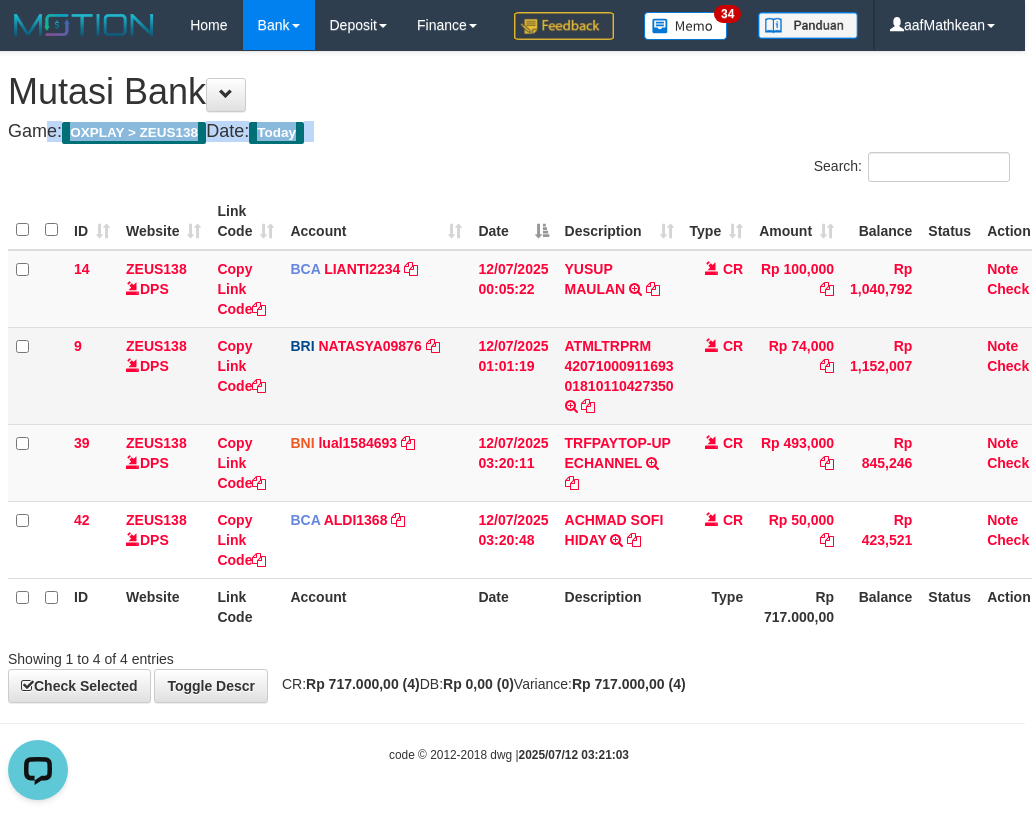 click on "14
ZEUS138    DPS
Copy Link Code
BCA
LIANTI2234
DPS
YULIANTI
mutasi_20250712_4646 | 14
mutasi_20250712_4646 | 14
12/07/2025 00:05:22
YUSUP MAULAN         TRSF E-BANKING CR 1207/FTSCY/WS95051
100000.002025071262819090 TRFDN-YUSUP MAULANESPAY DEBIT INDONE
CR
Rp 100,000
Rp 1,040,792
Note
Check
9
ZEUS138    DPS
Copy Link Code
BRI
NATASYA09876
DPS
SITI NURLITA SAPITRI
mutasi_20250712_3126 | 9" at bounding box center [534, 414] 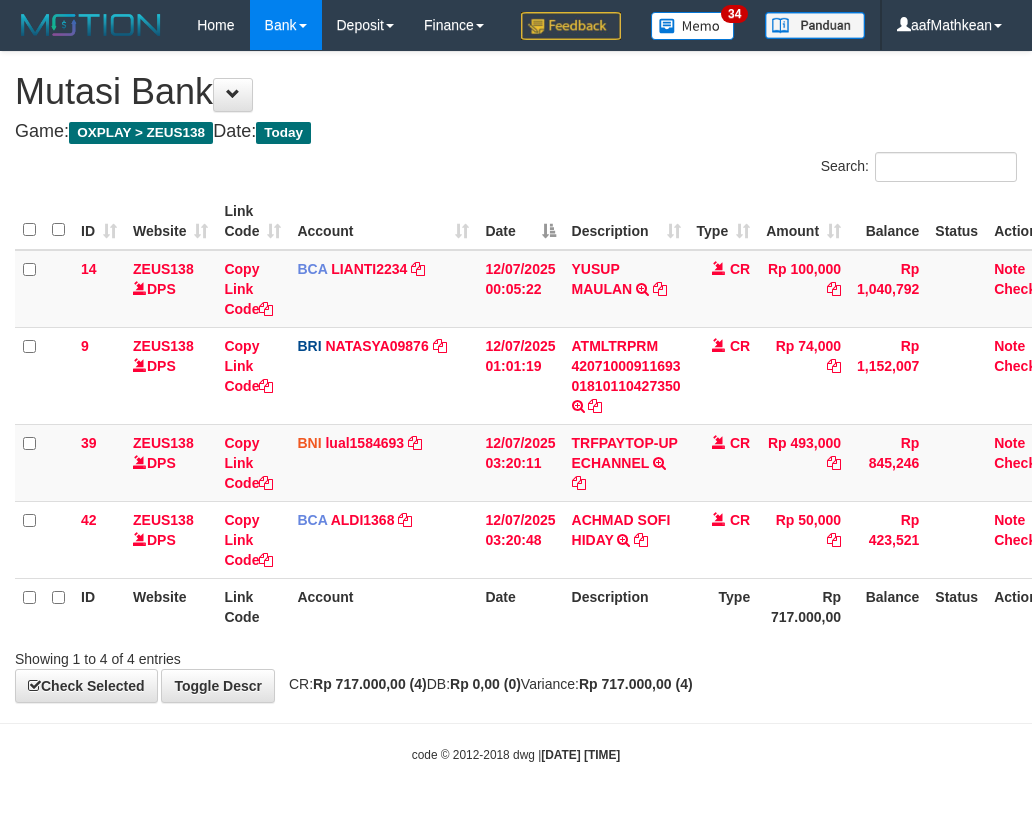 scroll, scrollTop: 0, scrollLeft: 7, axis: horizontal 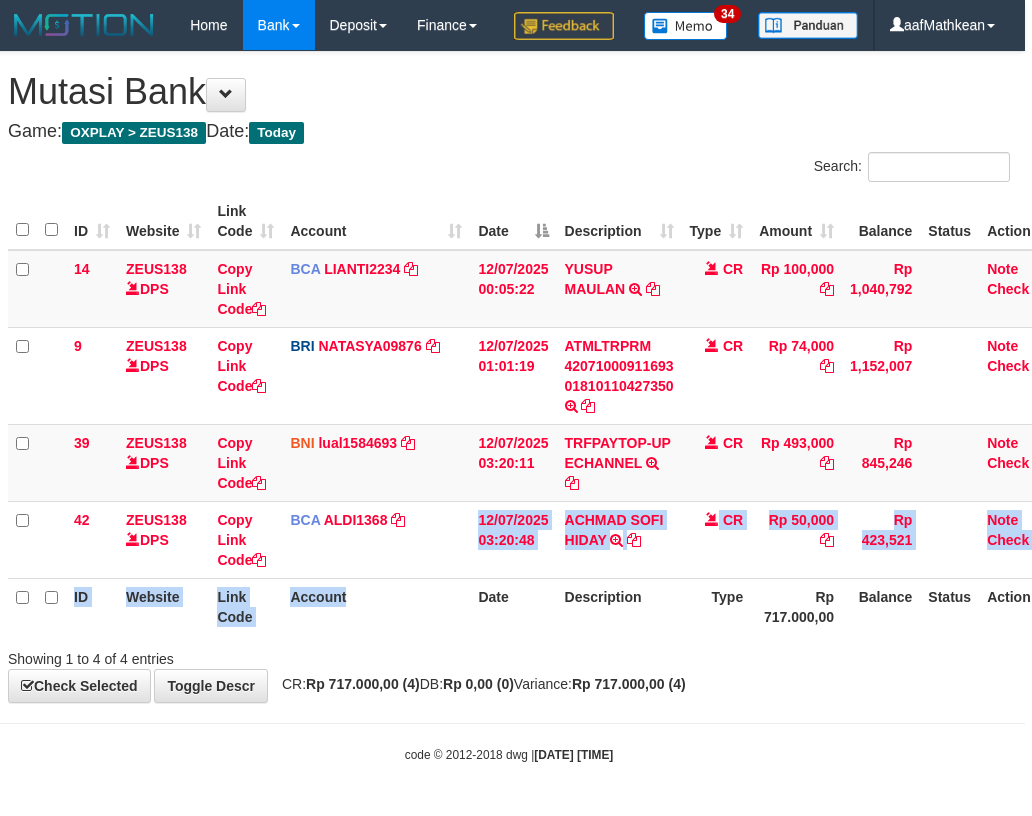 click on "Status" at bounding box center [949, 606] 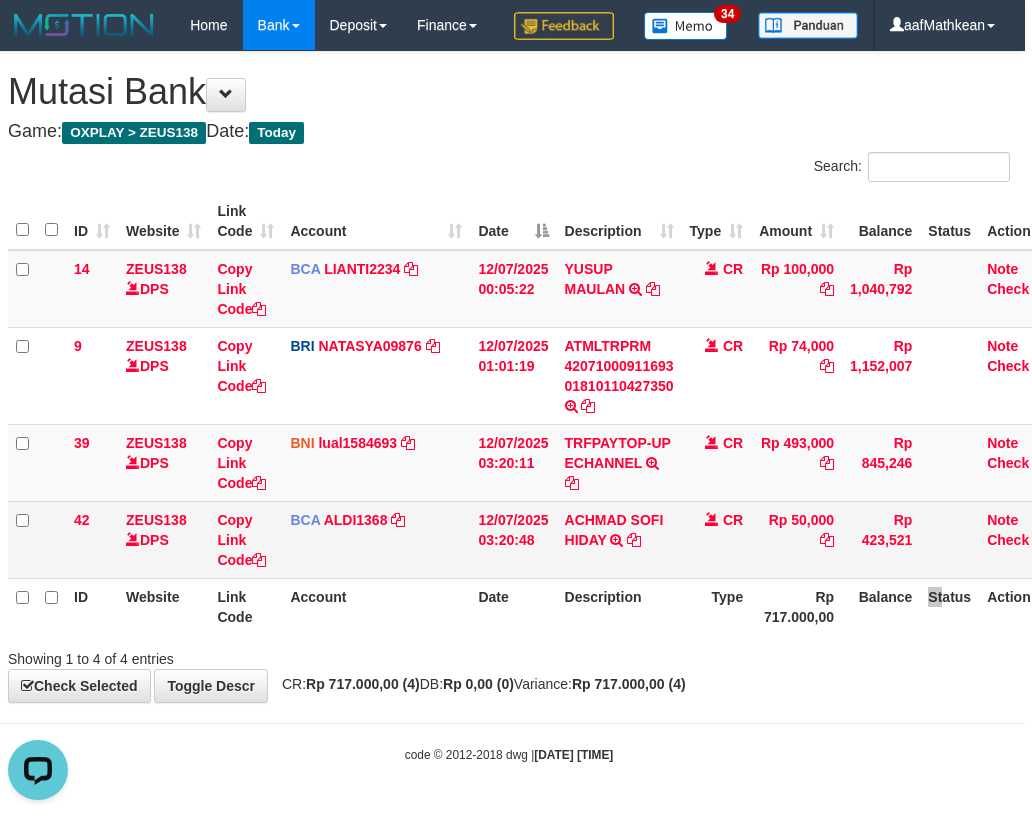 scroll, scrollTop: 0, scrollLeft: 0, axis: both 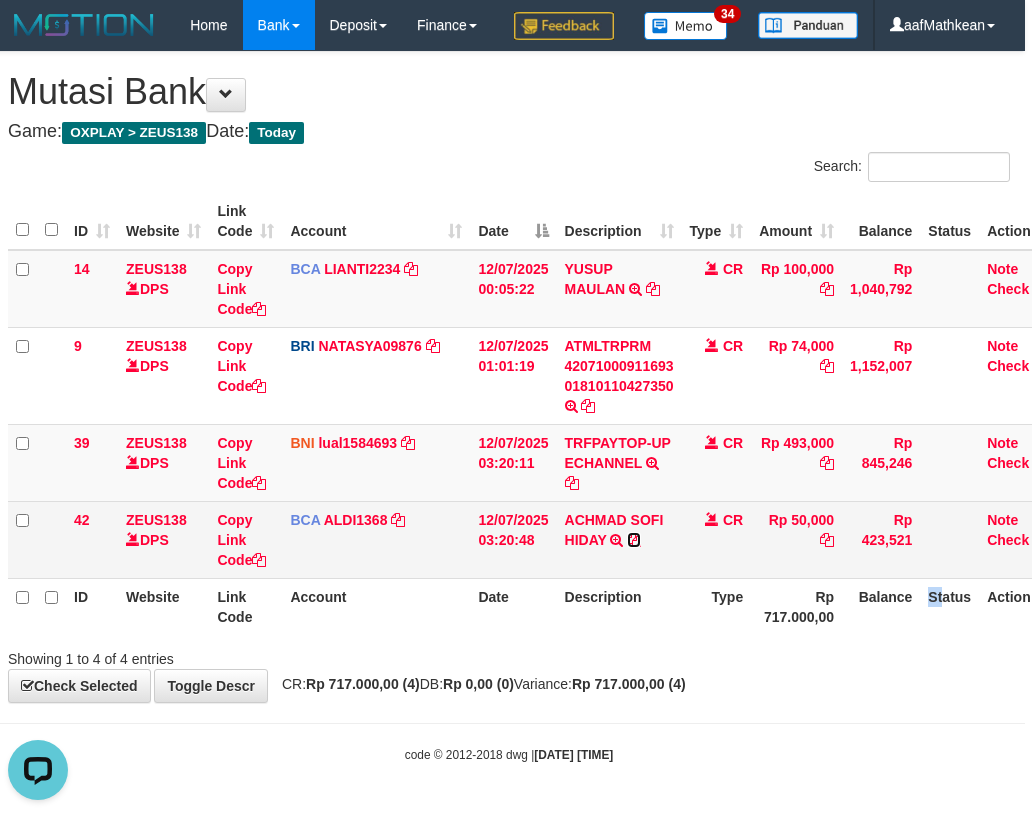 drag, startPoint x: 627, startPoint y: 596, endPoint x: 738, endPoint y: 562, distance: 116.090485 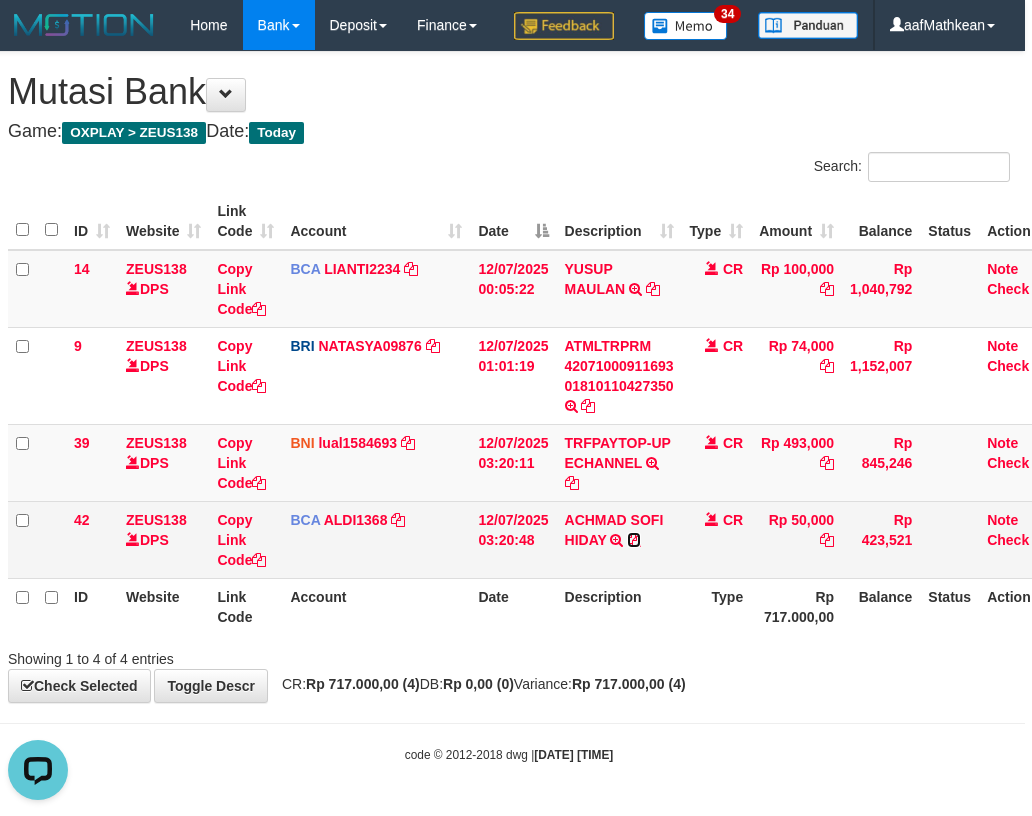 drag, startPoint x: 629, startPoint y: 588, endPoint x: 637, endPoint y: 581, distance: 10.630146 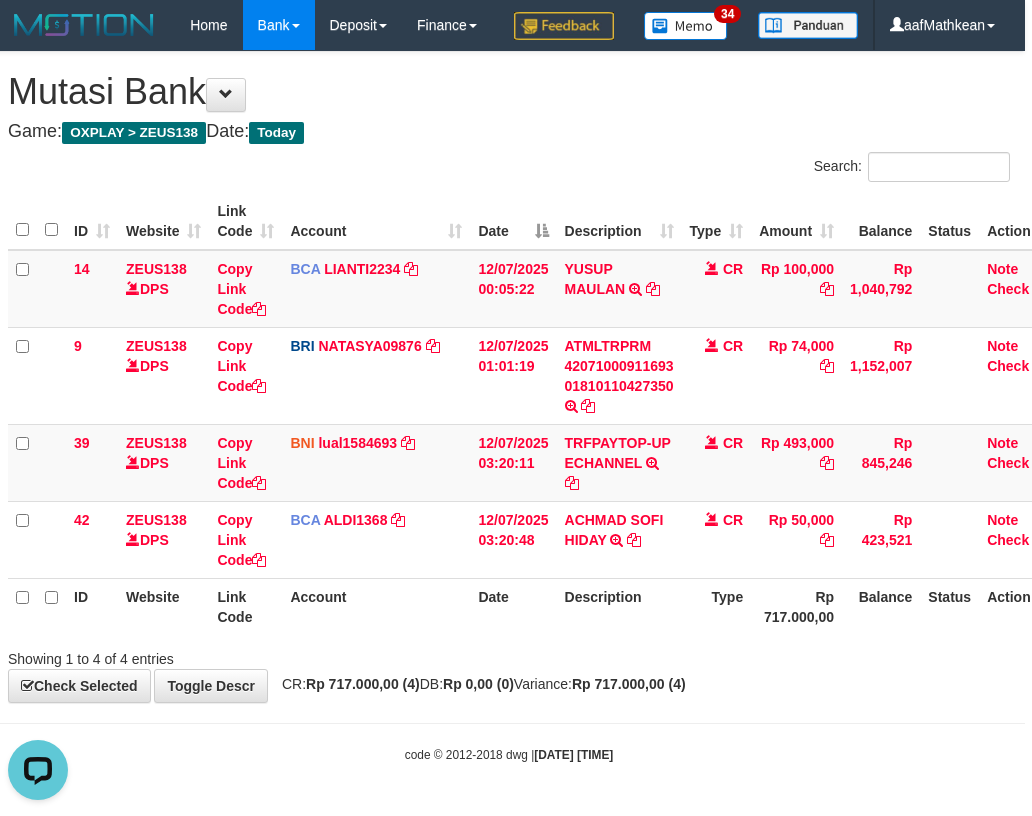 click on "**********" at bounding box center (509, 377) 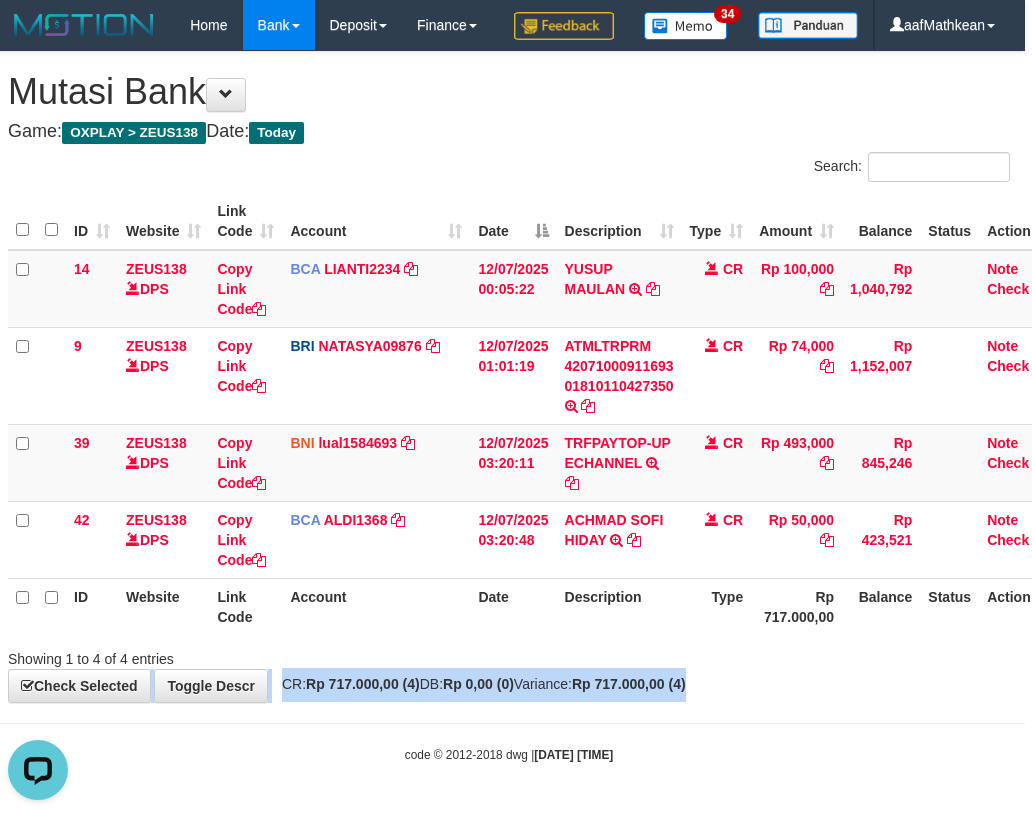 drag, startPoint x: 926, startPoint y: 718, endPoint x: 1044, endPoint y: 628, distance: 148.40485 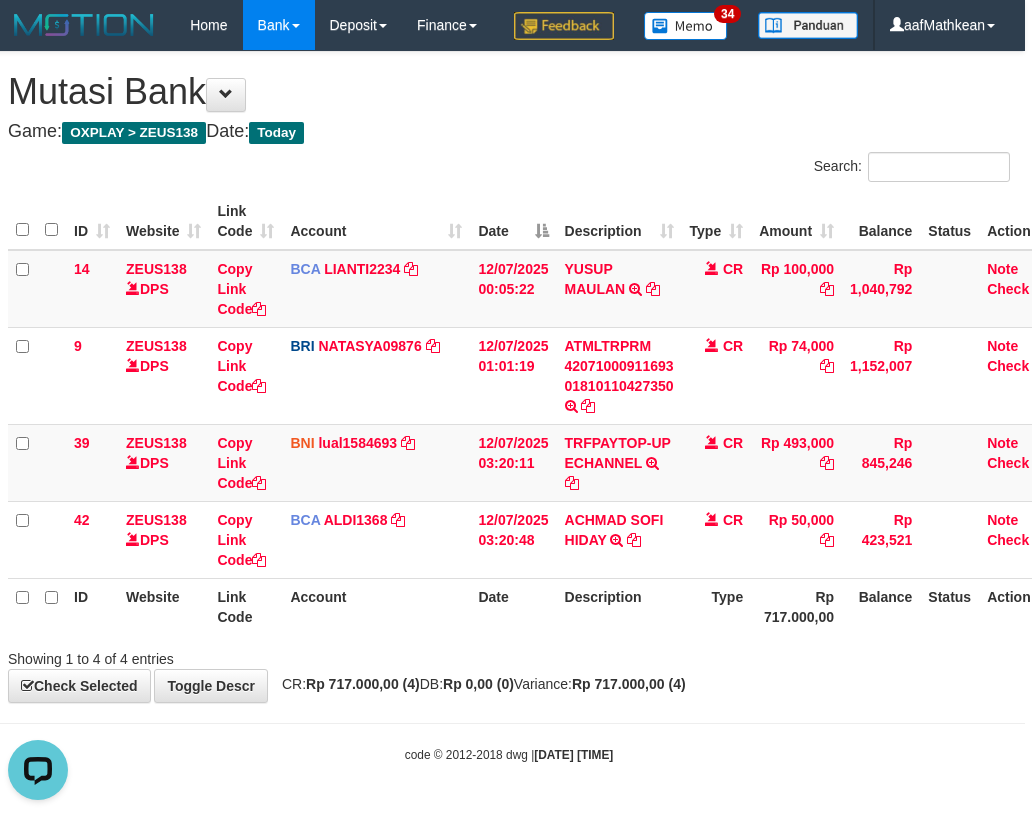 click on "Date" at bounding box center [513, 606] 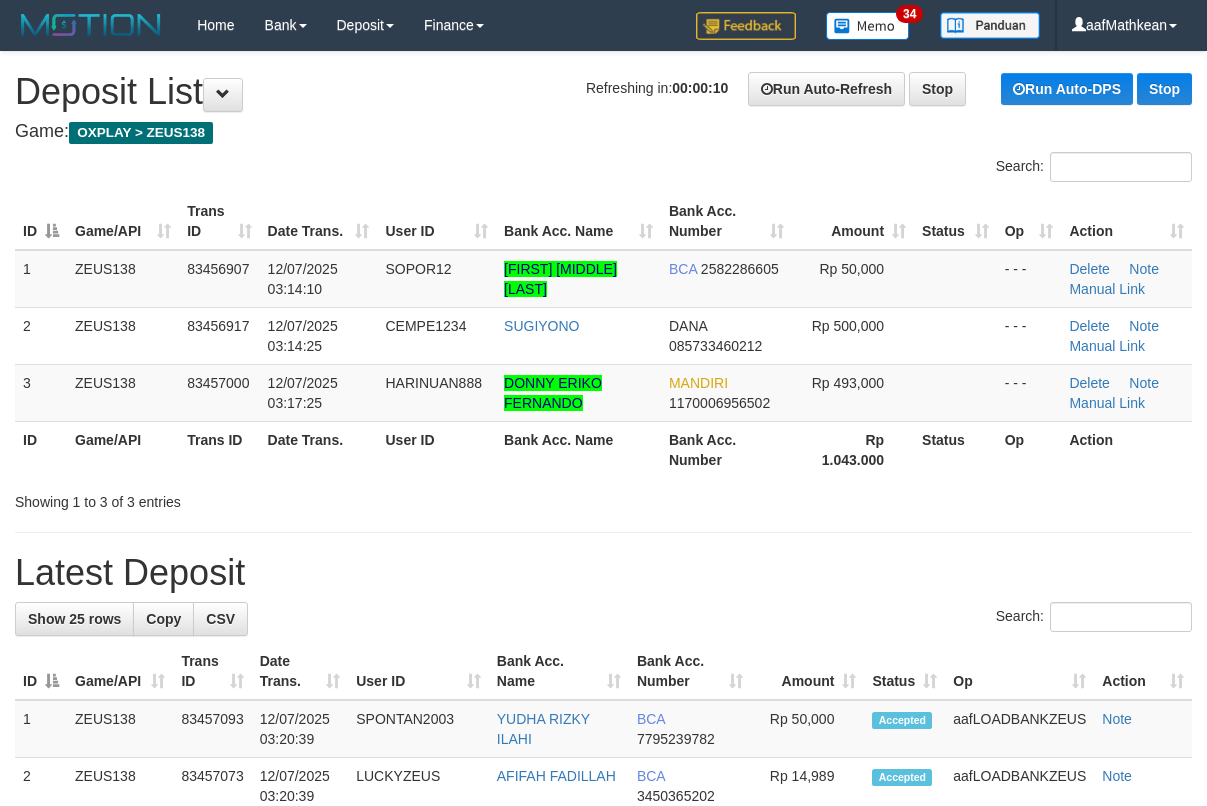 scroll, scrollTop: 0, scrollLeft: 0, axis: both 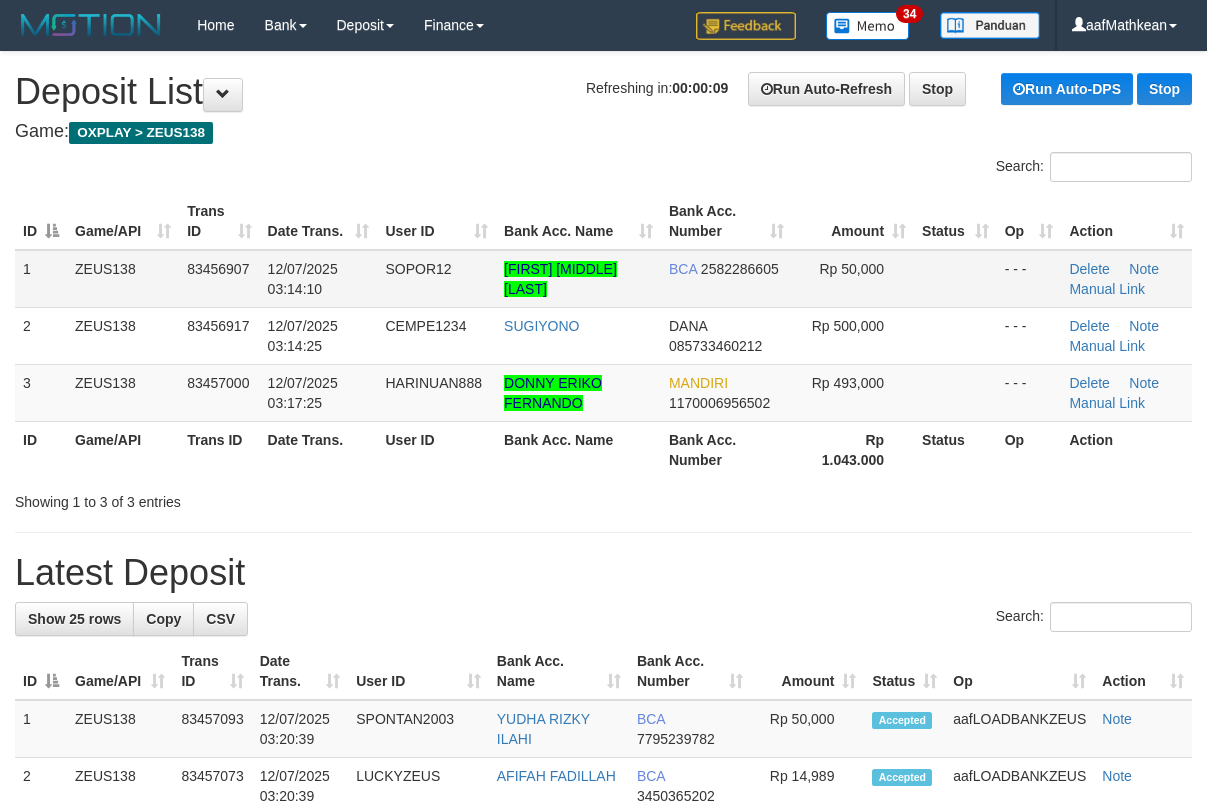 click on "ID Game/API Trans ID Date Trans. User ID Bank Acc. Name Bank Acc. Number Amount Status Op Action
1
ZEUS138
83456907
12/07/2025 03:14:10
SOPOR12
ACHMAD SOFI HIDAYAT
BCA
2582286605
Rp 50,000
- - -
Delete
Note
Manual Link
2
ZEUS138
83456917
12/07/2025 03:14:25
CEMPE1234
SUGIYONO
DANA
085733460212
Rp 500,000
- - -
Delete Note" at bounding box center [603, 335] 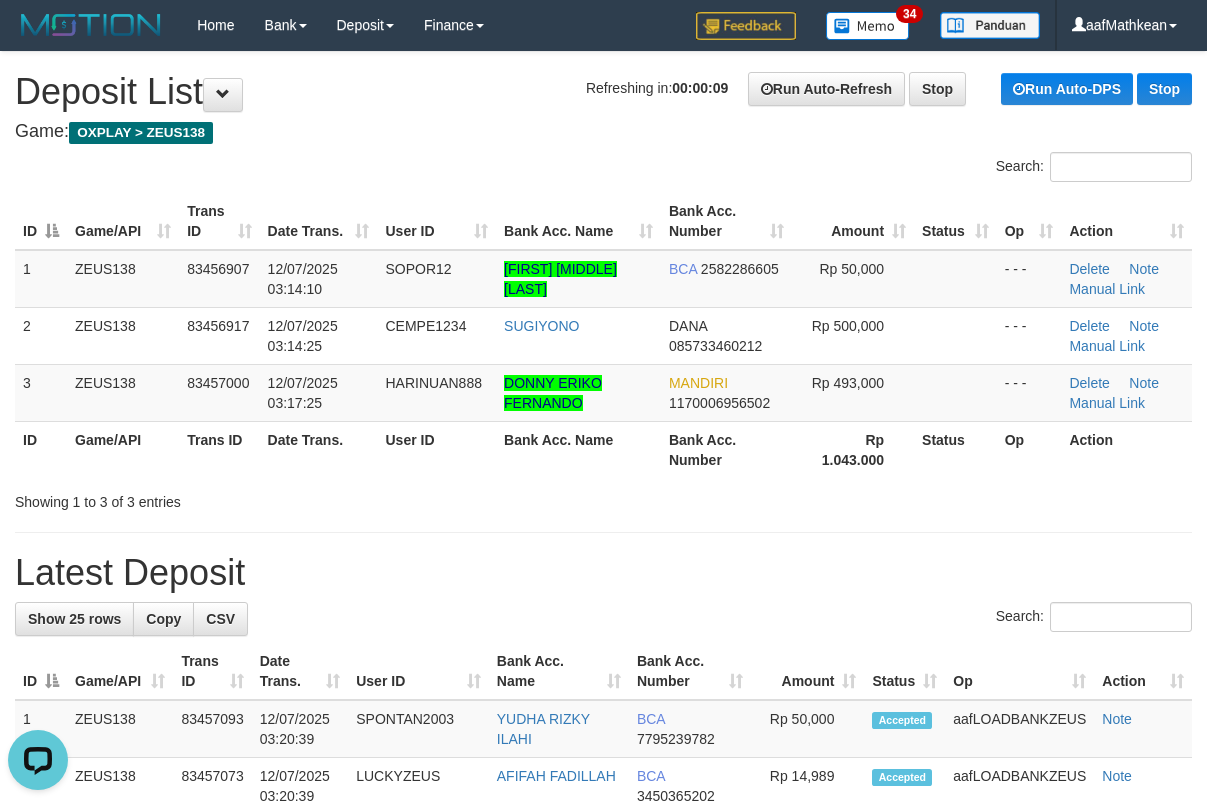scroll, scrollTop: 0, scrollLeft: 0, axis: both 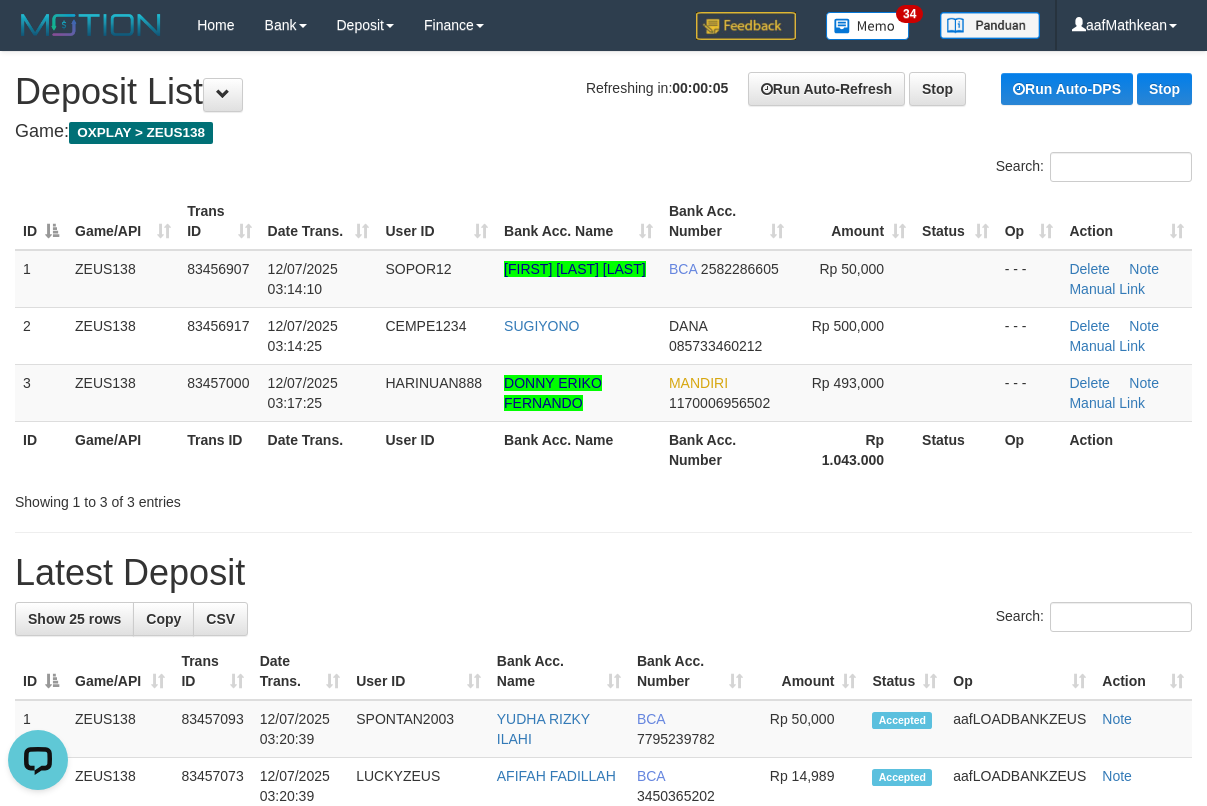 click on "CEMPE1234" at bounding box center (436, 335) 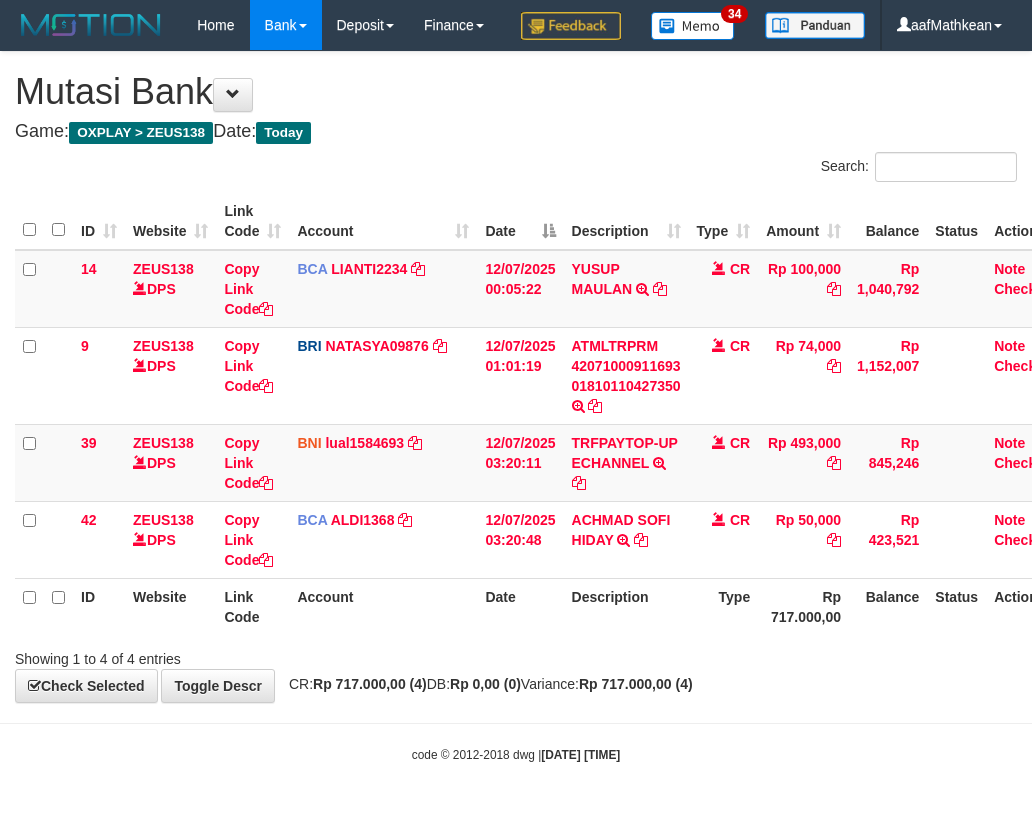 scroll, scrollTop: 0, scrollLeft: 7, axis: horizontal 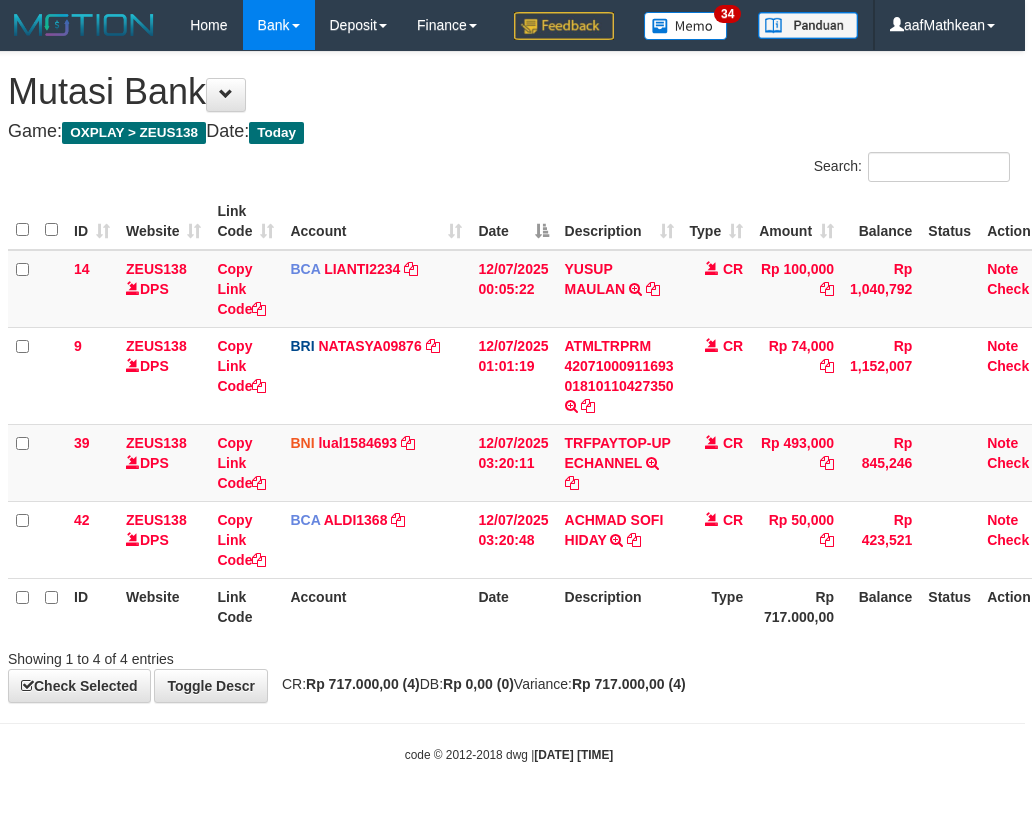 click on "Date" at bounding box center (513, 606) 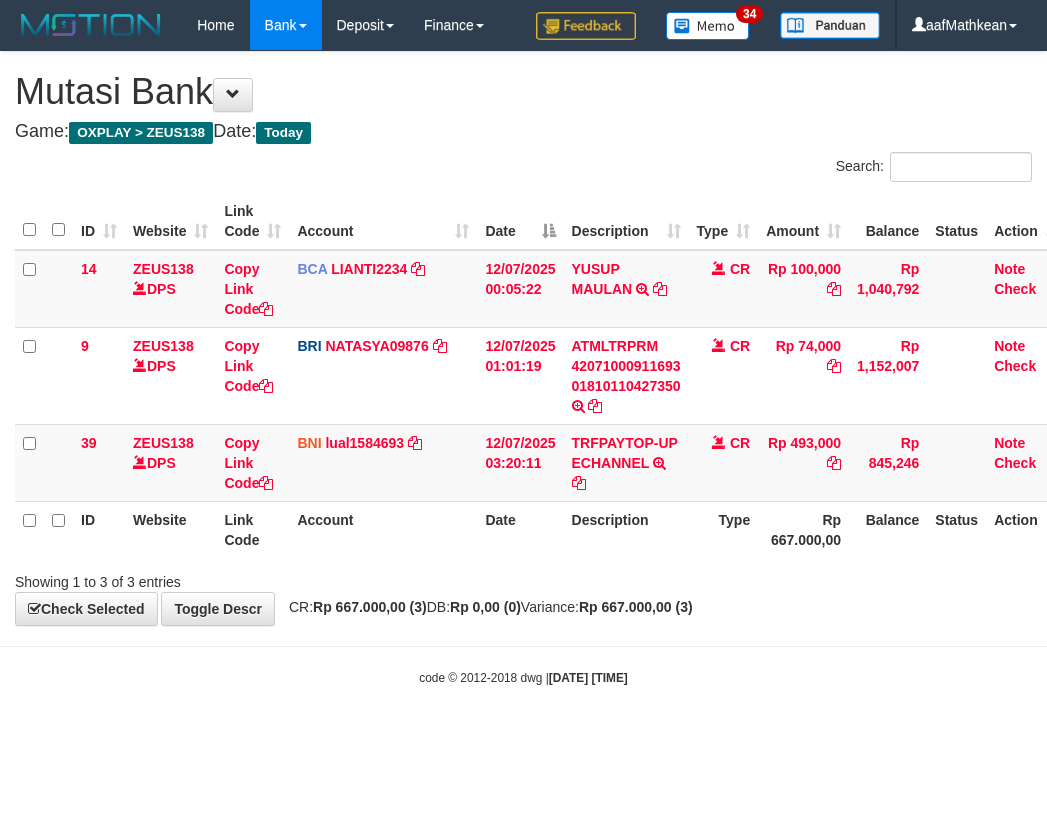 scroll, scrollTop: 0, scrollLeft: 7, axis: horizontal 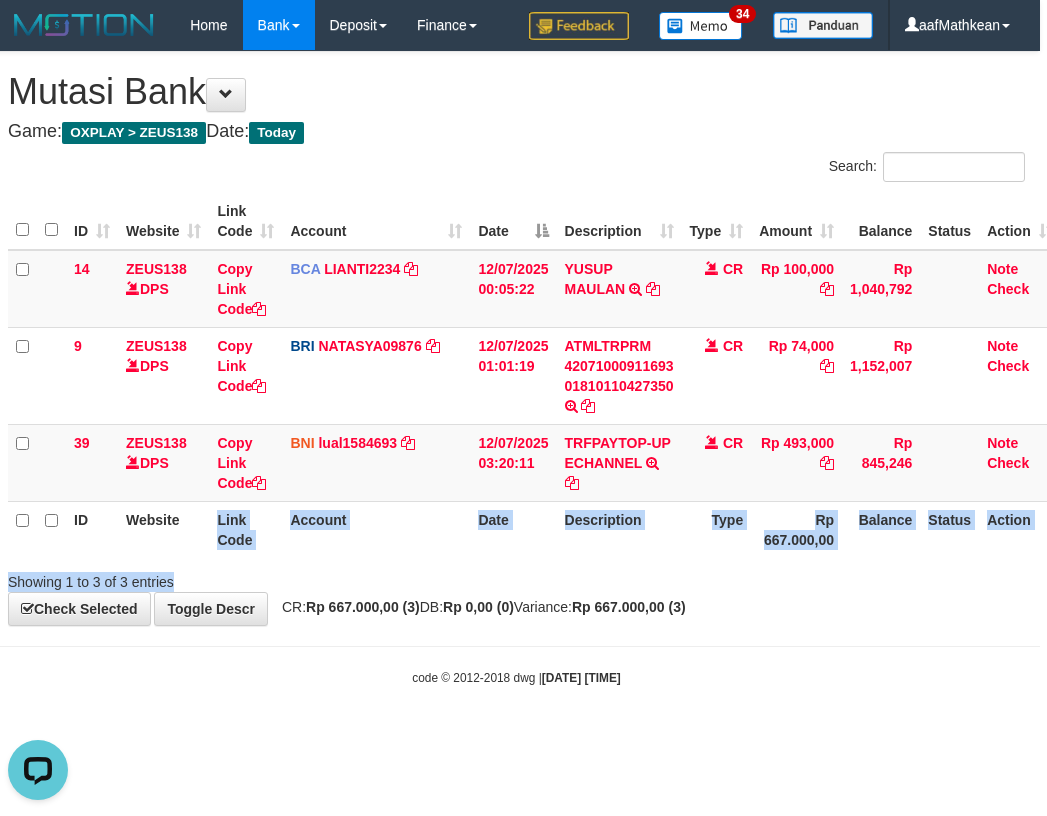 drag, startPoint x: 208, startPoint y: 557, endPoint x: 286, endPoint y: 596, distance: 87.20665 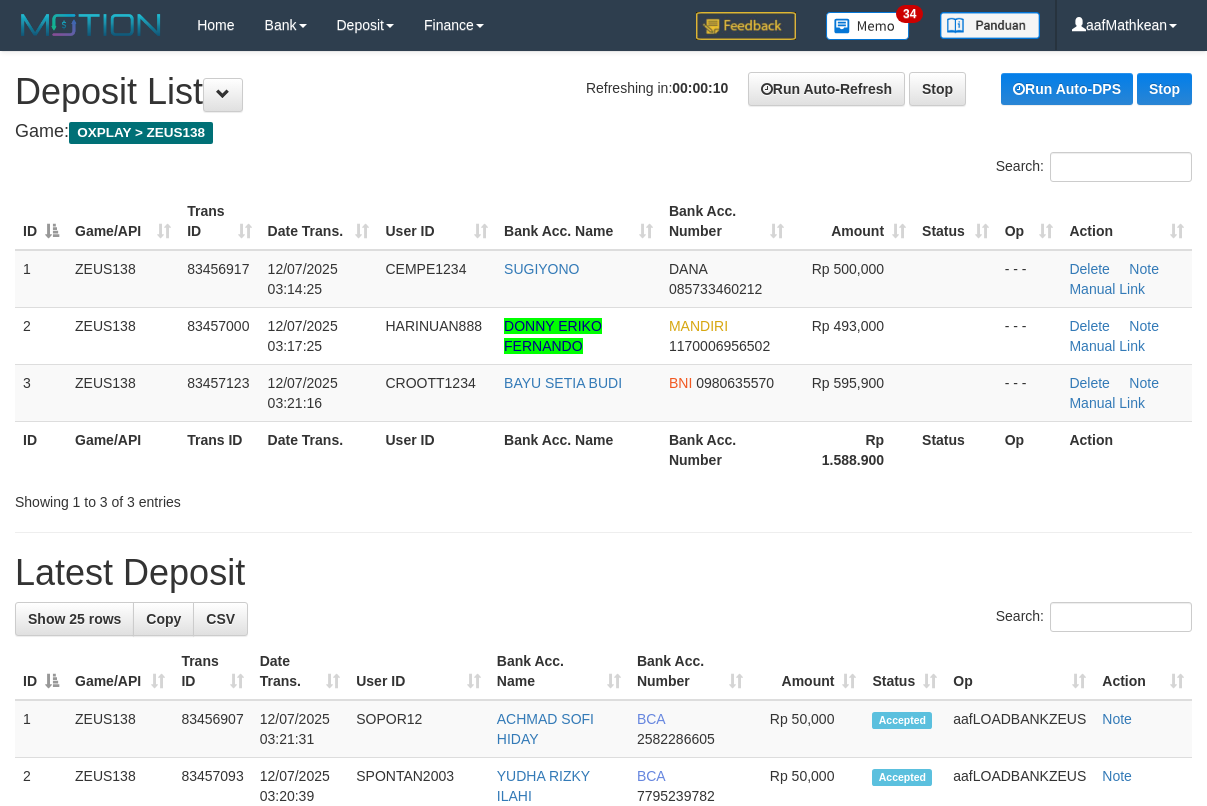 scroll, scrollTop: 0, scrollLeft: 0, axis: both 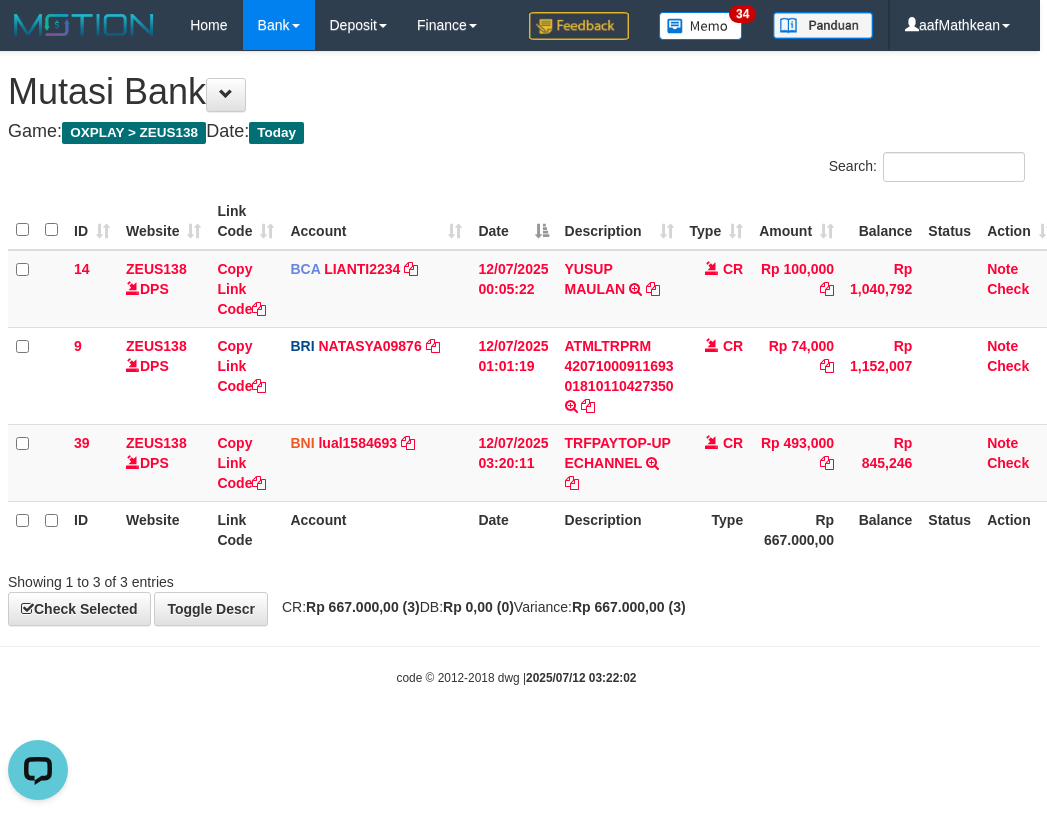 drag, startPoint x: 538, startPoint y: 206, endPoint x: 542, endPoint y: 555, distance: 349.02292 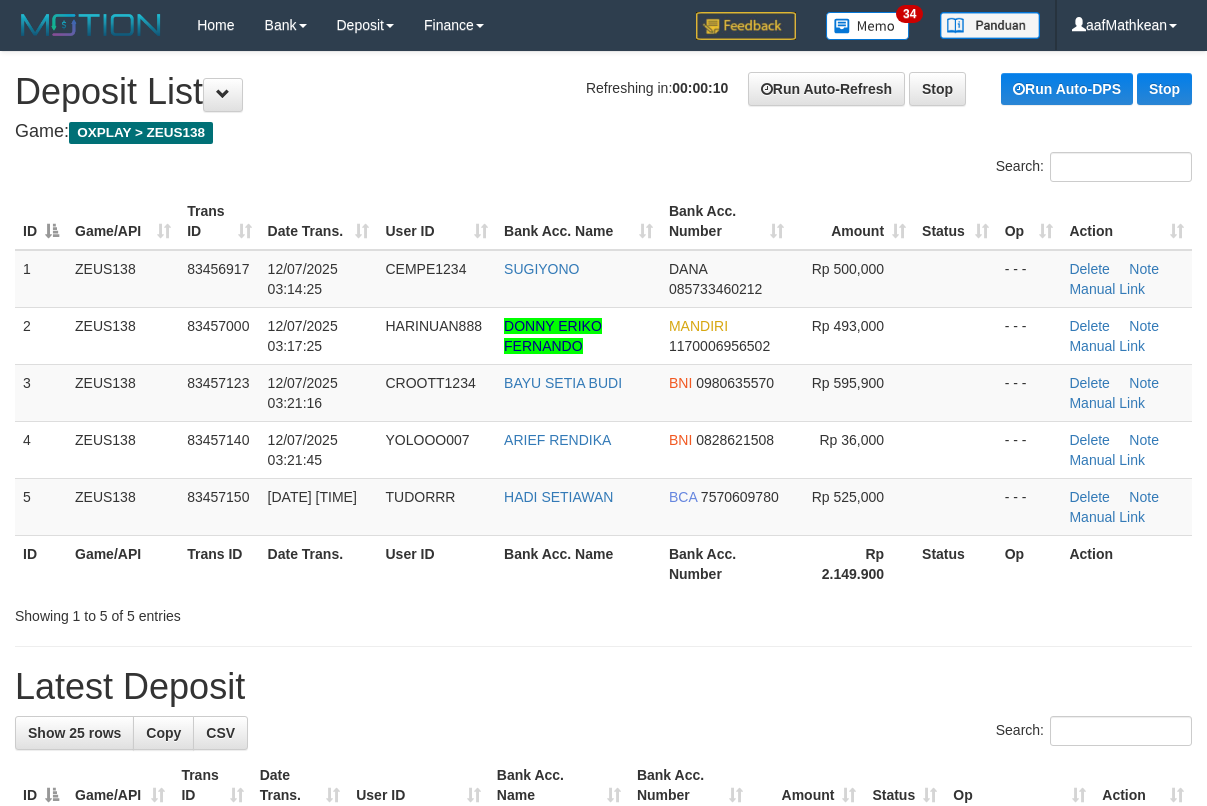 scroll, scrollTop: 0, scrollLeft: 0, axis: both 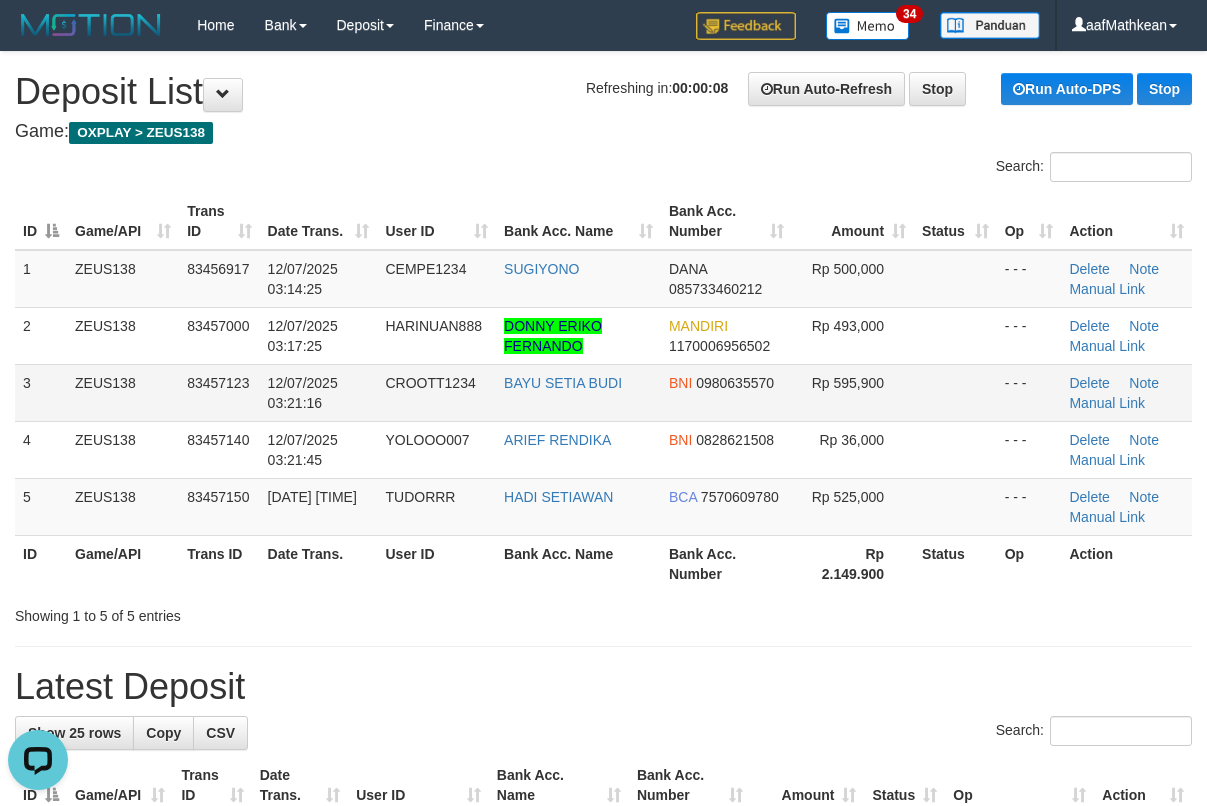 click on "2
ZEUS138
83457000
[DATE] [TIME]
HARINUAN888
[FIRST] [LAST] [LAST]
MANDIRI
1170006956502
Rp 493,000
- - -
Delete
Note
Manual Link" at bounding box center (603, 335) 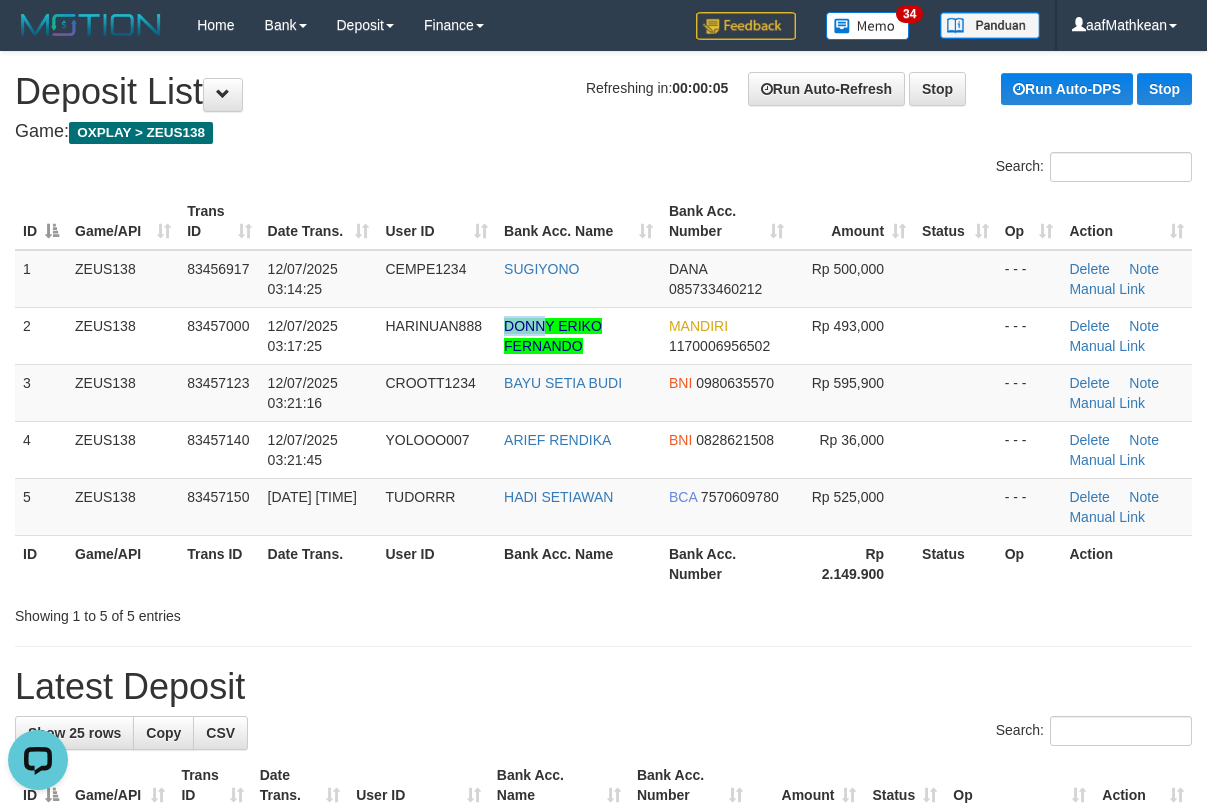 click on "User ID" at bounding box center [436, 221] 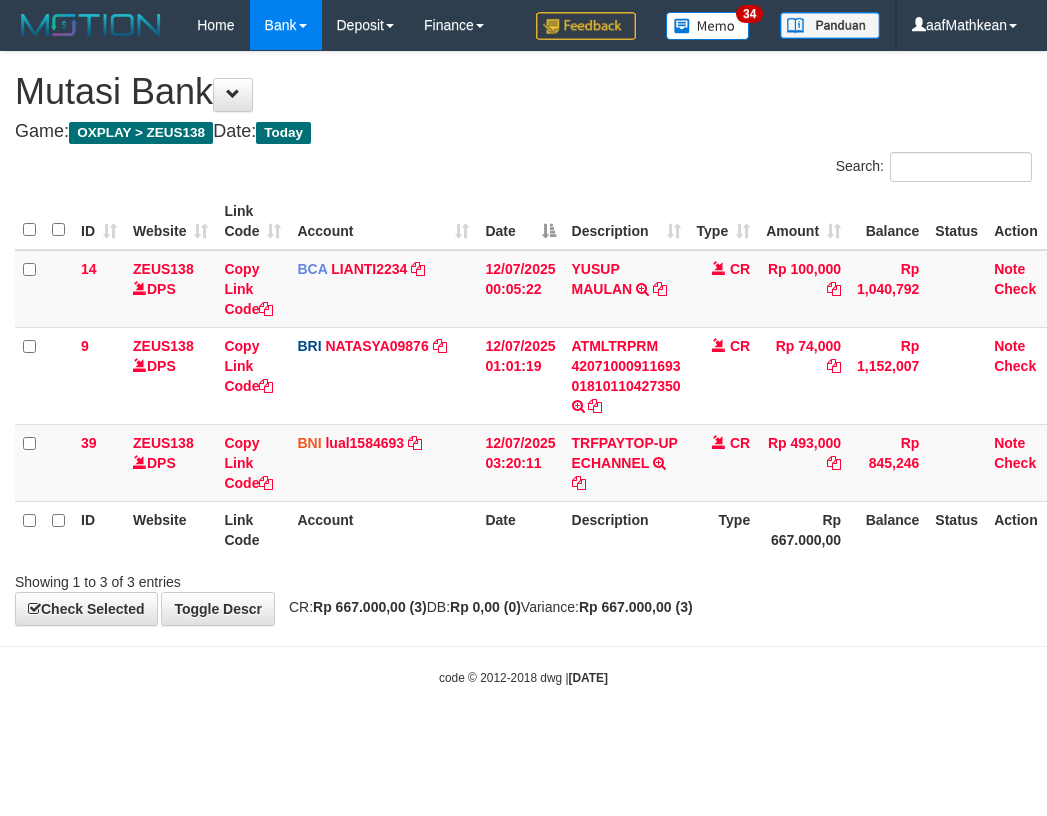 scroll, scrollTop: 0, scrollLeft: 7, axis: horizontal 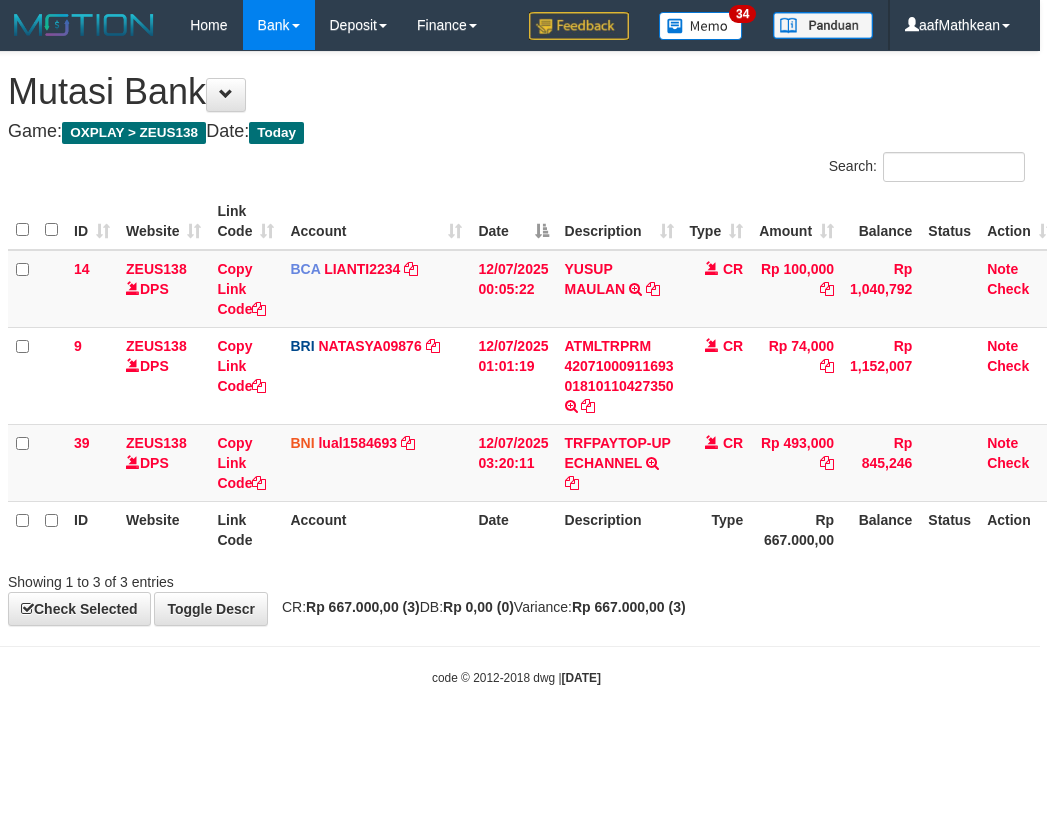 click on "Showing 1 to 3 of 3 entries" at bounding box center (516, 578) 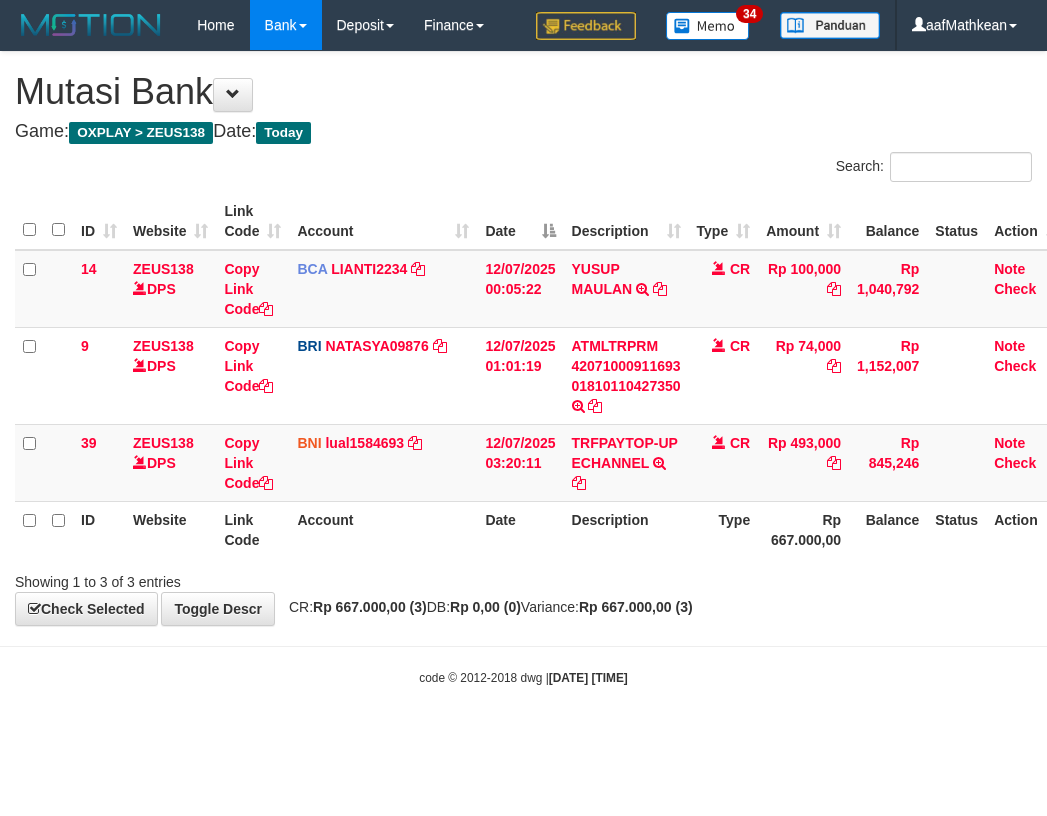 scroll, scrollTop: 0, scrollLeft: 7, axis: horizontal 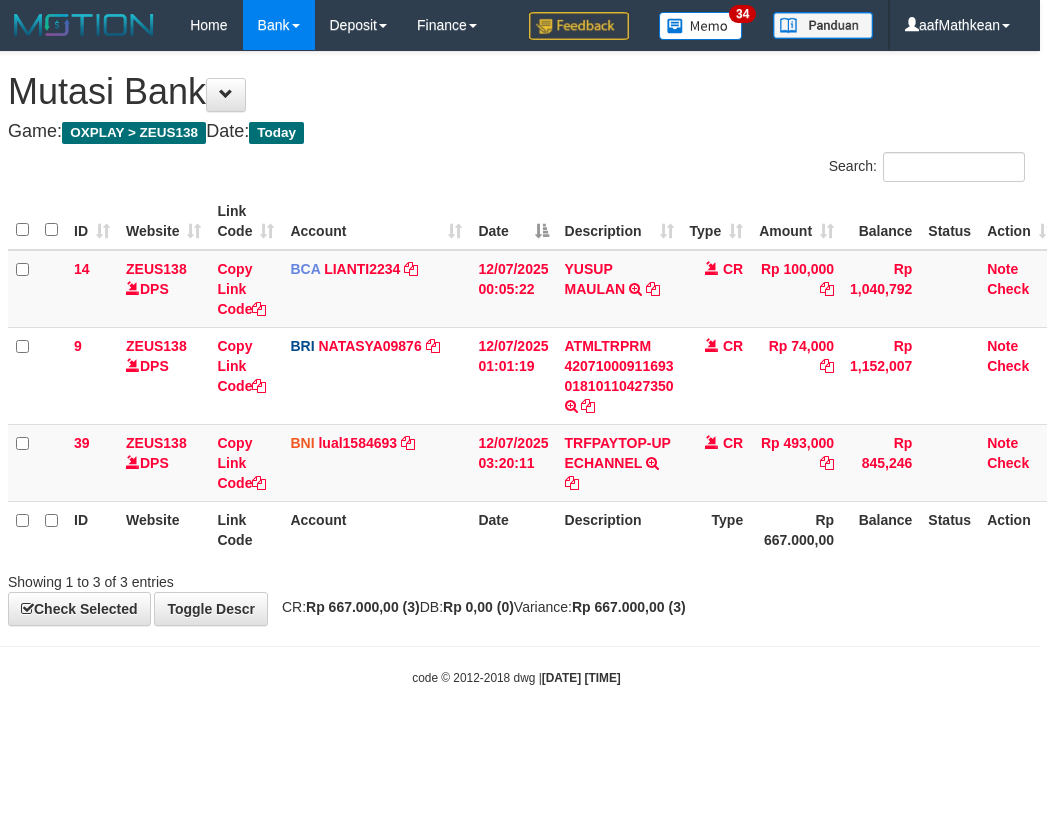 click on "Search:
ID Website Link Code Account Date Description Type Amount Balance Status Action
14
ZEUS138    DPS
Copy Link Code
BCA
LIANTI2234
DPS
YULIANTI
mutasi_20250712_4646 | 14
mutasi_20250712_4646 | 14
12/07/2025 00:05:22
YUSUP MAULAN         TRSF E-BANKING CR 1207/FTSCY/WS95051
100000.002025071262819090 TRFDN-YUSUP MAULANESPAY DEBIT INDONE
CR
Rp 100,000
Rp 1,040,792
Note
Check
9
ZEUS138    DPS
Copy Link Code
BRI
NATASYA09876" at bounding box center [516, 372] 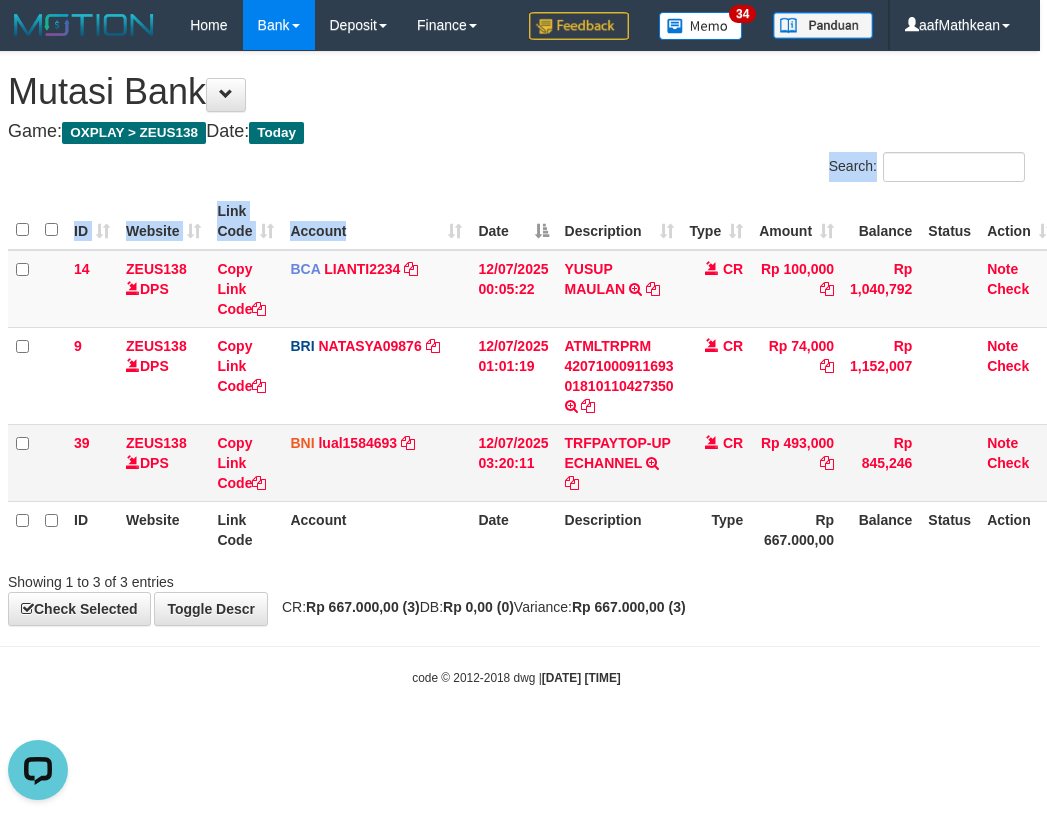 scroll, scrollTop: 0, scrollLeft: 0, axis: both 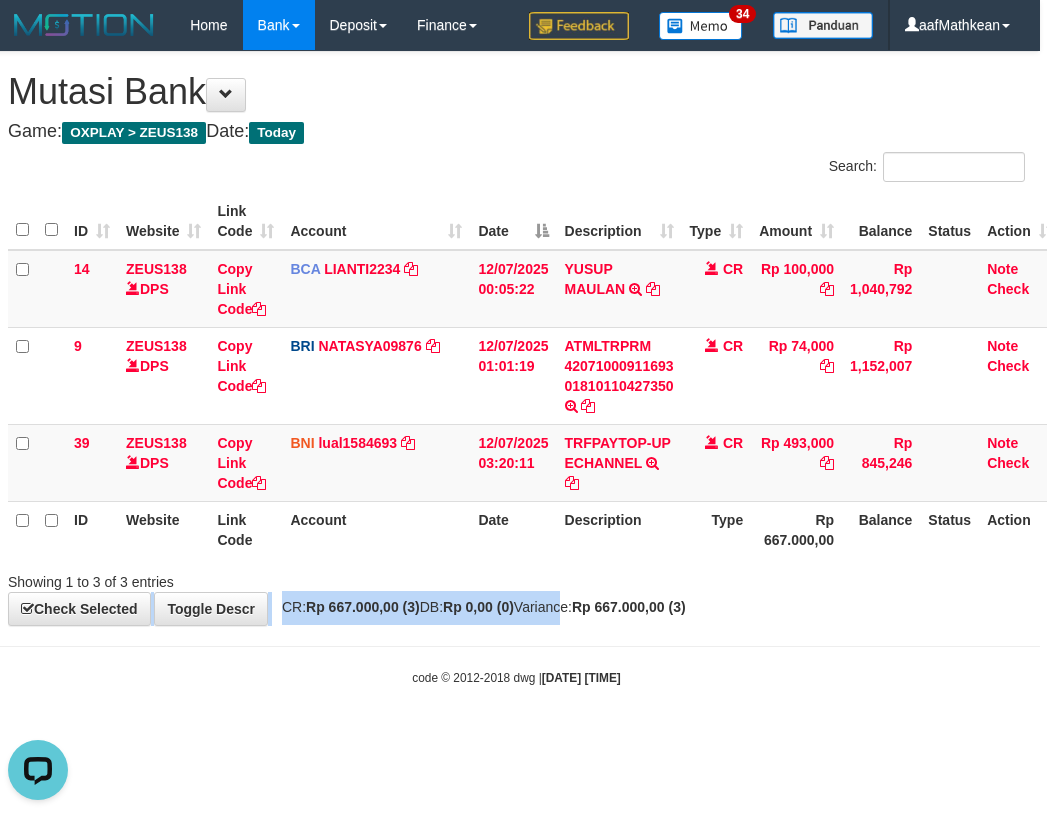 drag, startPoint x: 587, startPoint y: 593, endPoint x: 566, endPoint y: 607, distance: 25.23886 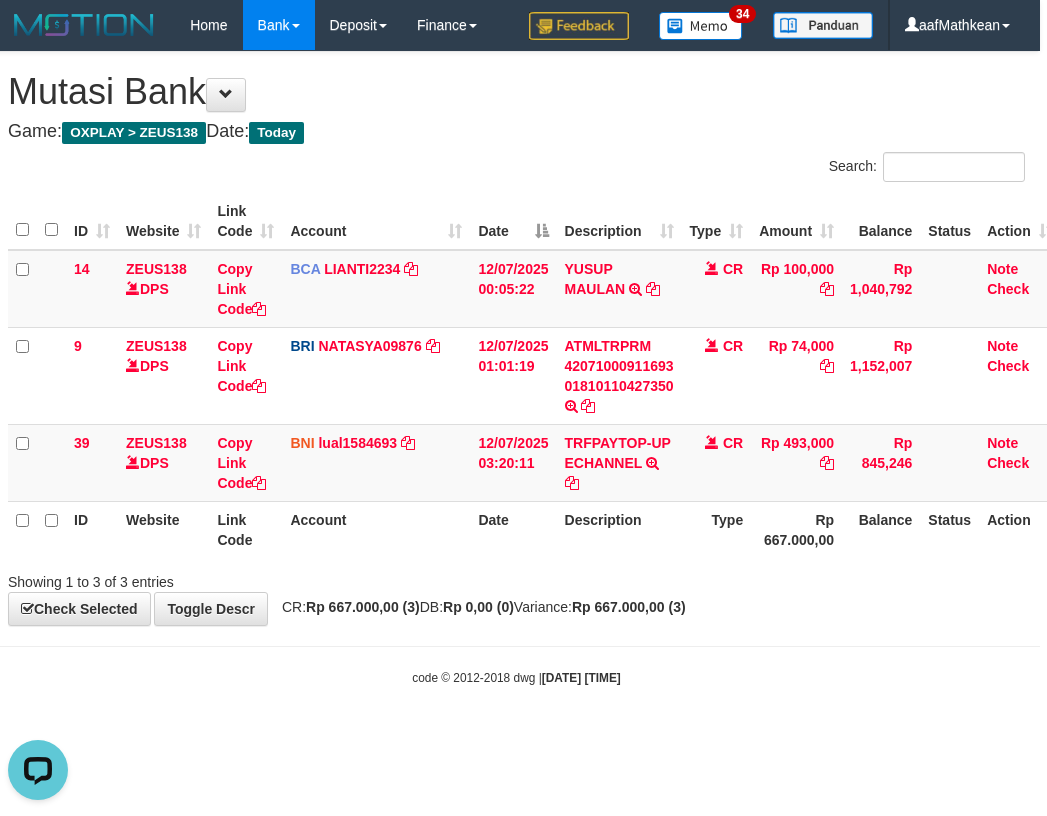drag, startPoint x: 410, startPoint y: 547, endPoint x: 415, endPoint y: 538, distance: 10.29563 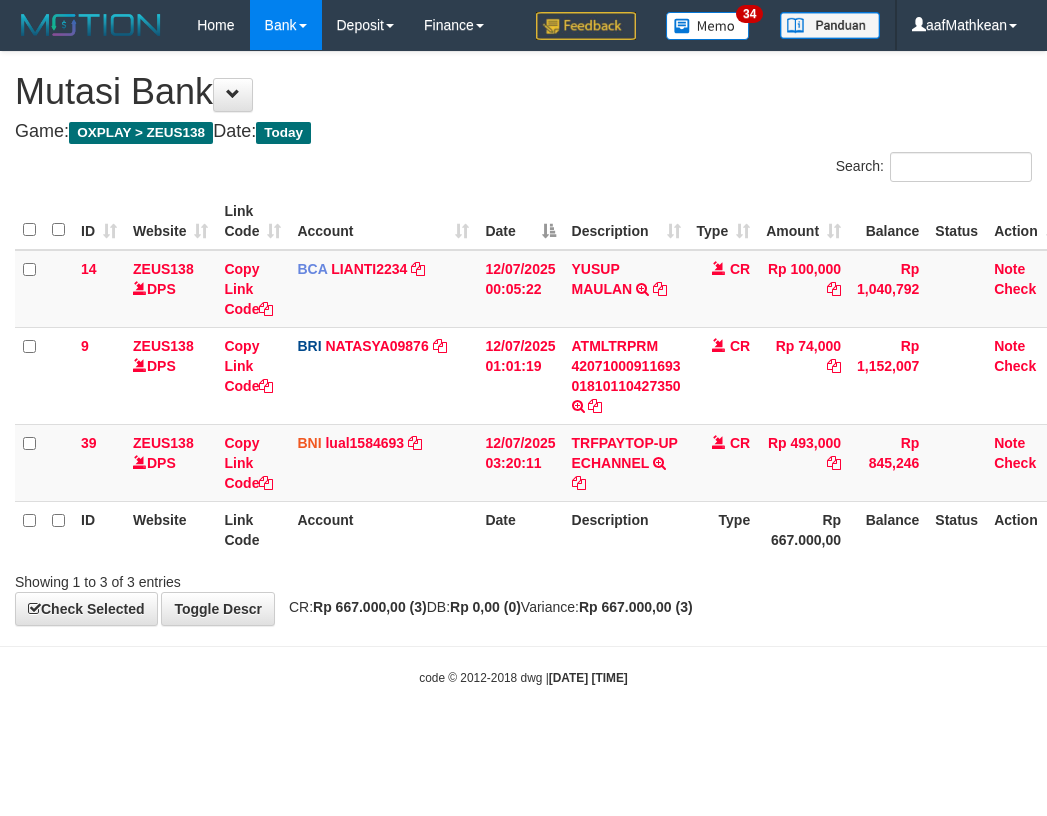 scroll, scrollTop: 0, scrollLeft: 7, axis: horizontal 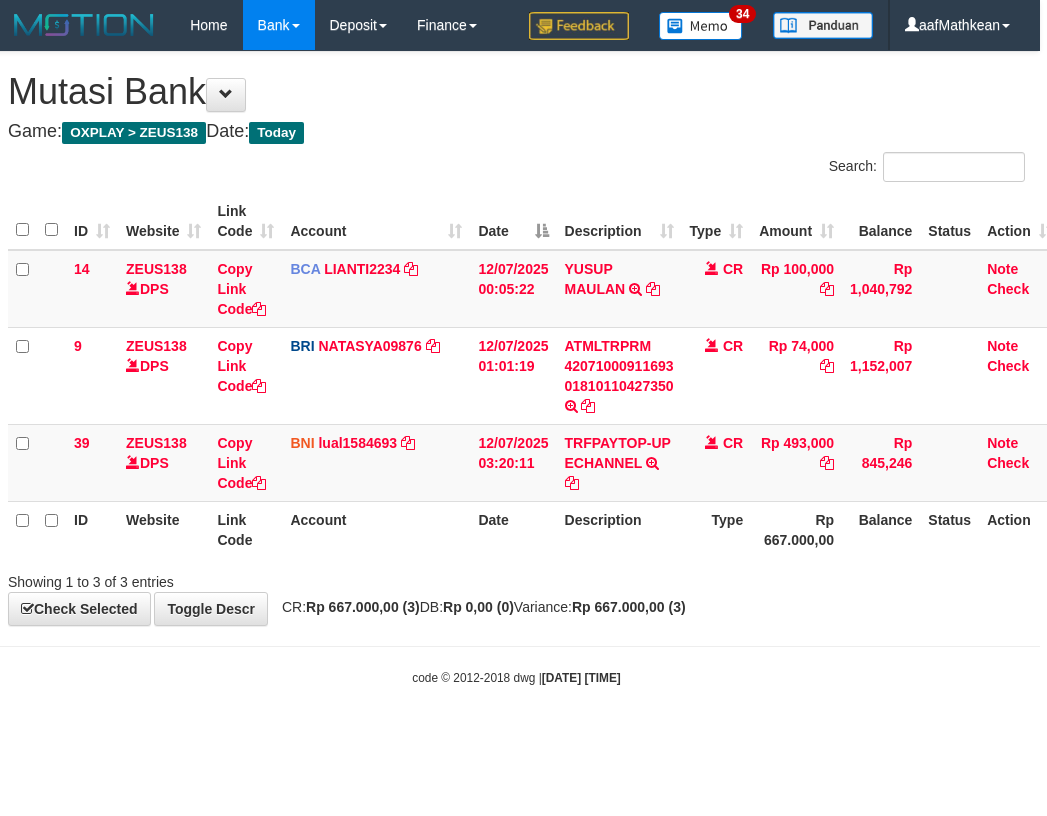 click on "ID Website Link Code Account Date Description Type Amount Balance Status Action
14
ZEUS138    DPS
Copy Link Code
BCA
LIANTI2234
DPS
[NAME]
mutasi_[DATE]_[NUMBER] | 14
mutasi_[DATE]_[NUMBER] | 14
[DATE] [TIME]
[NAME]         TRSF E-BANKING CR [NUMBER]/FTSCY/WS95051
100000.002025071262819090 TRFDN-[NAME]ESPAY DEBIT INDONE
CR
Rp 100,000
Rp 1,040,792
Note
Check
9
ZEUS138    DPS
Copy Link Code
BRI
NATASYA09876
DPS" at bounding box center (516, 375) 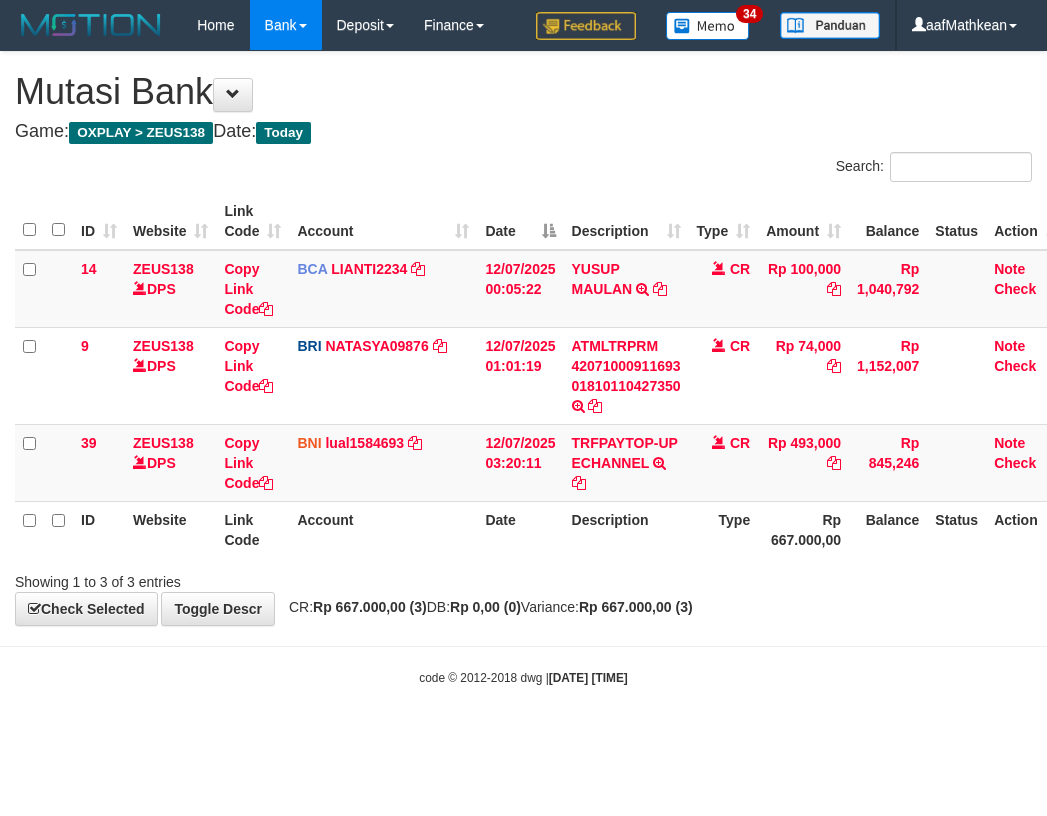 click on "Showing 1 to 3 of 3 entries" at bounding box center [523, 578] 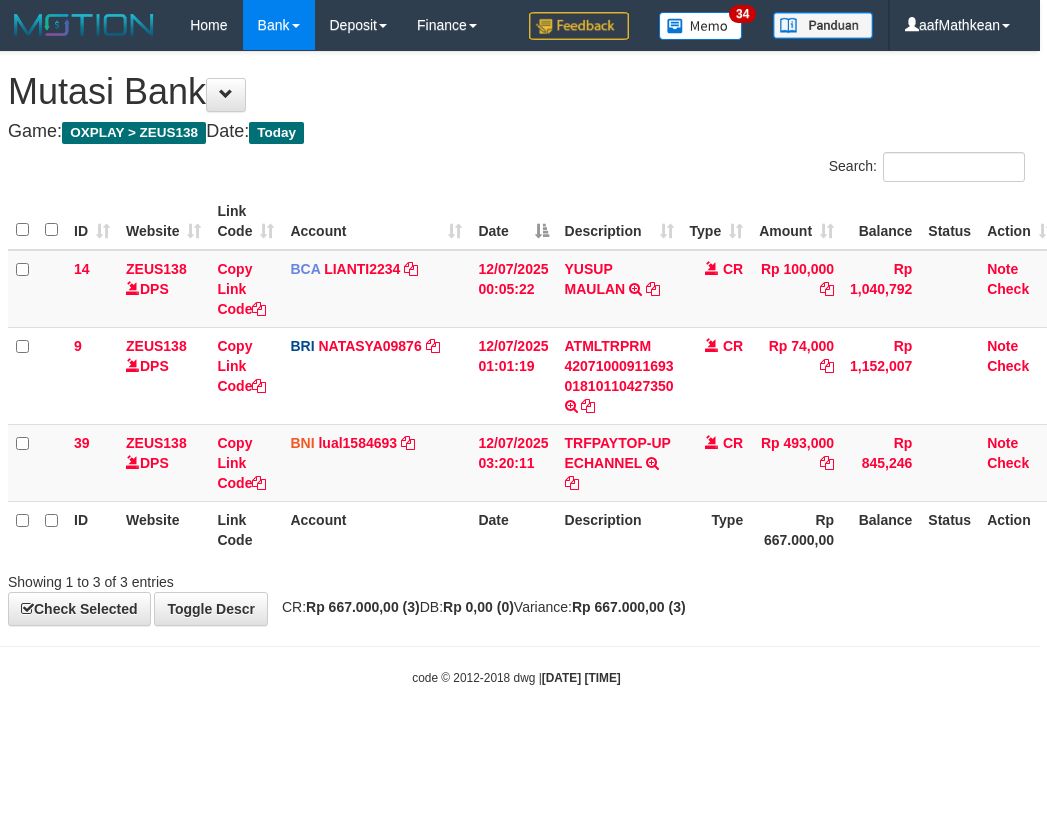 scroll, scrollTop: 0, scrollLeft: 7, axis: horizontal 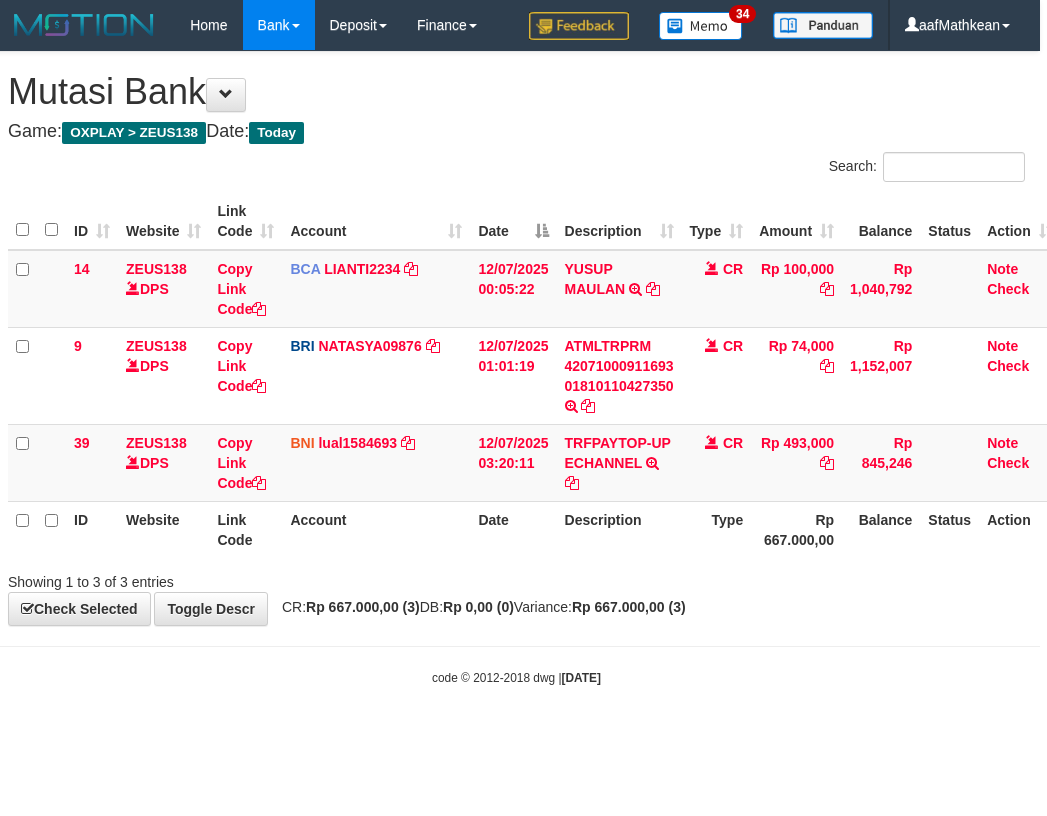 click on "Date" at bounding box center (513, 529) 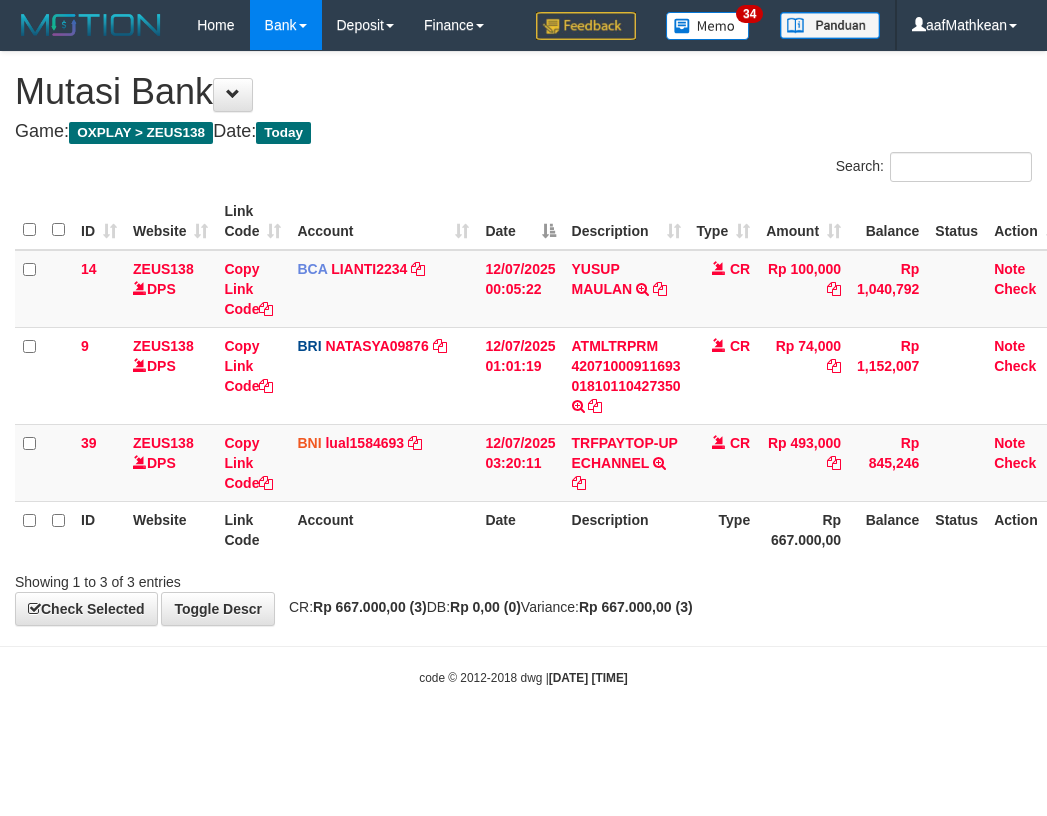 click on "Toggle navigation
Home
Bank
Account List
Load
By Website
Group
[OXPLAY]													ZEUS138
By Load Group (DPS)" at bounding box center [523, 368] 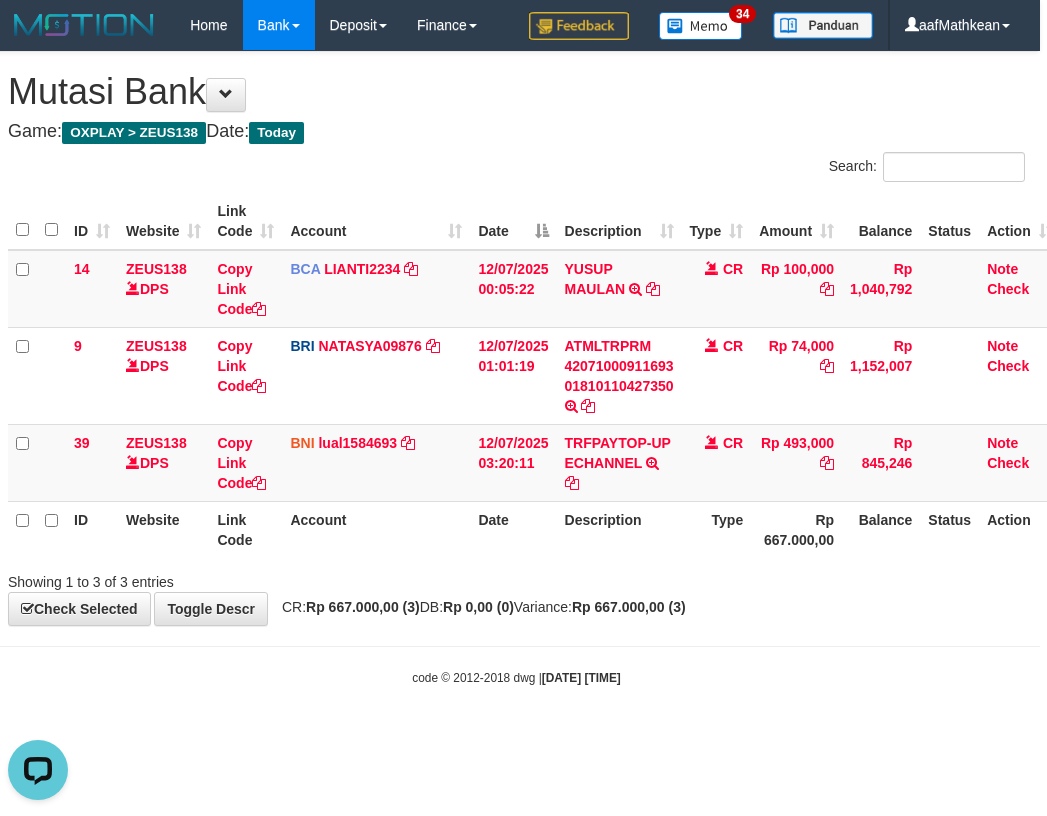 scroll, scrollTop: 0, scrollLeft: 0, axis: both 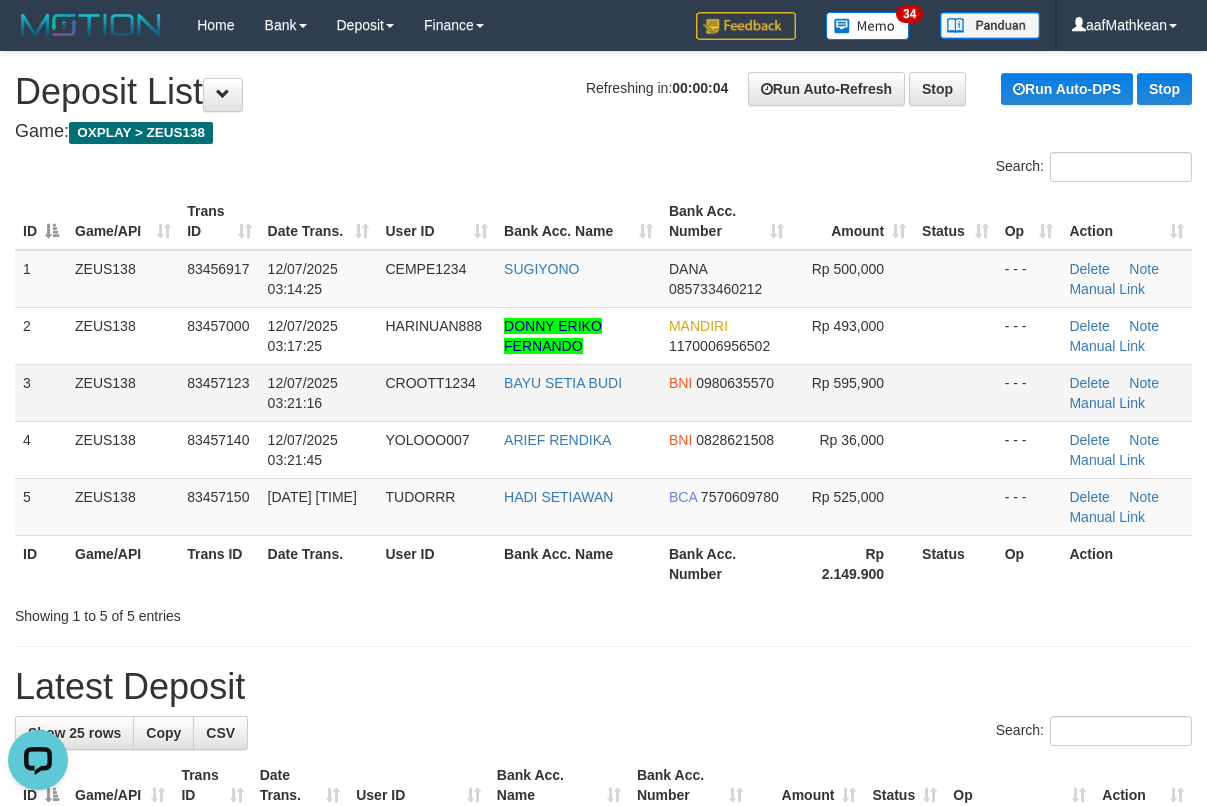 click on "HARINUAN888" at bounding box center [436, 335] 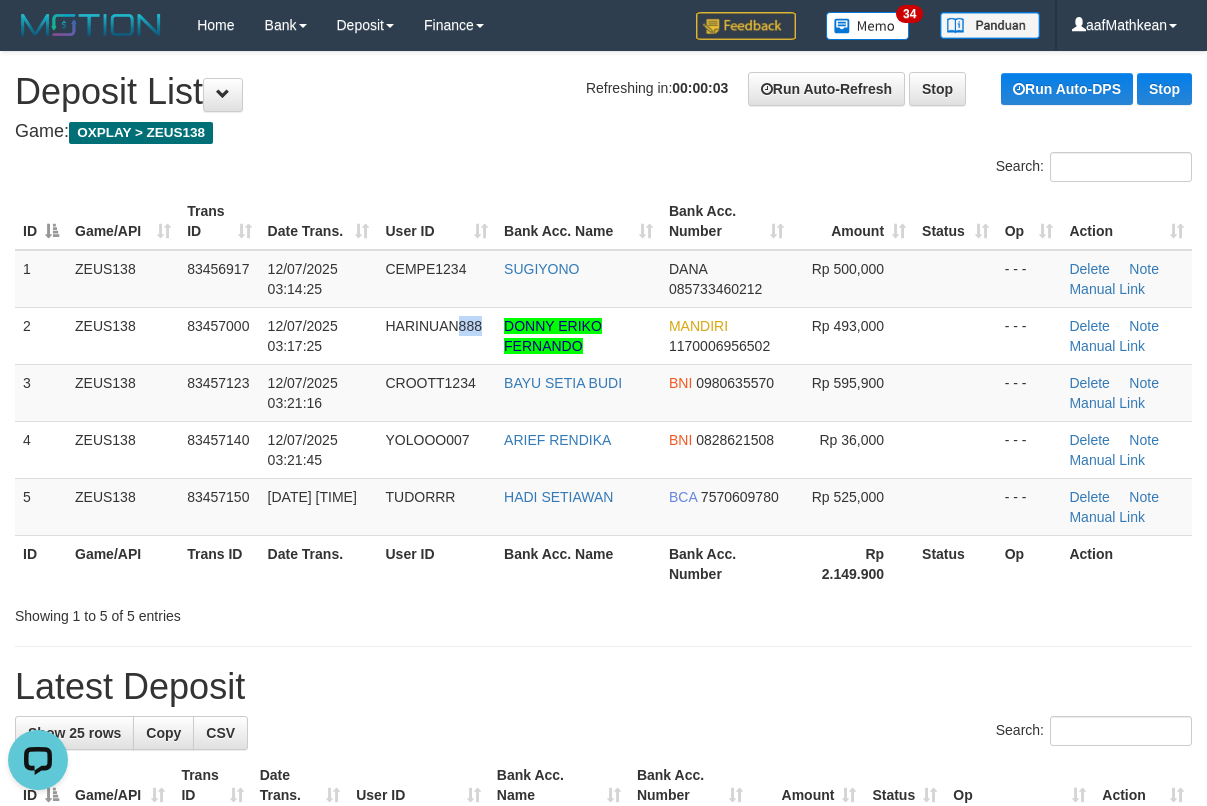 click on "1
ZEUS138
83456917
12/07/2025 03:14:25
CEMPE1234
SUGIYONO
DANA
085733460212
Rp 500,000
- - -
Delete
Note
Manual Link
2
ZEUS138
83457000
12/07/2025 03:17:25
HARINUAN888
DONNY ERIKO FERNANDO
MANDIRI
1170006956502
Rp 493,000
- - -
Delete
Note
Manual Link
3
BNI" at bounding box center (603, 393) 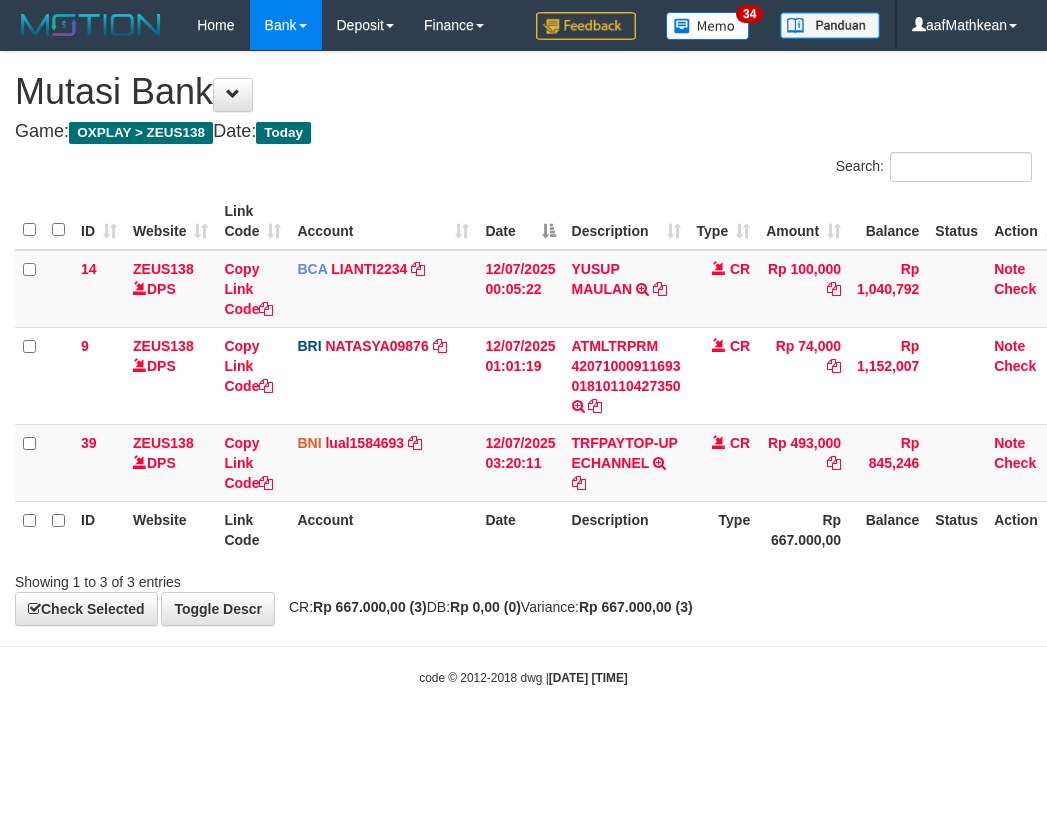 click on "Toggle navigation
Home
Bank
Account List
Load
By Website
Group
[OXPLAY]													ZEUS138
By Load Group (DPS)" at bounding box center [523, 368] 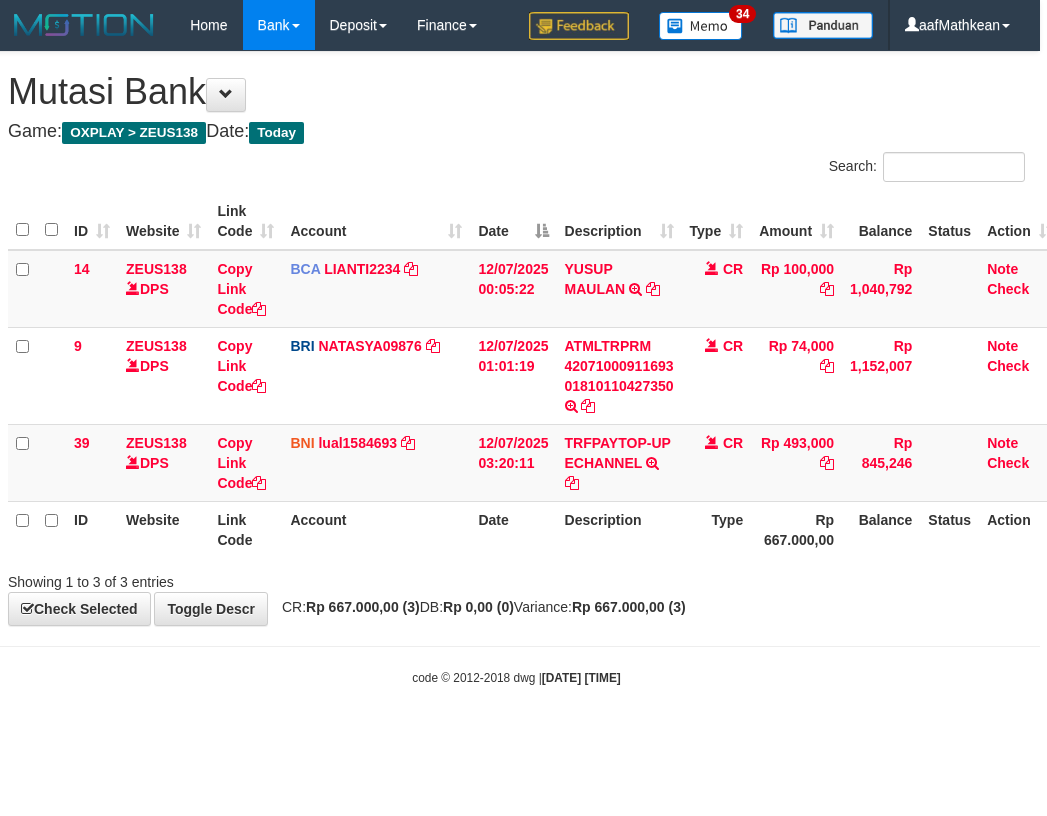 click on "Toggle navigation
Home
Bank
Account List
Load
By Website
Group
[OXPLAY]													ZEUS138
By Load Group (DPS)" at bounding box center [516, 368] 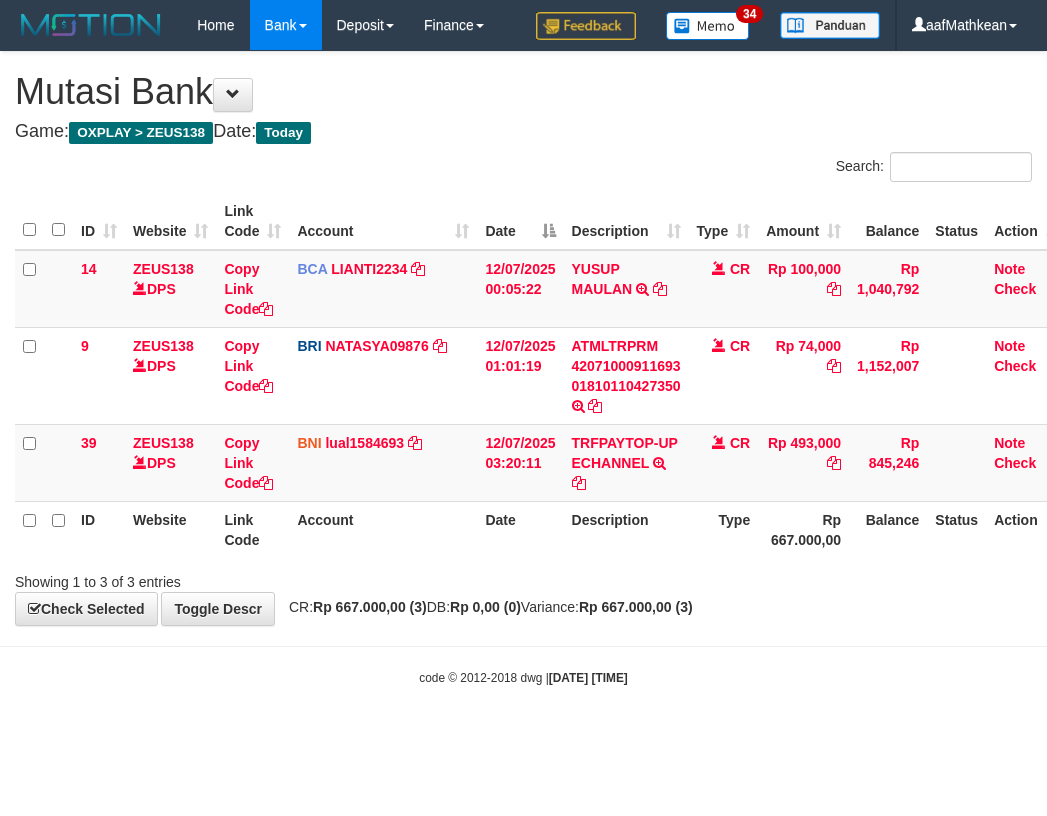scroll, scrollTop: 0, scrollLeft: 7, axis: horizontal 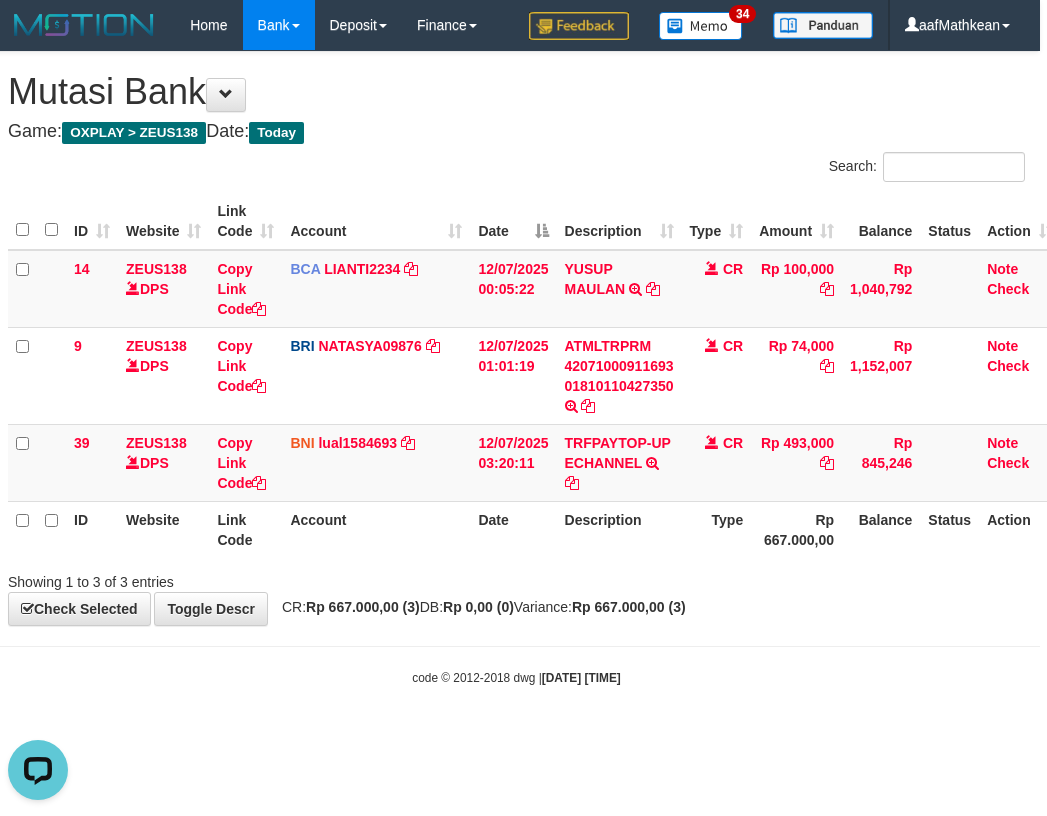 click on "Toggle navigation
Home
Bank
Account List
Load
By Website
Group
[OXPLAY]													ZEUS138
By Load Group (DPS)" at bounding box center (516, 368) 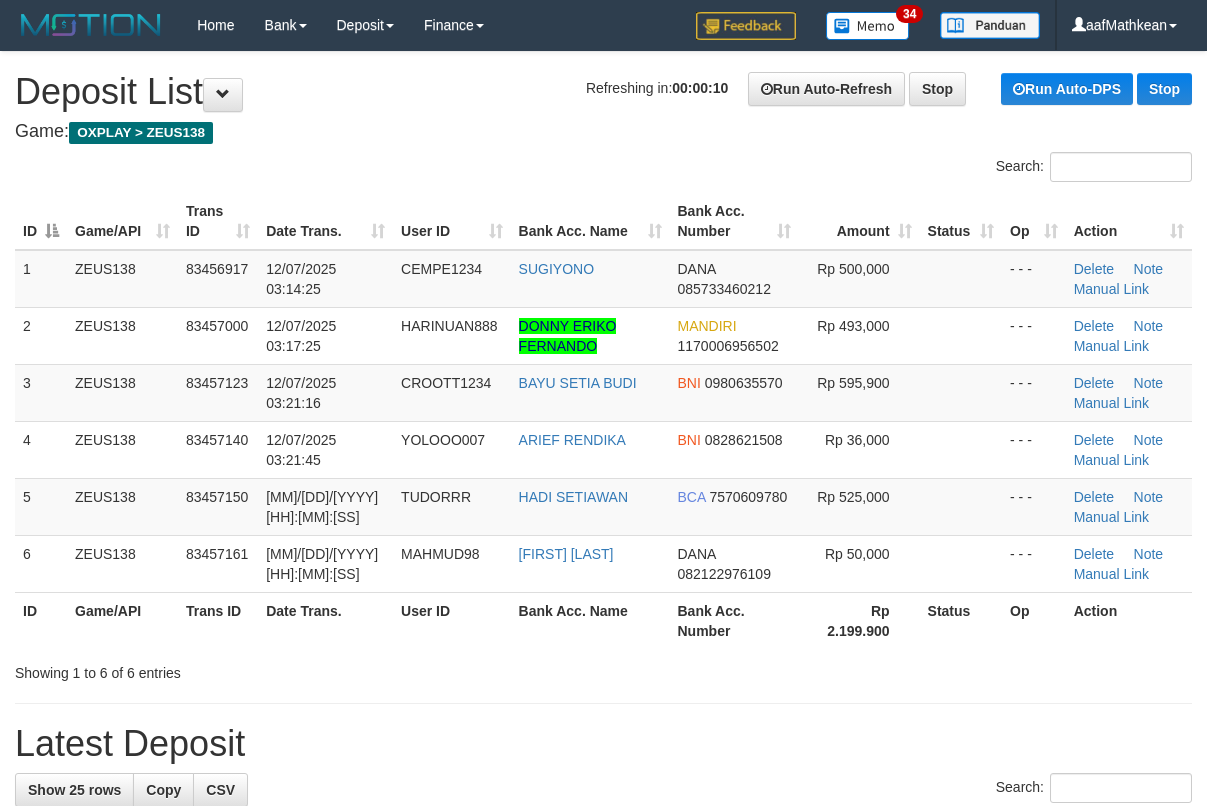 scroll, scrollTop: 0, scrollLeft: 0, axis: both 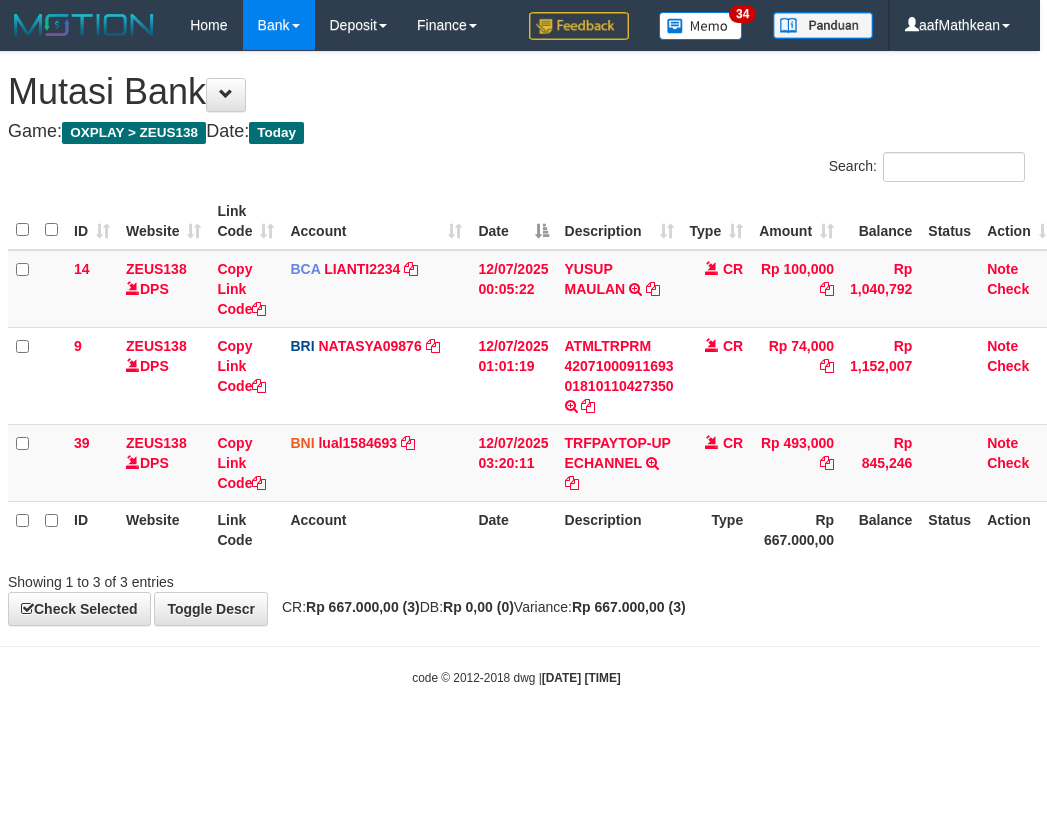 click on "ID Website Link Code Account Date Description Type Amount Balance Status Action
14
ZEUS138    DPS
Copy Link Code
BCA
LIANTI2234
DPS
YULIANTI
mutasi_20250712_4646 | 14
mutasi_20250712_4646 | 14
12/07/2025 00:05:22
YUSUP MAULAN         TRSF E-BANKING CR 1207/FTSCY/WS95051
100000.002025071262819090 TRFDN-YUSUP MAULANESPAY DEBIT INDONE
CR
Rp 100,000
Rp 1,040,792
Note
Check
9
ZEUS138    DPS
Copy Link Code
BRI
NATASYA09876
DPS" at bounding box center (516, 375) 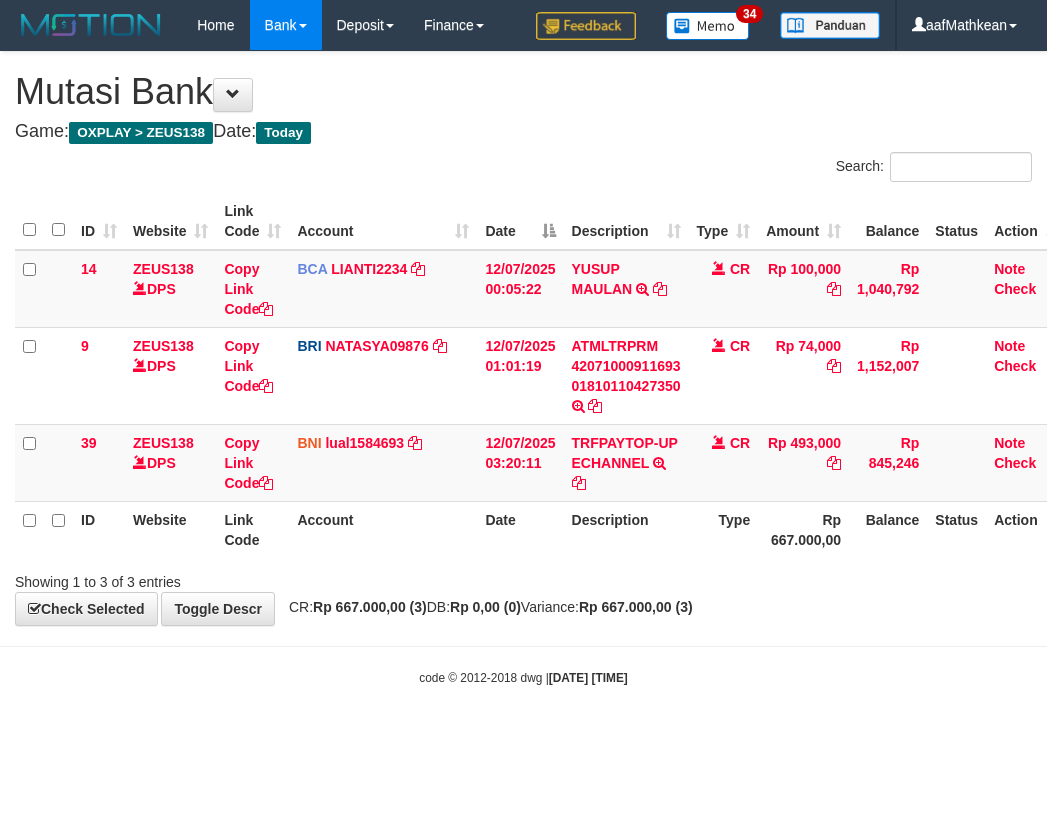 scroll, scrollTop: 0, scrollLeft: 7, axis: horizontal 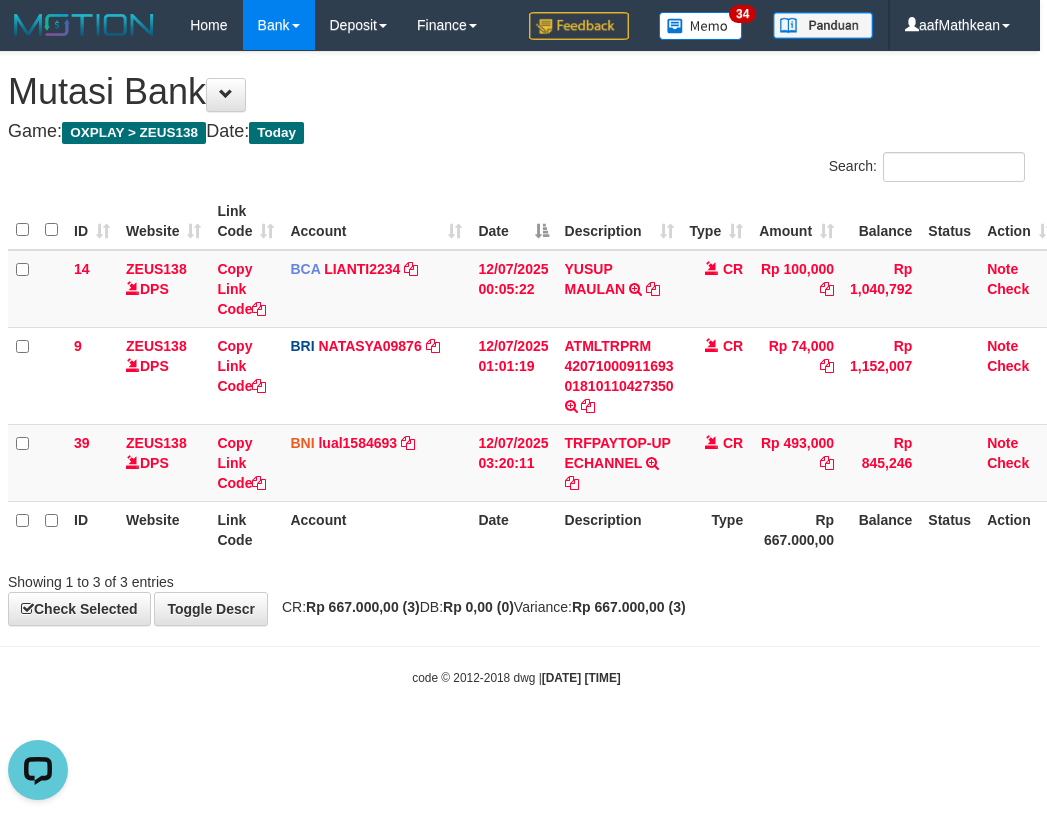 click on "code © 2012-2018 dwg |  2025/07/12 03:23:21" at bounding box center [516, 677] 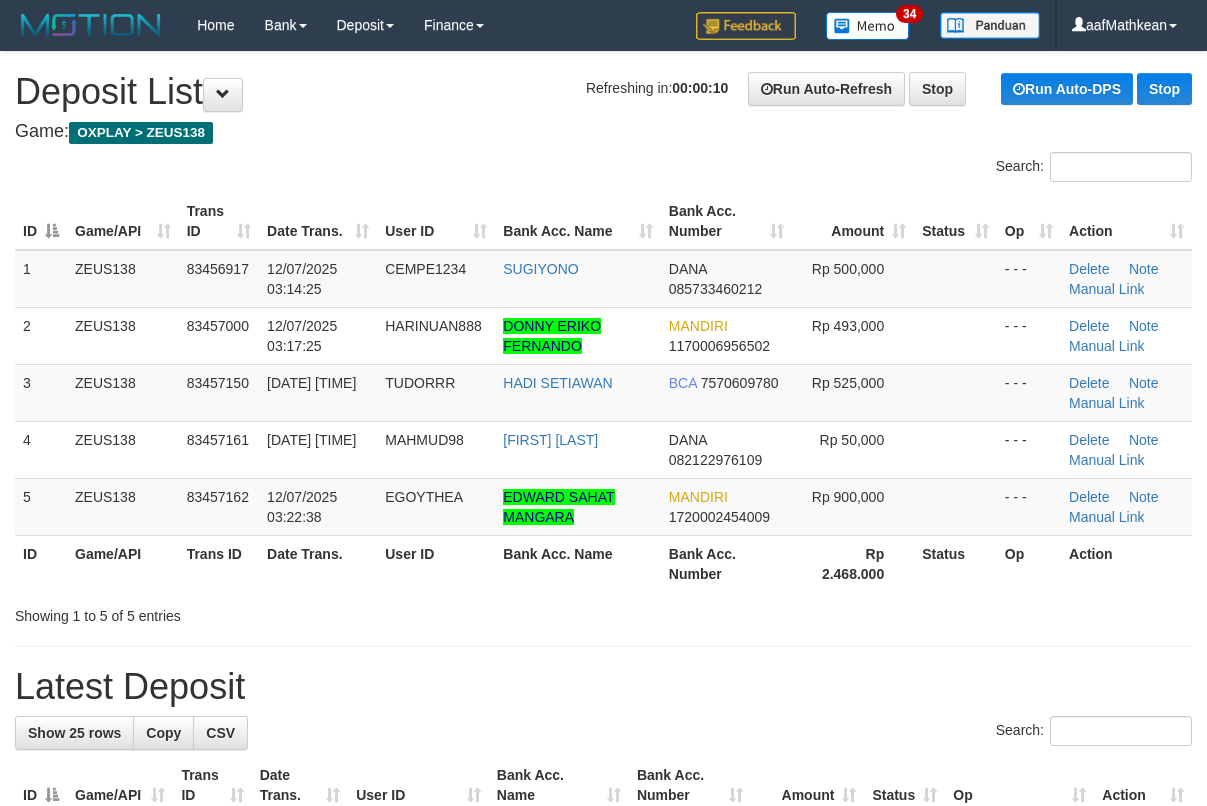 scroll, scrollTop: 0, scrollLeft: 0, axis: both 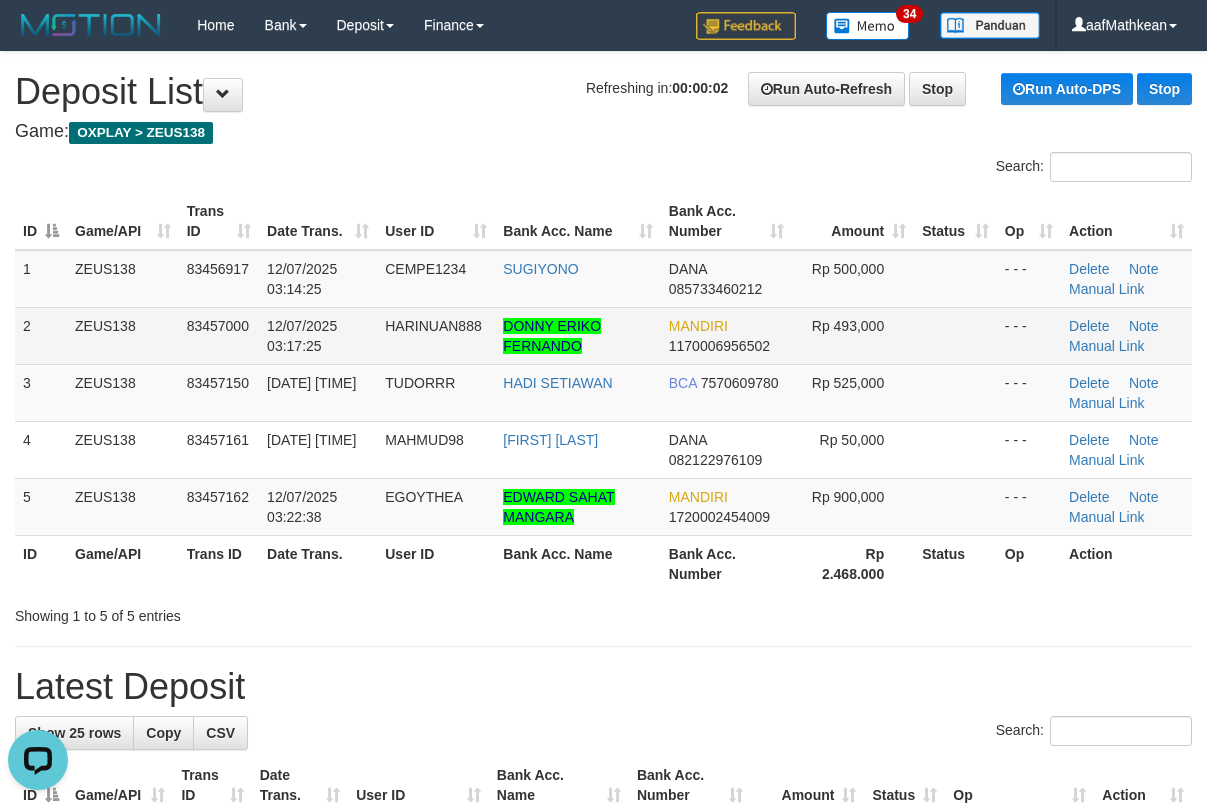 click on "1
ZEUS138
83456917
12/07/2025 03:14:25
CEMPE1234
SUGIYONO
DANA
085733460212
Rp 500,000
- - -
Delete
Note
Manual Link
2
ZEUS138
83457000
12/07/2025 03:17:25
HARINUAN888
DONNY ERIKO FERNANDO
MANDIRI
1170006956502
Rp 493,000
- - -
Delete
Note
Manual Link
3
BCA" at bounding box center [603, 393] 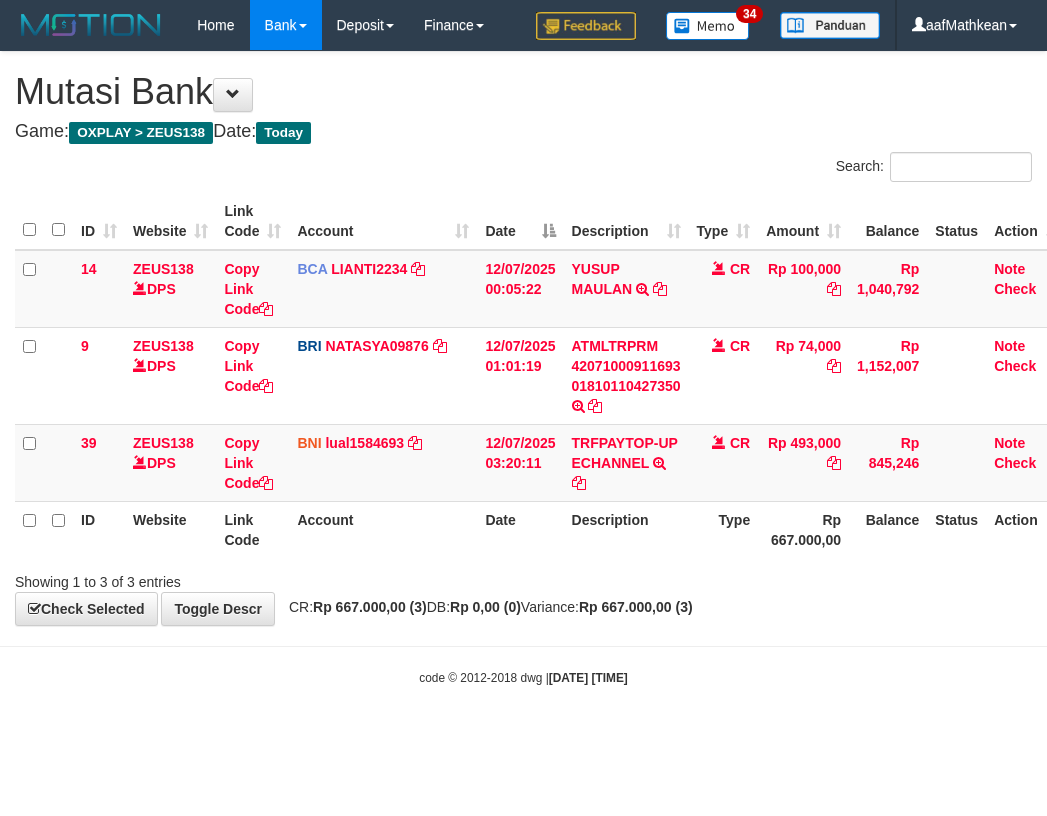 scroll, scrollTop: 0, scrollLeft: 7, axis: horizontal 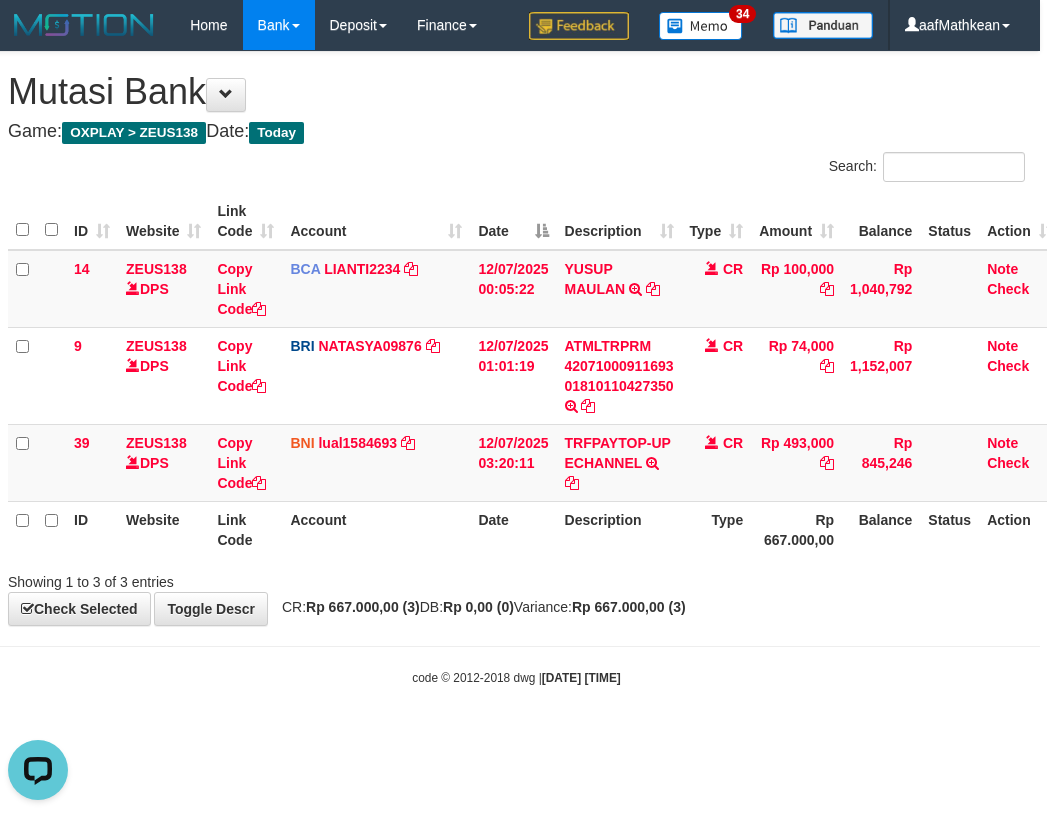 drag, startPoint x: 529, startPoint y: 149, endPoint x: 525, endPoint y: 190, distance: 41.19466 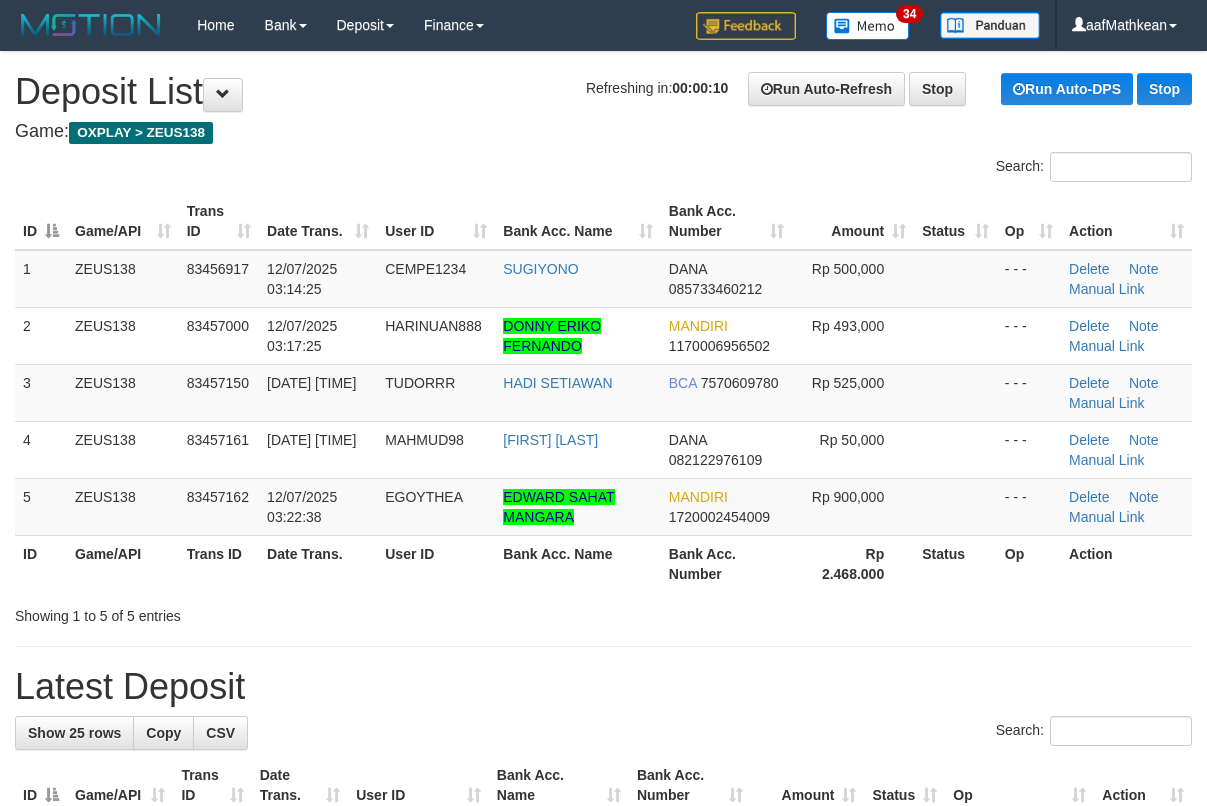 scroll, scrollTop: 0, scrollLeft: 0, axis: both 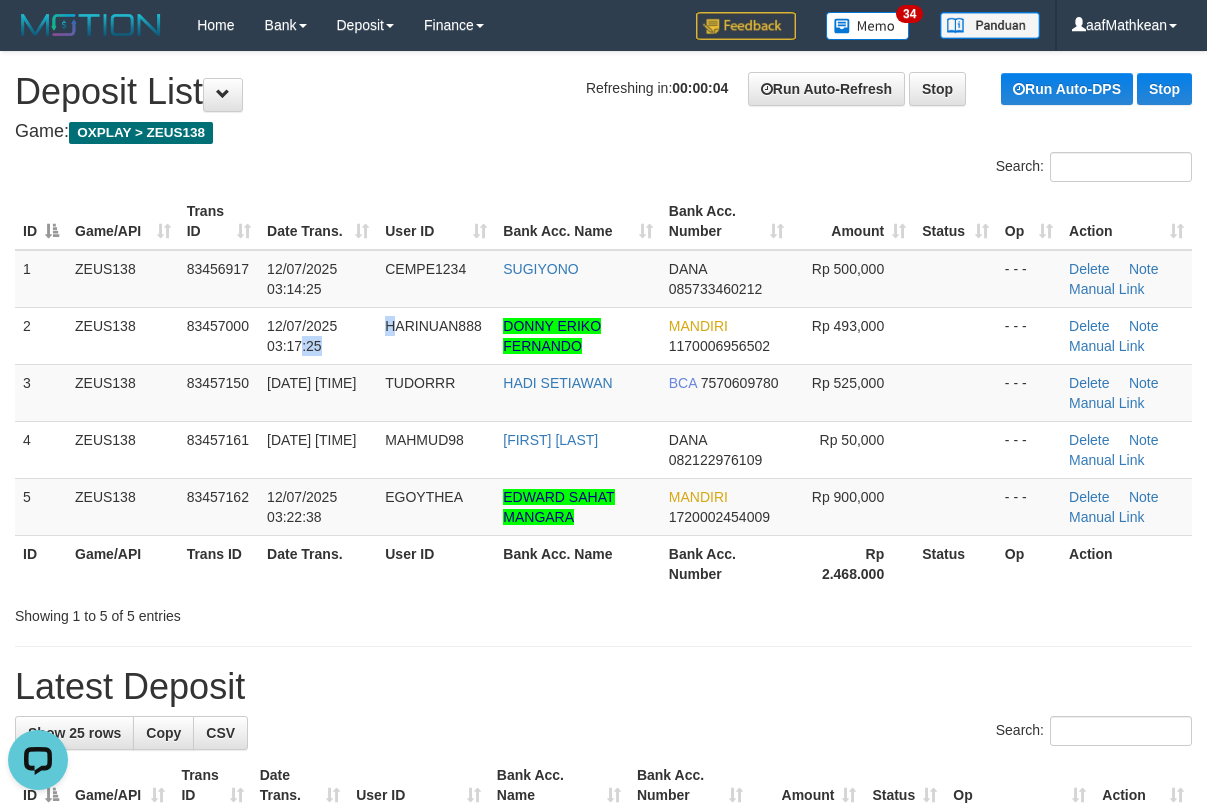 click on "2
ZEUS138
83457000
12/07/2025 03:17:25
HARINUAN888
DONNY ERIKO FERNANDO
MANDIRI
1170006956502
Rp 493,000
- - -
Delete
Note
Manual Link" at bounding box center (603, 335) 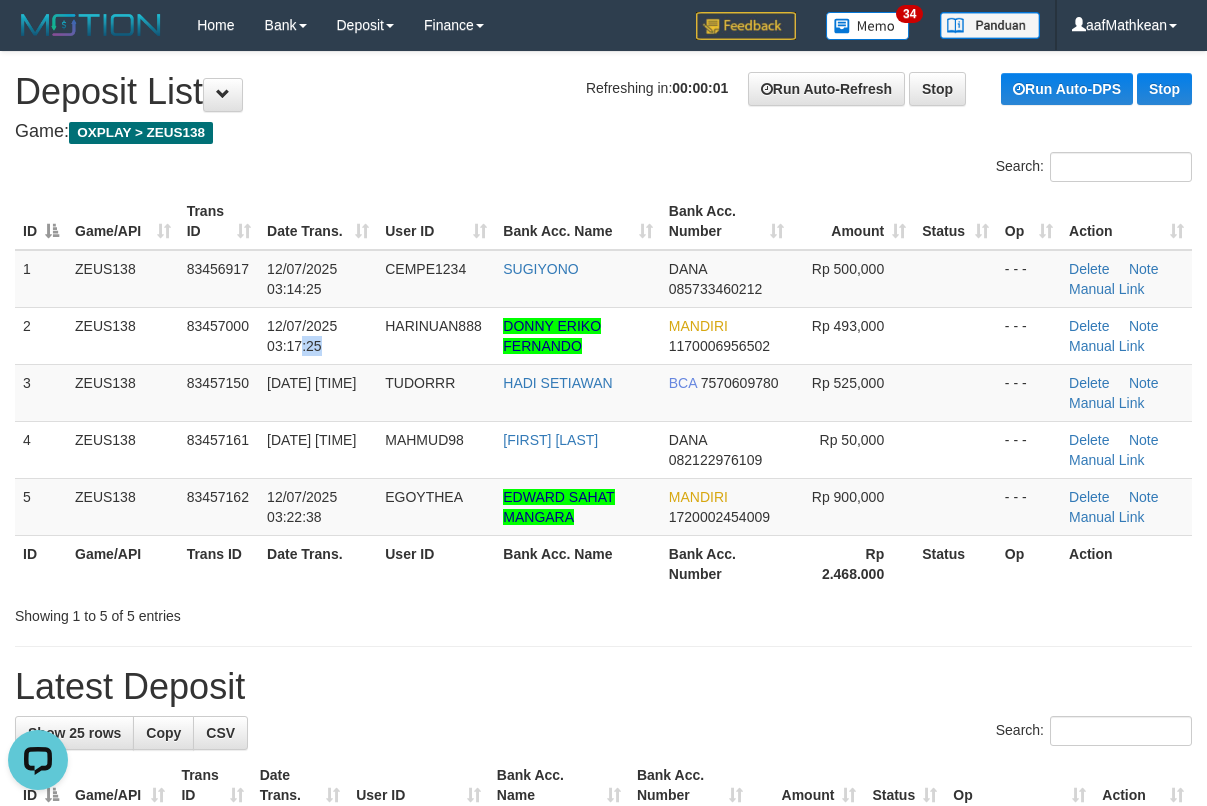 drag, startPoint x: 462, startPoint y: 332, endPoint x: 0, endPoint y: 404, distance: 467.57672 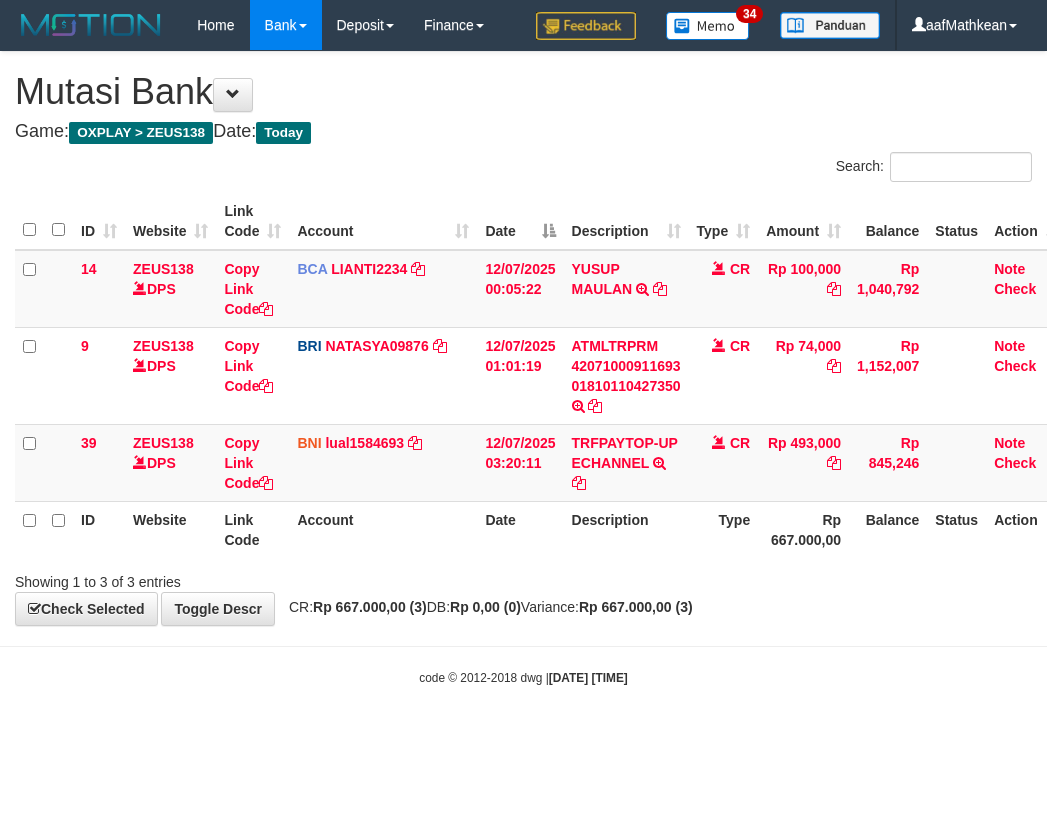 click on "Toggle navigation
Home
Bank
Account List
Load
By Website
Group
[OXPLAY]													ZEUS138
By Load Group (DPS)" at bounding box center (523, 368) 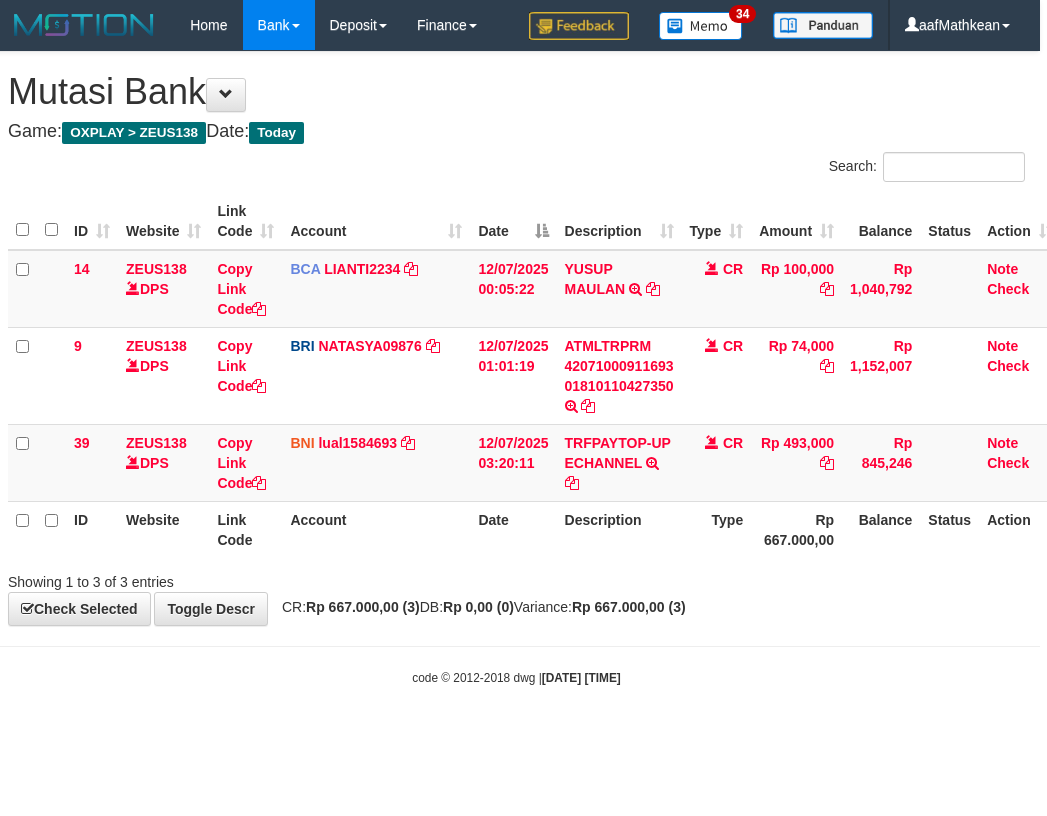 click on "Toggle navigation
Home
Bank
Account List
Load
By Website
Group
[OXPLAY]													ZEUS138
By Load Group (DPS)" at bounding box center [516, 368] 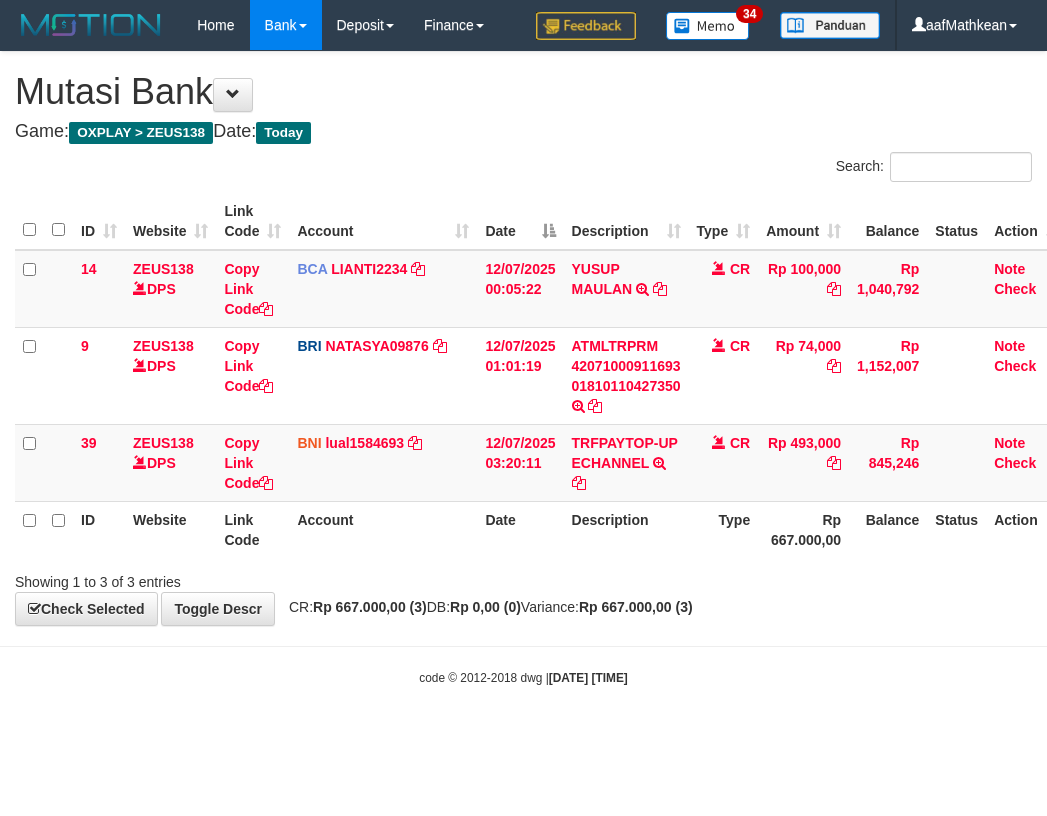 scroll, scrollTop: 0, scrollLeft: 7, axis: horizontal 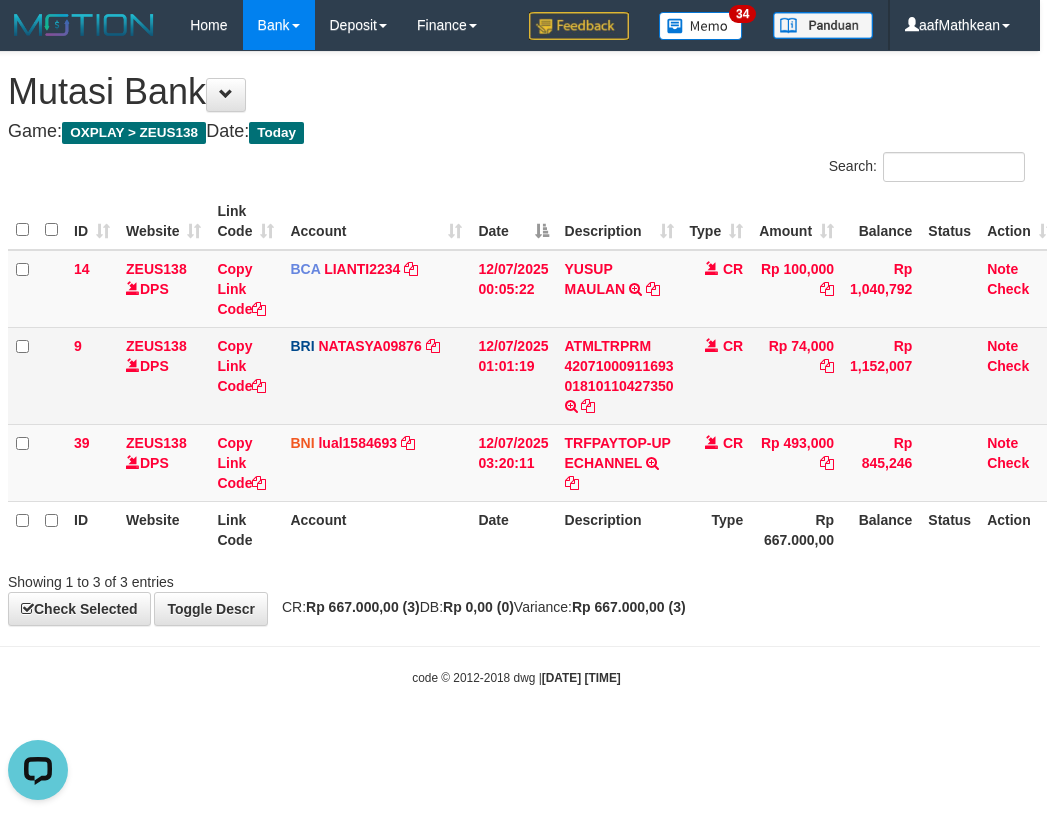 click on "12/07/2025 00:05:22" at bounding box center [513, 289] 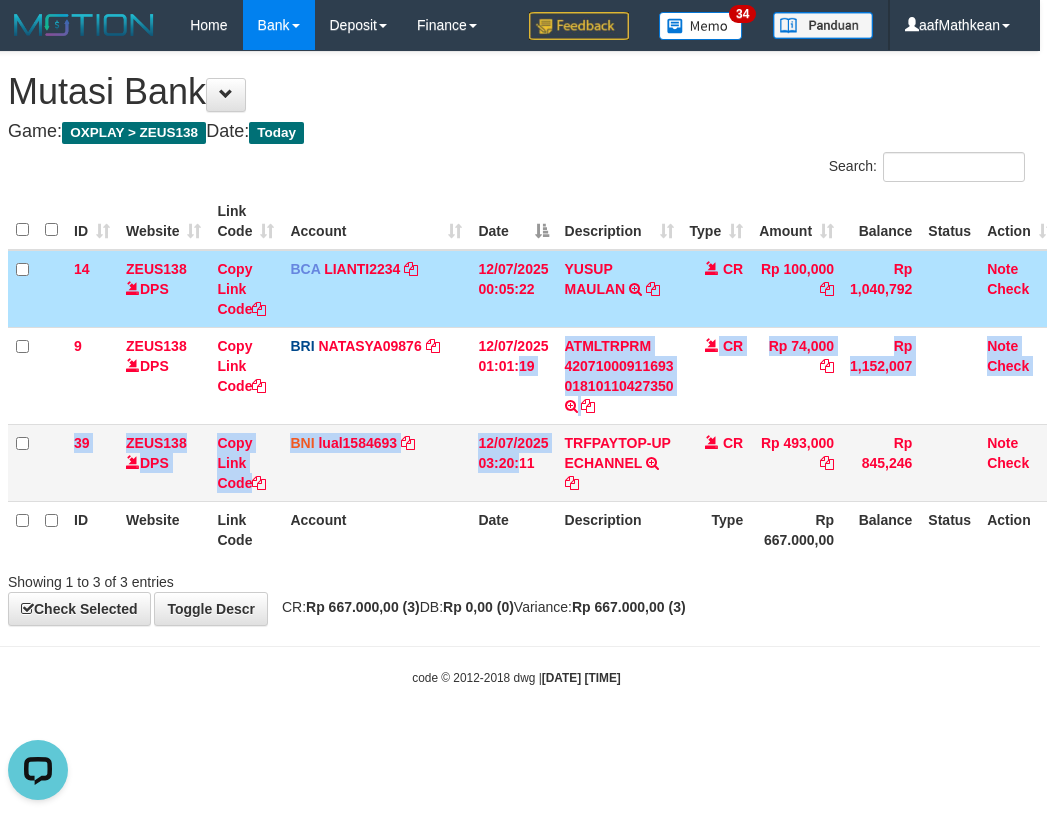 drag, startPoint x: 469, startPoint y: 431, endPoint x: 924, endPoint y: 500, distance: 460.20212 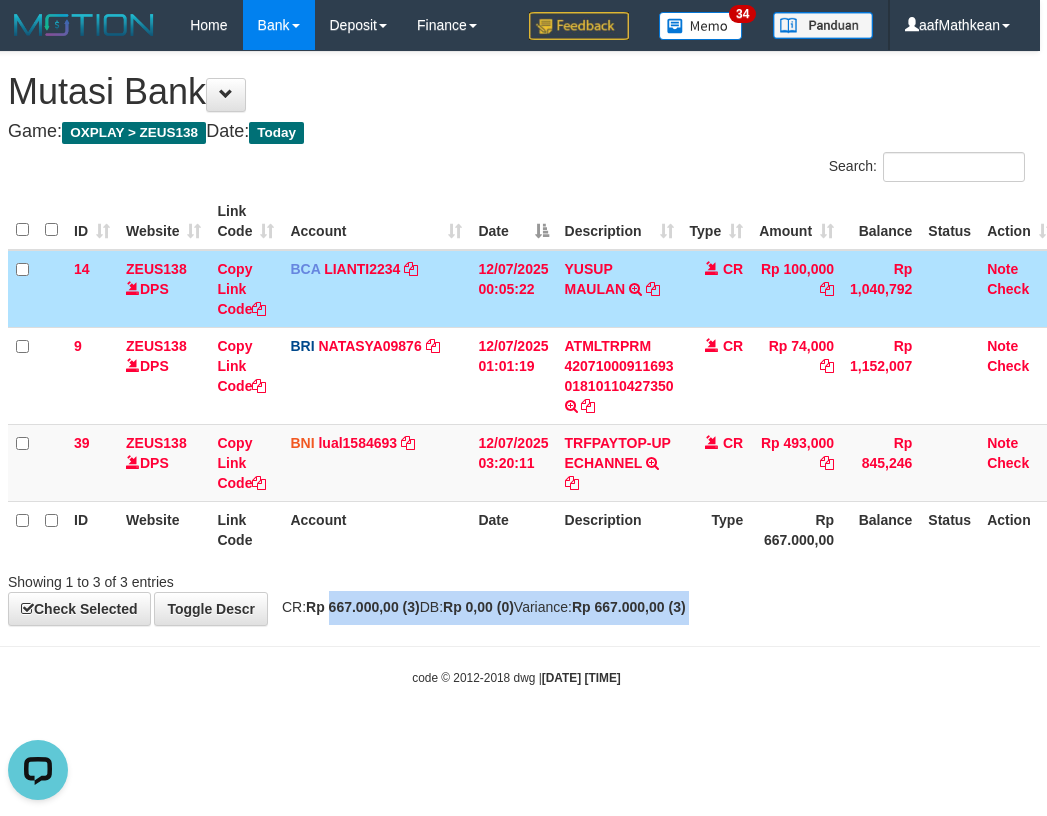 drag, startPoint x: 312, startPoint y: 635, endPoint x: 323, endPoint y: 635, distance: 11 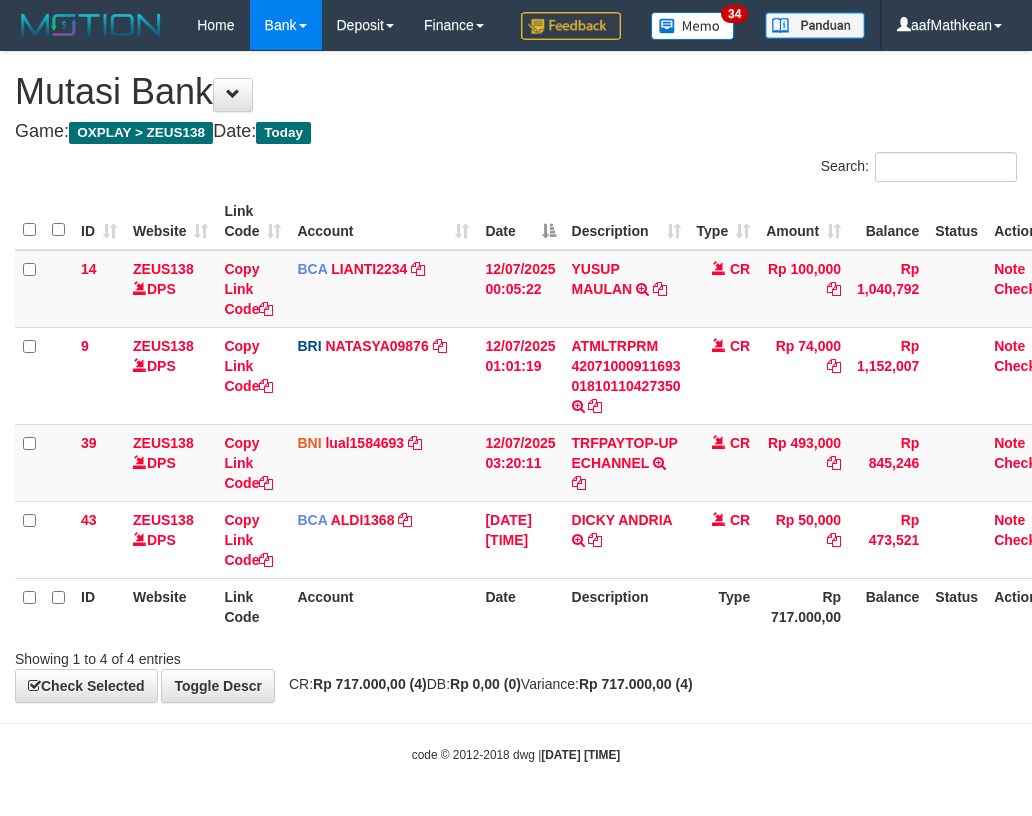scroll, scrollTop: 0, scrollLeft: 7, axis: horizontal 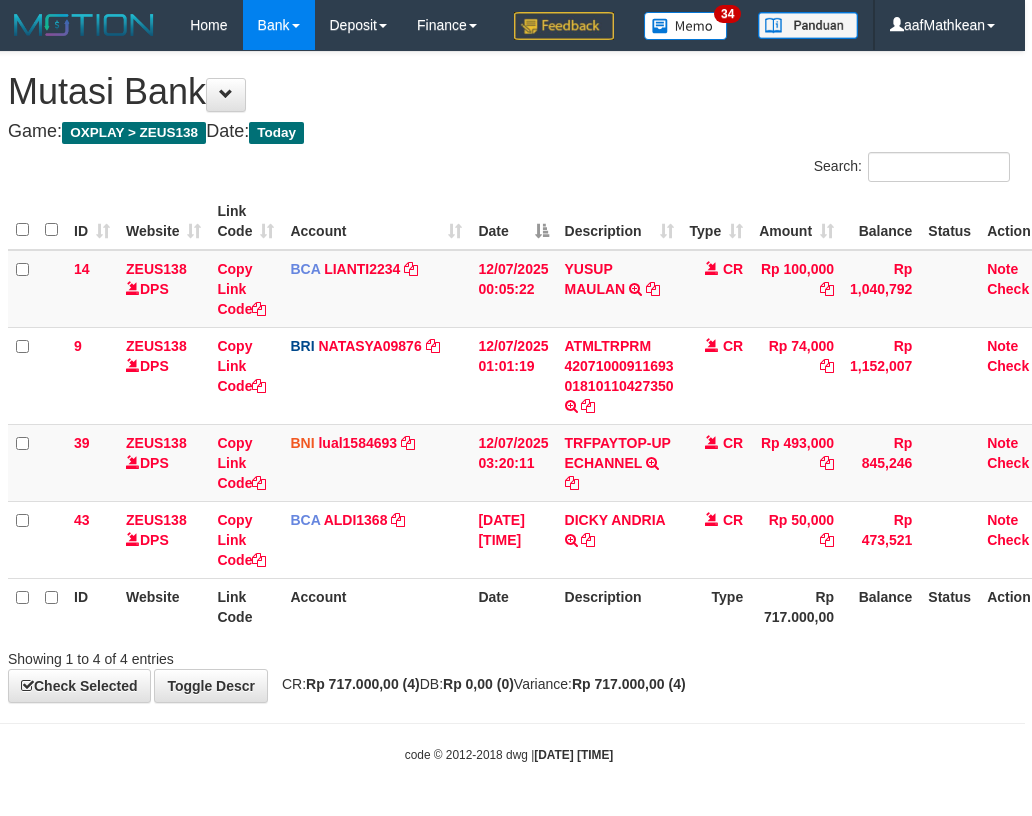 click on "Showing 1 to 4 of 4 entries" at bounding box center [509, 655] 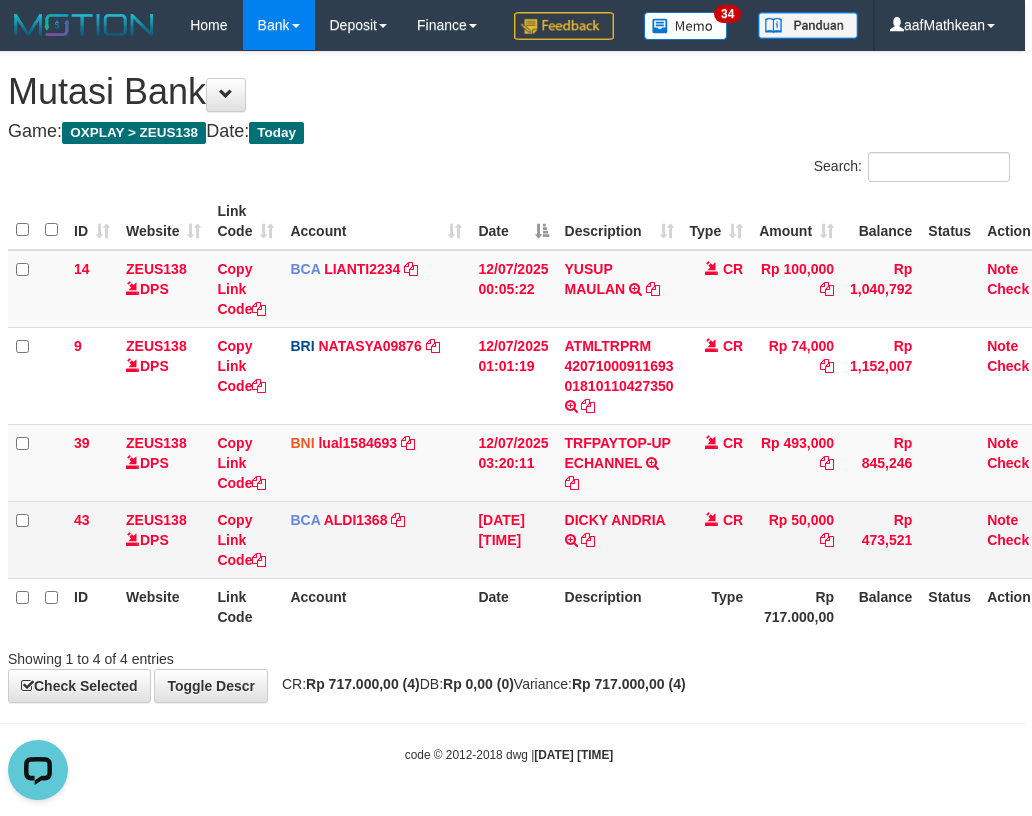 scroll, scrollTop: 0, scrollLeft: 0, axis: both 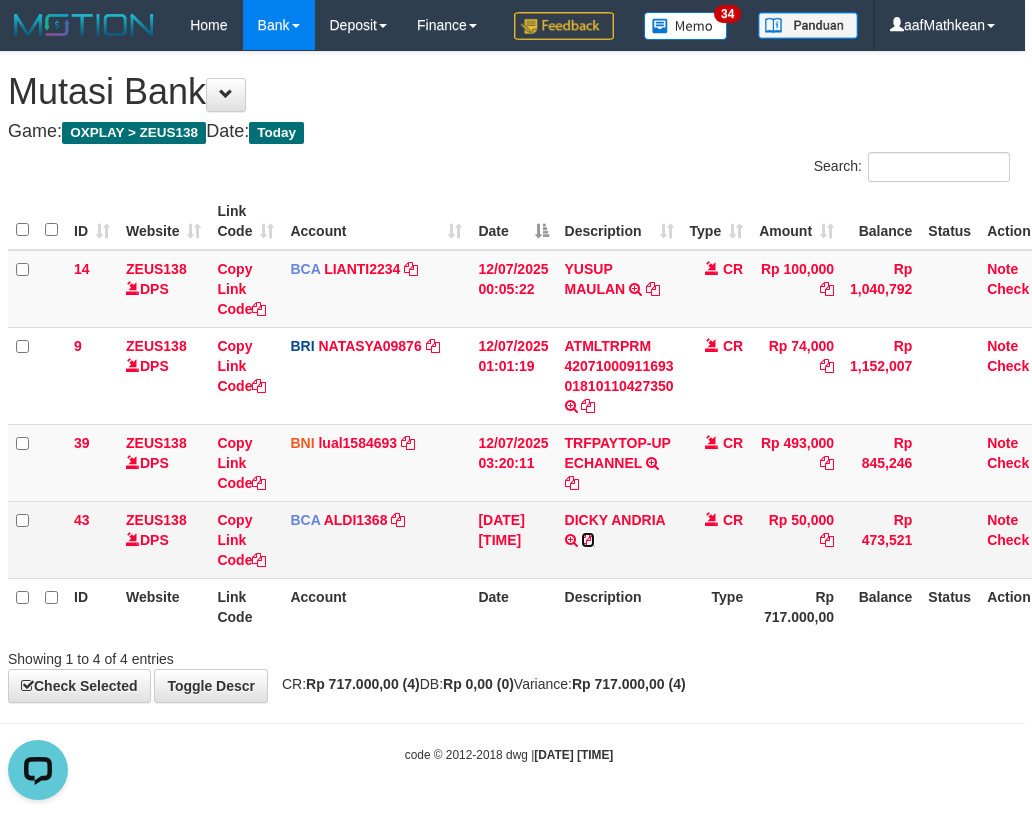 click at bounding box center (588, 540) 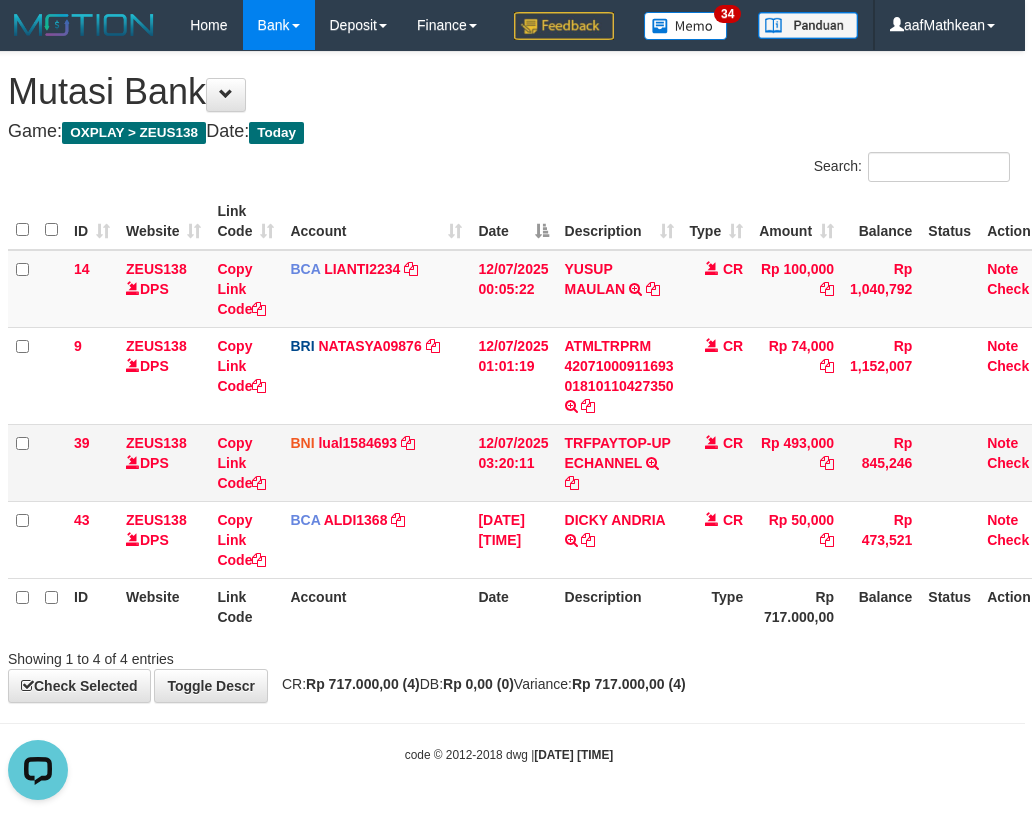 click on "14
ZEUS138    DPS
Copy Link Code
BCA
LIANTI2234
DPS
YULIANTI
mutasi_20250712_4646 | 14
mutasi_20250712_4646 | 14
12/07/2025 00:05:22
YUSUP MAULAN         TRSF E-BANKING CR 1207/FTSCY/WS95051
100000.002025071262819090 TRFDN-YUSUP MAULANESPAY DEBIT INDONE
CR
Rp 100,000
Rp 1,040,792
Note
Check
9
ZEUS138    DPS
Copy Link Code
BRI
NATASYA09876
DPS
SITI NURLITA SAPITRI
mutasi_20250712_3126 | 9" at bounding box center [534, 414] 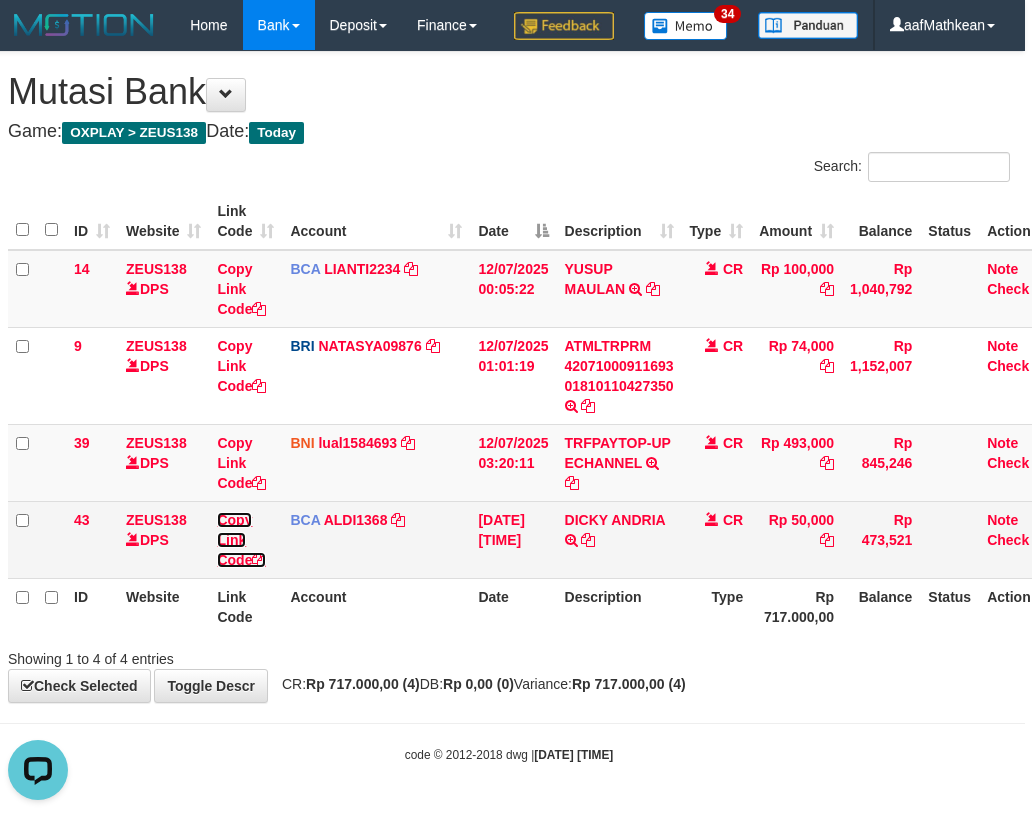 click on "Copy Link Code" at bounding box center [241, 540] 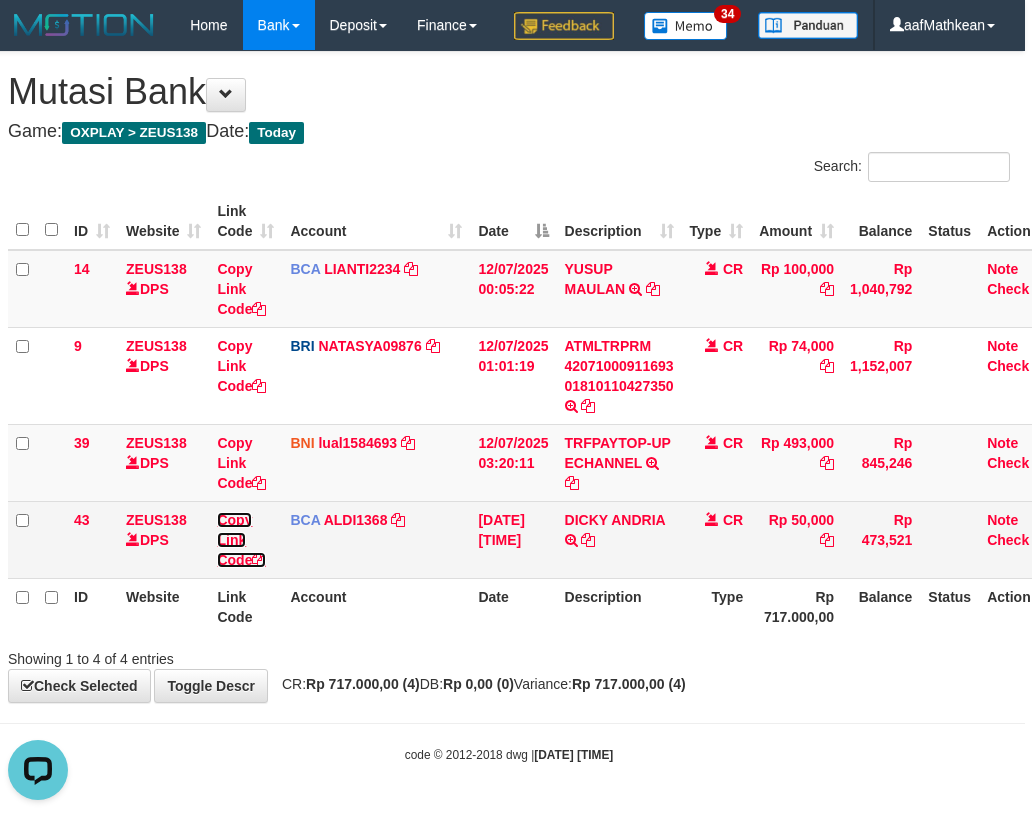 drag, startPoint x: 243, startPoint y: 606, endPoint x: 1043, endPoint y: 482, distance: 809.553 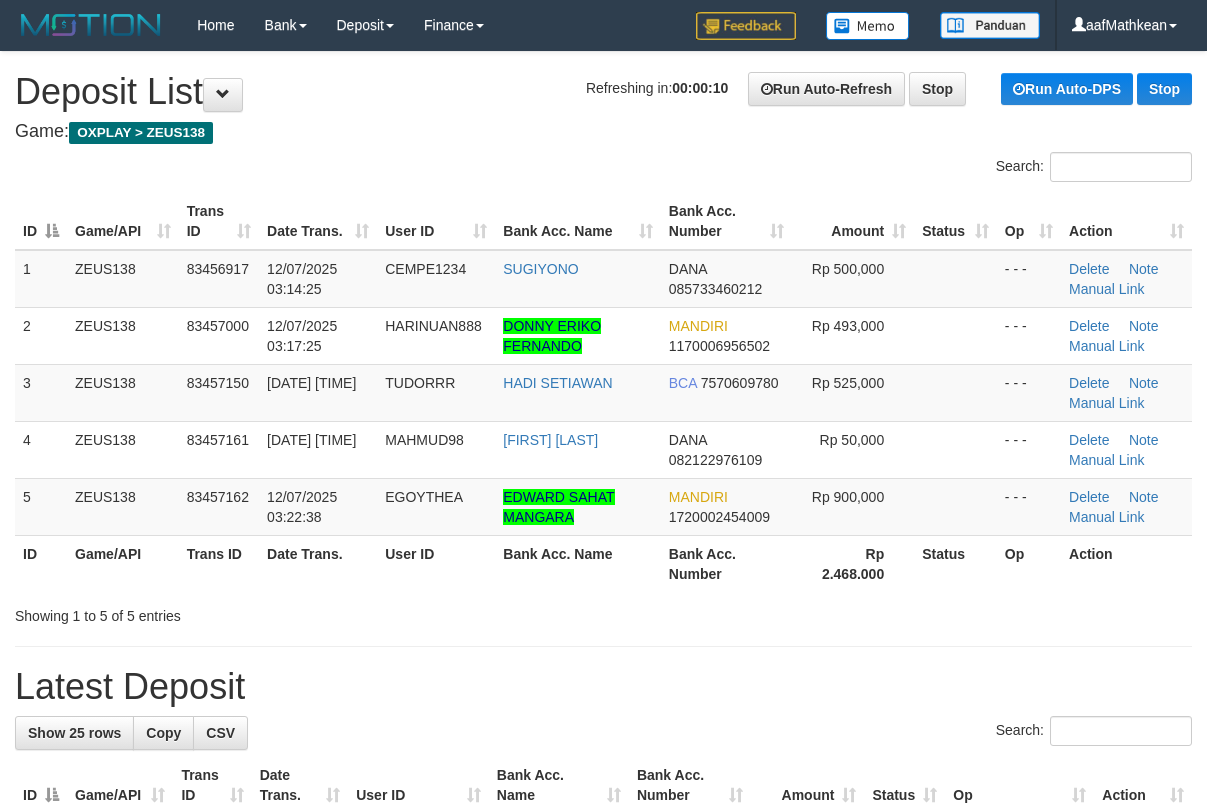 scroll, scrollTop: 0, scrollLeft: 0, axis: both 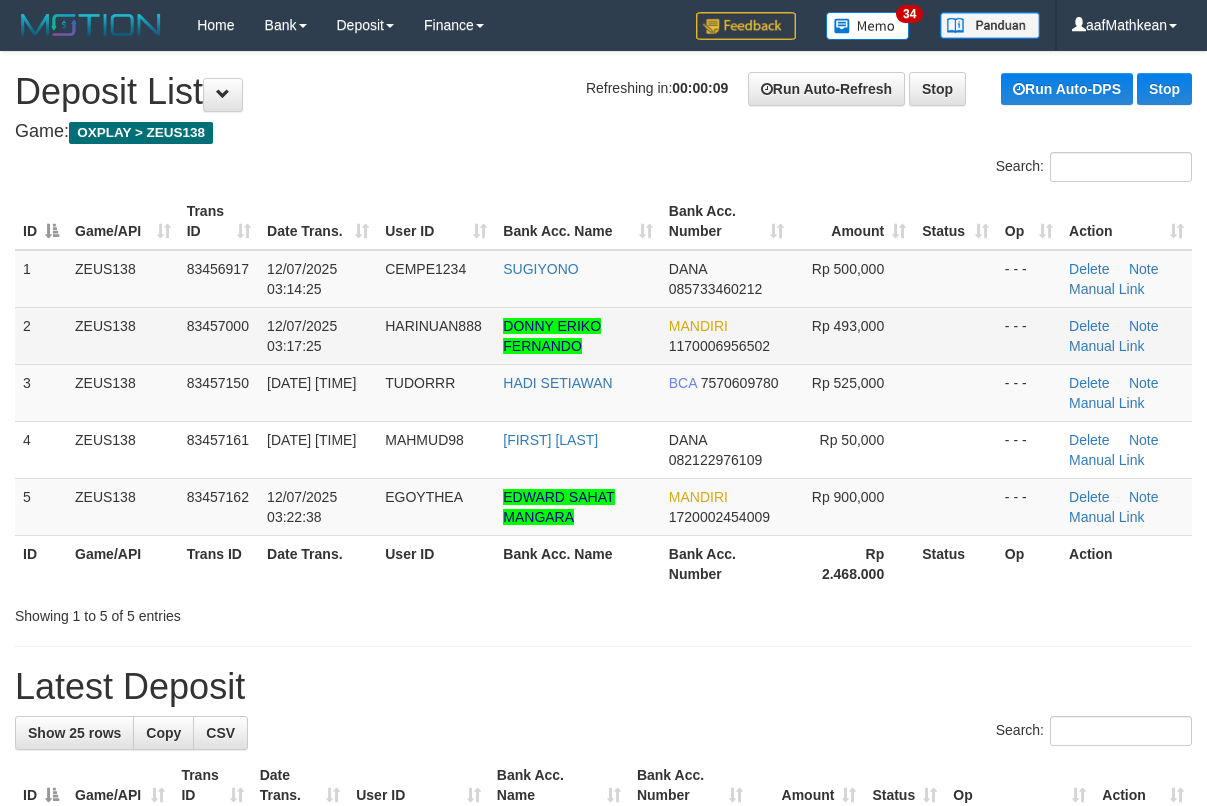 click on "HARINUAN888" at bounding box center (436, 335) 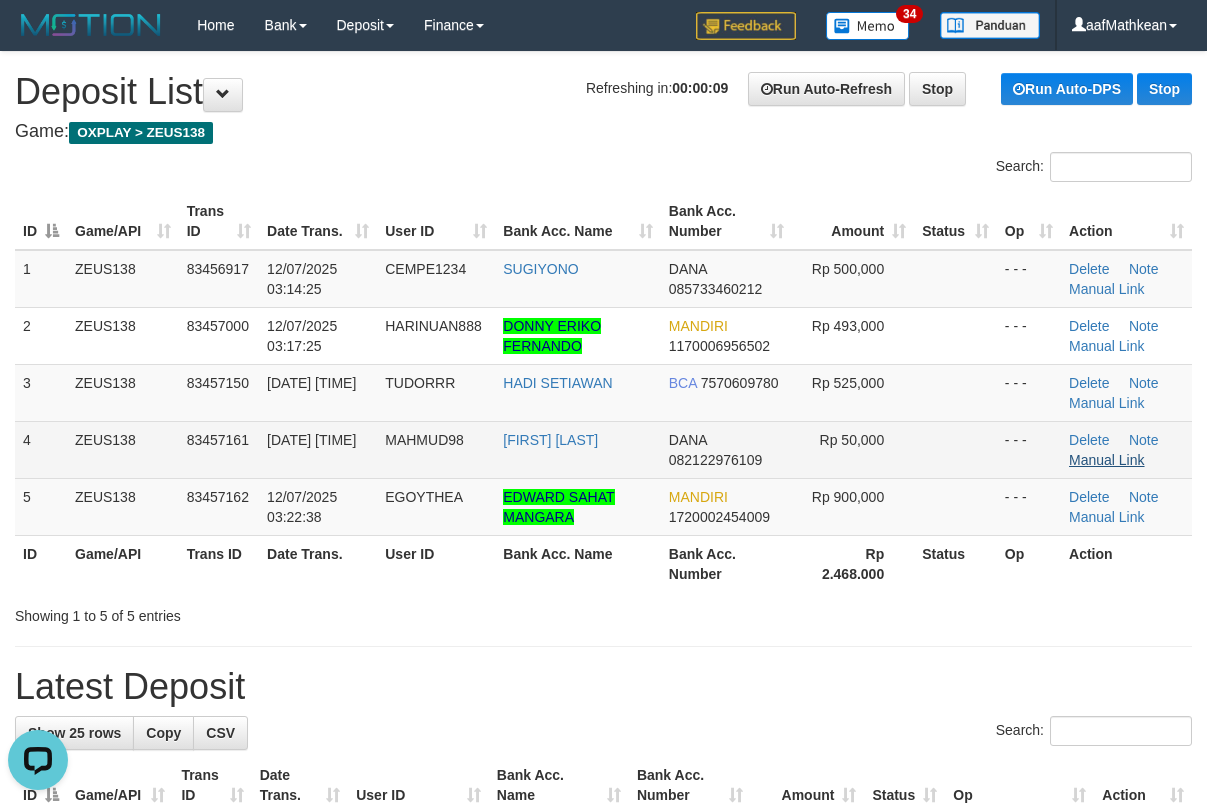 scroll, scrollTop: 0, scrollLeft: 0, axis: both 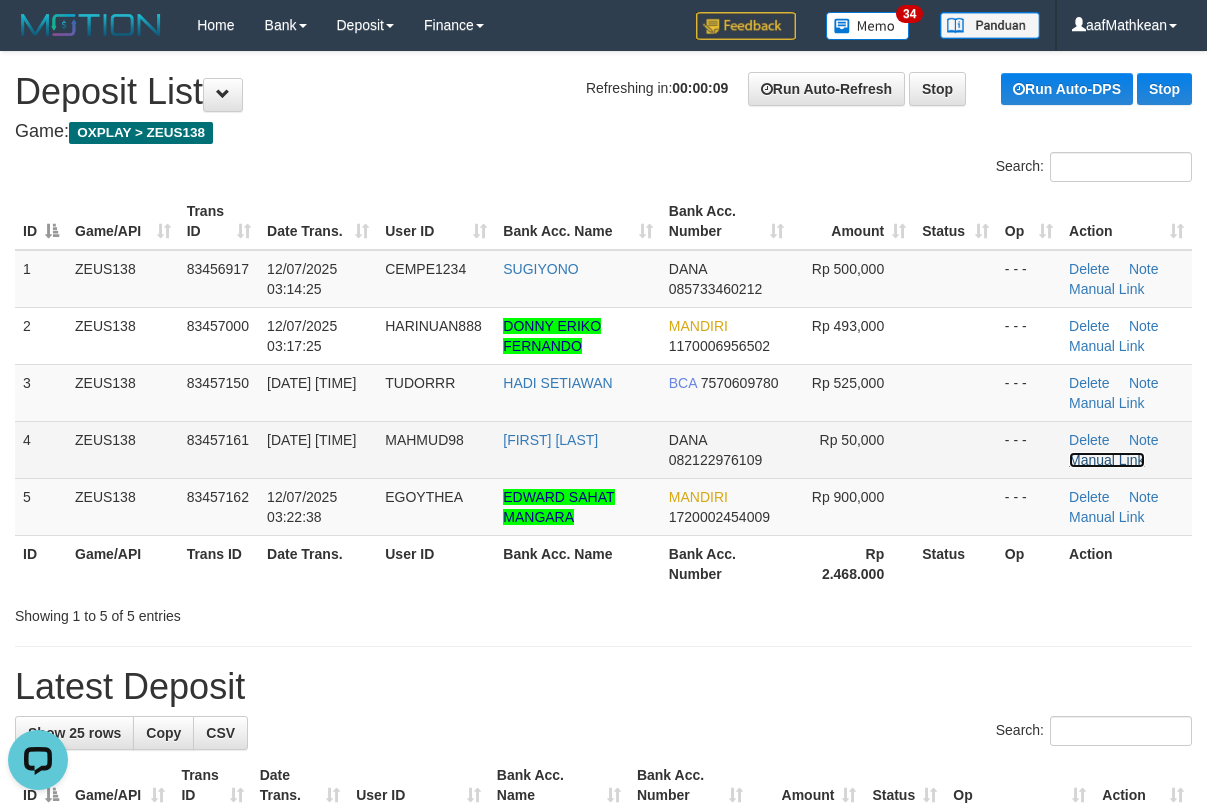 click on "Manual Link" at bounding box center (1107, 460) 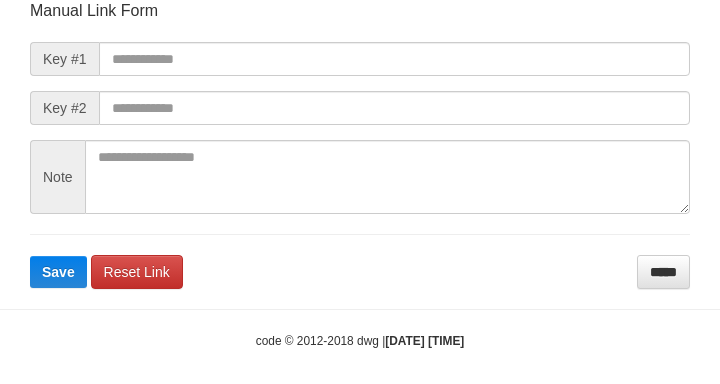 scroll, scrollTop: 233, scrollLeft: 0, axis: vertical 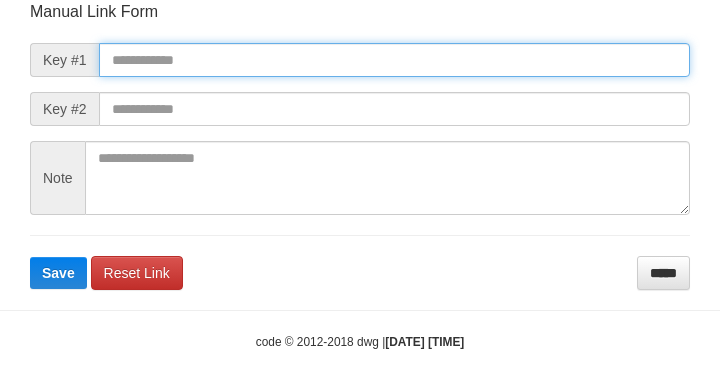 click at bounding box center [394, 60] 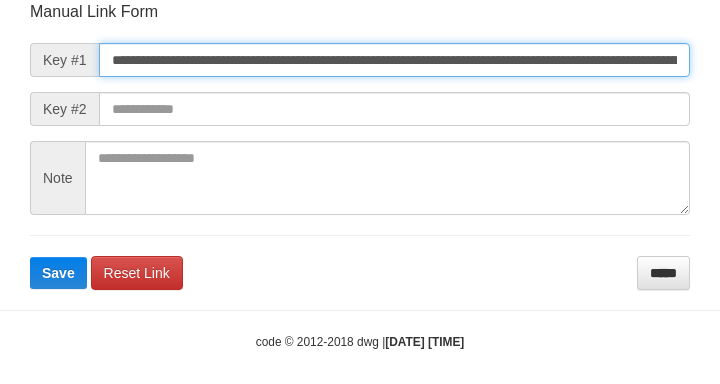 type on "**********" 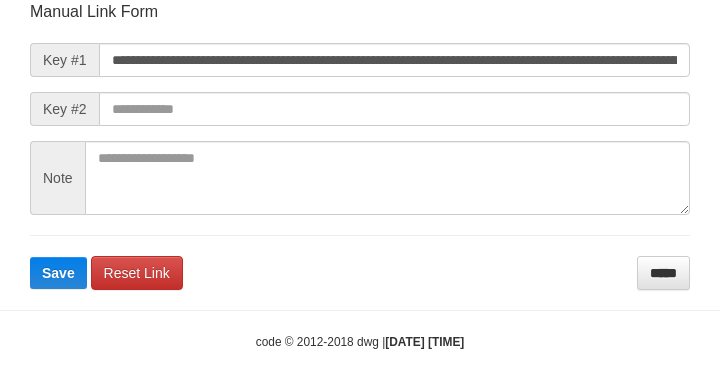 click on "**********" at bounding box center [360, 145] 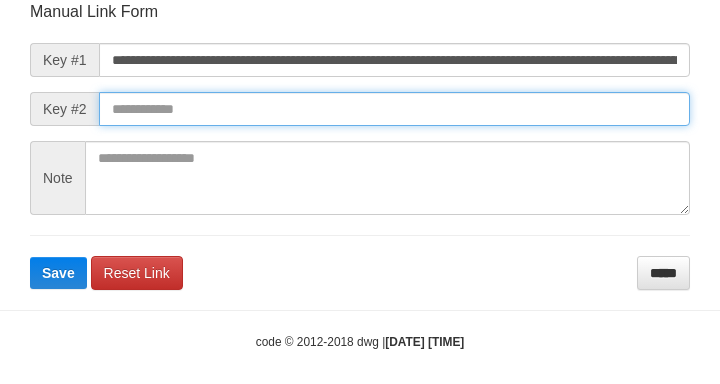 click at bounding box center (394, 109) 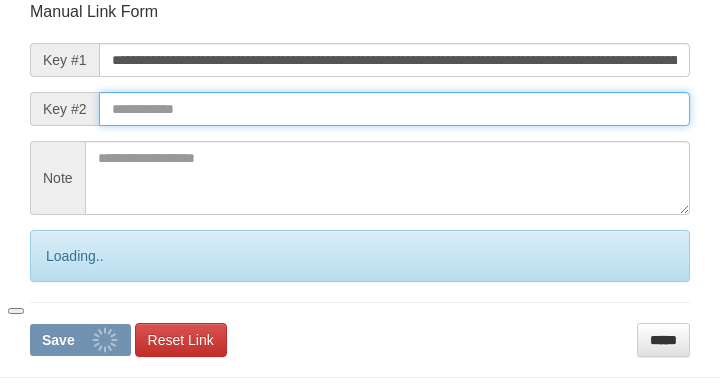 click at bounding box center [394, 109] 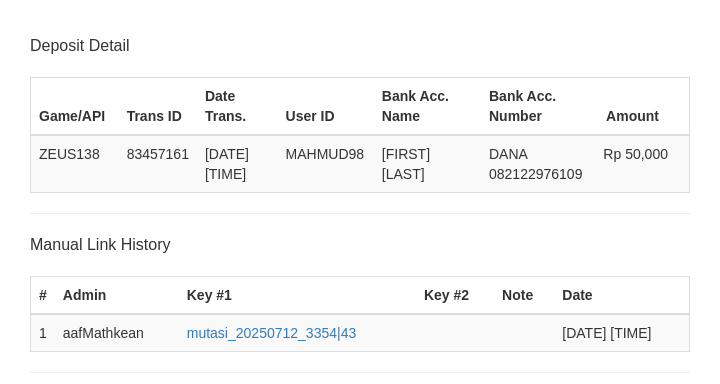 scroll, scrollTop: 392, scrollLeft: 0, axis: vertical 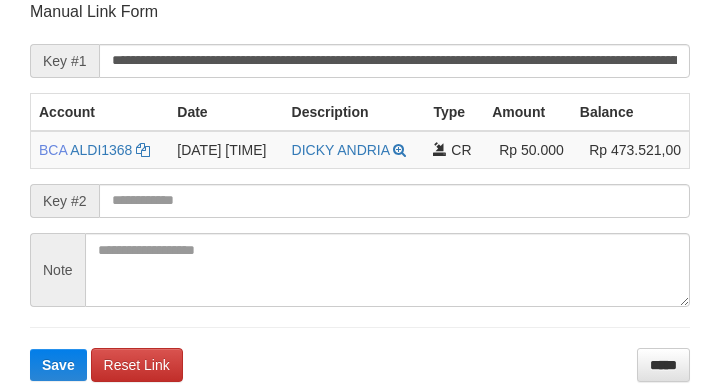 click on "**********" at bounding box center (360, 191) 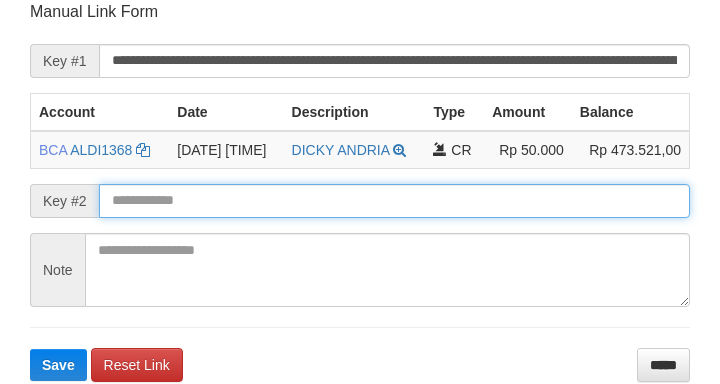 click on "Save" at bounding box center [58, 365] 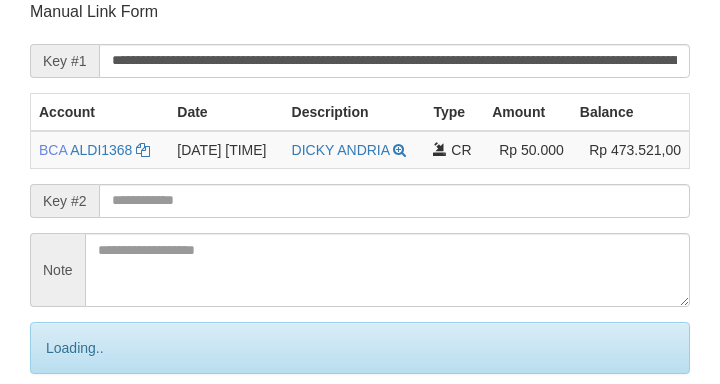 click at bounding box center [394, 201] 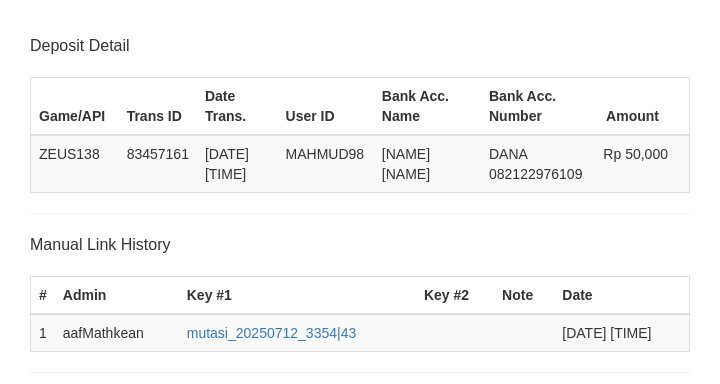 scroll, scrollTop: 392, scrollLeft: 0, axis: vertical 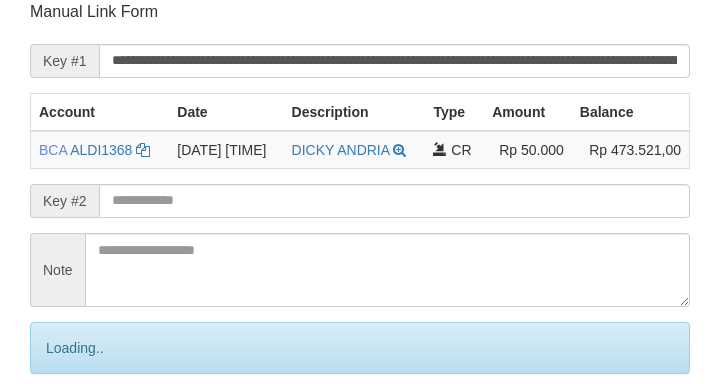 click at bounding box center (394, 201) 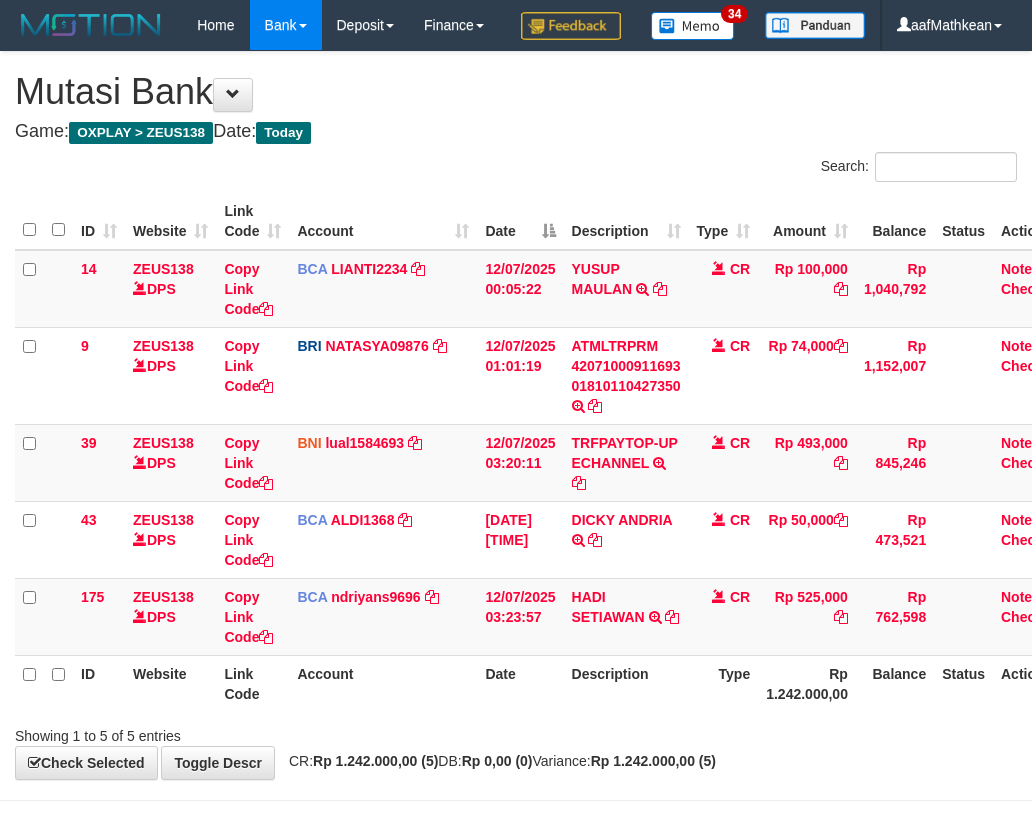scroll, scrollTop: 0, scrollLeft: 7, axis: horizontal 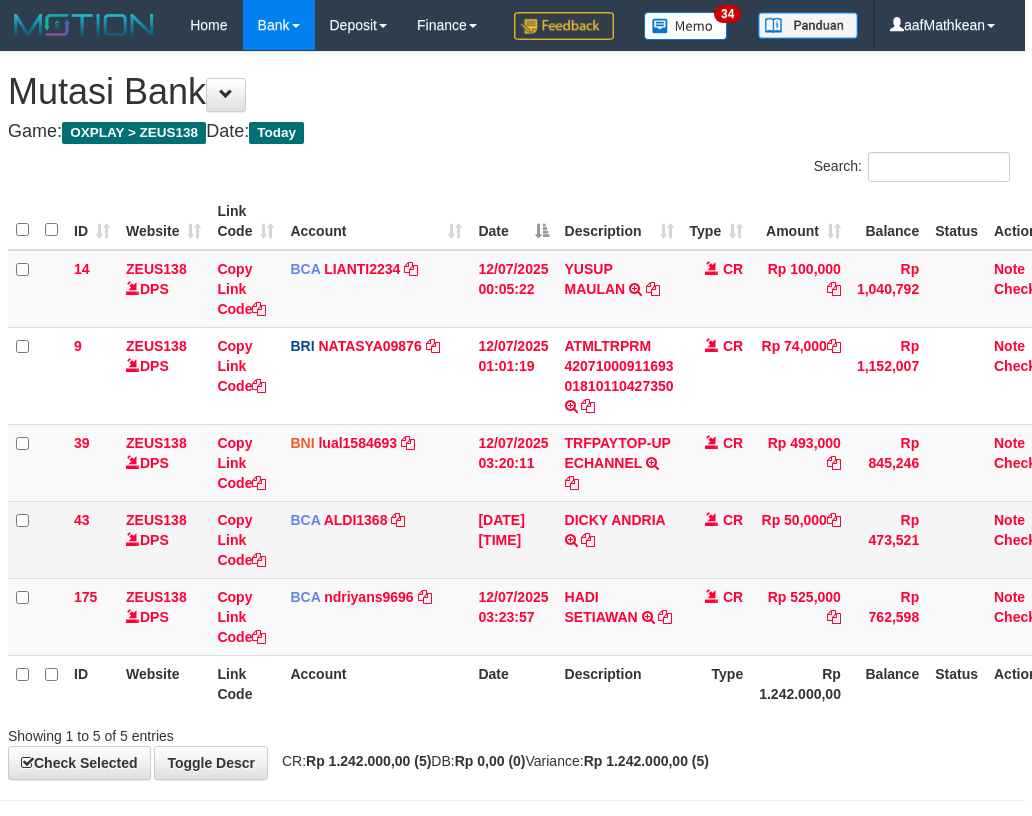 click on "43
ZEUS138    DPS
Copy Link Code
BCA
ALDI1368
DPS
ALDI
mutasi_20250712_3354 | 43
mutasi_20250712_3354 | 43
12/07/2025 03:23:55
DICKY ANDRIA         TRSF E-BANKING CR 1207/FTSCY/WS95051
50000.002025071256307838 TRFDN-DICKY ANDRIAESPAY DEBIT INDONE
CR
Rp 50,000
Rp 473,521
Note
Check" at bounding box center [538, 539] 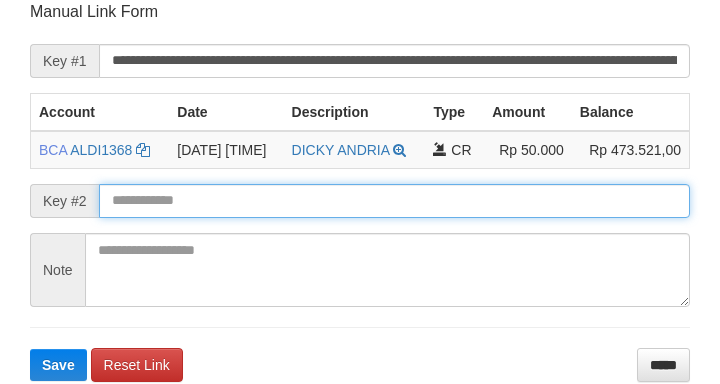 click on "Save" at bounding box center (58, 365) 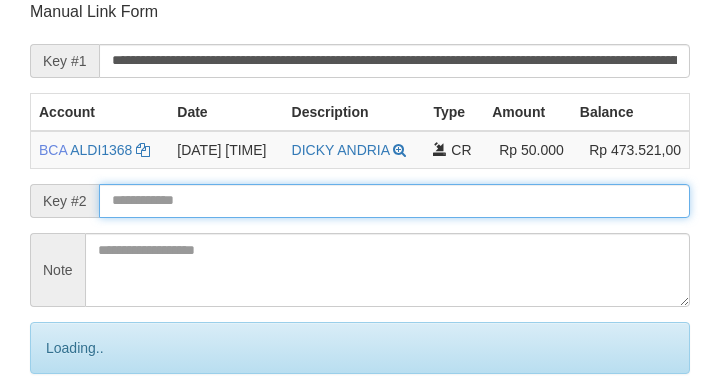 click on "**********" at bounding box center [360, 224] 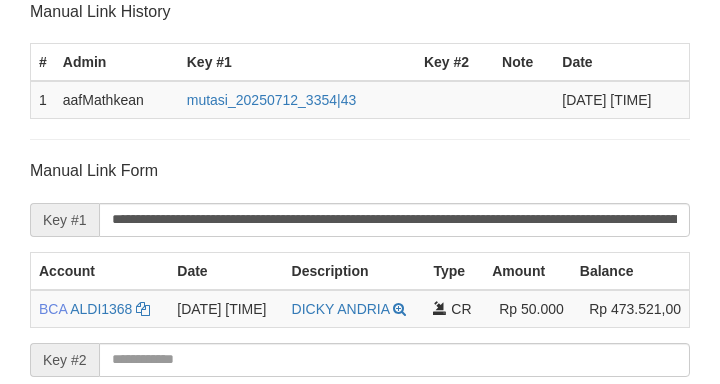 click on "**********" at bounding box center [360, 383] 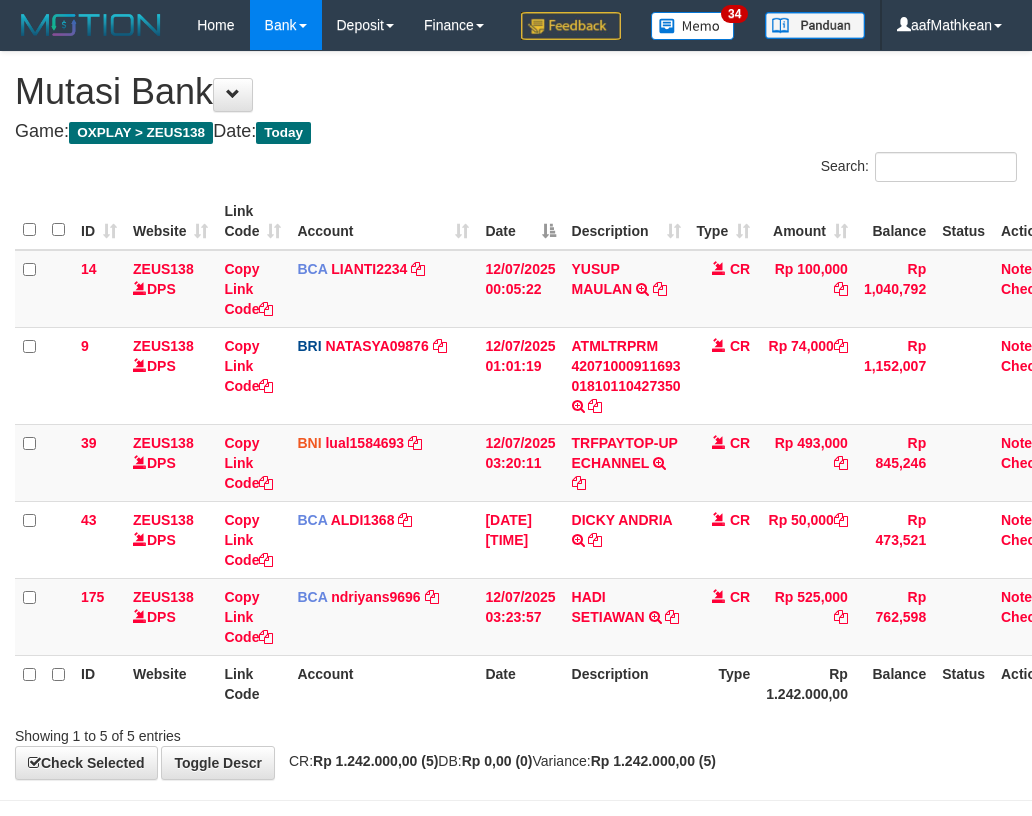 scroll, scrollTop: 0, scrollLeft: 7, axis: horizontal 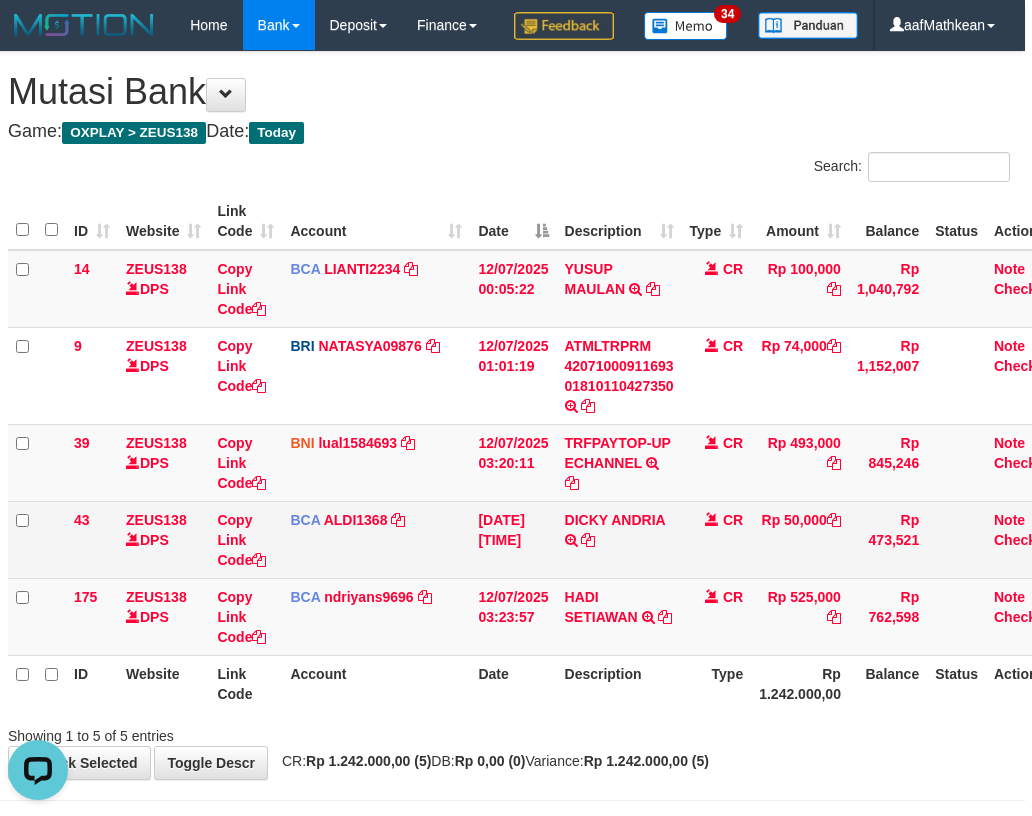 drag, startPoint x: 695, startPoint y: 538, endPoint x: 829, endPoint y: 552, distance: 134.72935 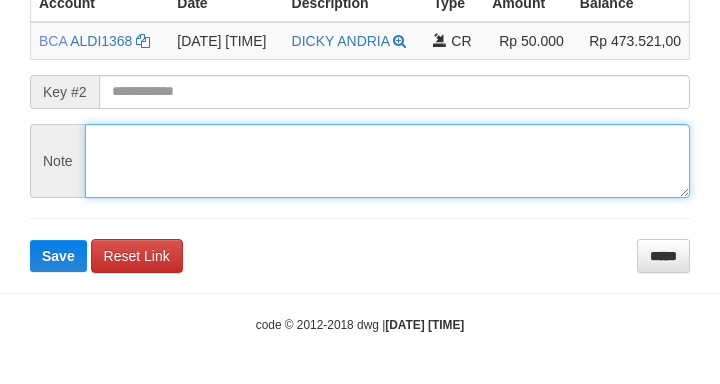 drag, startPoint x: 508, startPoint y: 142, endPoint x: 499, endPoint y: 110, distance: 33.24154 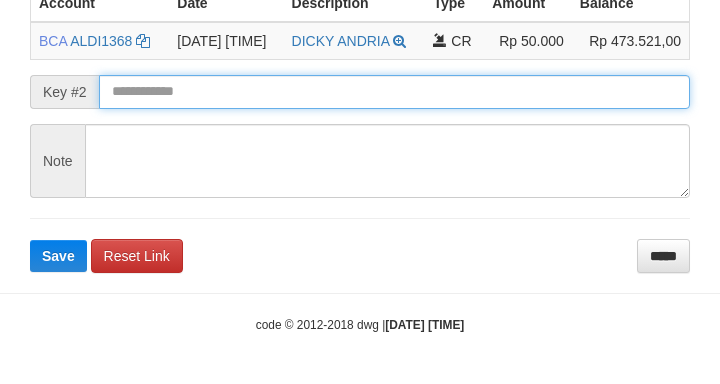 click on "Save" at bounding box center [58, 256] 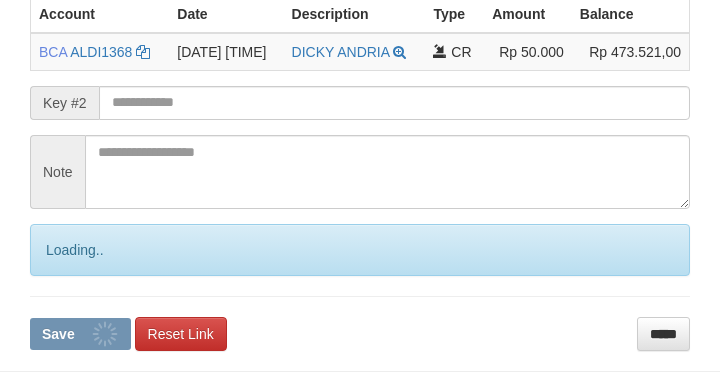 click on "Save" at bounding box center (80, 334) 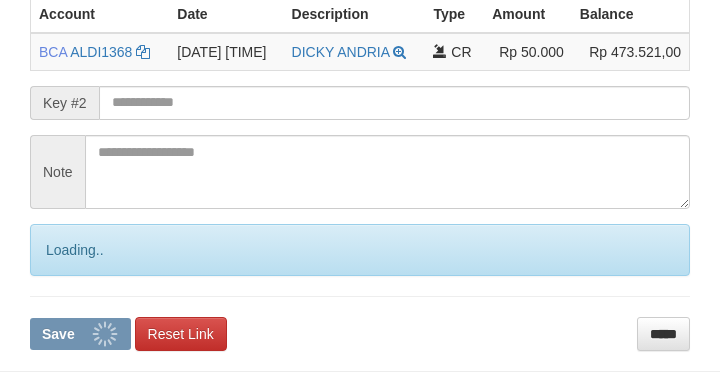 scroll, scrollTop: 501, scrollLeft: 0, axis: vertical 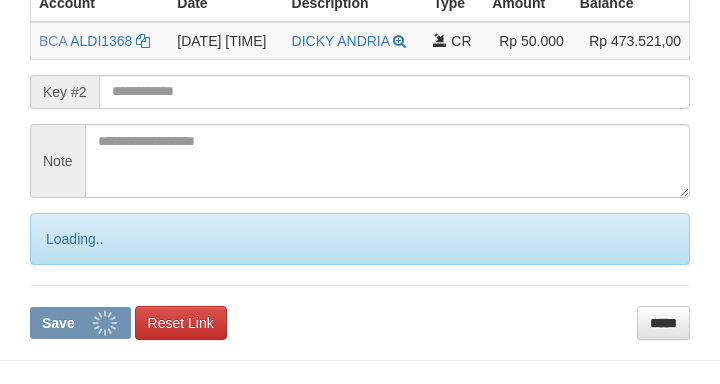 click at bounding box center [394, 92] 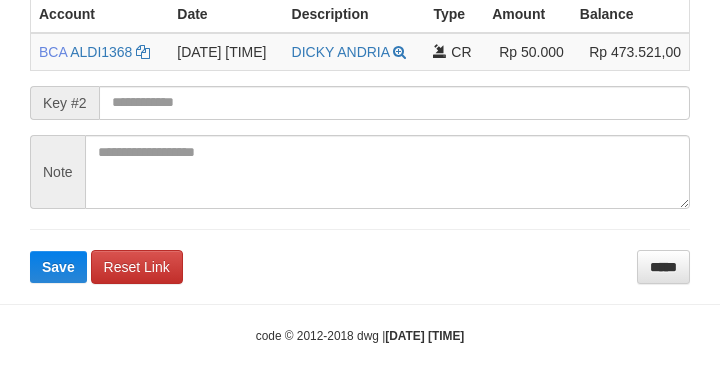 click on "Save" at bounding box center (58, 267) 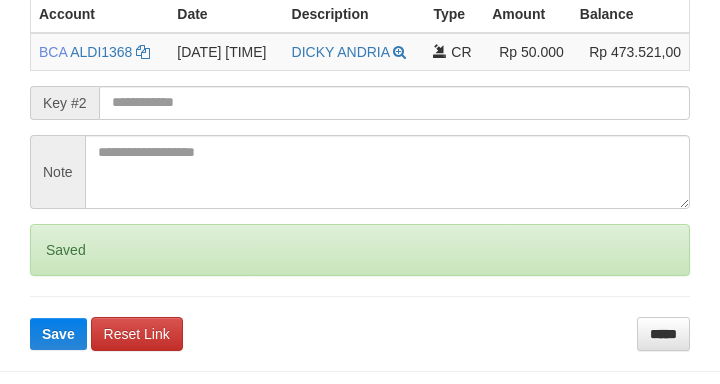 click on "Save" at bounding box center (58, 334) 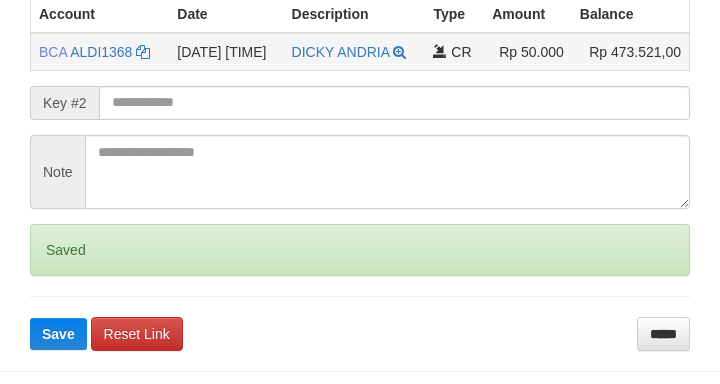 drag, startPoint x: 508, startPoint y: 103, endPoint x: 494, endPoint y: 109, distance: 15.231546 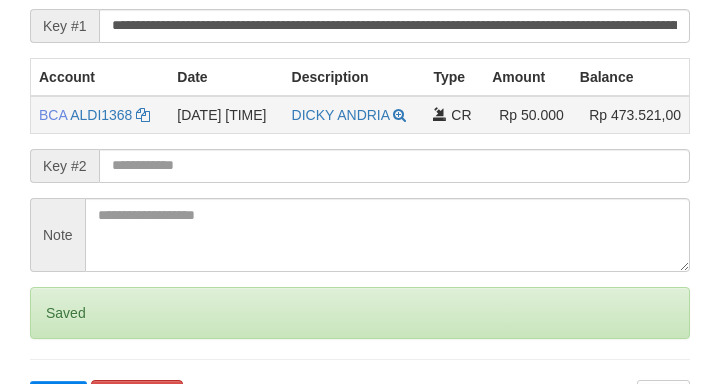 click on "Rp 50.000" at bounding box center (528, 115) 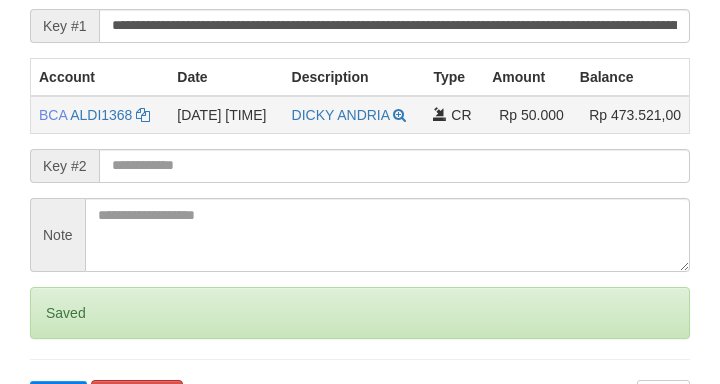 click on "Rp 50.000" at bounding box center [528, 115] 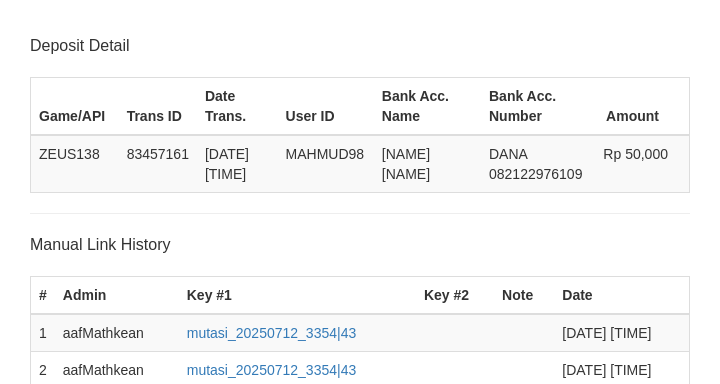 click on "Save" at bounding box center (58, 898) 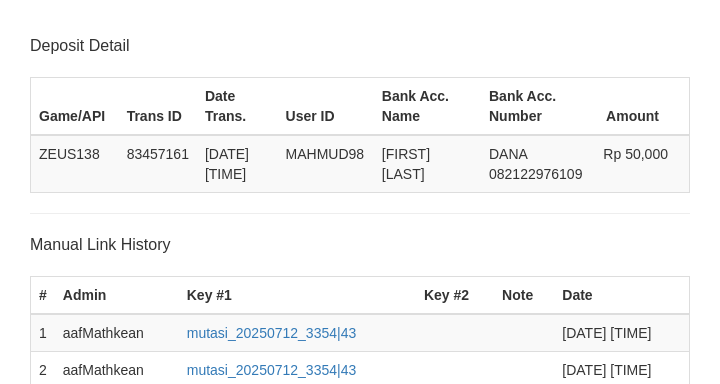 scroll, scrollTop: 501, scrollLeft: 0, axis: vertical 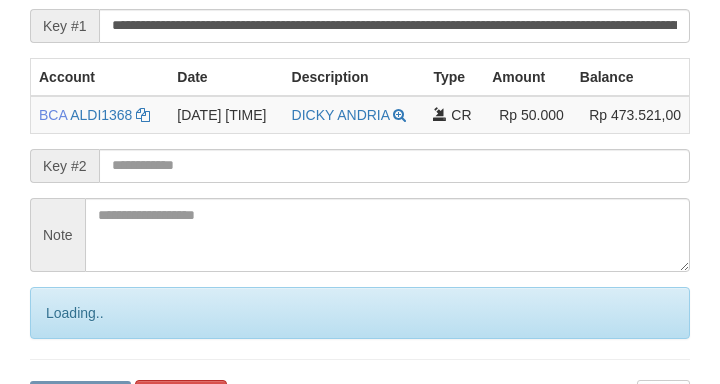 click on "Save" at bounding box center [80, 397] 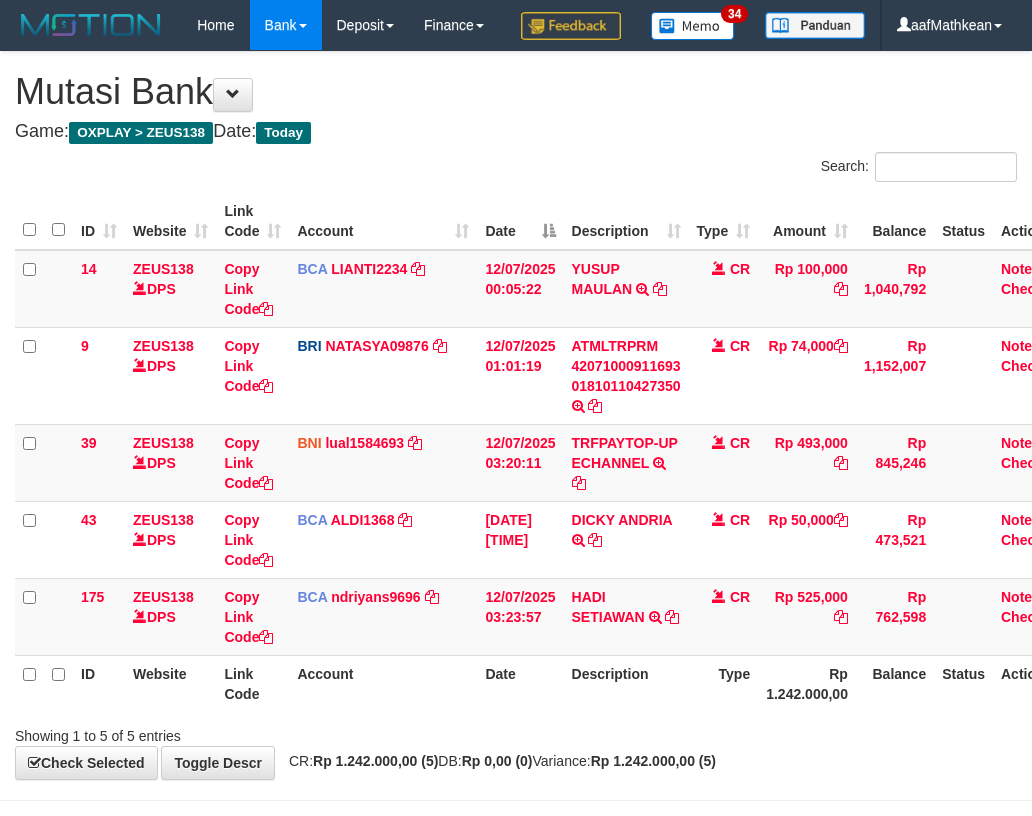 scroll, scrollTop: 0, scrollLeft: 7, axis: horizontal 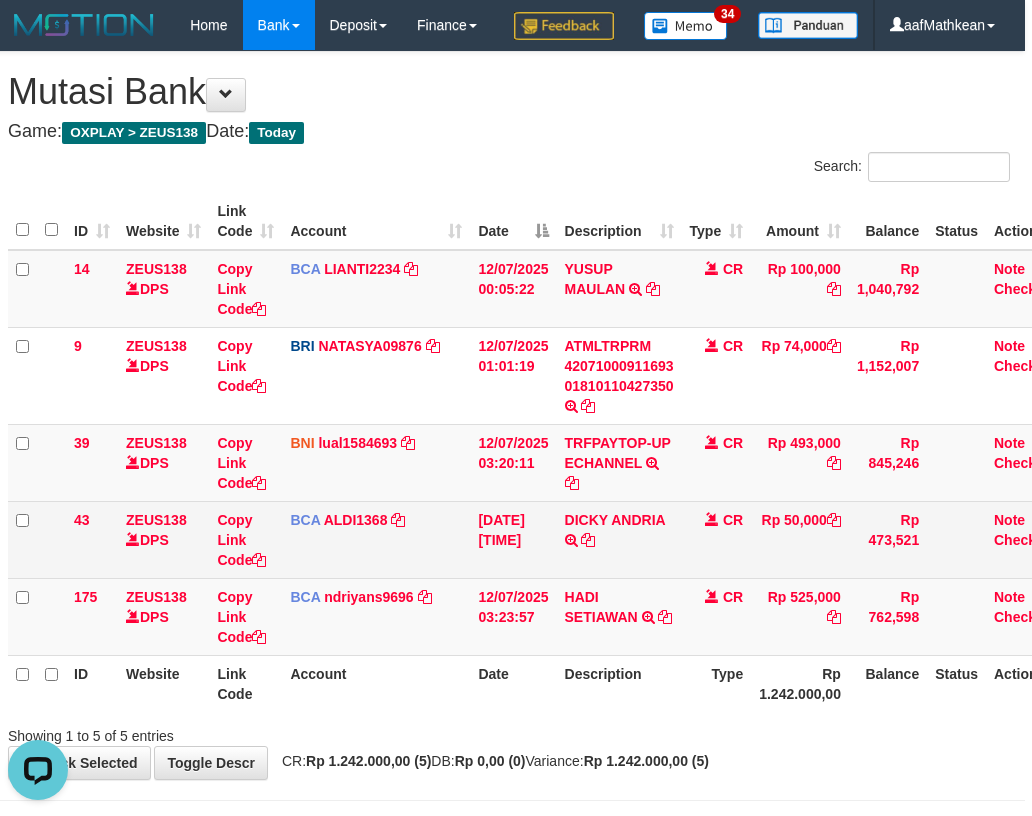 drag, startPoint x: 674, startPoint y: 552, endPoint x: 968, endPoint y: 547, distance: 294.0425 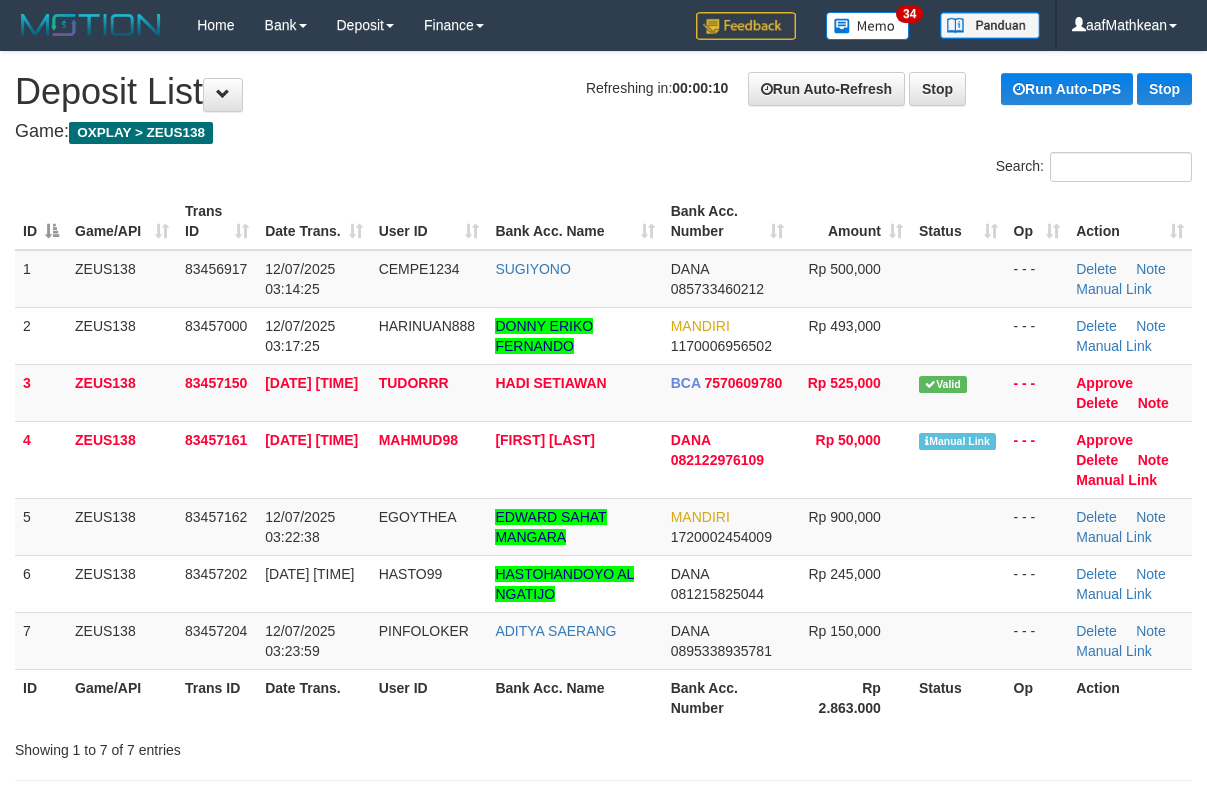 scroll, scrollTop: 0, scrollLeft: 0, axis: both 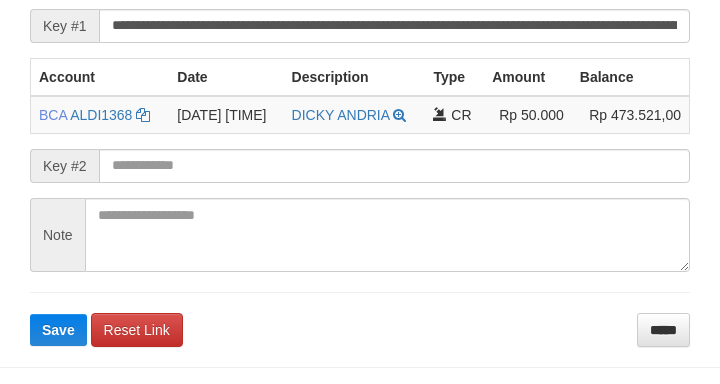 click on "Key #2" at bounding box center [360, 166] 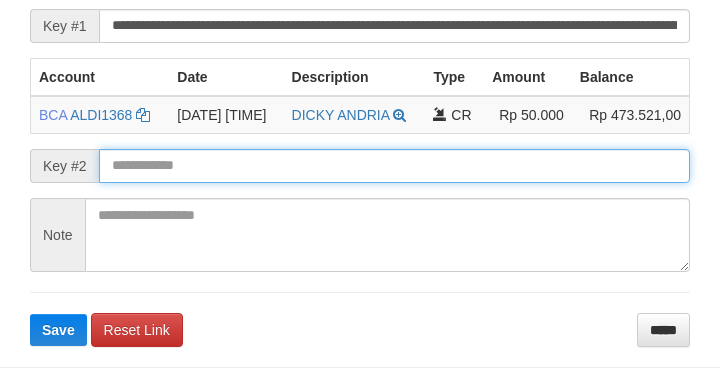 click at bounding box center [394, 166] 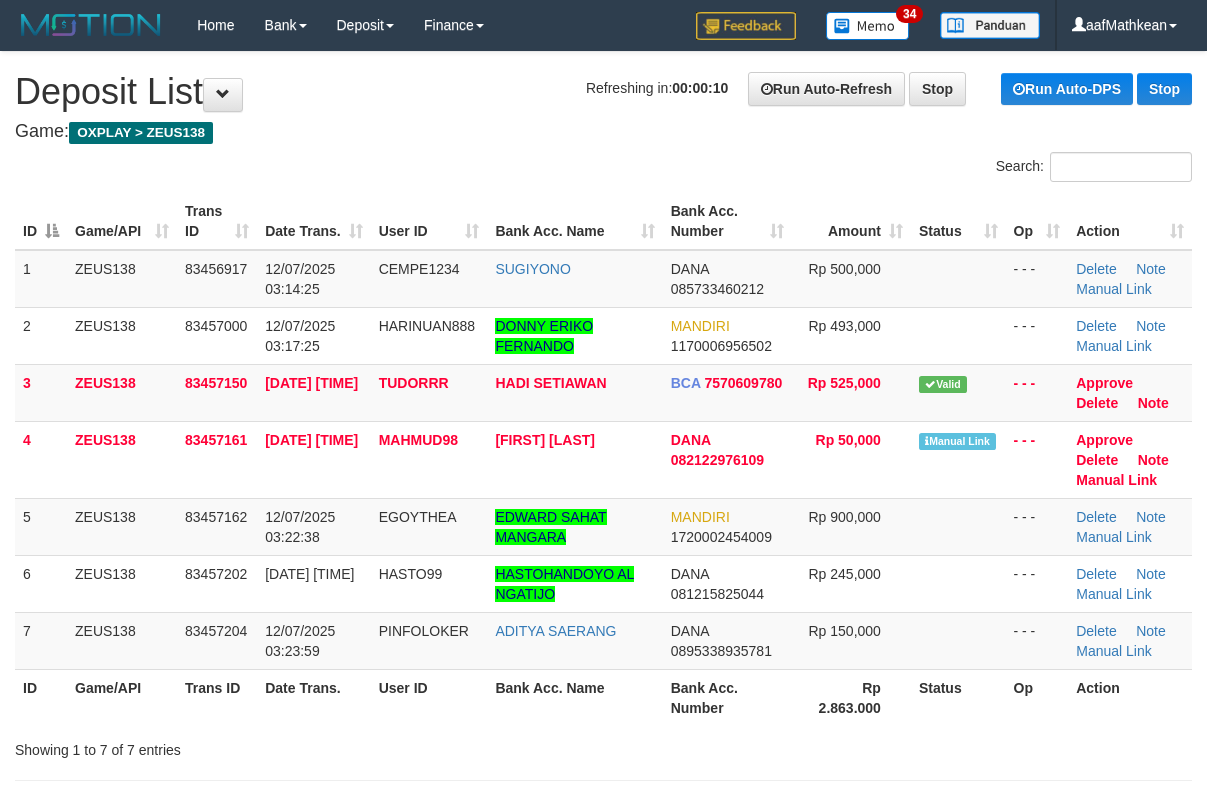 scroll, scrollTop: 0, scrollLeft: 0, axis: both 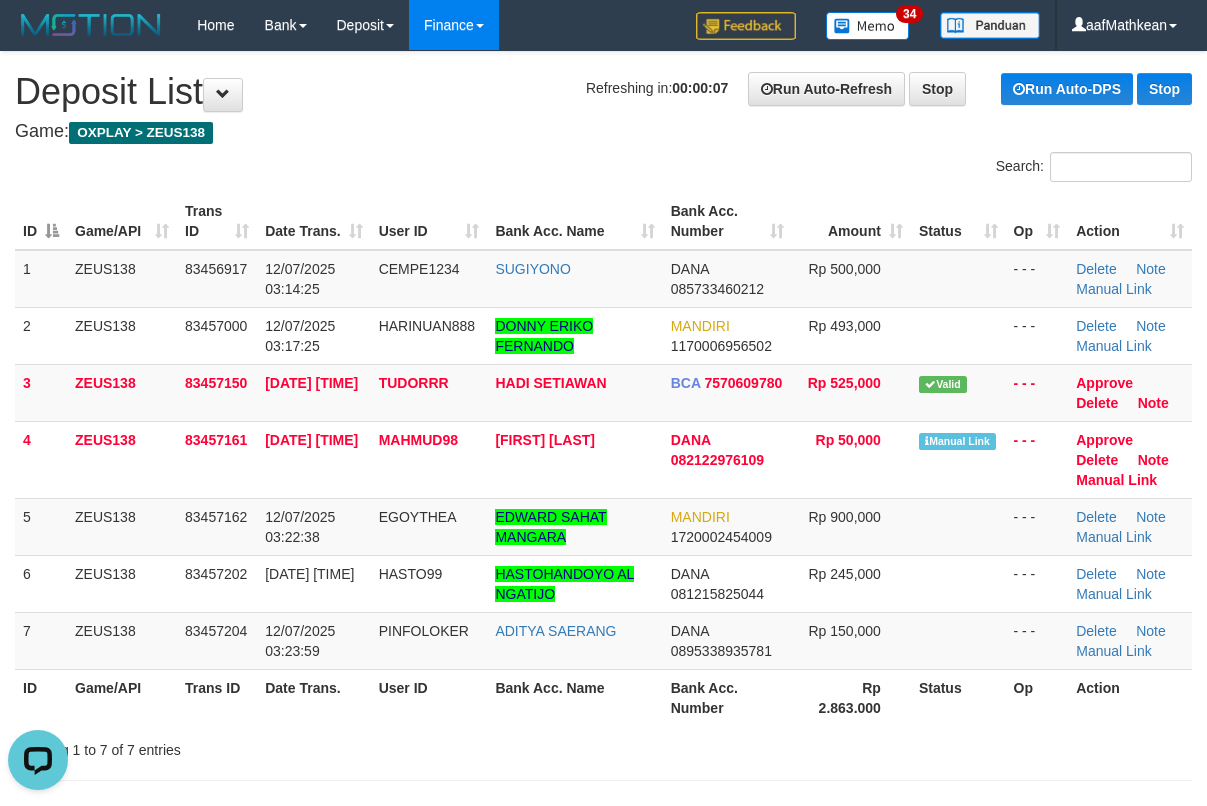 drag, startPoint x: 511, startPoint y: 112, endPoint x: 437, endPoint y: 30, distance: 110.45361 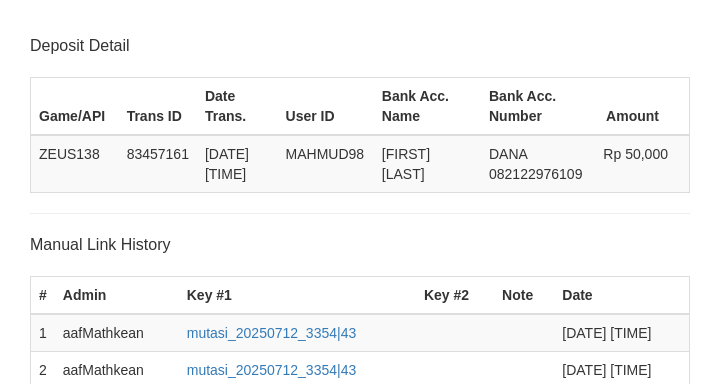 scroll, scrollTop: 501, scrollLeft: 0, axis: vertical 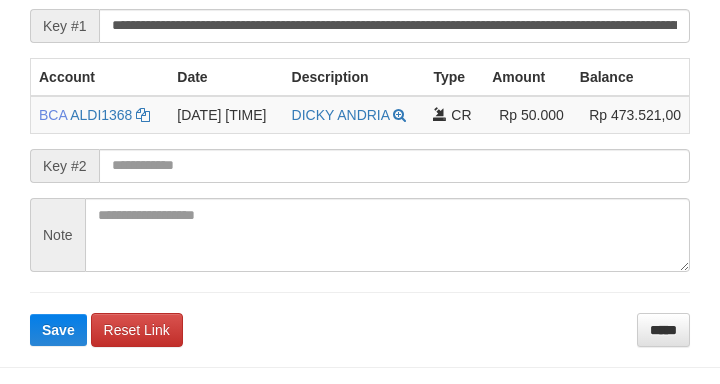 click on "**********" at bounding box center (360, 156) 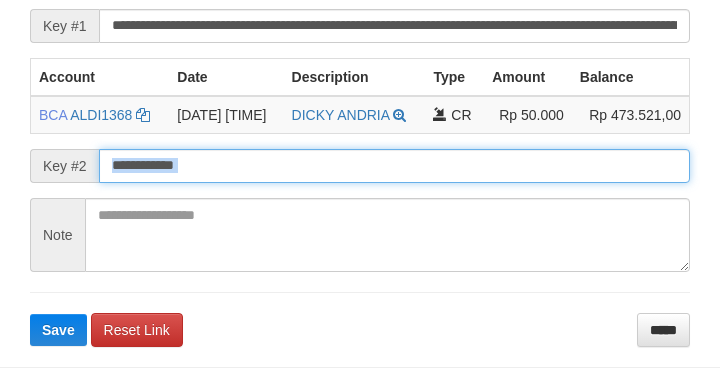 click on "Save" at bounding box center [58, 330] 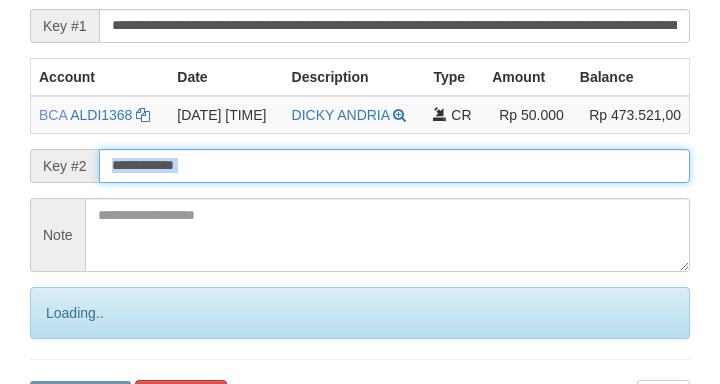 click at bounding box center (394, 166) 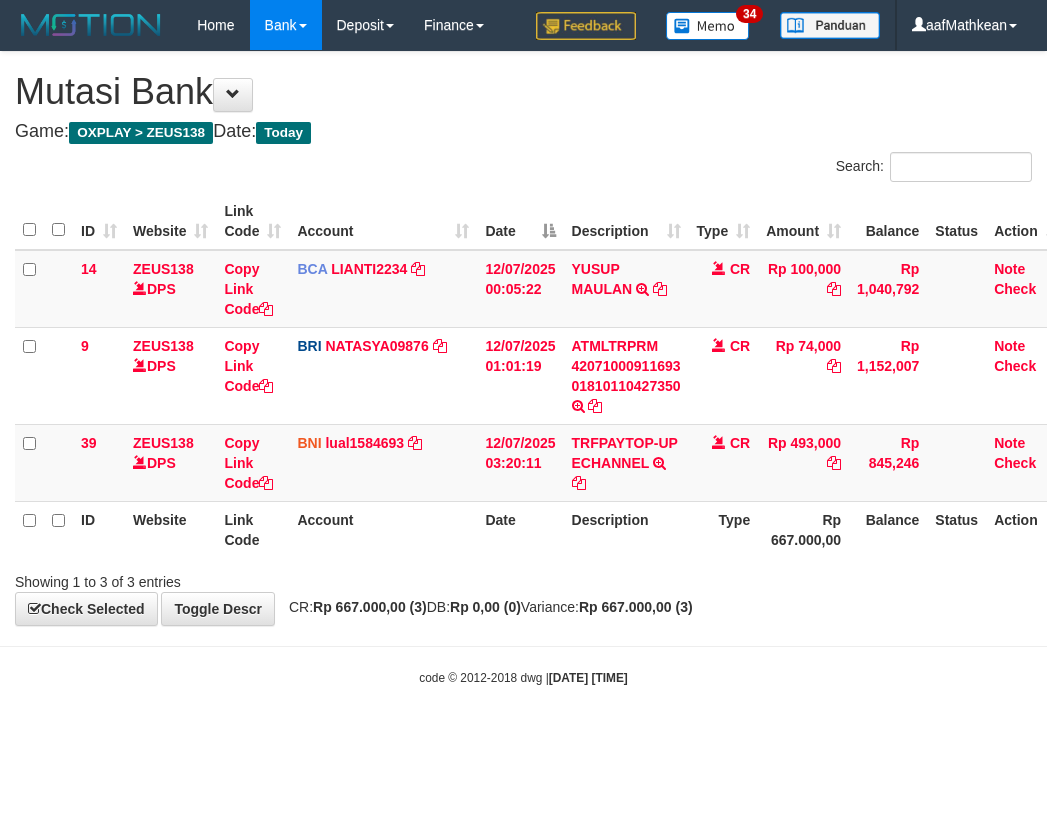 scroll, scrollTop: 0, scrollLeft: 7, axis: horizontal 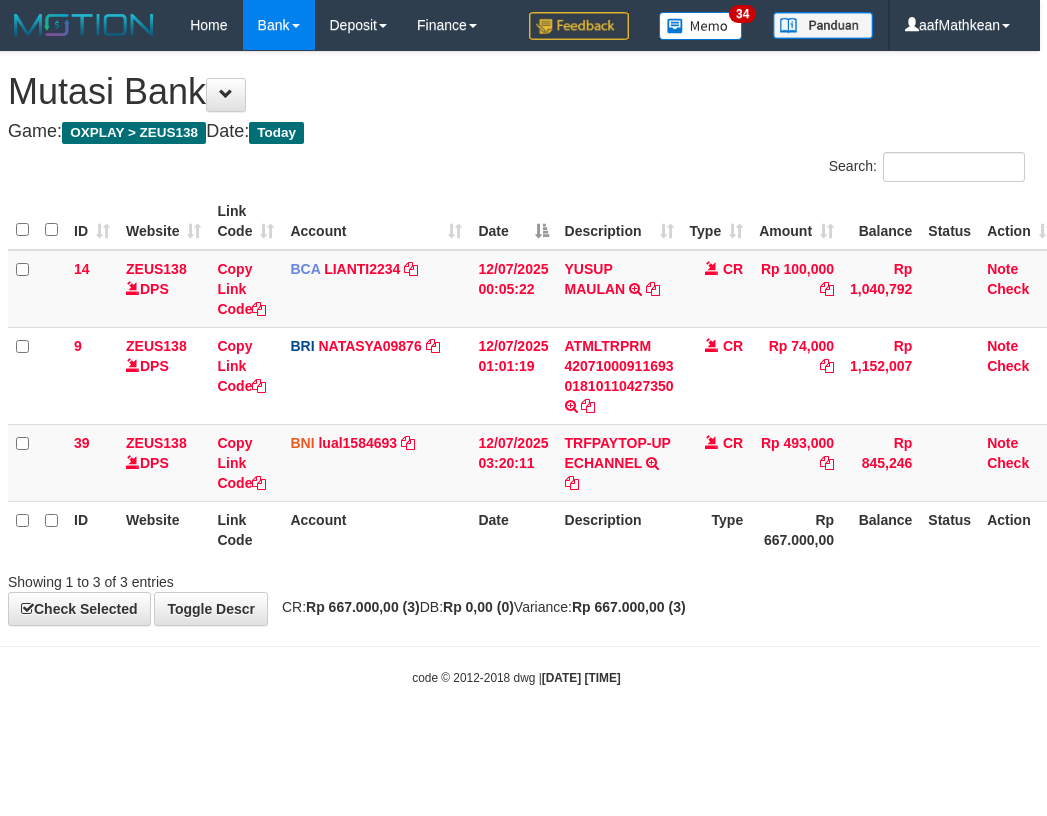 drag, startPoint x: 565, startPoint y: 548, endPoint x: 650, endPoint y: 550, distance: 85.02353 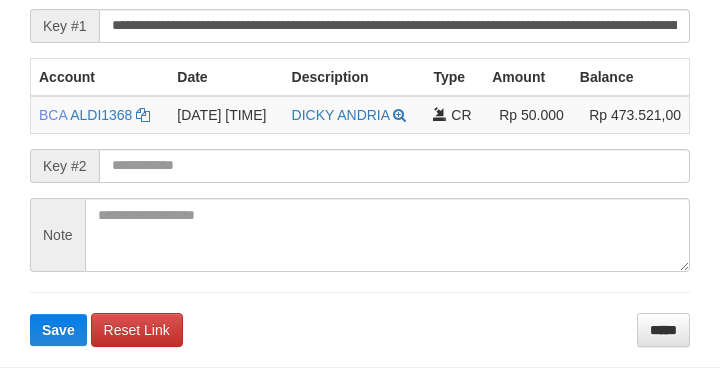 scroll, scrollTop: 501, scrollLeft: 0, axis: vertical 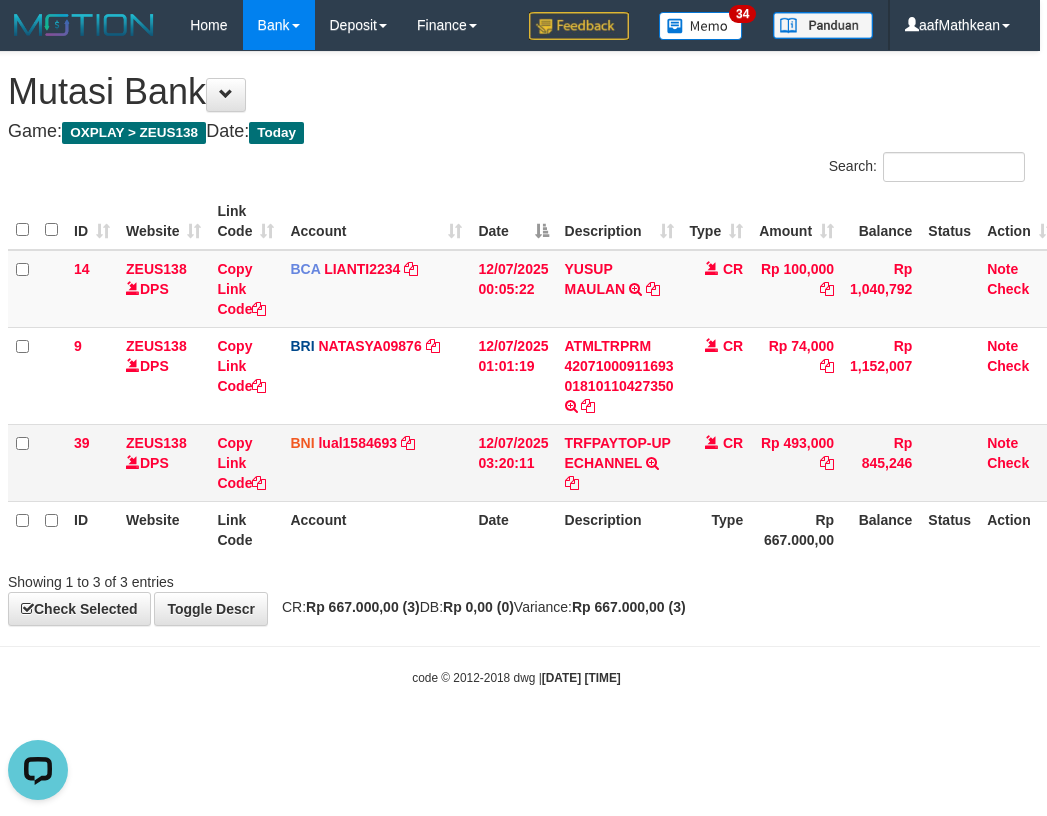 drag, startPoint x: 559, startPoint y: 375, endPoint x: 555, endPoint y: 434, distance: 59.135437 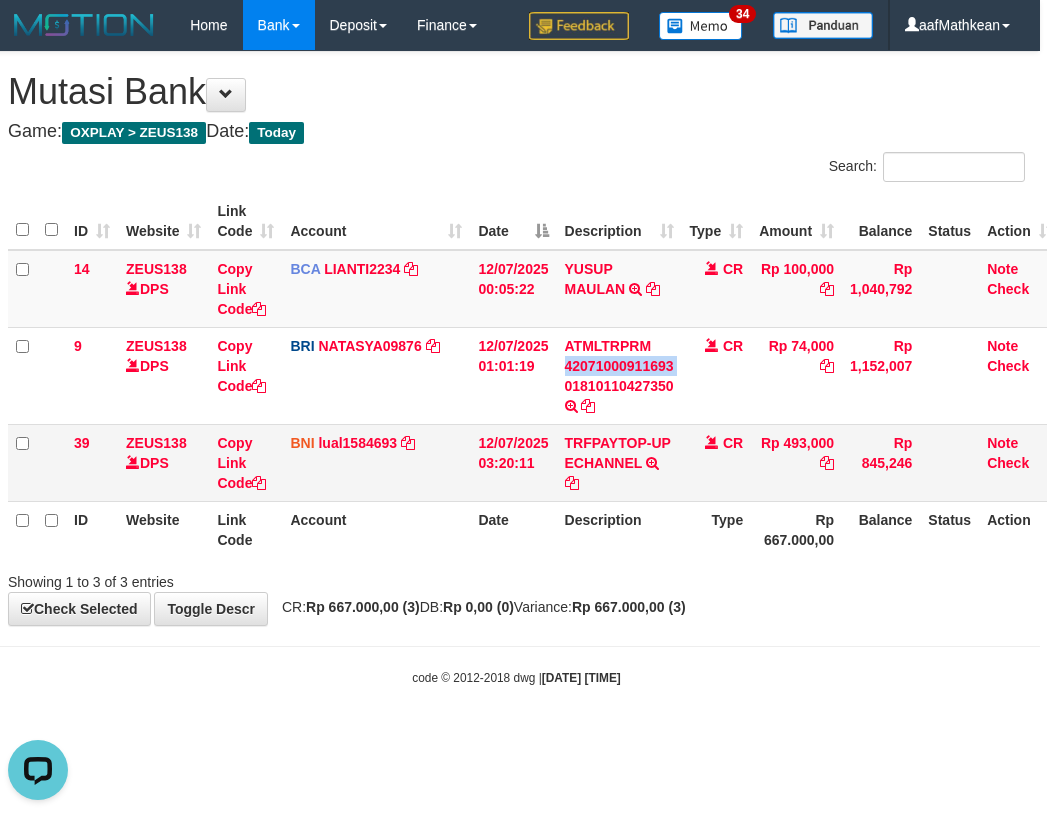 drag, startPoint x: 555, startPoint y: 434, endPoint x: 527, endPoint y: 468, distance: 44.04543 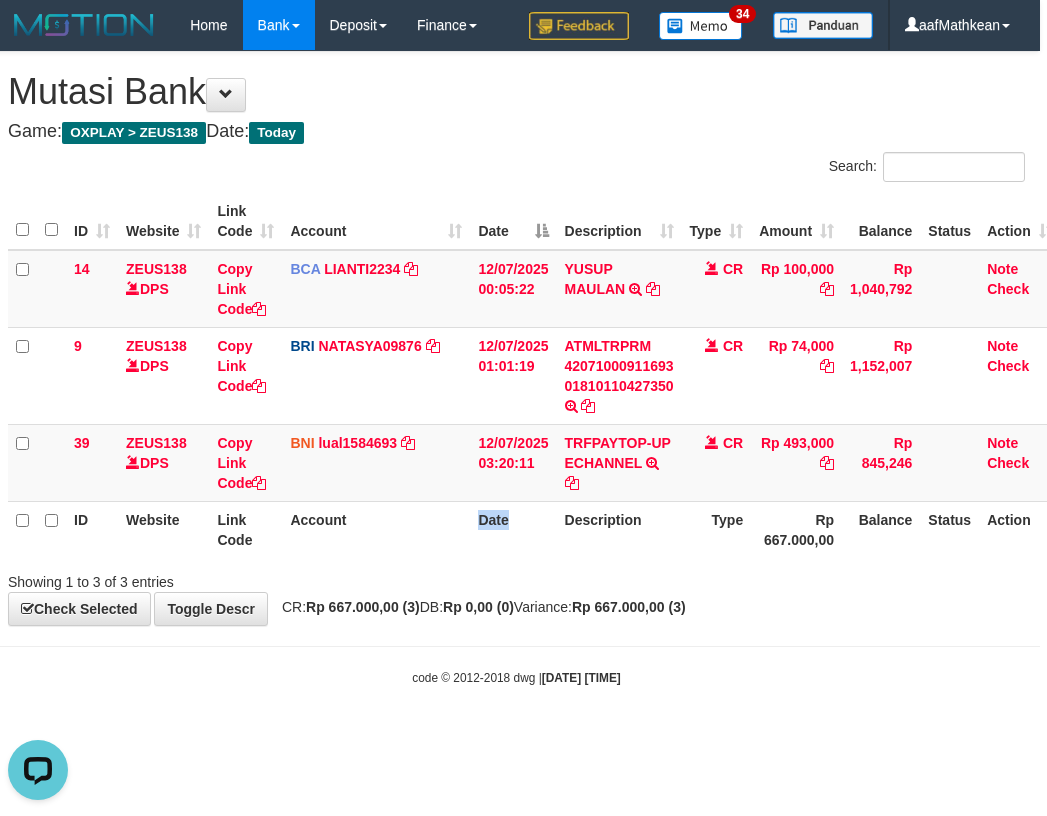 drag, startPoint x: 518, startPoint y: 520, endPoint x: 458, endPoint y: 547, distance: 65.795135 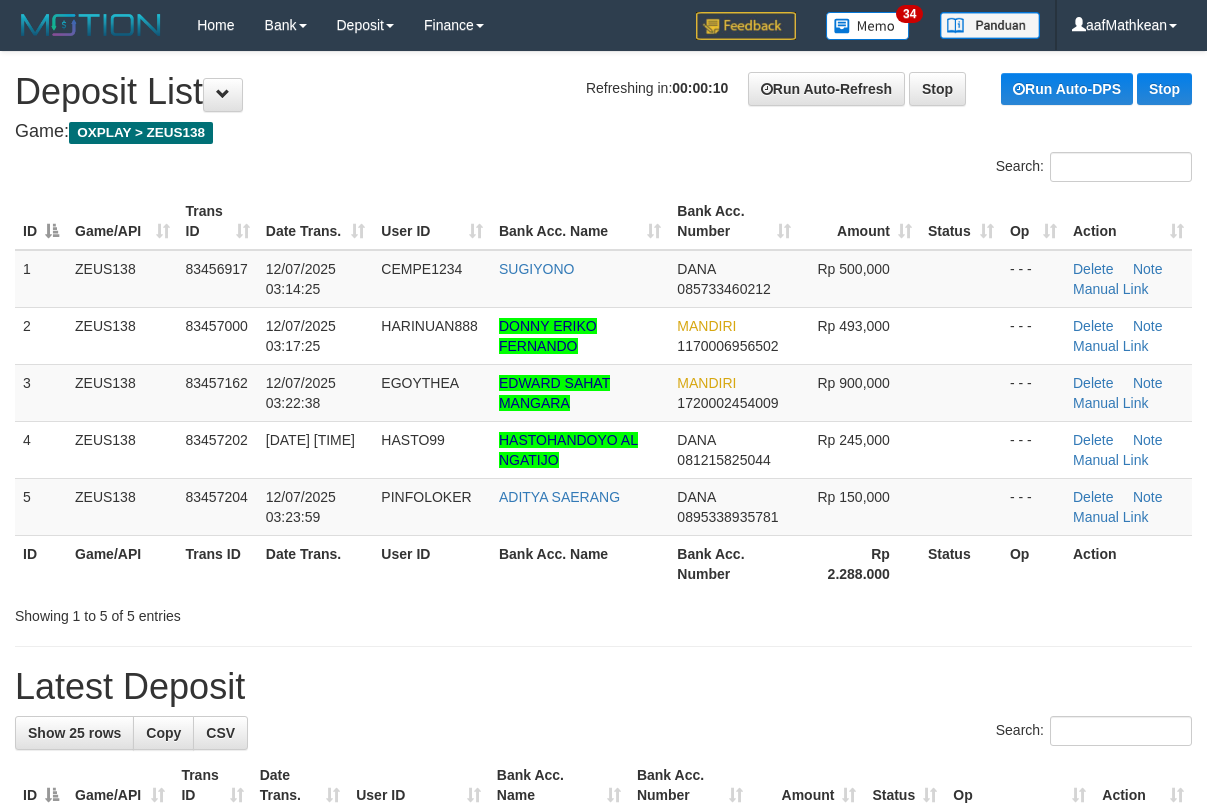 scroll, scrollTop: 0, scrollLeft: 0, axis: both 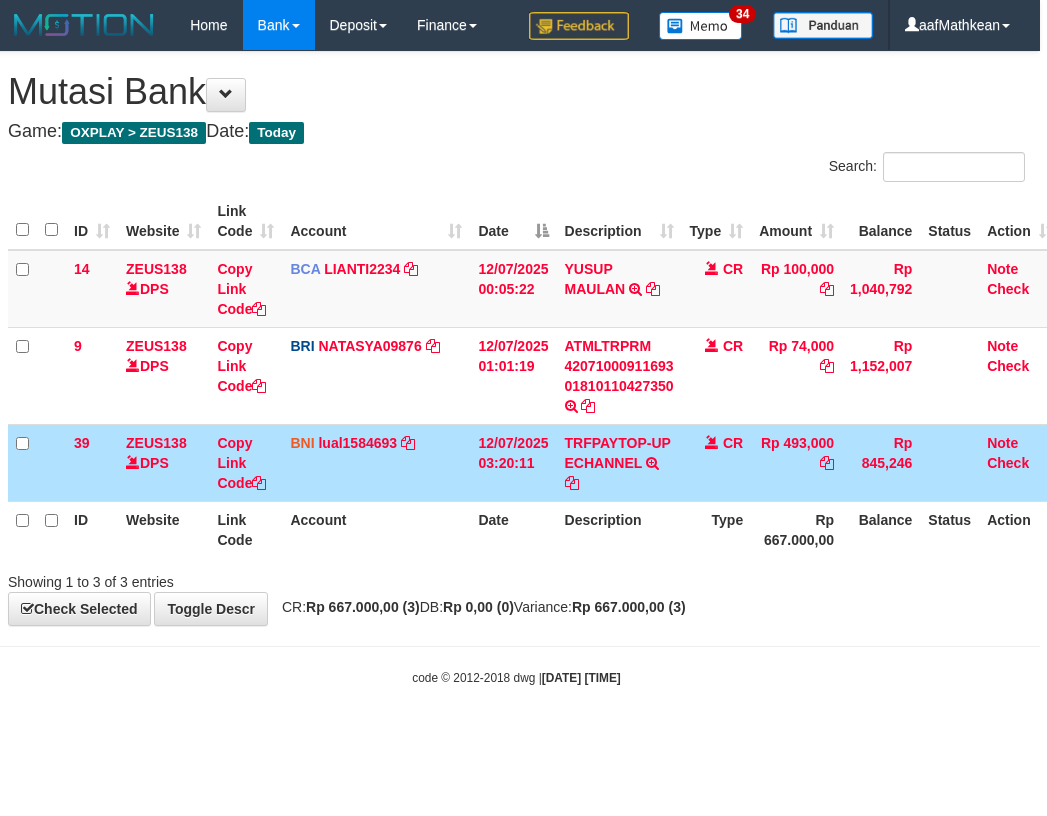 click on "ID Website Link Code Account Date Description Type Amount Balance Status Action
14
ZEUS138    DPS
Copy Link Code
BCA
LIANTI2234
DPS
[FIRST] [LAST]
mutasi_[DATE]_[NUMBER] | 14
mutasi_[DATE]_[NUMBER] | 14
[DATE] [TIME]
[FIRST] [LAST]         TRSF E-BANKING CR 1207/FTSCY/WS95051
100000.002025071262819090 TRFDN-[FIRST][LAST]PAY DEBIT INDONE
CR
Rp 100,000
Rp 1,040,792
Note
Check
9
ZEUS138    DPS
Copy Link Code
BRI
NATASYA09876
DPS" at bounding box center [534, 375] 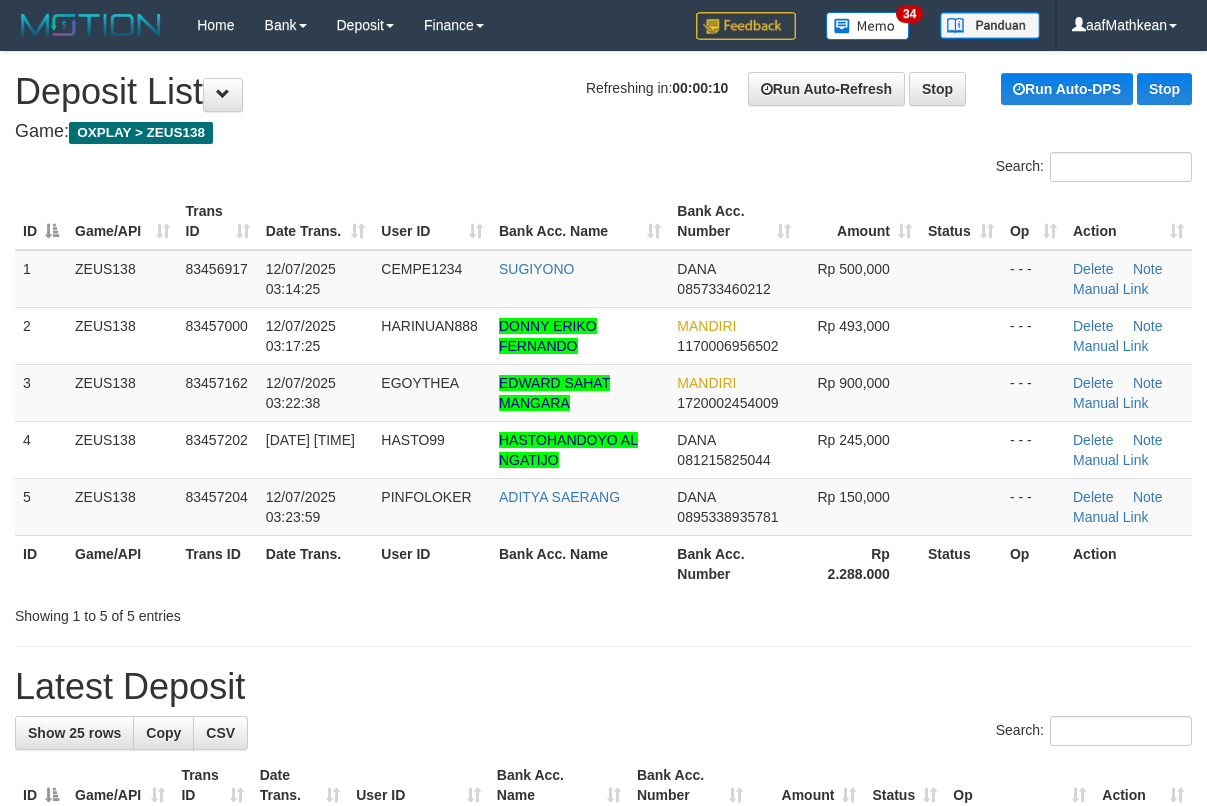 scroll, scrollTop: 0, scrollLeft: 0, axis: both 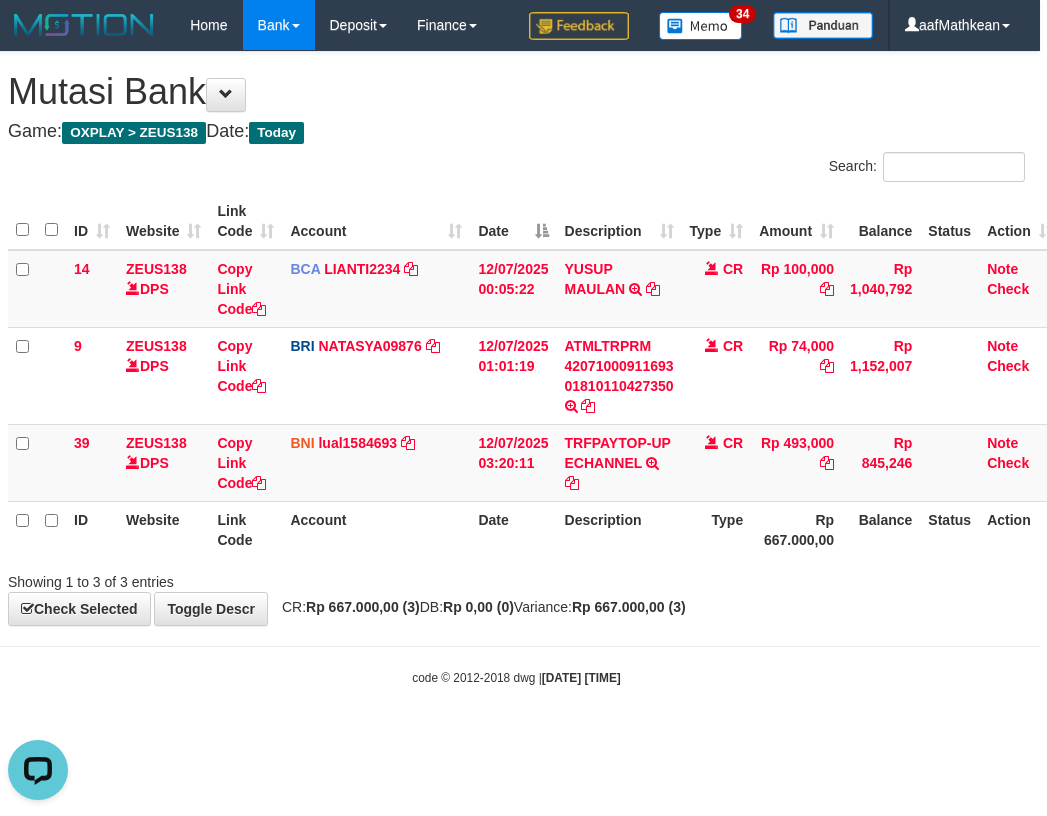click on "Toggle navigation
Home
Bank
Account List
Load
By Website
Group
[OXPLAY]													ZEUS138
By Load Group (DPS)" at bounding box center (516, 368) 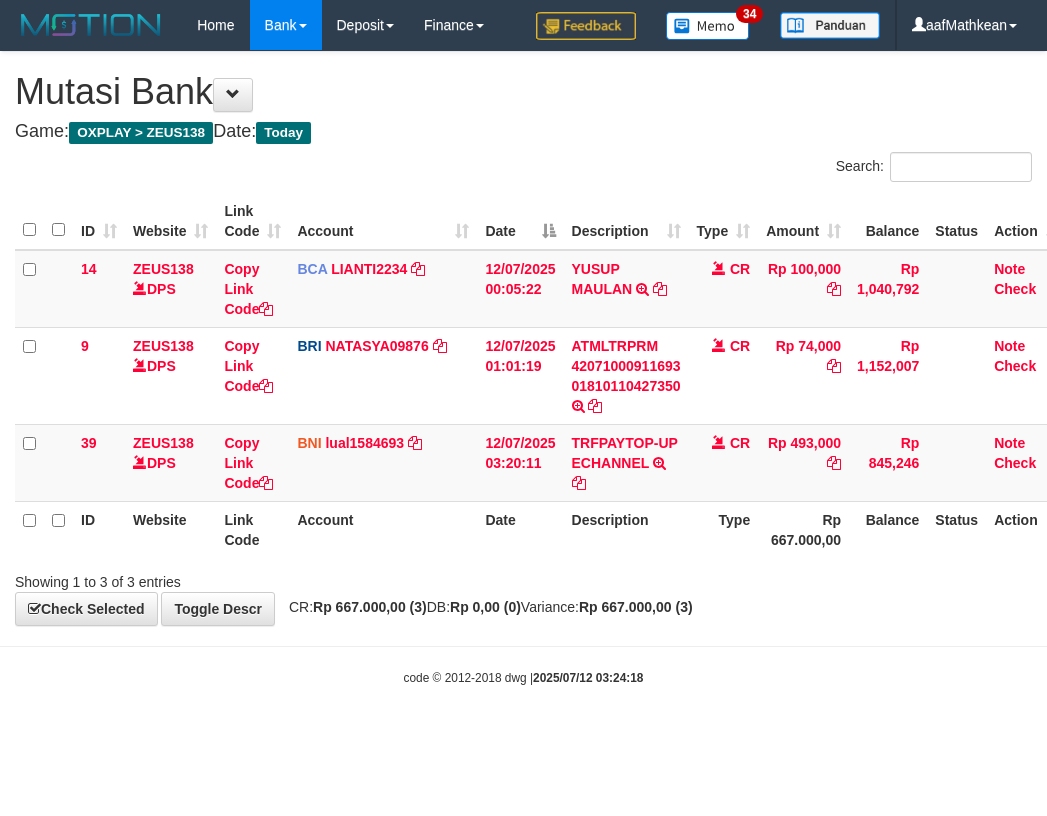 scroll, scrollTop: 0, scrollLeft: 7, axis: horizontal 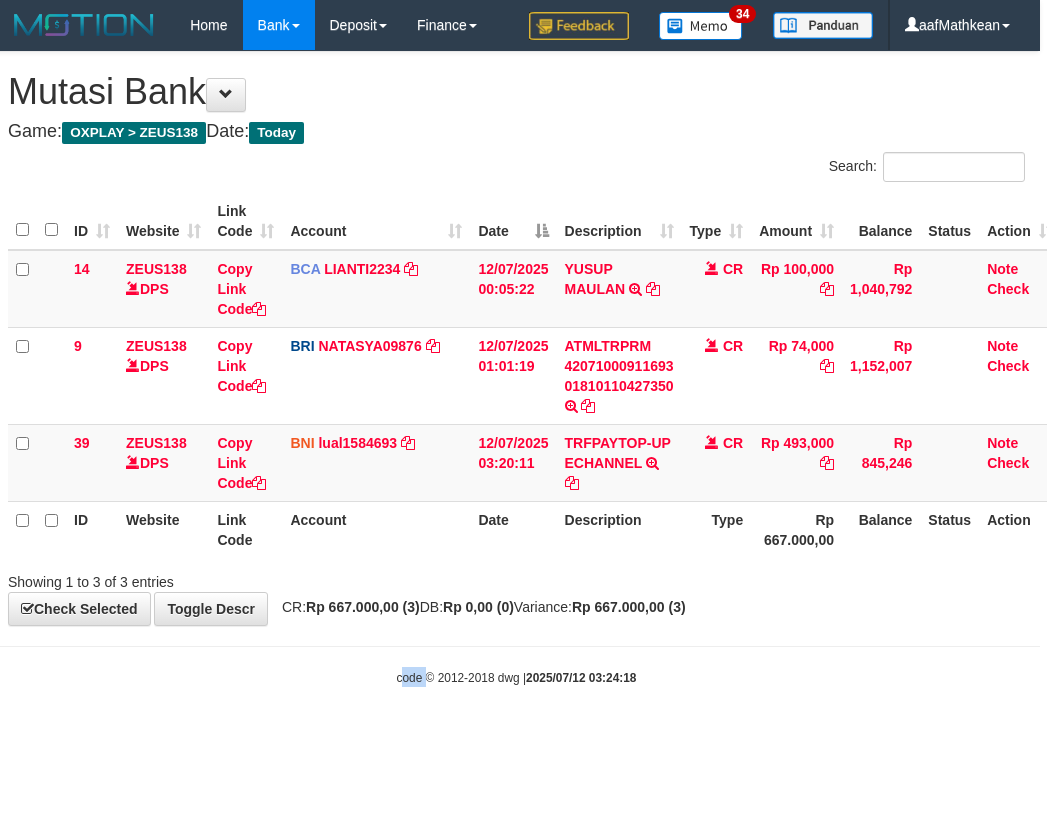 drag, startPoint x: 398, startPoint y: 714, endPoint x: 497, endPoint y: 708, distance: 99.18165 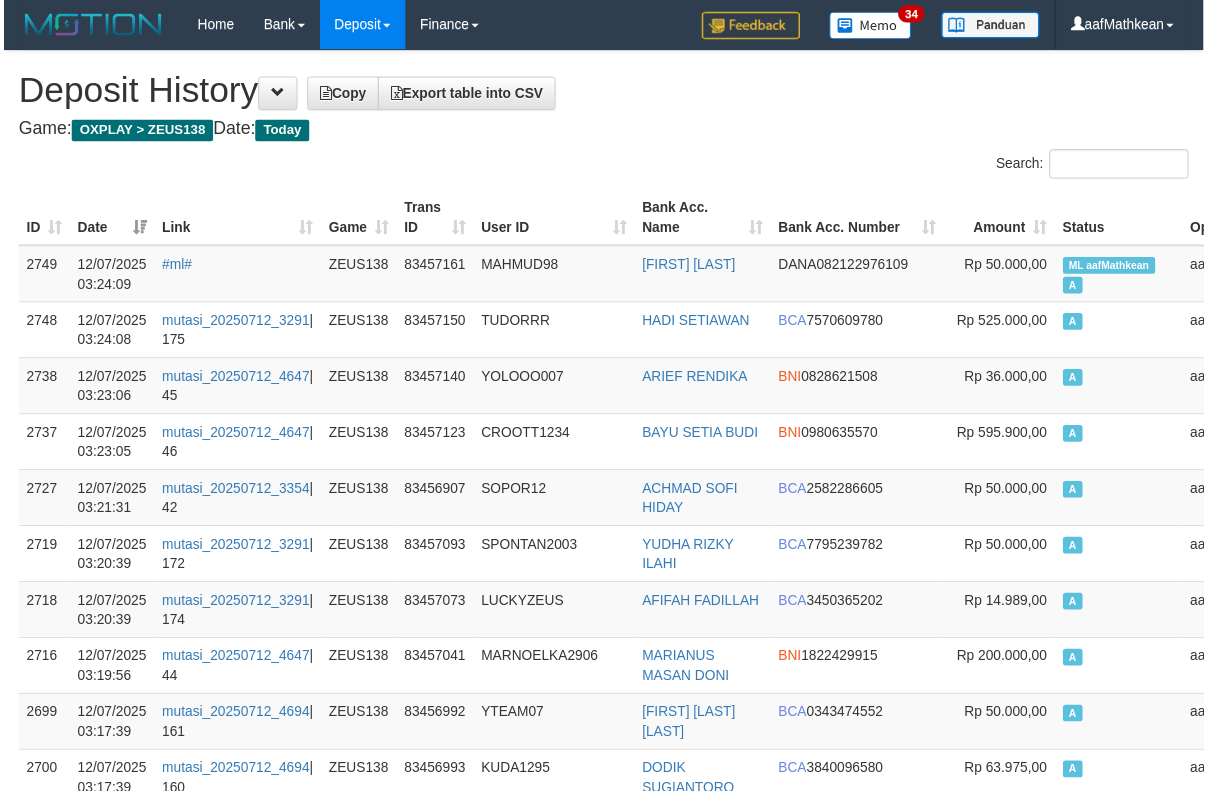 scroll, scrollTop: 9206, scrollLeft: 0, axis: vertical 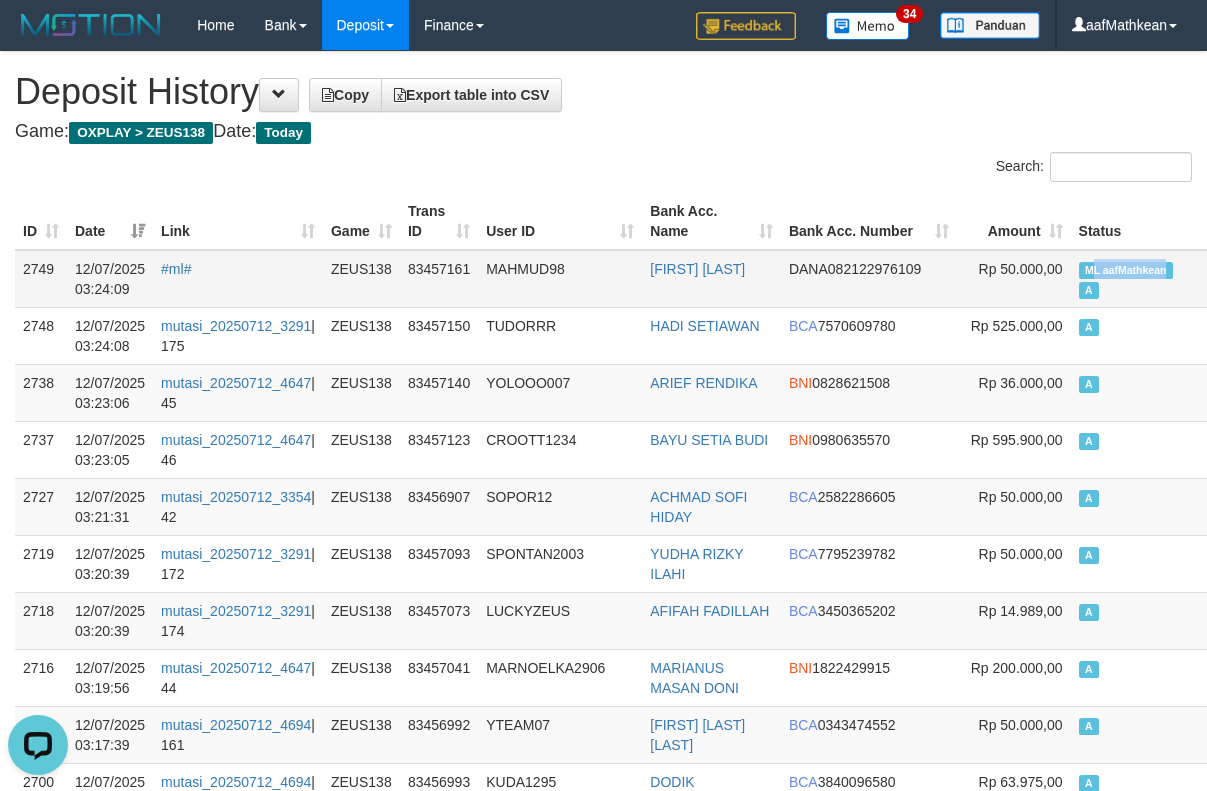 drag, startPoint x: 1088, startPoint y: 271, endPoint x: 1130, endPoint y: 275, distance: 42.190044 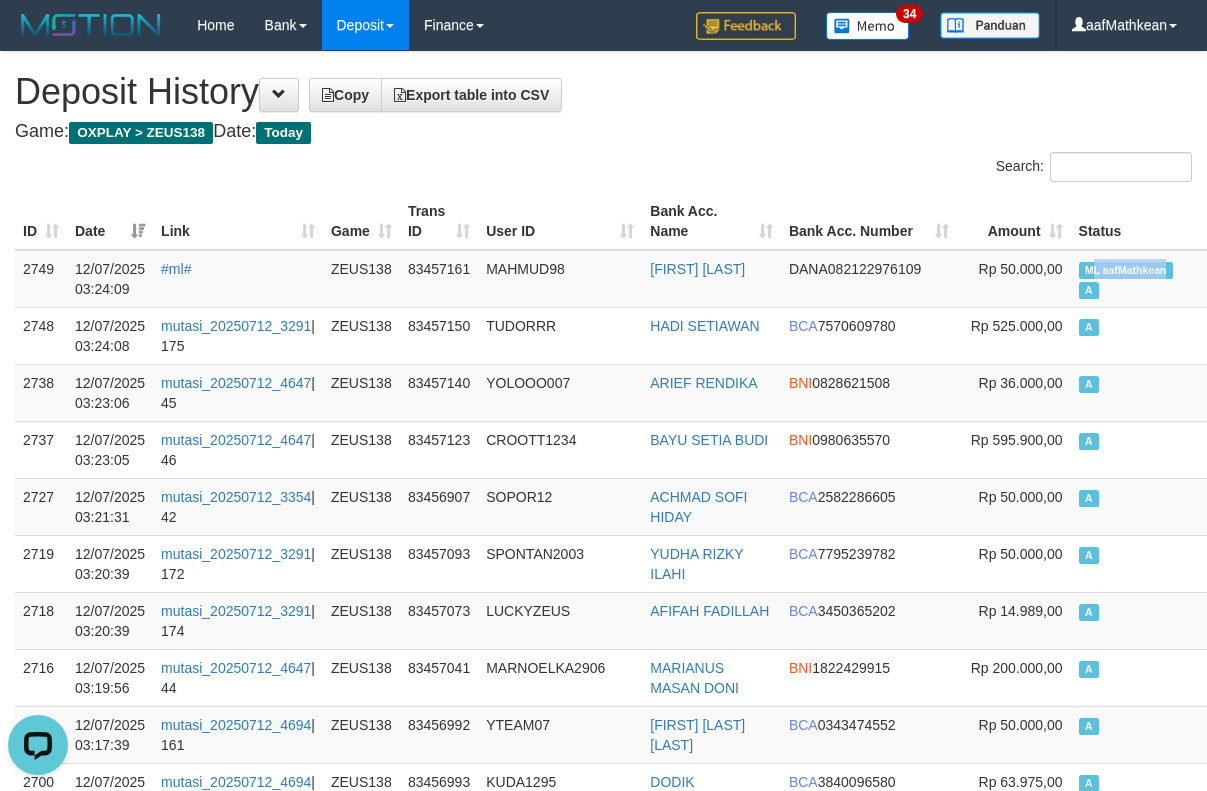 click on "User ID" at bounding box center (560, 221) 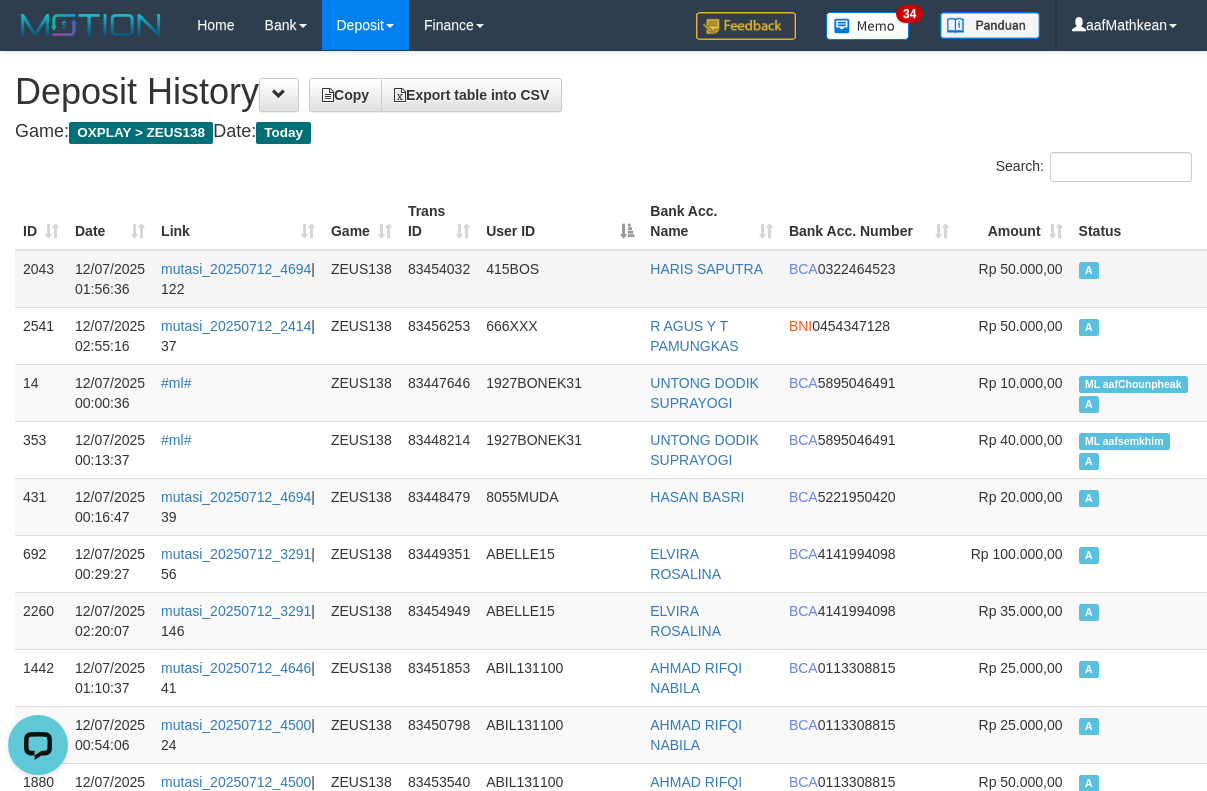 click on "A" at bounding box center [1136, 279] 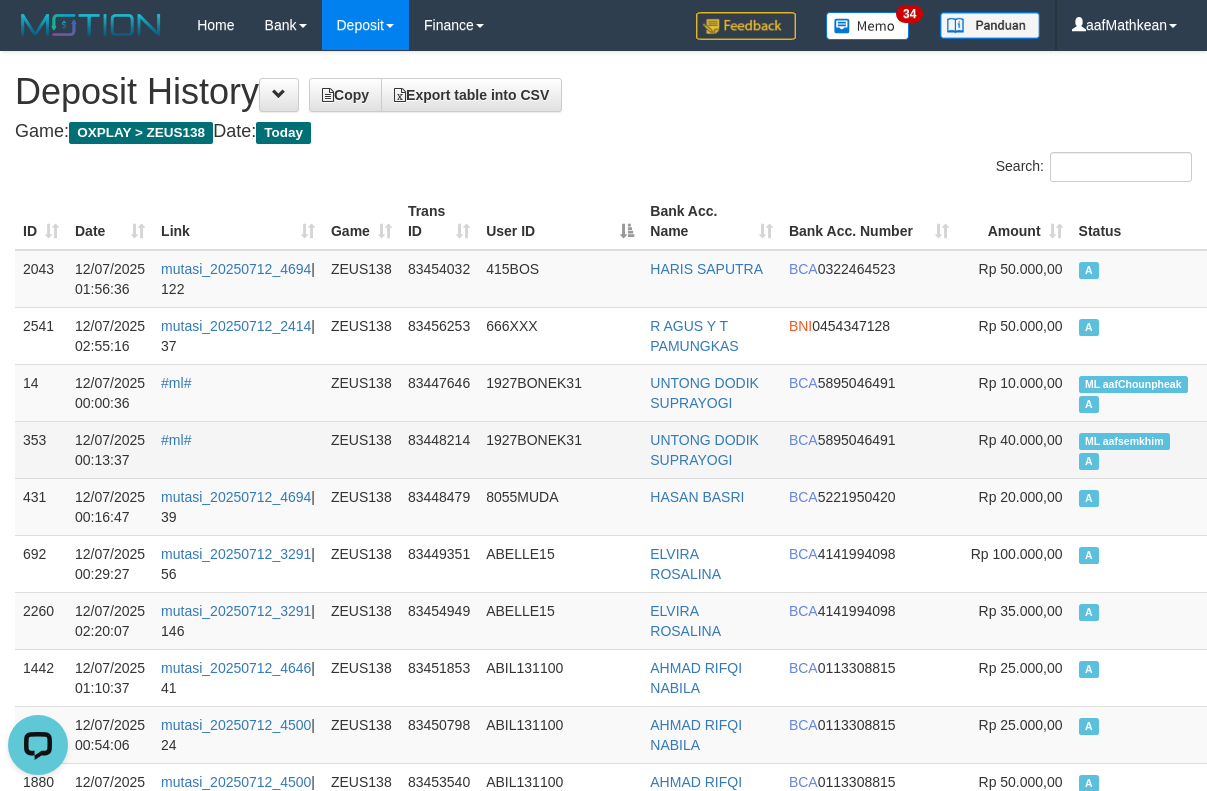 click on "ML aafsemkhim" at bounding box center (1124, 441) 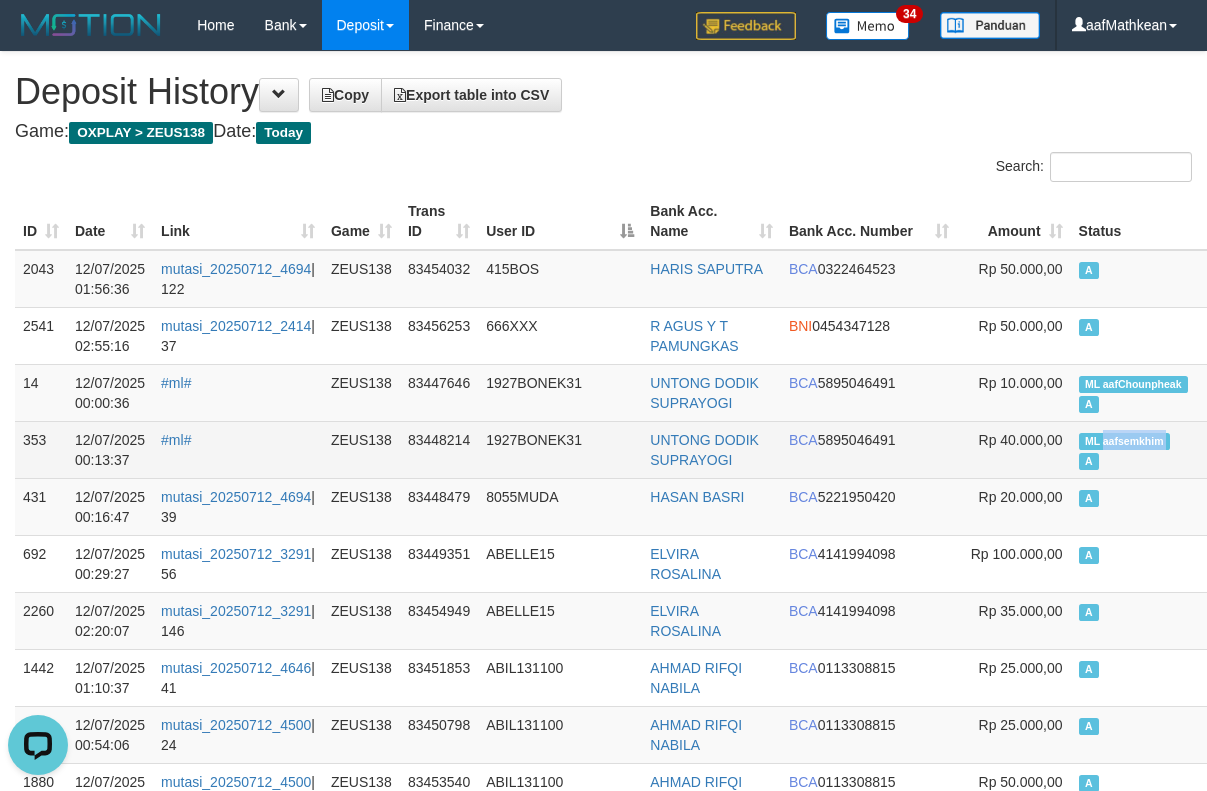 click on "ML aafsemkhim" at bounding box center (1124, 441) 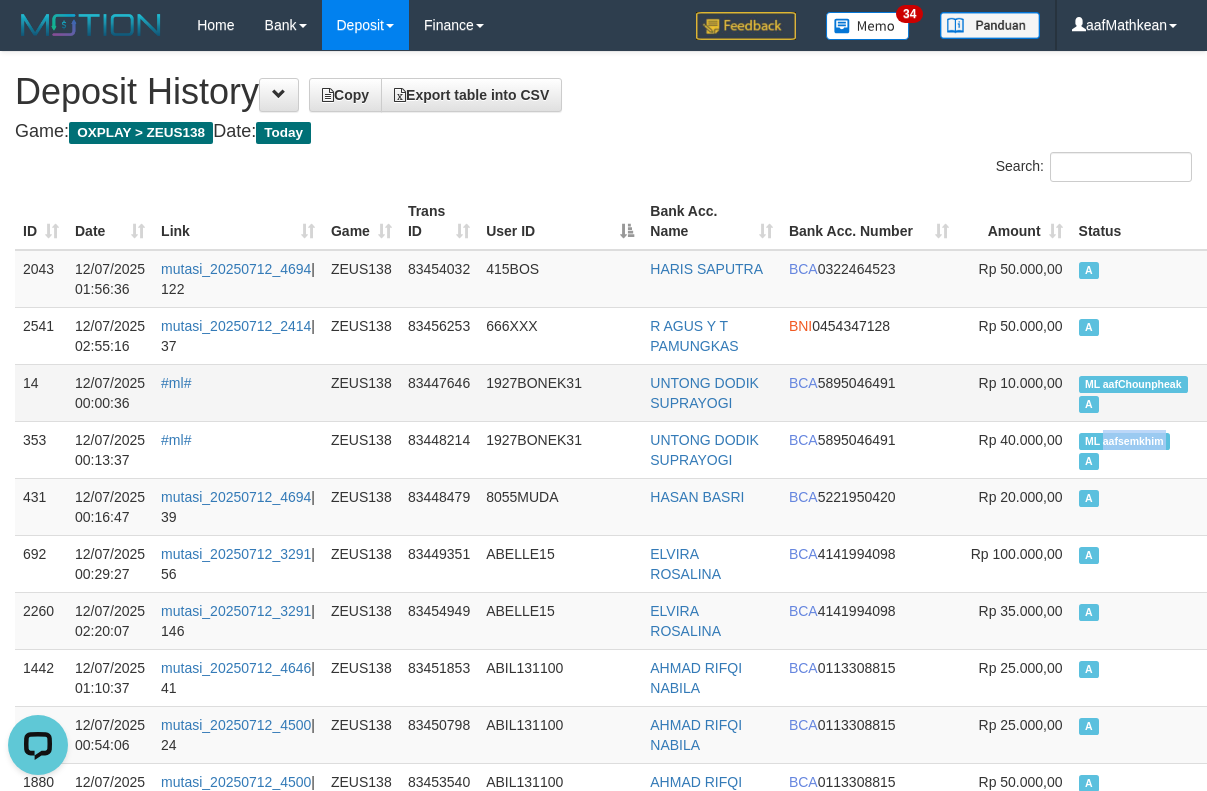 copy on "aafsemkhim" 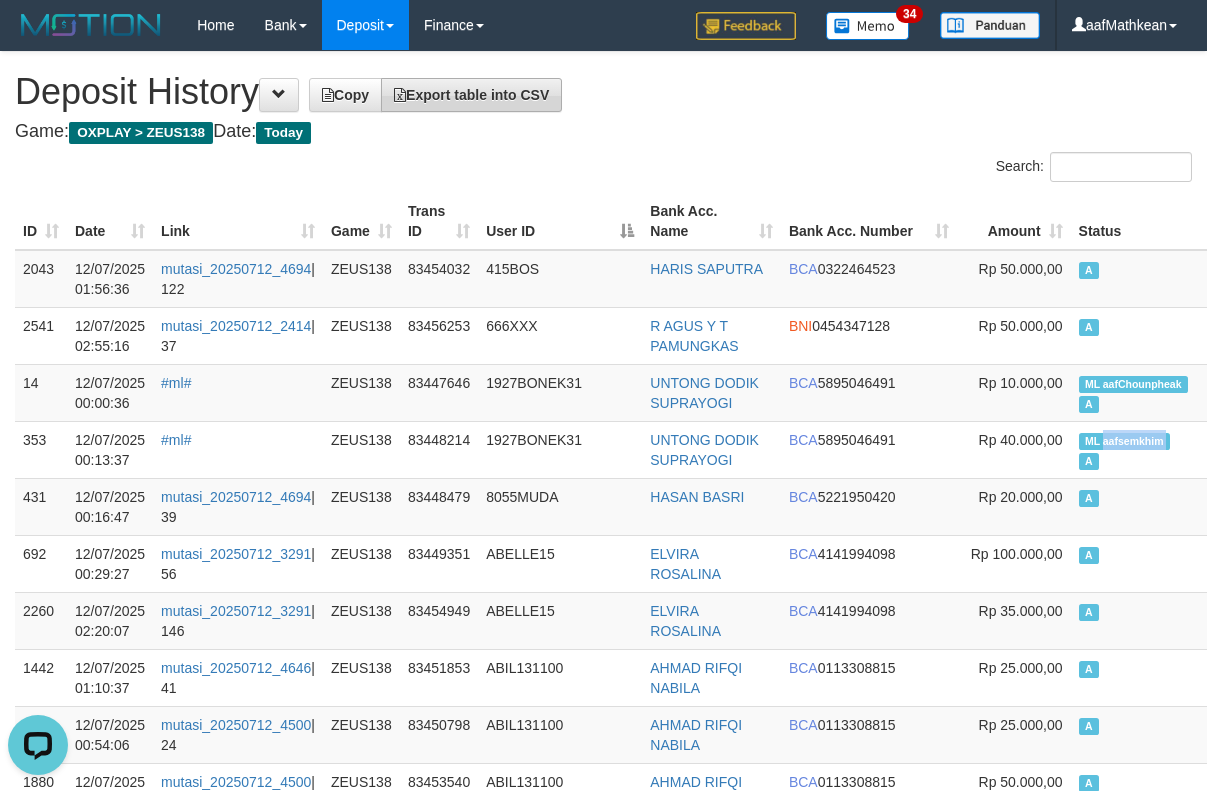 drag, startPoint x: 465, startPoint y: 221, endPoint x: 434, endPoint y: 87, distance: 137.53908 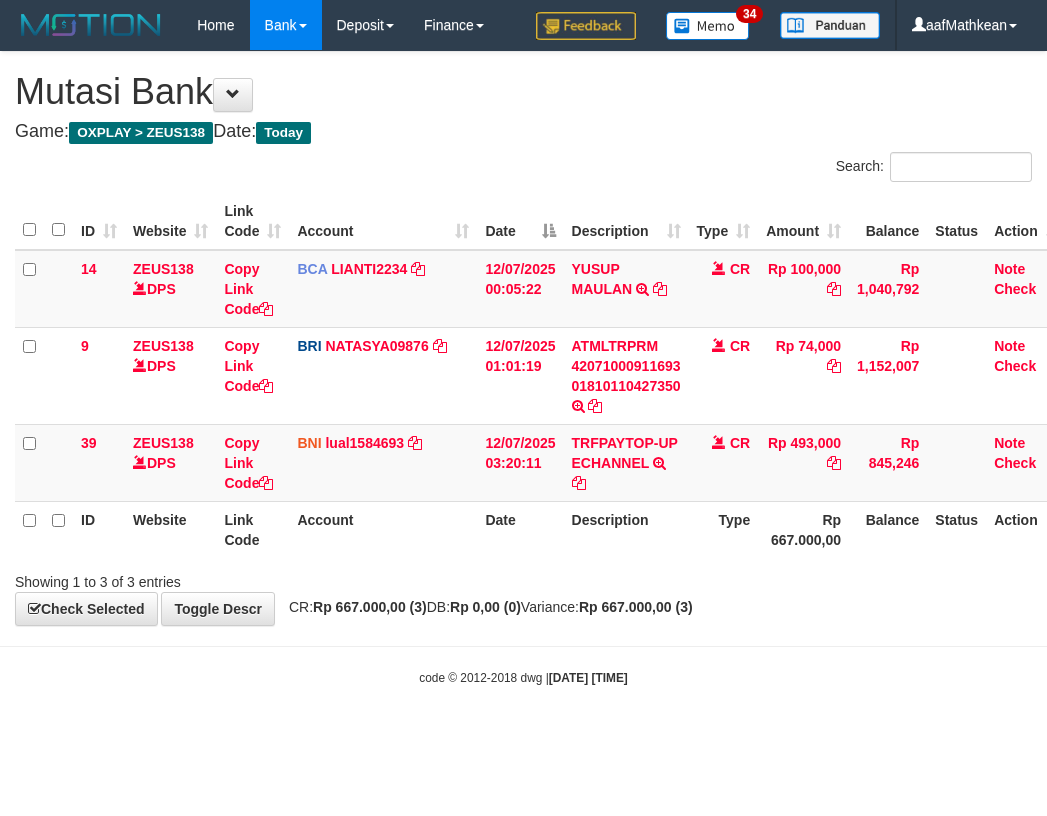 scroll, scrollTop: 0, scrollLeft: 7, axis: horizontal 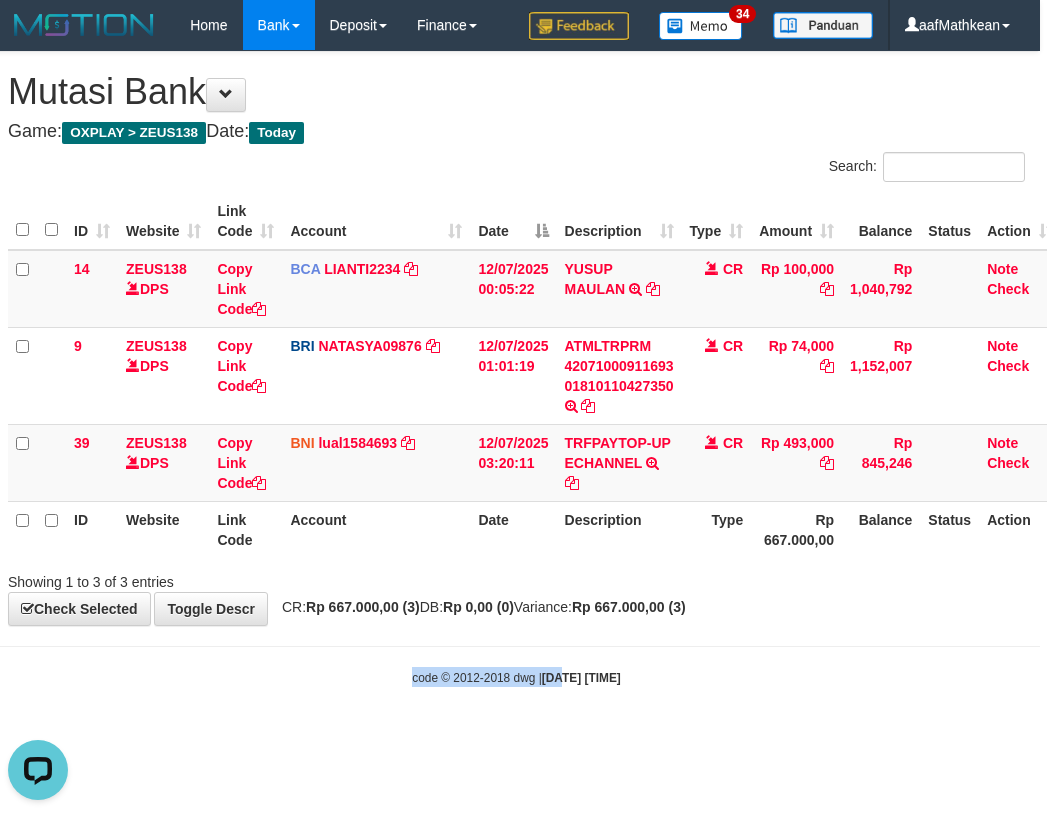 drag, startPoint x: 607, startPoint y: 588, endPoint x: 642, endPoint y: 585, distance: 35.128338 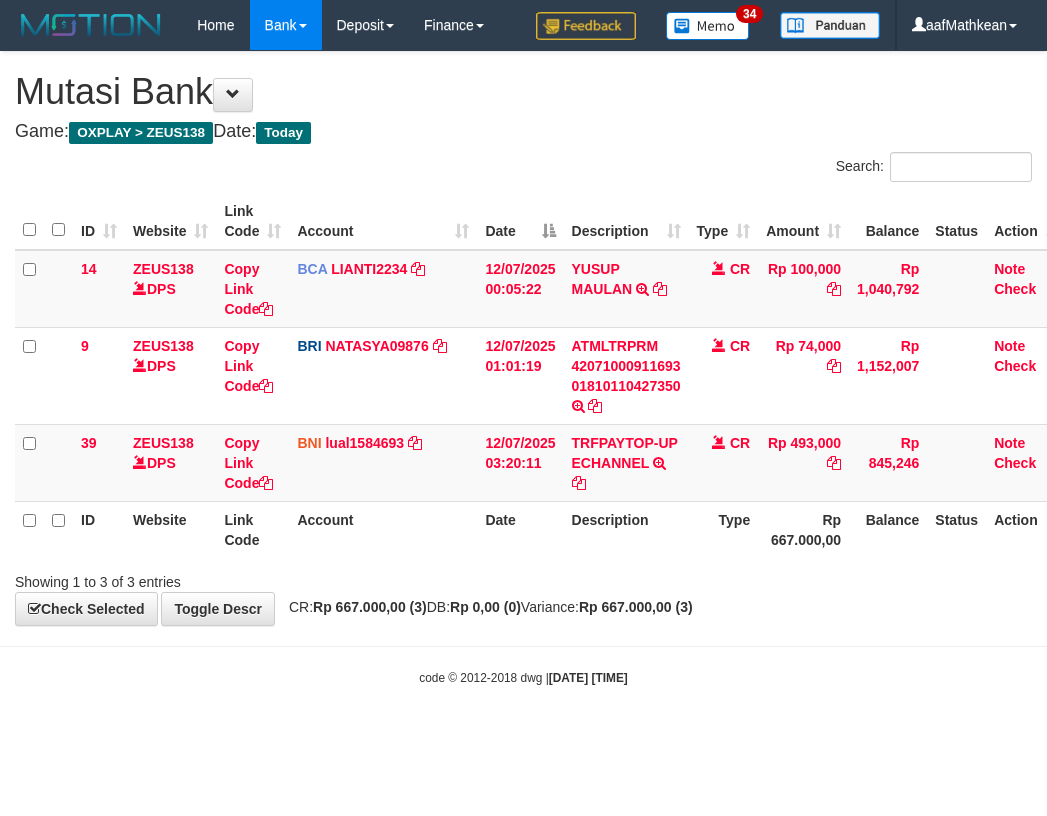 scroll, scrollTop: 0, scrollLeft: 7, axis: horizontal 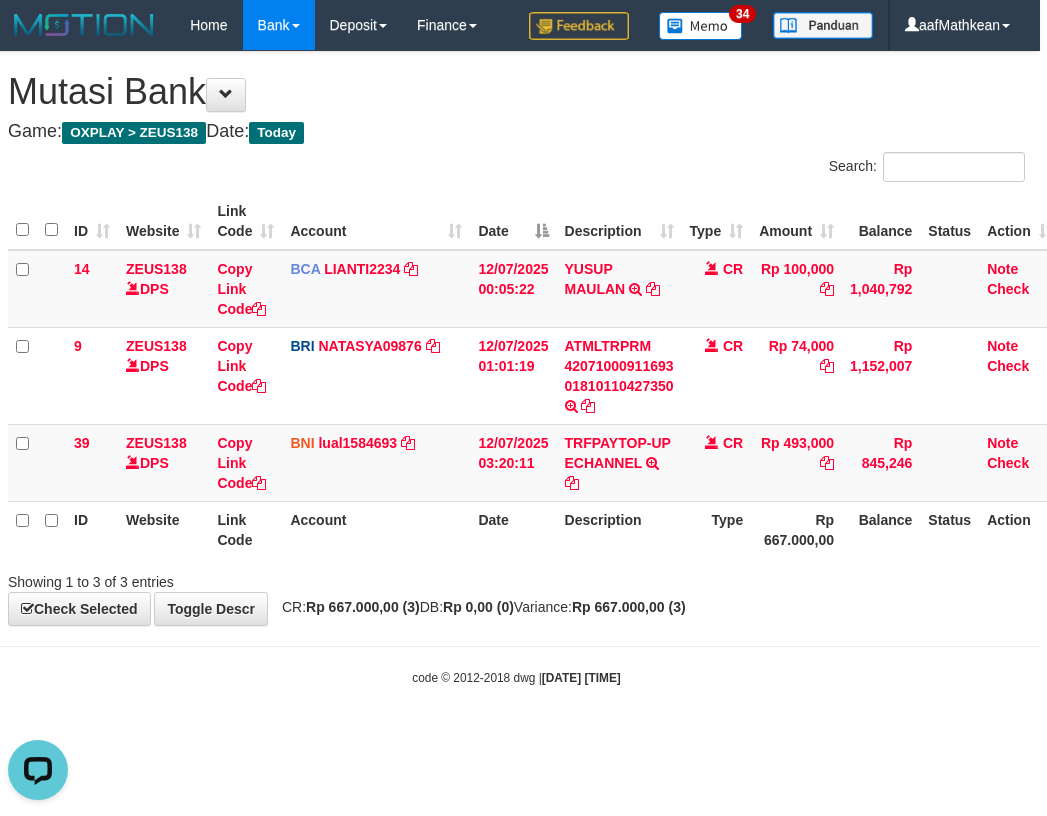 drag, startPoint x: 307, startPoint y: 531, endPoint x: 416, endPoint y: 557, distance: 112.05802 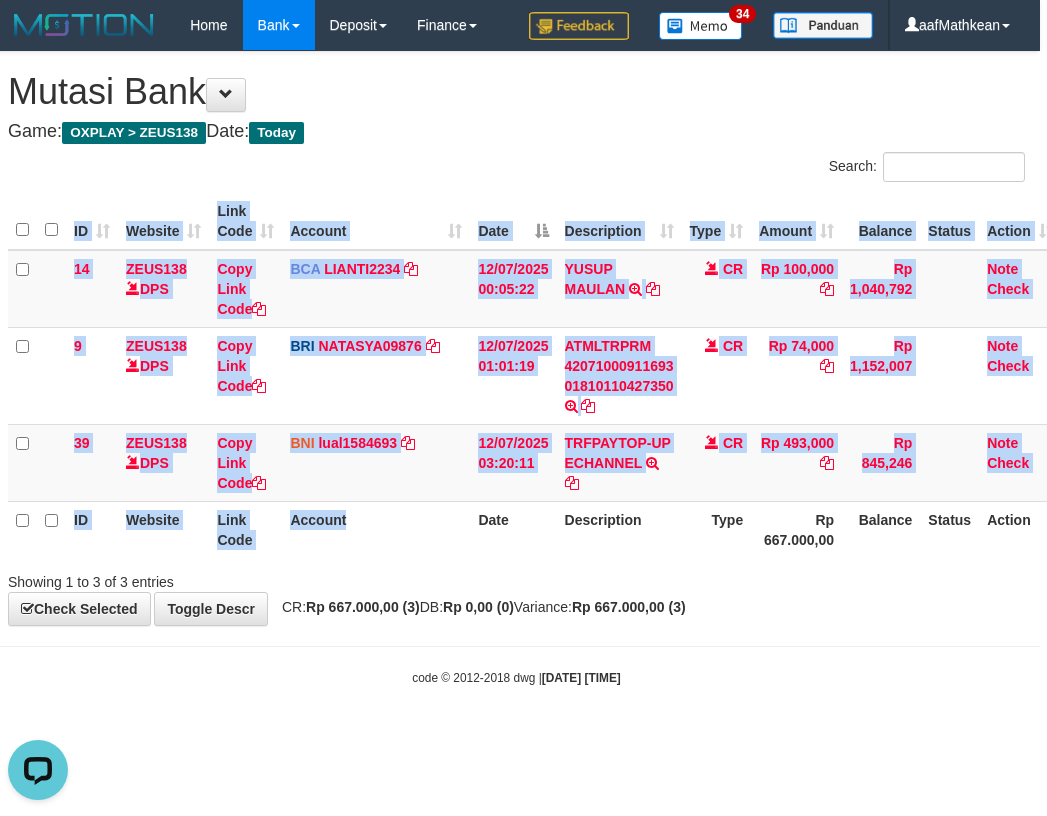 click on "ID Website Link Code Account Date Description Type Amount Balance Status Action
14
ZEUS138    DPS
Copy Link Code
BCA
LIANTI2234
DPS
YULIANTI
mutasi_20250712_4646 | 14
mutasi_20250712_4646 | 14
12/07/2025 00:05:22
YUSUP MAULAN         TRSF E-BANKING CR 1207/FTSCY/WS95051
100000.002025071262819090 TRFDN-YUSUP MAULANESPAY DEBIT INDONE
CR
Rp 100,000
Rp 1,040,792
Note
Check
9
ZEUS138    DPS
Copy Link Code
BRI
NATASYA09876
DPS" at bounding box center (516, 375) 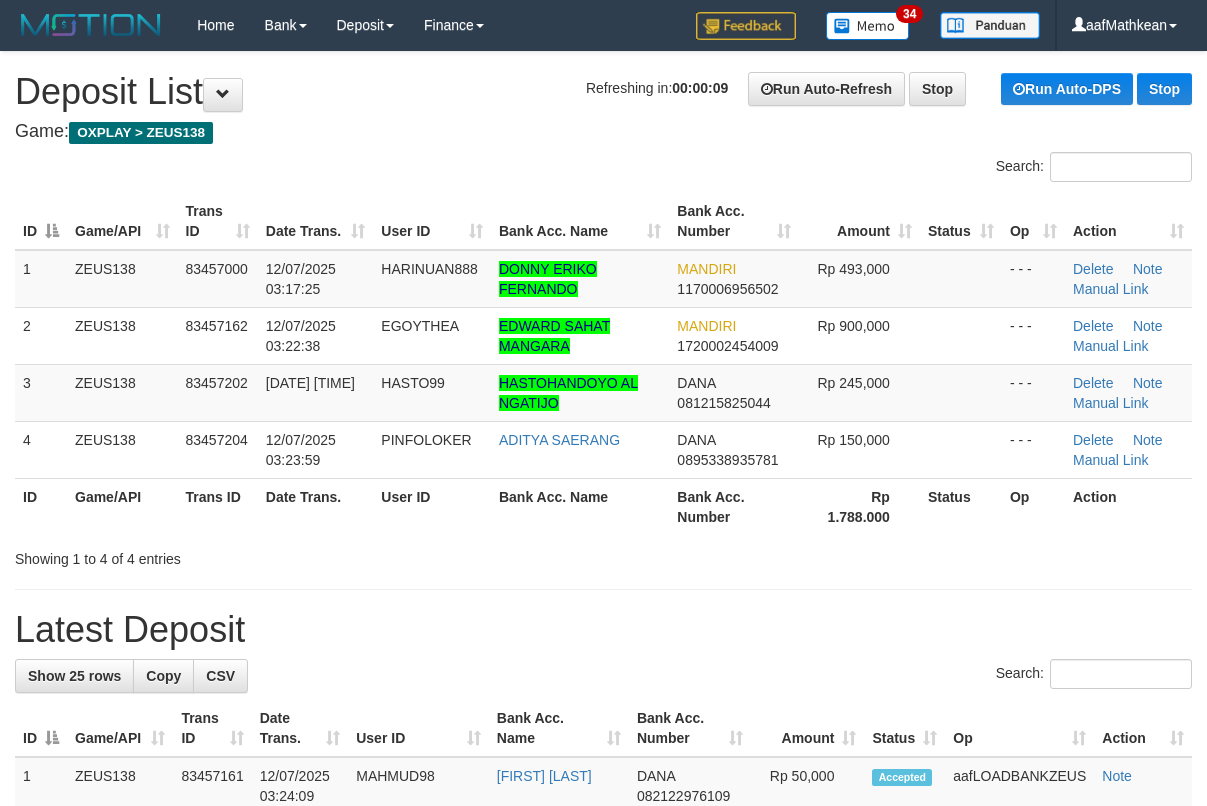scroll, scrollTop: 0, scrollLeft: 0, axis: both 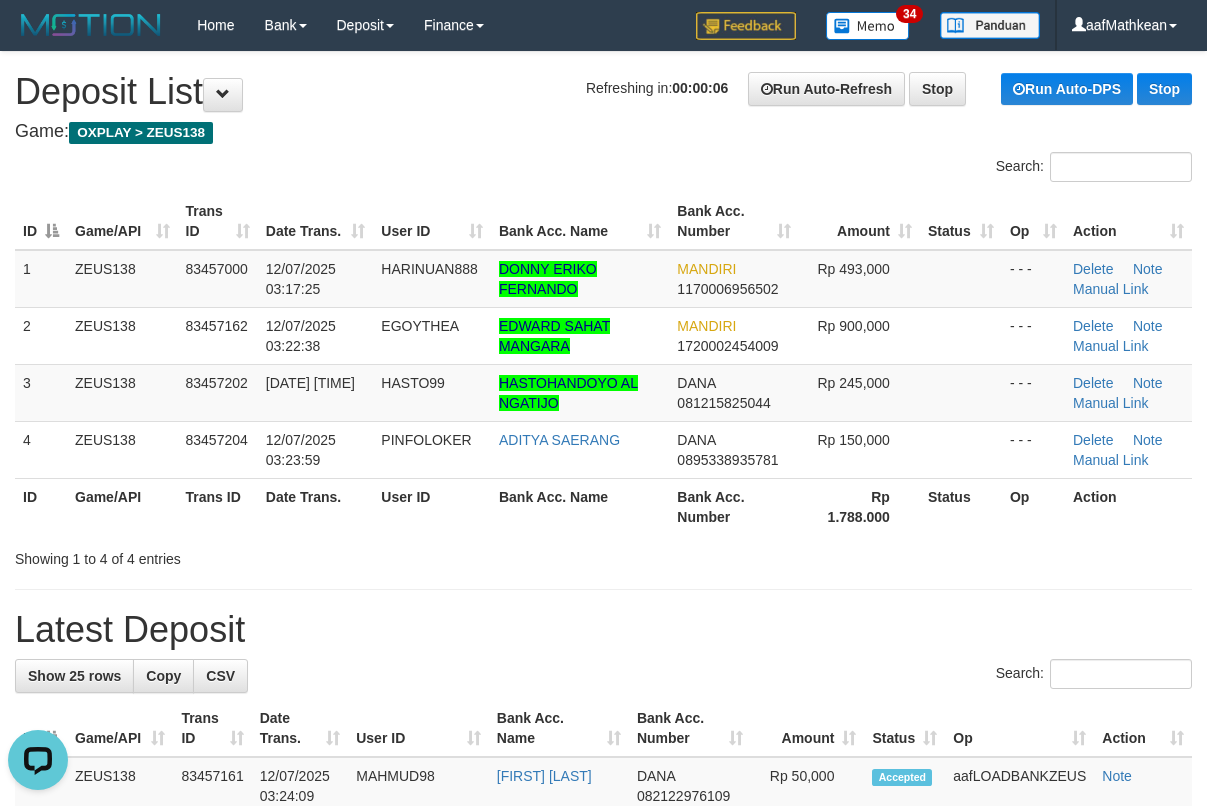 click on "12/07/2025 03:22:38" at bounding box center (316, 335) 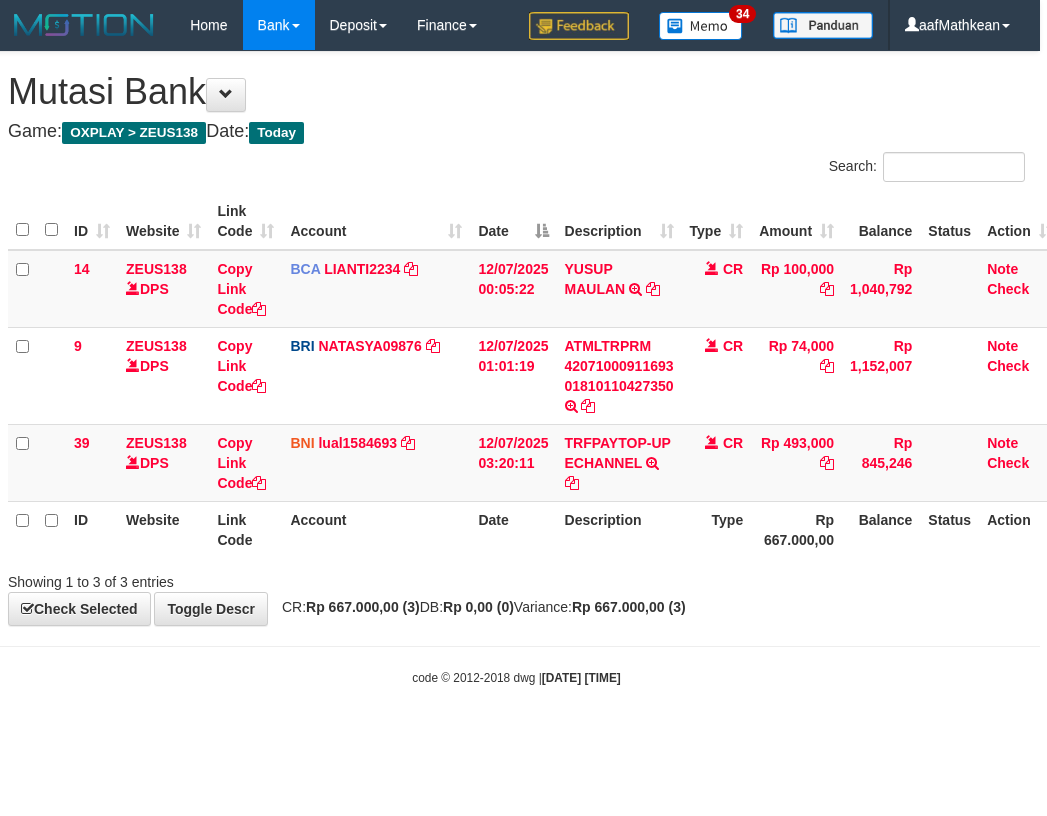 click on "Date" at bounding box center (513, 529) 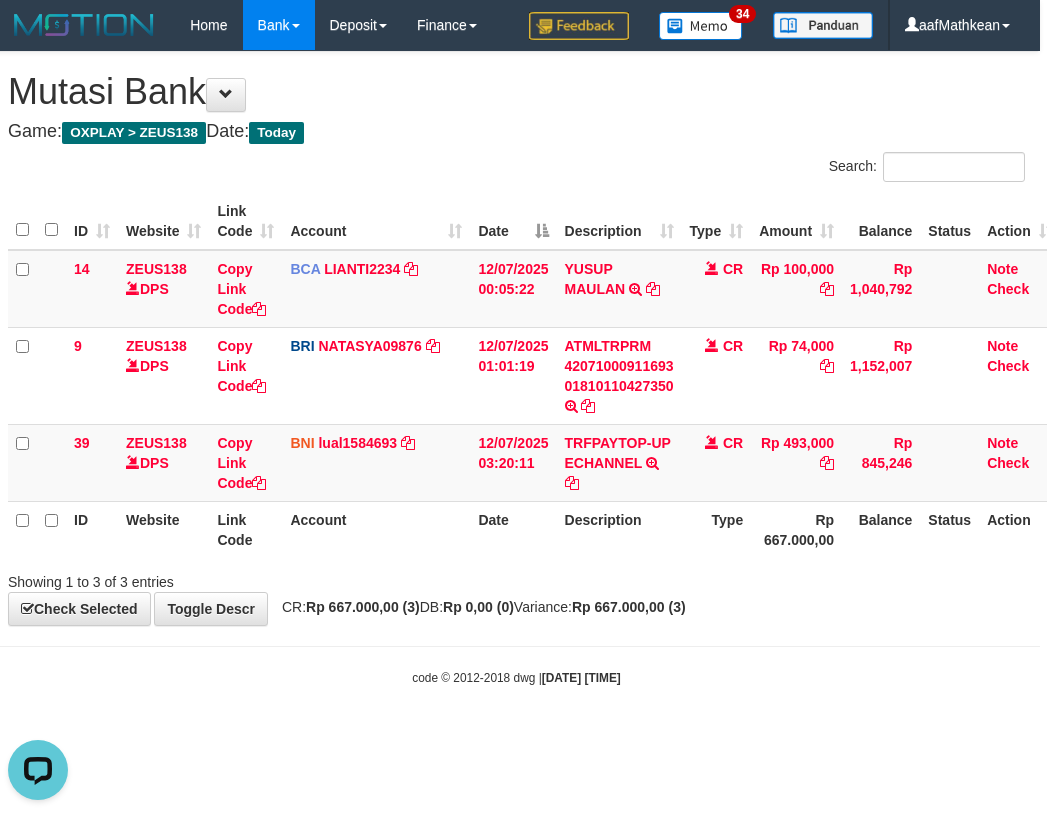 scroll, scrollTop: 0, scrollLeft: 0, axis: both 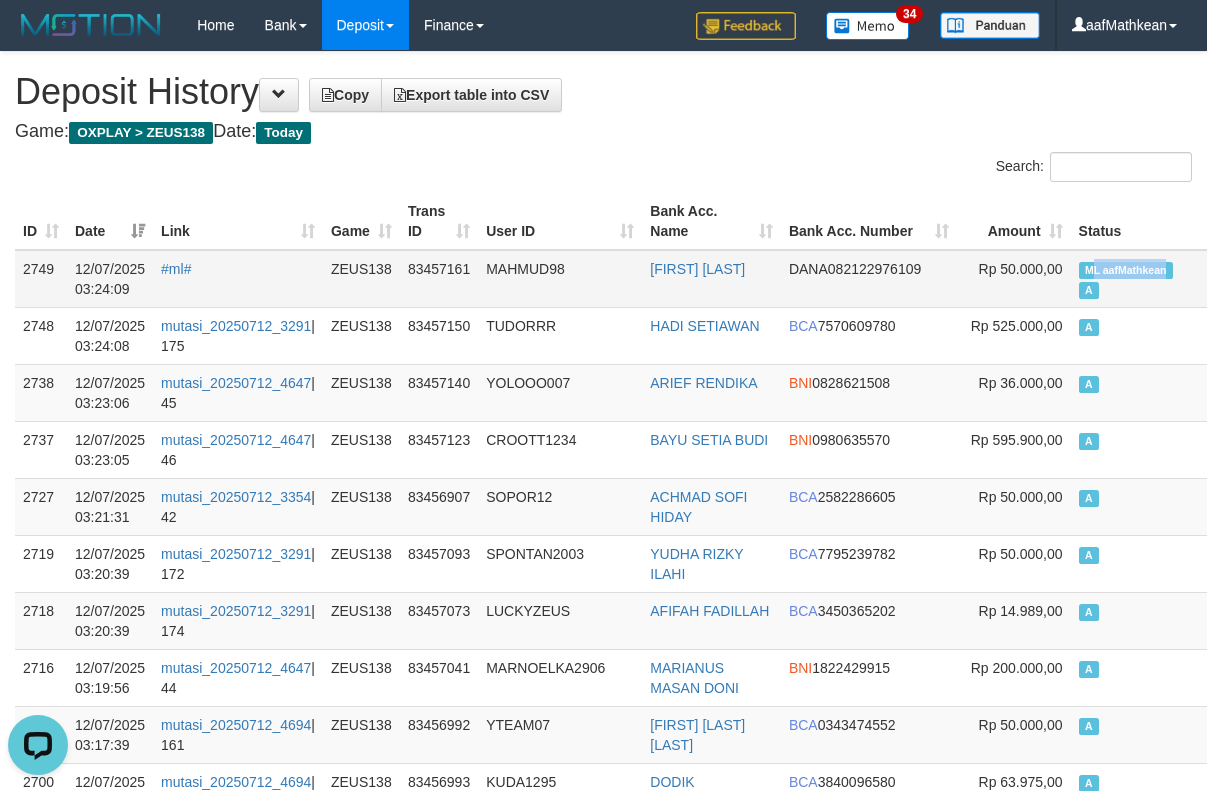 copy on "L aafMathkean" 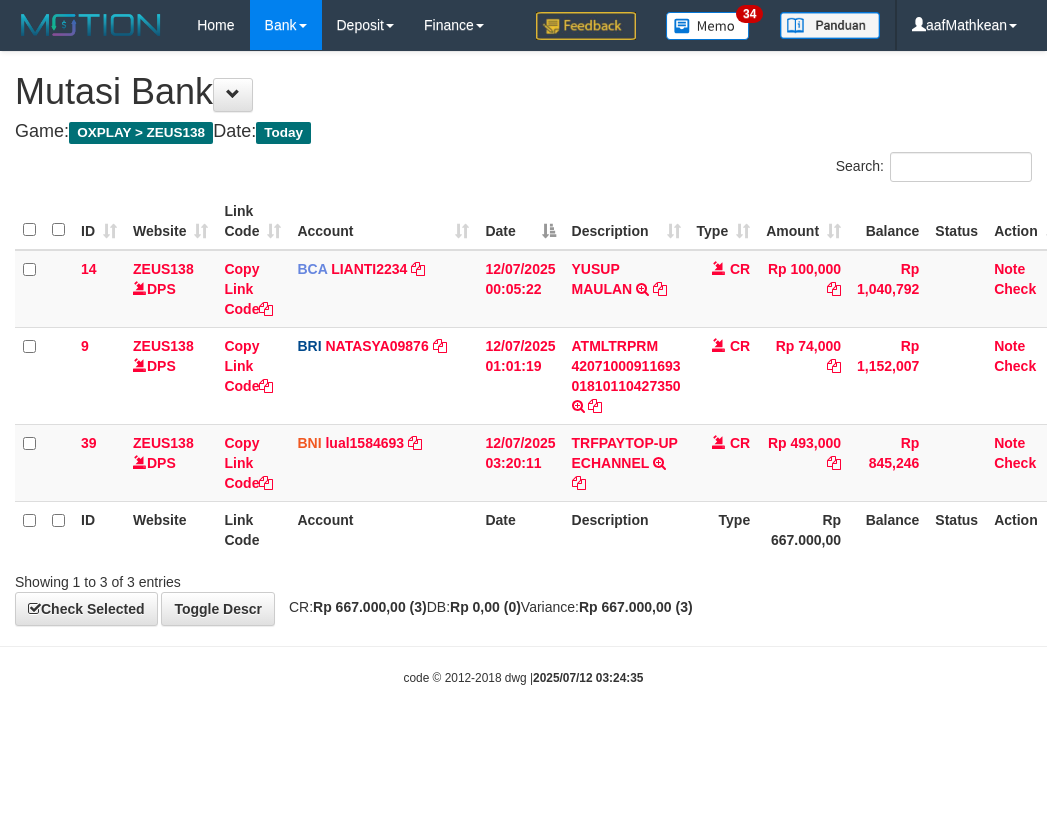 scroll, scrollTop: 0, scrollLeft: 7, axis: horizontal 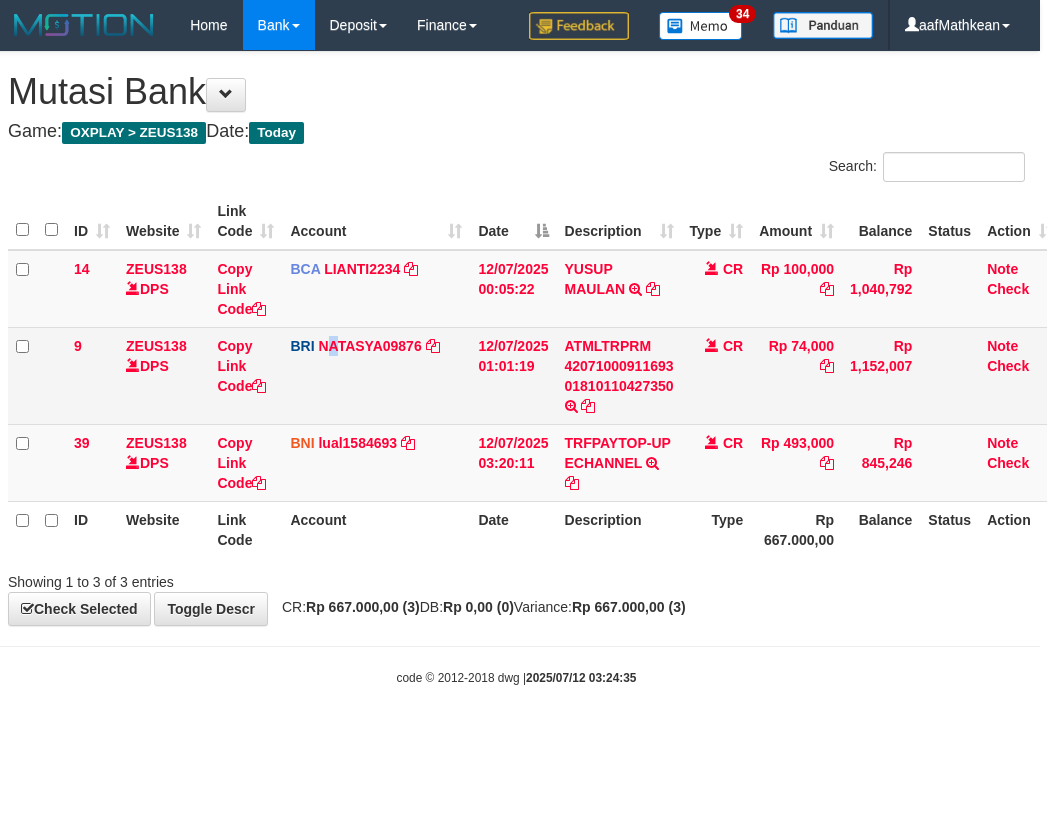 click on "BRI
NATASYA09876
DPS
SITI NURLITA SAPITRI
mutasi_20250712_3126 | 9
mutasi_20250712_3126 | 9" at bounding box center [376, 375] 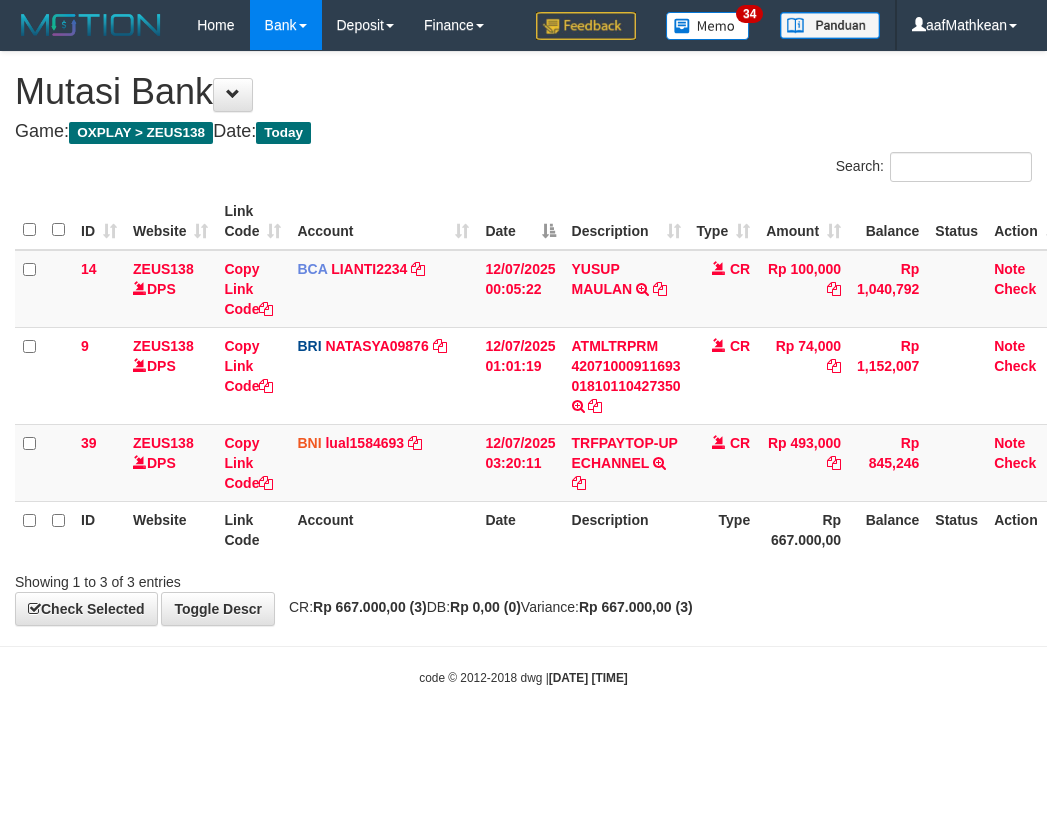 scroll, scrollTop: 0, scrollLeft: 7, axis: horizontal 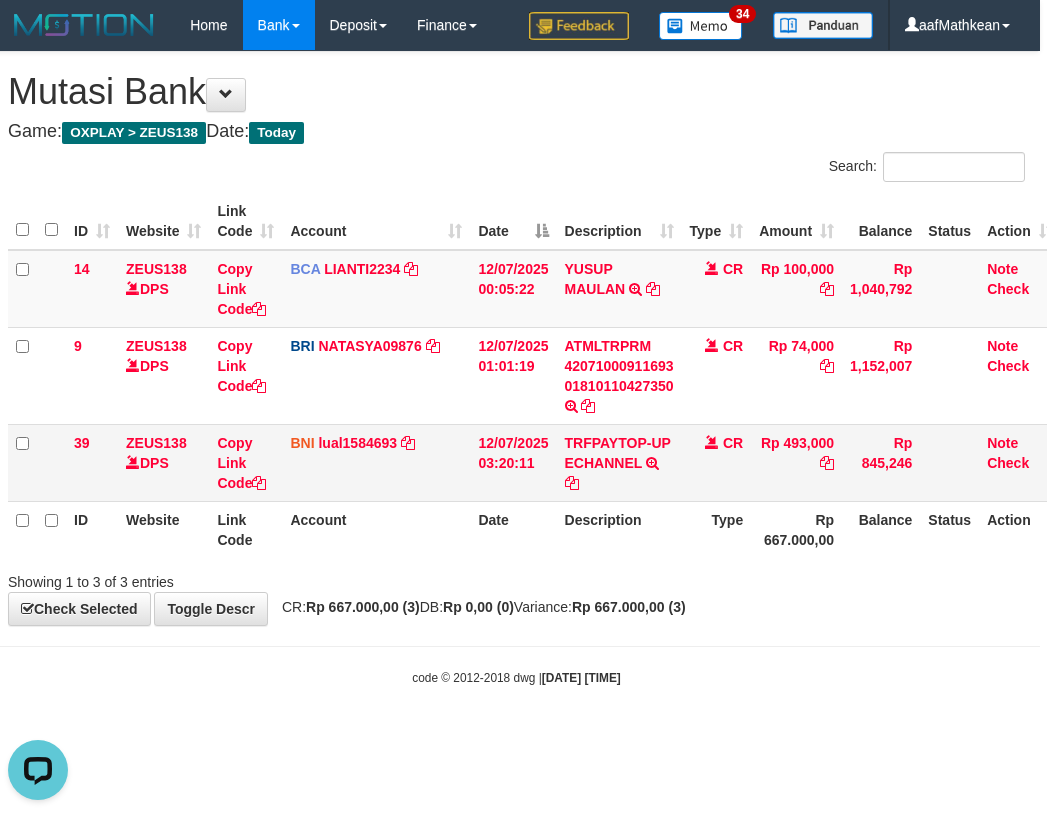 click on "BNI
lual1584693
DPS
LUCKY ALAMSYAH
mutasi_20250712_2414 | 39
mutasi_20250712_2414 | 39" at bounding box center (376, 462) 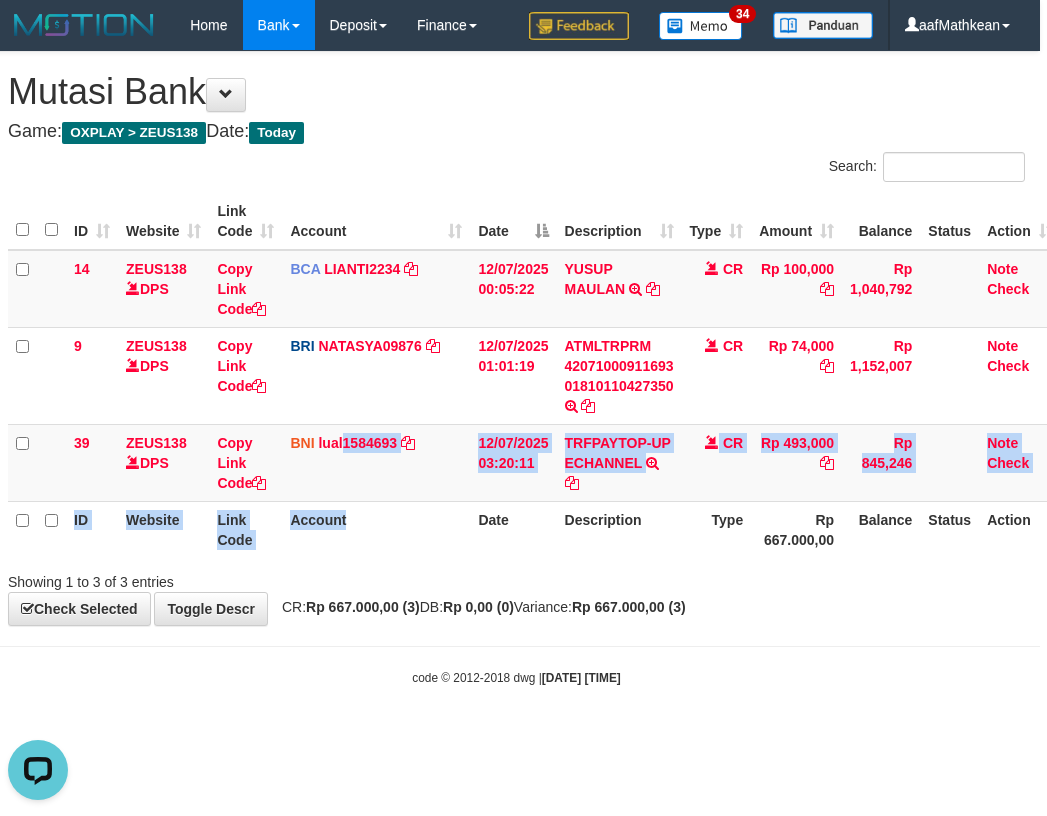 click on "ID Website Link Code Account Date Description Type Amount Balance Status Action
14
ZEUS138    DPS
Copy Link Code
BCA
LIANTI2234
DPS
YULIANTI
mutasi_20250712_4646 | 14
mutasi_20250712_4646 | 14
12/07/2025 00:05:22
YUSUP MAULAN         TRSF E-BANKING CR 1207/FTSCY/WS95051
100000.002025071262819090 TRFDN-YUSUP MAULANESPAY DEBIT INDONE
CR
Rp 100,000
Rp 1,040,792
Note
Check
9
ZEUS138    DPS
Copy Link Code
BRI
NATASYA09876
DPS" at bounding box center [534, 375] 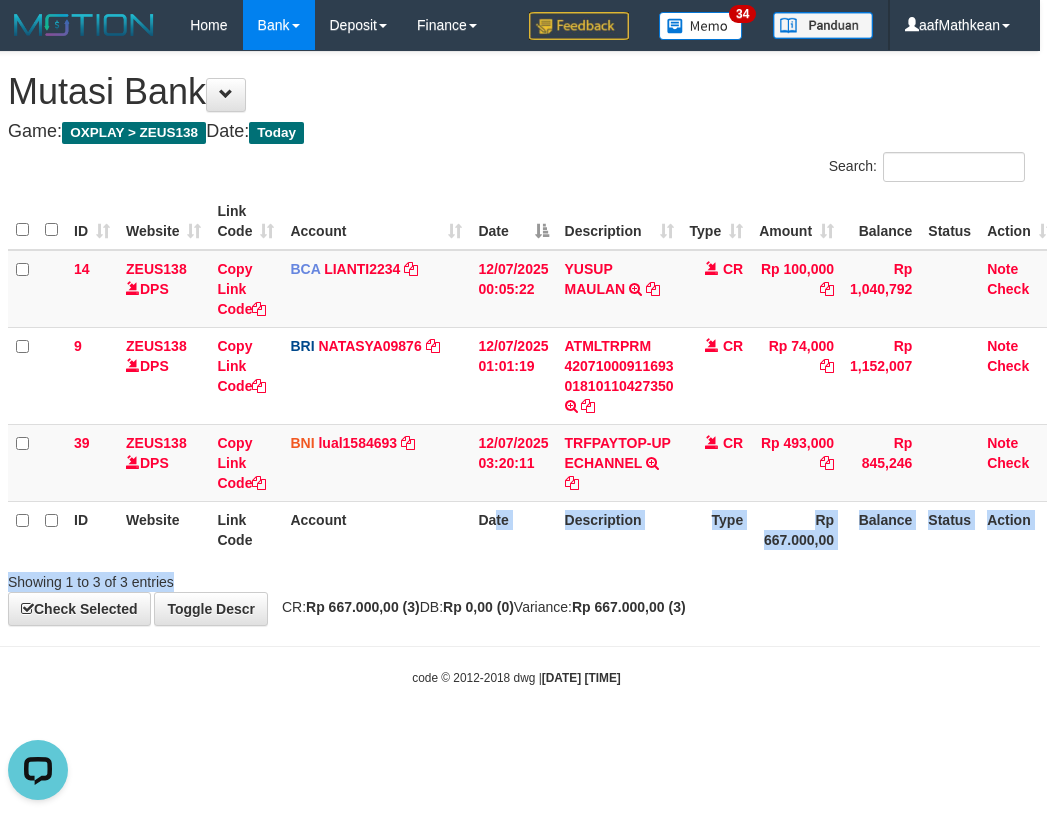 drag, startPoint x: 526, startPoint y: 567, endPoint x: 574, endPoint y: 584, distance: 50.92151 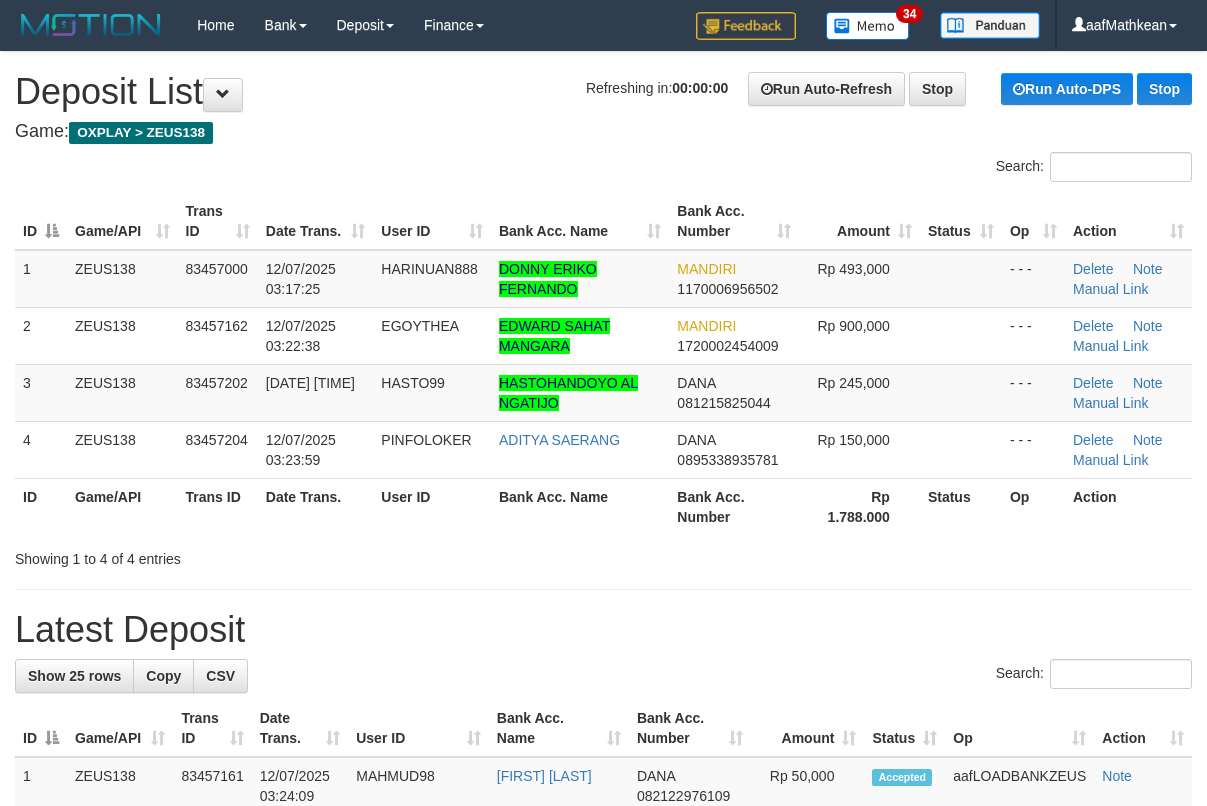 scroll, scrollTop: 0, scrollLeft: 0, axis: both 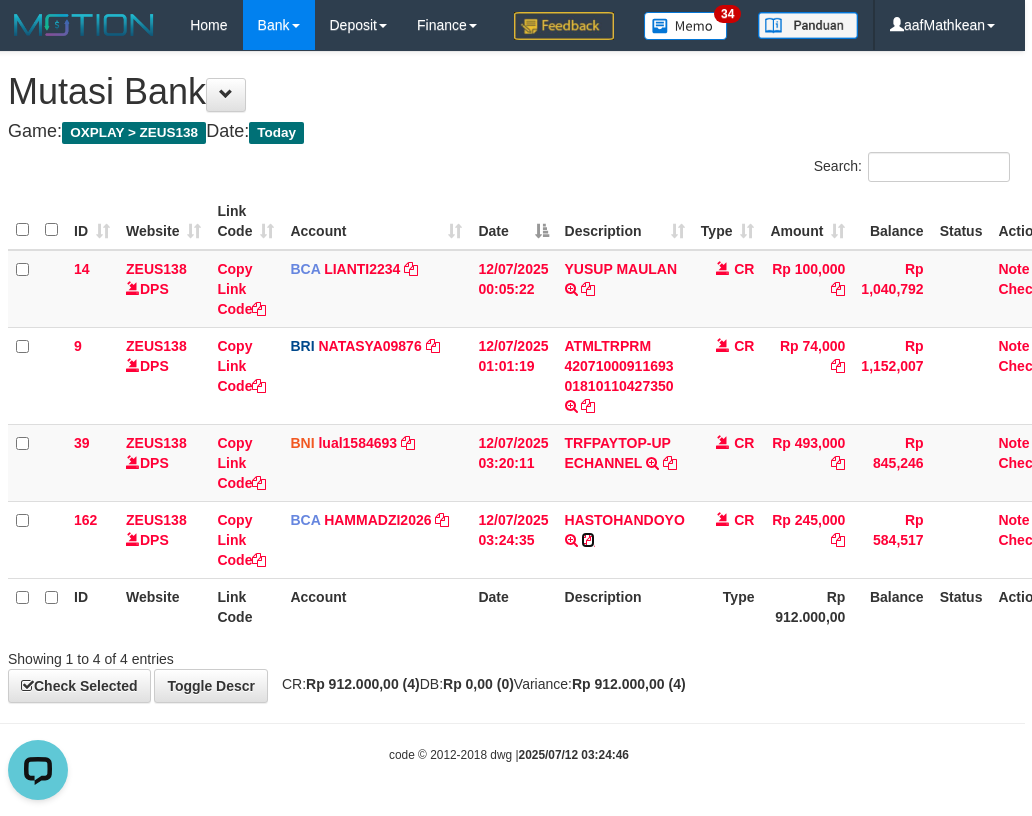 drag, startPoint x: 588, startPoint y: 590, endPoint x: 1033, endPoint y: 457, distance: 464.45023 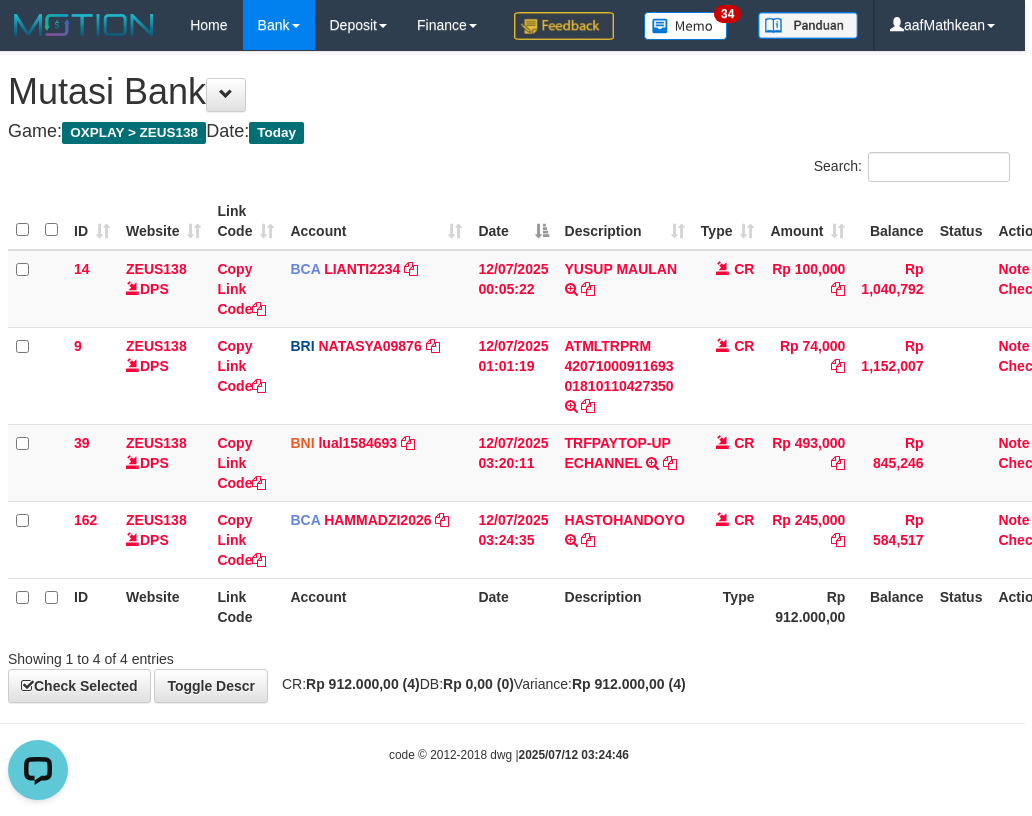 click on "Toggle navigation
Home
Bank
Account List
Load
By Website
Group
[OXPLAY]													ZEUS138
By Load Group (DPS)
Sync" at bounding box center [509, 407] 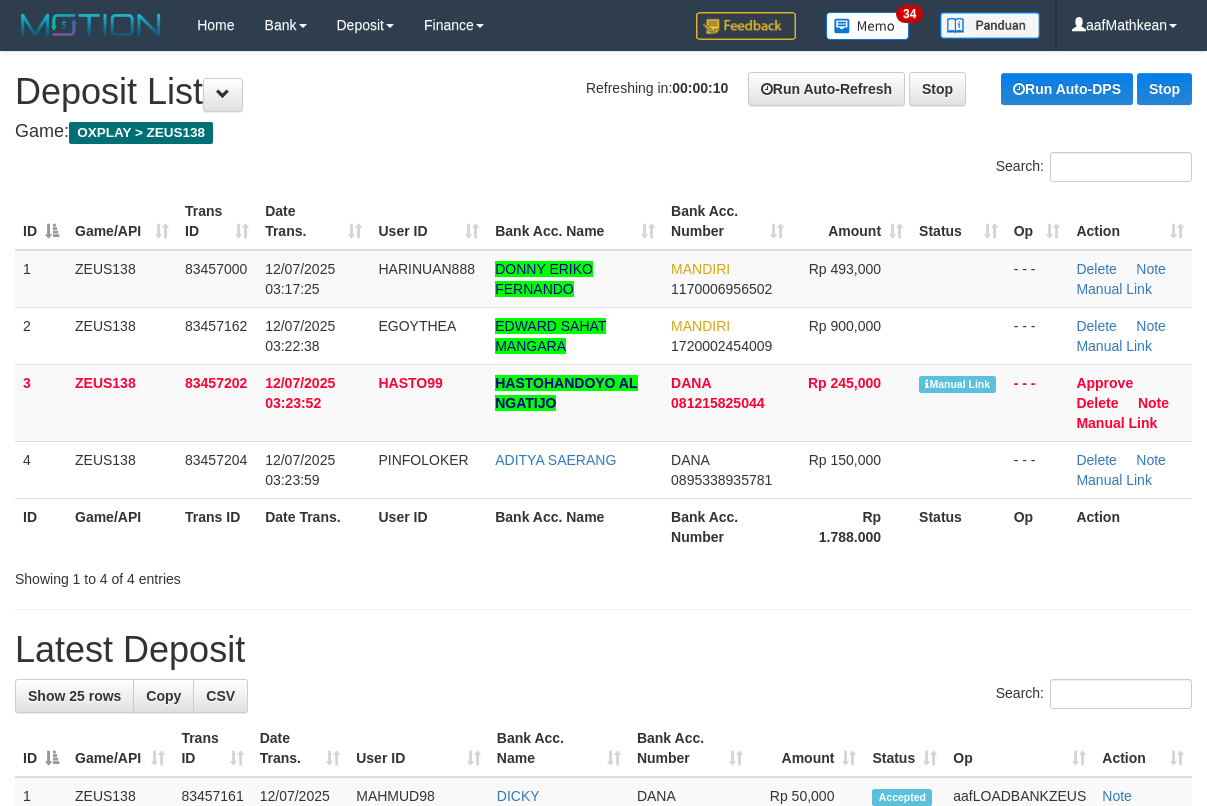 scroll, scrollTop: 0, scrollLeft: 0, axis: both 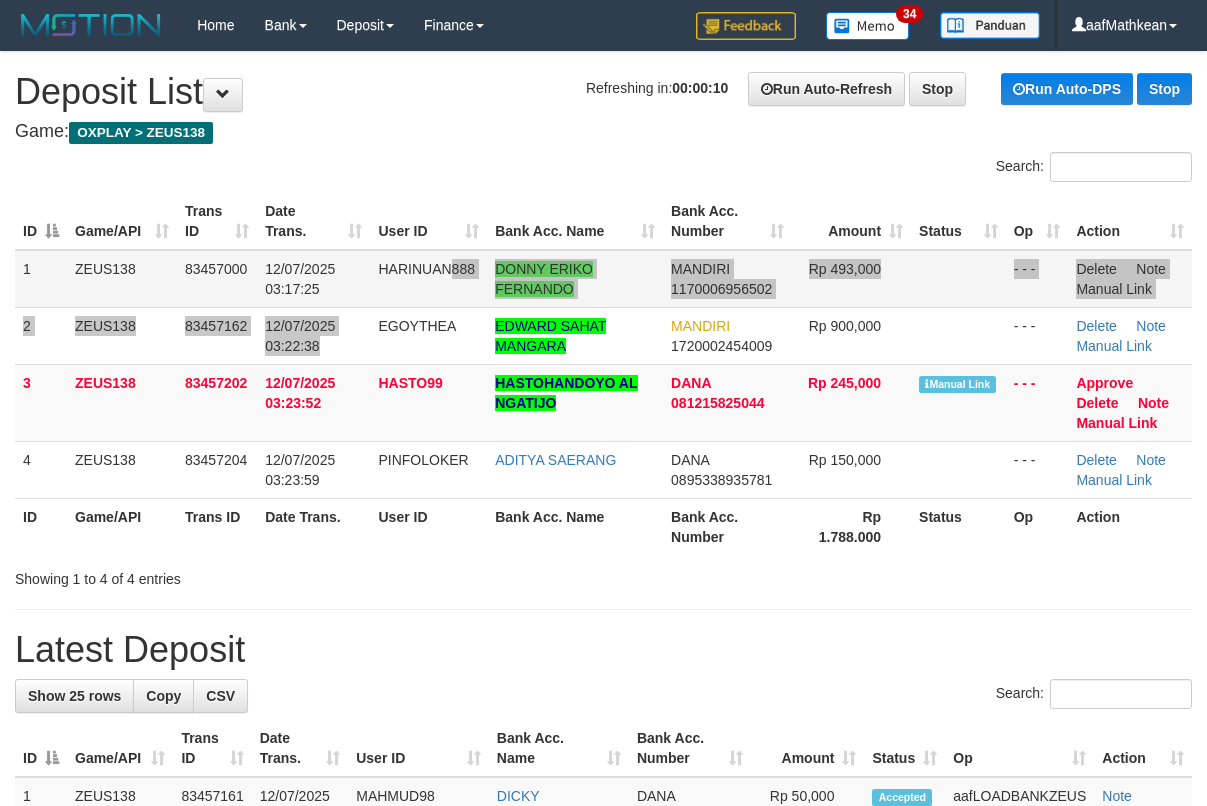 click on "1
ZEUS138
83457000
12/07/2025 03:17:25
HARINUAN888
DONNY ERIKO FERNANDO
MANDIRI
1170006956502
Rp 493,000
- - -
Delete
Note
Manual Link
2
ZEUS138
83457162
12/07/2025 03:22:38
EGOYTHEA
EDWARD SAHAT MANGARA
MANDIRI
1720002454009
Rp 900,000
- - -
Delete
Note
Manual Link
3" at bounding box center [603, 374] 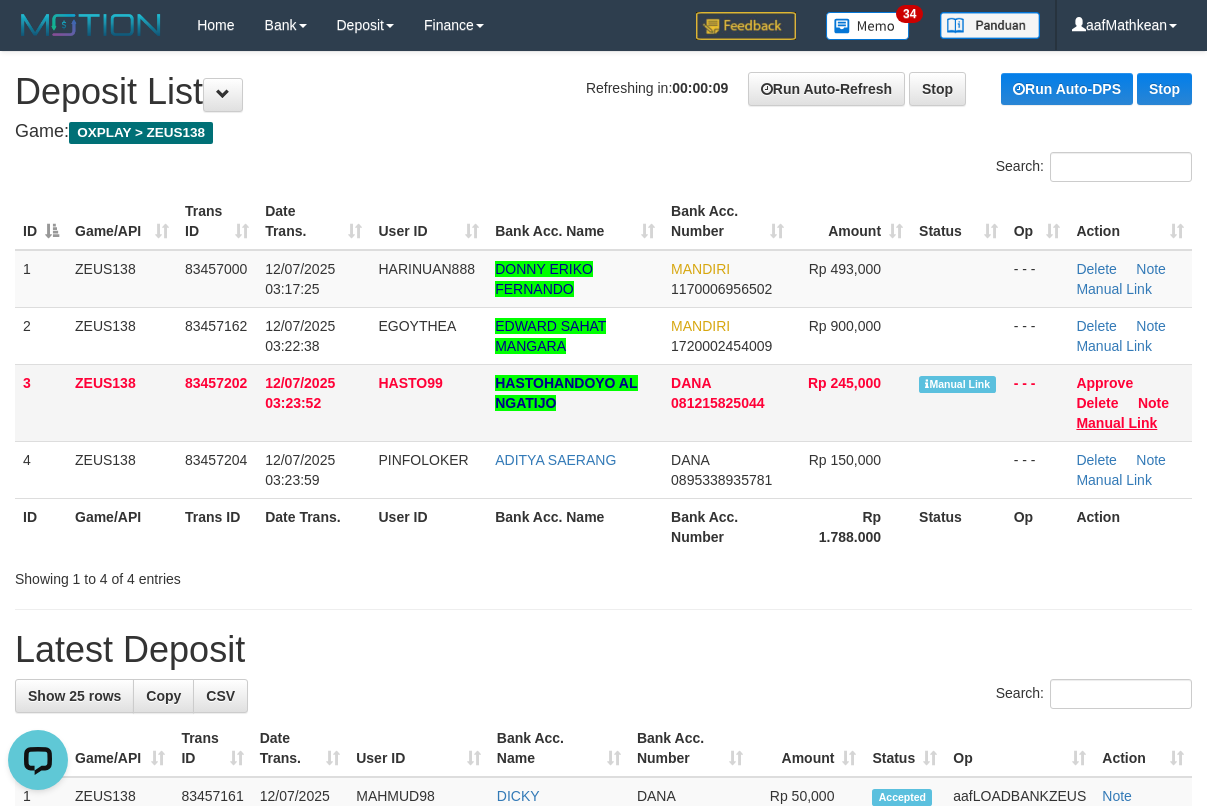 scroll, scrollTop: 0, scrollLeft: 0, axis: both 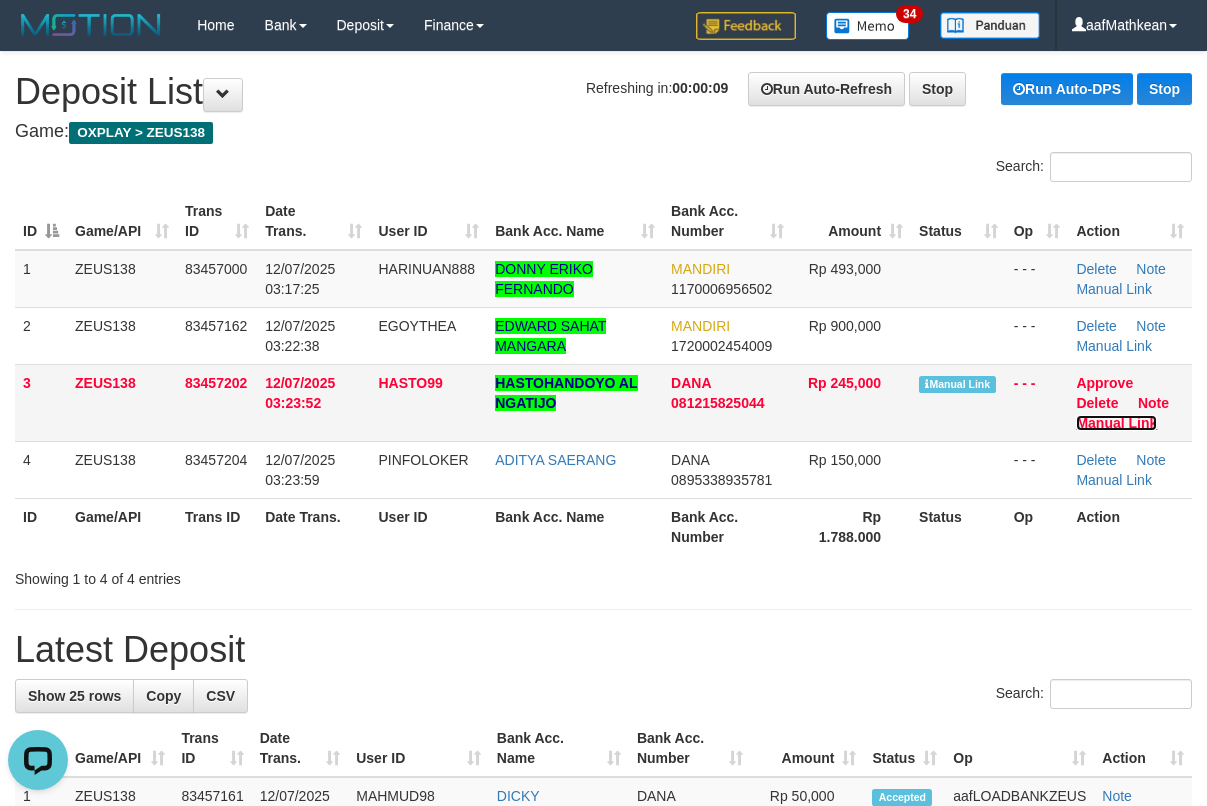 click on "Manual Link" at bounding box center (1116, 423) 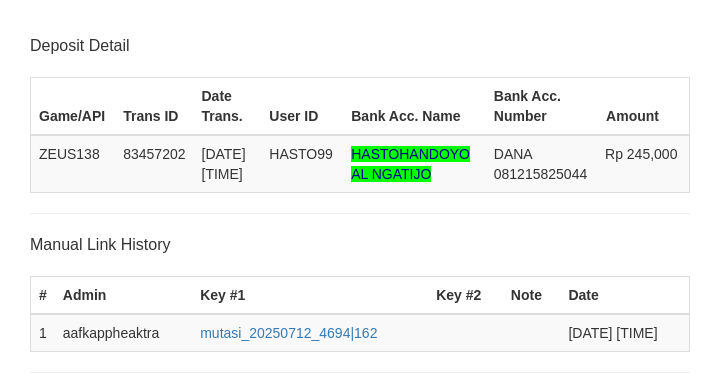 scroll, scrollTop: 392, scrollLeft: 0, axis: vertical 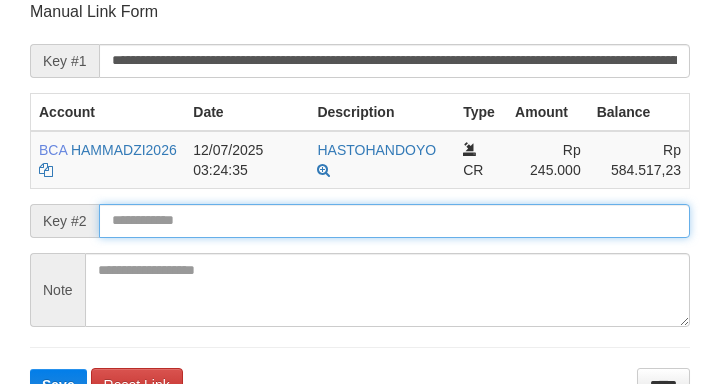 click on "Save" at bounding box center (58, 385) 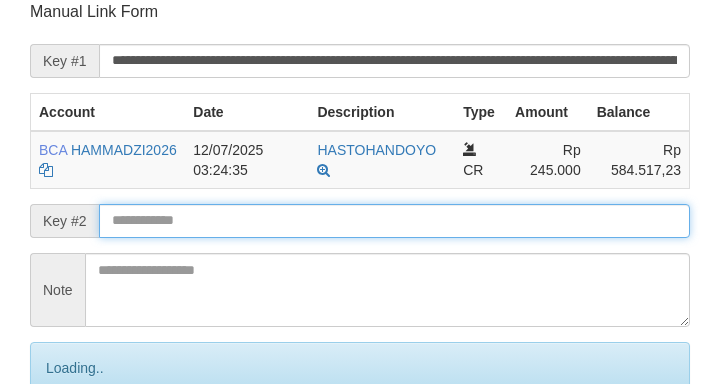 click on "Save" at bounding box center [80, 452] 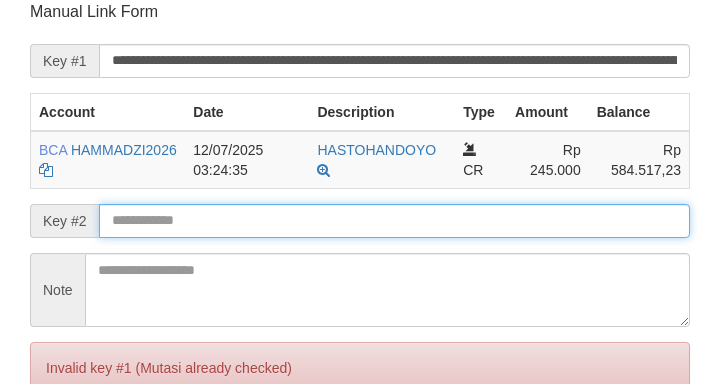 click on "Save" at bounding box center [58, 452] 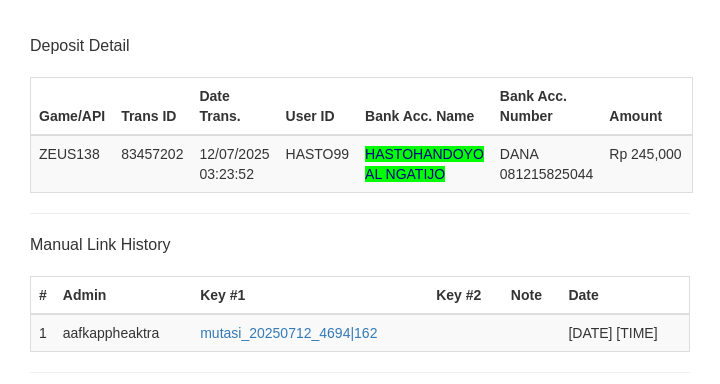 scroll, scrollTop: 392, scrollLeft: 0, axis: vertical 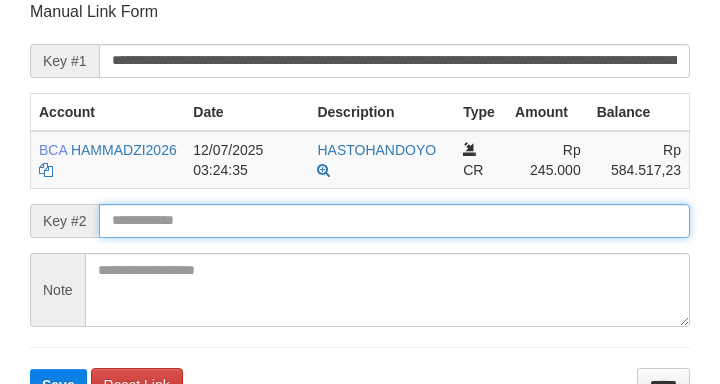 click on "Save" at bounding box center (58, 385) 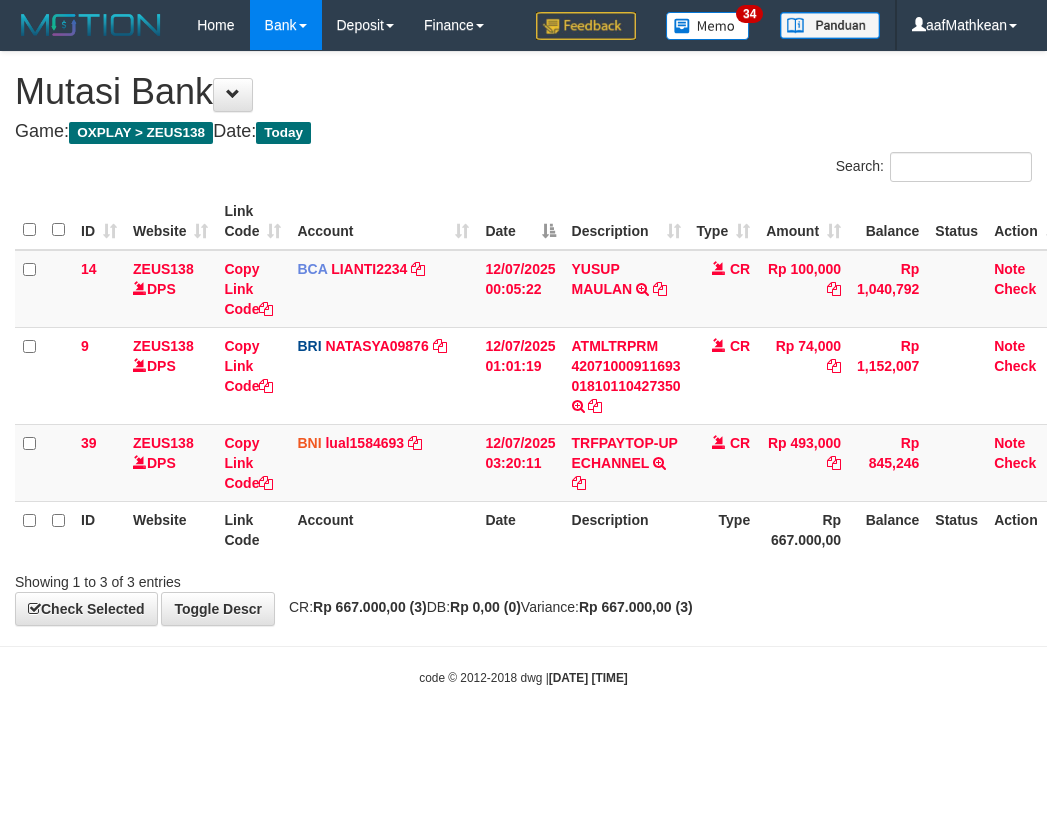 scroll, scrollTop: 0, scrollLeft: 7, axis: horizontal 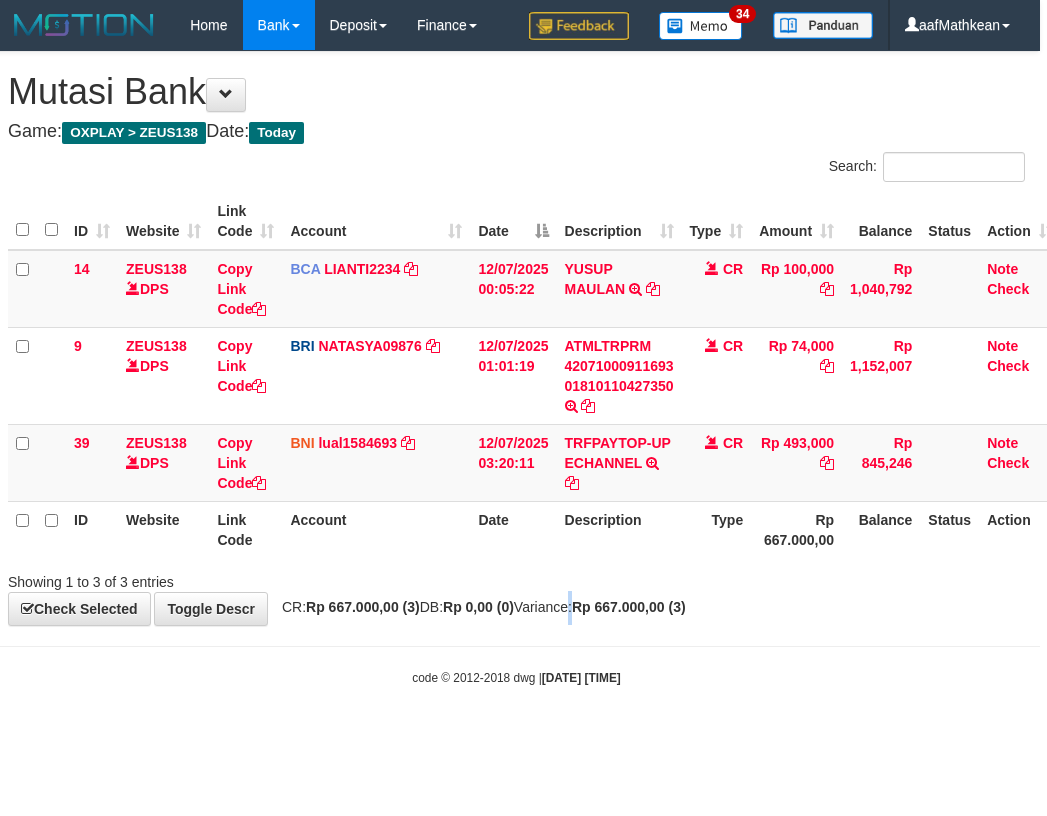 click on "**********" at bounding box center [516, 338] 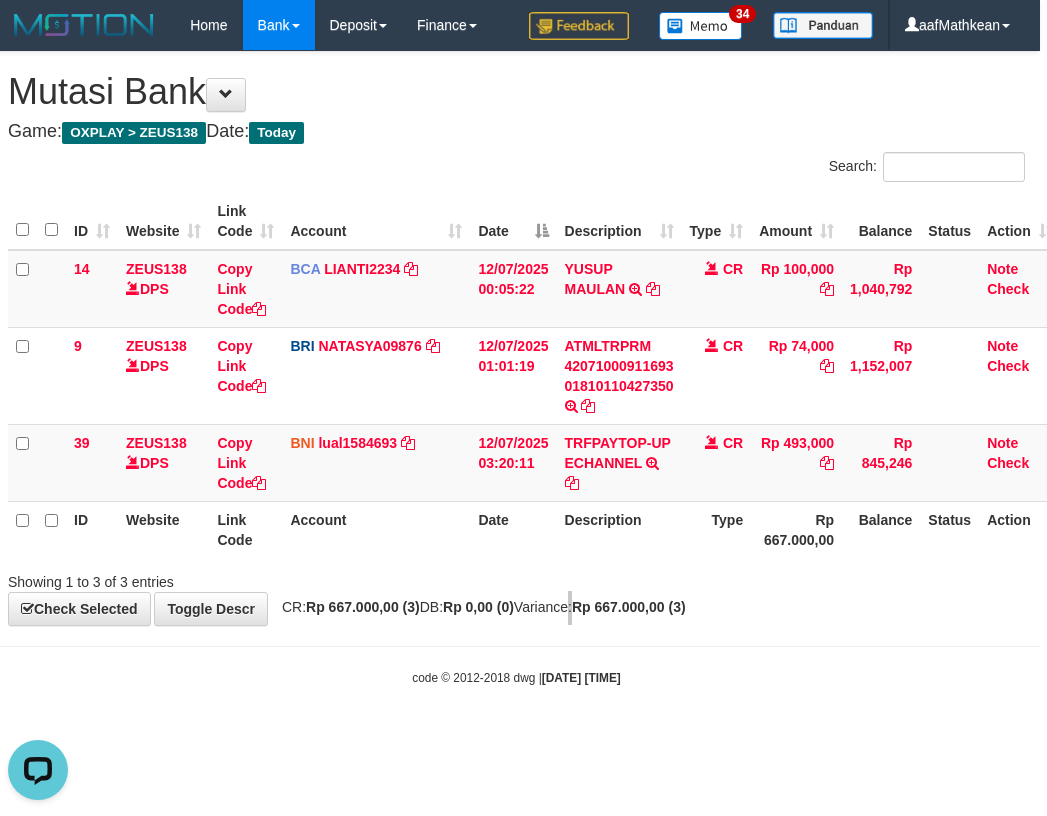 scroll, scrollTop: 0, scrollLeft: 0, axis: both 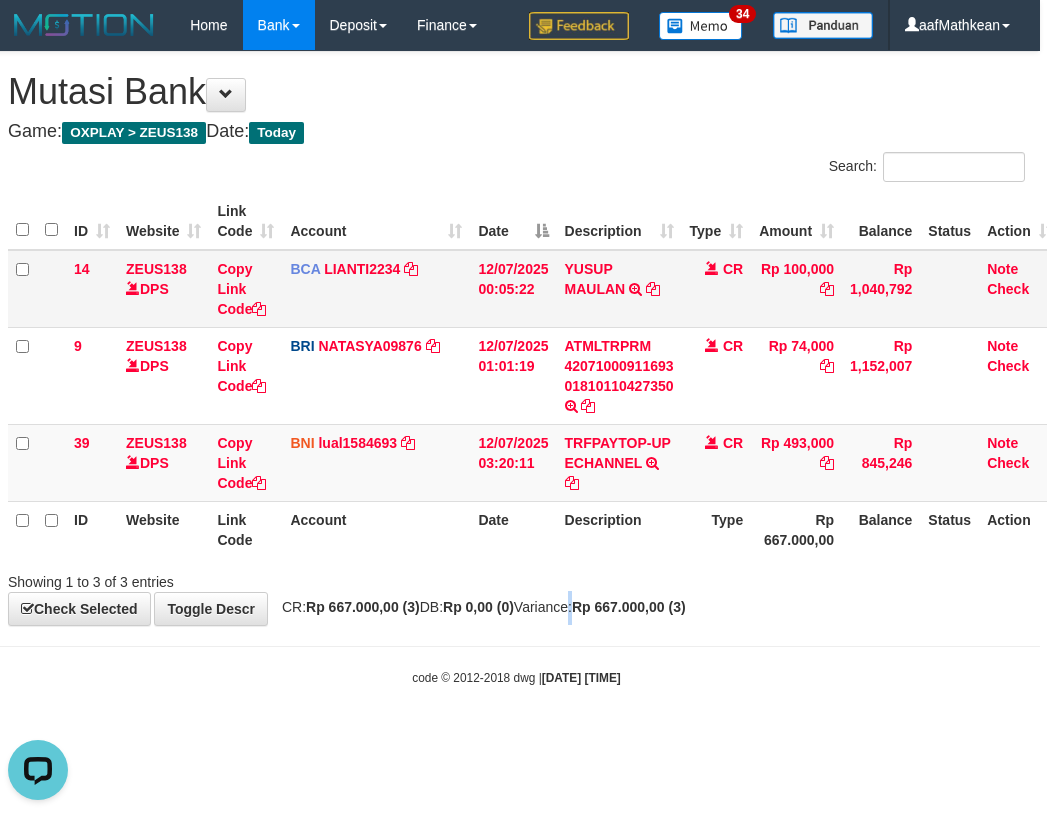 click on "12/07/2025 00:05:22" at bounding box center [513, 289] 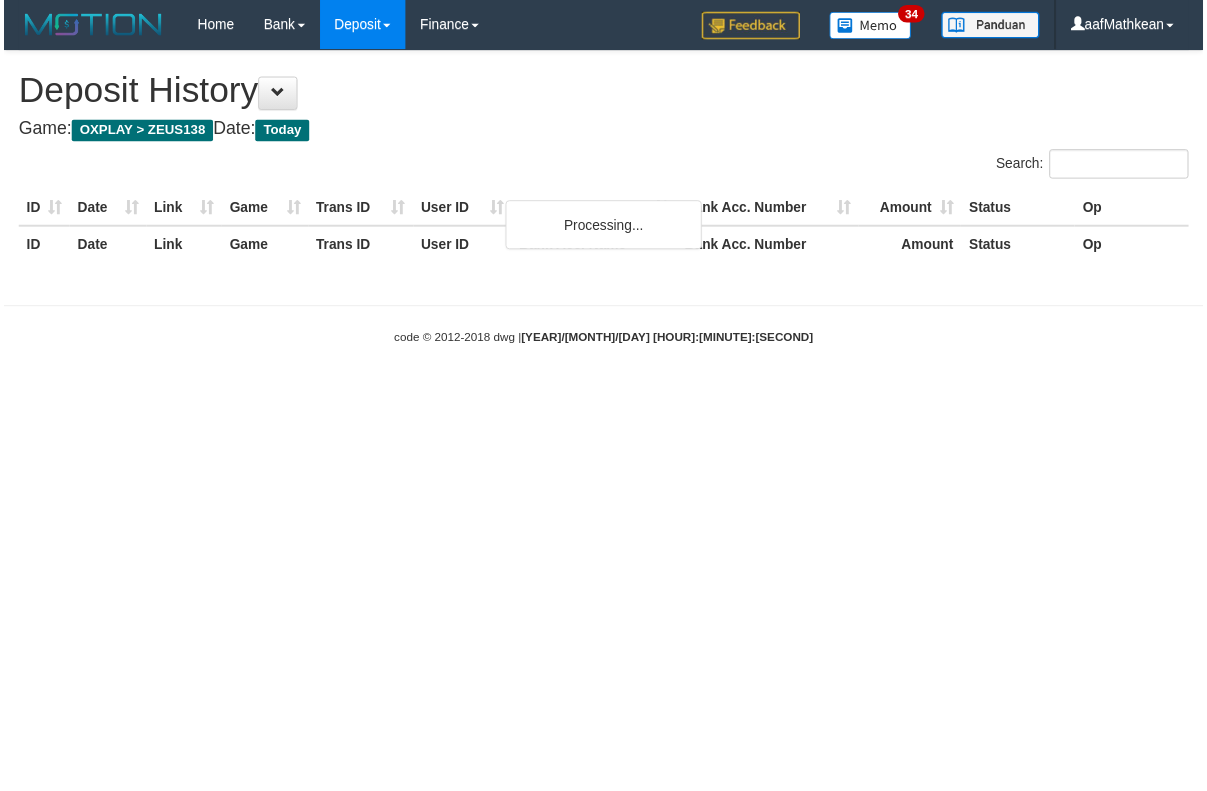 scroll, scrollTop: 0, scrollLeft: 0, axis: both 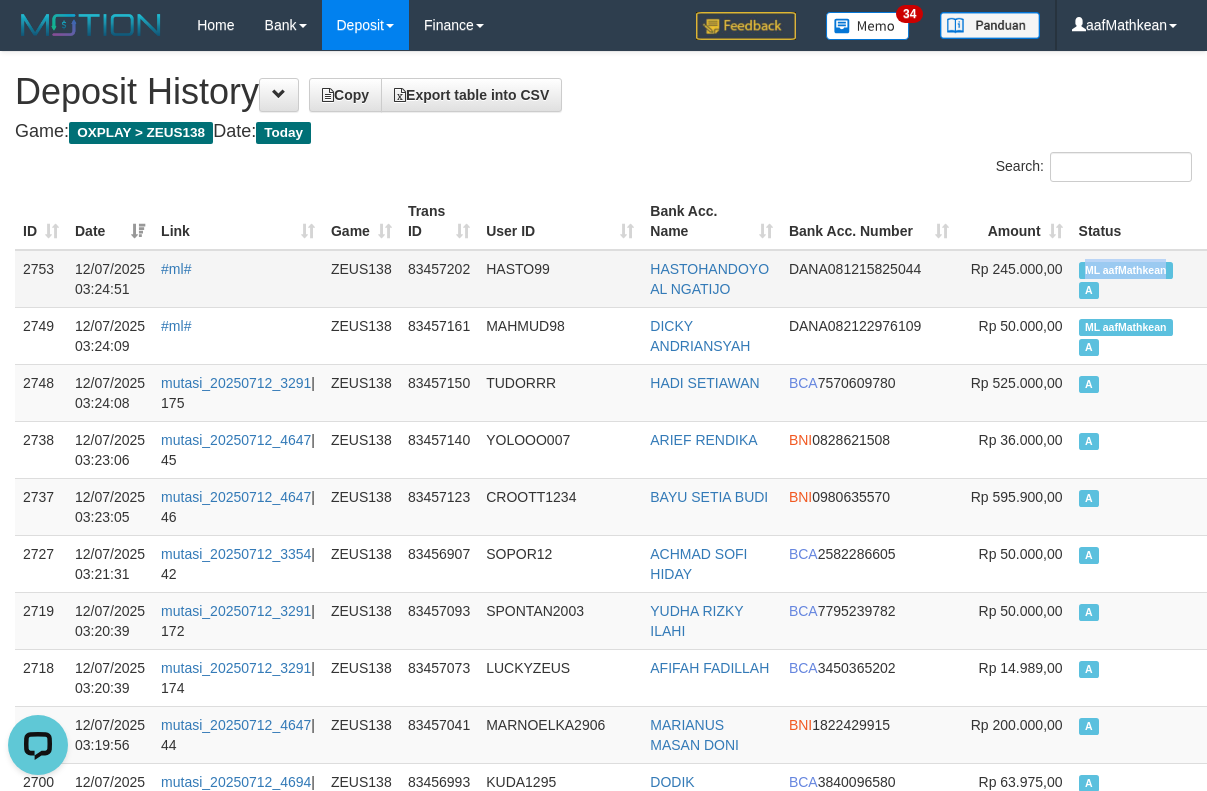 drag, startPoint x: 1045, startPoint y: 265, endPoint x: 1141, endPoint y: 278, distance: 96.87621 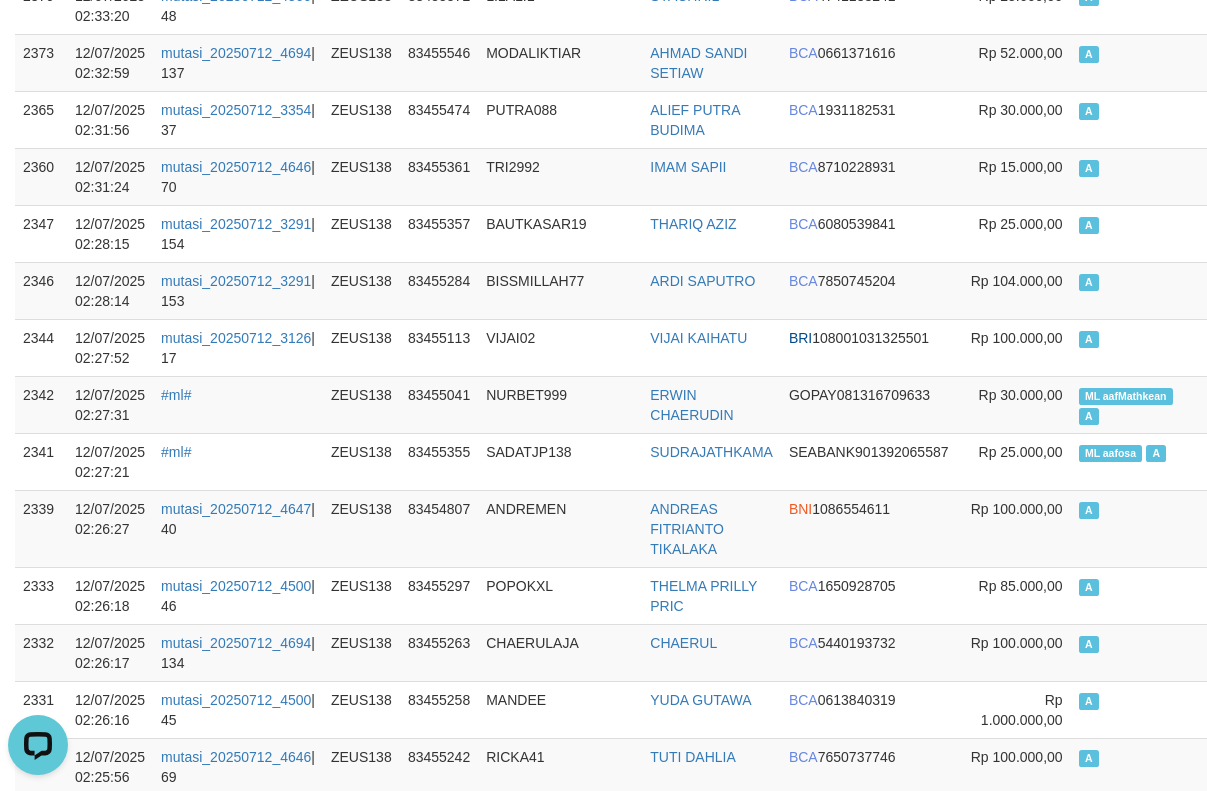 click on "83452109" at bounding box center (439, 10821) 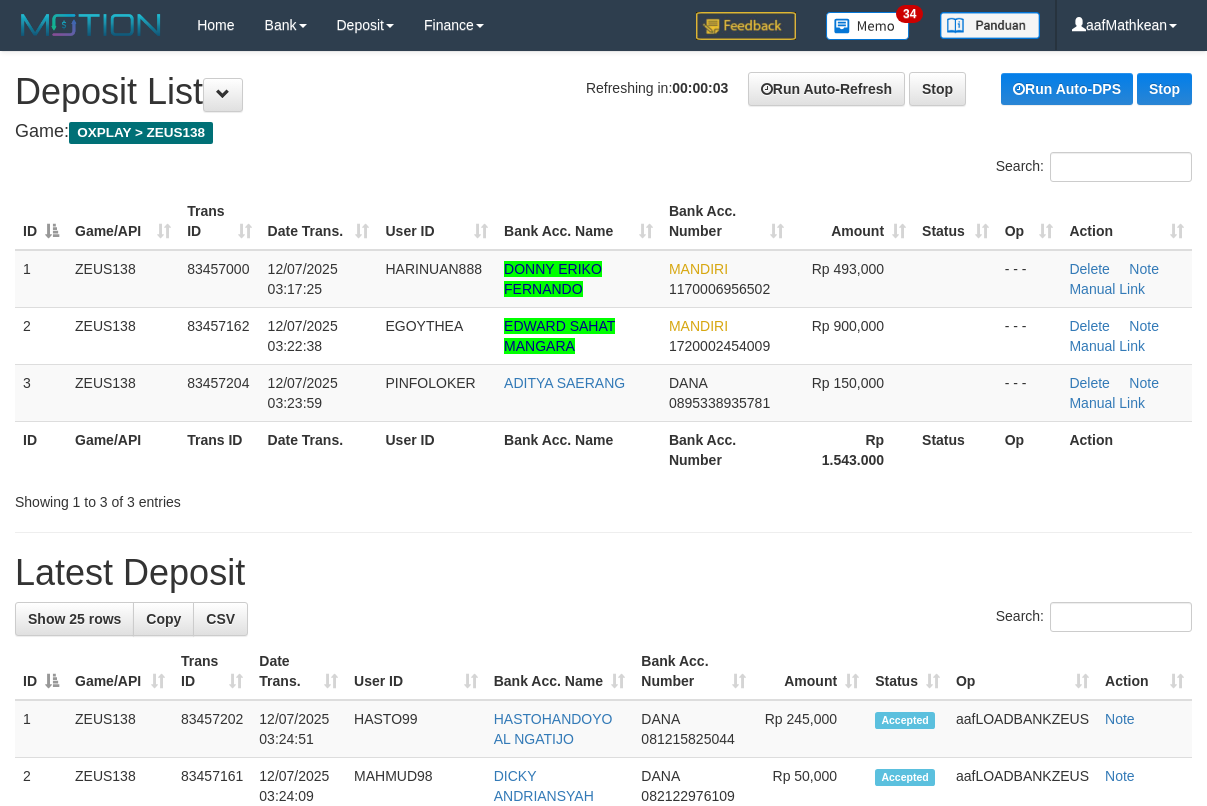 scroll, scrollTop: 0, scrollLeft: 0, axis: both 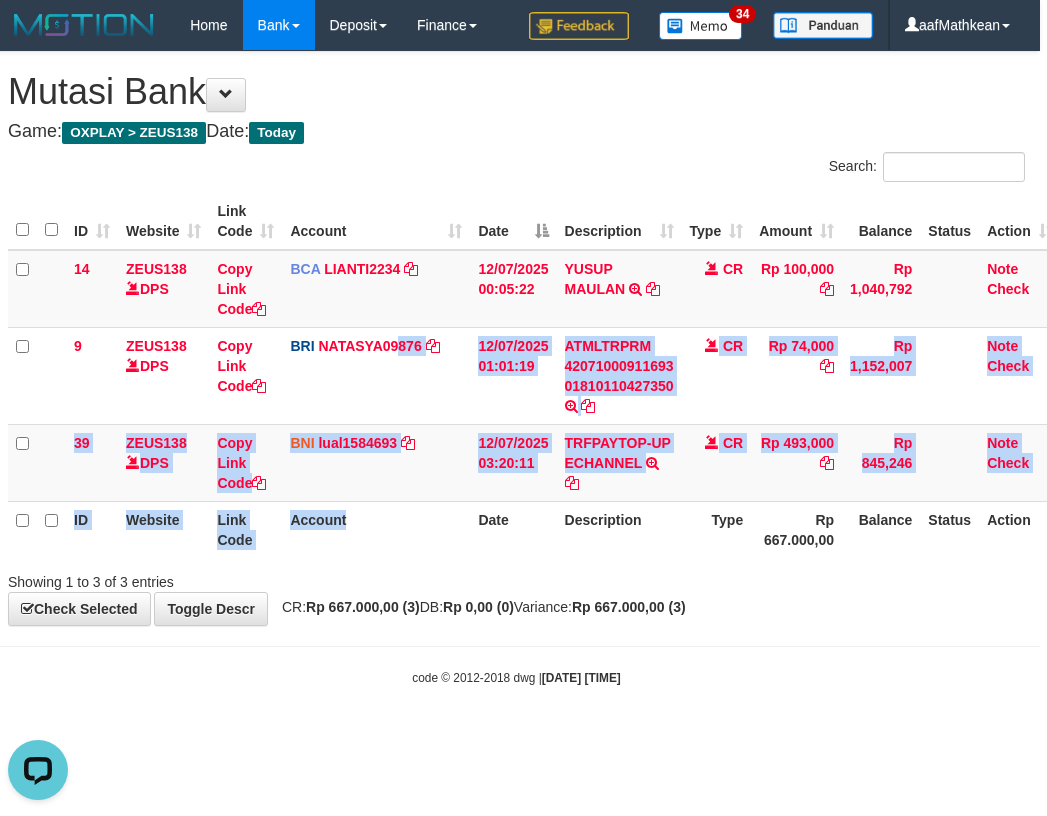 drag, startPoint x: 431, startPoint y: 542, endPoint x: 464, endPoint y: 587, distance: 55.803226 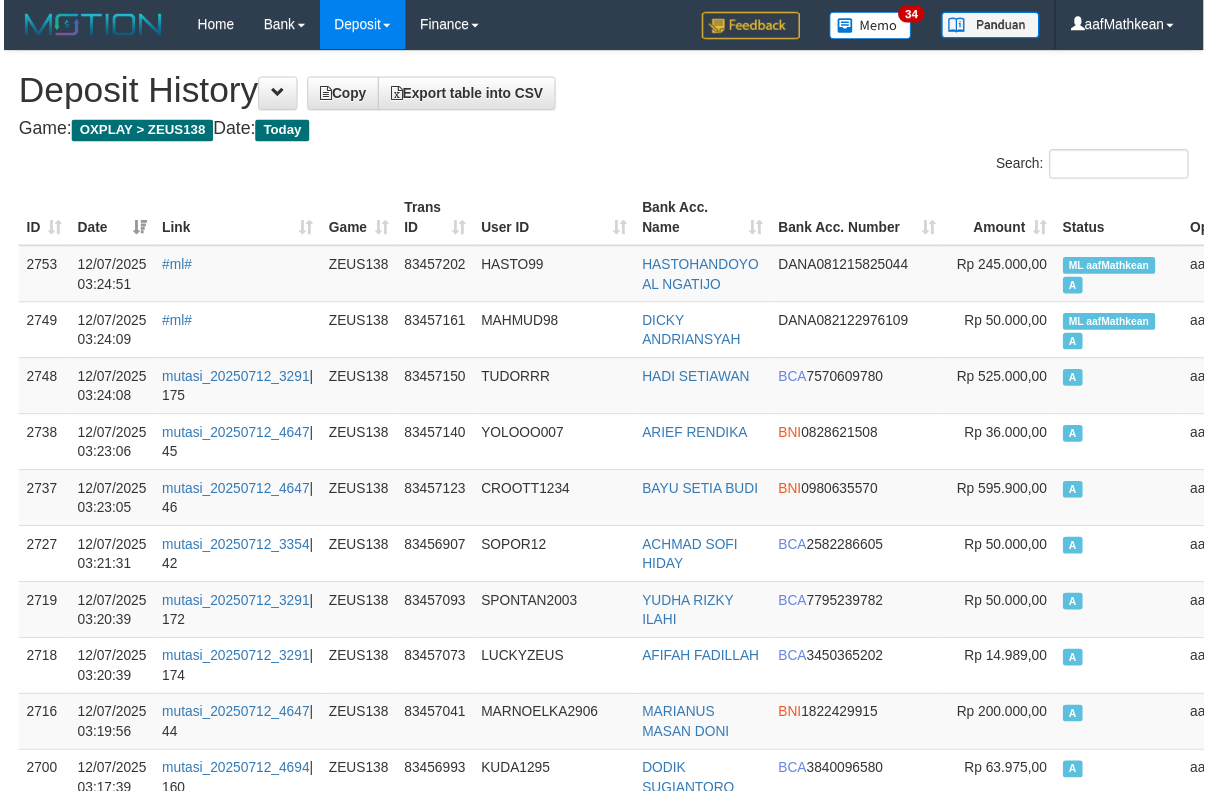scroll, scrollTop: 14729, scrollLeft: 0, axis: vertical 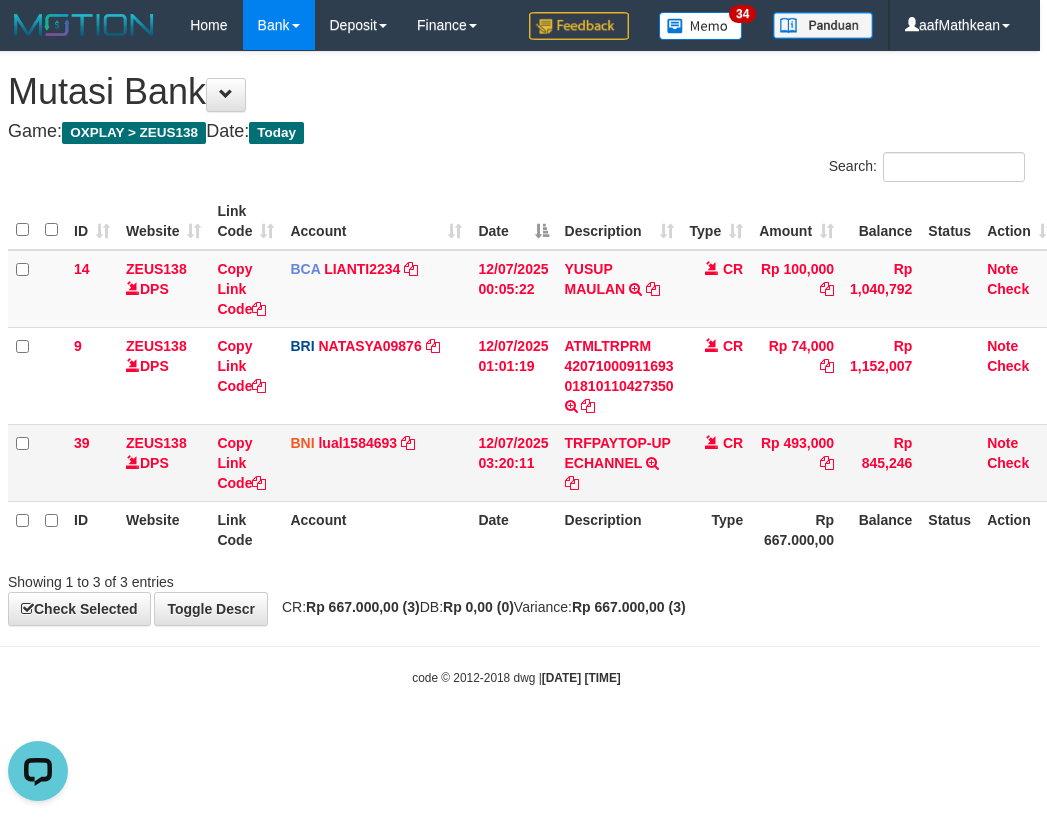 drag, startPoint x: 479, startPoint y: 187, endPoint x: 490, endPoint y: 299, distance: 112.53888 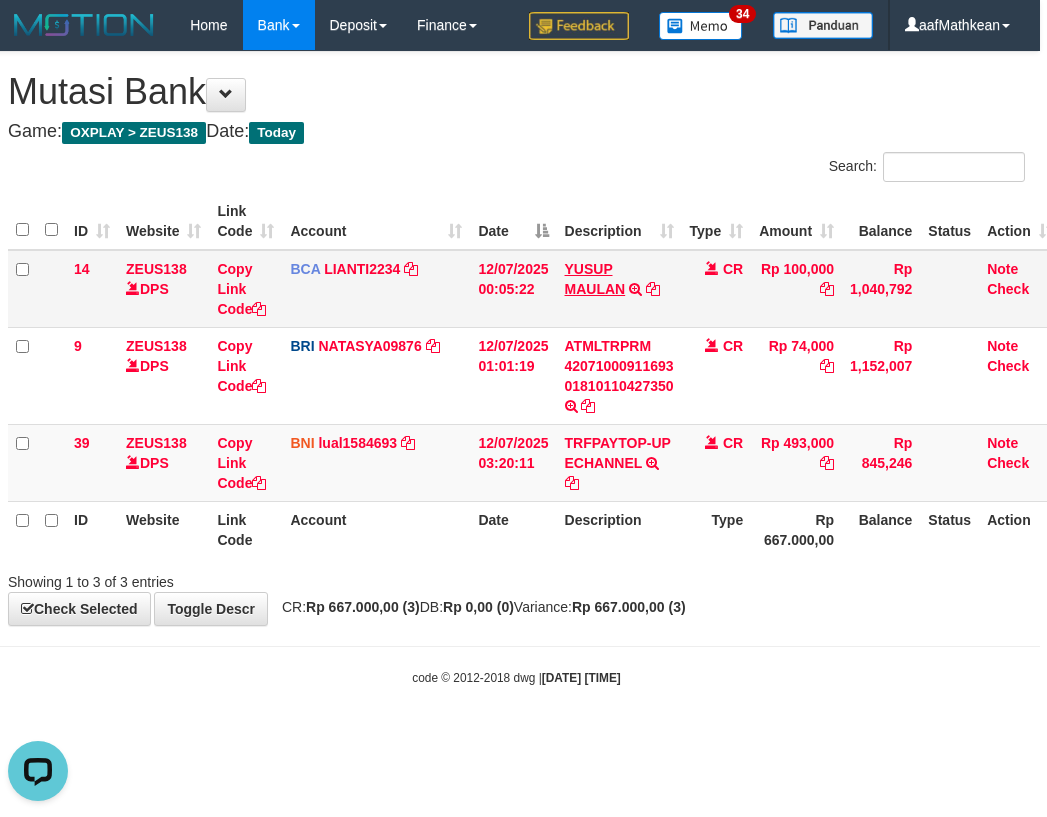 drag, startPoint x: 490, startPoint y: 299, endPoint x: 569, endPoint y: 457, distance: 176.64937 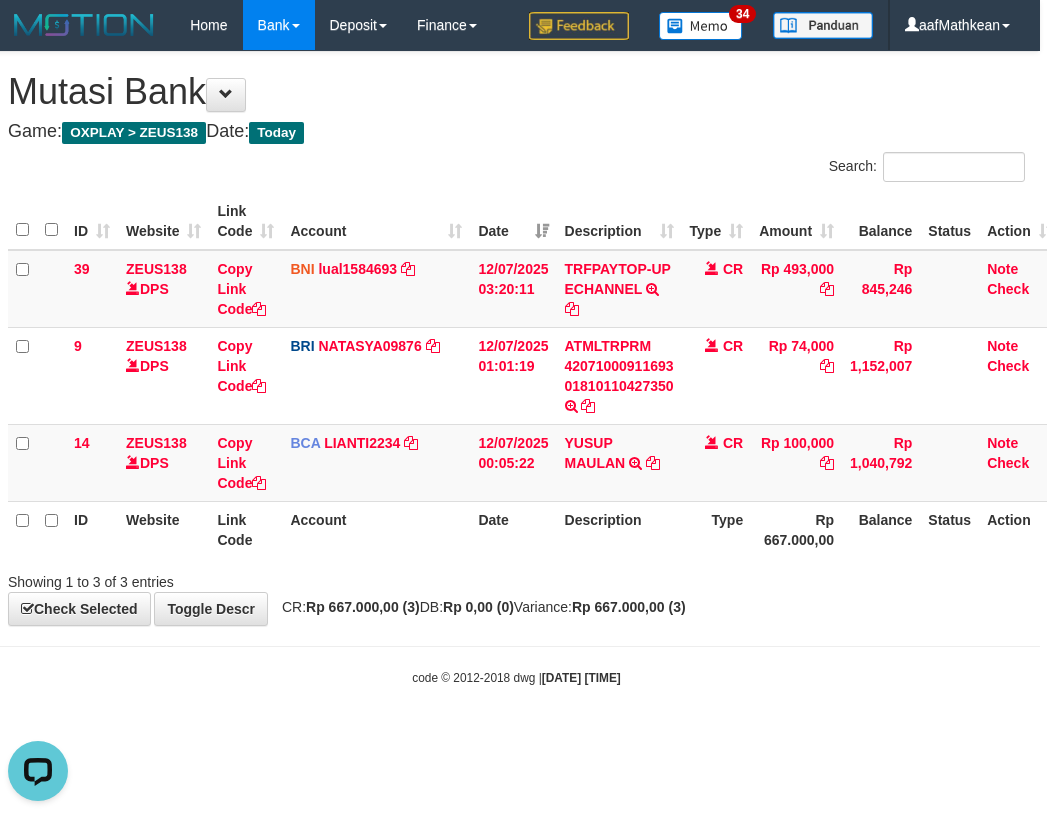 drag, startPoint x: 541, startPoint y: 589, endPoint x: 582, endPoint y: 581, distance: 41.773197 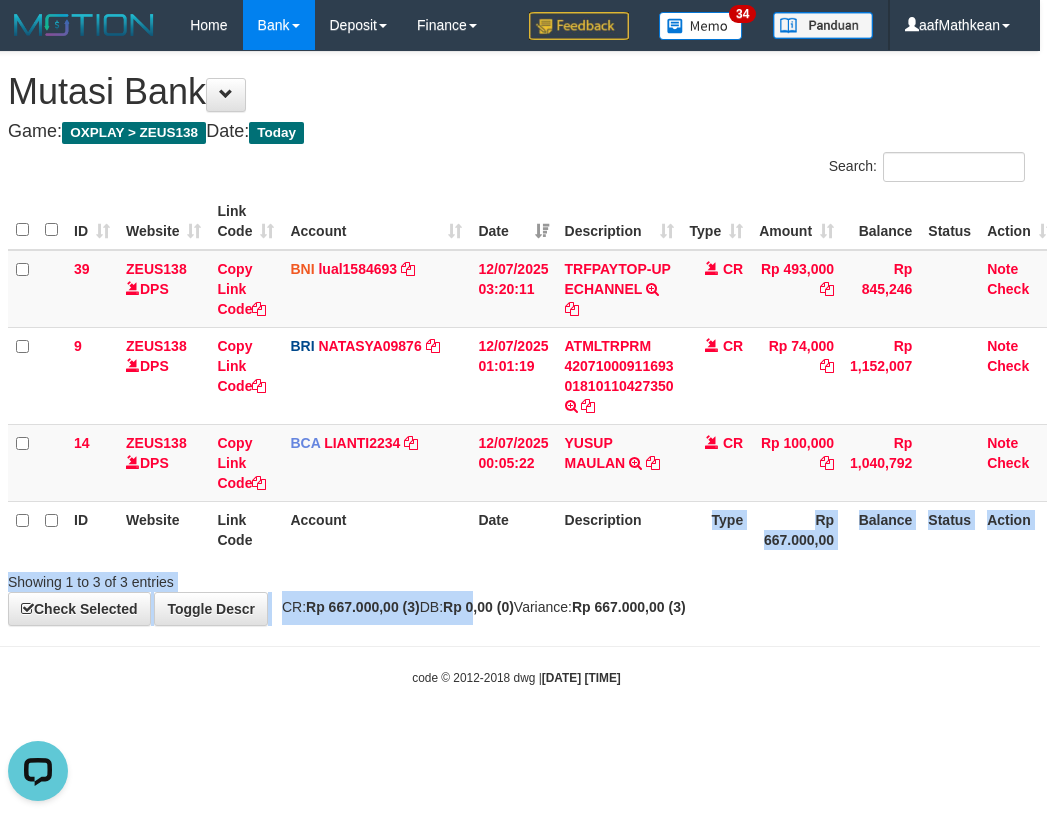 click on "**********" at bounding box center (516, 338) 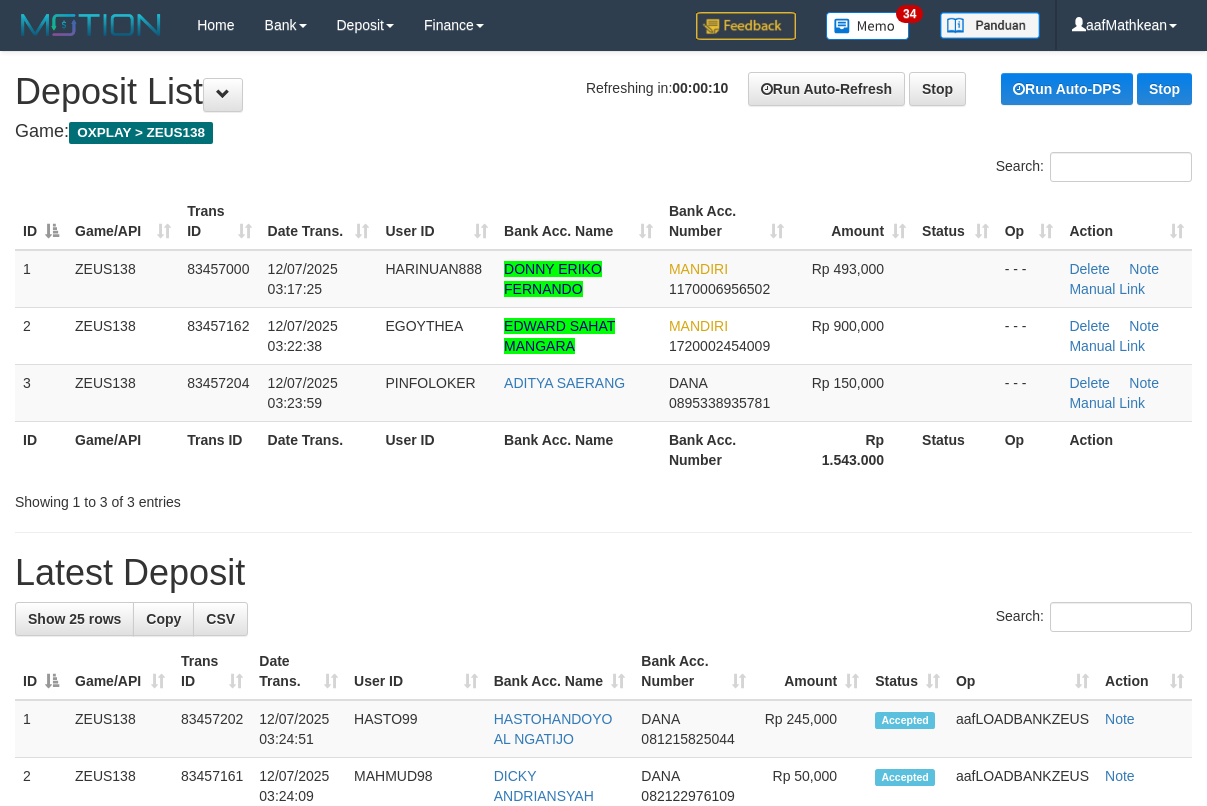 scroll, scrollTop: 0, scrollLeft: 0, axis: both 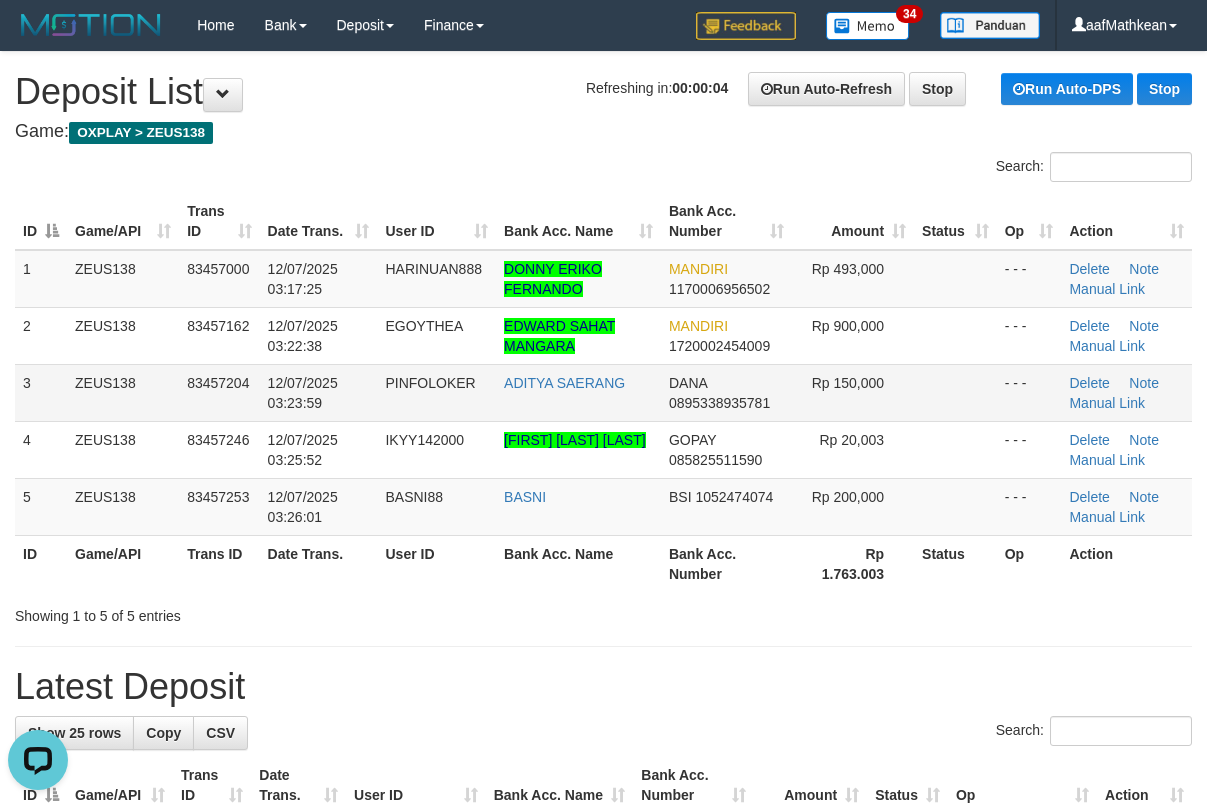 click on "3
ZEUS138
83457204
12/07/2025 03:23:59
PINFOLOKER
ADITYA SAERANG
DANA
0895338935781
Rp 150,000
- - -
Delete
Note
Manual Link" at bounding box center (603, 392) 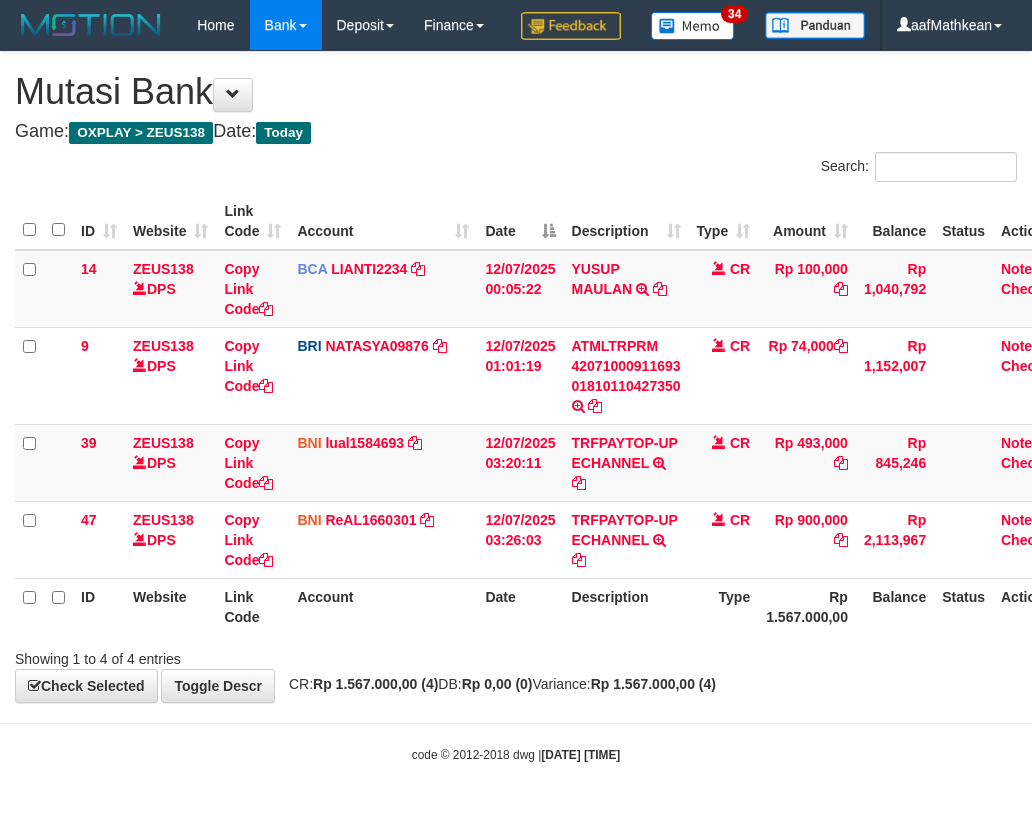 scroll, scrollTop: 0, scrollLeft: 7, axis: horizontal 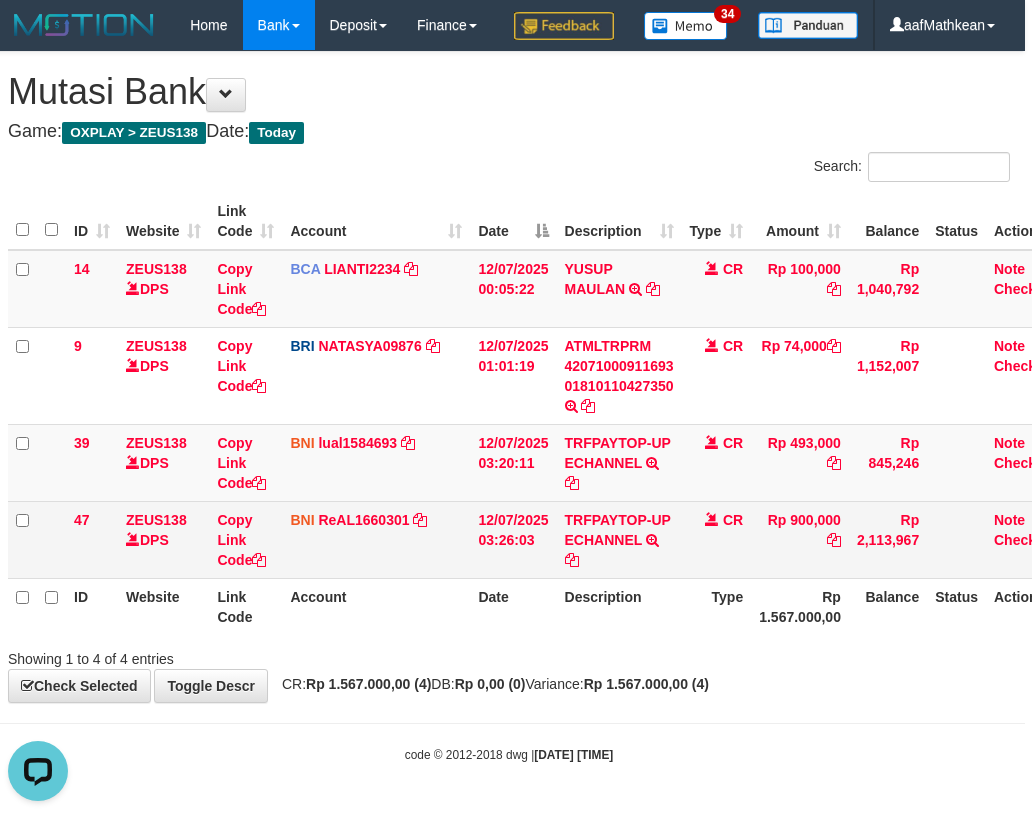 click on "TRFPAYTOP-UP ECHANNEL         TRF/PAY/TOP-UP ECHANNEL" at bounding box center [619, 539] 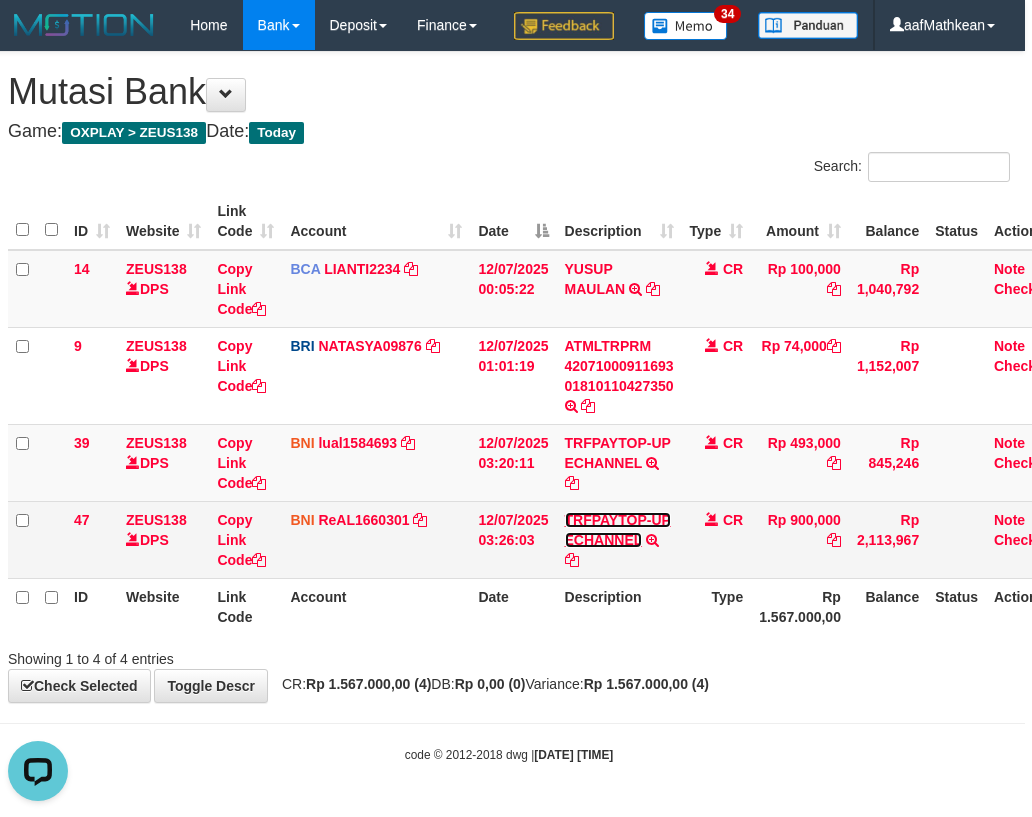 click on "TRFPAYTOP-UP ECHANNEL" at bounding box center (618, 530) 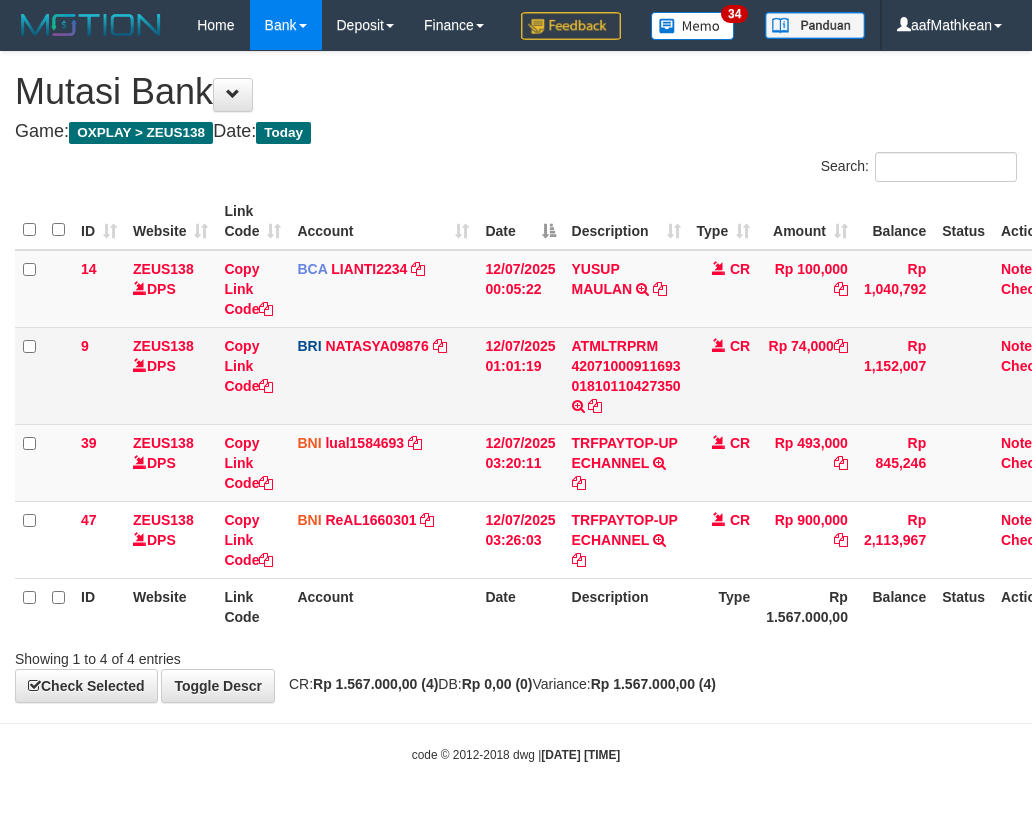 scroll, scrollTop: 0, scrollLeft: 7, axis: horizontal 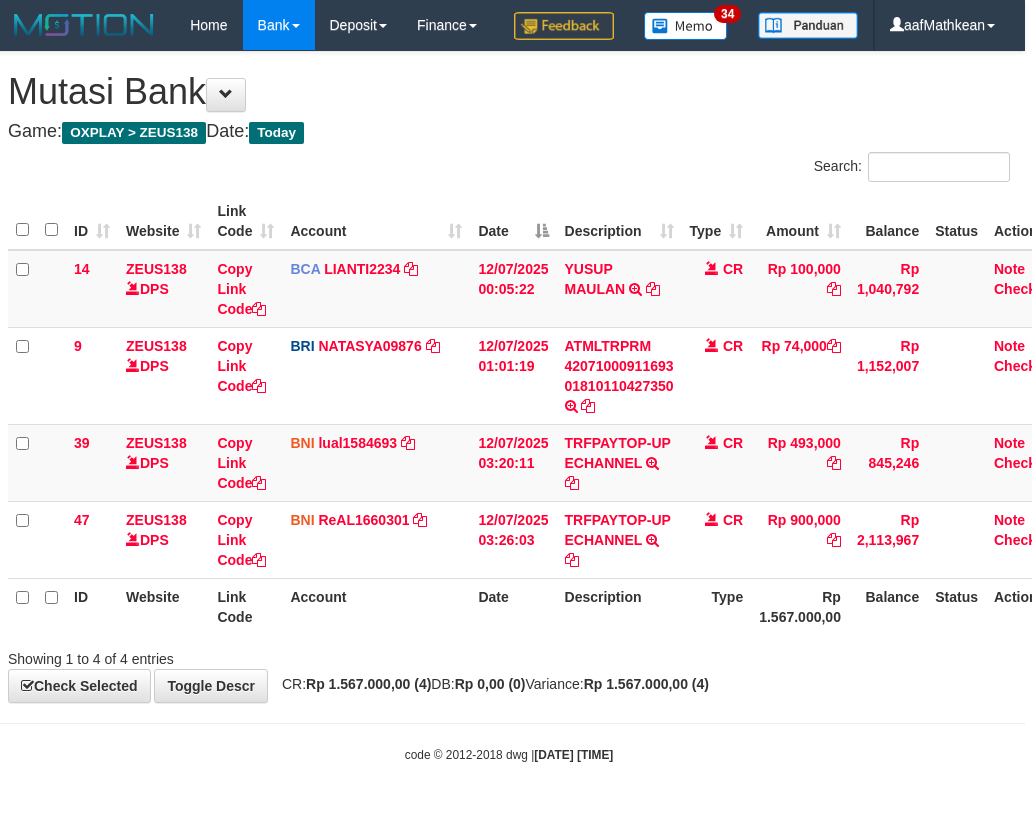 drag, startPoint x: 770, startPoint y: 464, endPoint x: 1046, endPoint y: 243, distance: 353.57742 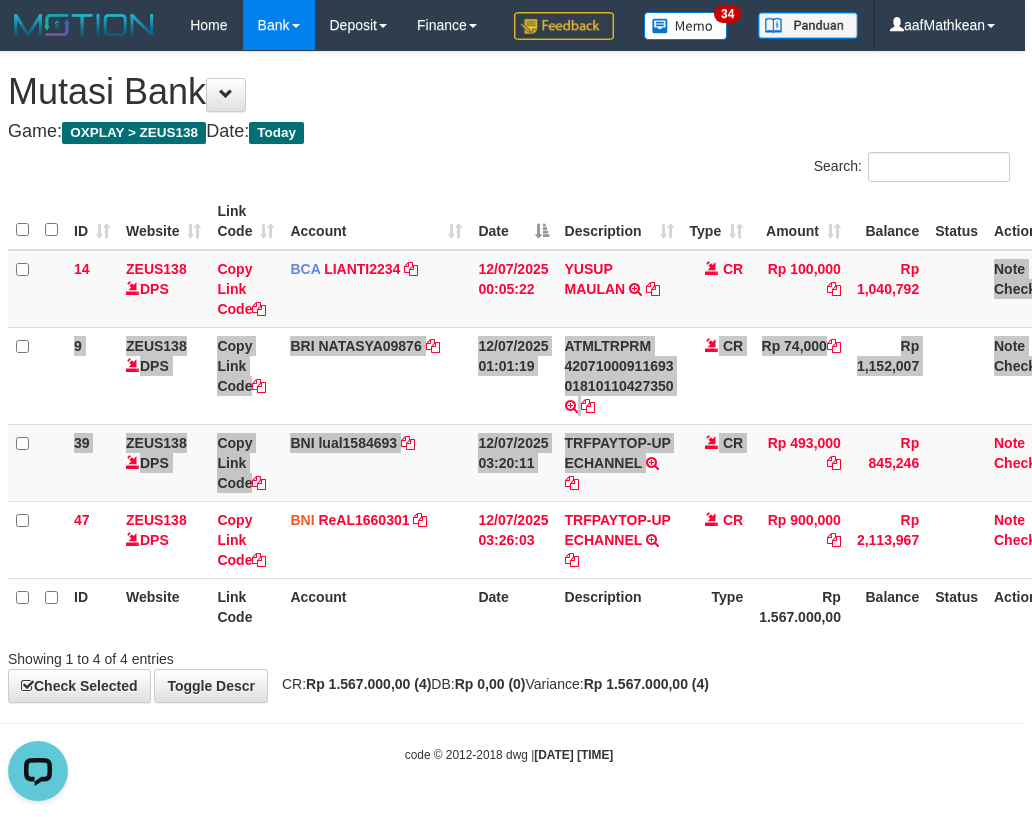 scroll, scrollTop: 0, scrollLeft: 0, axis: both 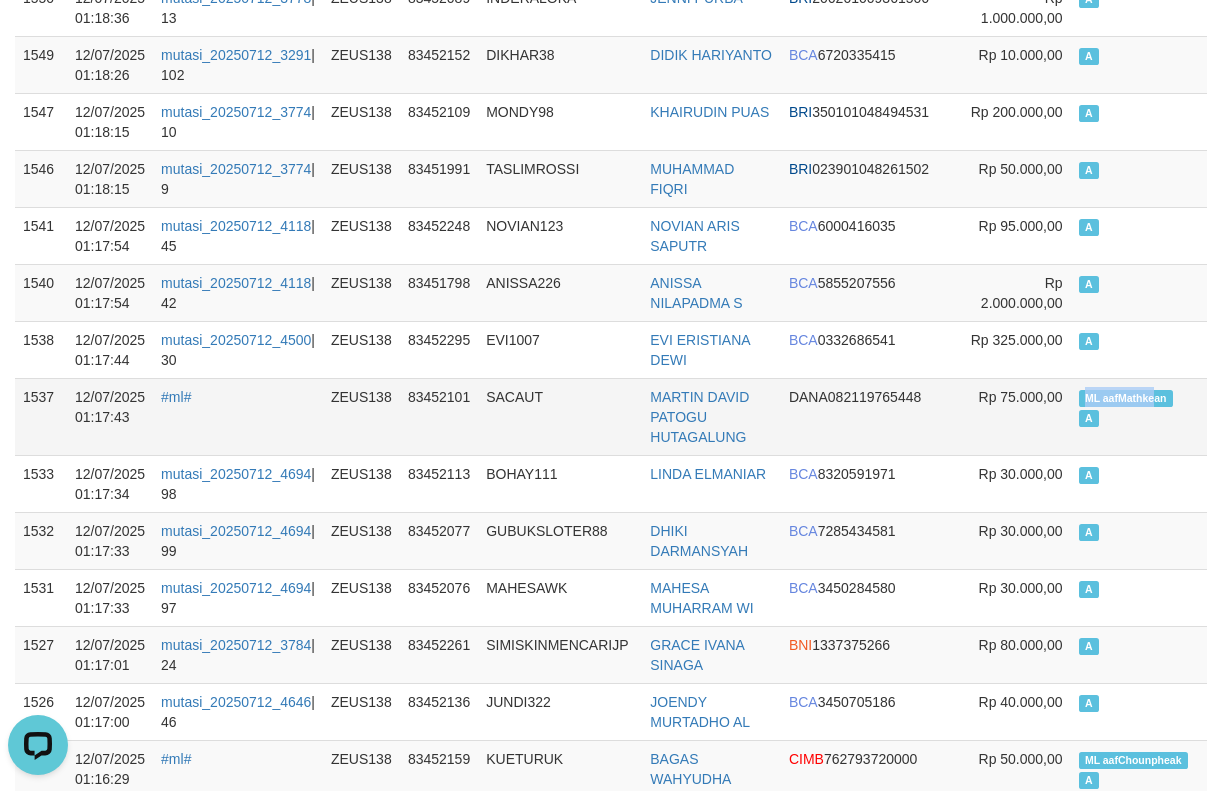 drag, startPoint x: 1075, startPoint y: 416, endPoint x: 1108, endPoint y: 405, distance: 34.785053 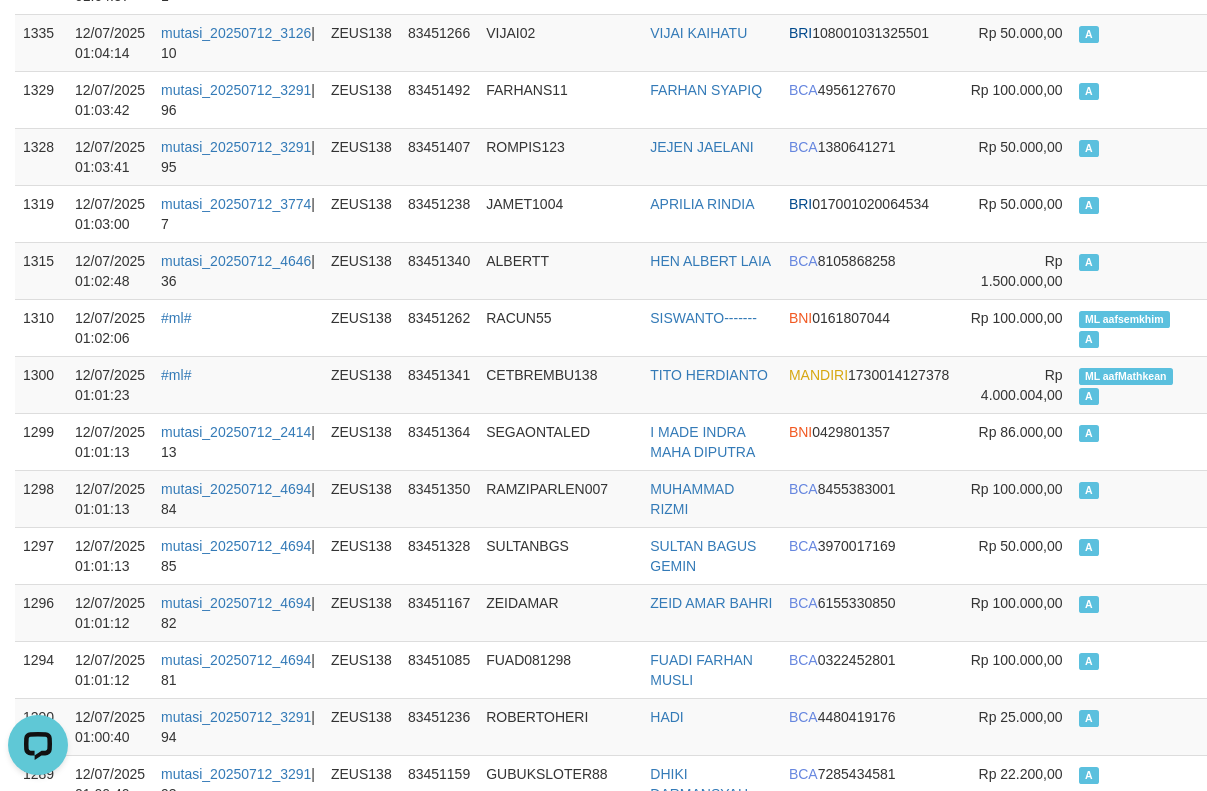scroll, scrollTop: 20141, scrollLeft: 0, axis: vertical 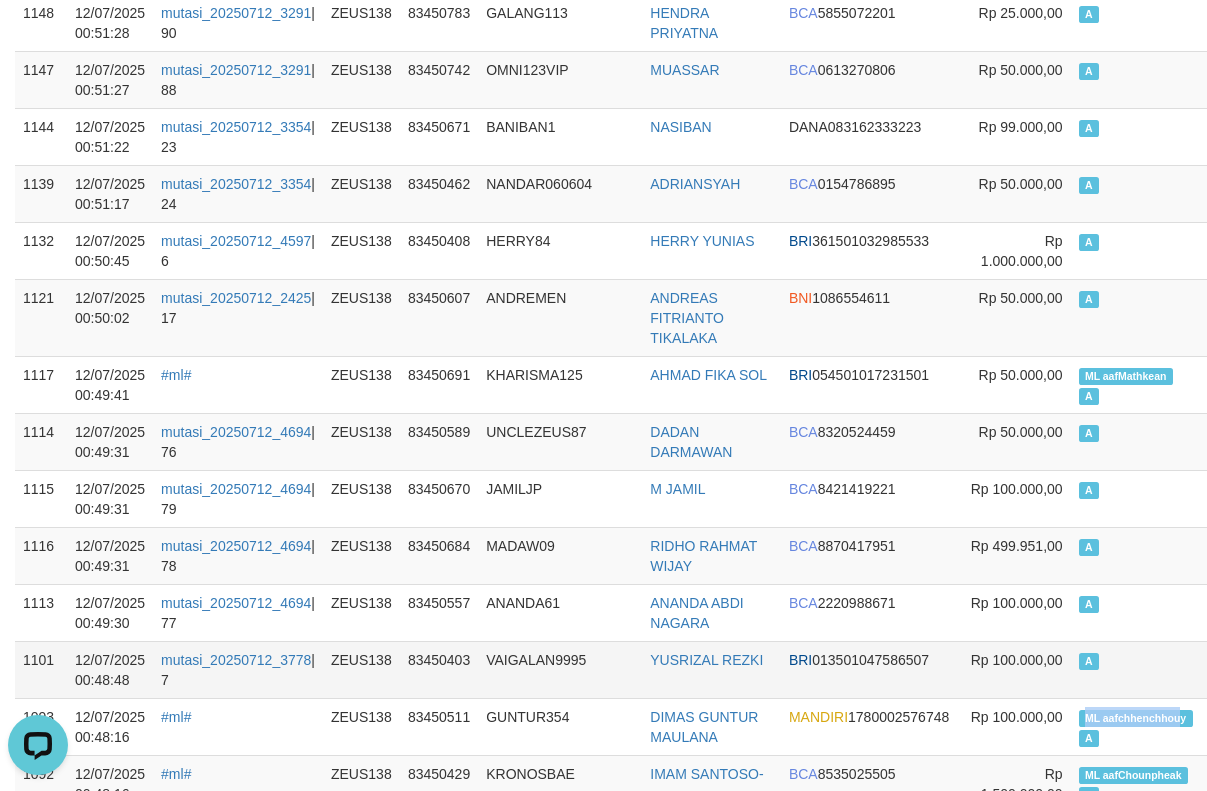 drag, startPoint x: 1053, startPoint y: 732, endPoint x: 1090, endPoint y: 681, distance: 63.007935 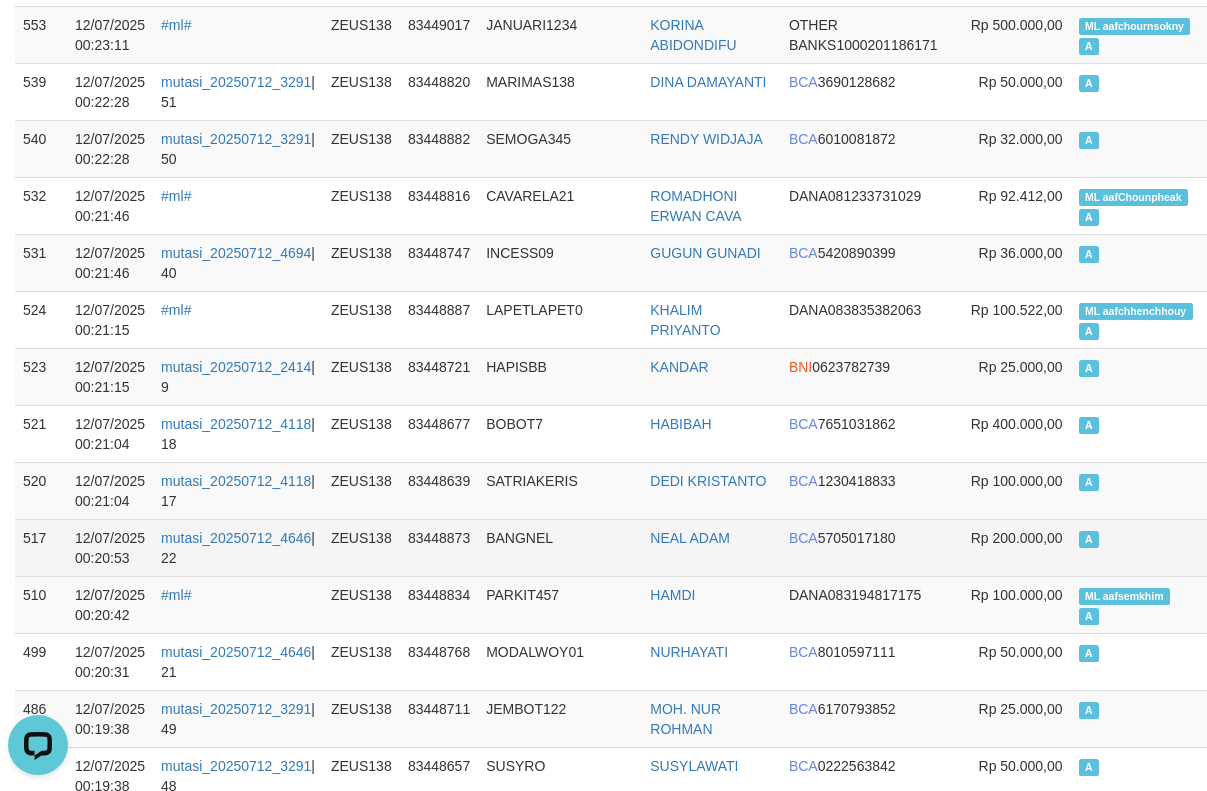 scroll, scrollTop: 28241, scrollLeft: 0, axis: vertical 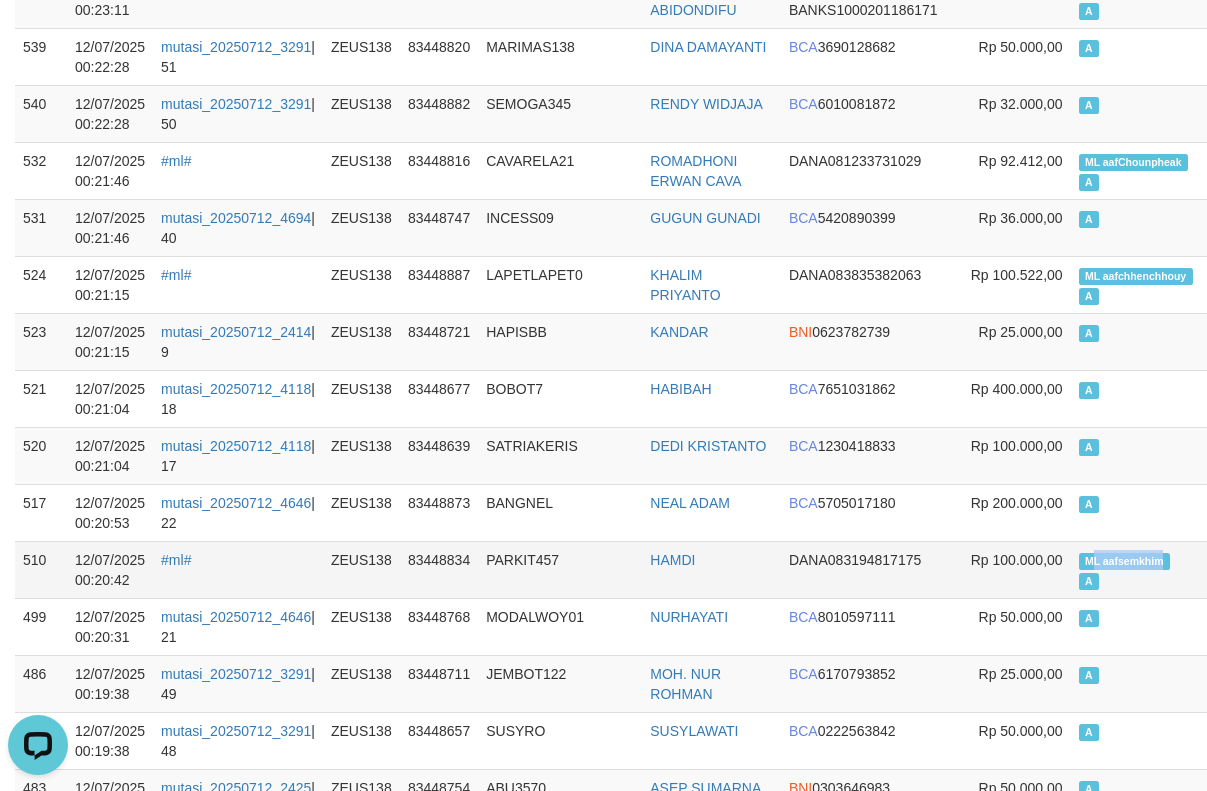 drag, startPoint x: 1050, startPoint y: 571, endPoint x: 1121, endPoint y: 581, distance: 71.70077 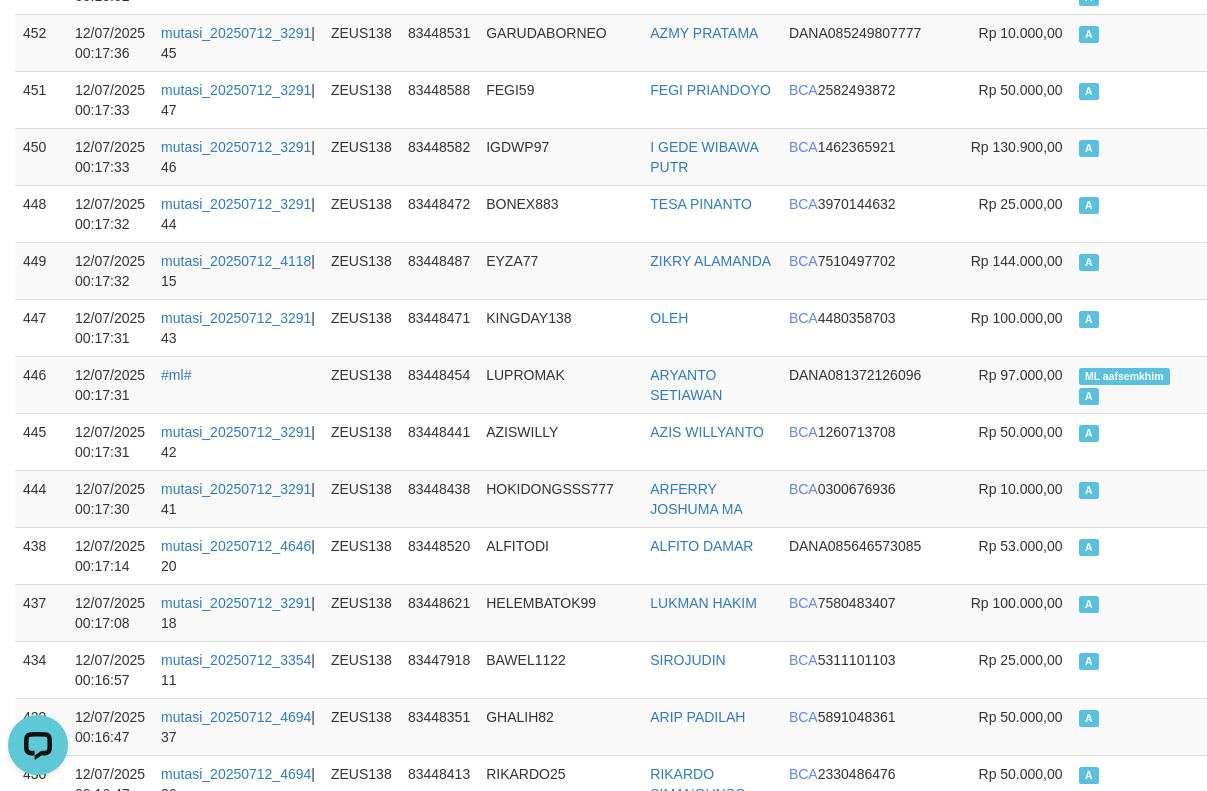 scroll, scrollTop: 30042, scrollLeft: 0, axis: vertical 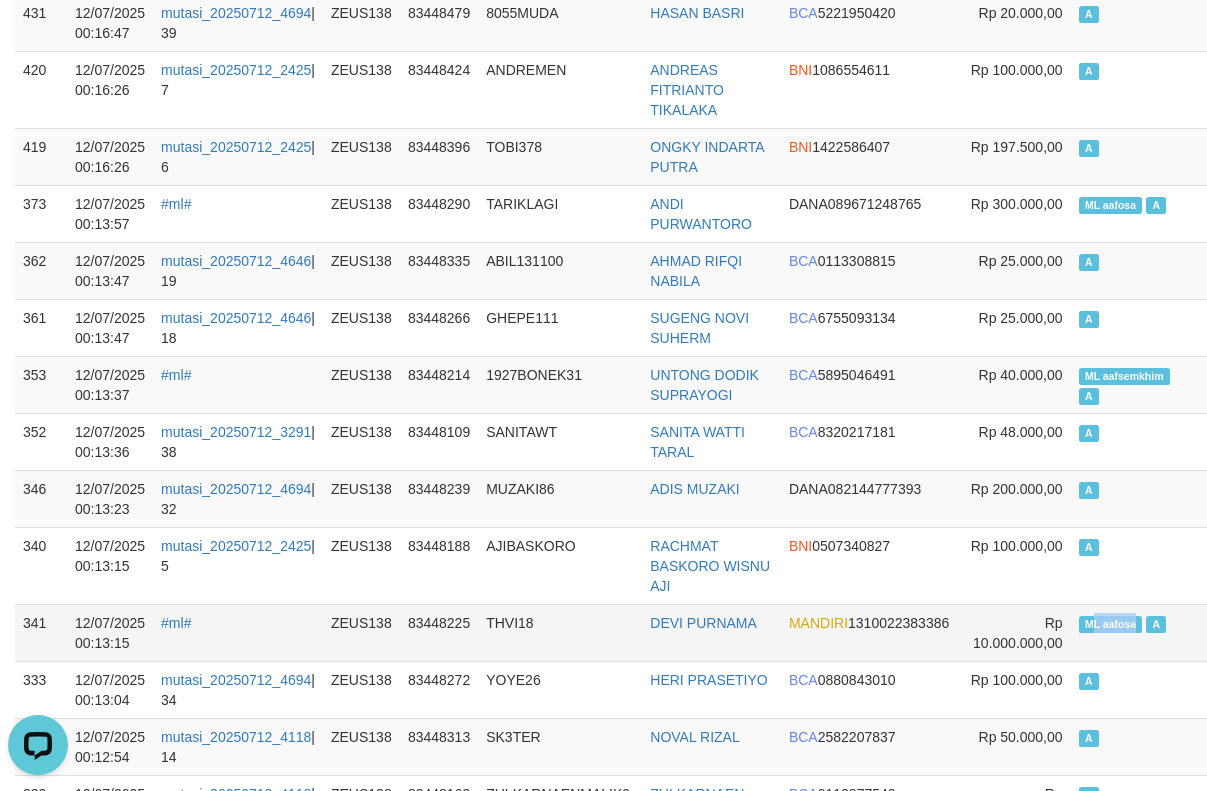 drag, startPoint x: 1083, startPoint y: 643, endPoint x: 1096, endPoint y: 646, distance: 13.341664 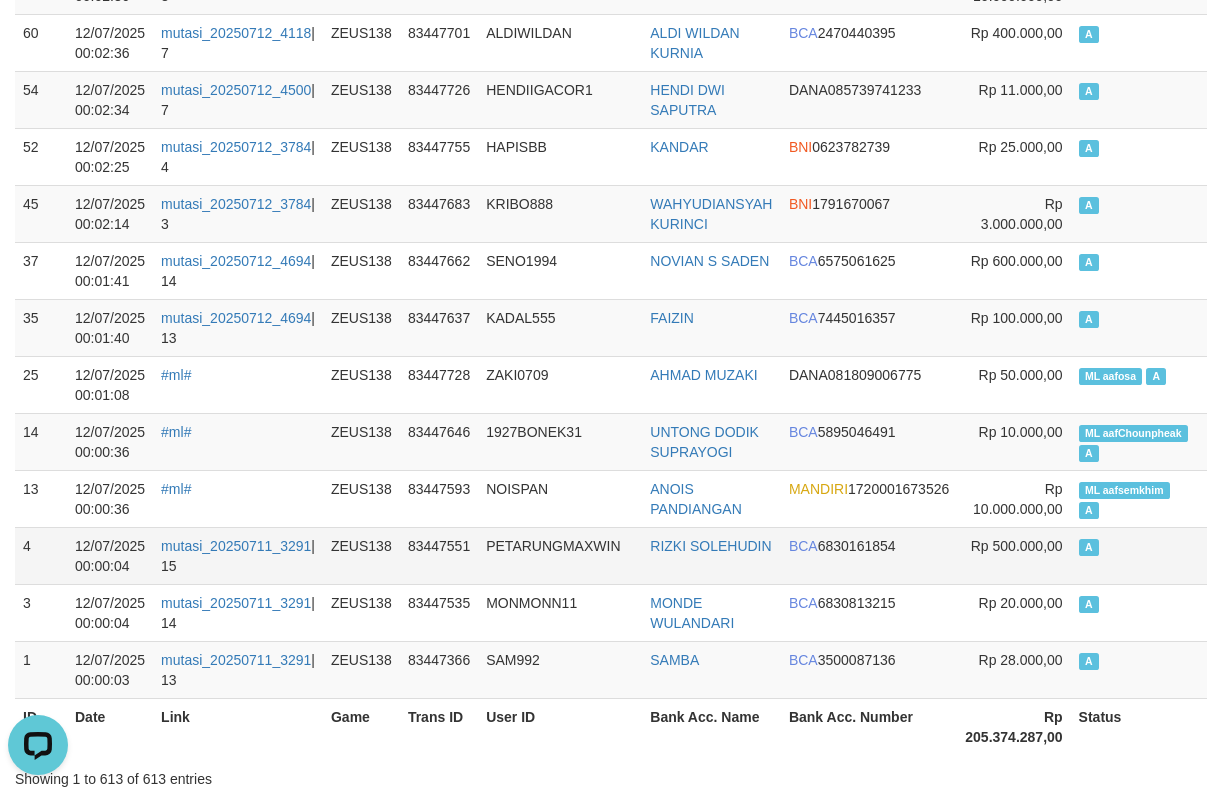 scroll, scrollTop: 786, scrollLeft: 0, axis: vertical 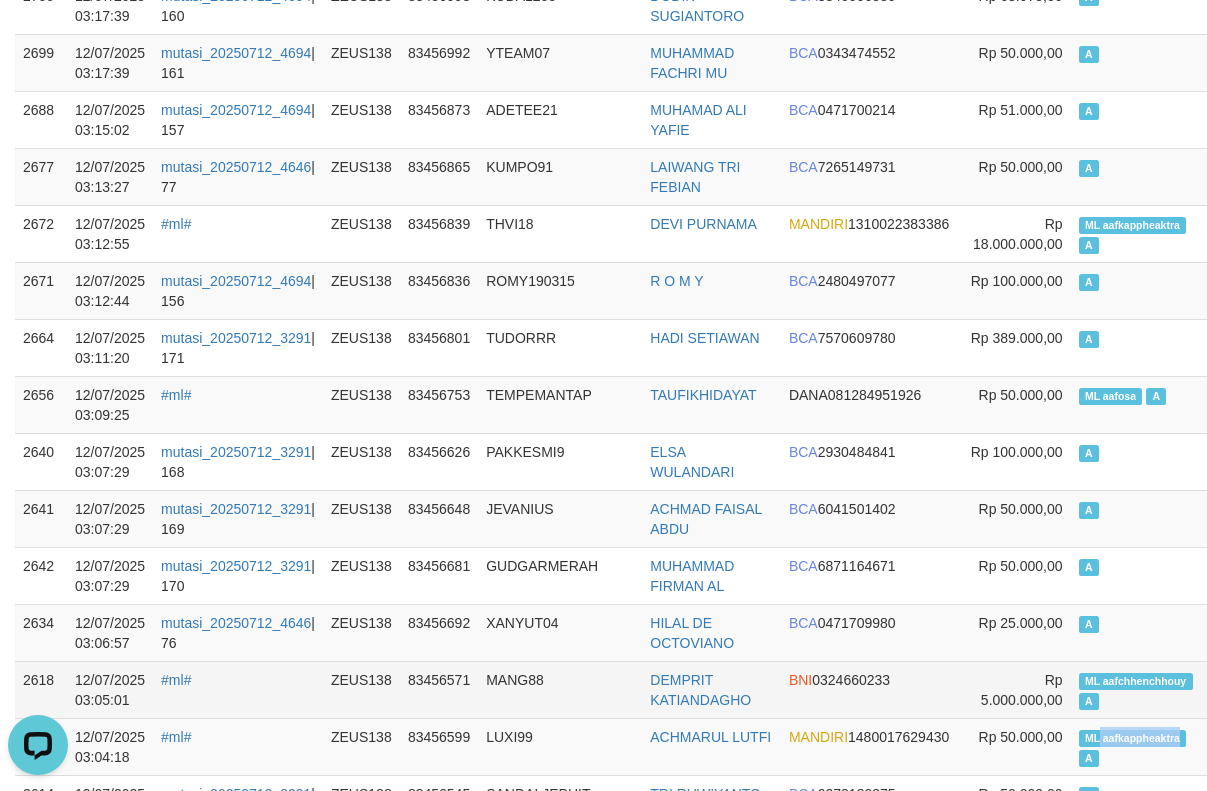 drag, startPoint x: 1058, startPoint y: 734, endPoint x: 1036, endPoint y: 703, distance: 38.013157 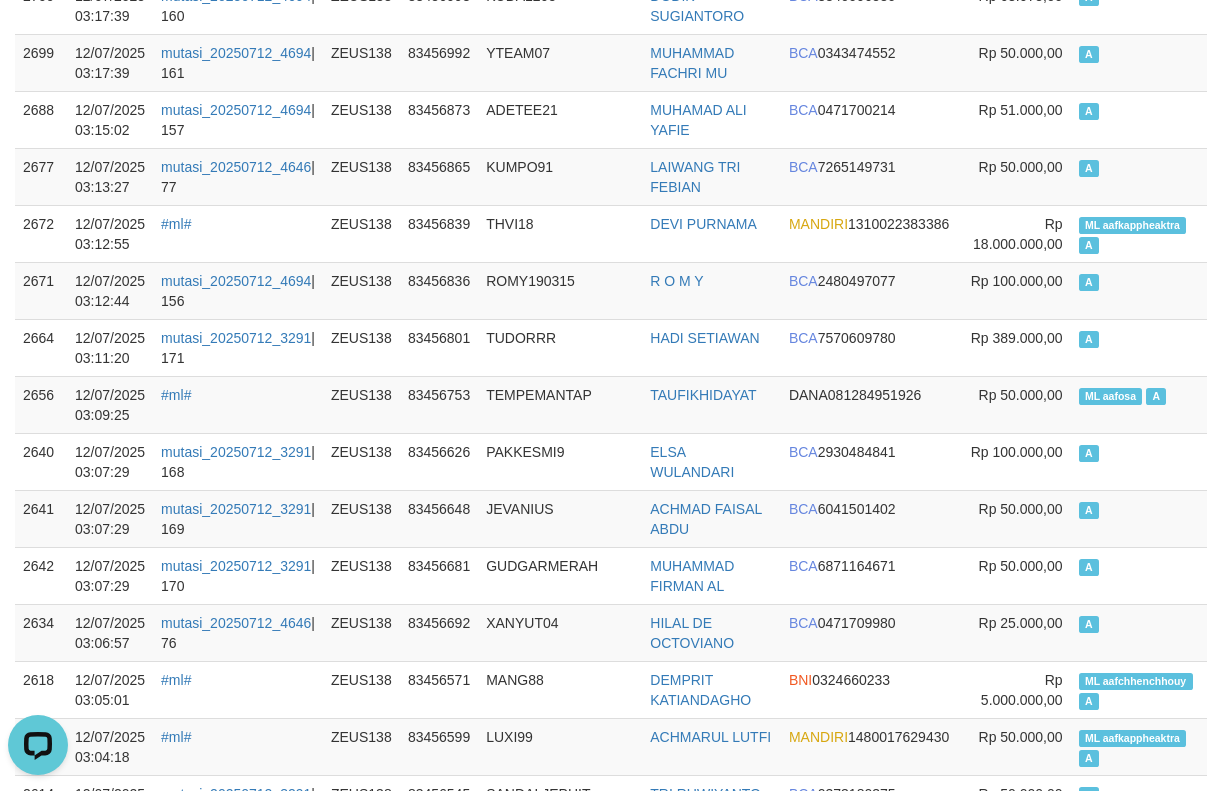 scroll, scrollTop: 5748, scrollLeft: 0, axis: vertical 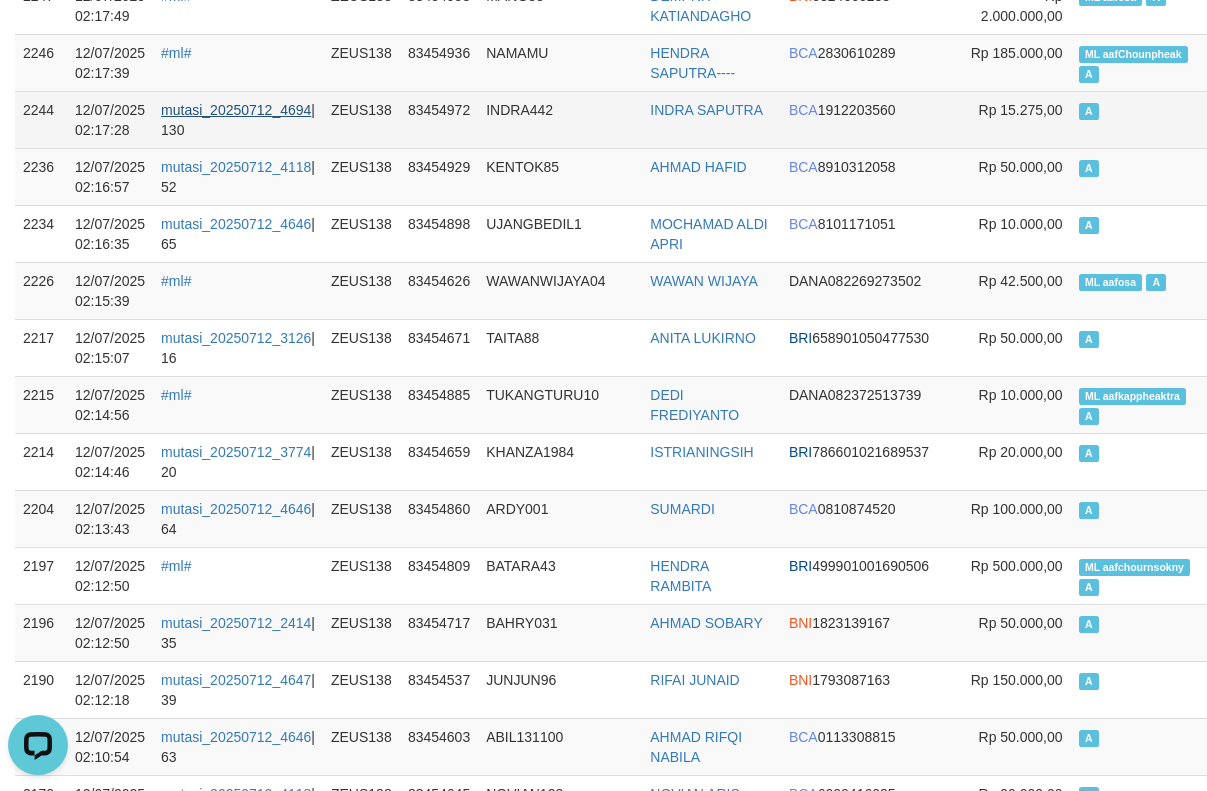 click on "2753 12/07/2025 03:24:51 #ml# ZEUS138 83457202 HASTO99 HASTOHANDOYO AL NGATIJO   DANA  081215825044 Rp 245.000,00 ML aafMathkean   A   aafLOADBANKZEUS 2749 12/07/2025 03:24:09 #ml# ZEUS138 83457161 MAHMUD98 DICKY ANDRIANSYAH   DANA  082122976109 Rp 50.000,00 ML aafMathkean   A   aafLOADBANKZEUS 2748 12/07/2025 03:24:08 mutasi_20250712_3291  | 175 ZEUS138 83457150 TUDORRR HADI SETIAWAN   BCA  7570609780 Rp 525.000,00 A   aafLOADBANKZEUS 2738 12/07/2025 03:23:06 mutasi_20250712_4647  | 45 ZEUS138 83457140 YOLOOO007 ARIEF RENDIKA   BNI  0828621508 Rp 36.000,00 A   aafLOADBANKZEUS 2737 12/07/2025 03:23:05 mutasi_20250712_4647  | 46 ZEUS138 83457123 CROOTT1234 BAYU SETIA BUDI   BNI  0980635570 Rp 595.900,00 A   aafLOADBANKZEUS 2727 12/07/2025 03:21:31 mutasi_20250712_3354  | 42 ZEUS138 83456907 SOPOR12 ACHMAD SOFI HIDAY   BCA  2582286605 Rp 50.000,00 A   aafLOADBANKZEUS 2719 12/07/2025 03:20:39 mutasi_20250712_3291  | 172 ZEUS138 83457093 SPONTAN2003 YUDHA RIZKY ILAHI   BCA  7795239782 Rp 50.000,00 A   2718  | 174" at bounding box center [682, 12153] 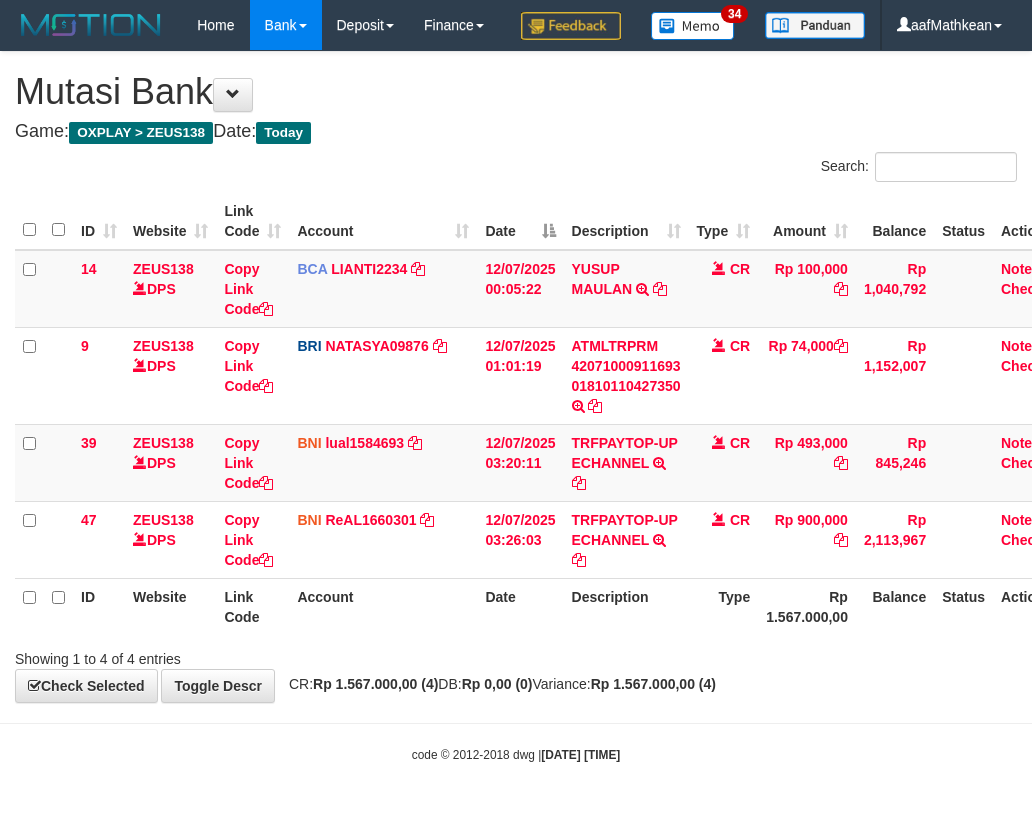 scroll, scrollTop: 0, scrollLeft: 7, axis: horizontal 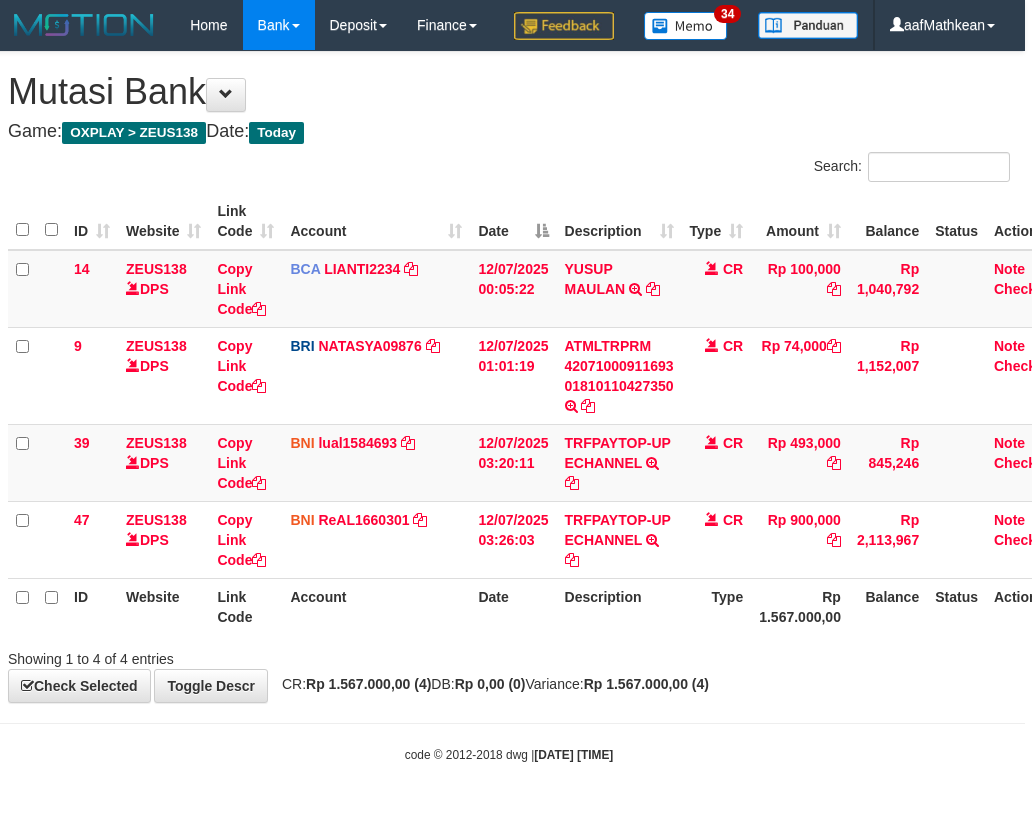click on "9
ZEUS138    DPS
Copy Link Code
BRI
NATASYA09876
DPS
SITI NURLITA SAPITRI
mutasi_20250712_3126 | 9
mutasi_20250712_3126 | 9
12/07/2025 01:01:19
ATMLTRPRM 42071000911693 01810110427350         TRANSAKSI KREDIT DARI BANK LAIN ATMLTRPRM 42071000911693 01810110427350
CR
Rp 74,000
Rp 1,152,007
Note
Check" at bounding box center [538, 375] 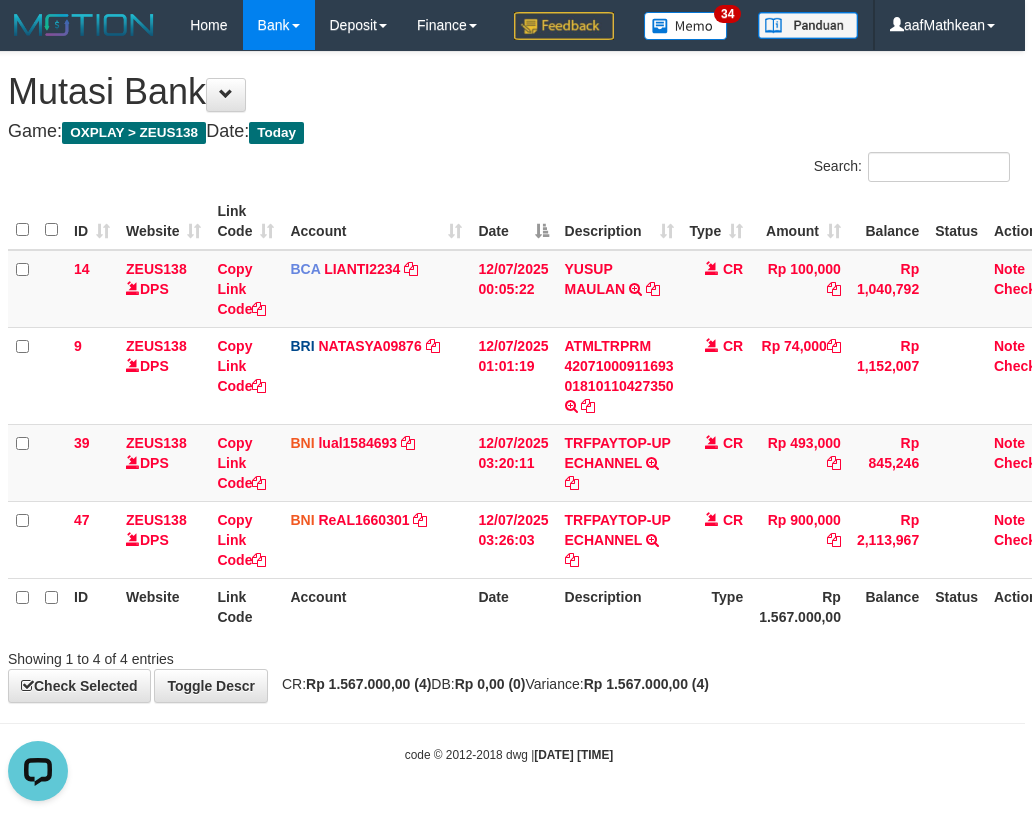 scroll, scrollTop: 0, scrollLeft: 0, axis: both 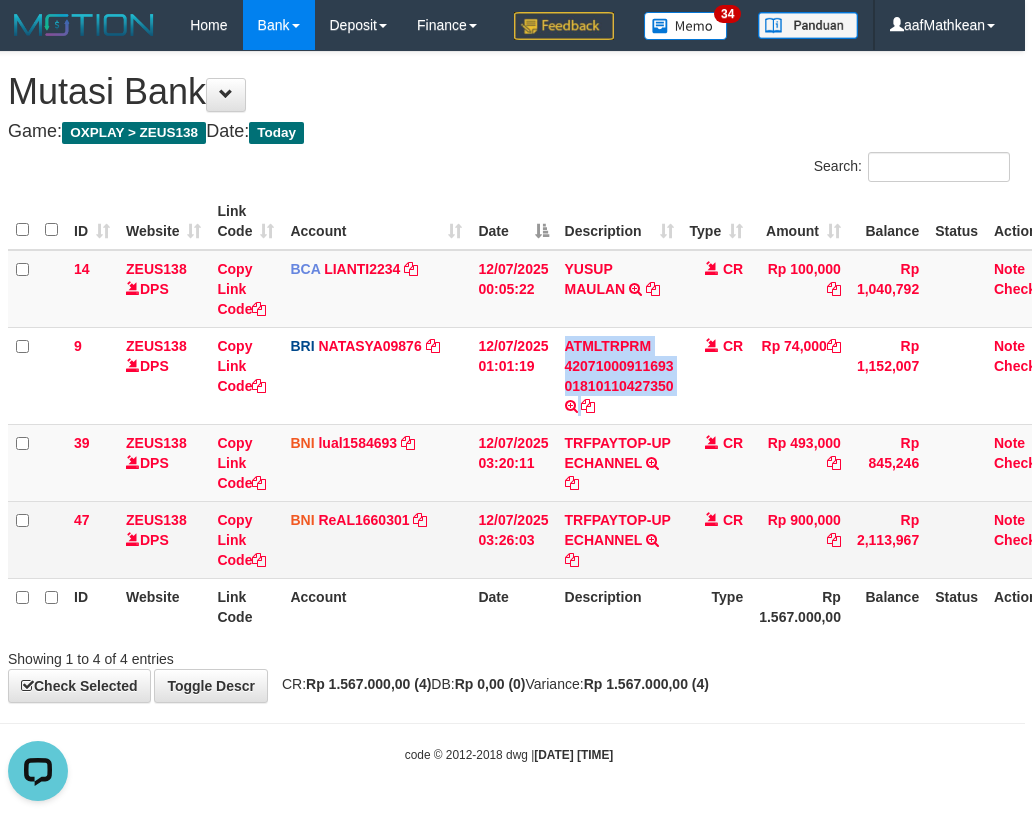 drag, startPoint x: 652, startPoint y: 552, endPoint x: 708, endPoint y: 583, distance: 64.00781 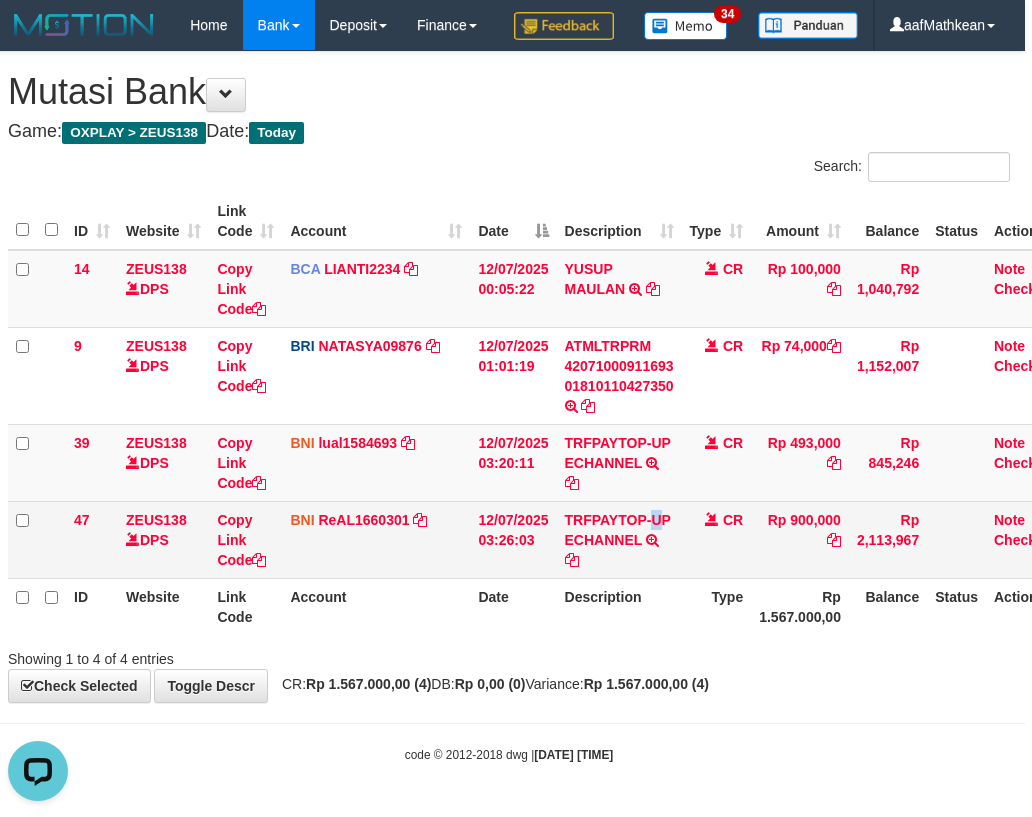 click on "CR" at bounding box center [717, 539] 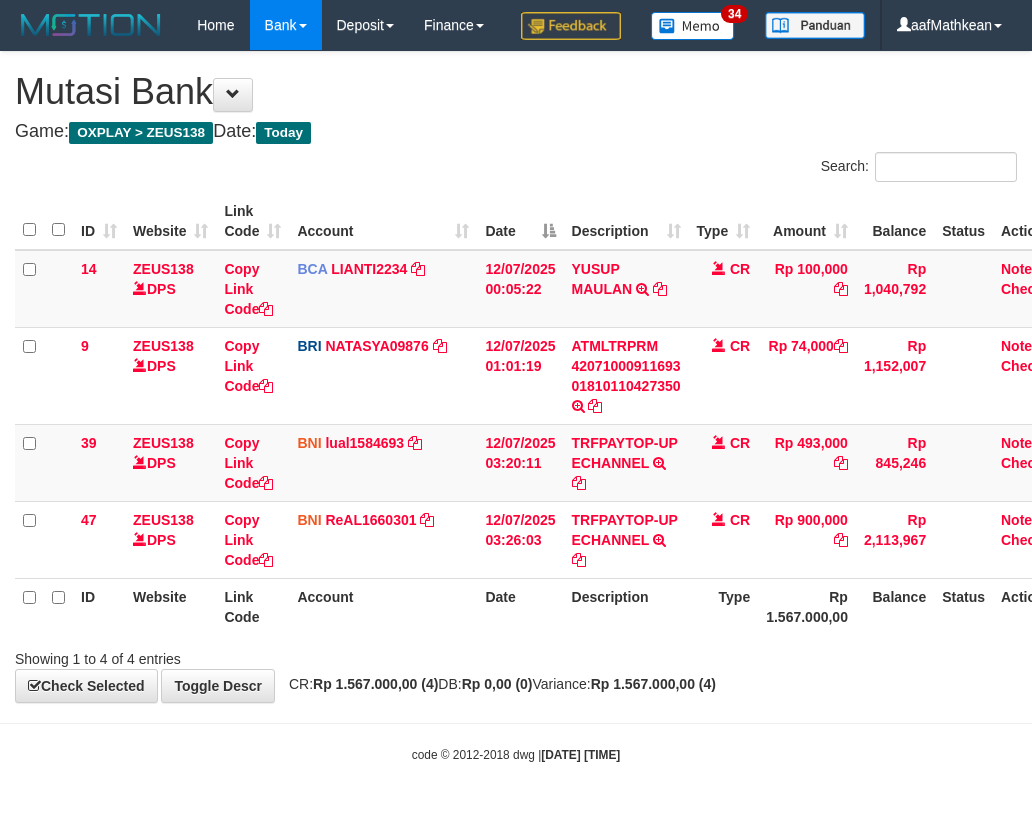 scroll, scrollTop: 0, scrollLeft: 7, axis: horizontal 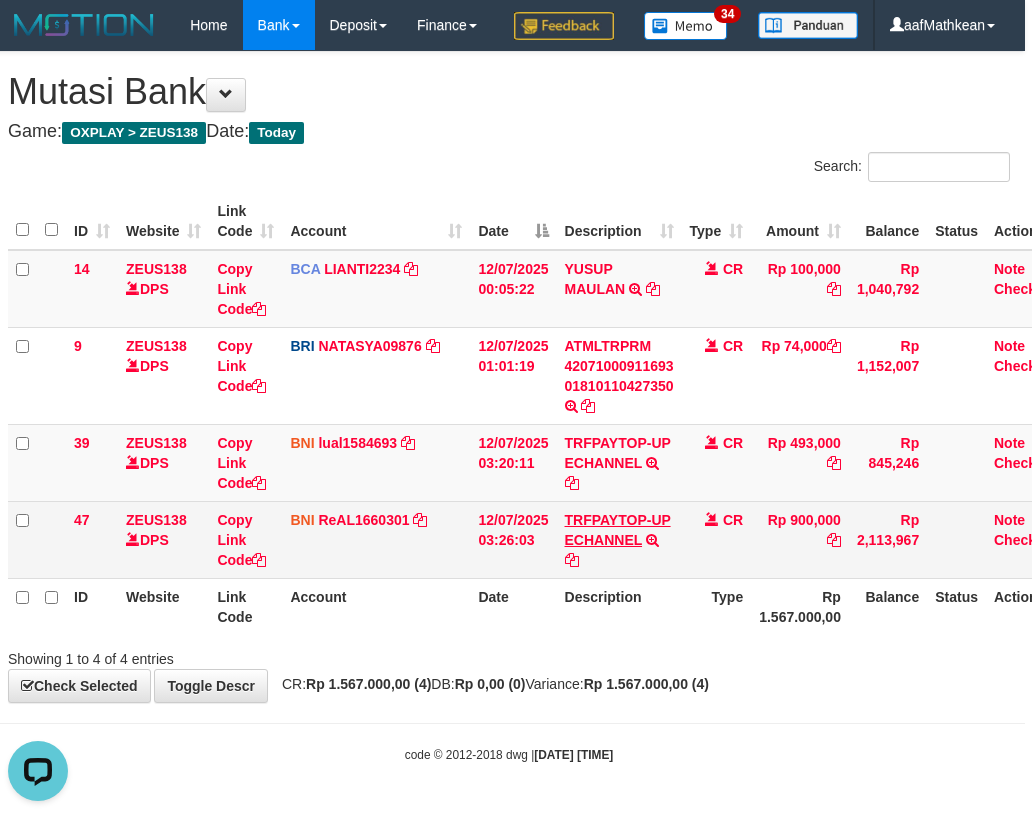 click on "TRFPAYTOP-UP ECHANNEL         TRF/PAY/TOP-UP ECHANNEL" at bounding box center [619, 539] 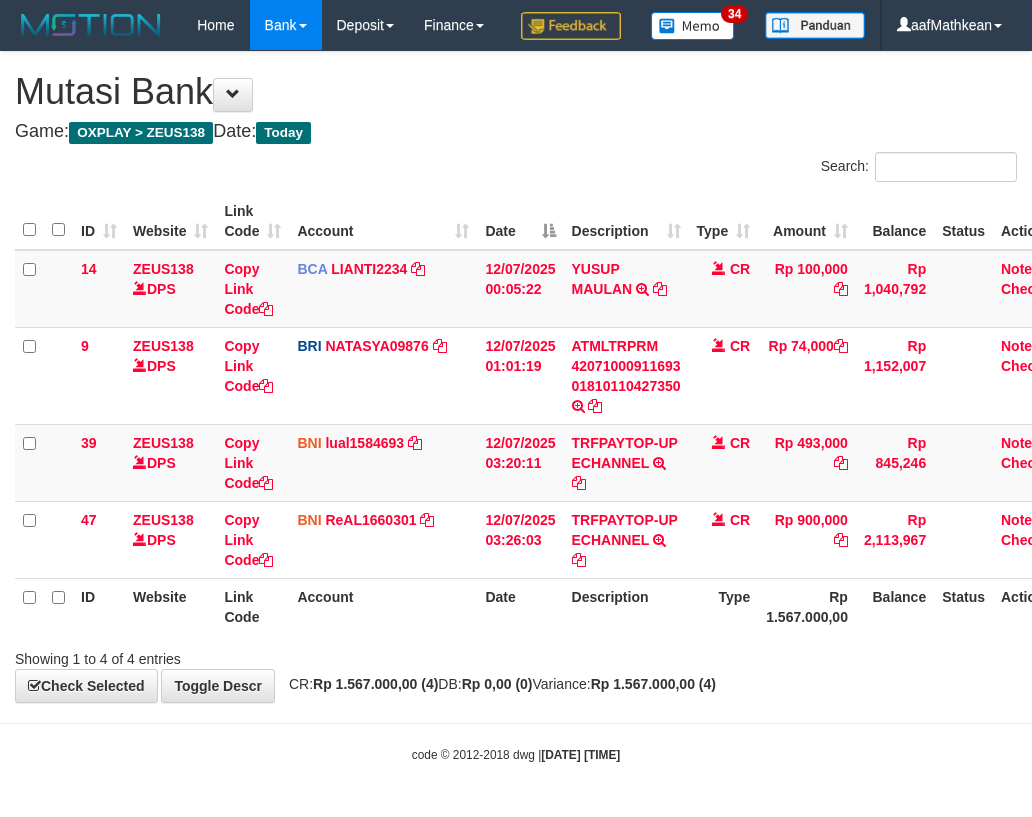 scroll, scrollTop: 0, scrollLeft: 7, axis: horizontal 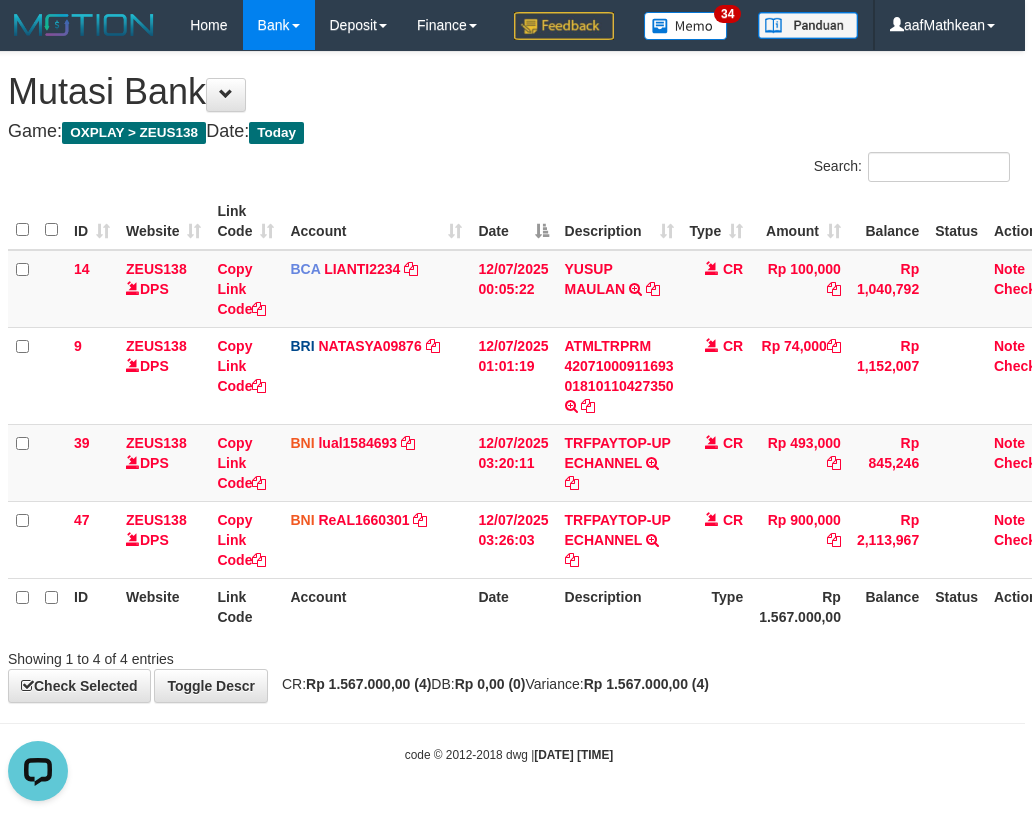 drag, startPoint x: 872, startPoint y: 513, endPoint x: 1045, endPoint y: 530, distance: 173.83325 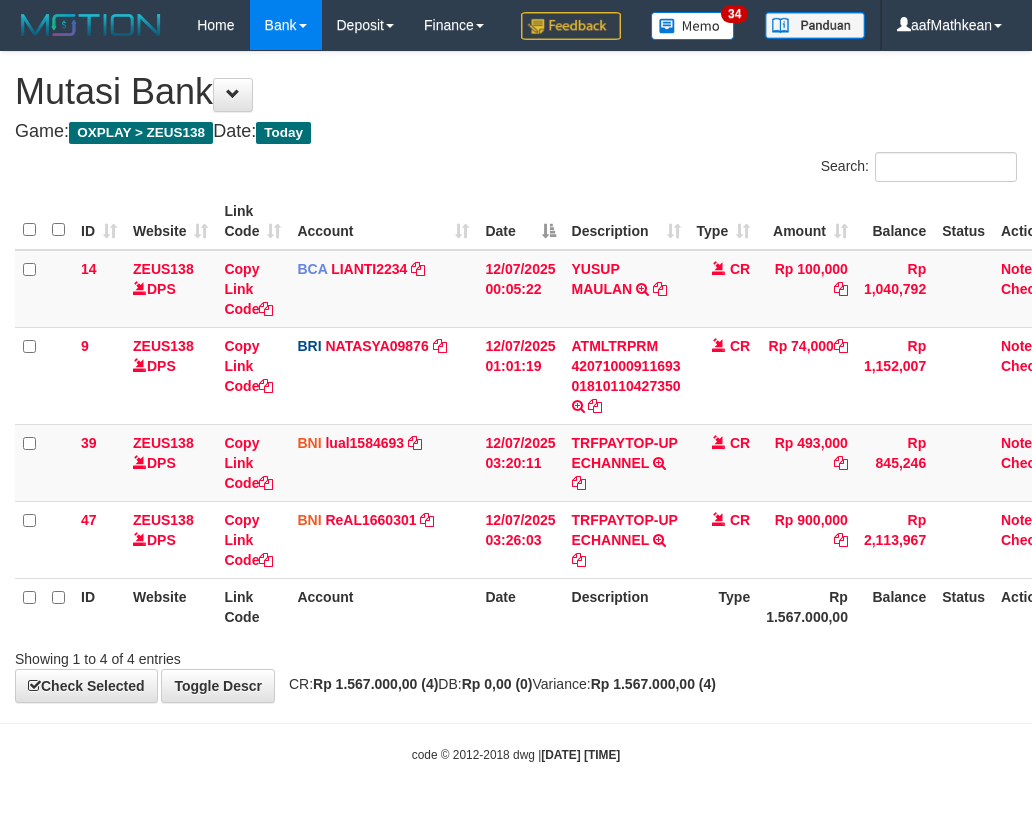 scroll, scrollTop: 0, scrollLeft: 7, axis: horizontal 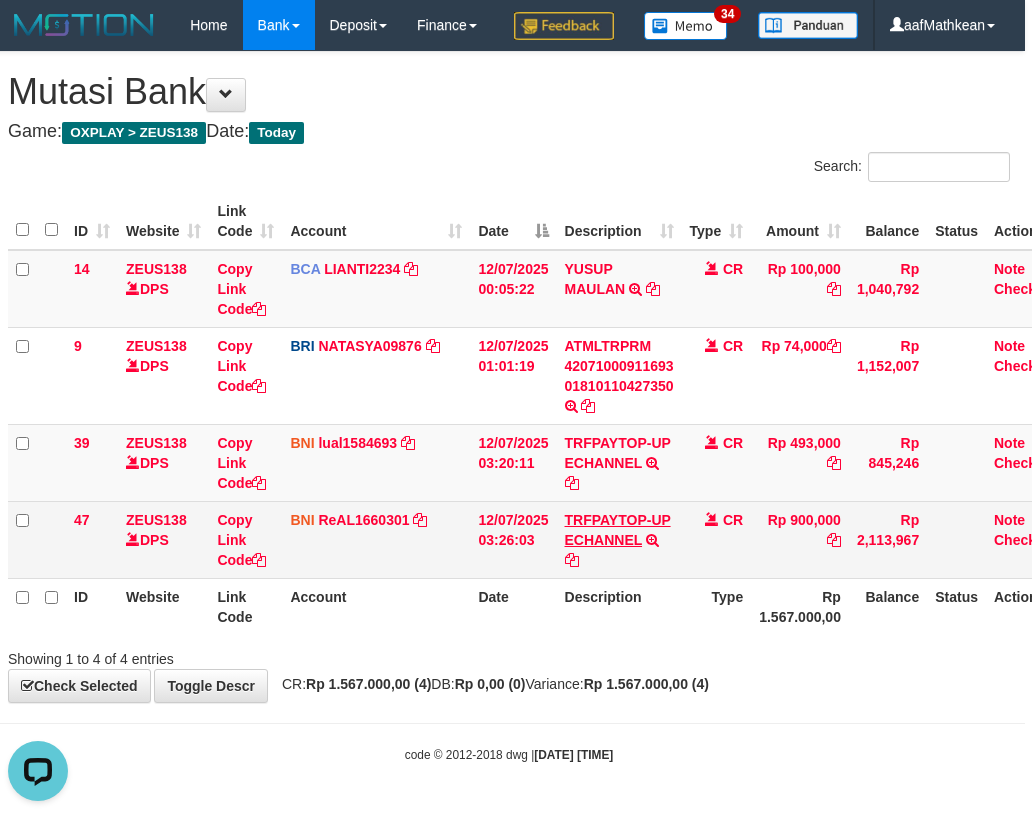 click on "TRFPAYTOP-UP ECHANNEL         TRF/PAY/TOP-UP ECHANNEL" at bounding box center (619, 462) 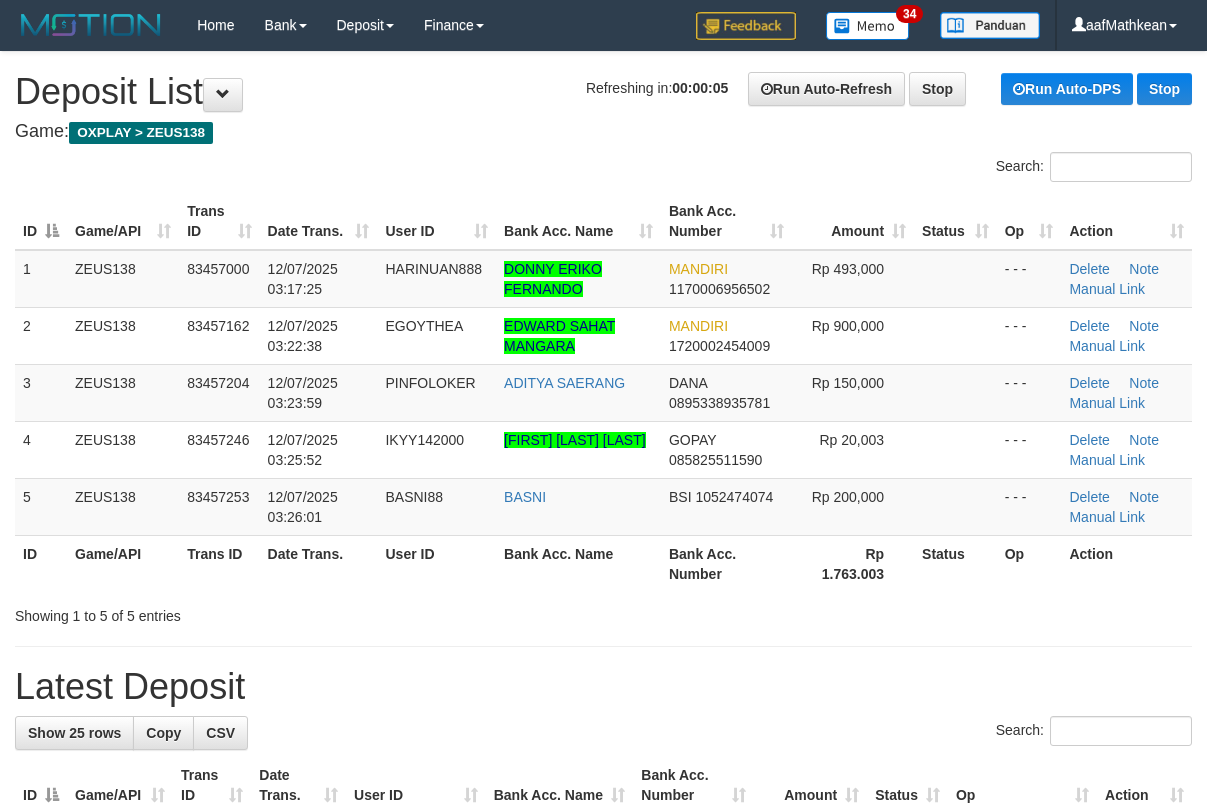 scroll, scrollTop: 0, scrollLeft: 0, axis: both 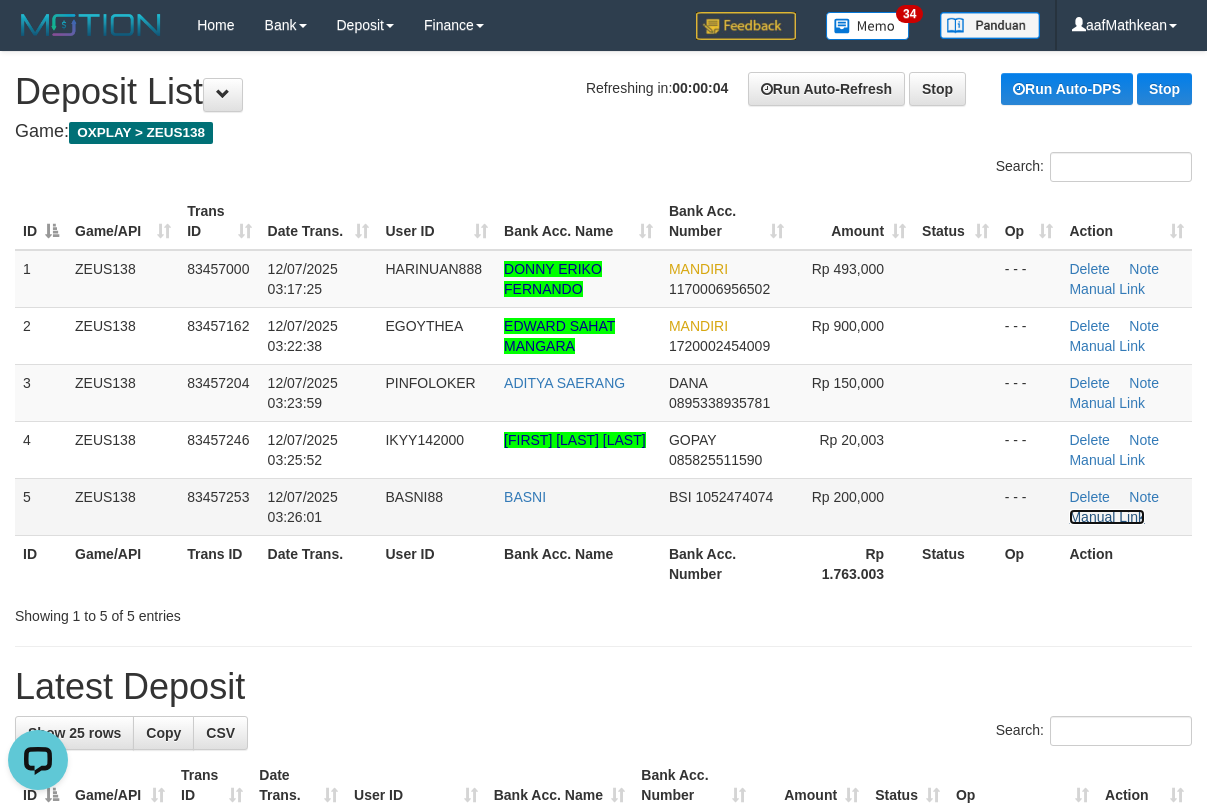click on "Manual Link" at bounding box center (1107, 517) 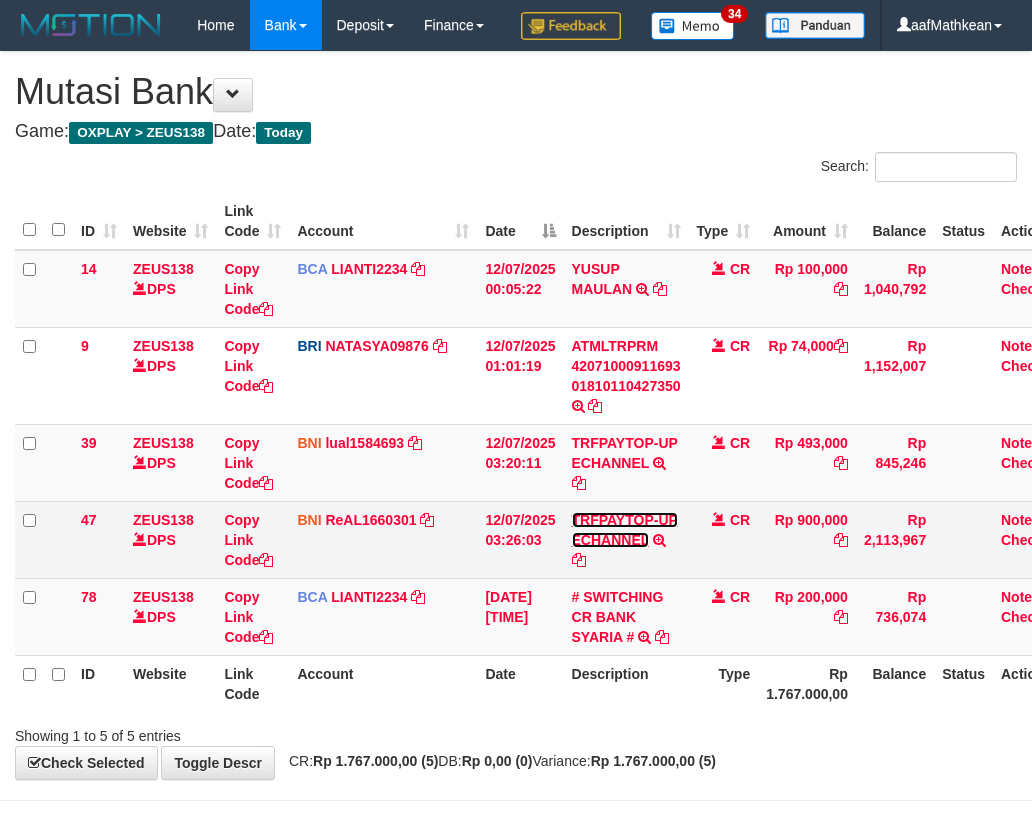 scroll, scrollTop: 0, scrollLeft: 7, axis: horizontal 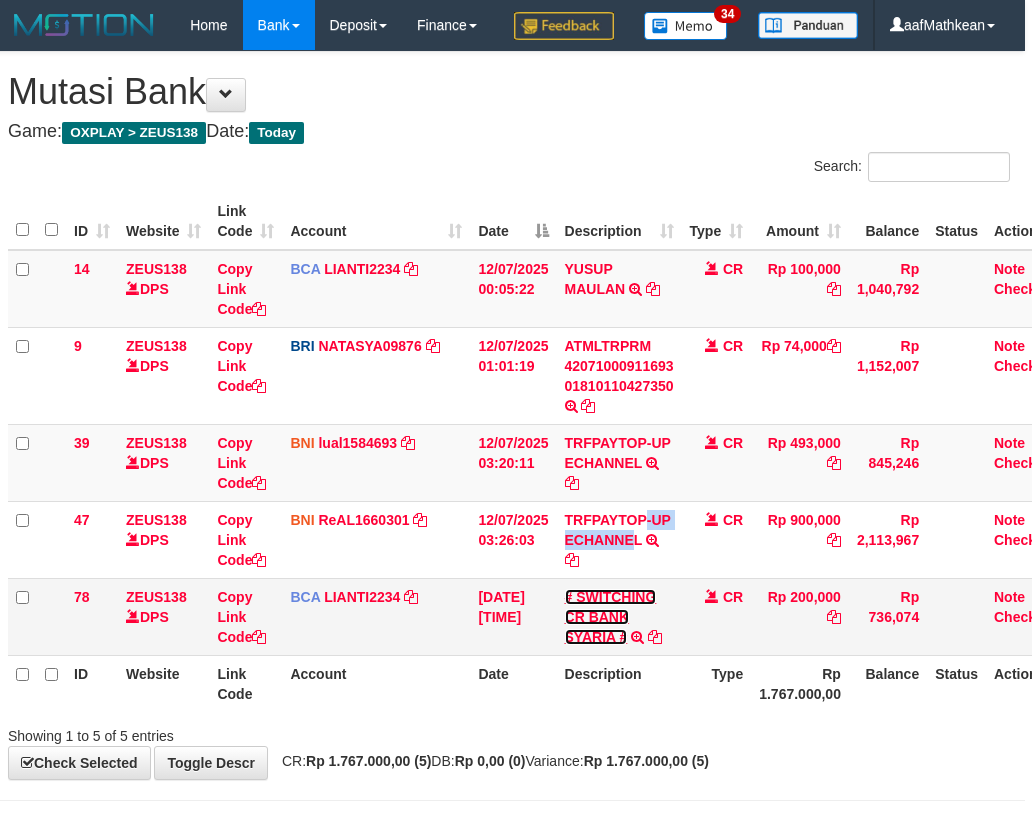 click on "# SWITCHING CR BANK SYARIA #" at bounding box center (611, 617) 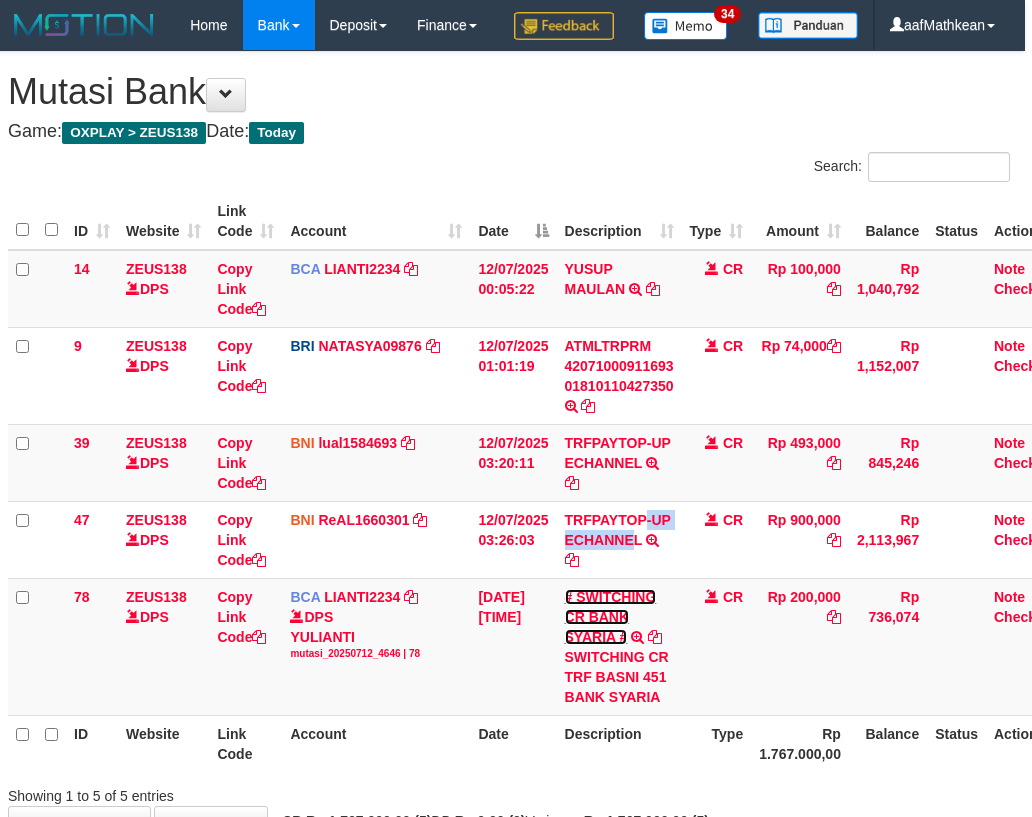 scroll, scrollTop: 138, scrollLeft: 7, axis: both 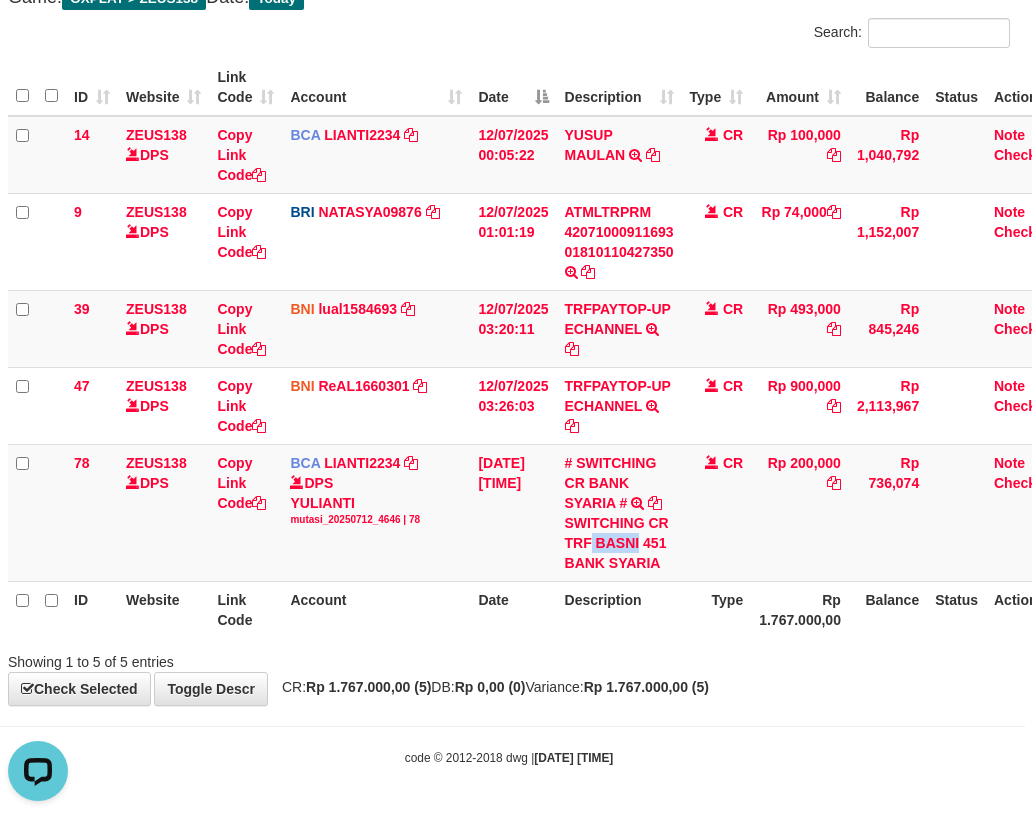 drag, startPoint x: 637, startPoint y: 542, endPoint x: 1044, endPoint y: 385, distance: 436.2316 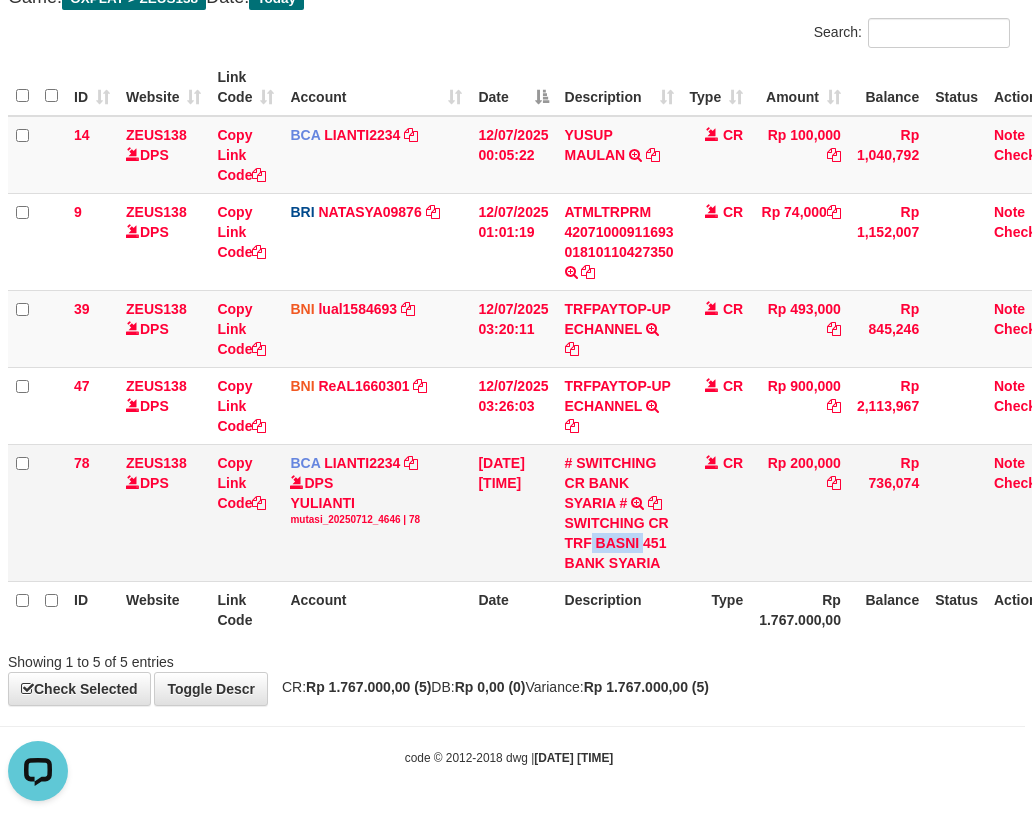 click on "[DATE] [TIME]" at bounding box center [513, 512] 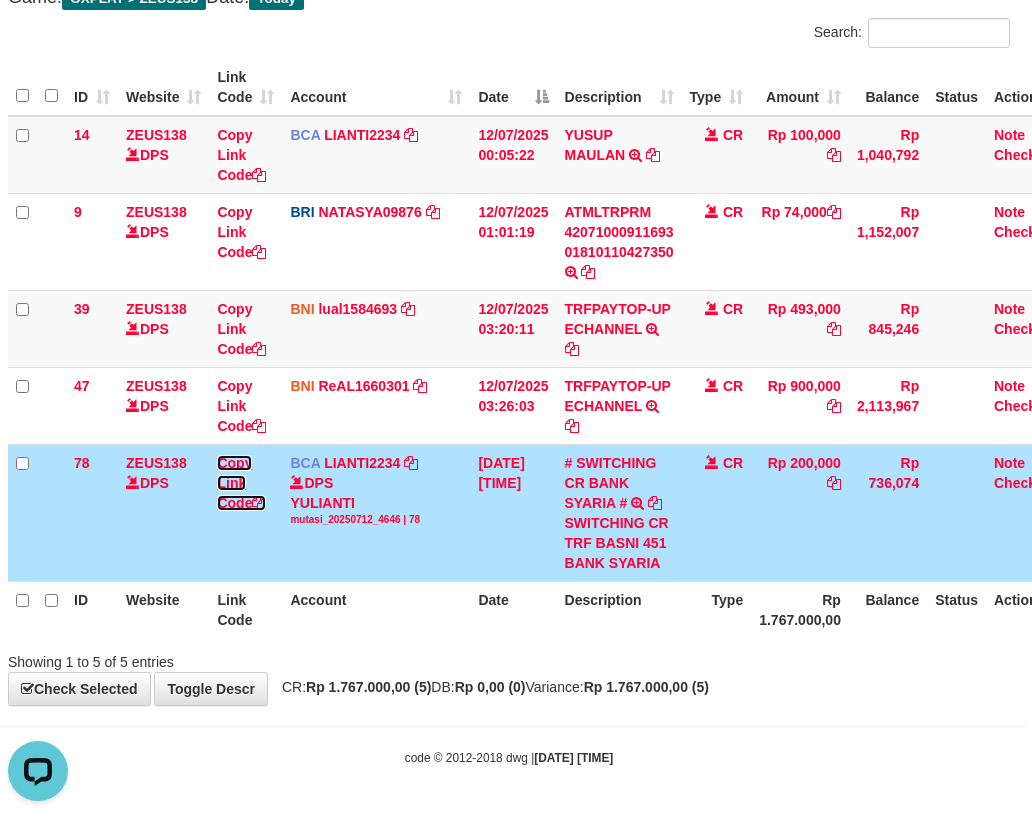 click on "Copy Link Code" at bounding box center (241, 483) 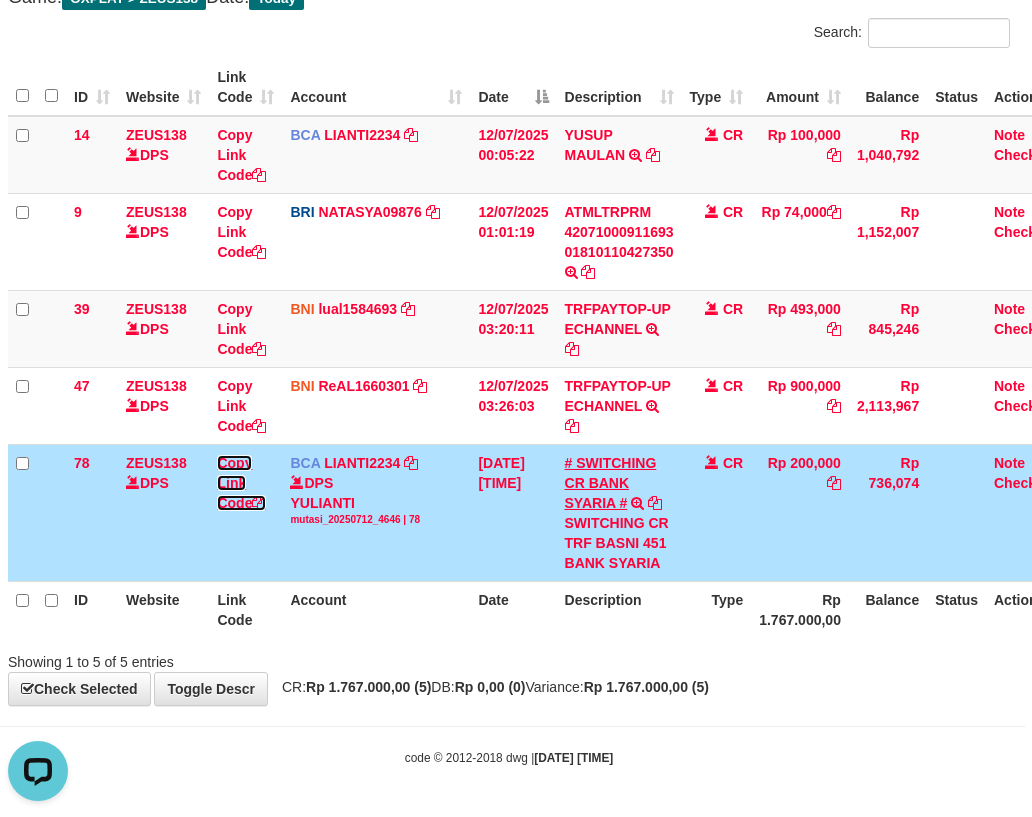 scroll, scrollTop: 251, scrollLeft: 0, axis: vertical 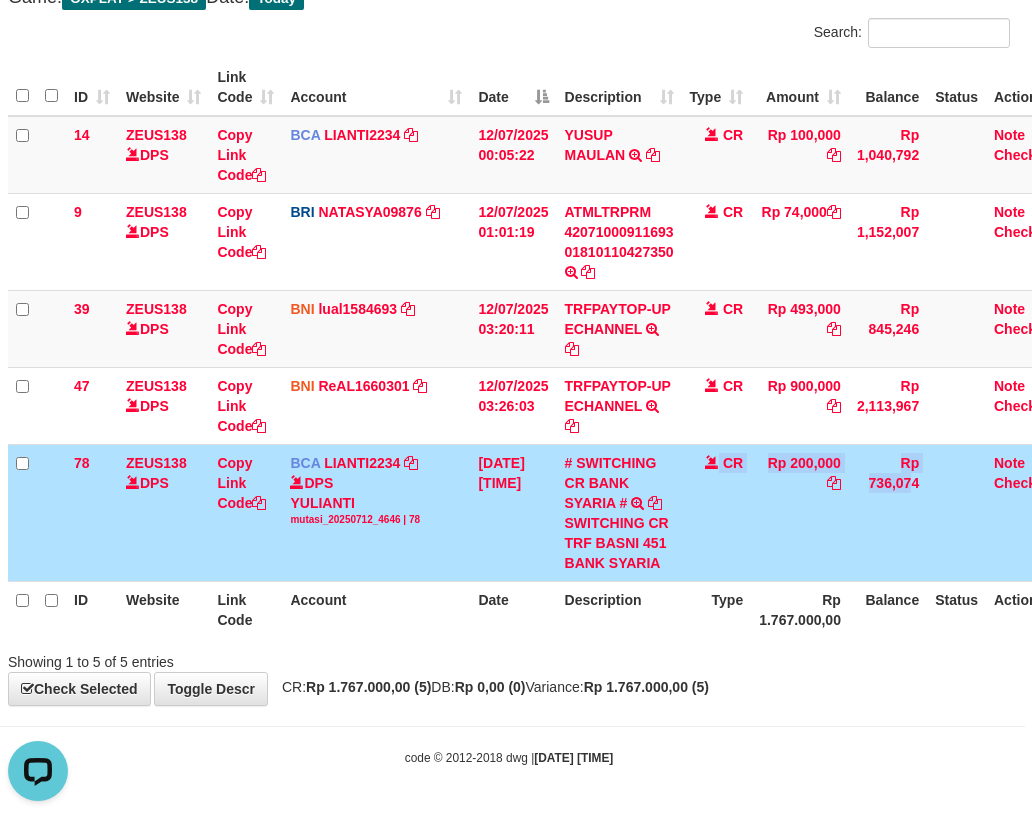 click on "78
ZEUS138    DPS
Copy Link Code
BCA
LIANTI2234
DPS
YULIANTI
mutasi_20250712_4646 | 78
mutasi_20250712_4646 | 78
12/07/2025 03:26:57
# SWITCHING CR BANK SYARIA #         SWITCHING CR TRF
BASNI
451 BANK SYARIA
CR
Rp 200,000
Rp 736,074
Note
Check" at bounding box center [538, 512] 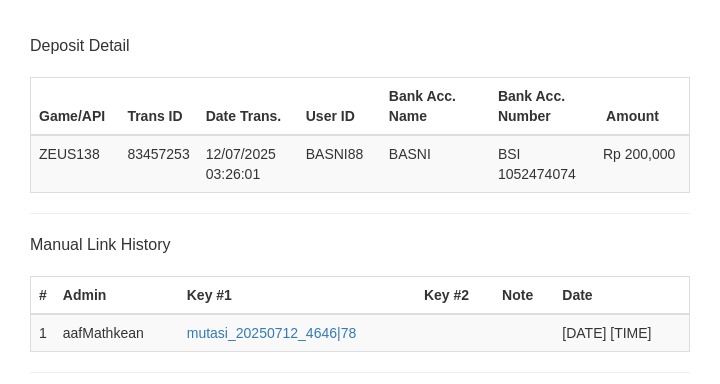 drag, startPoint x: 0, startPoint y: 0, endPoint x: 519, endPoint y: 254, distance: 577.8209 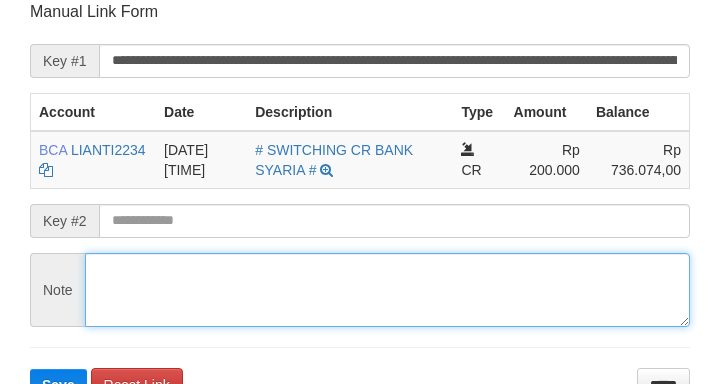 type 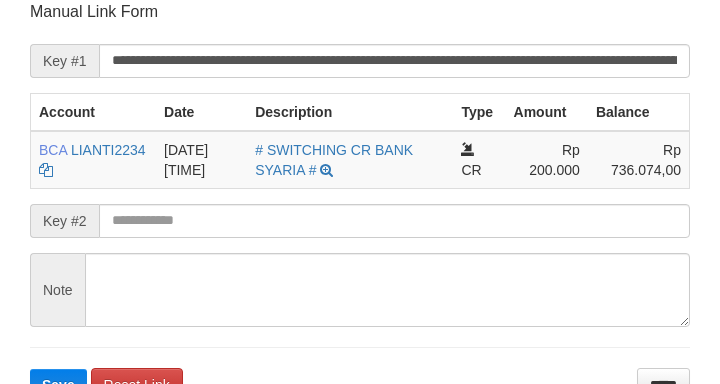 click at bounding box center (387, 290) 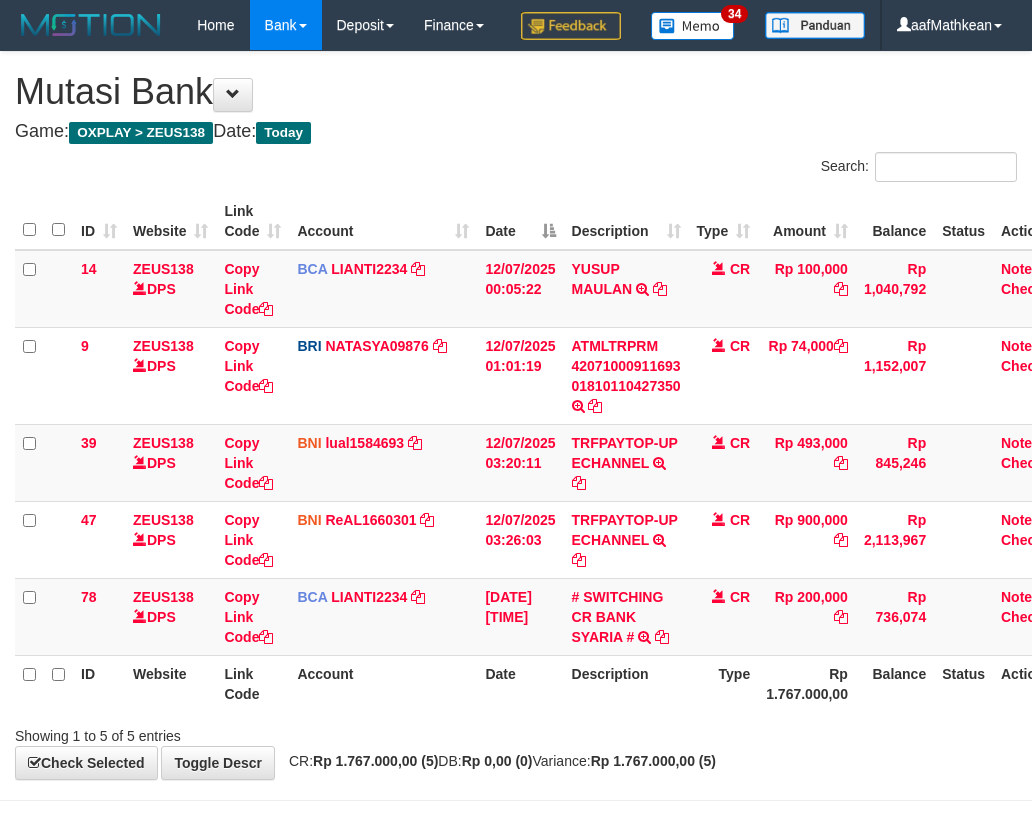 scroll, scrollTop: 0, scrollLeft: 0, axis: both 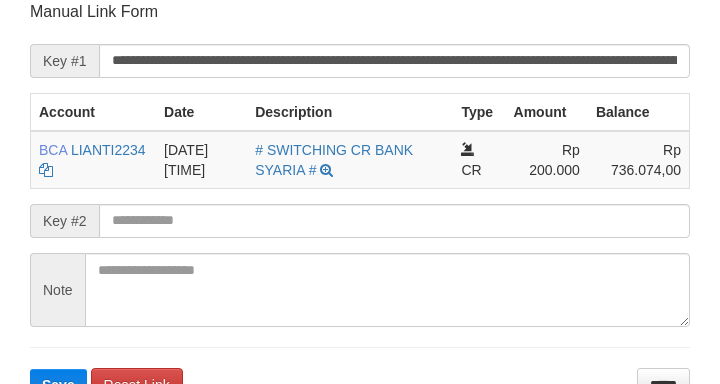 click on "**********" at bounding box center (360, 201) 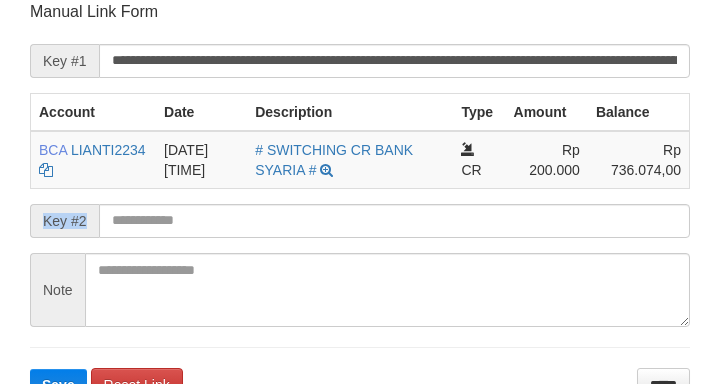 drag, startPoint x: 184, startPoint y: 204, endPoint x: 245, endPoint y: 214, distance: 61.81424 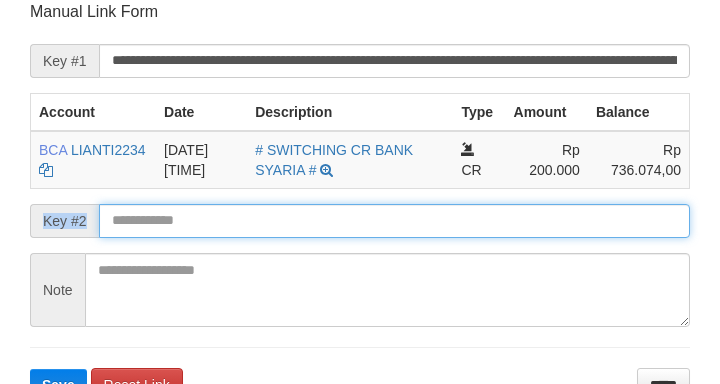 click on "Save" at bounding box center (58, 385) 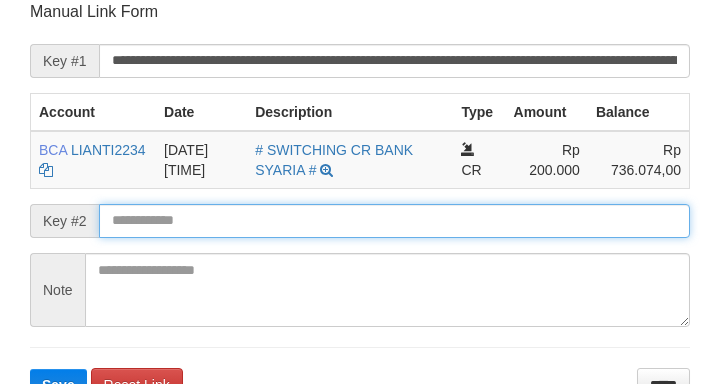 click at bounding box center [394, 221] 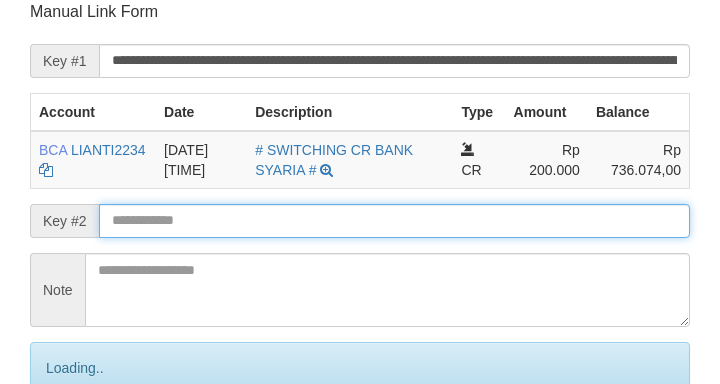 click at bounding box center (394, 221) 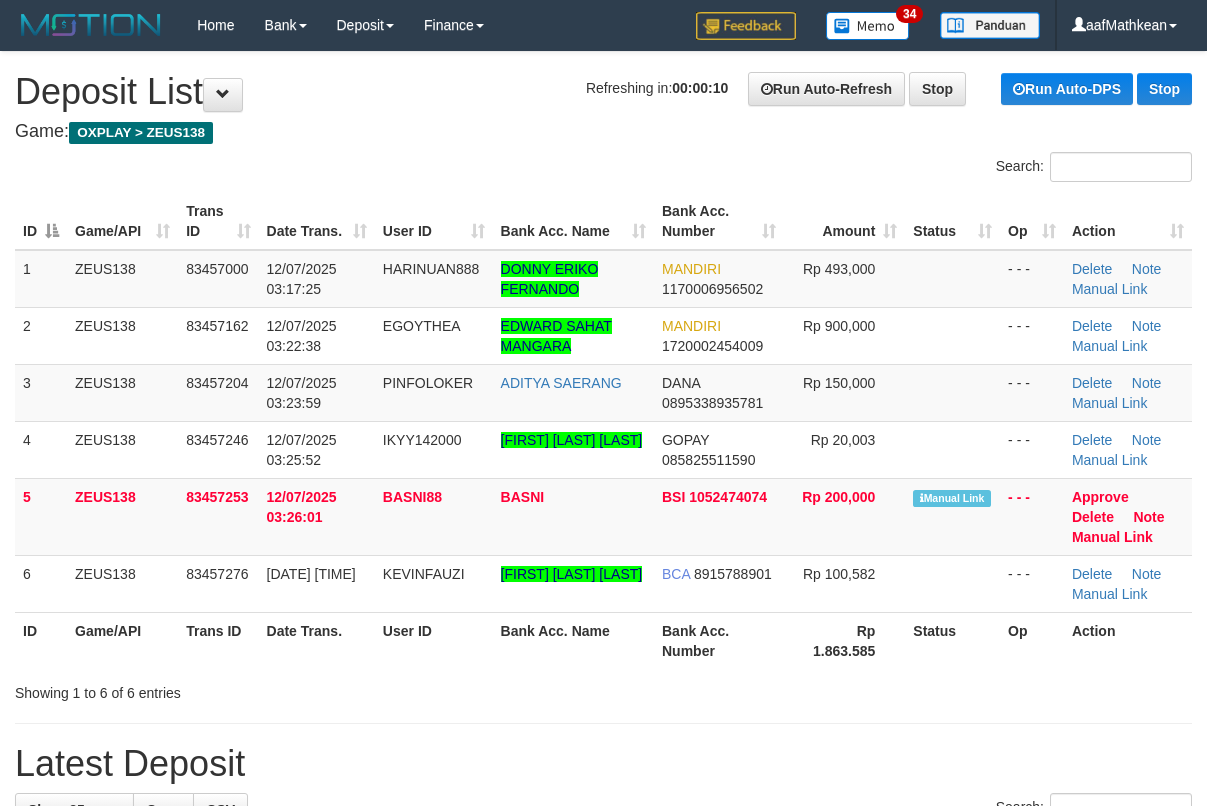 scroll, scrollTop: 0, scrollLeft: 0, axis: both 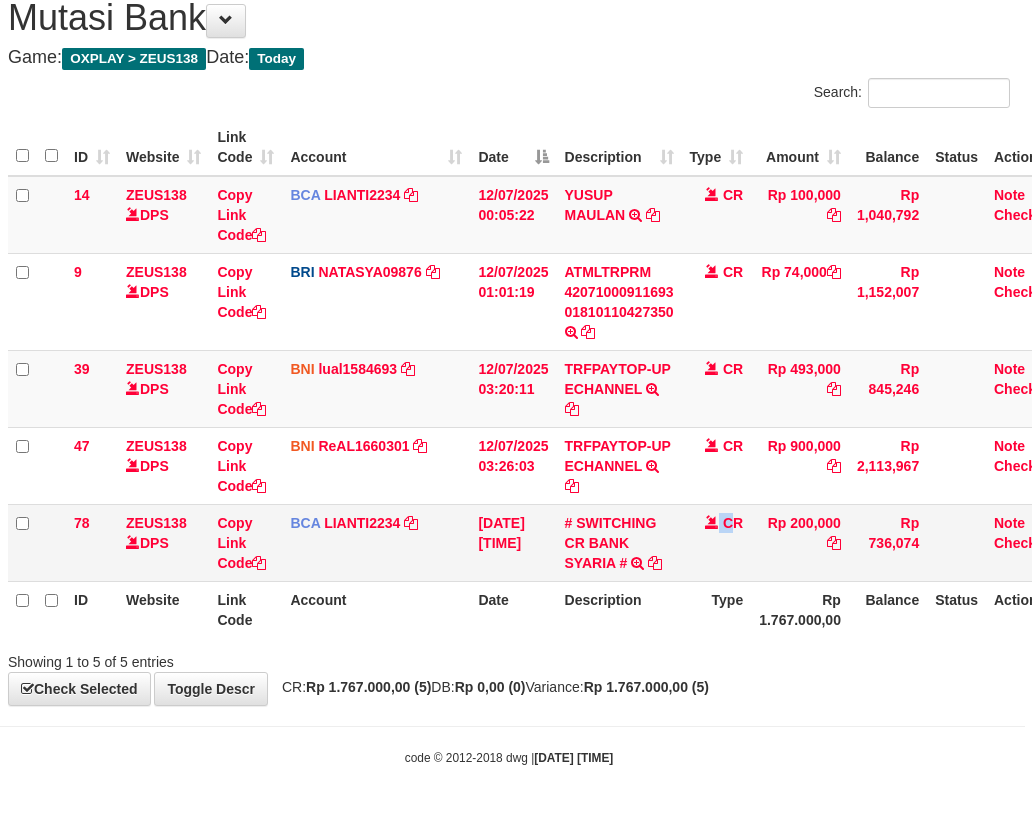 click on "78
ZEUS138    DPS
Copy Link Code
BCA
LIANTI2234
DPS
YULIANTI
mutasi_20250712_4646 | 78
mutasi_20250712_4646 | 78
12/07/2025 03:26:57
# SWITCHING CR BANK SYARIA #         SWITCHING CR TRF
BASNI
451 BANK SYARIA
CR
Rp 200,000
Rp 736,074
Note
Check" at bounding box center (538, 542) 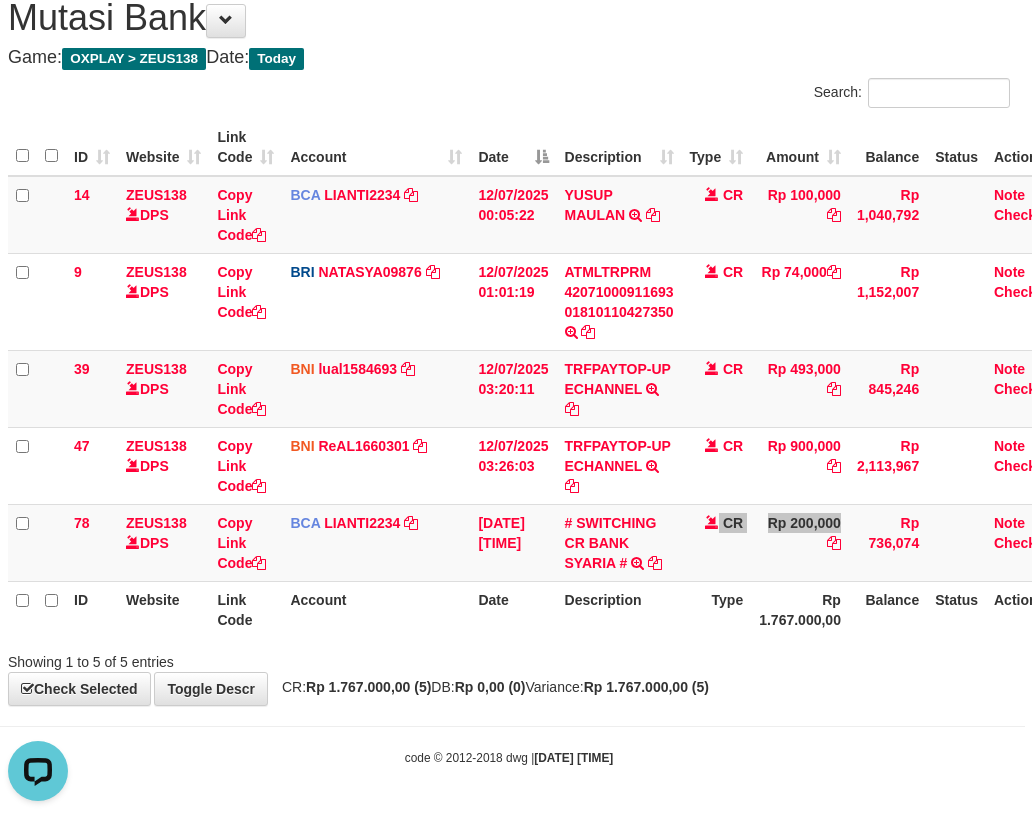 scroll, scrollTop: 0, scrollLeft: 0, axis: both 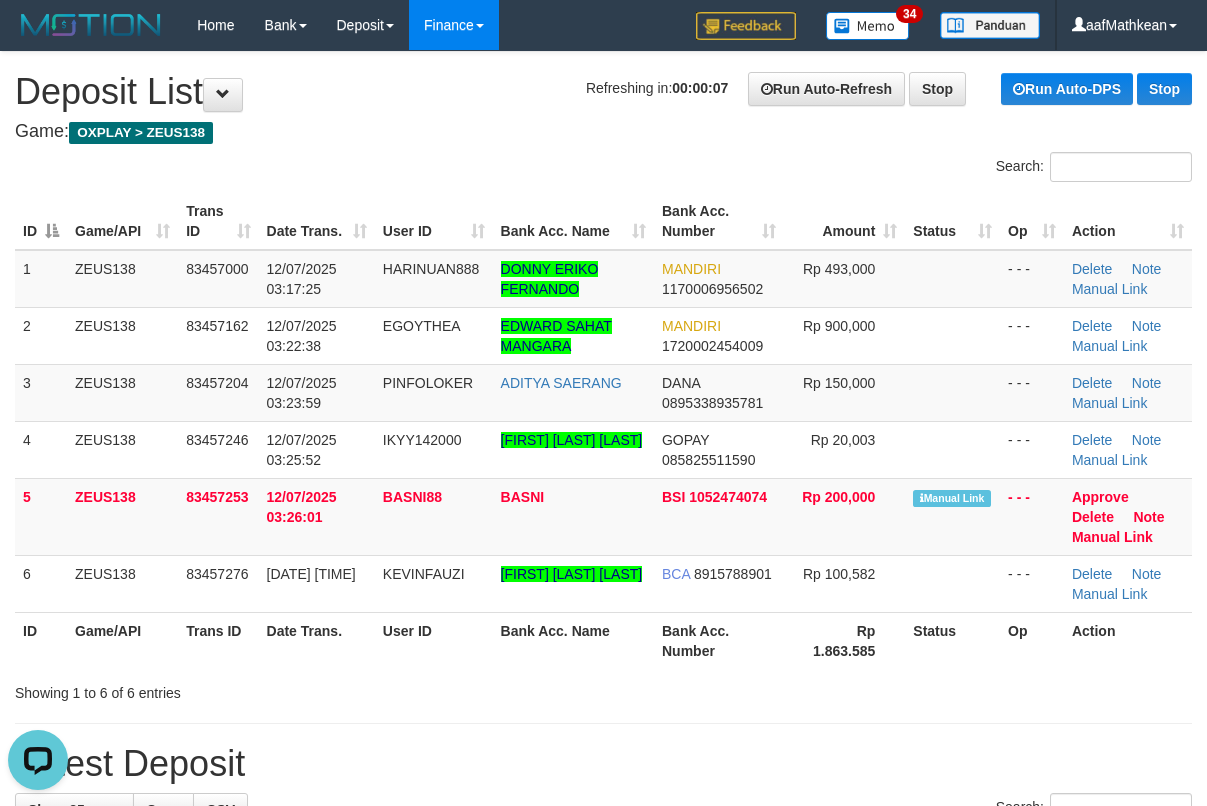 drag, startPoint x: 569, startPoint y: 147, endPoint x: 458, endPoint y: 0, distance: 184.20097 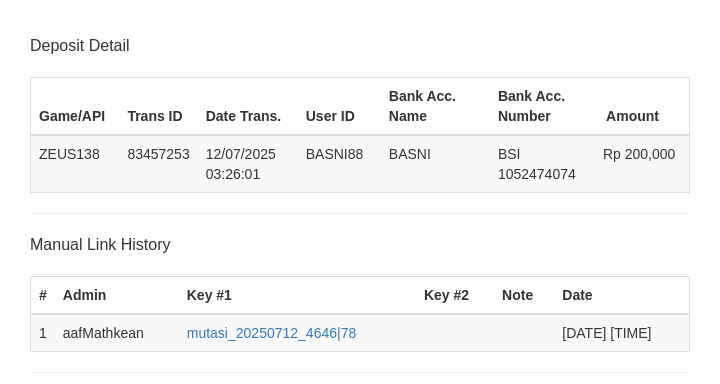 scroll, scrollTop: 392, scrollLeft: 0, axis: vertical 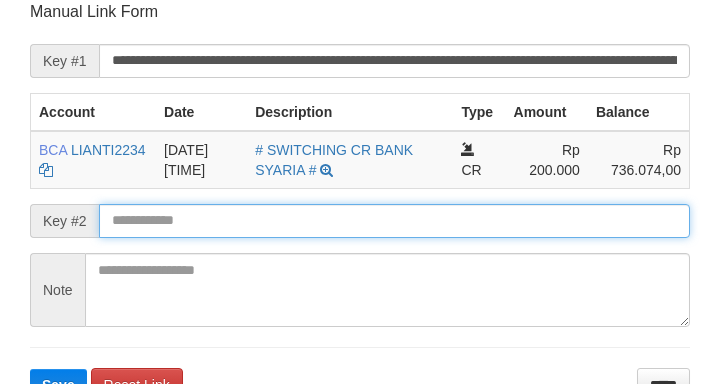 click on "Save" at bounding box center [58, 385] 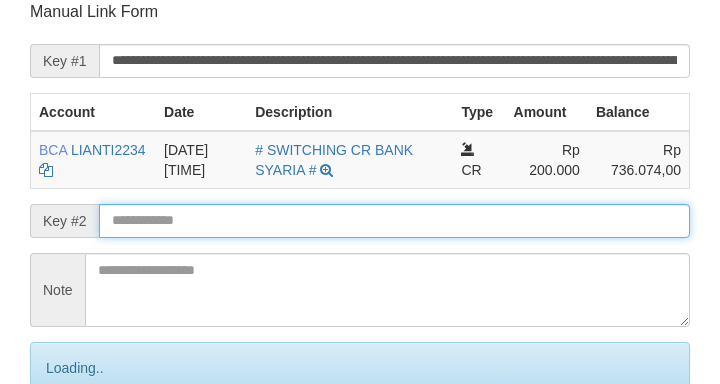 click at bounding box center (394, 221) 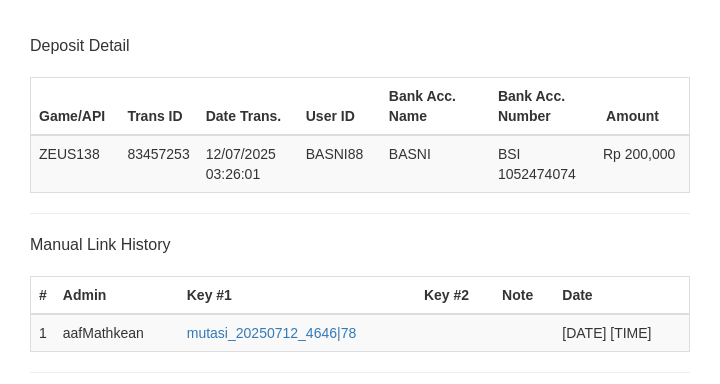scroll, scrollTop: 392, scrollLeft: 0, axis: vertical 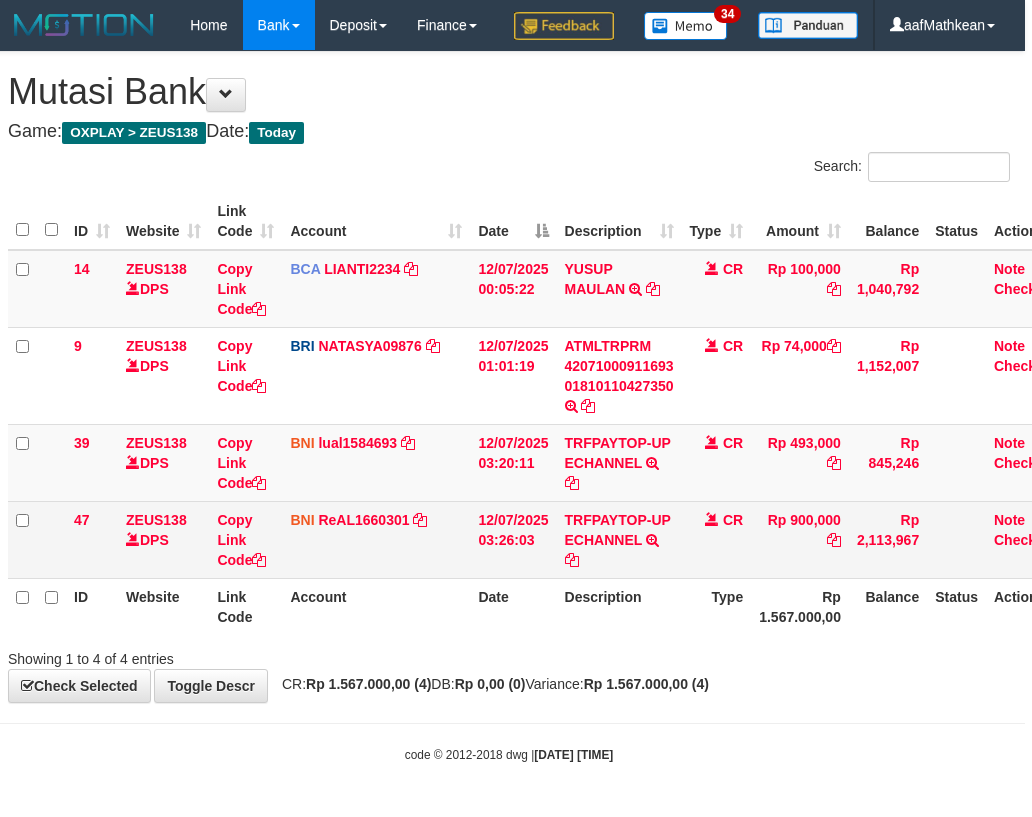 click on "12/07/2025 03:26:03" at bounding box center [513, 539] 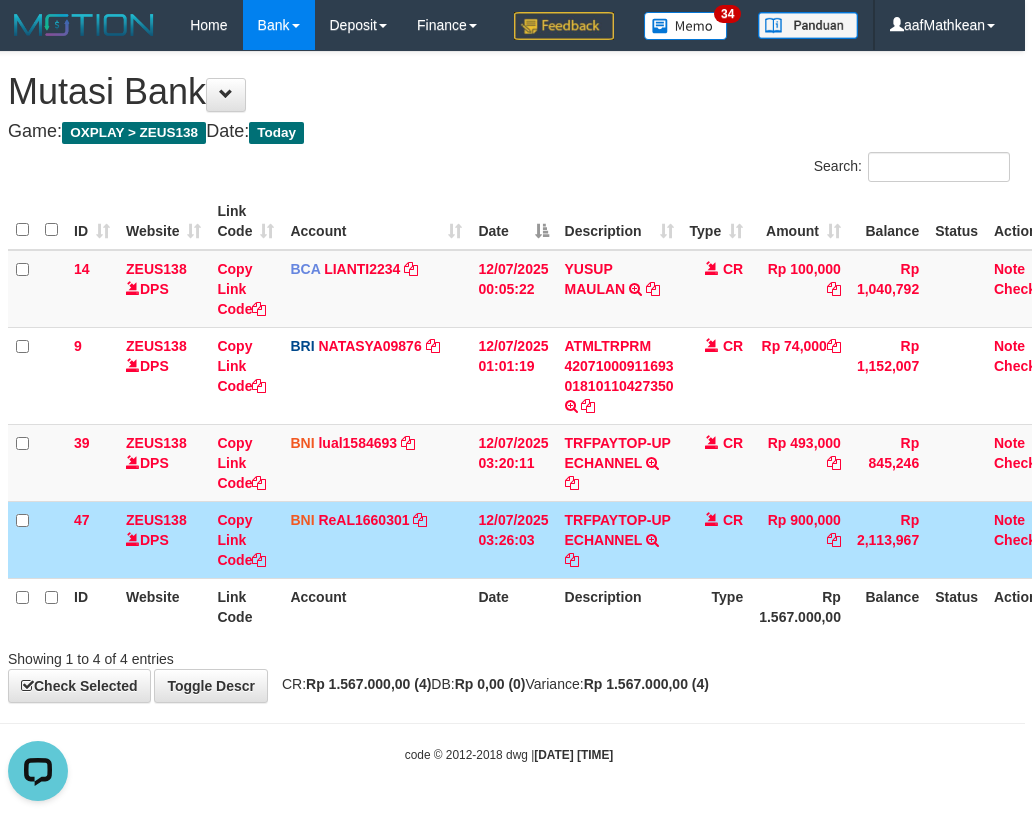 scroll, scrollTop: 0, scrollLeft: 0, axis: both 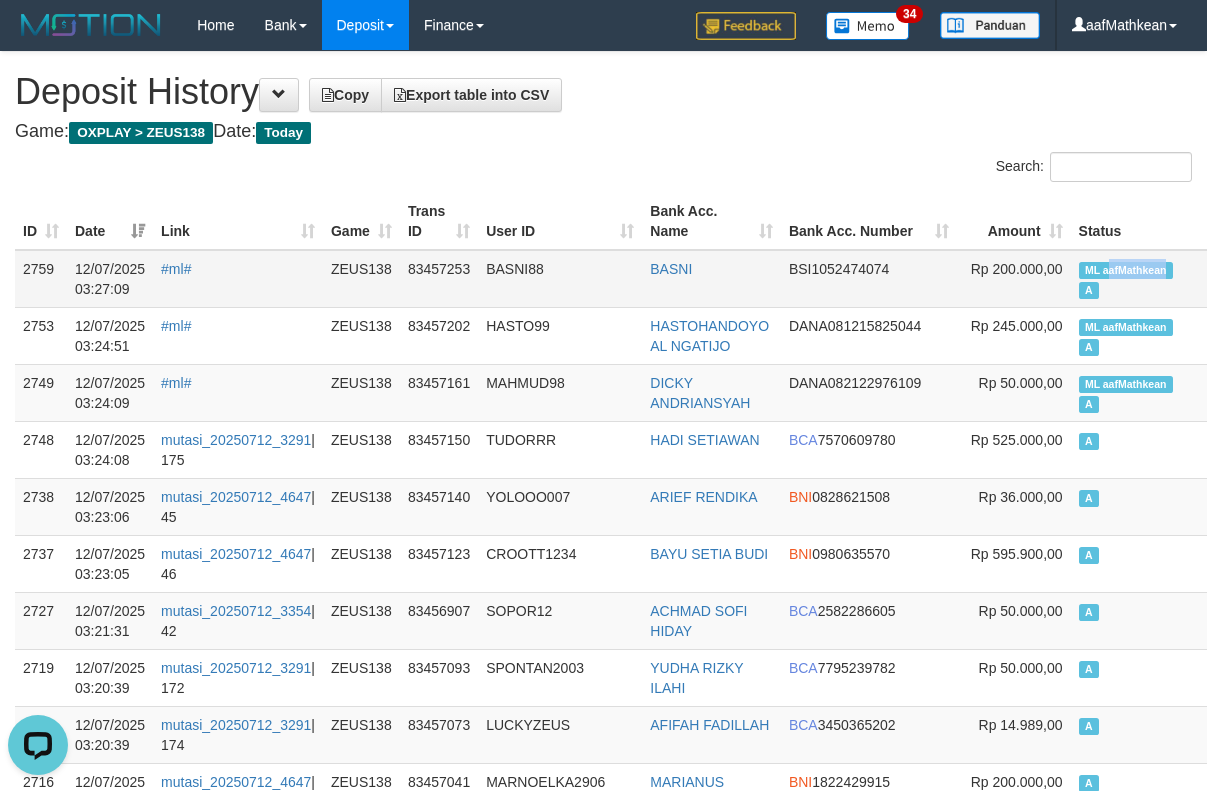 click on "ML aafMathkean" at bounding box center [1126, 270] 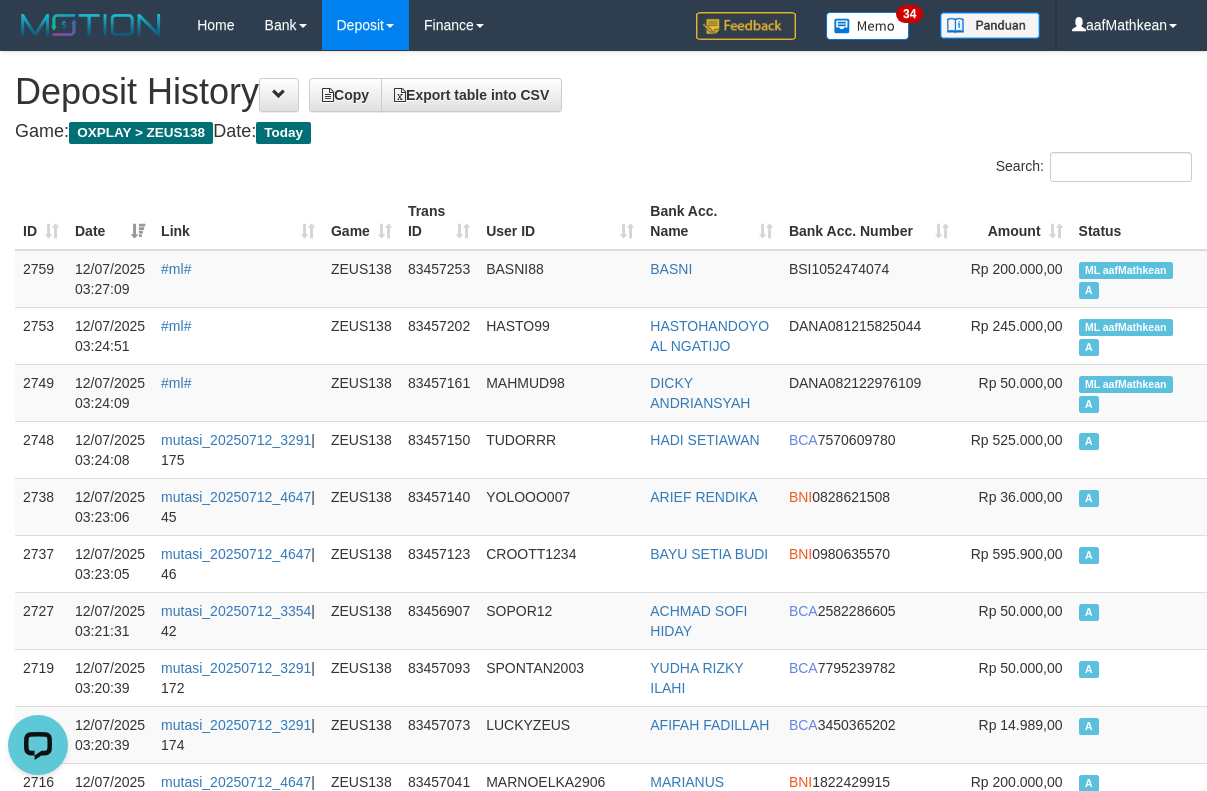 drag, startPoint x: 638, startPoint y: 235, endPoint x: 609, endPoint y: 183, distance: 59.5399 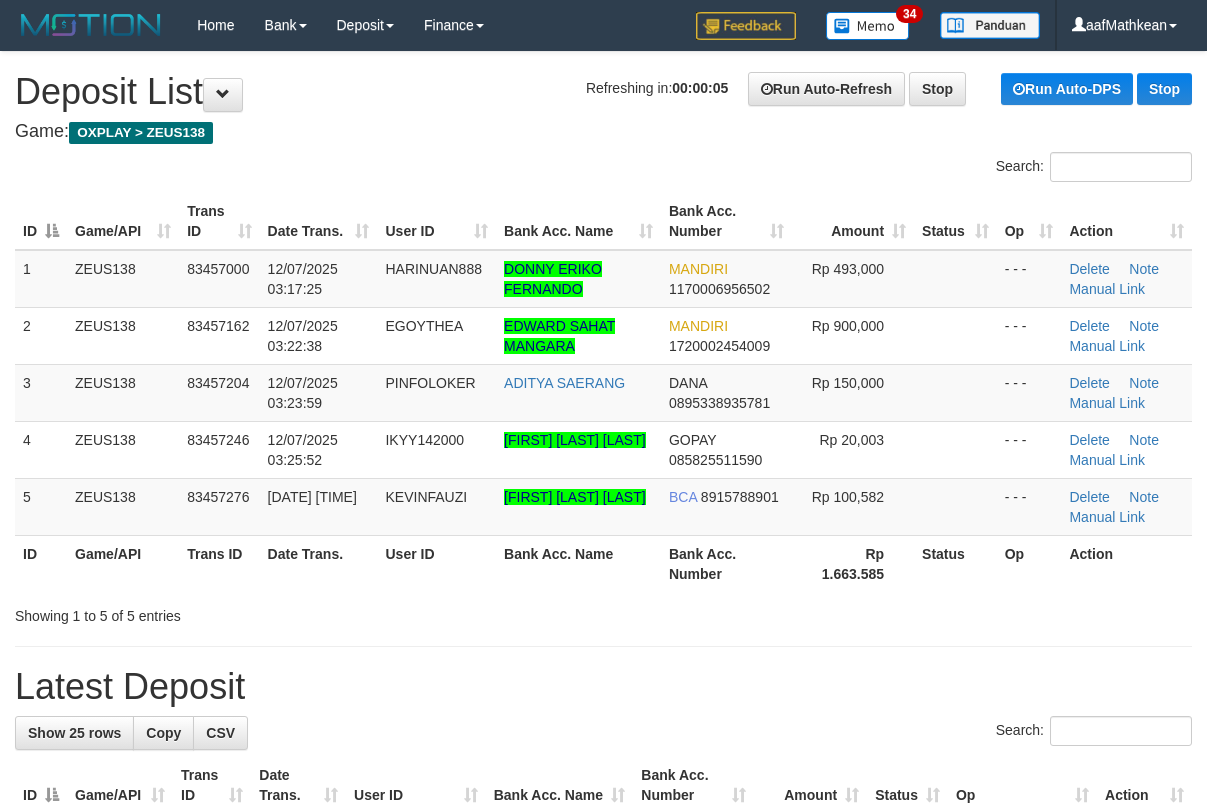 scroll, scrollTop: 0, scrollLeft: 0, axis: both 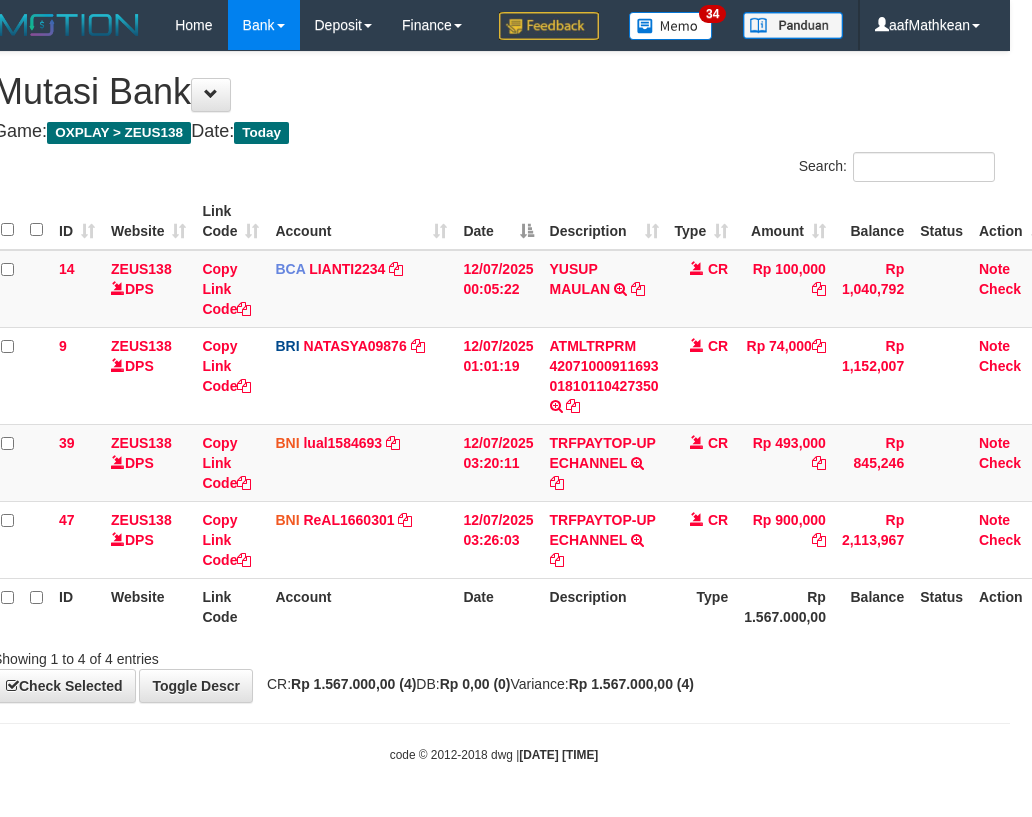 drag, startPoint x: 884, startPoint y: 709, endPoint x: 870, endPoint y: 700, distance: 16.643316 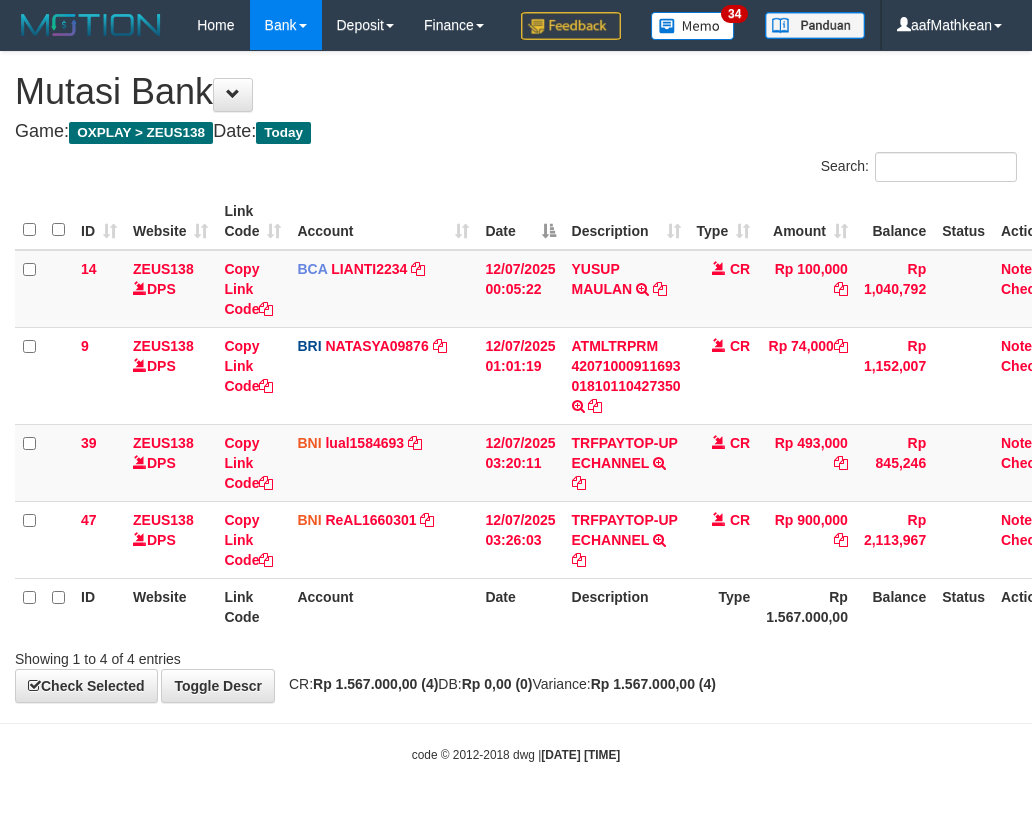 scroll, scrollTop: 47, scrollLeft: 37, axis: both 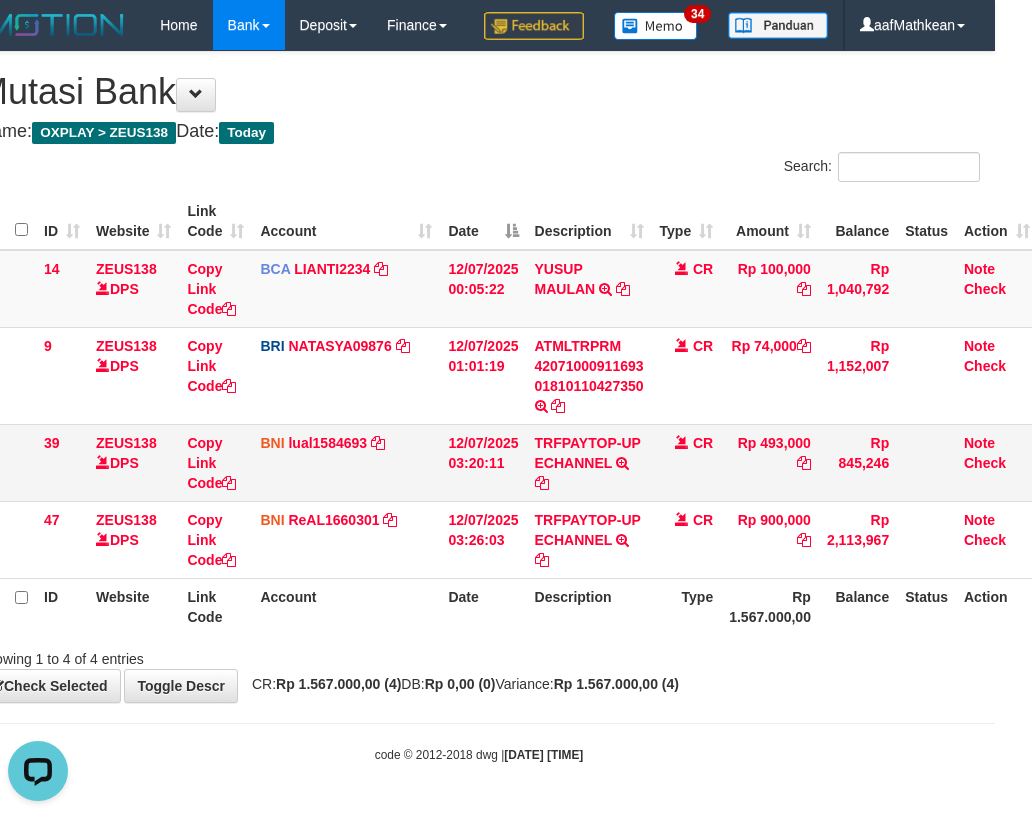 drag, startPoint x: 394, startPoint y: 446, endPoint x: 428, endPoint y: 497, distance: 61.294373 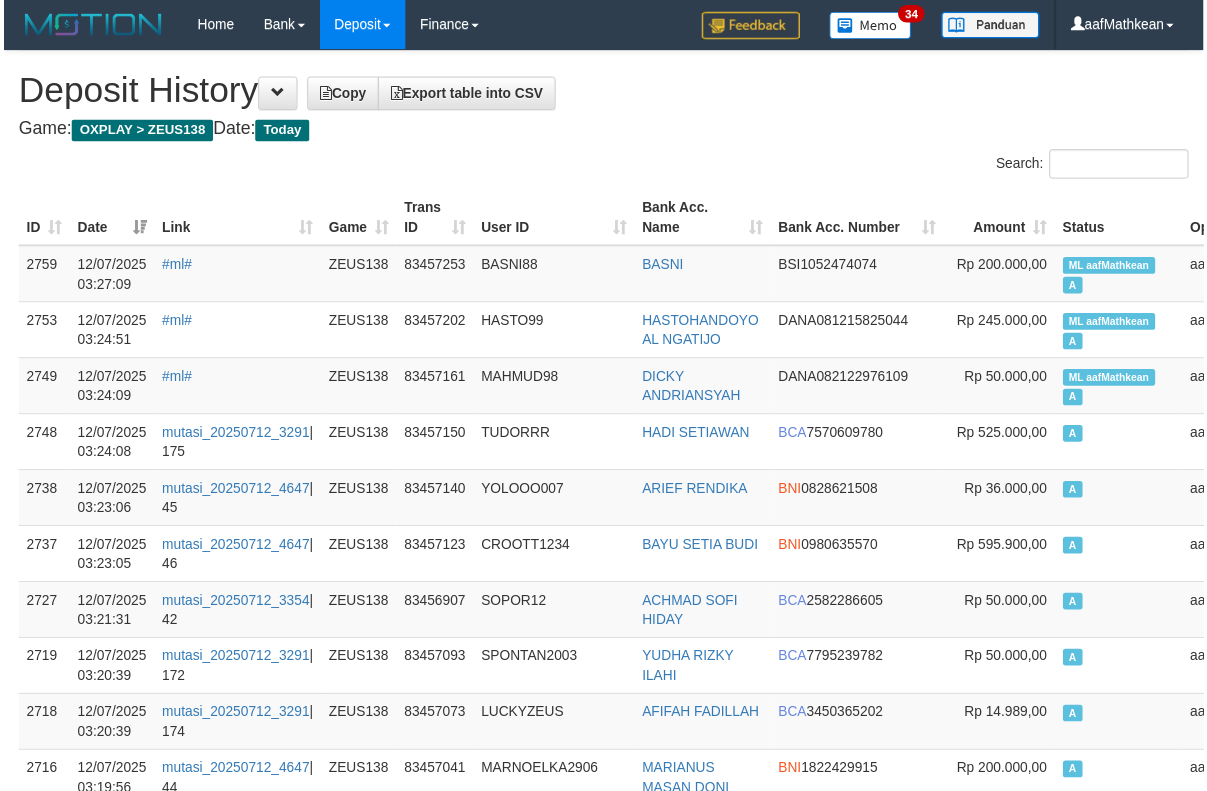 scroll, scrollTop: 0, scrollLeft: 0, axis: both 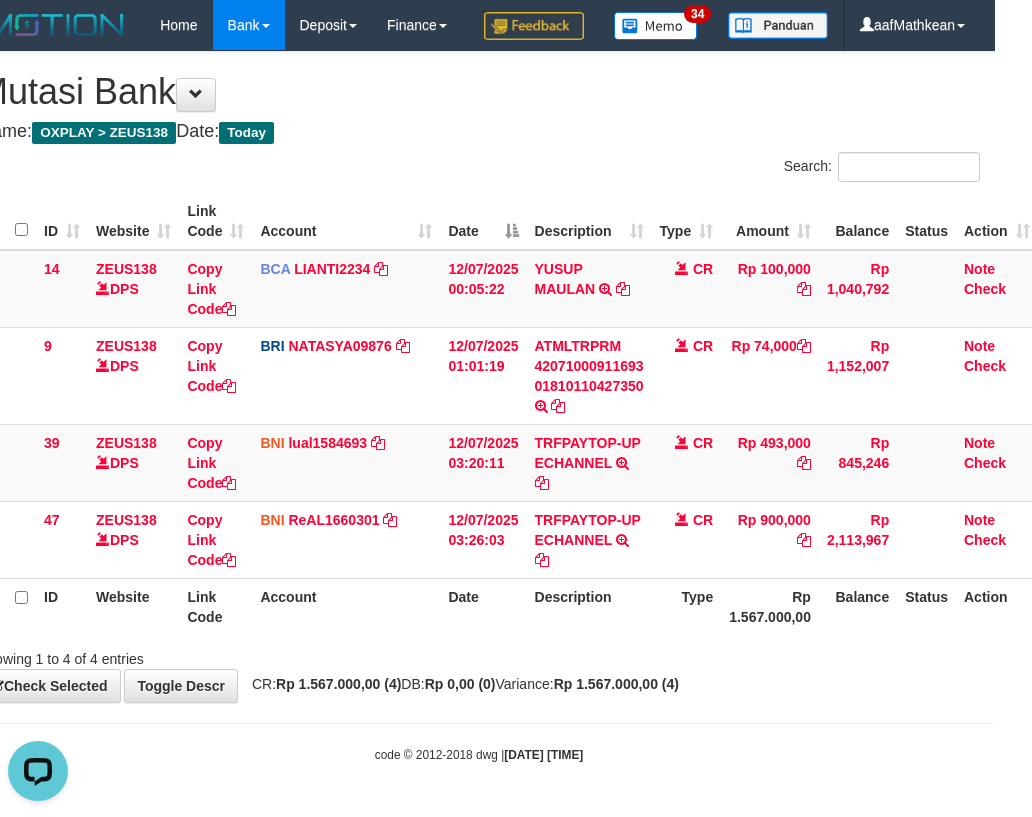 click on "Search:
ID Website Link Code Account Date Description Type Amount Balance Status Action
14
ZEUS138    DPS
Copy Link Code
BCA
LIANTI2234
DPS
[NAME]
mutasi_[DATE]_[NUMBER] | 14
mutasi_[DATE]_[NUMBER] | 14
[DATE] [TIME]
[NAME]         TRSF E-BANKING CR [CODE]/FTSCY/WS95051
100000.00[DATE][NUMBER] TRFDN-[NAME]ESPAY DEBIT INDONE
CR
Rp 100,000
Rp 1,040,792
Note
Check
9
ZEUS138    DPS
Copy Link Code
BRI
NATASYA09876" at bounding box center [479, 410] 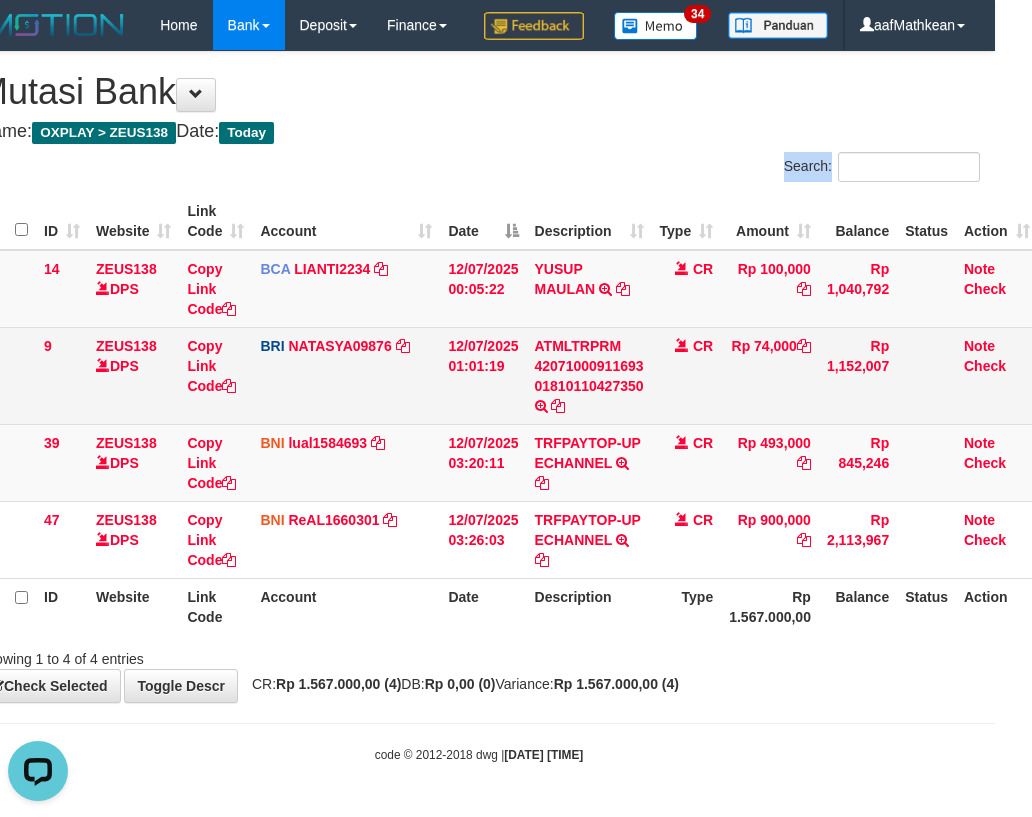 drag, startPoint x: 475, startPoint y: 259, endPoint x: 479, endPoint y: 330, distance: 71.11259 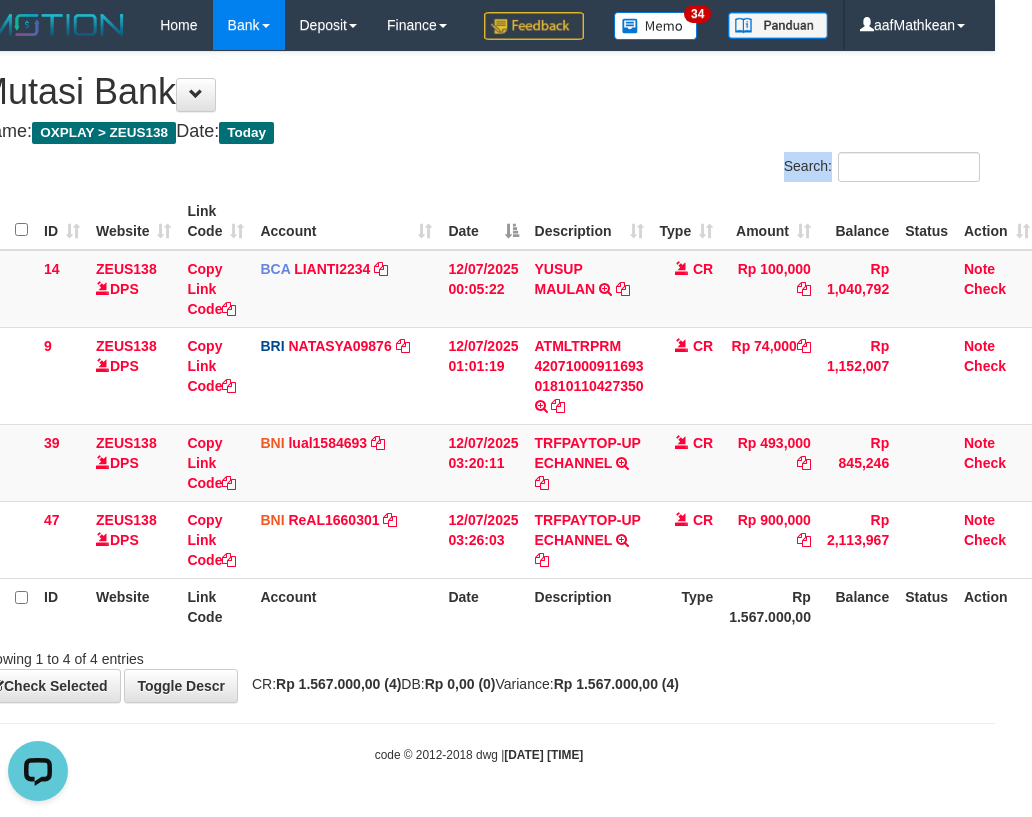 drag, startPoint x: 347, startPoint y: 612, endPoint x: 576, endPoint y: 533, distance: 242.24368 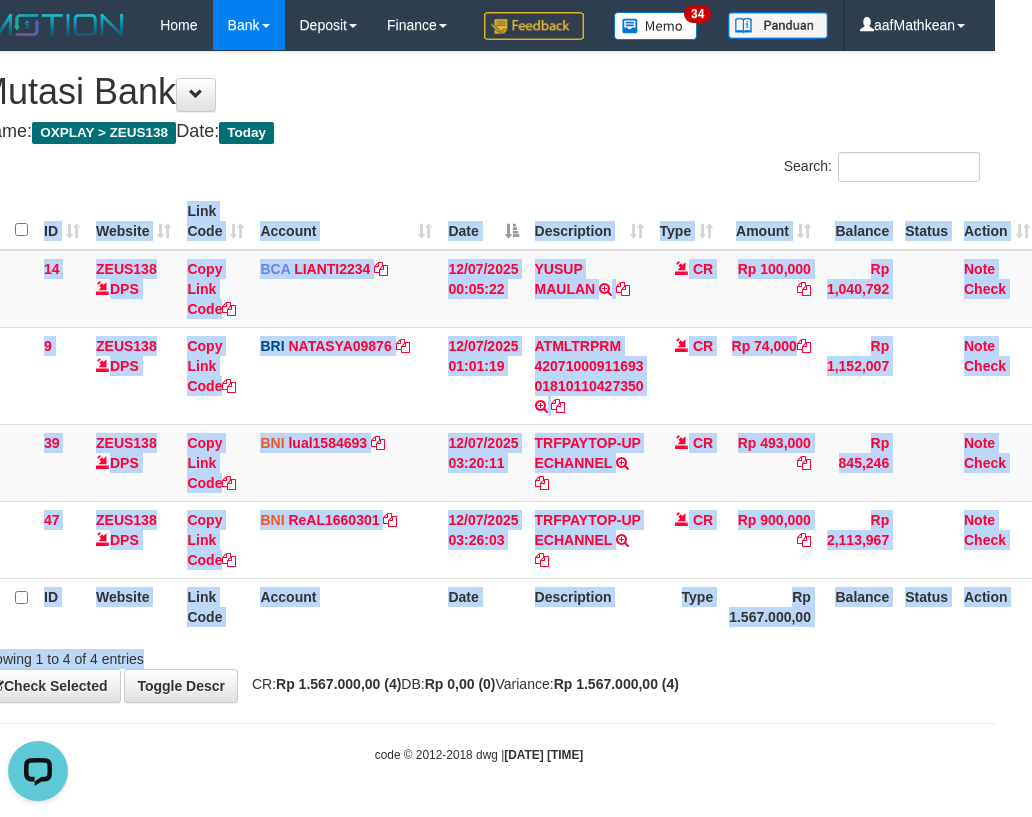 click on "Search:
ID Website Link Code Account Date Description Type Amount Balance Status Action
14
ZEUS138    DPS
Copy Link Code
BCA
LIANTI2234
DPS
YULIANTI
mutasi_20250712_4646 | 14
mutasi_20250712_4646 | 14
12/07/2025 00:05:22
YUSUP MAULAN         TRSF E-BANKING CR 1207/FTSCY/WS95051
100000.002025071262819090 TRFDN-YUSUP MAULANESPAY DEBIT INDONE
CR
Rp 100,000
Rp 1,040,792
Note
Check
9
ZEUS138    DPS
Copy Link Code
BRI
NATASYA09876" at bounding box center (479, 410) 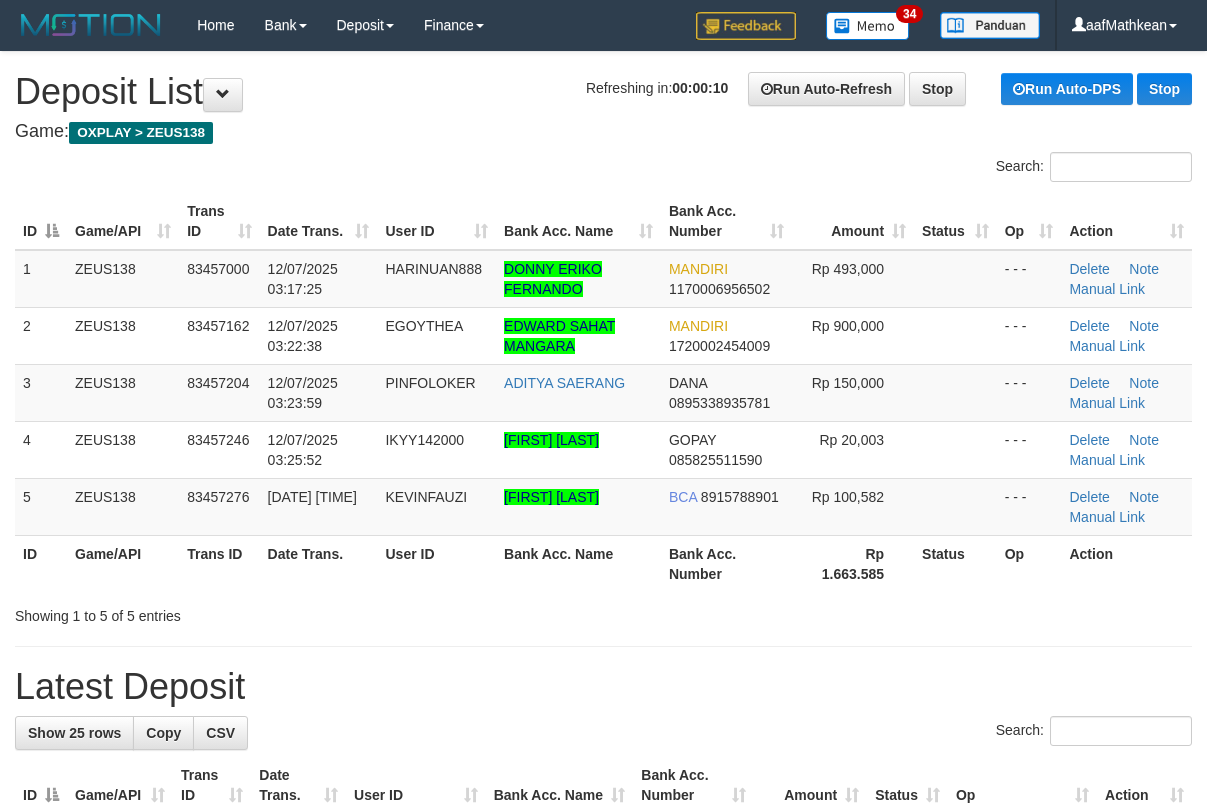 scroll, scrollTop: 0, scrollLeft: 0, axis: both 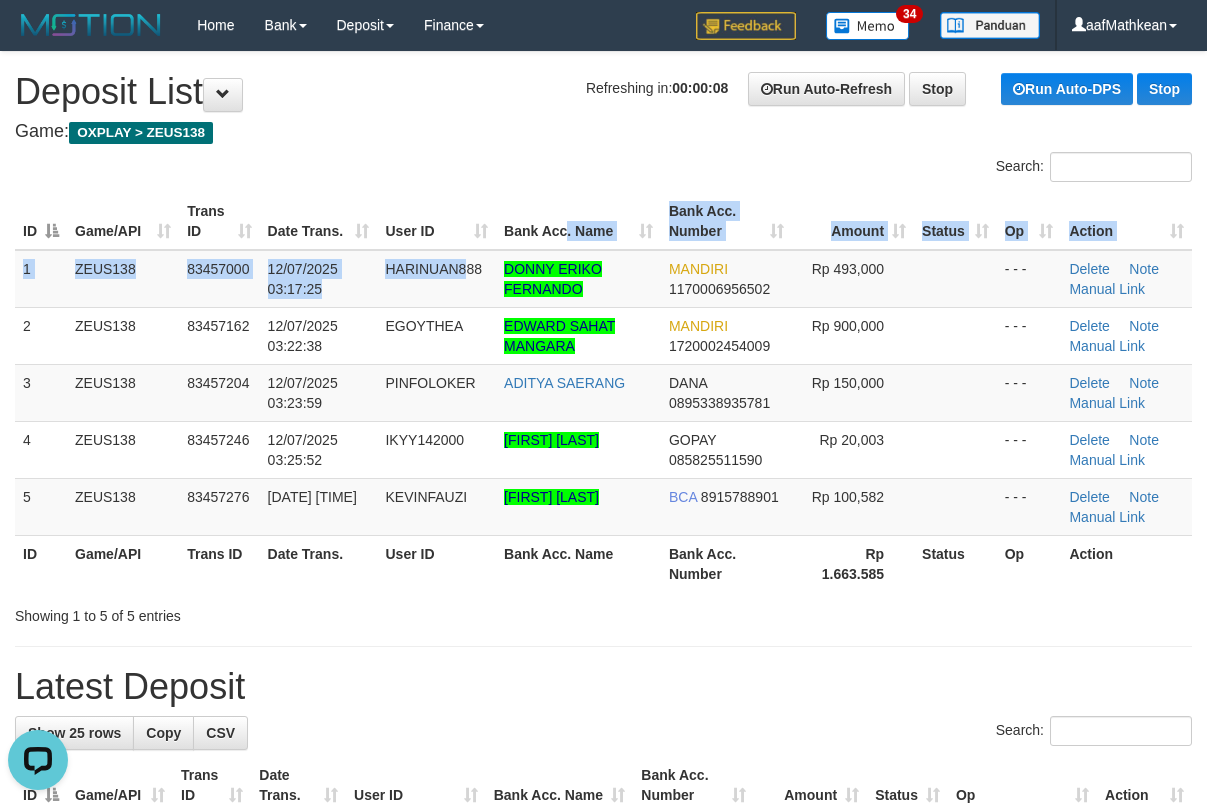 drag, startPoint x: 568, startPoint y: 243, endPoint x: 434, endPoint y: 267, distance: 136.1323 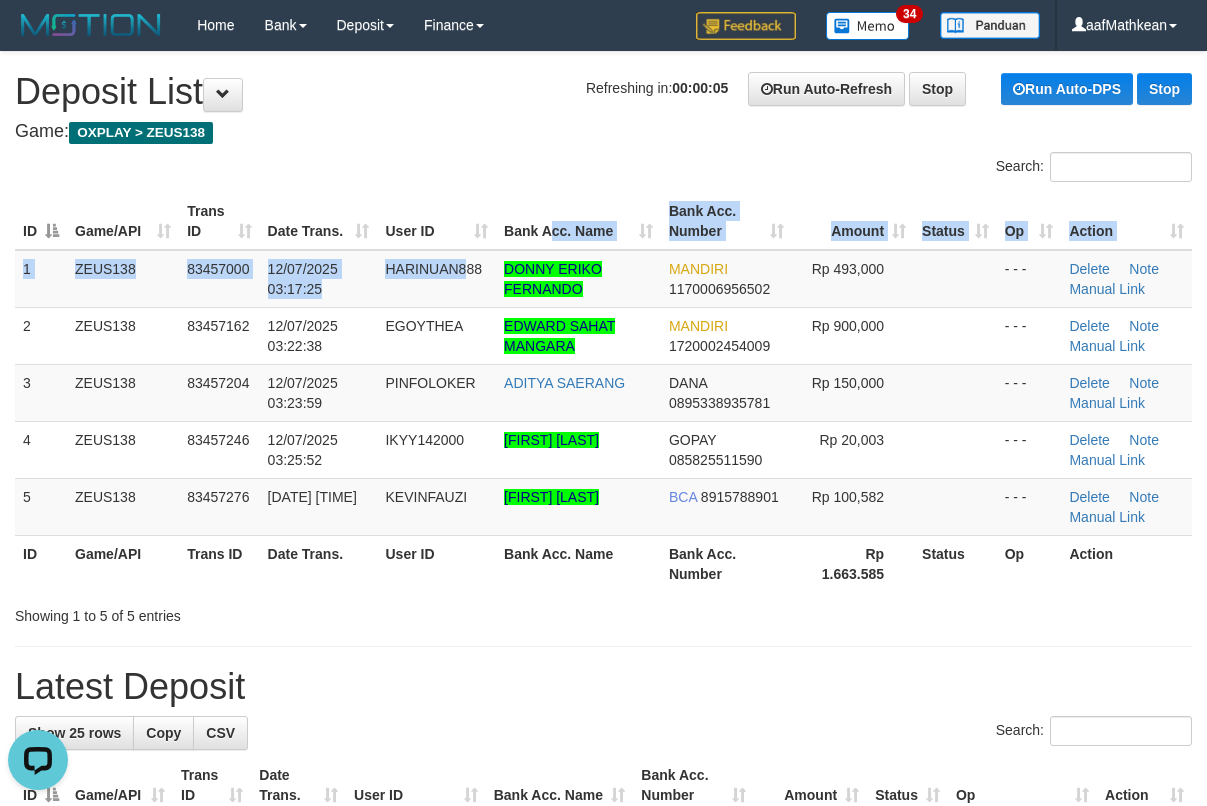 click on "**********" at bounding box center (603, 1212) 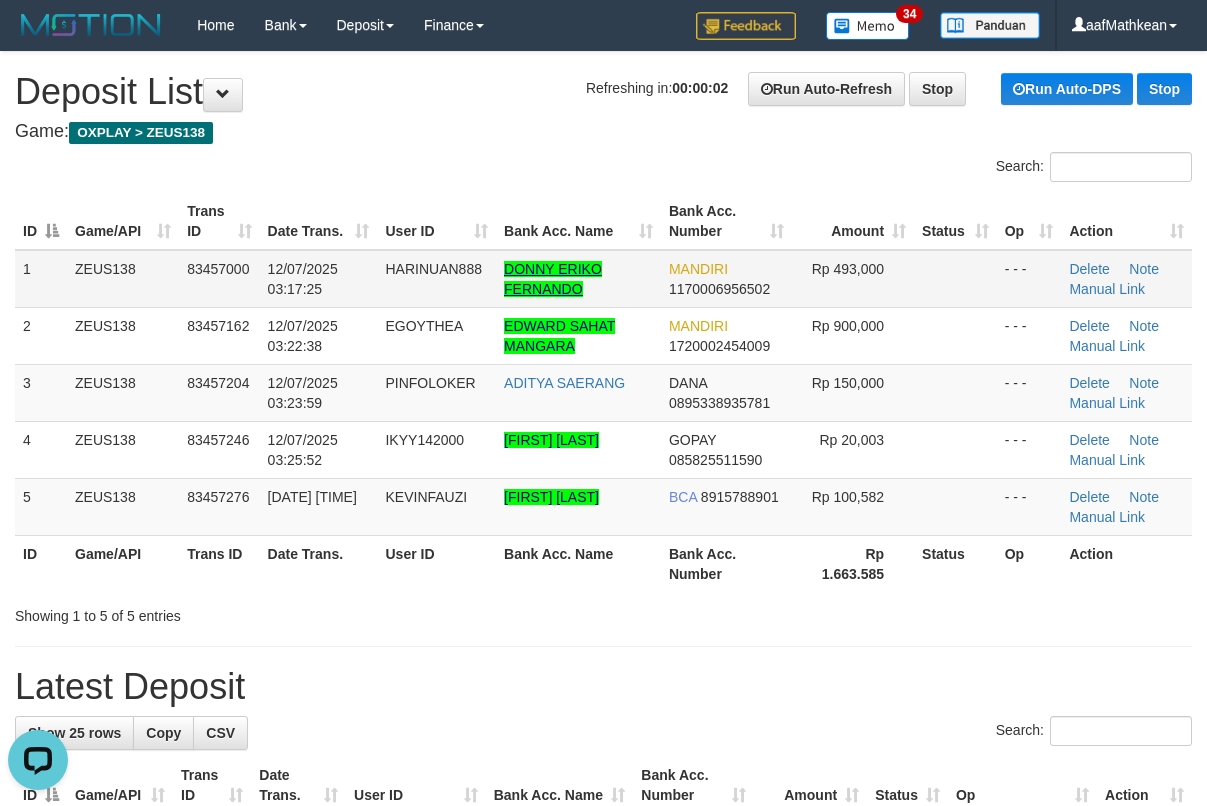 drag, startPoint x: 584, startPoint y: 294, endPoint x: 576, endPoint y: 287, distance: 10.630146 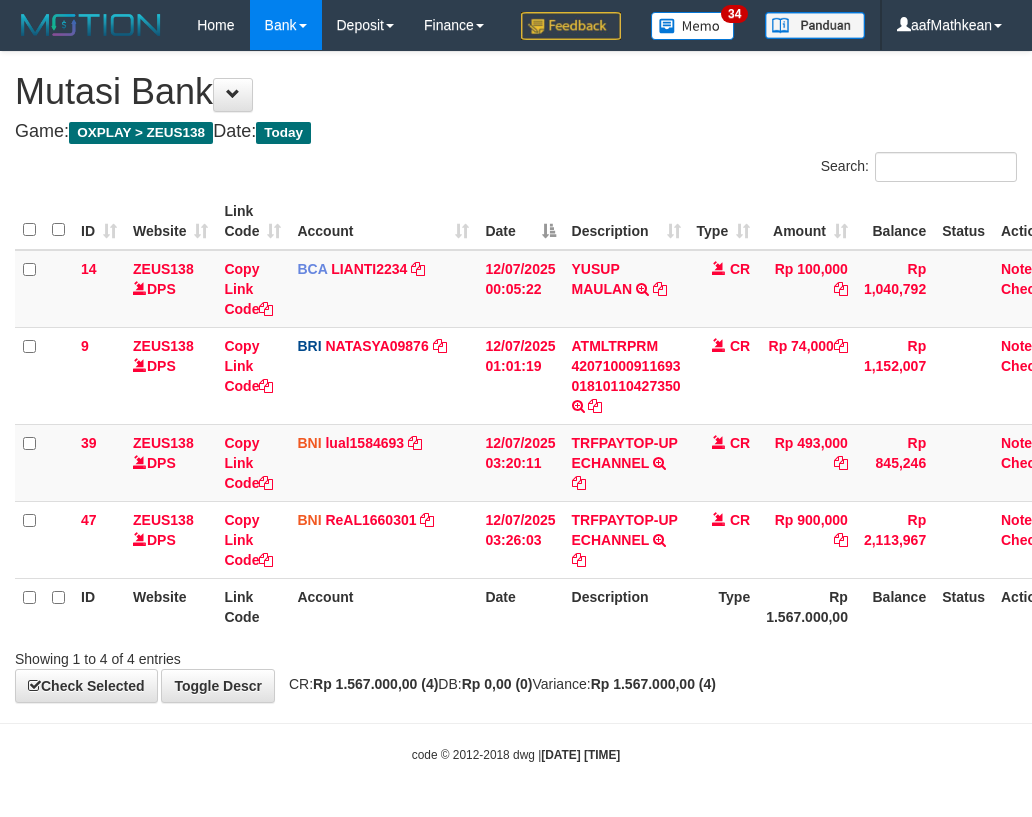 click on "Date" at bounding box center [520, 606] 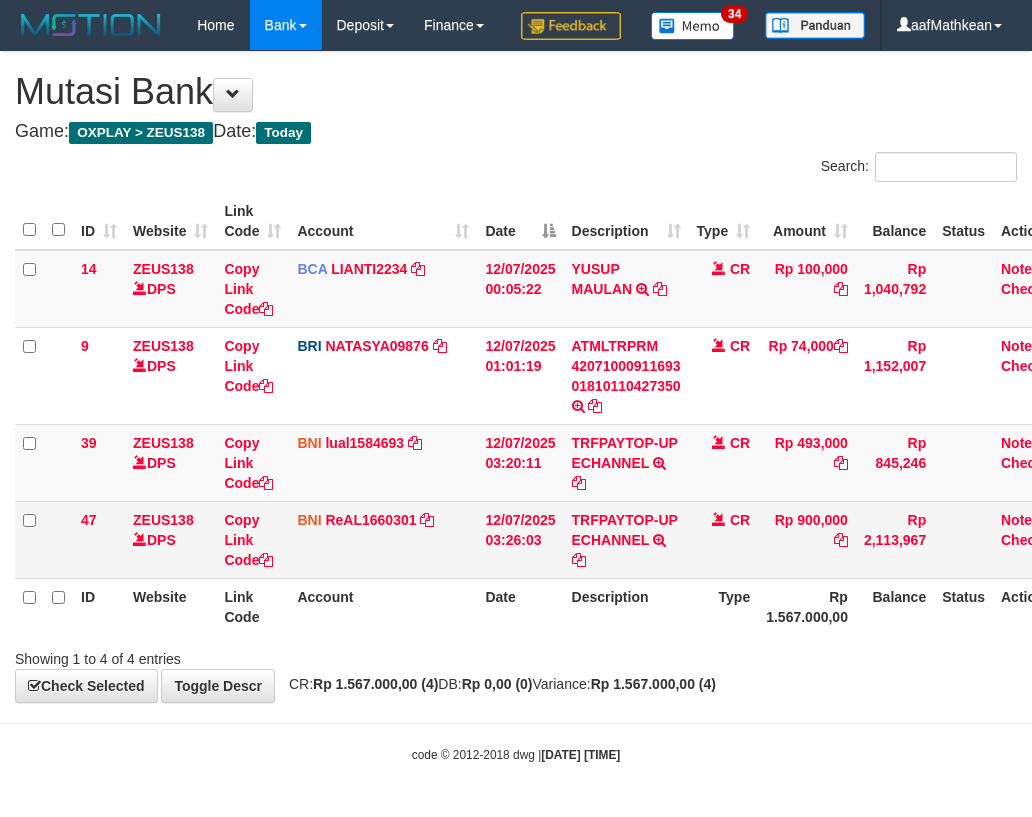 scroll, scrollTop: 0, scrollLeft: 0, axis: both 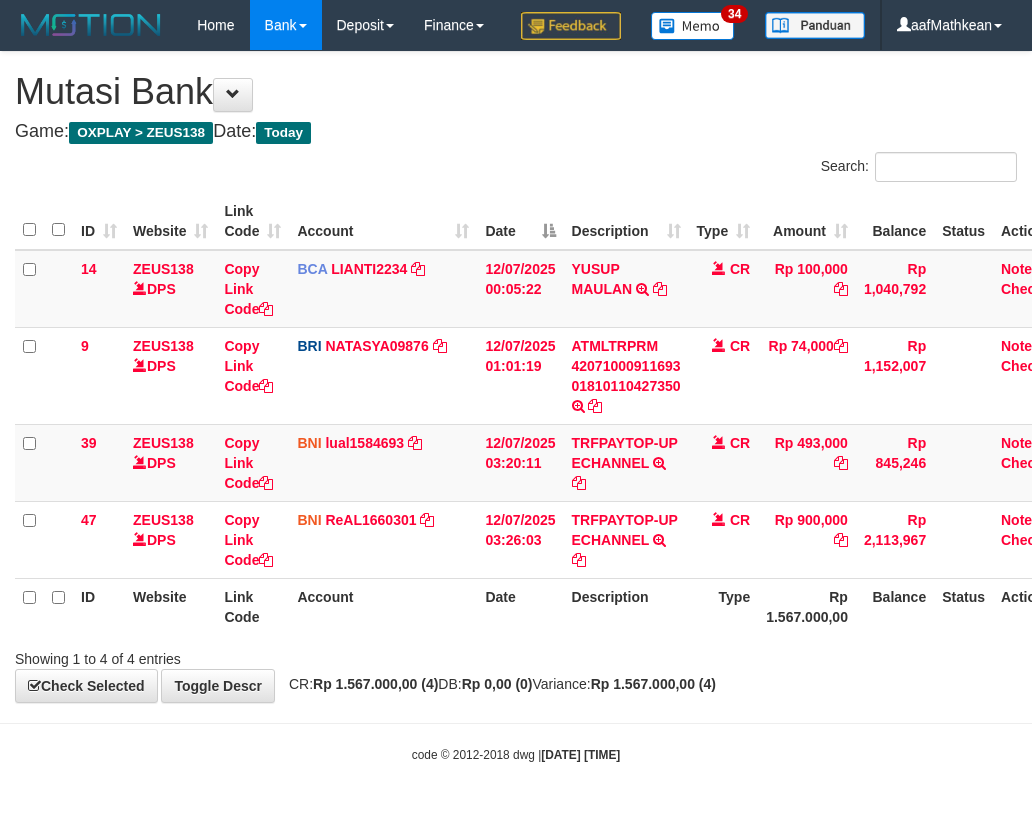 click on "**********" at bounding box center (516, 377) 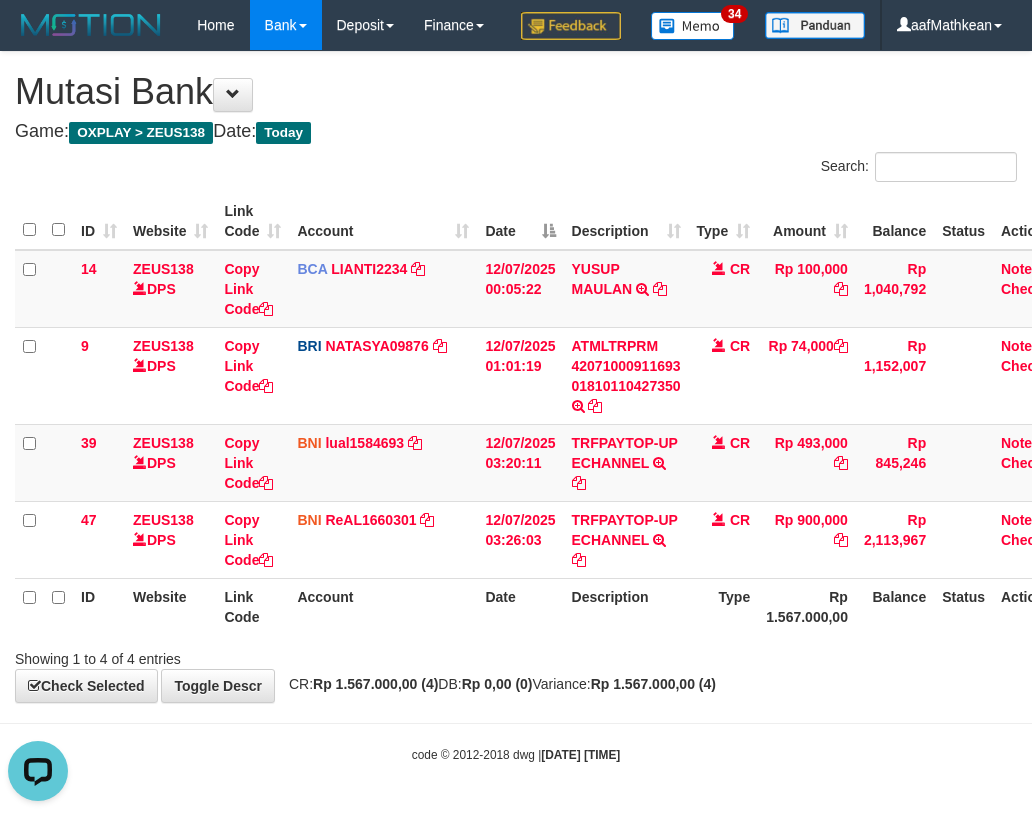 scroll, scrollTop: 0, scrollLeft: 0, axis: both 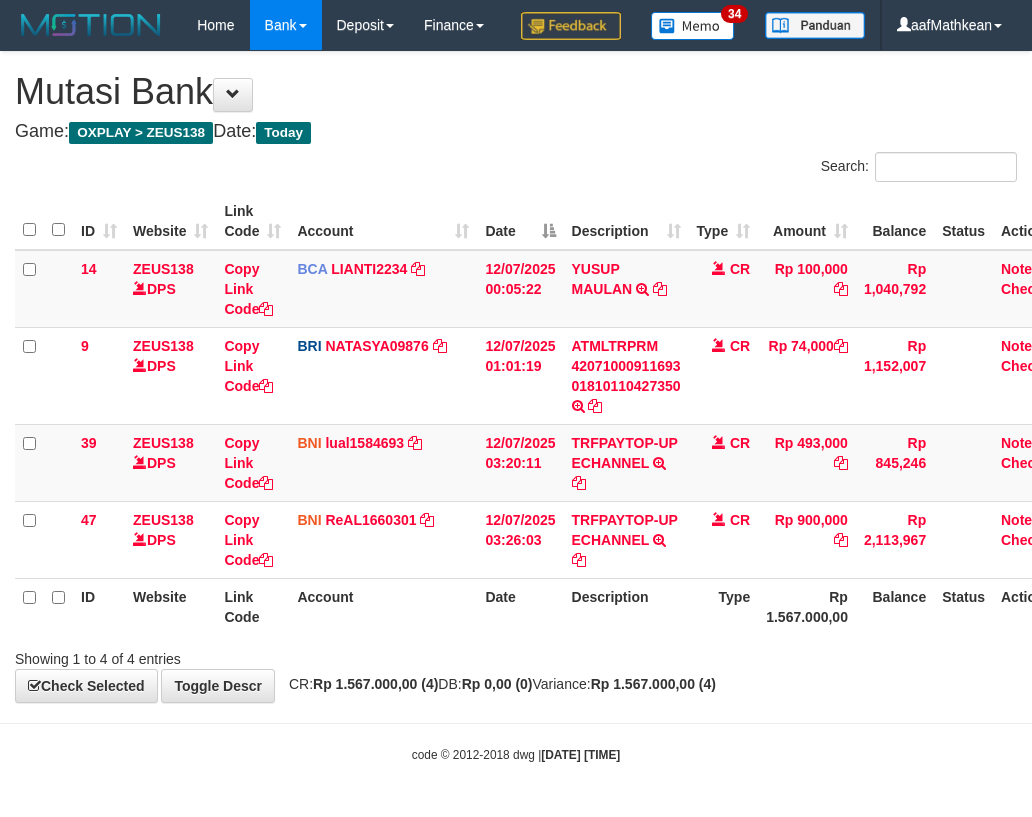 click on "Description" at bounding box center [626, 606] 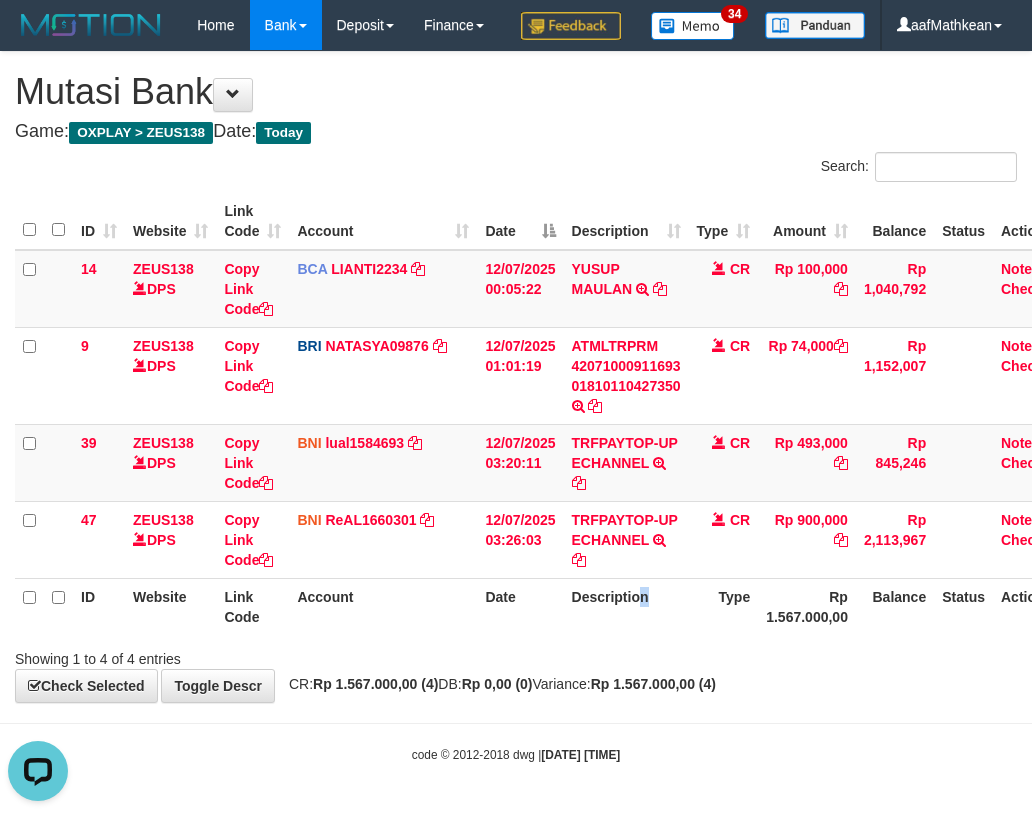 click on "Description" at bounding box center [626, 606] 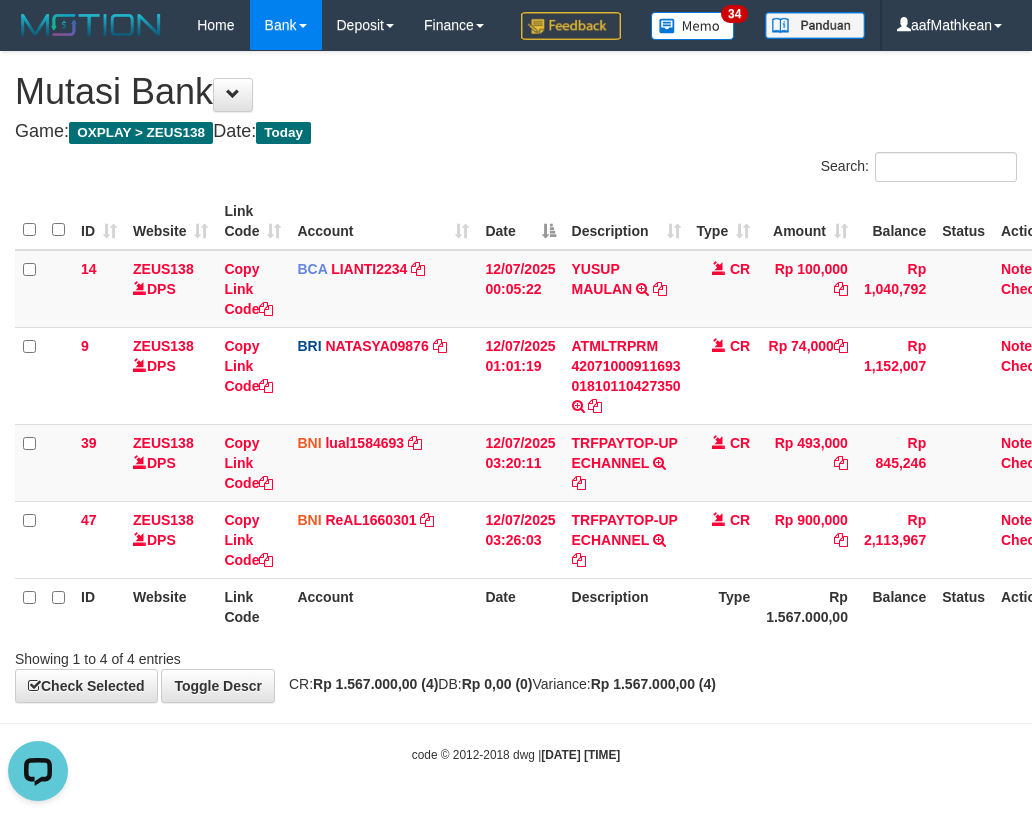 drag, startPoint x: 634, startPoint y: 663, endPoint x: 619, endPoint y: 641, distance: 26.627054 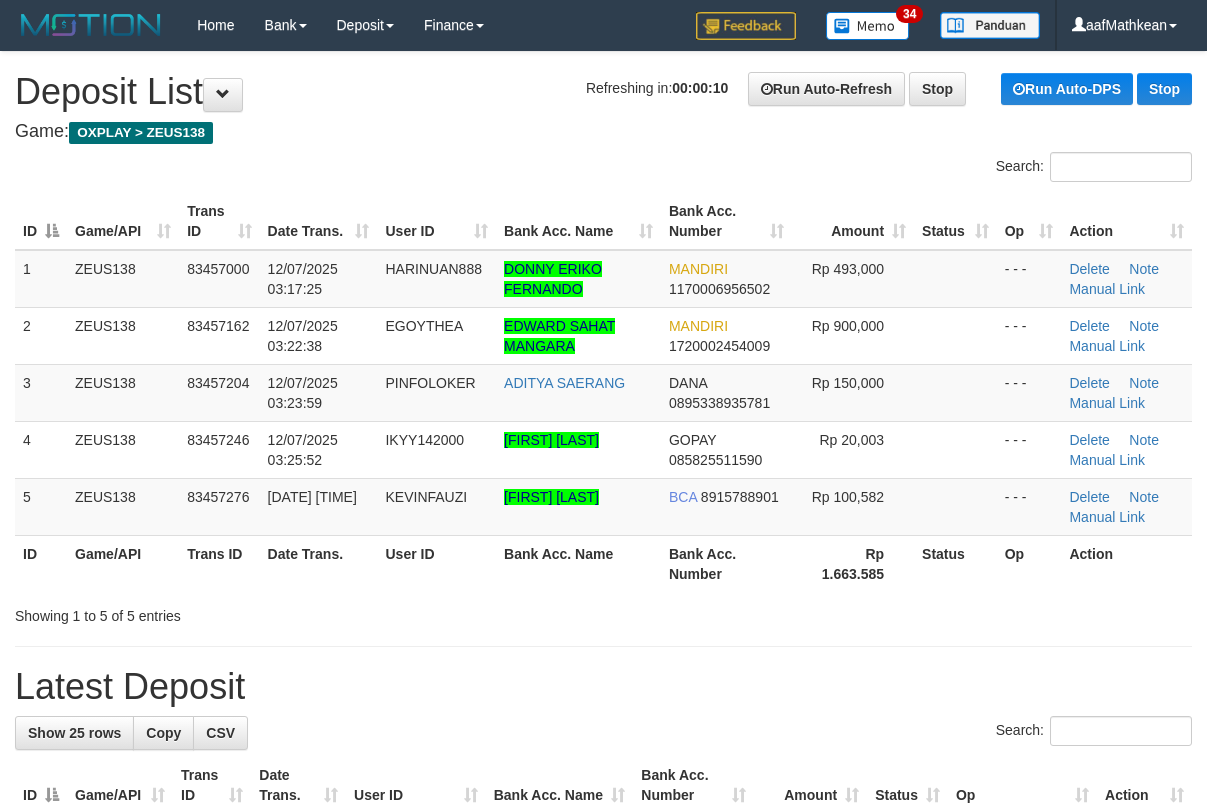 scroll, scrollTop: 0, scrollLeft: 0, axis: both 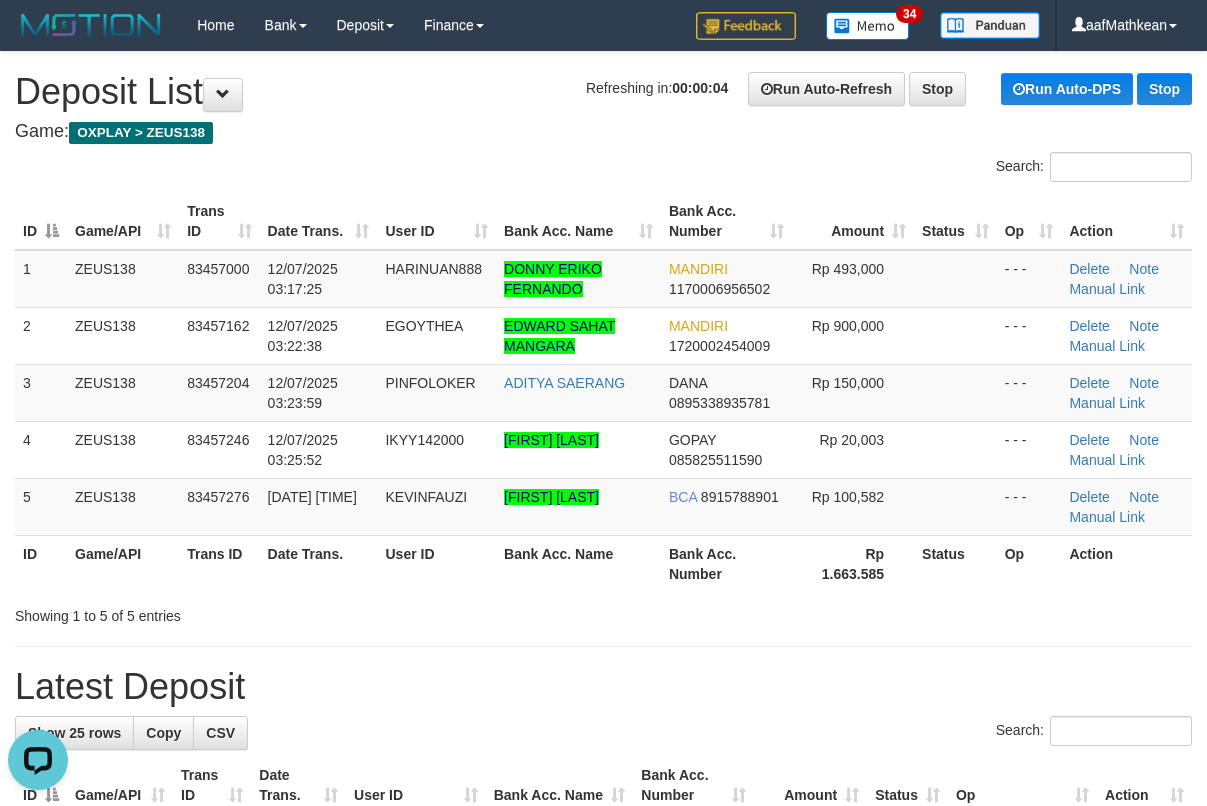 drag, startPoint x: 442, startPoint y: 126, endPoint x: 13, endPoint y: 245, distance: 445.19882 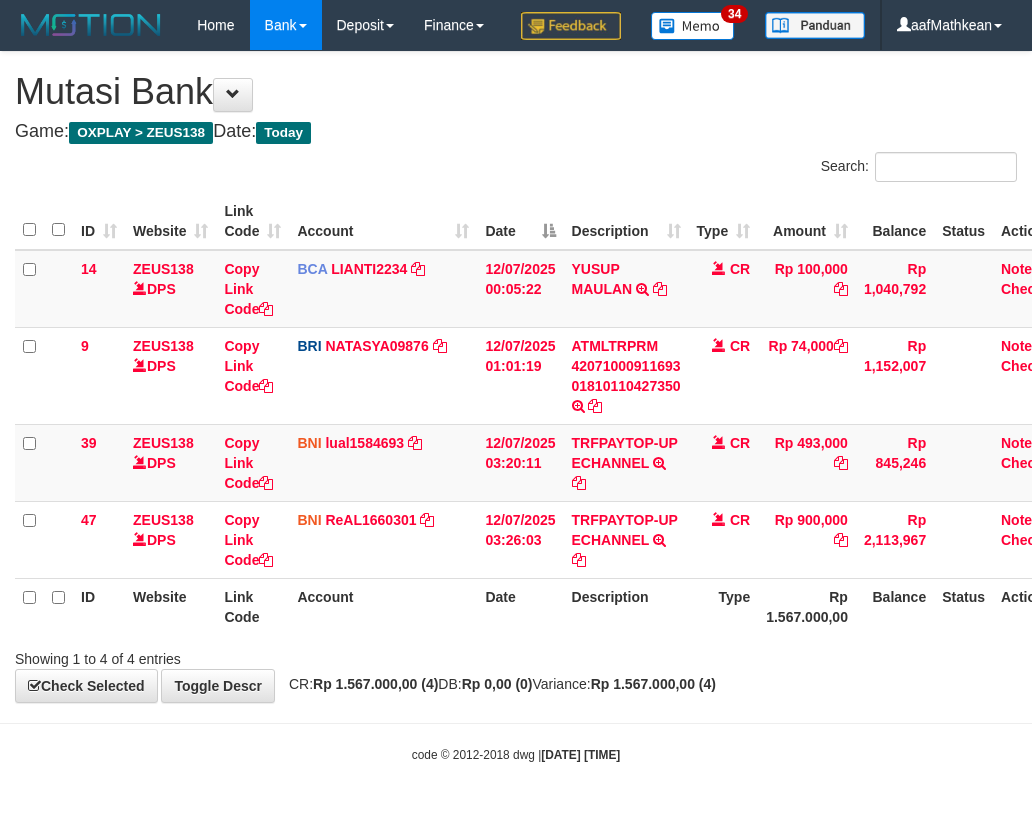 scroll, scrollTop: 0, scrollLeft: 0, axis: both 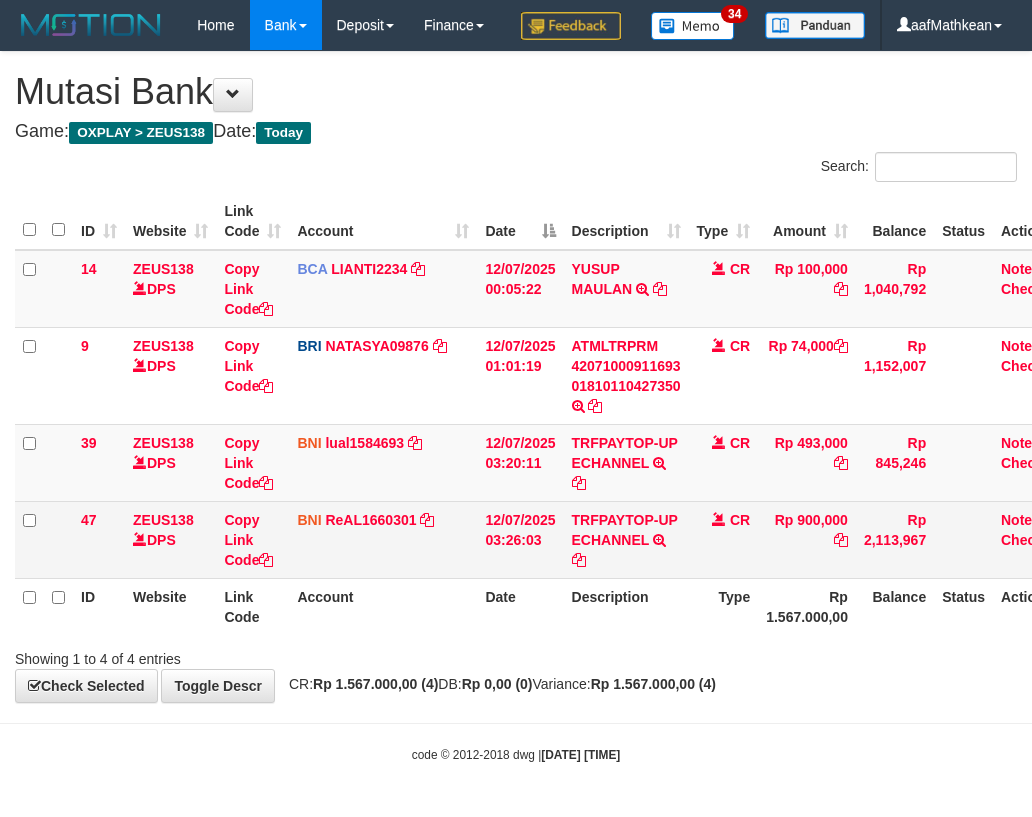 click on "TRFPAYTOP-UP ECHANNEL         TRF/PAY/TOP-UP ECHANNEL" at bounding box center [626, 539] 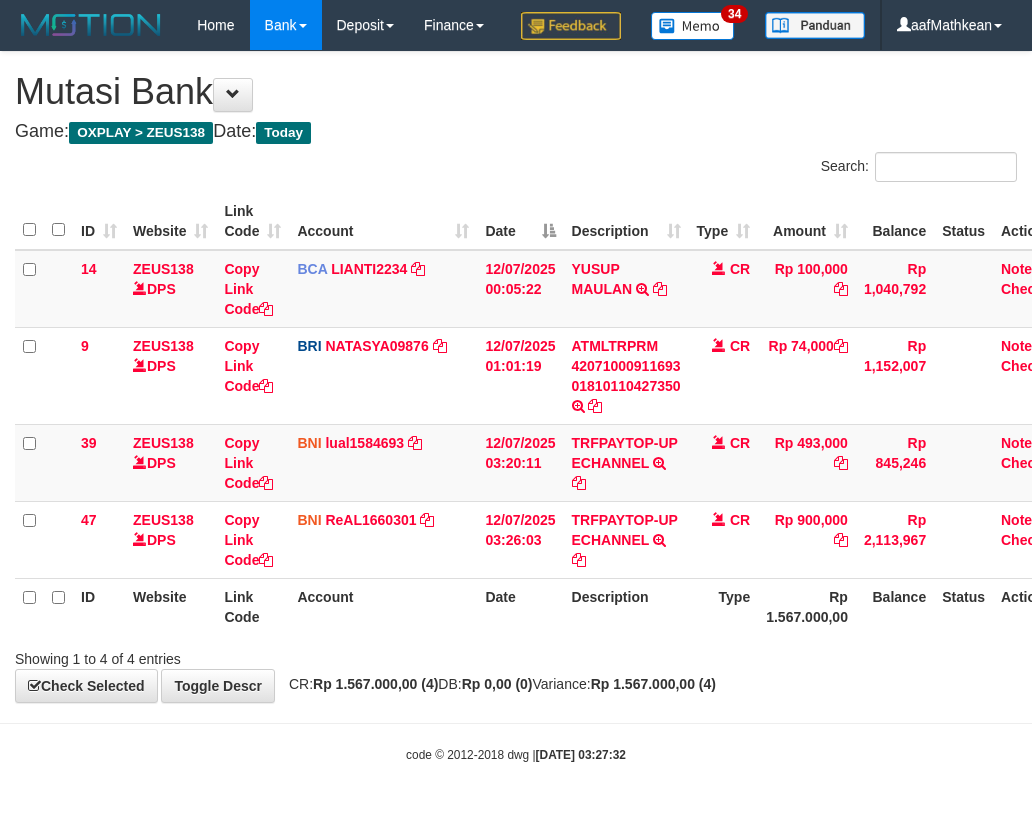 scroll, scrollTop: 0, scrollLeft: 0, axis: both 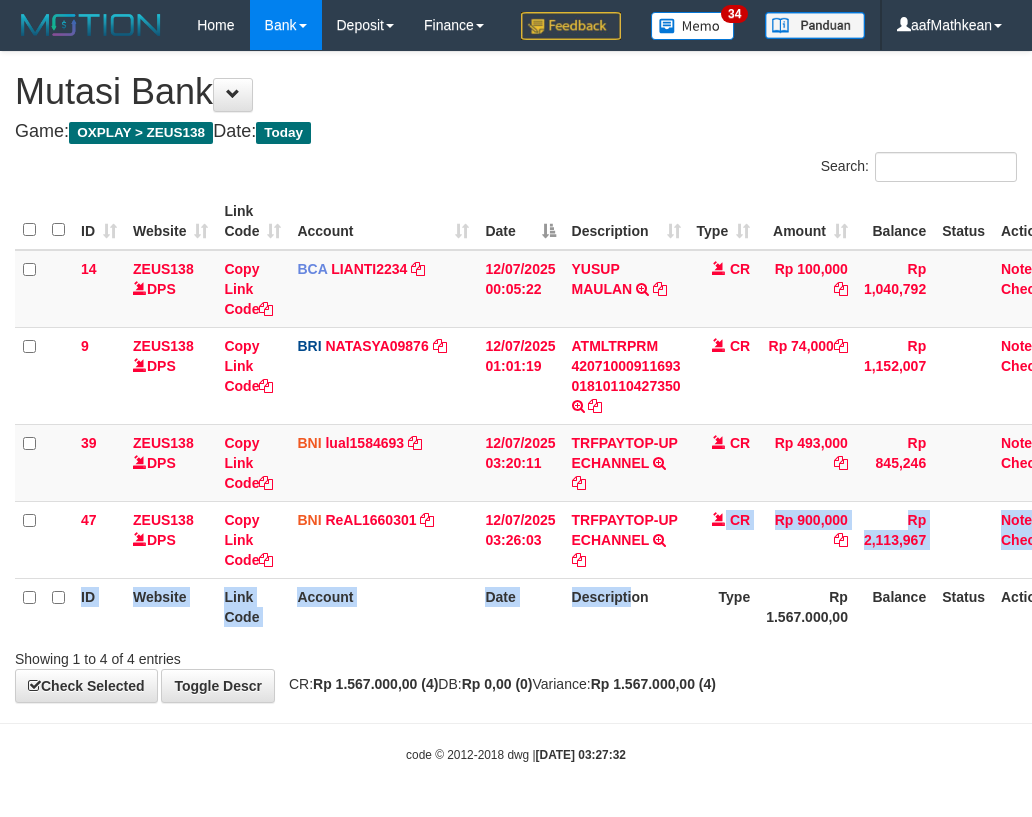 click on "ID Website Link Code Account Date Description Type Amount Balance Status Action
14
ZEUS138    DPS
Copy Link Code
BCA
LIANTI2234
DPS
[LAST_NAME]
mutasi_[DATE]_[NUMBER] | 14
mutasi_[DATE]_[NUMBER] | 14
[DATE] [TIME]
[FIRST_NAME] [LAST_NAME]         TRSF E-BANKING CR [NUMBER]/FTSCY/WS95051
100000.00[DATE][NUMBER] TRFDN-[FIRST_NAME][LAST_NAME]ESPAY DEBIT INDONE
CR
Rp 100,000
Rp 1,040,792
Note
Check
9
ZEUS138    DPS
Copy Link Code
BRI
NATASYA09876" at bounding box center (545, 414) 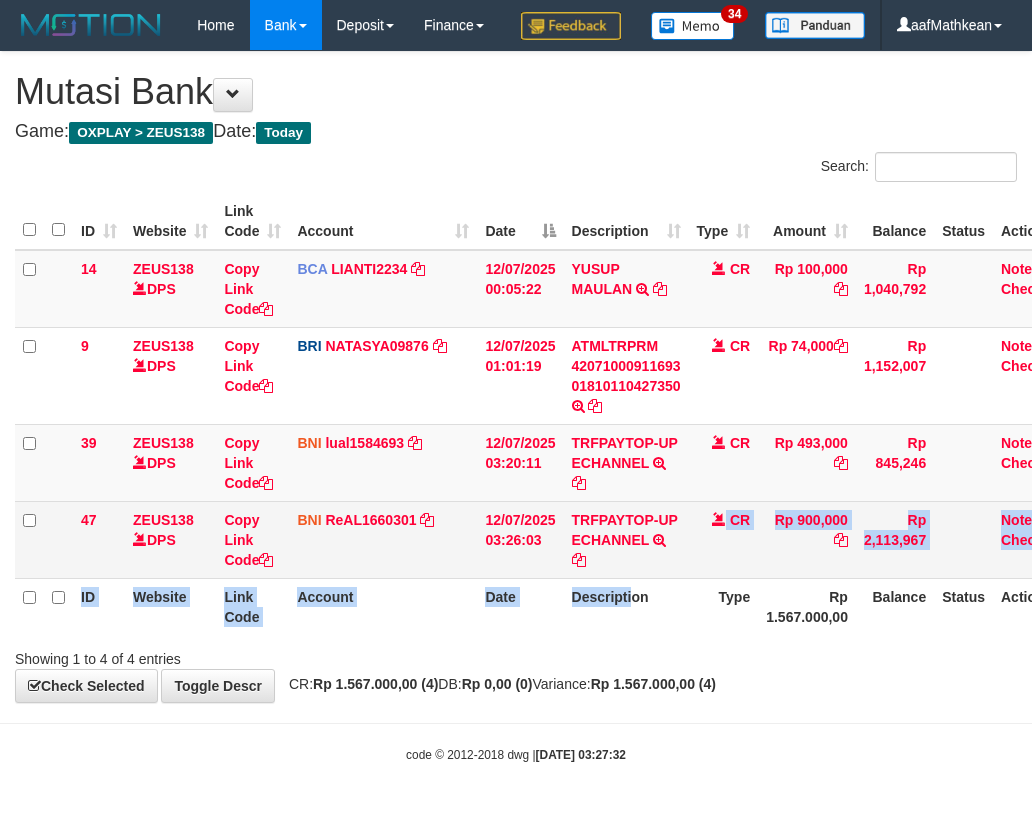 click on "TRFPAYTOP-UP ECHANNEL         TRF/PAY/TOP-UP ECHANNEL" at bounding box center (626, 539) 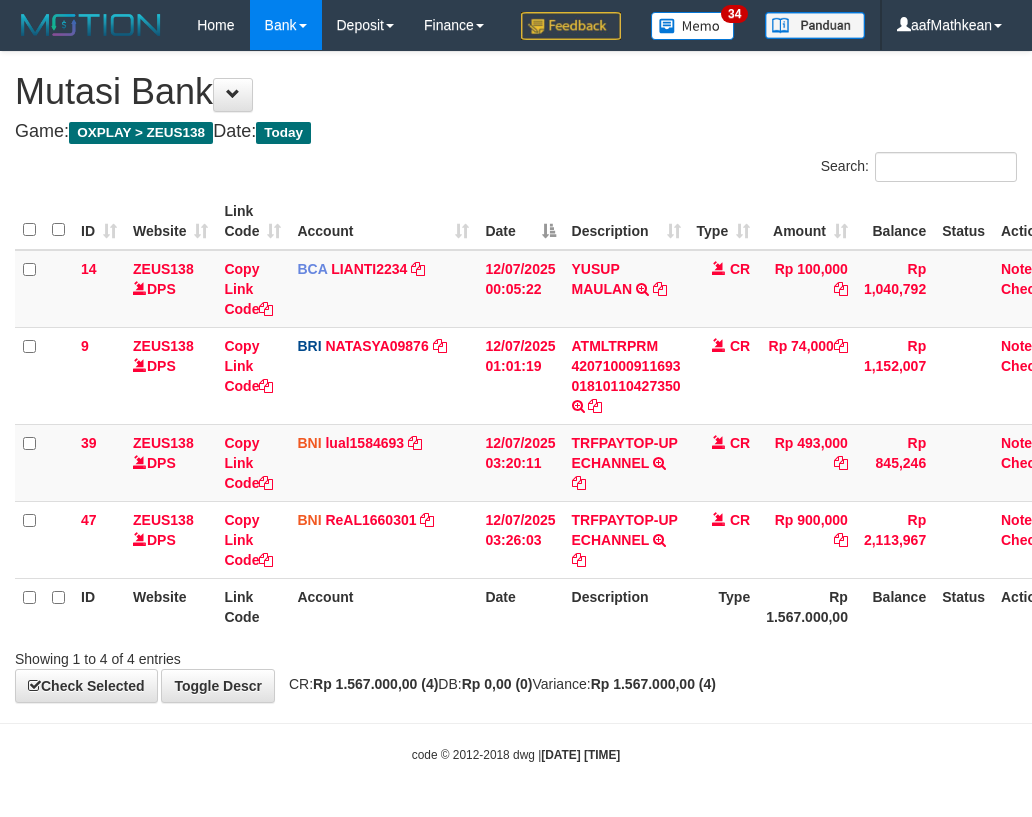 scroll, scrollTop: 0, scrollLeft: 0, axis: both 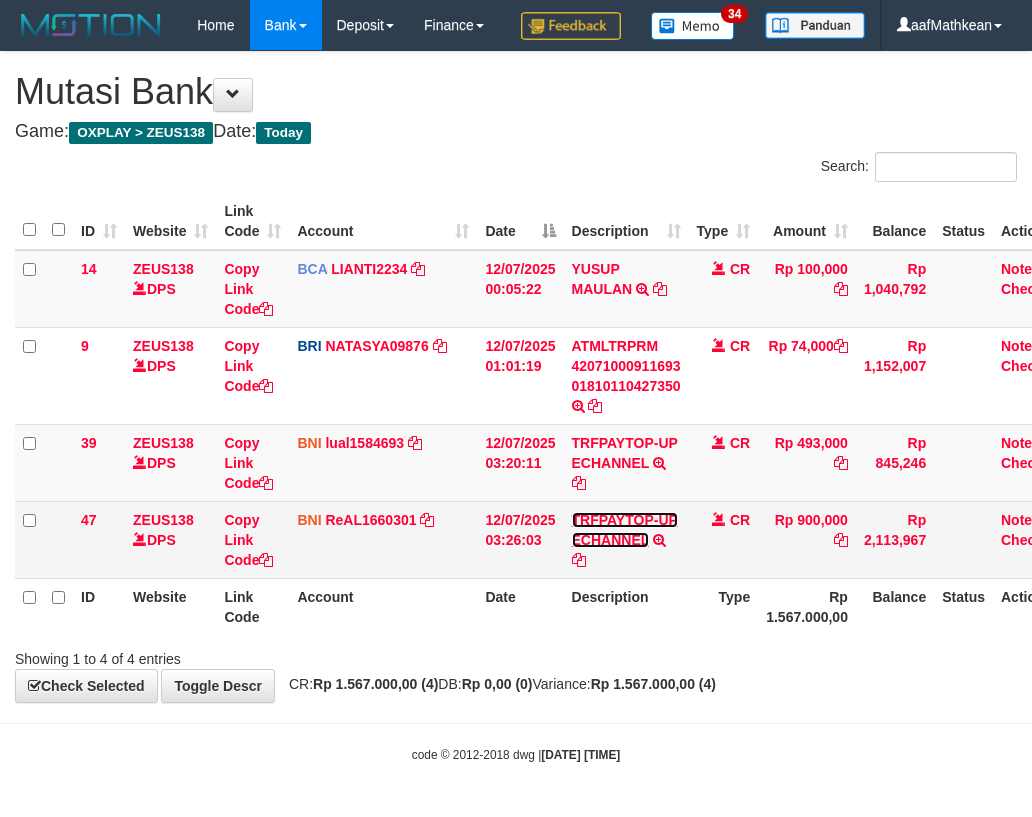 click on "TRFPAYTOP-UP ECHANNEL" at bounding box center (625, 530) 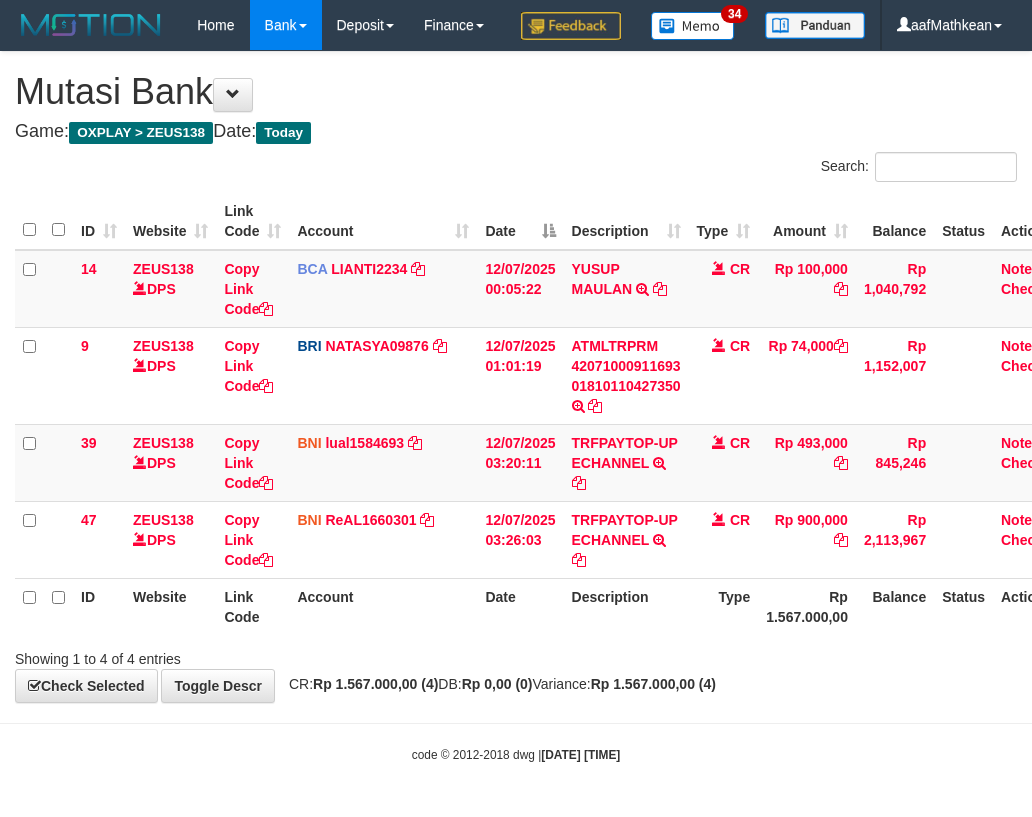 scroll, scrollTop: 0, scrollLeft: 0, axis: both 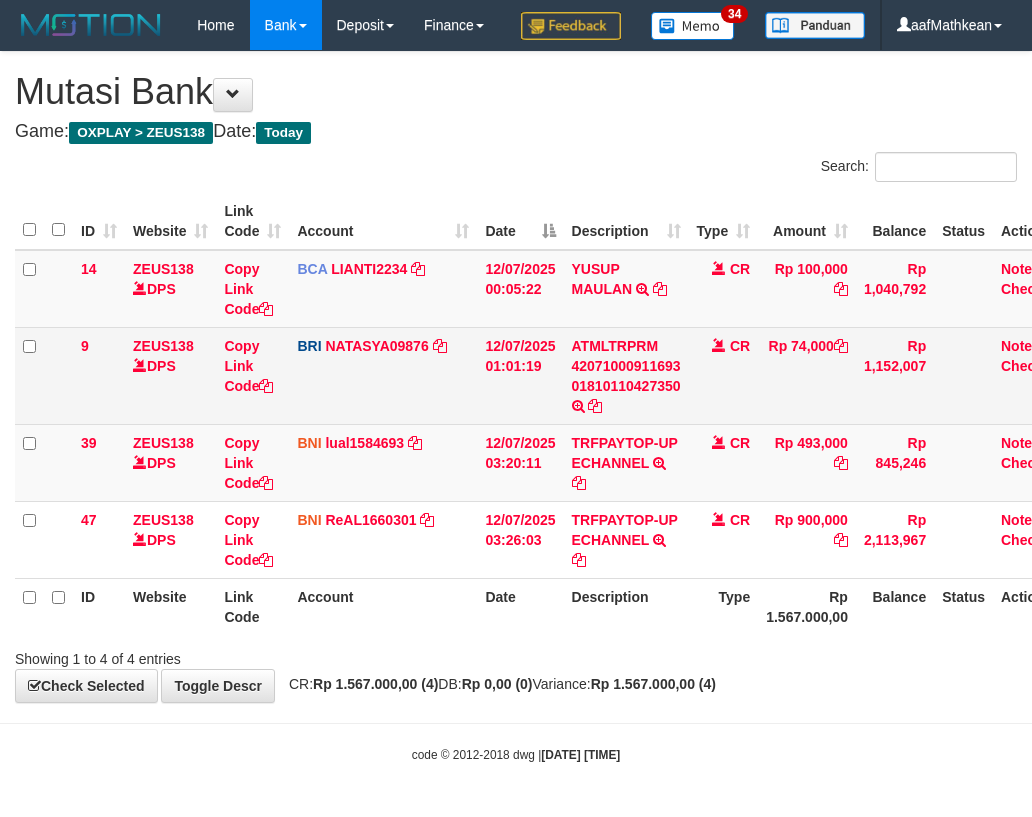 click on "ID Website Link Code Account Date Description Type Amount Balance Status Action
14
ZEUS138    DPS
Copy Link Code
BCA
LIANTI2234
DPS
[LAST_NAME]
mutasi_[DATE]_[NUMBER] | 14
mutasi_[DATE]_[NUMBER] | 14
[DATE] [TIME]
[FIRST_NAME] [LAST_NAME]         TRSF E-BANKING CR [NUMBER]/FTSCY/WS95051
100000.00[DATE][NUMBER] TRFDN-[FIRST_NAME][LAST_NAME]ESPAY DEBIT INDONE
CR
Rp 100,000
Rp 1,040,792
Note
Check
9
ZEUS138    DPS
Copy Link Code
BRI
NATASYA09876" at bounding box center (516, 414) 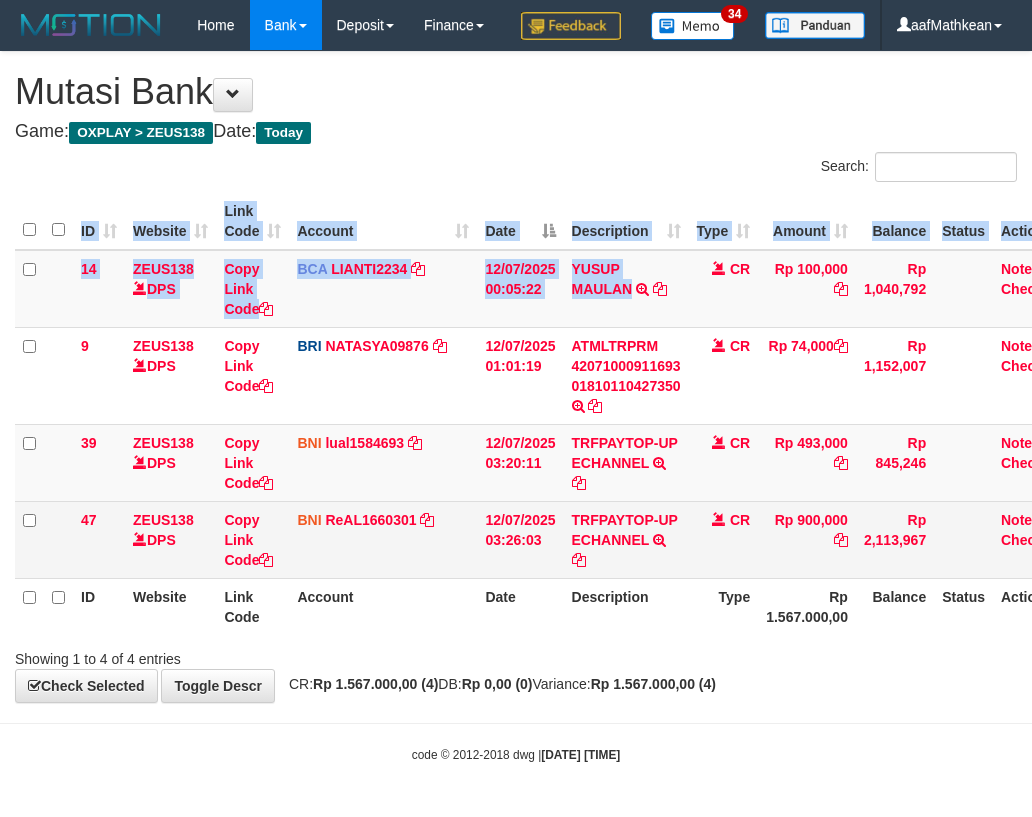 drag, startPoint x: 291, startPoint y: 606, endPoint x: 306, endPoint y: 610, distance: 15.524175 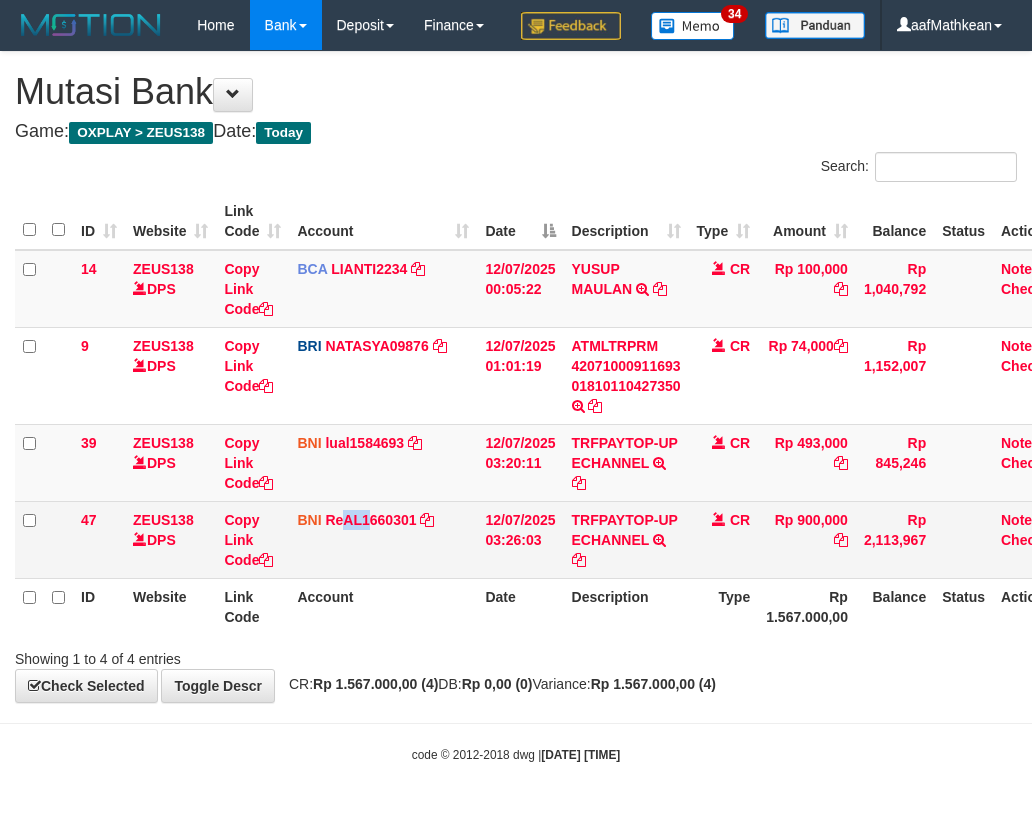 drag, startPoint x: 366, startPoint y: 599, endPoint x: 358, endPoint y: 592, distance: 10.630146 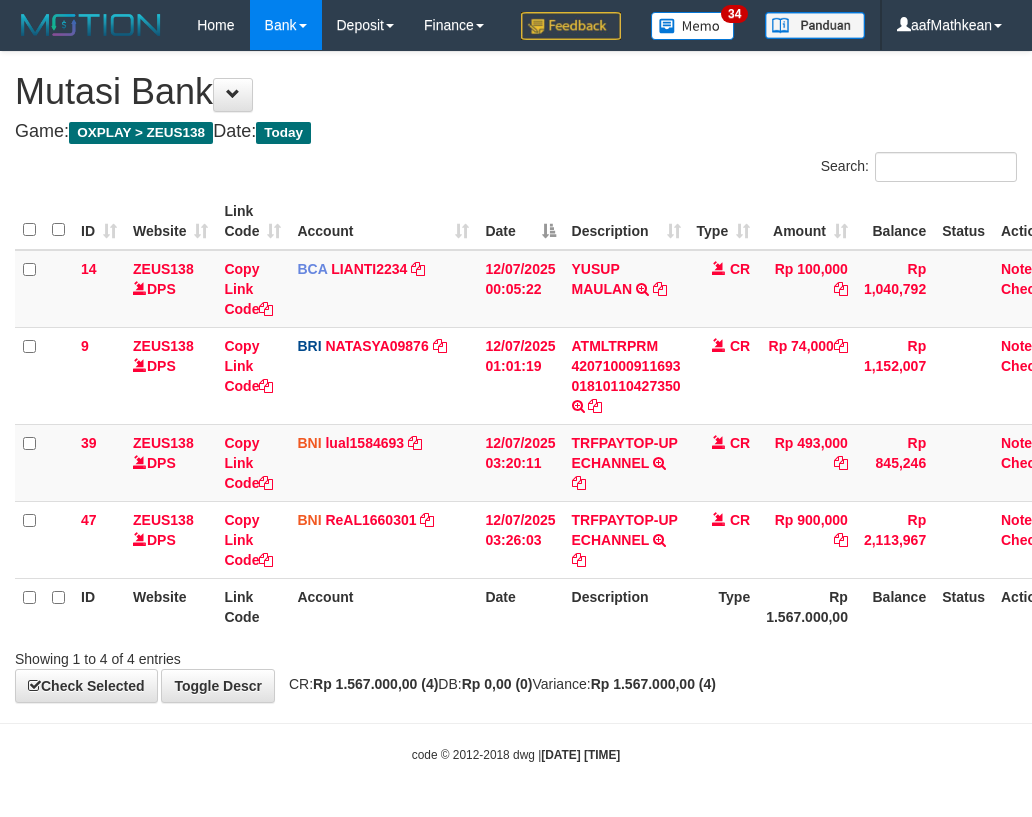 scroll, scrollTop: 0, scrollLeft: 0, axis: both 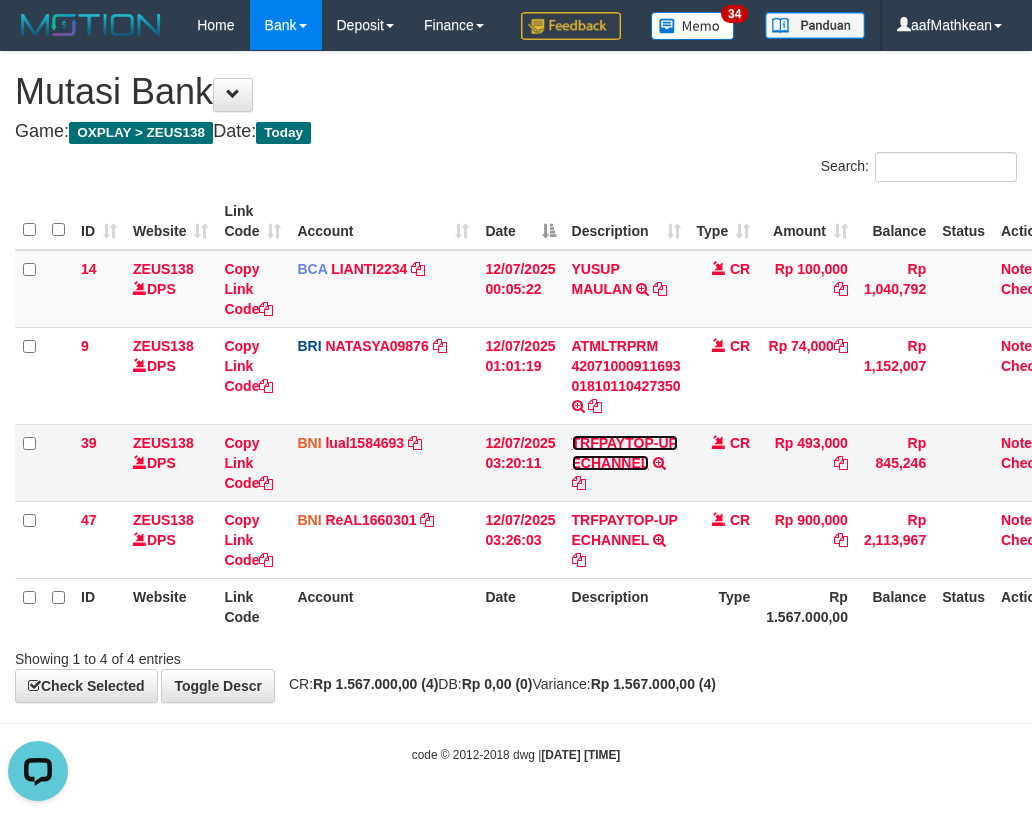 click on "TRFPAYTOP-UP ECHANNEL" at bounding box center [625, 453] 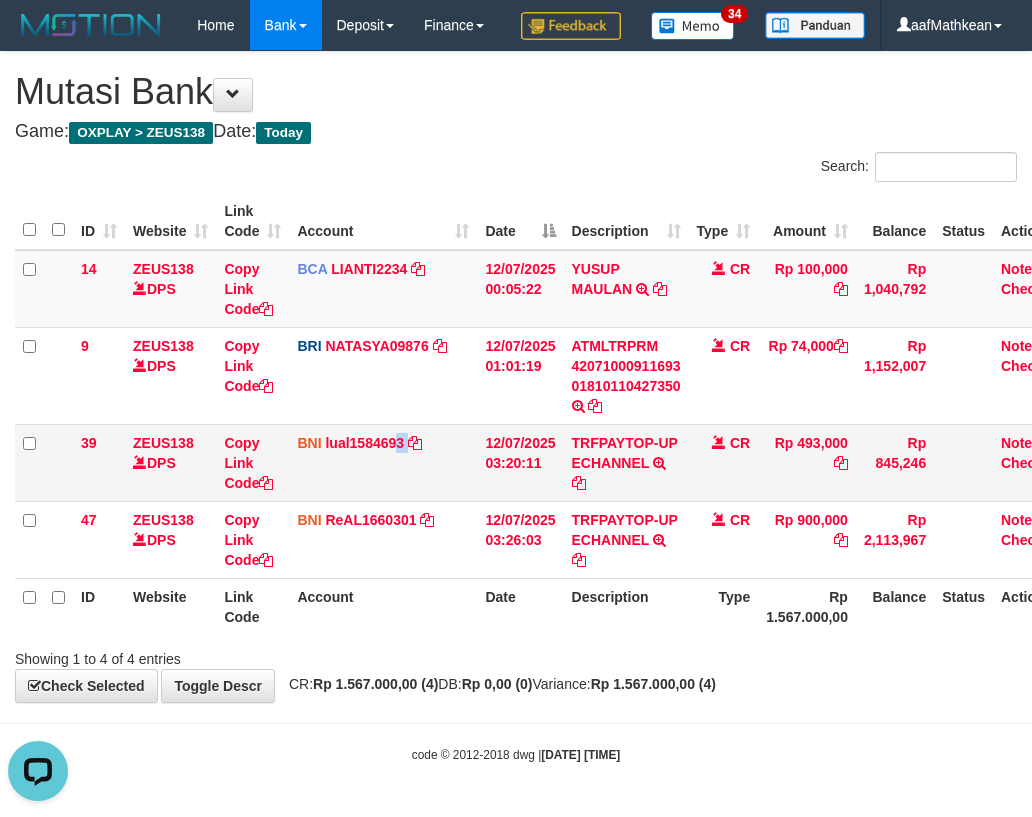 drag, startPoint x: 416, startPoint y: 508, endPoint x: 418, endPoint y: 530, distance: 22.090721 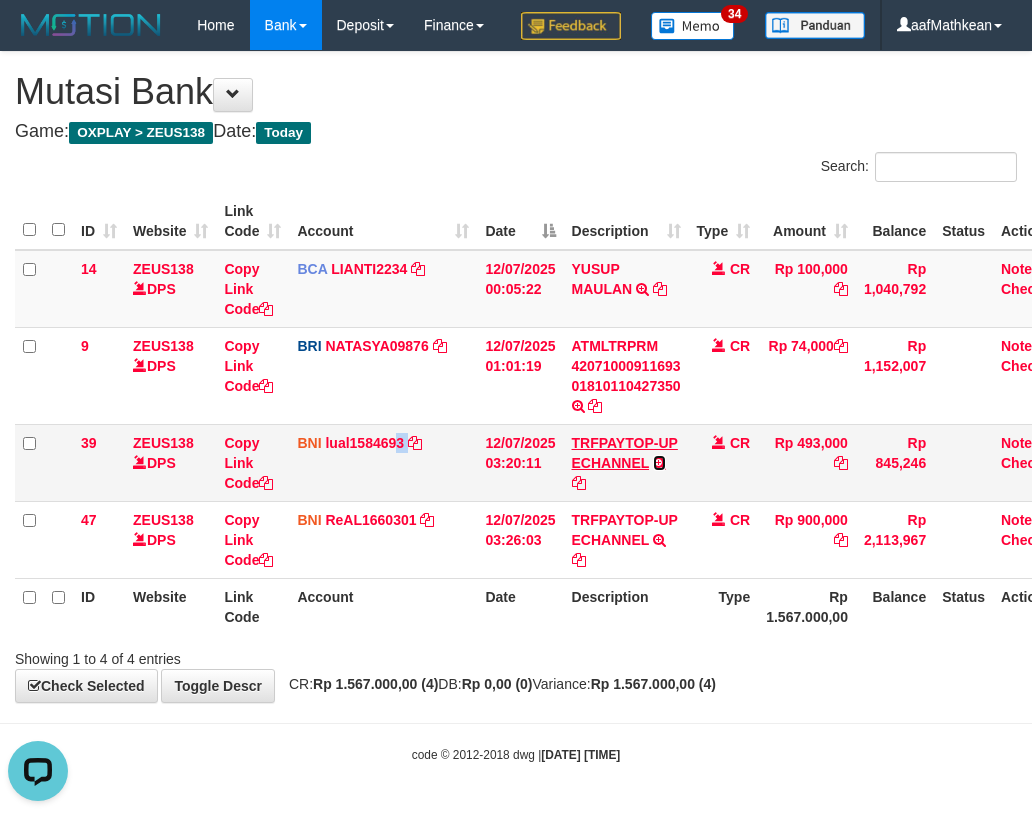 click at bounding box center (659, 463) 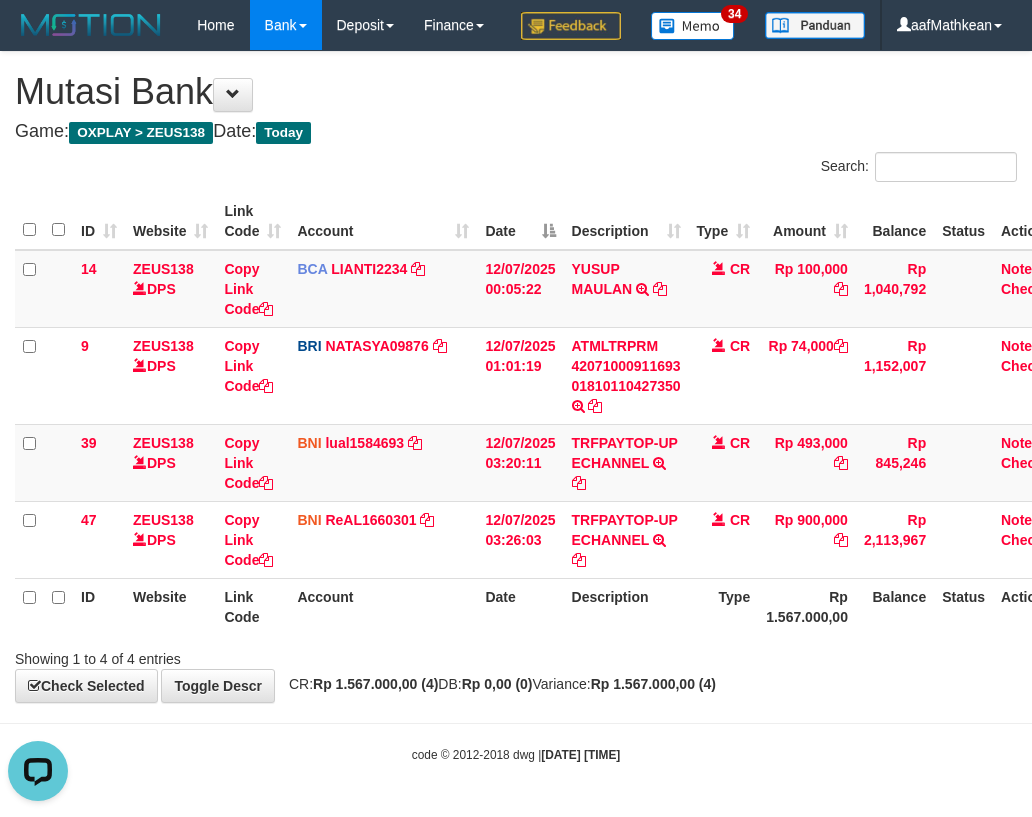 drag, startPoint x: 534, startPoint y: 209, endPoint x: 561, endPoint y: 288, distance: 83.48653 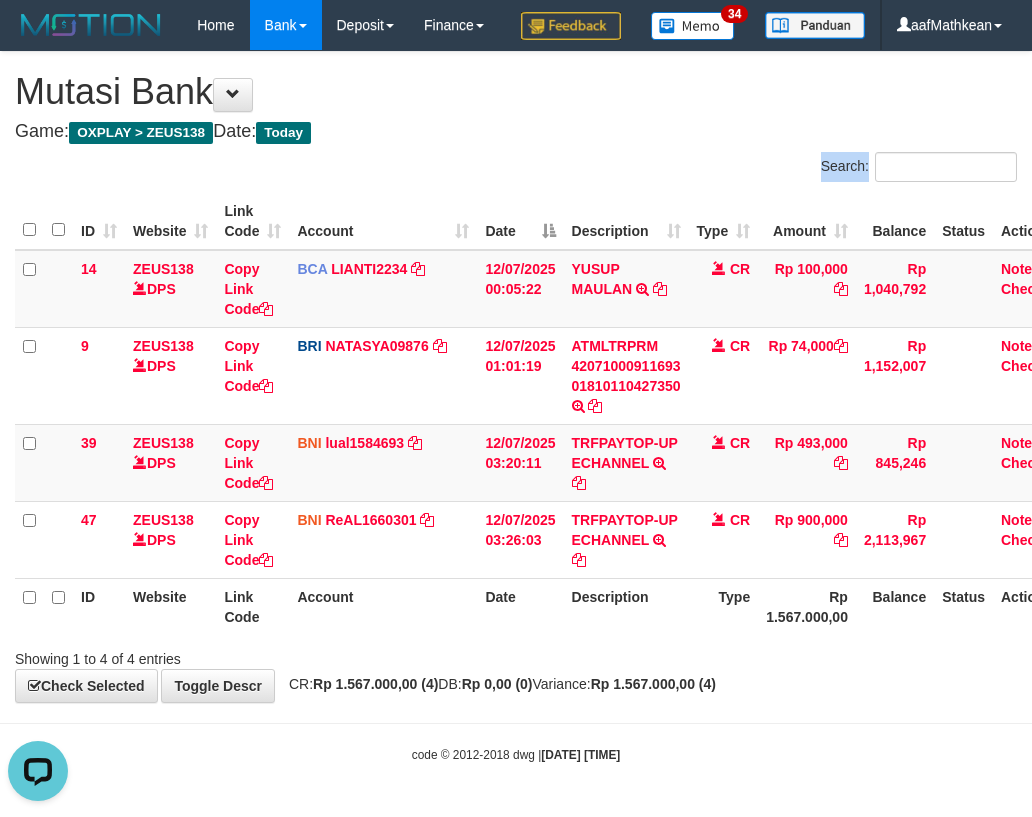 click on "Search:
ID Website Link Code Account Date Description Type Amount Balance Status Action
14
ZEUS138    DPS
Copy Link Code
BCA
LIANTI2234
DPS
YULIANTI
mutasi_20250712_4646 | 14
mutasi_20250712_4646 | 14
12/07/2025 00:05:22
YUSUP MAULAN         TRSF E-BANKING CR 1207/FTSCY/WS95051
100000.002025071262819090 TRFDN-YUSUP MAULANESPAY DEBIT INDONE
CR
Rp 100,000
Rp 1,040,792
Note
Check
9
ZEUS138    DPS
Copy Link Code
BRI
NATASYA09876" at bounding box center (516, 410) 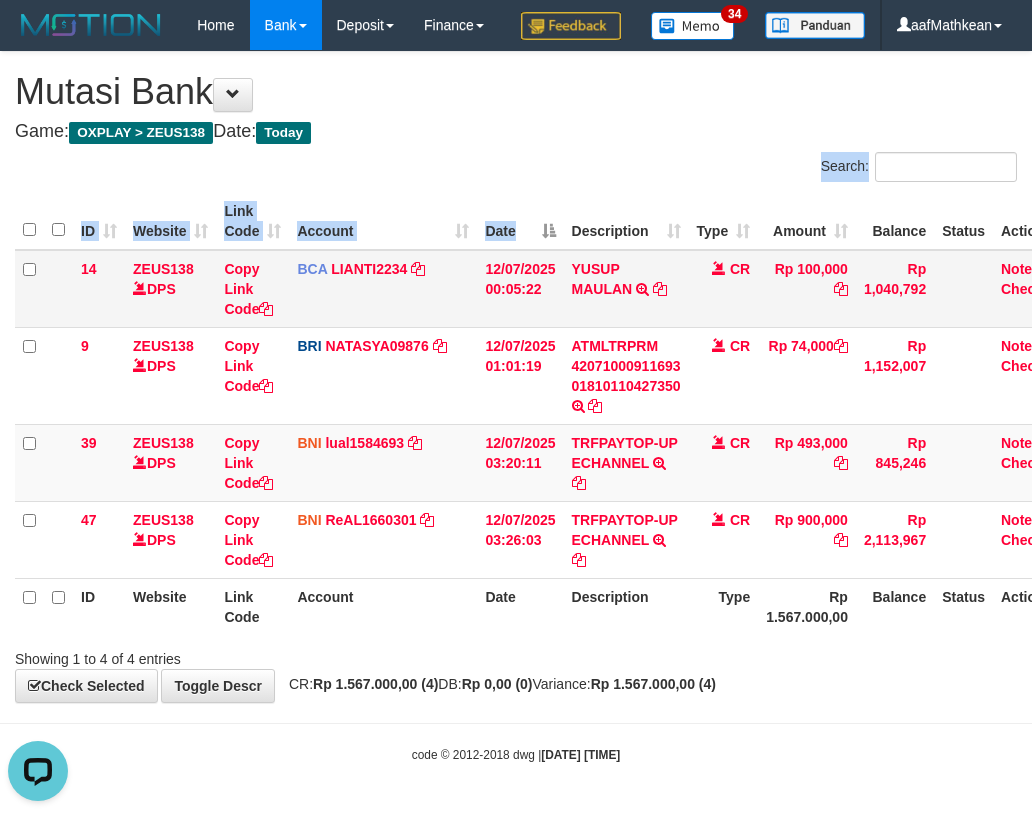 click on "14
ZEUS138    DPS
Copy Link Code
BCA
LIANTI2234
DPS
YULIANTI
mutasi_20250712_4646 | 14
mutasi_20250712_4646 | 14
12/07/2025 00:05:22
YUSUP MAULAN         TRSF E-BANKING CR 1207/FTSCY/WS95051
100000.002025071262819090 TRFDN-YUSUP MAULANESPAY DEBIT INDONE
CR
Rp 100,000
Rp 1,040,792
Note
Check" at bounding box center [545, 289] 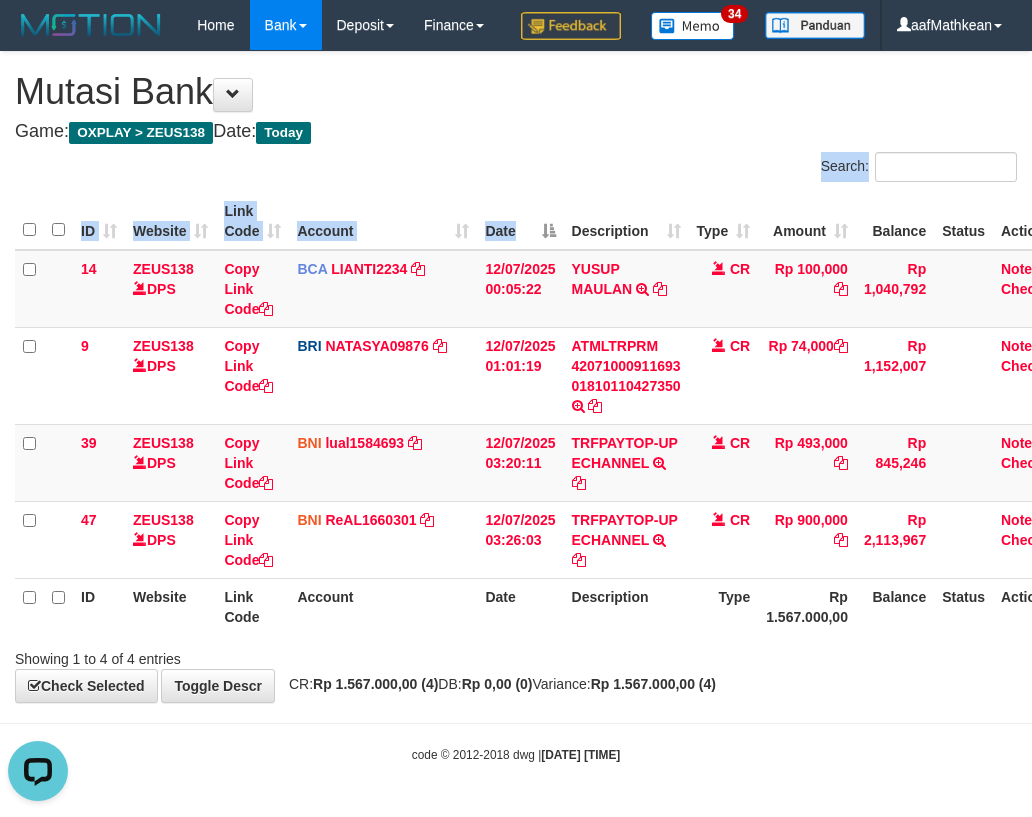 click on "Showing 1 to 4 of 4 entries" at bounding box center (516, 655) 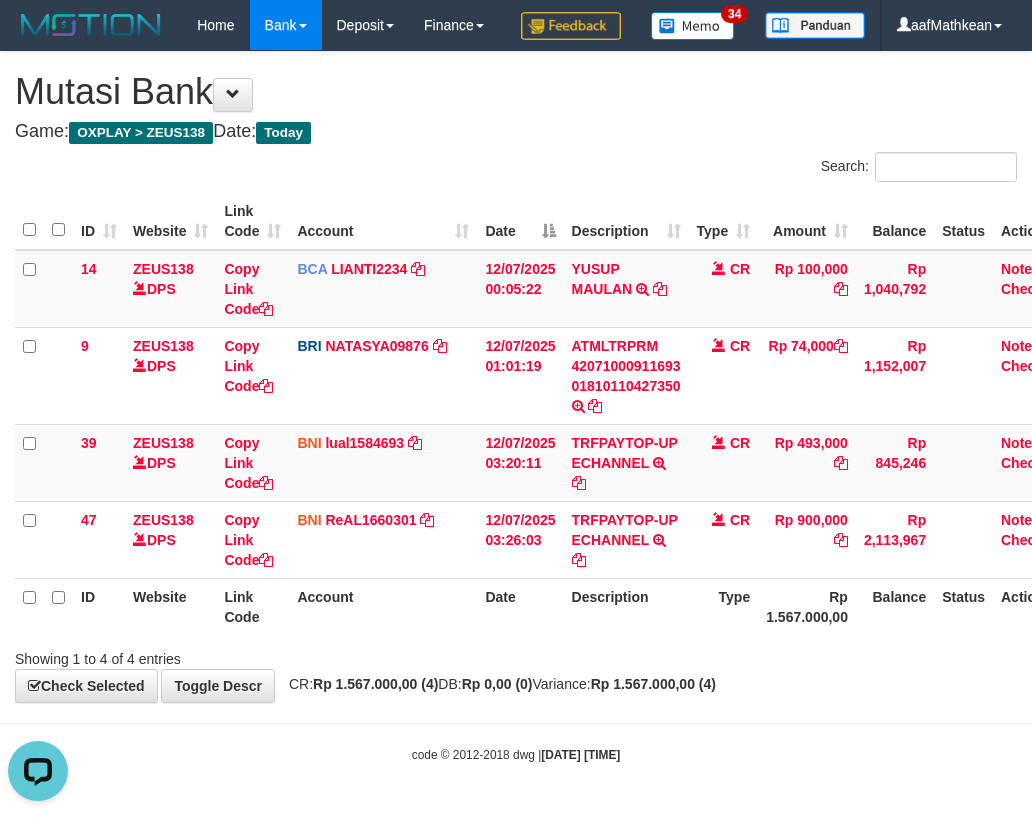 click on "Showing 1 to 4 of 4 entries" at bounding box center (516, 655) 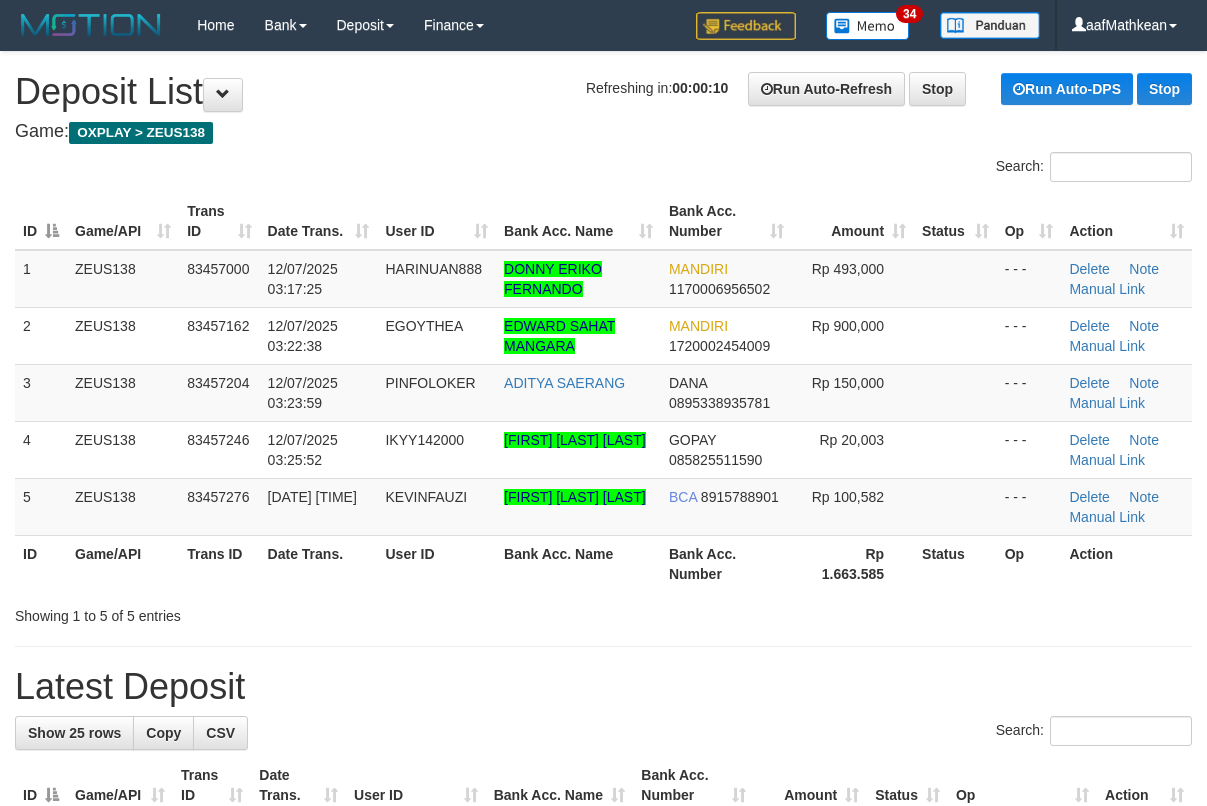 scroll, scrollTop: 0, scrollLeft: 0, axis: both 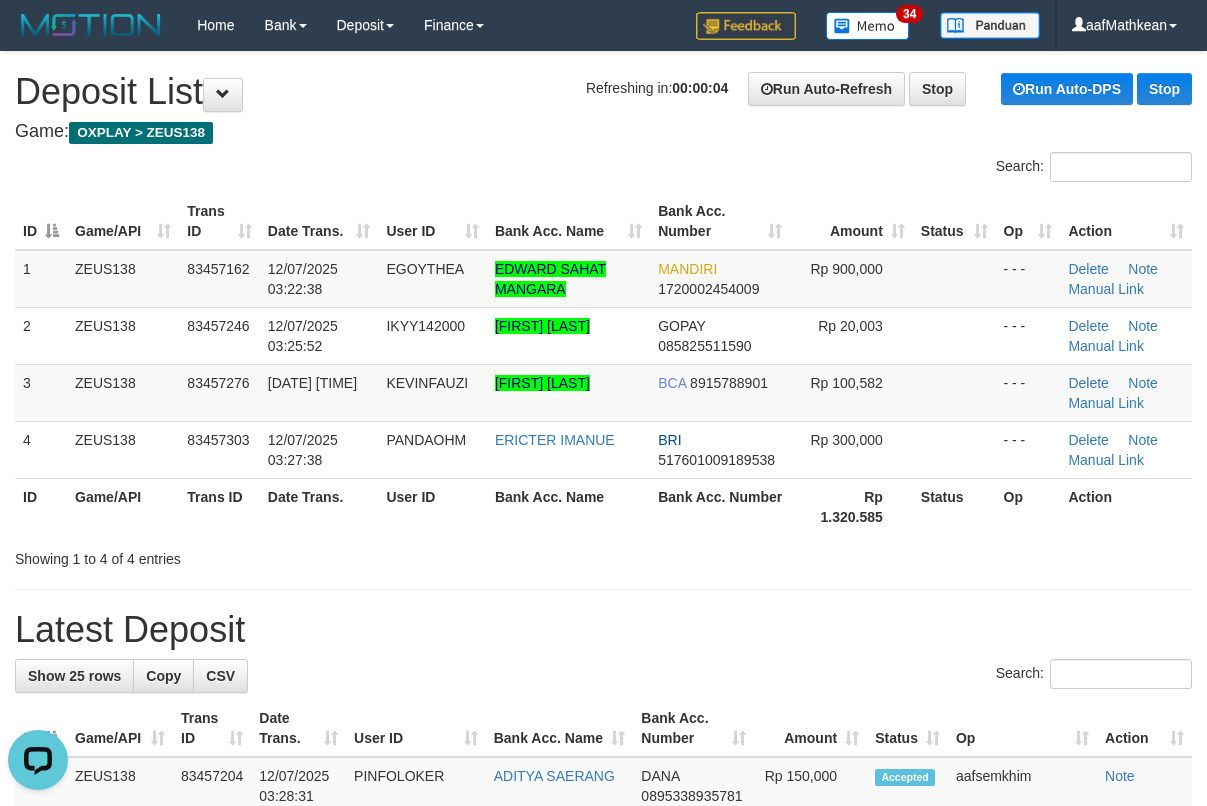 drag, startPoint x: 335, startPoint y: 301, endPoint x: 2, endPoint y: 502, distance: 388.96014 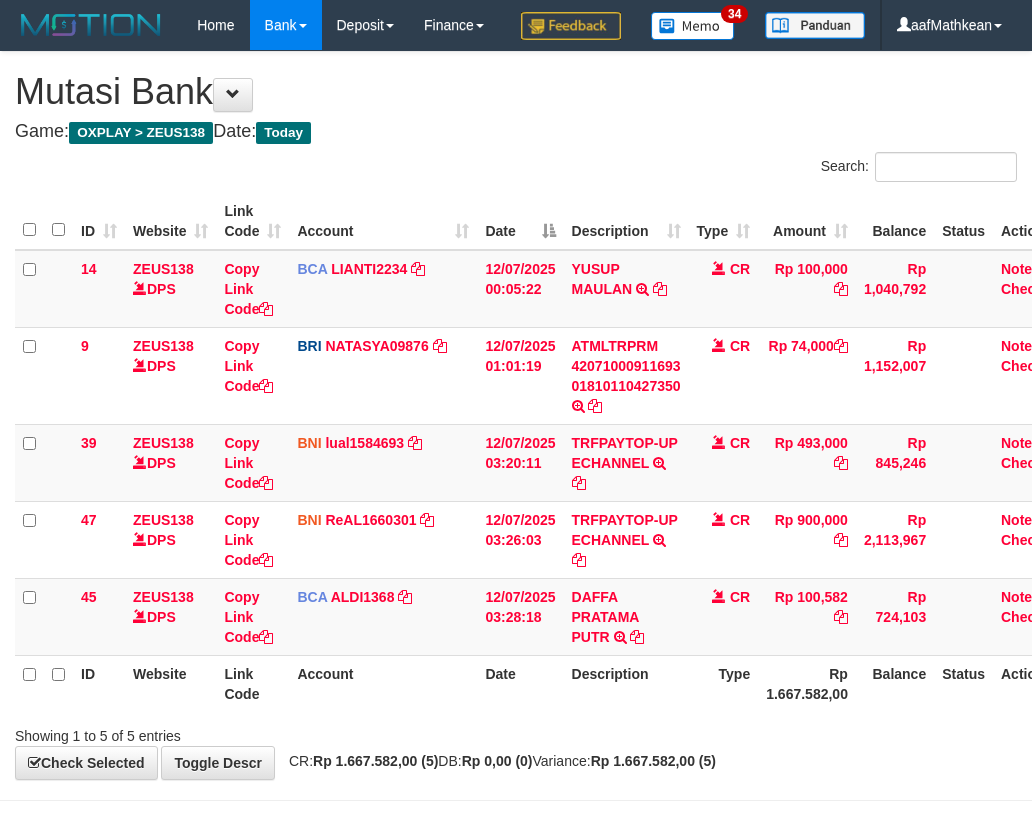 scroll, scrollTop: 0, scrollLeft: 0, axis: both 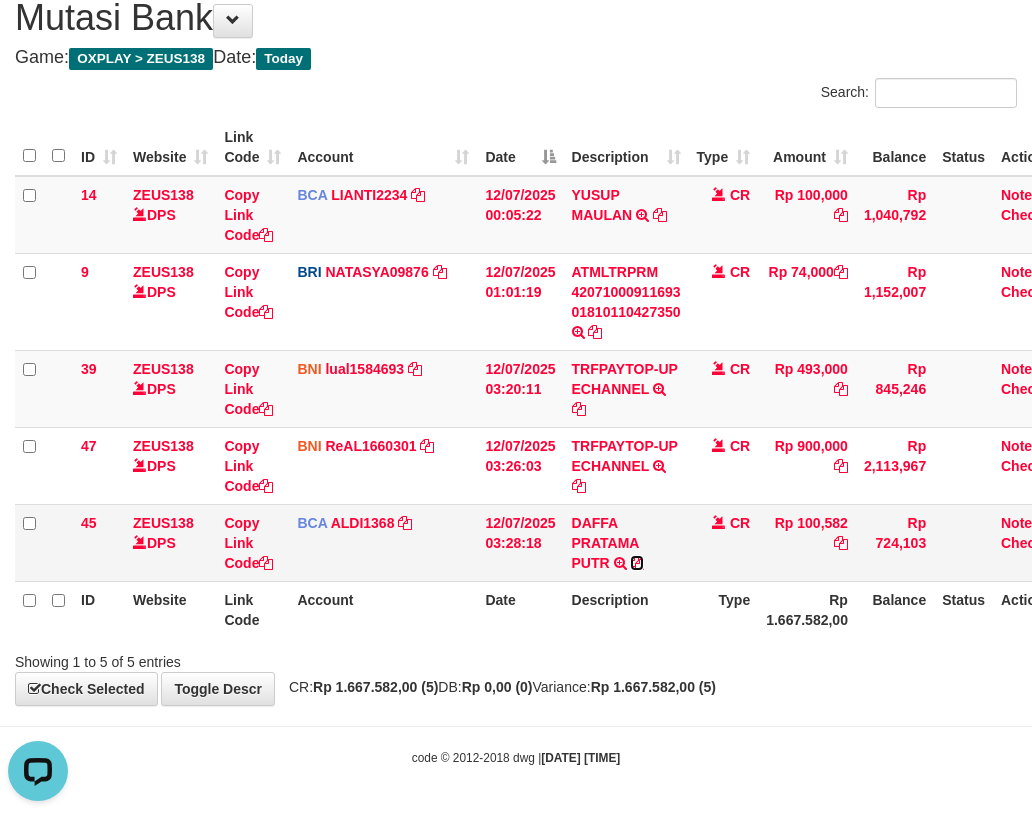 click at bounding box center [637, 563] 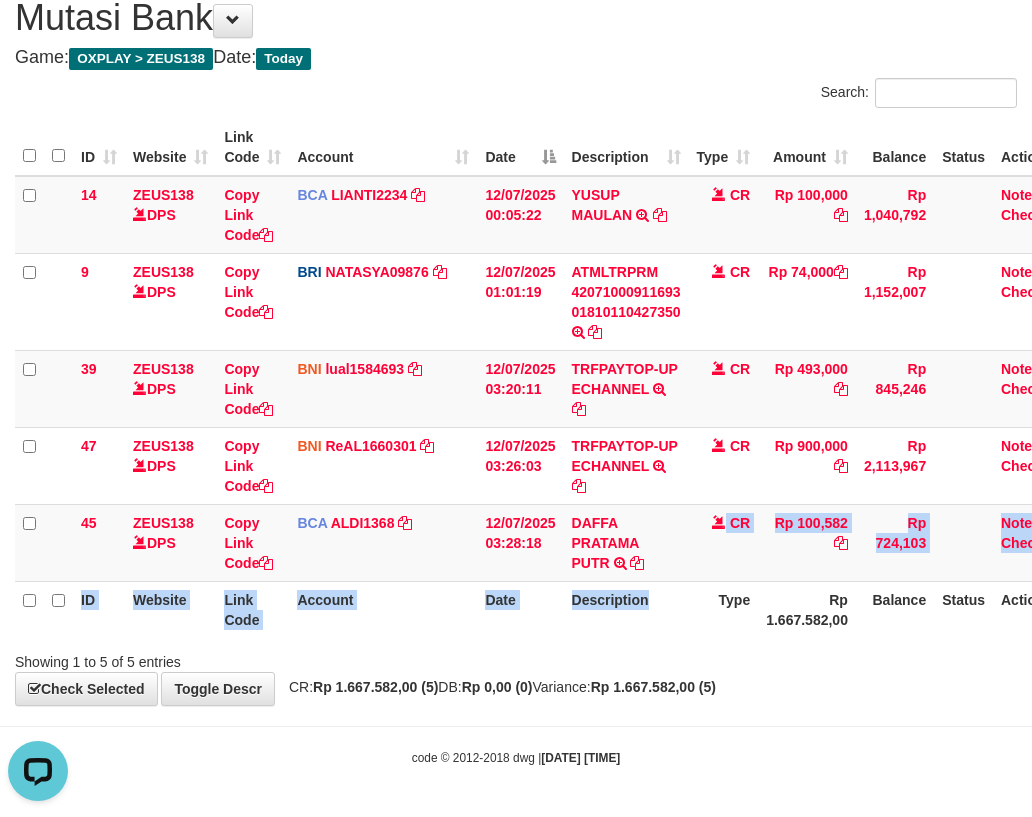 click on "ID Website Link Code Account Date Description Type Amount Balance Status Action
14
ZEUS138    DPS
Copy Link Code
BCA
LIANTI2234
DPS
YULIANTI
mutasi_20250712_4646 | 14
mutasi_20250712_4646 | 14
12/07/2025 00:05:22
YUSUP MAULAN         TRSF E-BANKING CR 1207/FTSCY/WS95051
100000.002025071262819090 TRFDN-YUSUP MAULANESPAY DEBIT INDONE
CR
Rp 100,000
Rp 1,040,792
Note
Check
9
ZEUS138    DPS
Copy Link Code
BRI
NATASYA09876" at bounding box center (545, 378) 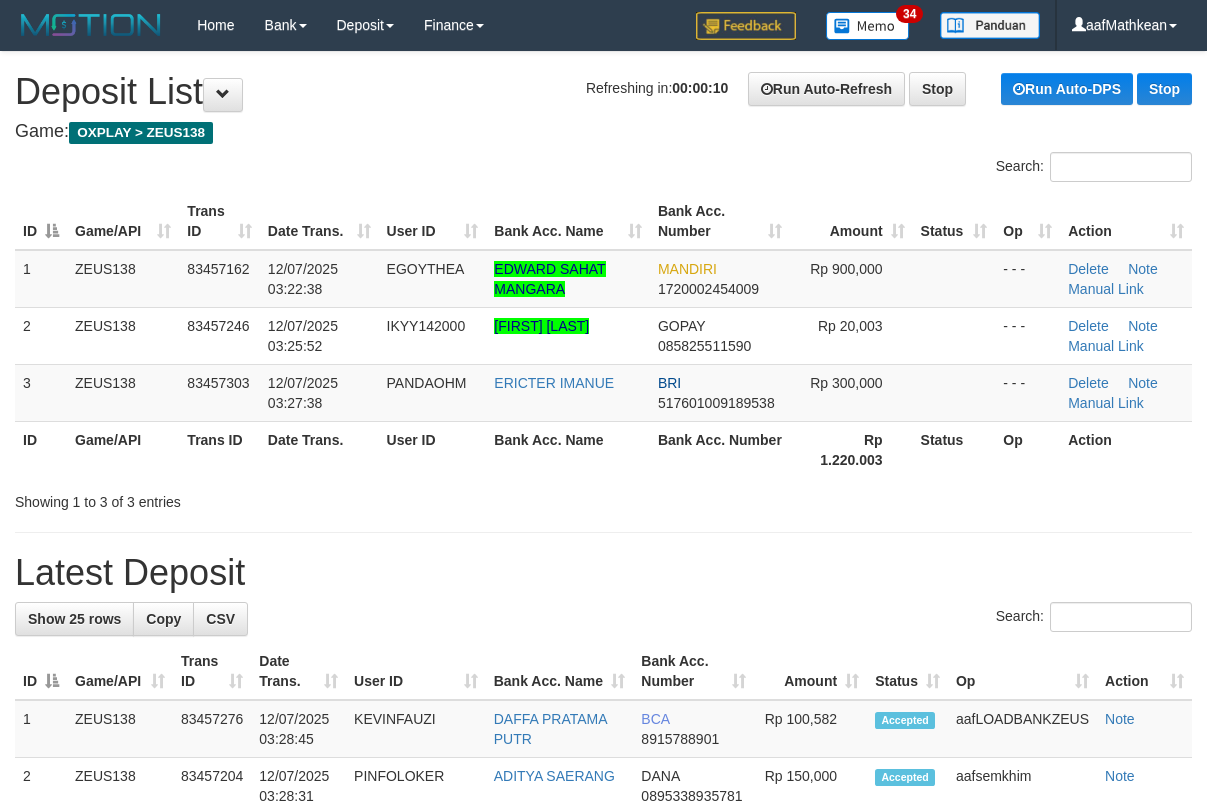 scroll, scrollTop: 0, scrollLeft: 0, axis: both 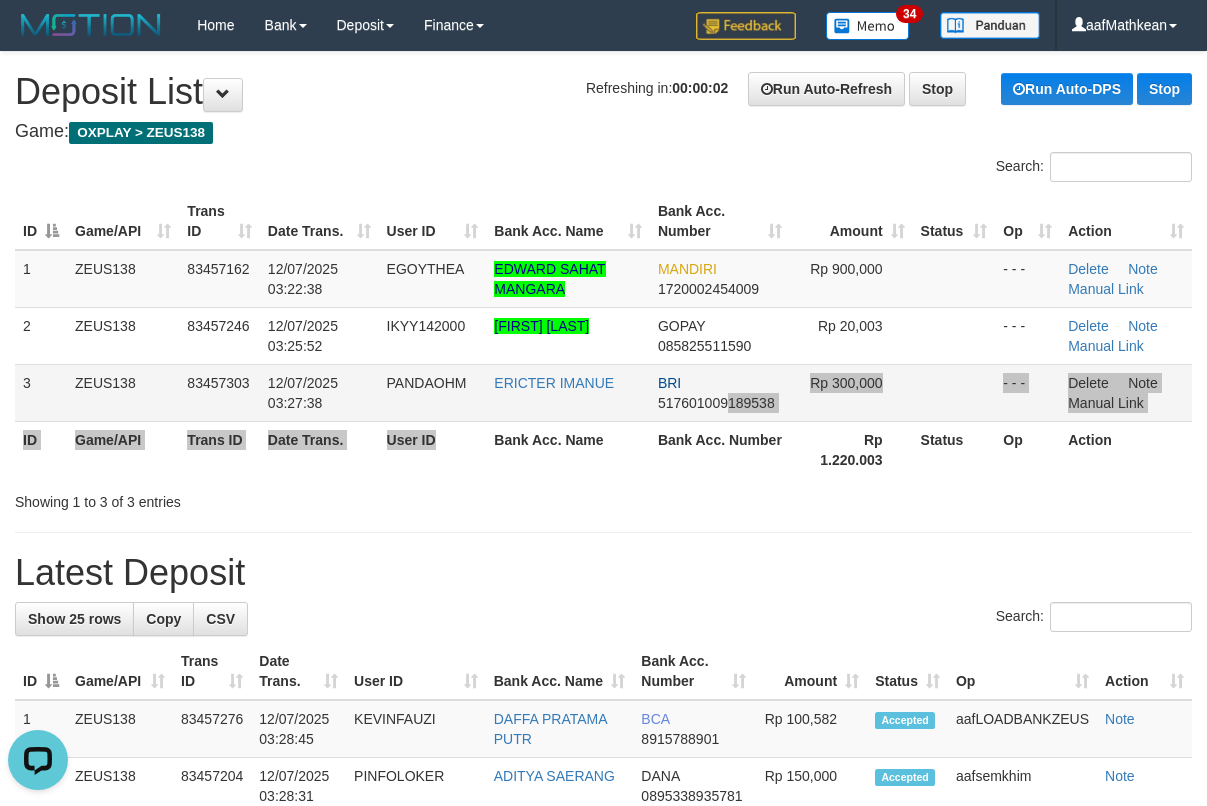 click on "ID Game/API Trans ID Date Trans. User ID Bank Acc. Name Bank Acc. Number Amount Status Op Action
1
ZEUS138
83457162
12/07/2025 03:22:38
EGOYTHEA
EDWARD SAHAT MANGARA
MANDIRI
1720002454009
Rp 900,000
- - -
Delete
Note
Manual Link
2
ZEUS138
83457246
12/07/2025 03:25:52
IKYY142000
MUHAMAD RIZKI GUNAWAN
GOPAY
085825511590
Rp 20,003
- - -
ID" at bounding box center [603, 335] 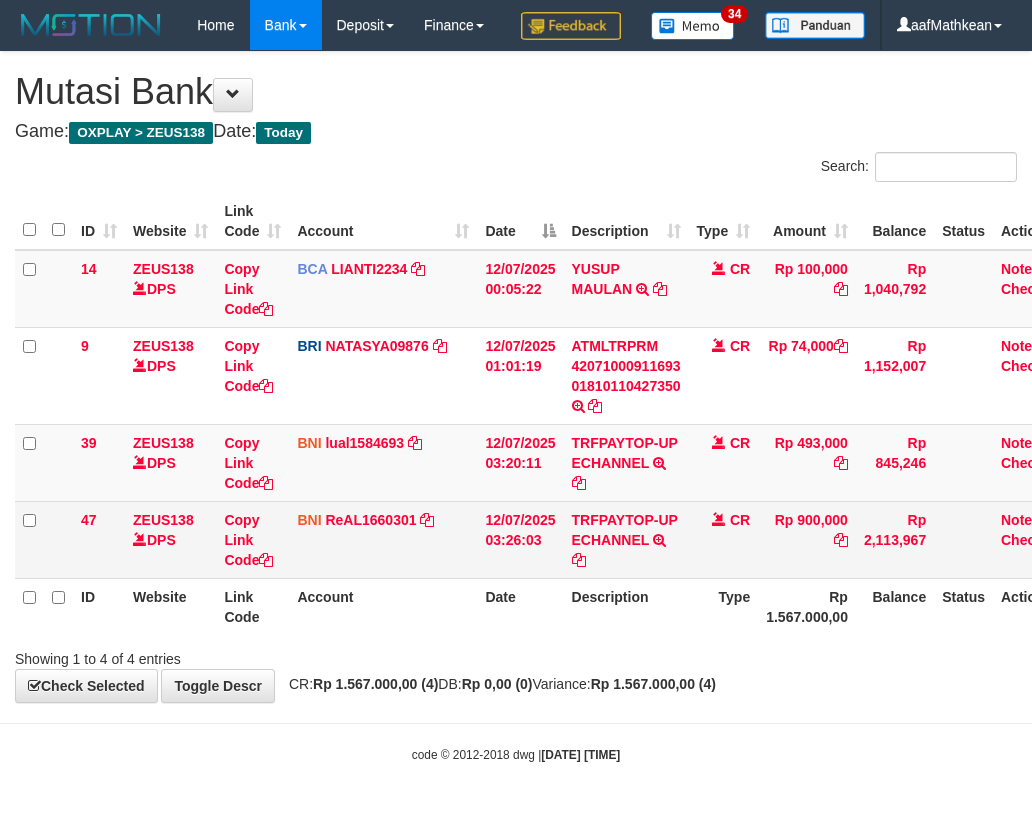 scroll, scrollTop: 0, scrollLeft: 0, axis: both 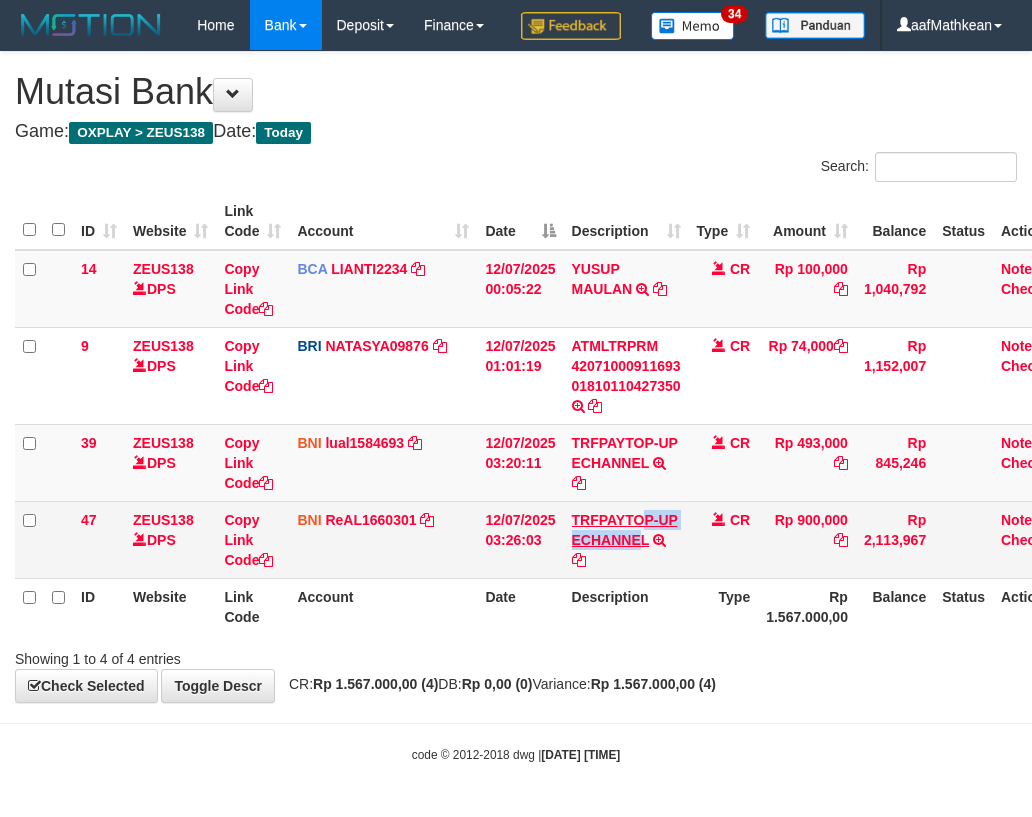 drag, startPoint x: 644, startPoint y: 580, endPoint x: 625, endPoint y: 589, distance: 21.023796 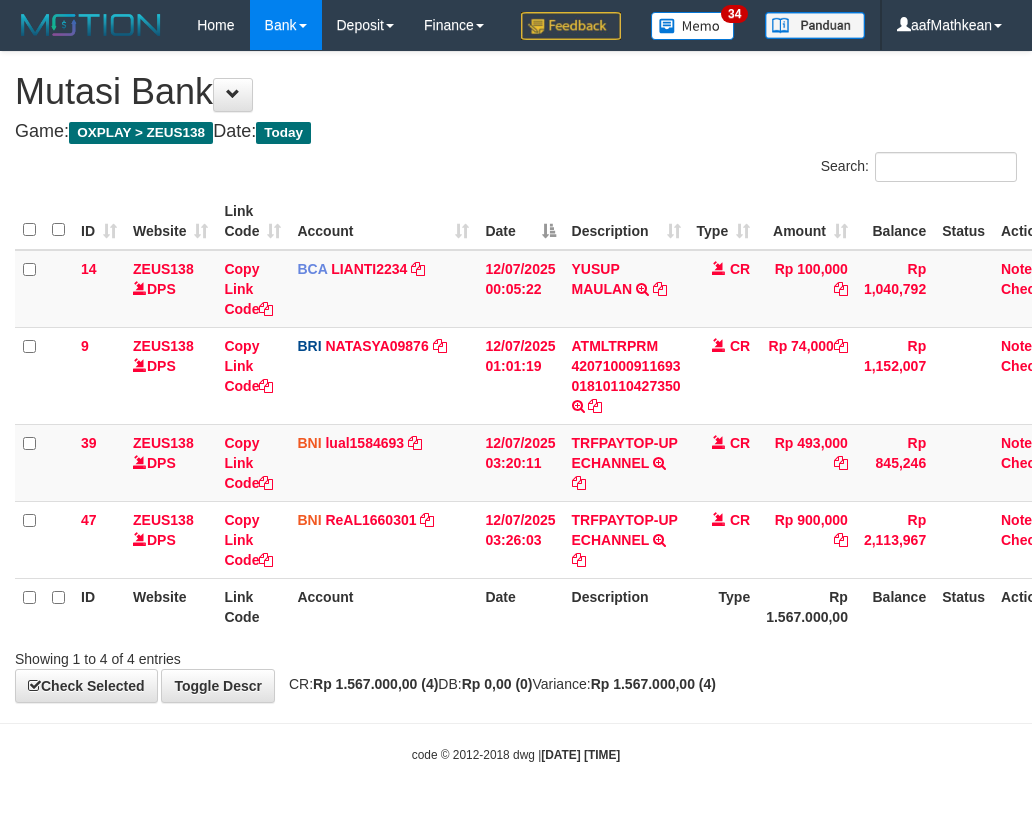 scroll, scrollTop: 47, scrollLeft: 15, axis: both 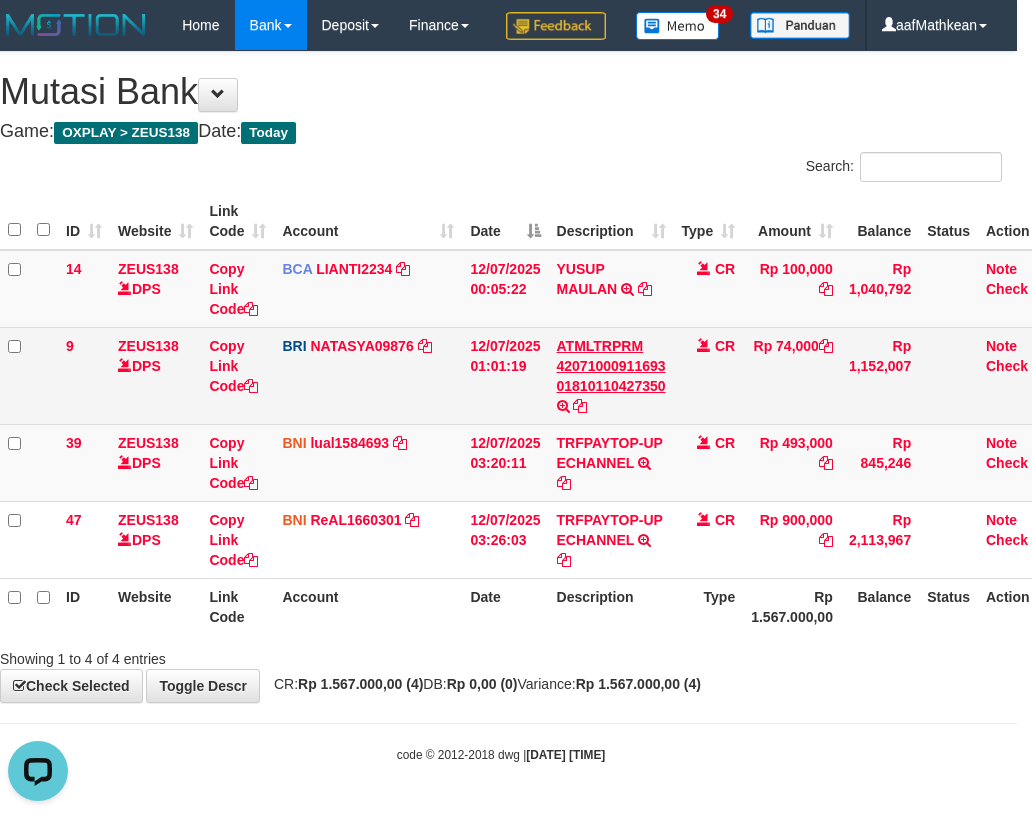 drag, startPoint x: 634, startPoint y: 344, endPoint x: 598, endPoint y: 376, distance: 48.166378 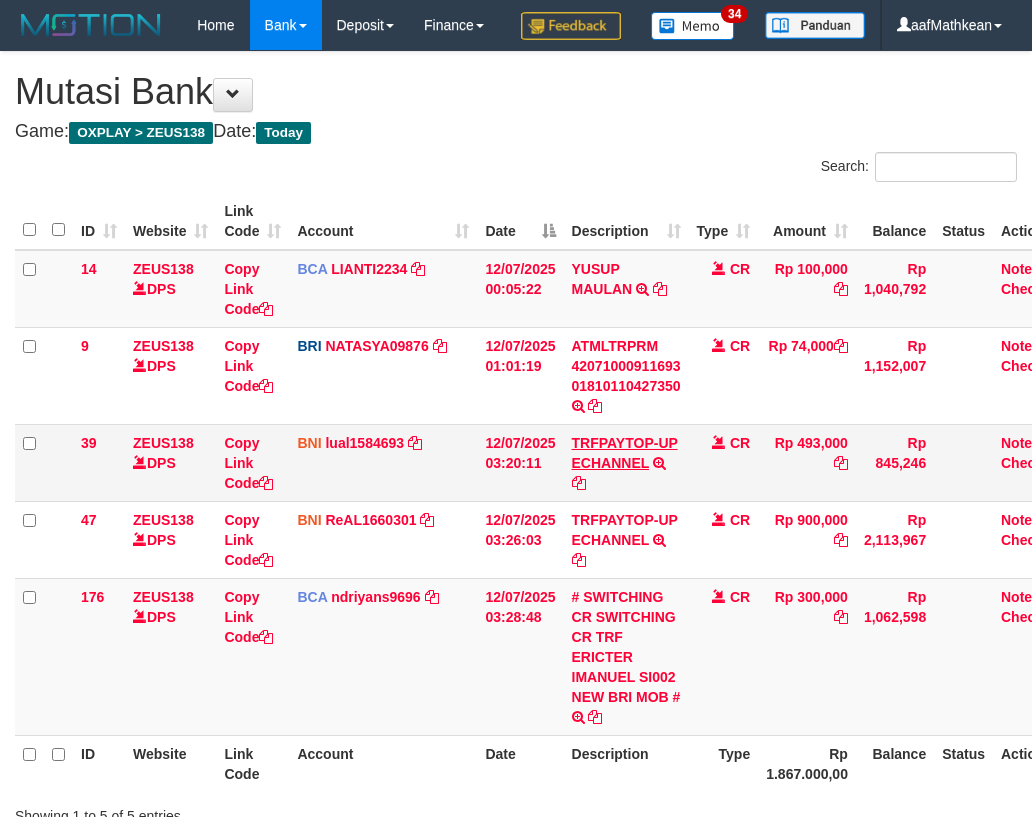 scroll, scrollTop: 47, scrollLeft: 15, axis: both 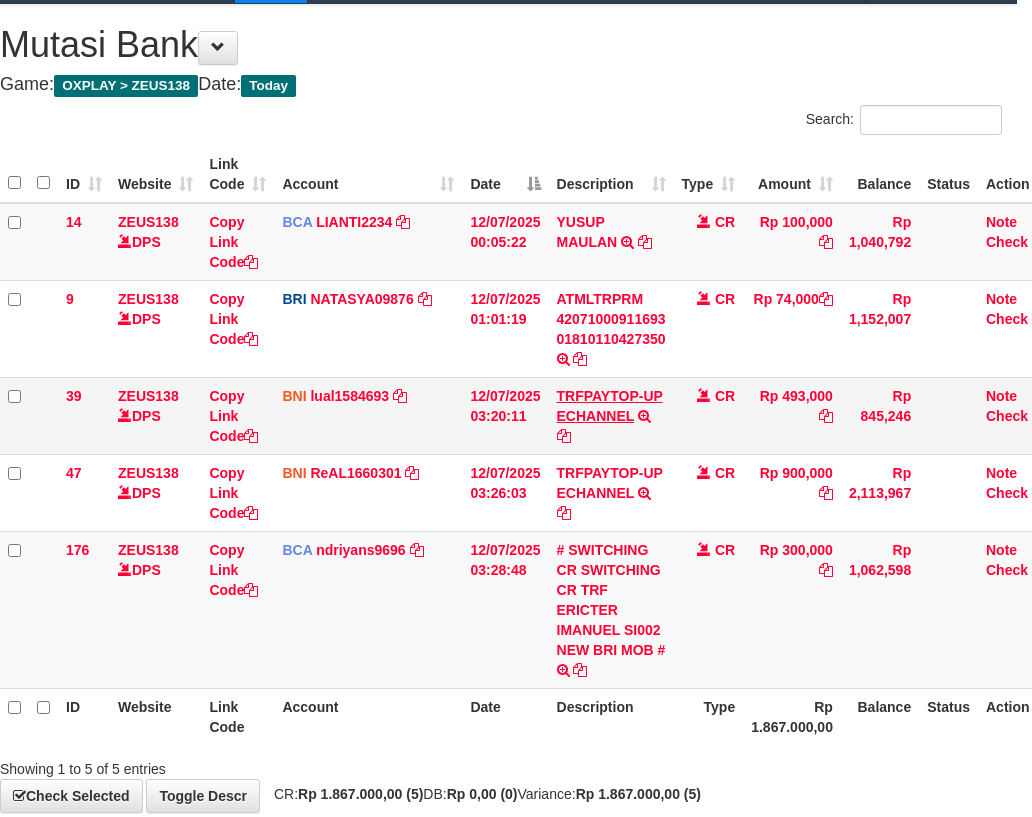 click on "14
ZEUS138    DPS
Copy Link Code
BCA
LIANTI2234
DPS
[FIRST] [LAST]
mutasi_20250712_4646 | 14
mutasi_20250712_4646 | 14
12/07/2025 00:05:22
YUSUP MAULAN         TRSF E-BANKING CR 1207/FTSCY/WS95051
100000.002025071262819090 TRFDN-YUSUP MAULANESPAY DEBIT INDONE
CR
Rp 100,000
Rp 1,040,792
Note
Check
9
ZEUS138    DPS
Copy Link Code
BRI
NATASYA09876
DPS
[FIRST] [LAST] [LAST]
mutasi_20250712_3126 | 9" at bounding box center [530, 446] 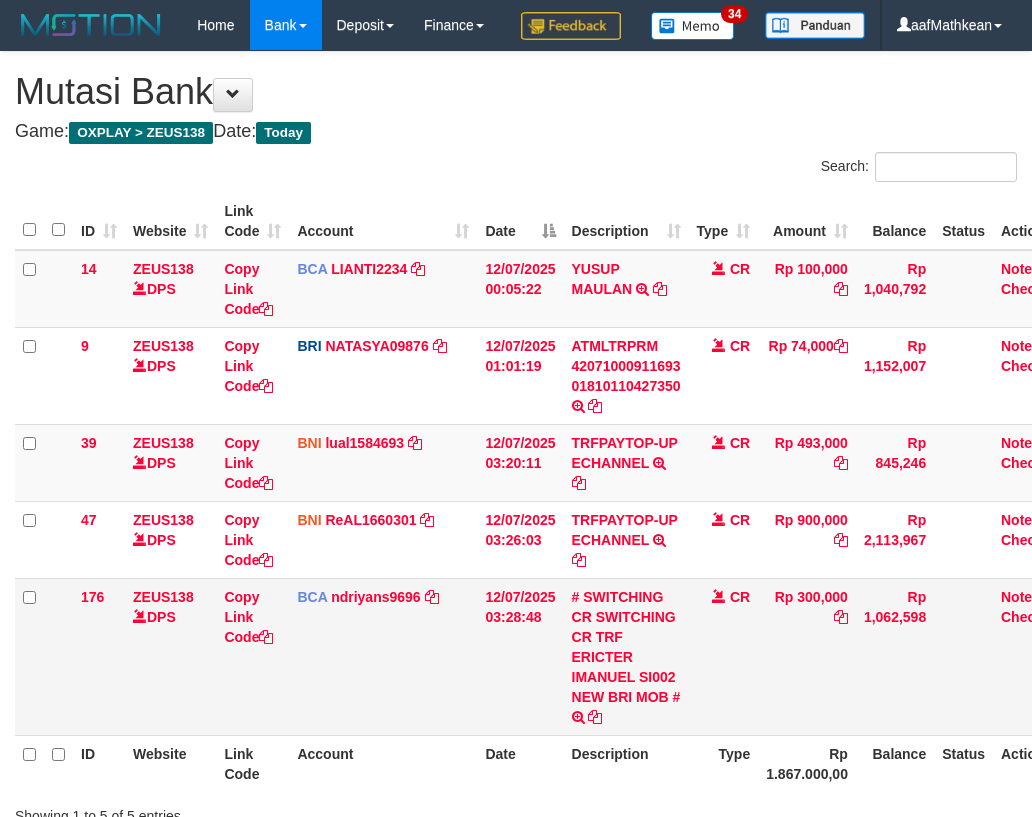 scroll, scrollTop: 204, scrollLeft: 15, axis: both 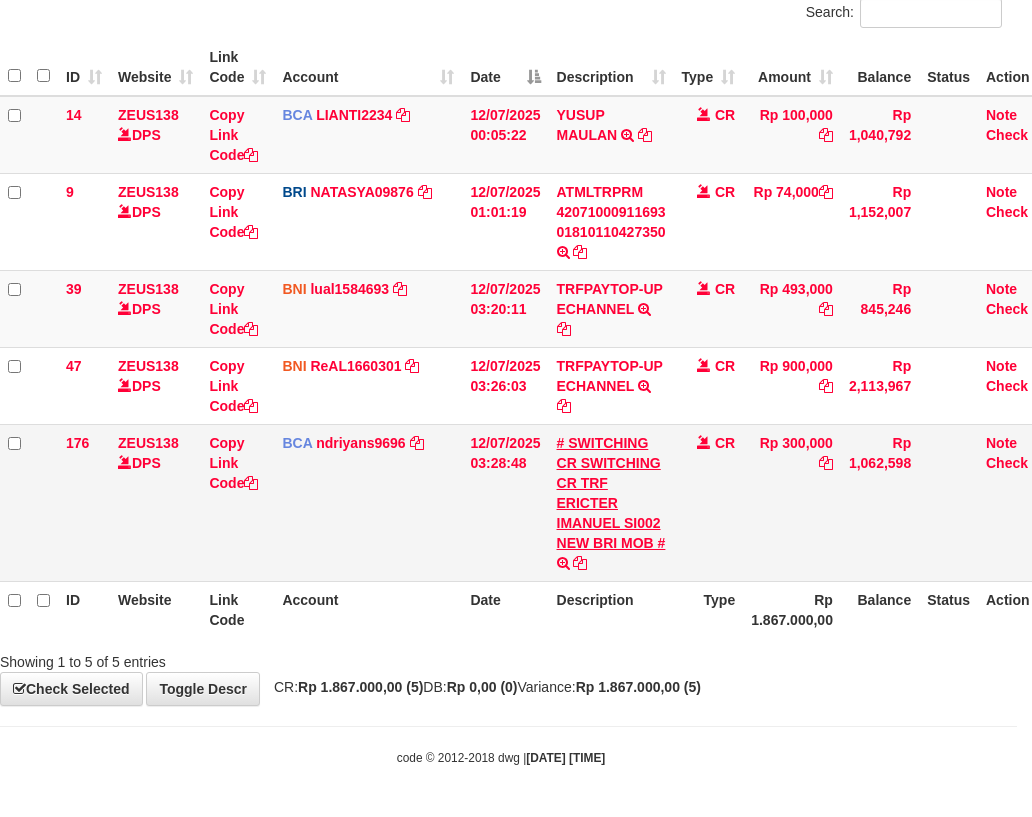 click on "# SWITCHING CR SWITCHING CR TRF [FIRST] [LAST] SI002 NEW BRI MOB #         SWITCHING CR TRF
[FIRST] [LAST] SI002 NEW BRI MOB" at bounding box center [611, 502] 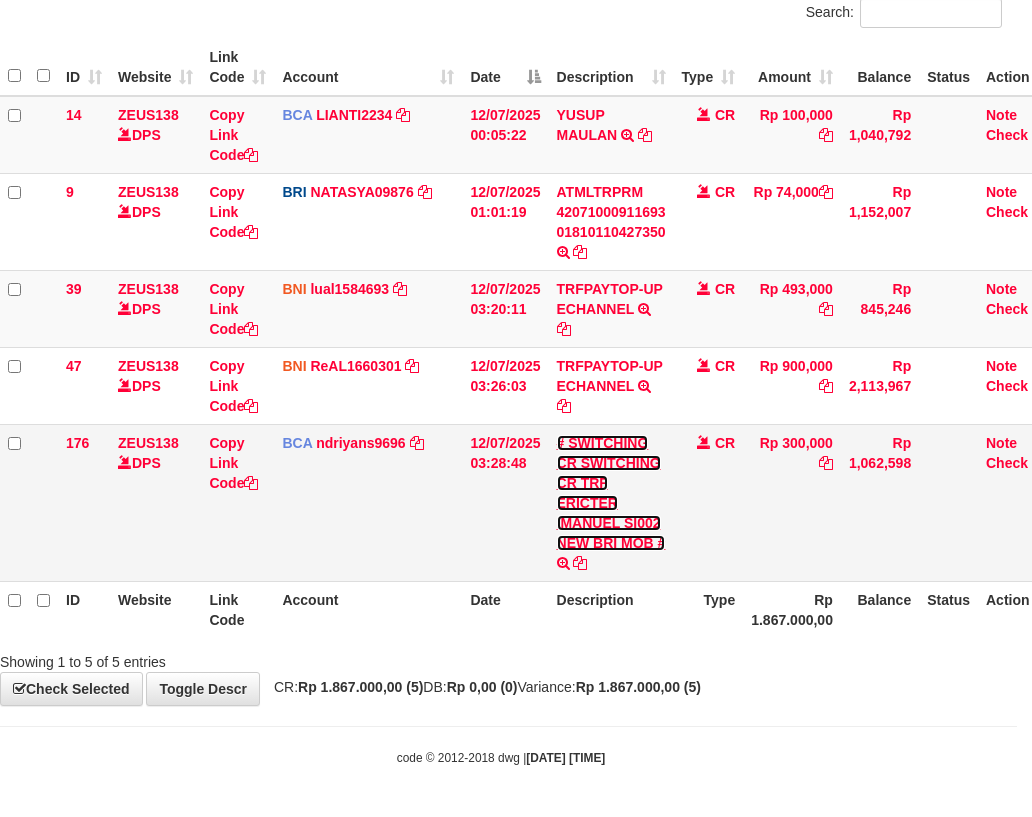 click on "# SWITCHING CR SWITCHING CR TRF ERICTER IMANUEL SI002 NEW BRI MOB #" at bounding box center [611, 493] 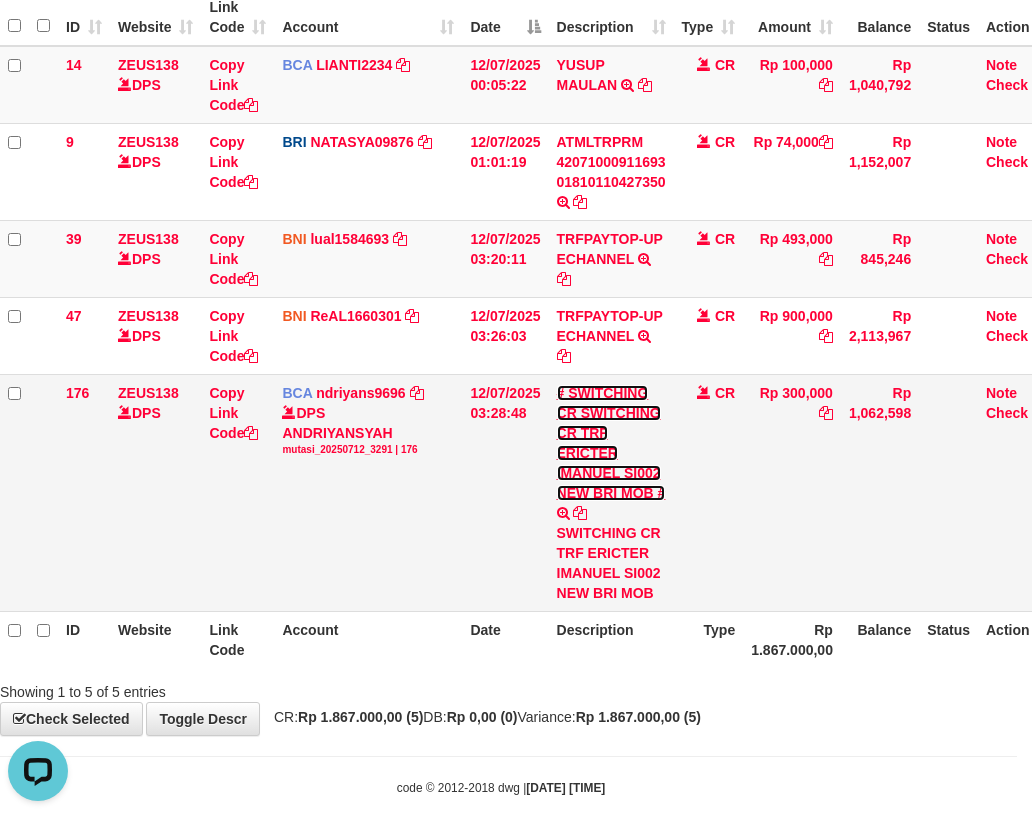 scroll, scrollTop: 0, scrollLeft: 0, axis: both 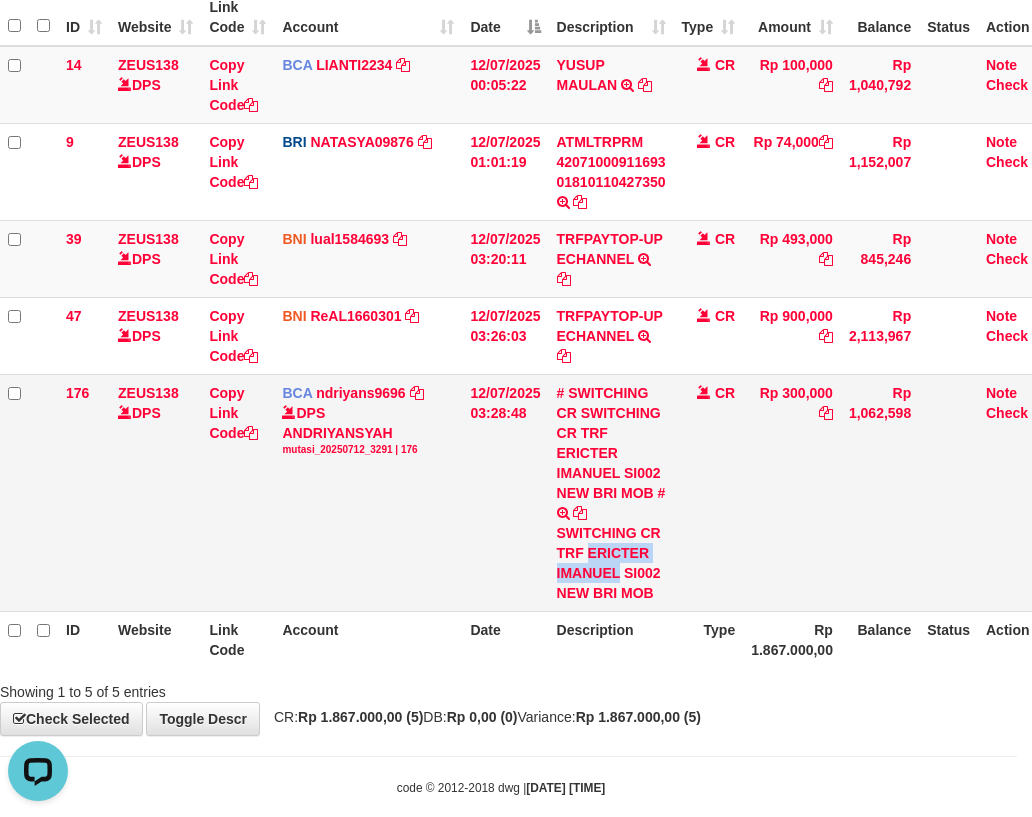 drag, startPoint x: 590, startPoint y: 606, endPoint x: 1033, endPoint y: 526, distance: 450.16553 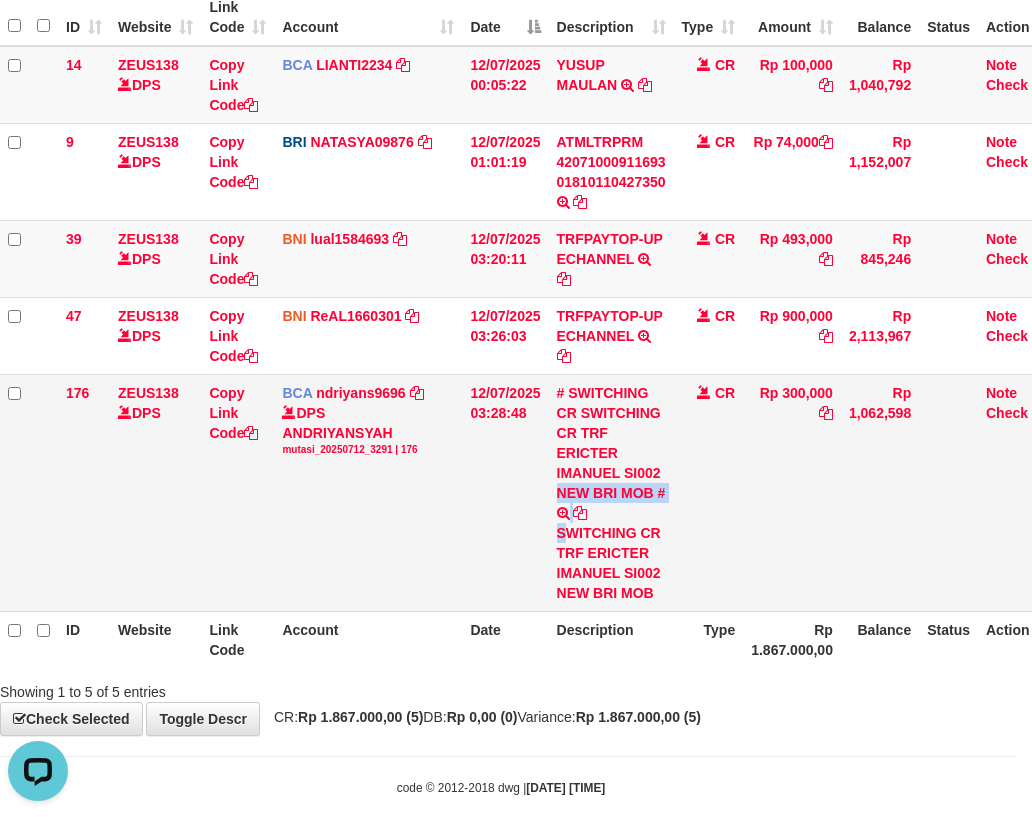 drag, startPoint x: 557, startPoint y: 553, endPoint x: 585, endPoint y: 567, distance: 31.304953 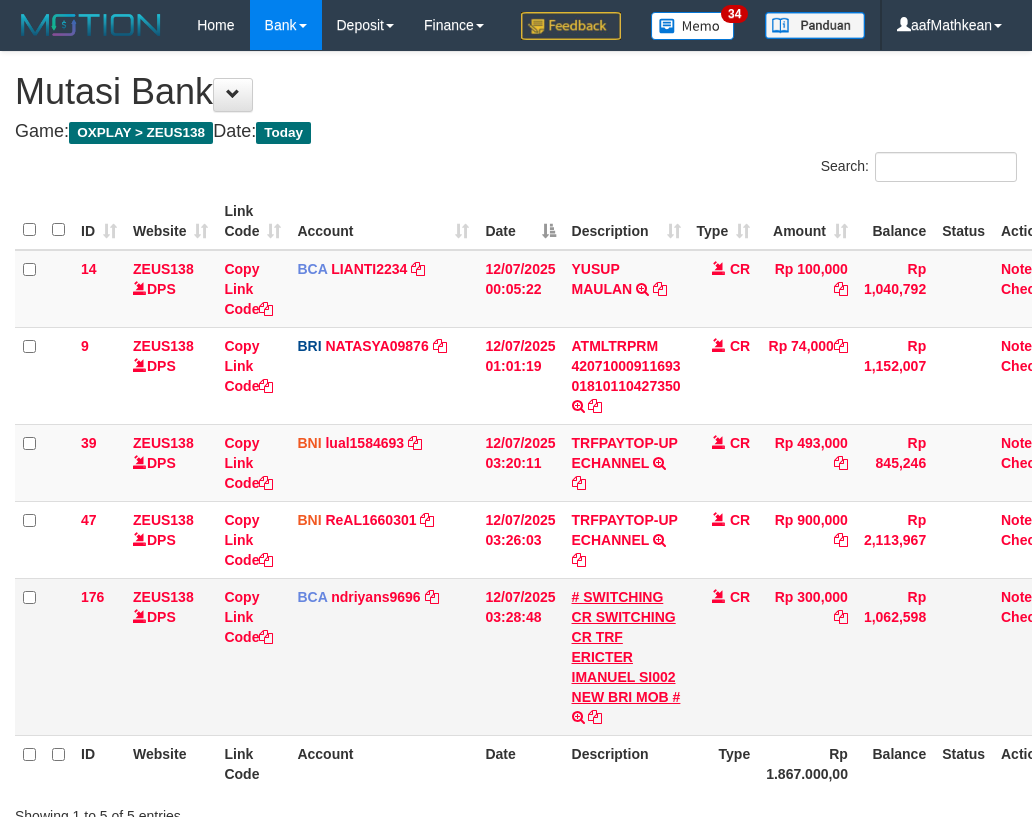 scroll, scrollTop: 199, scrollLeft: 15, axis: both 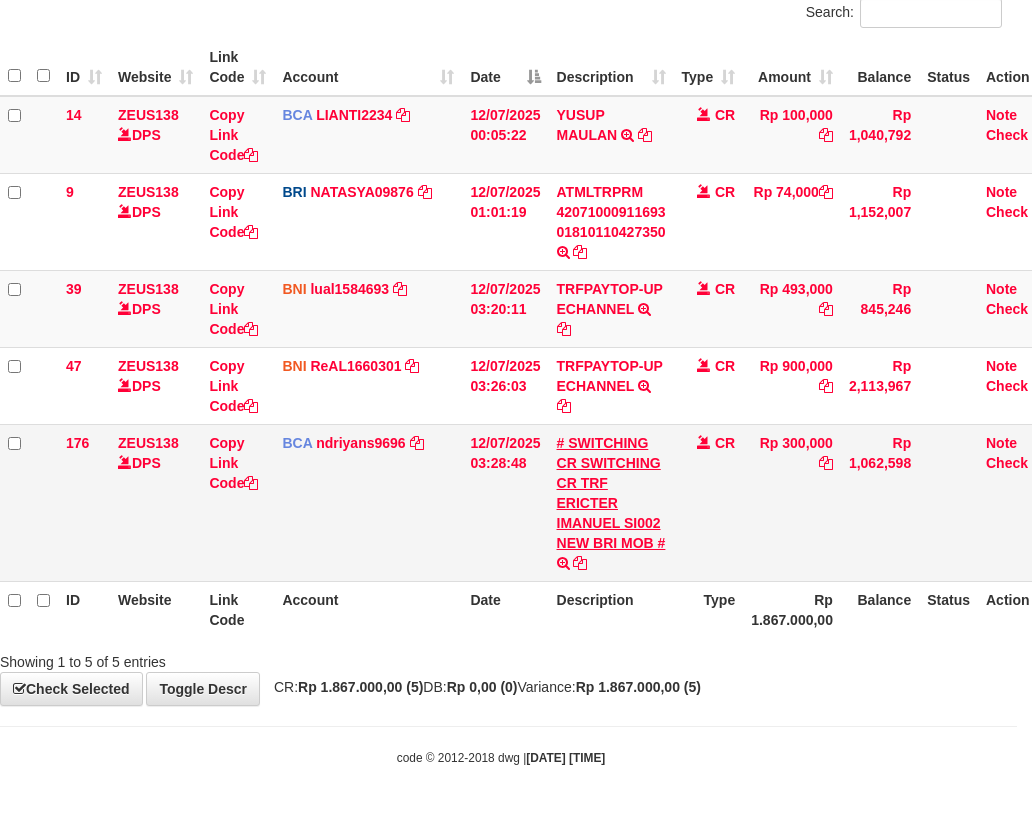 click on "# SWITCHING CR SWITCHING CR TRF ERICTER IMANUEL SI002 NEW BRI MOB #         SWITCHING CR TRF
ERICTER IMANUEL SI002 NEW BRI MOB" at bounding box center (611, 502) 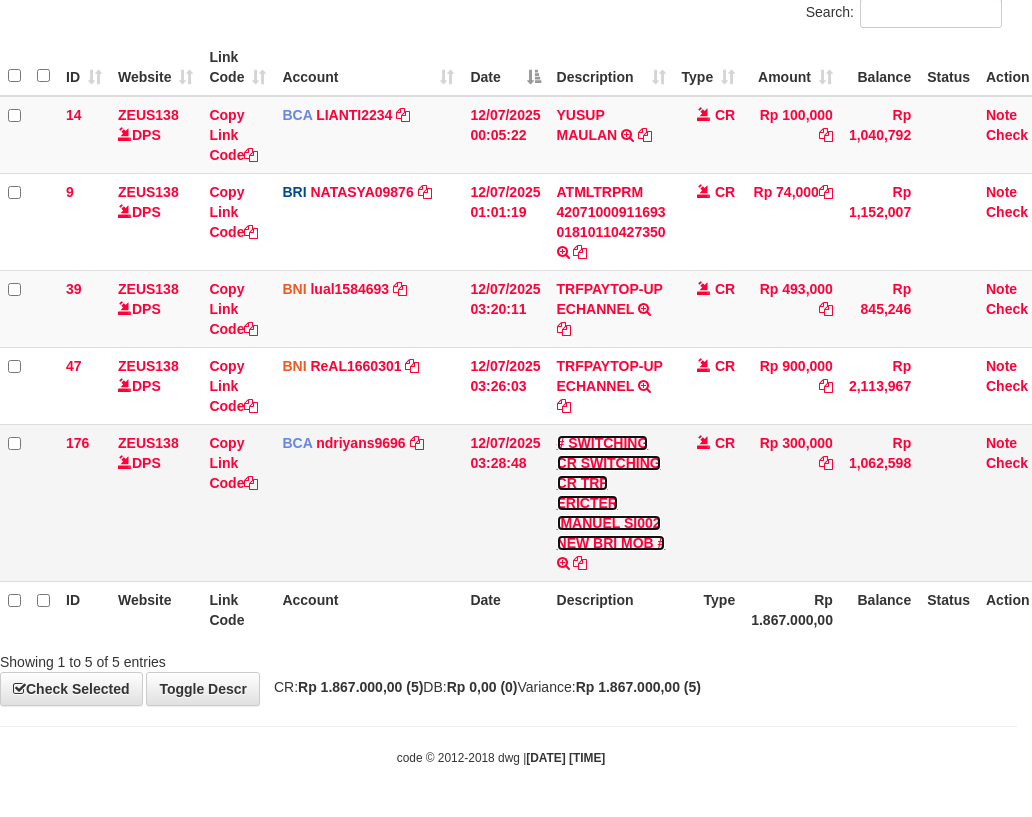 click on "# SWITCHING CR SWITCHING CR TRF ERICTER IMANUEL SI002 NEW BRI MOB #" at bounding box center (611, 493) 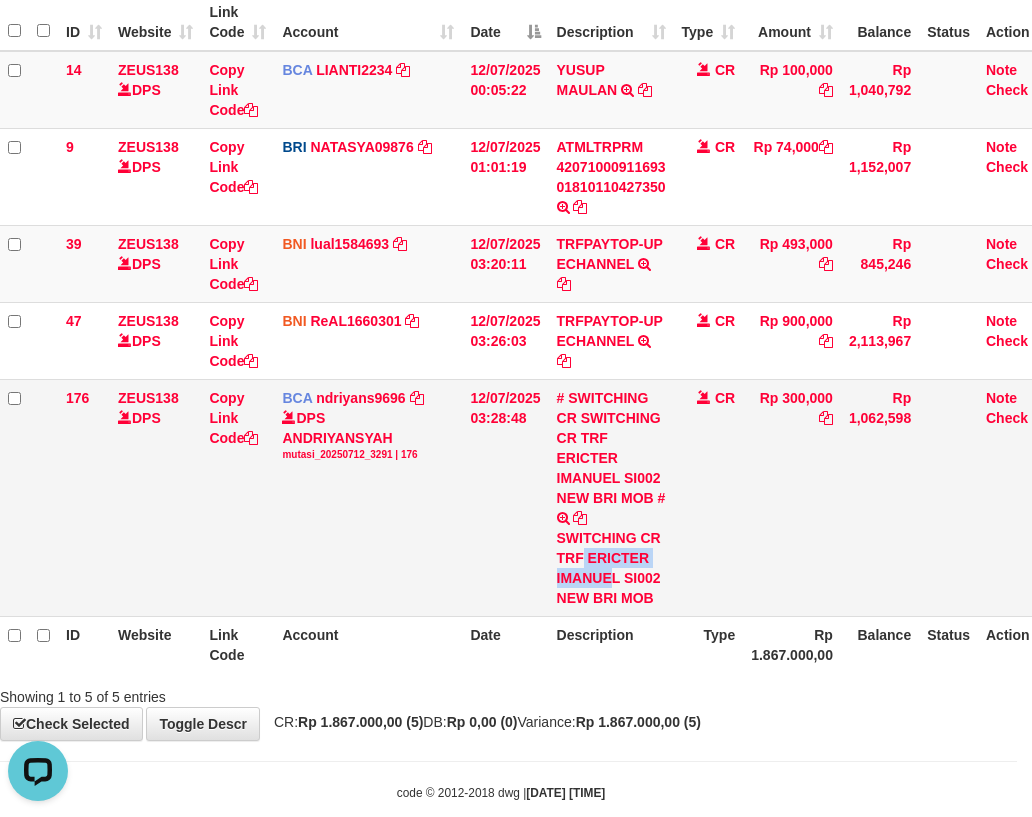 scroll, scrollTop: 0, scrollLeft: 0, axis: both 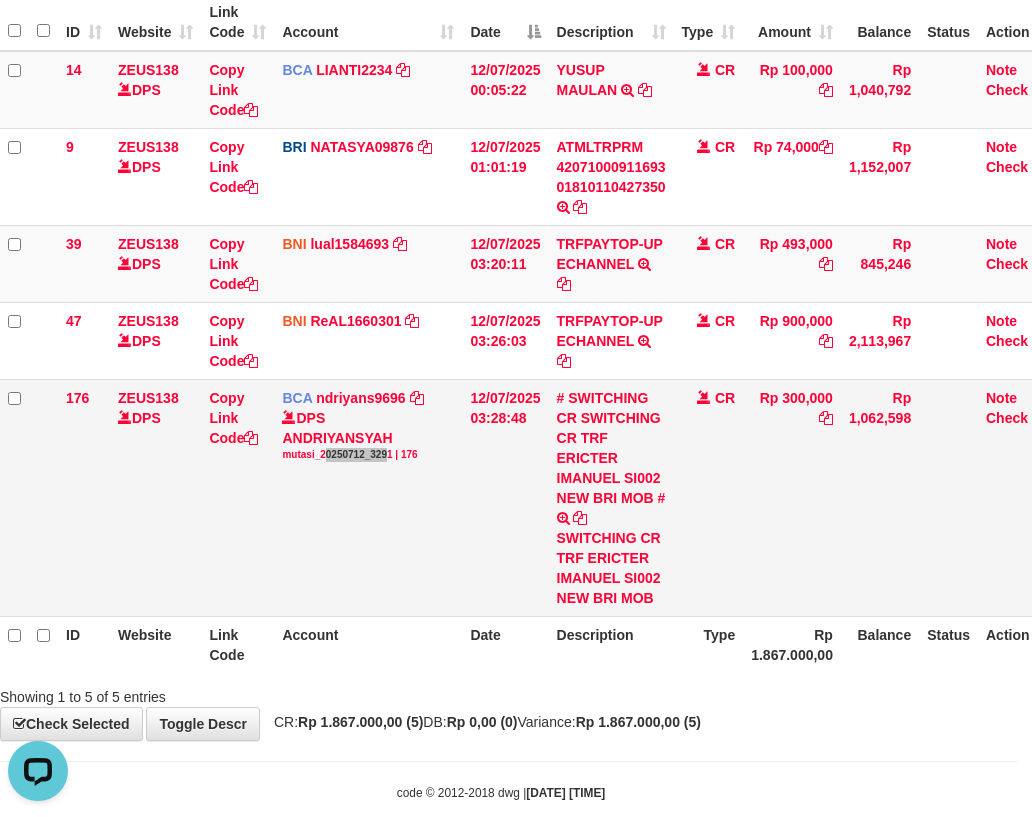 click on "BCA
ndriyans9696
DPS
ANDRIYANSYAH
mutasi_20250712_3291 | 176
mutasi_20250712_3291 | 176" at bounding box center (368, 497) 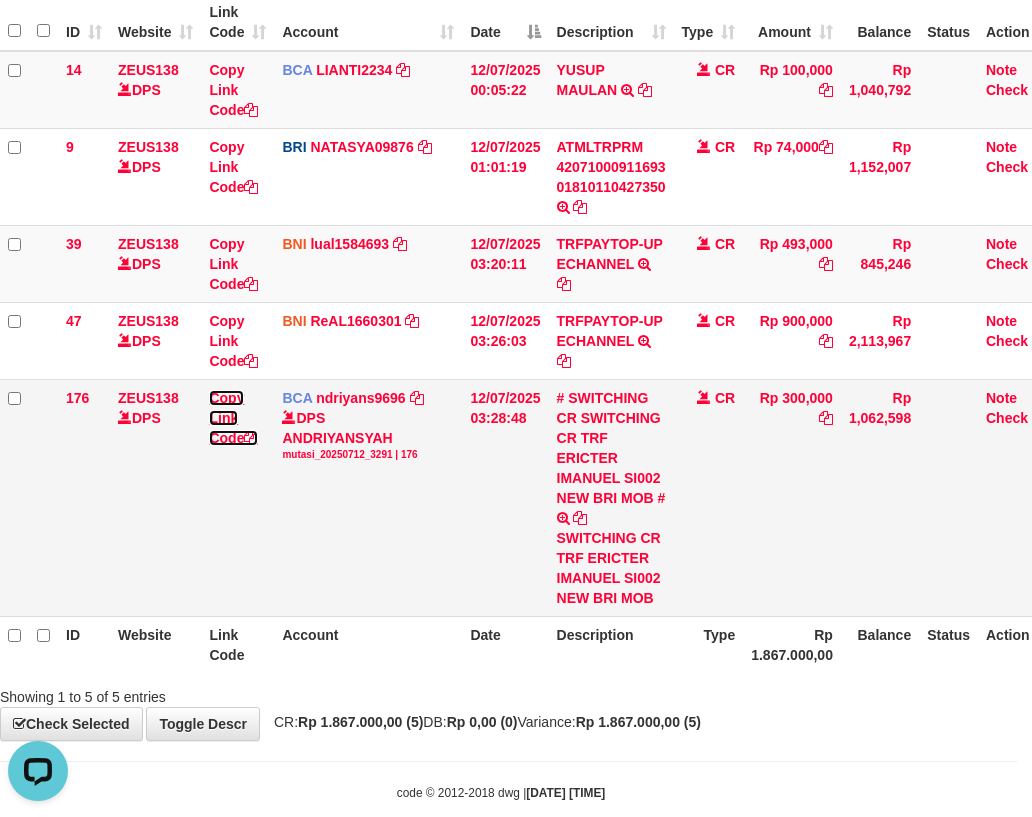 click on "Copy Link Code" at bounding box center (233, 418) 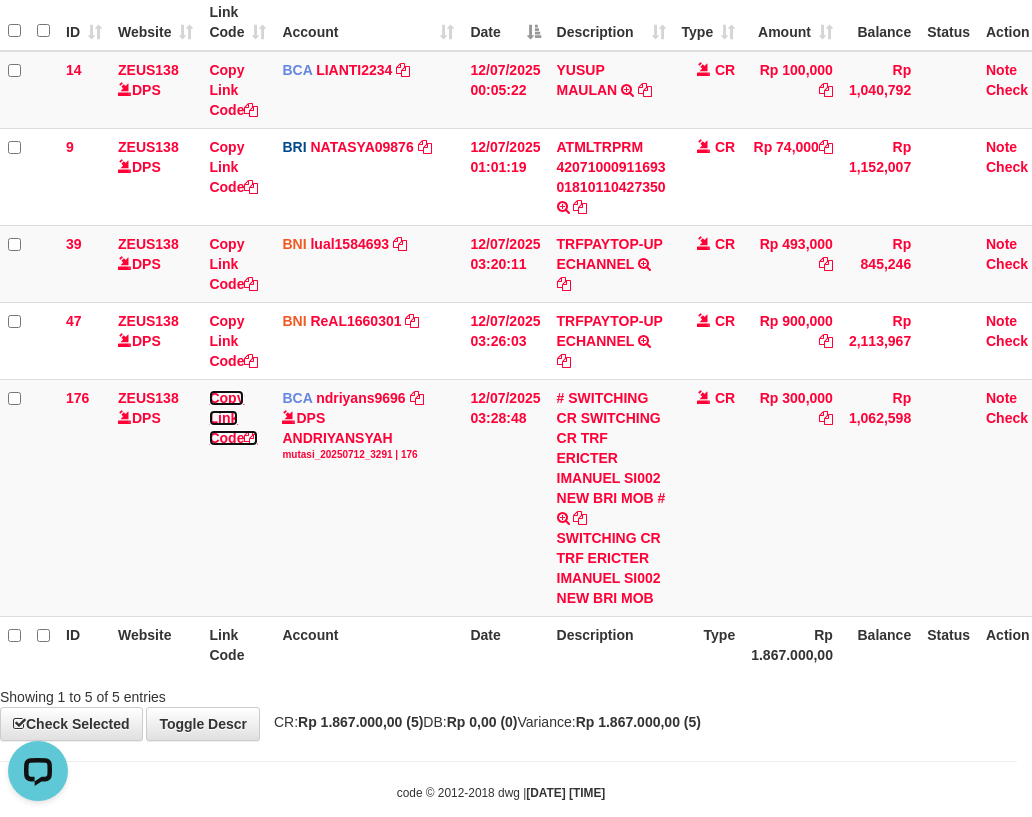 scroll, scrollTop: 320, scrollLeft: 0, axis: vertical 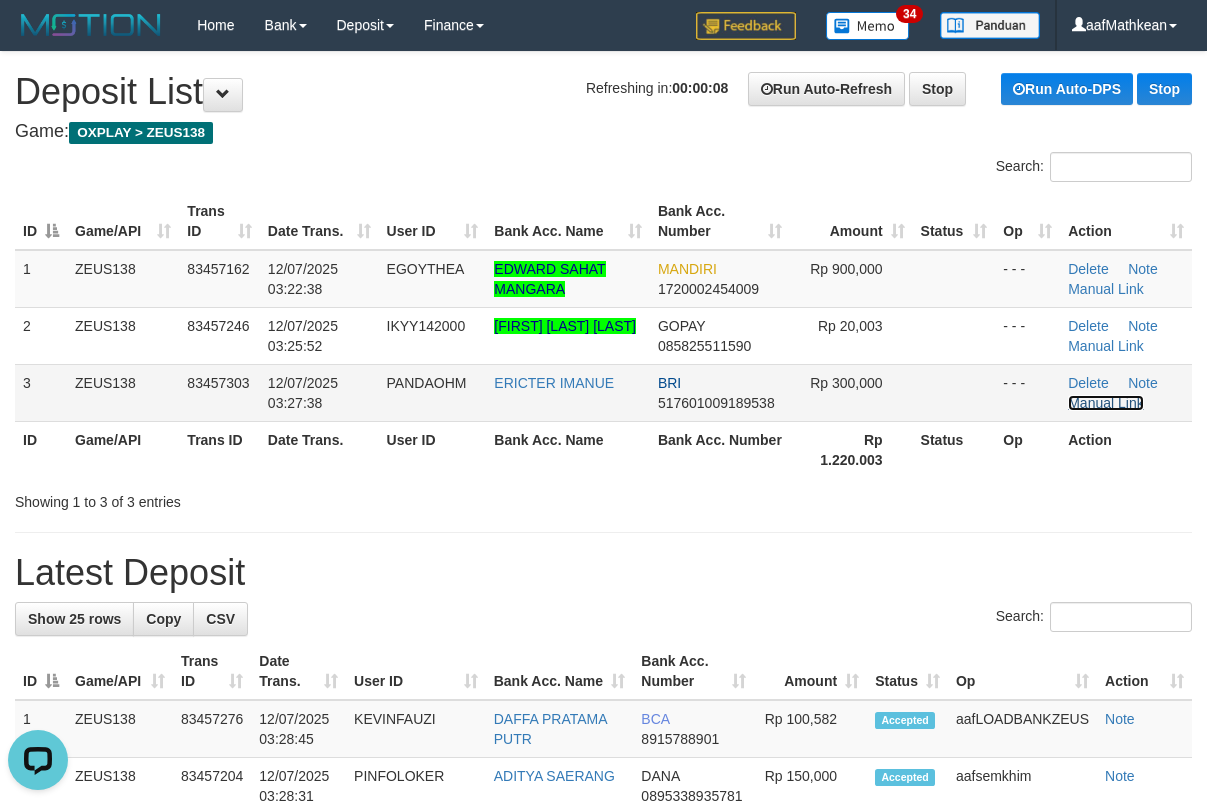 click on "Manual Link" at bounding box center [1106, 403] 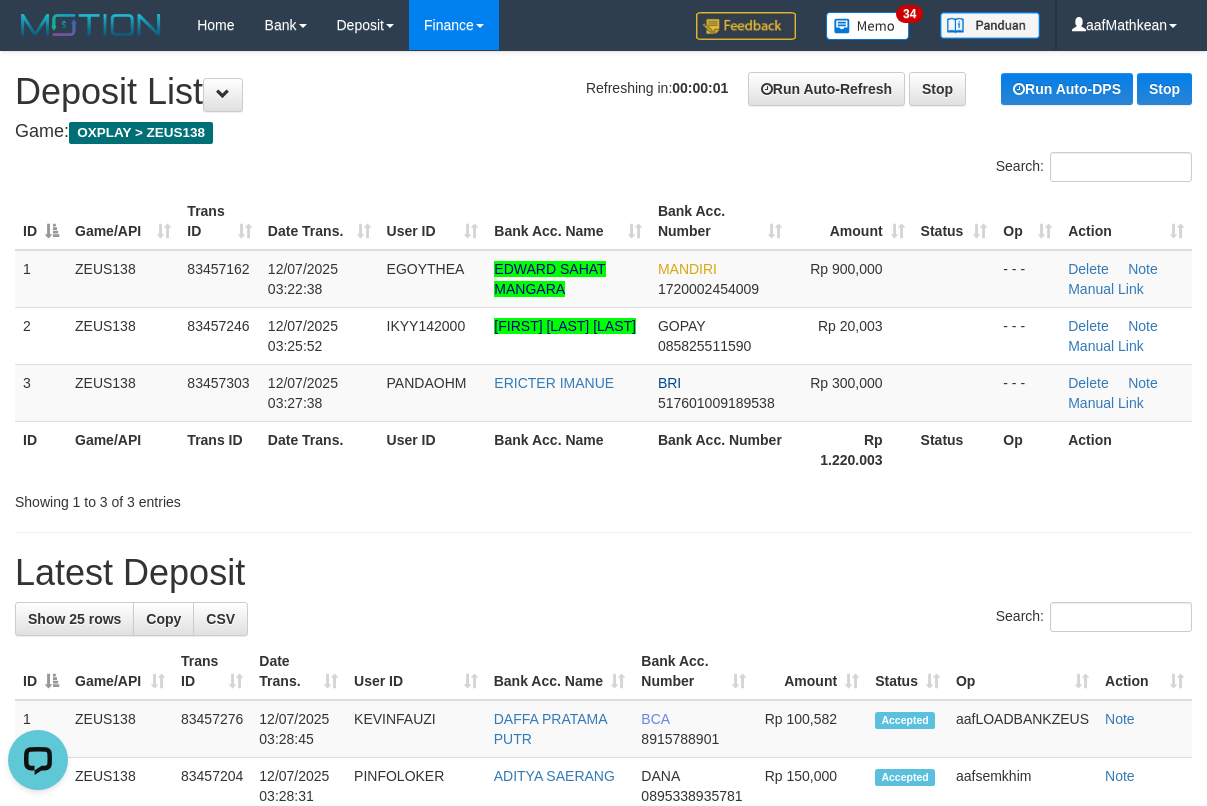 drag, startPoint x: 558, startPoint y: 234, endPoint x: 465, endPoint y: 1, distance: 250.87447 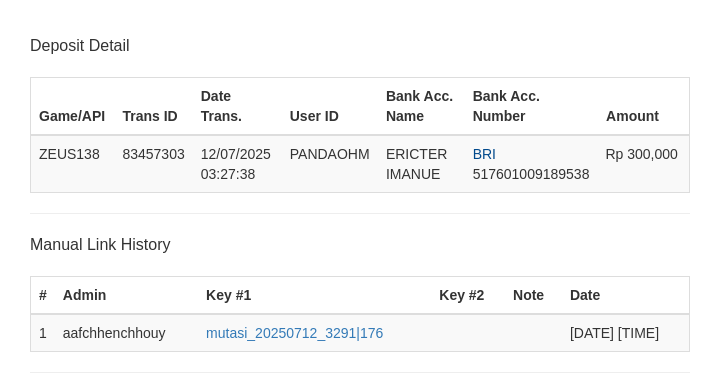 scroll, scrollTop: 392, scrollLeft: 0, axis: vertical 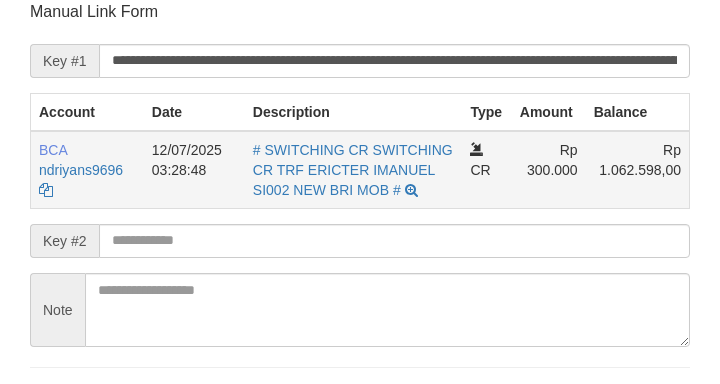 click on "Rp 300.000" at bounding box center [549, 170] 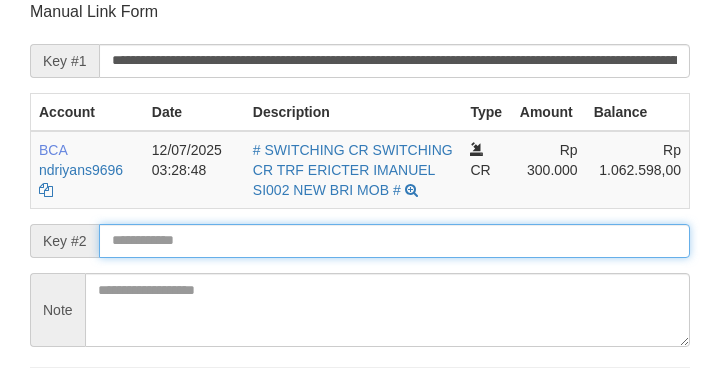 click at bounding box center [394, 241] 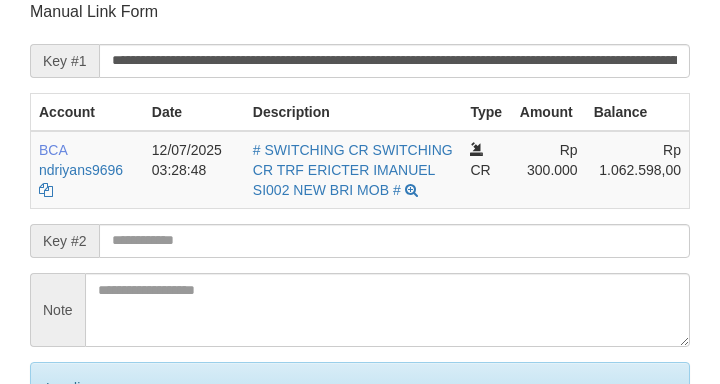 click at bounding box center [394, 241] 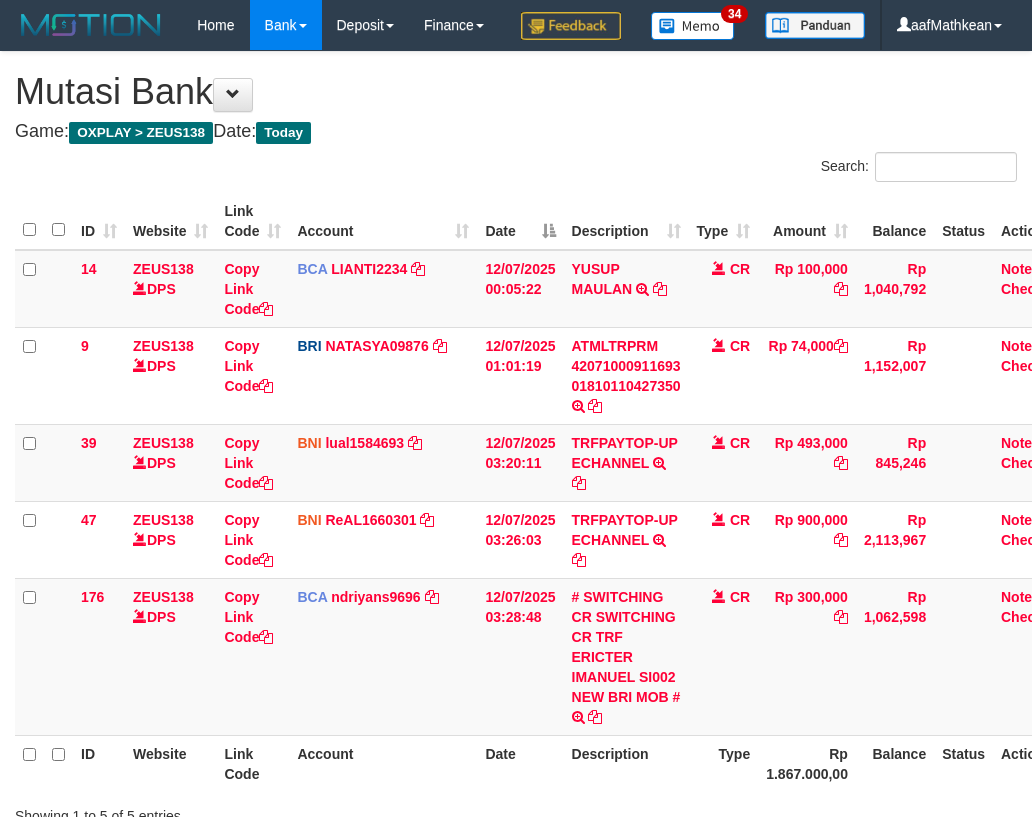 scroll, scrollTop: 199, scrollLeft: 15, axis: both 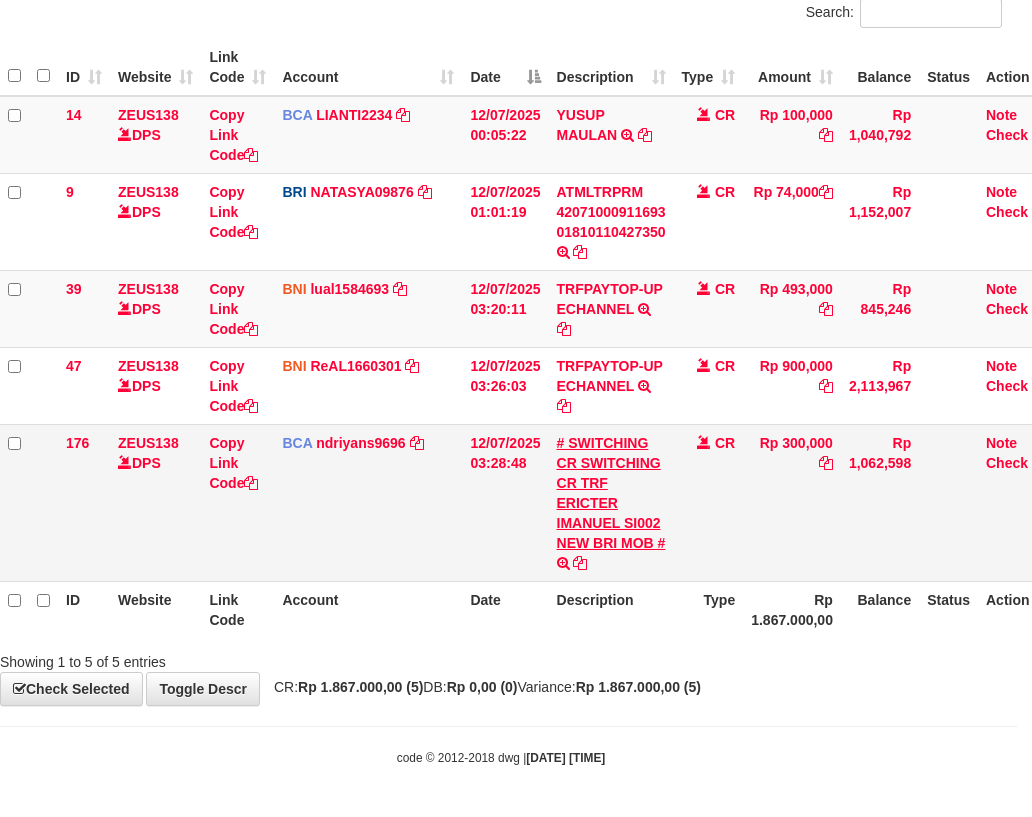 click on "176
ZEUS138    DPS
Copy Link Code
BCA
ndriyans9696
DPS
ANDRIYANSYAH
mutasi_20250712_3291 | 176
mutasi_20250712_3291 | 176
12/07/2025 03:28:48
# SWITCHING CR SWITCHING CR TRF ERICTER IMANUEL SI002 NEW BRI MOB #         SWITCHING CR TRF
ERICTER IMANUEL SI002 NEW BRI MOB
CR
Rp 300,000
Rp 1,062,598
Note
Check" at bounding box center [530, 502] 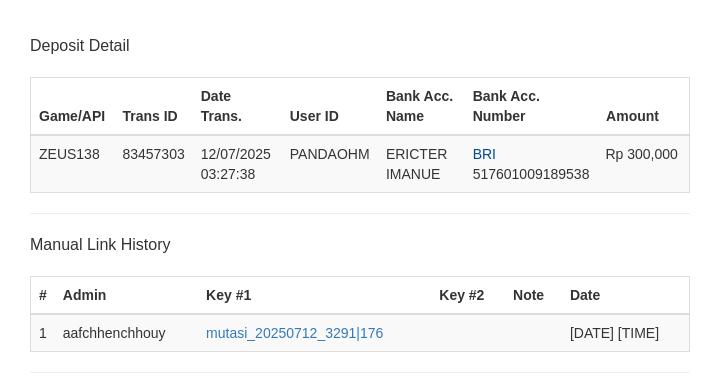 scroll, scrollTop: 392, scrollLeft: 0, axis: vertical 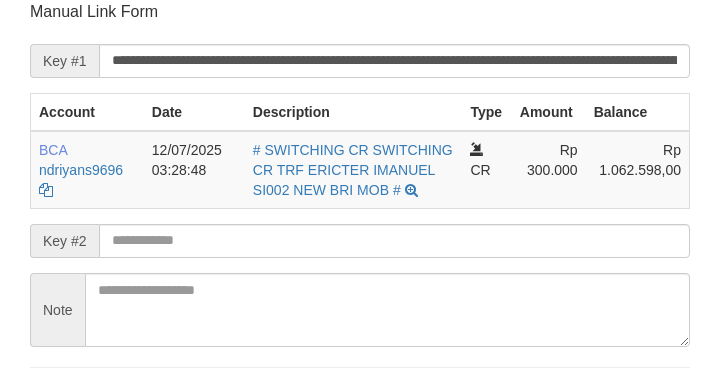 drag, startPoint x: 485, startPoint y: 270, endPoint x: 468, endPoint y: 243, distance: 31.906113 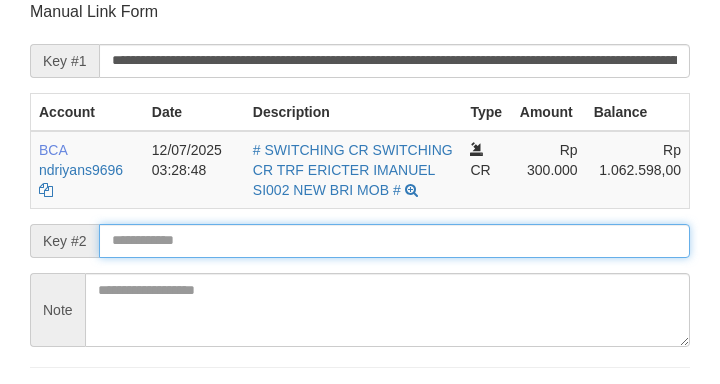 click at bounding box center [394, 241] 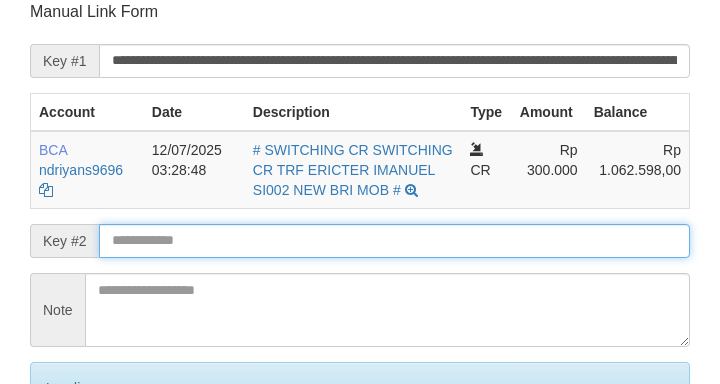 click on "Save" at bounding box center (80, 472) 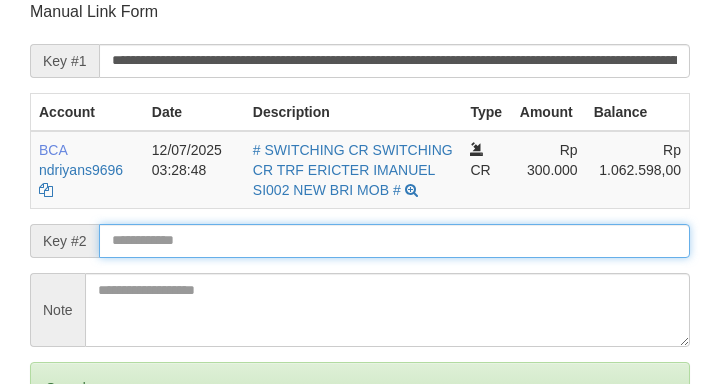 click at bounding box center [394, 241] 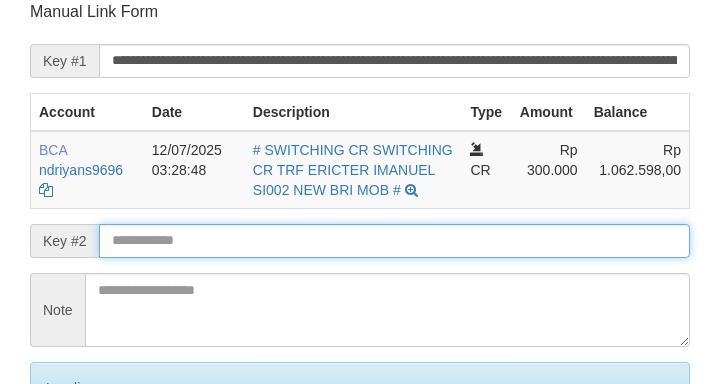 click at bounding box center (394, 241) 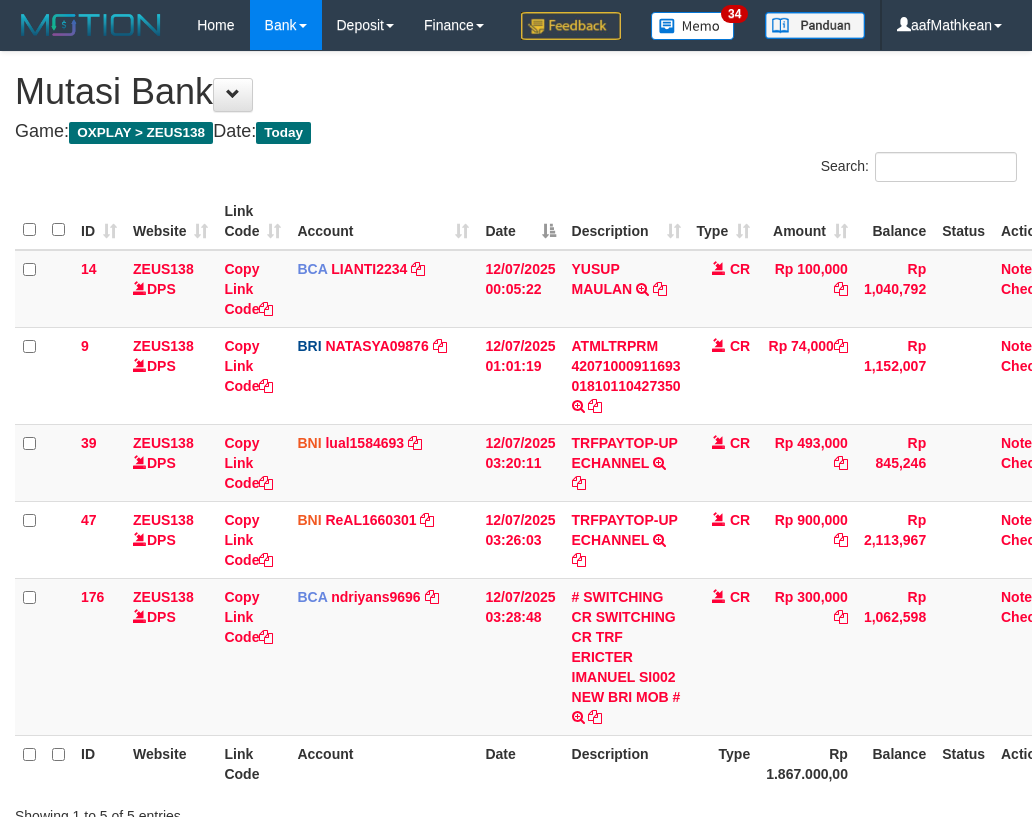 scroll, scrollTop: 199, scrollLeft: 15, axis: both 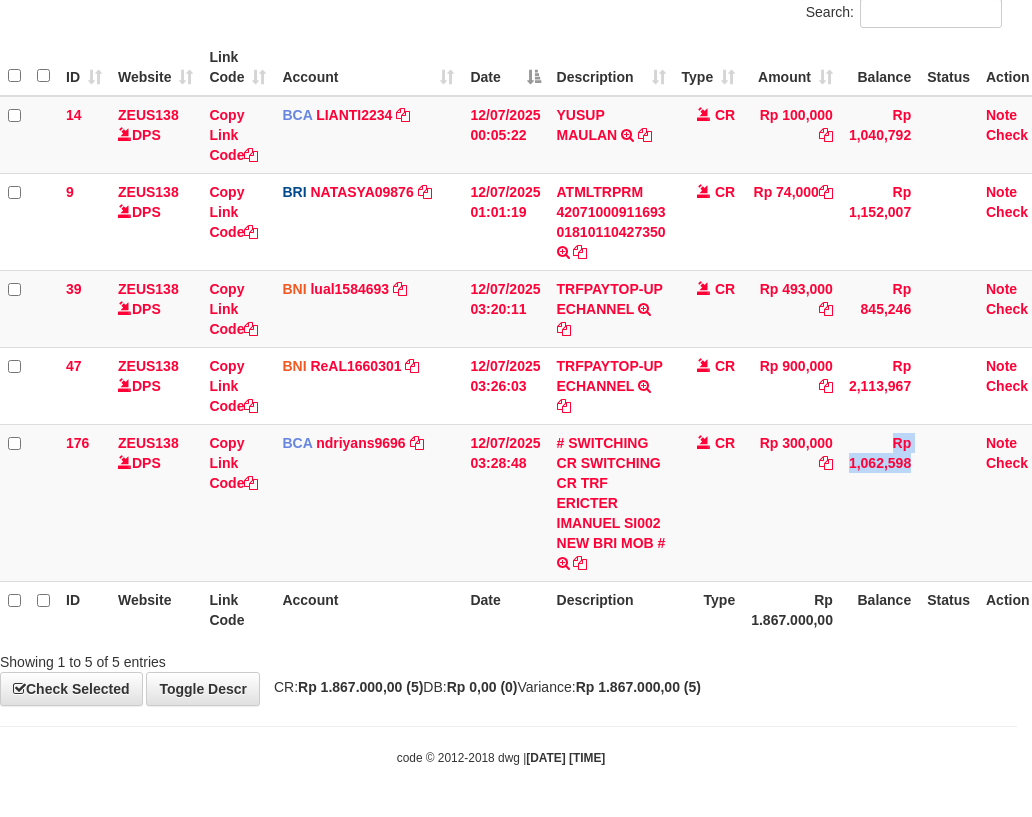 drag, startPoint x: 822, startPoint y: 529, endPoint x: 1044, endPoint y: 551, distance: 223.08743 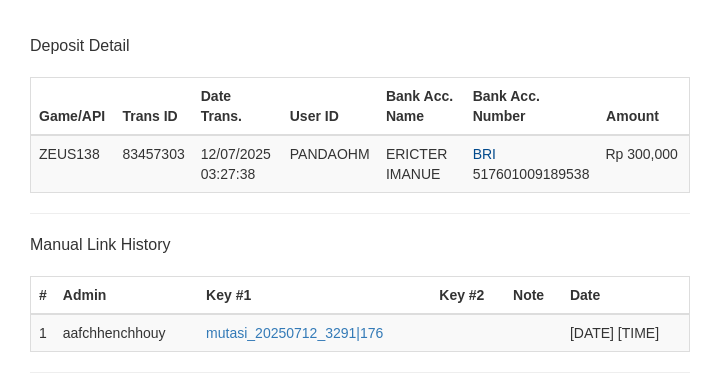 scroll, scrollTop: 392, scrollLeft: 0, axis: vertical 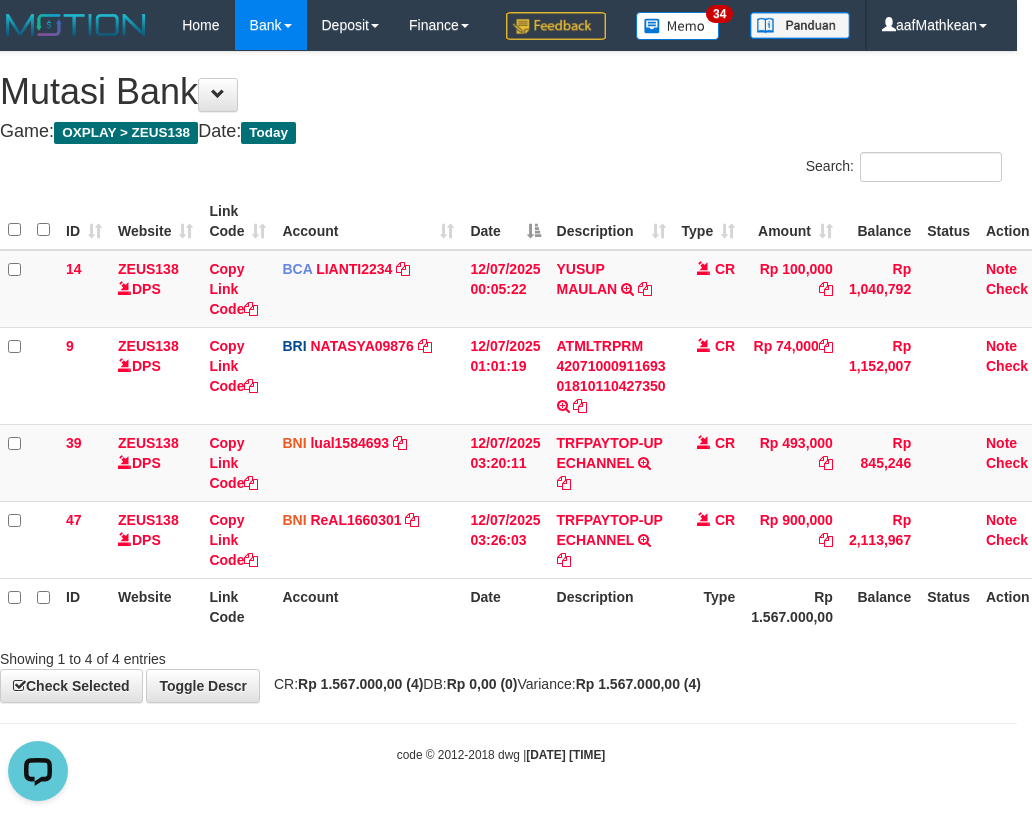 click on "Description" at bounding box center [611, 606] 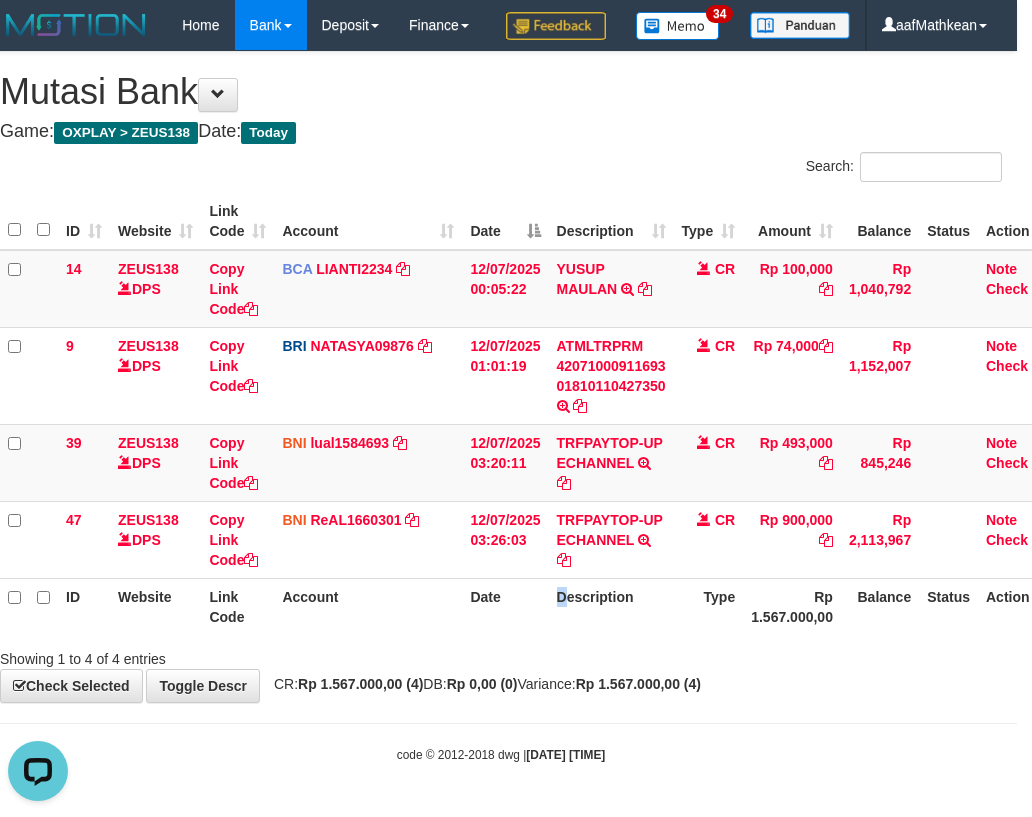 drag, startPoint x: 561, startPoint y: 610, endPoint x: 1035, endPoint y: 582, distance: 474.8263 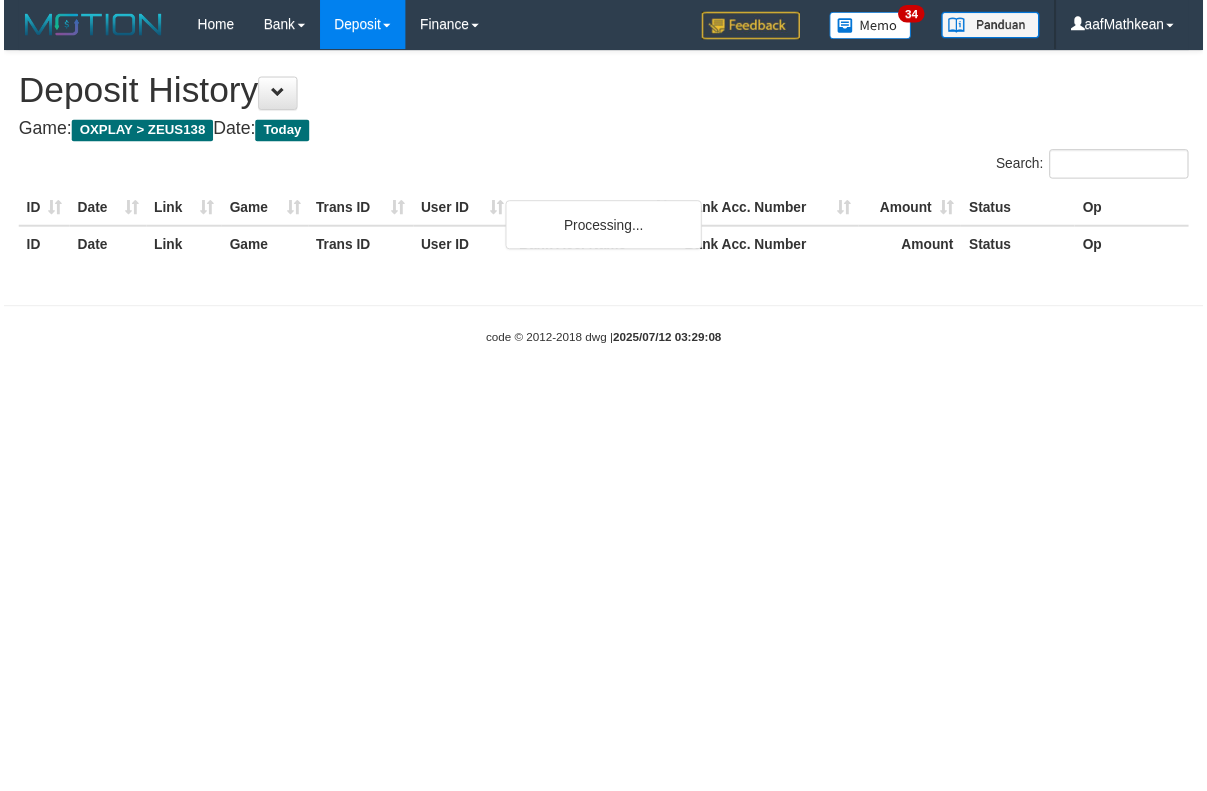scroll, scrollTop: 0, scrollLeft: 0, axis: both 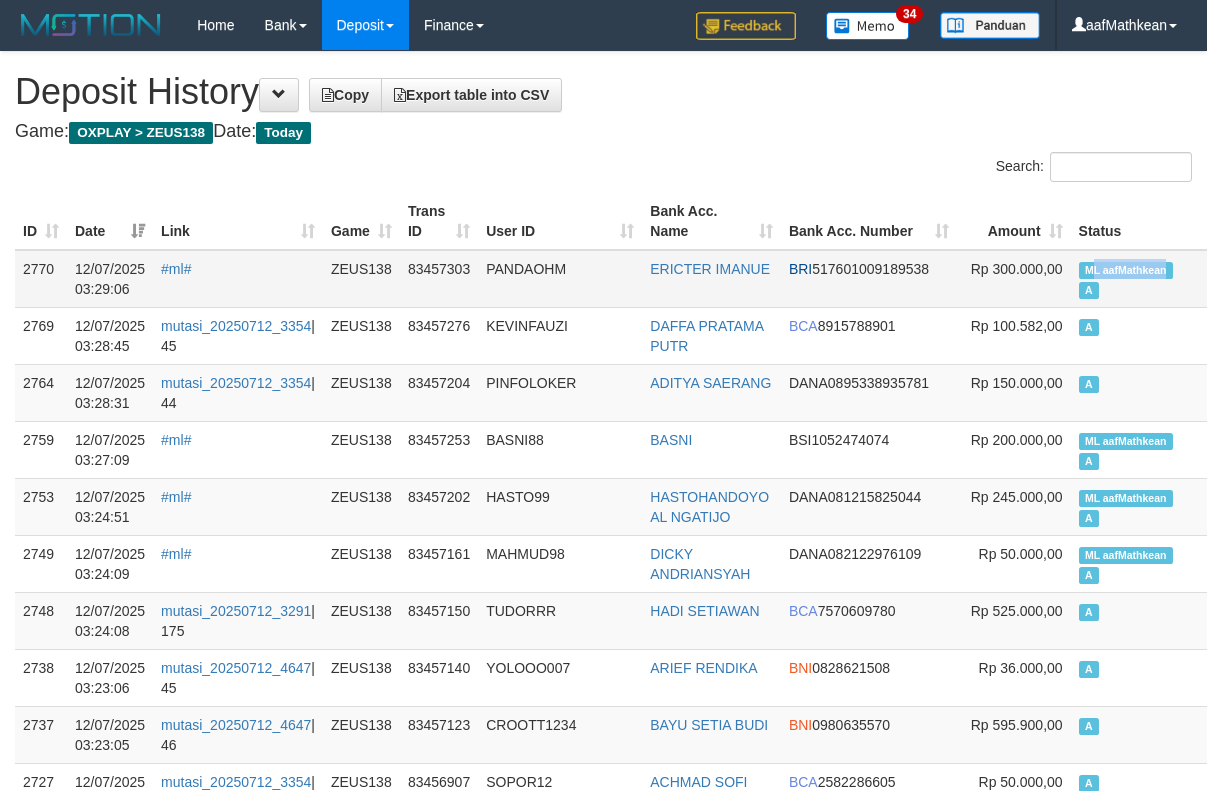 drag, startPoint x: 1075, startPoint y: 270, endPoint x: 1061, endPoint y: 273, distance: 14.3178215 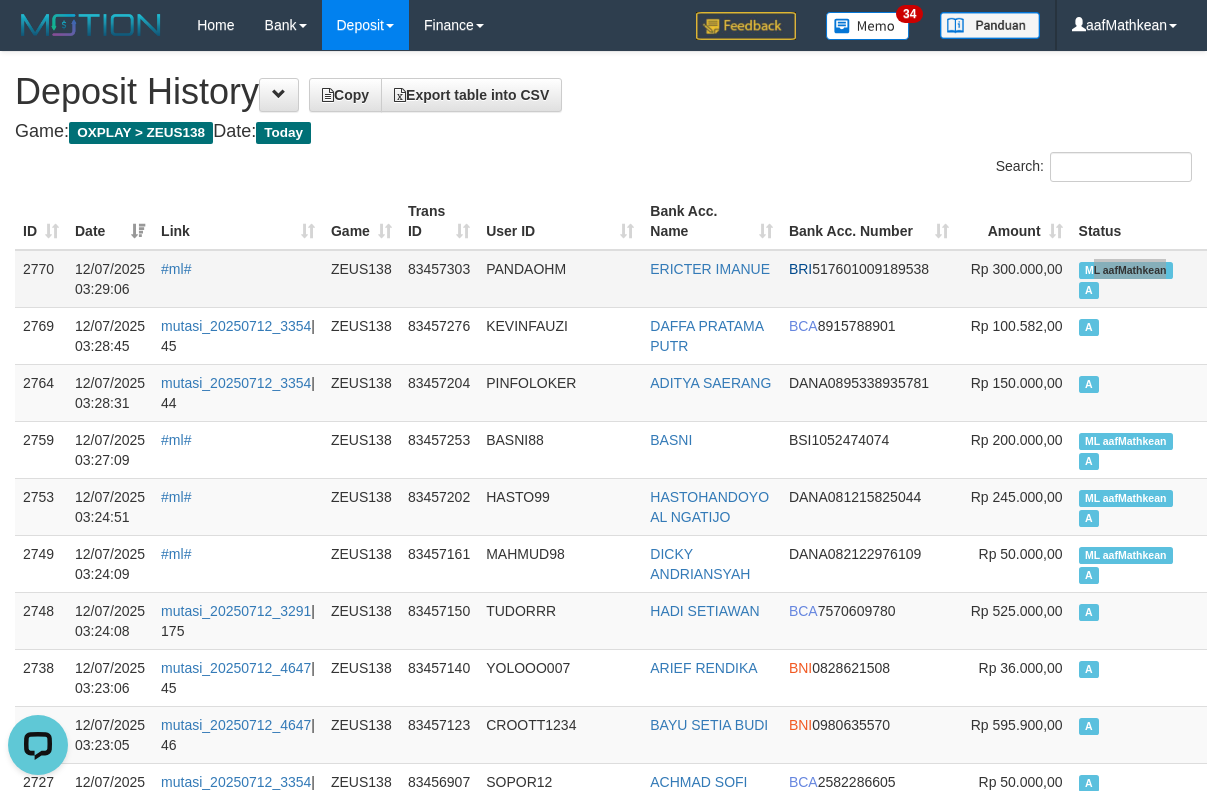 scroll, scrollTop: 0, scrollLeft: 0, axis: both 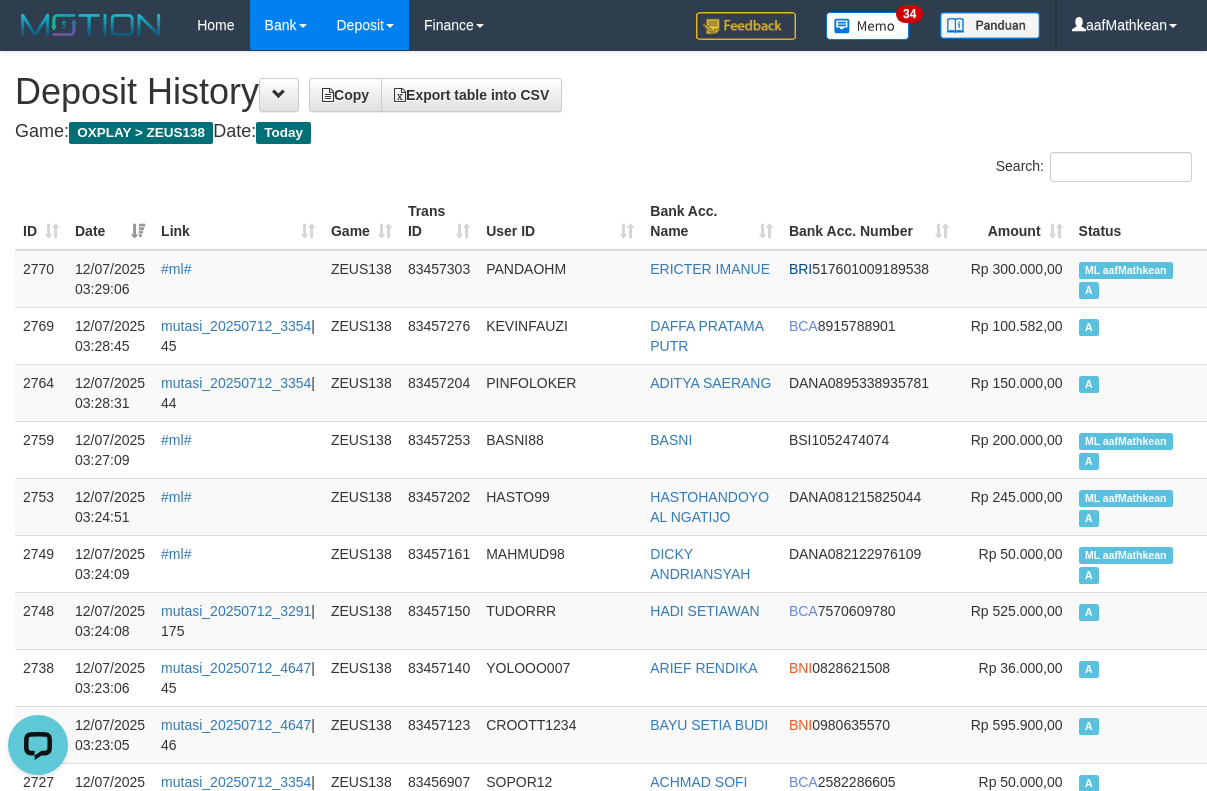 drag, startPoint x: 426, startPoint y: 293, endPoint x: 255, endPoint y: 33, distance: 311.19287 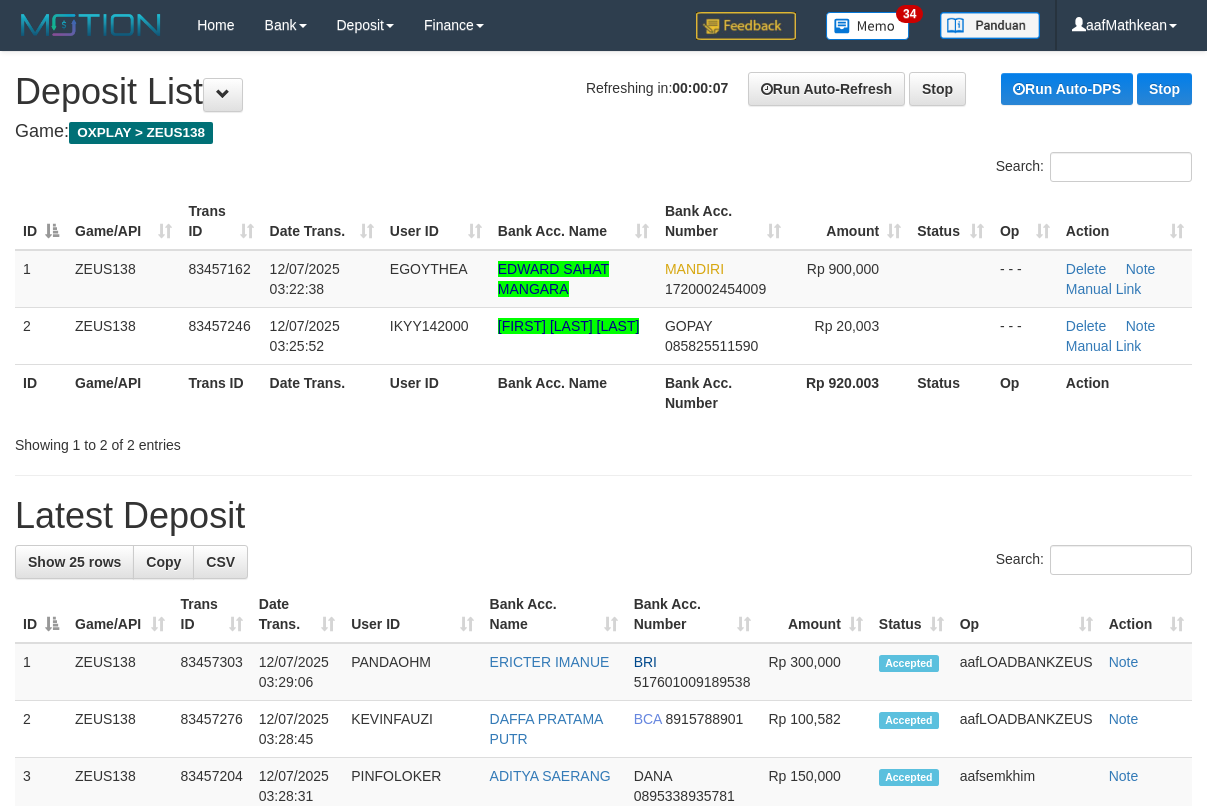 scroll, scrollTop: 0, scrollLeft: 0, axis: both 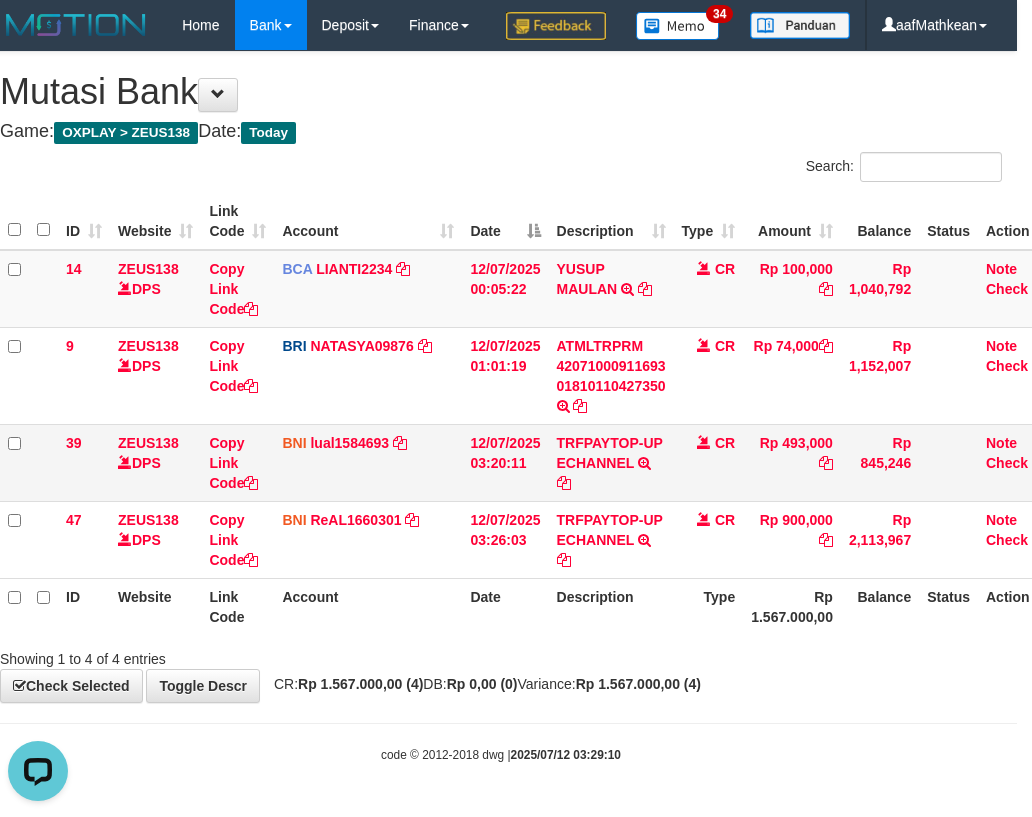 drag, startPoint x: 549, startPoint y: 415, endPoint x: 550, endPoint y: 448, distance: 33.01515 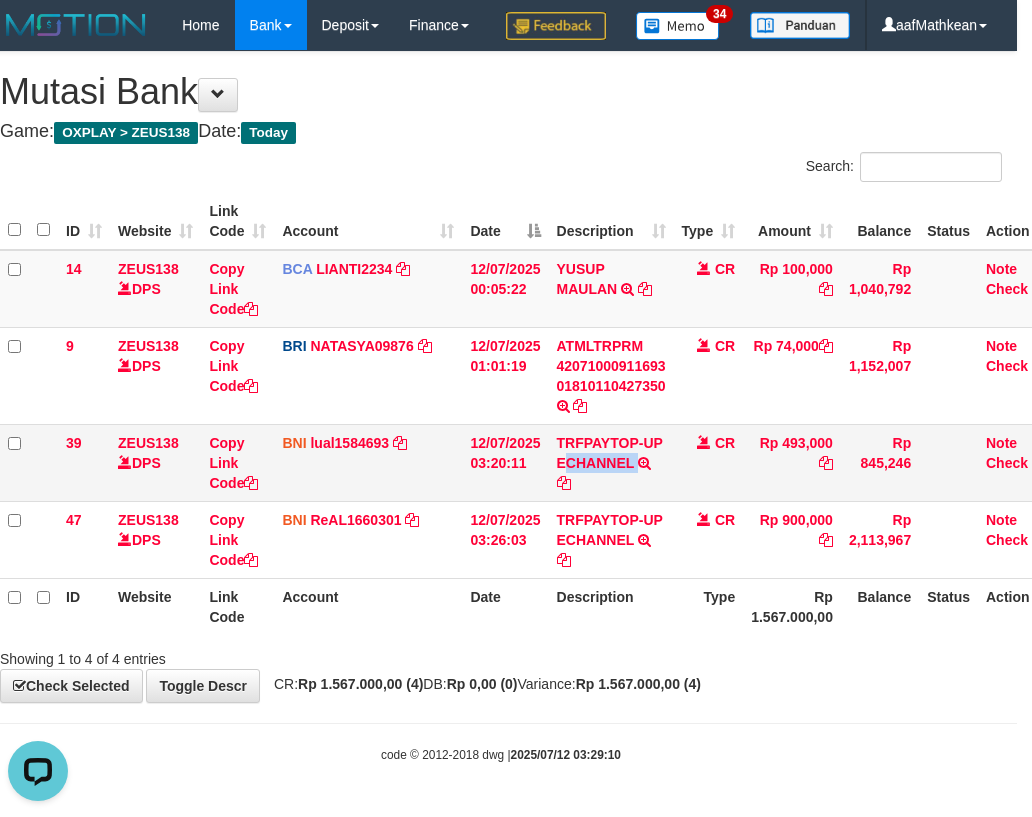 click on "TRFPAYTOP-UP ECHANNEL         TRF/PAY/TOP-UP ECHANNEL" at bounding box center [611, 462] 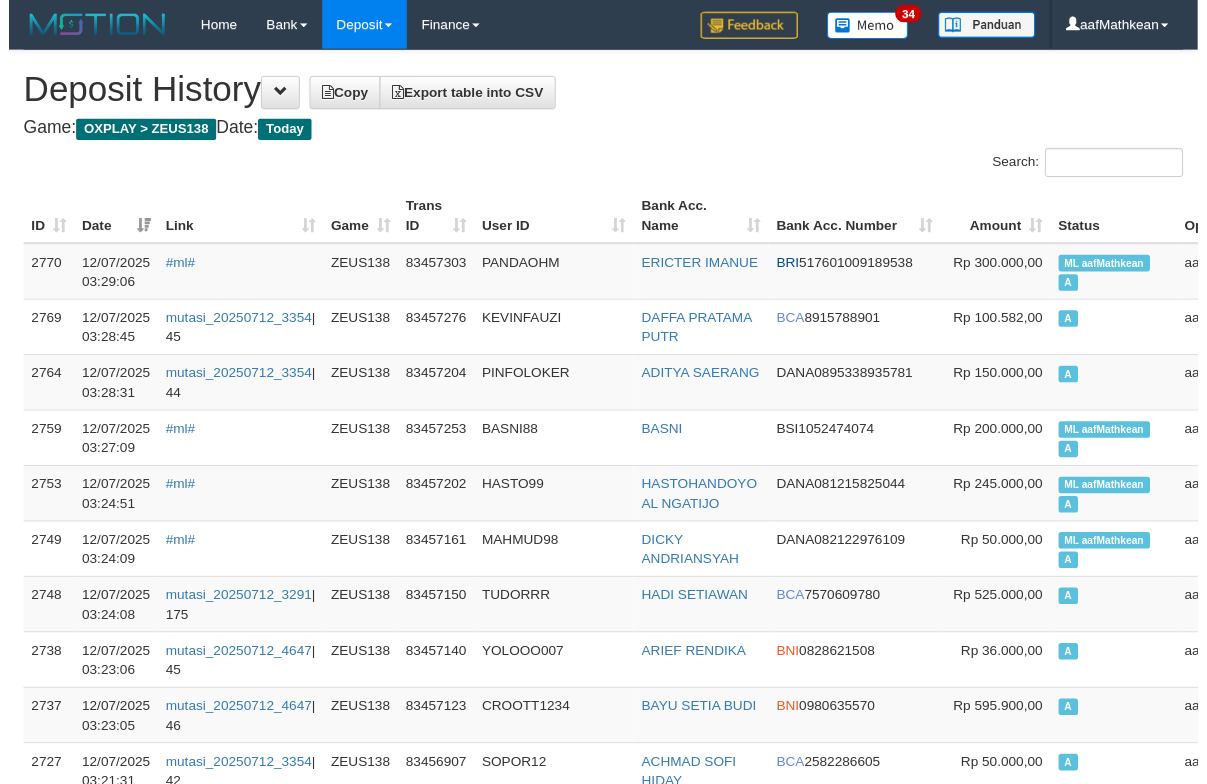 scroll, scrollTop: 0, scrollLeft: 0, axis: both 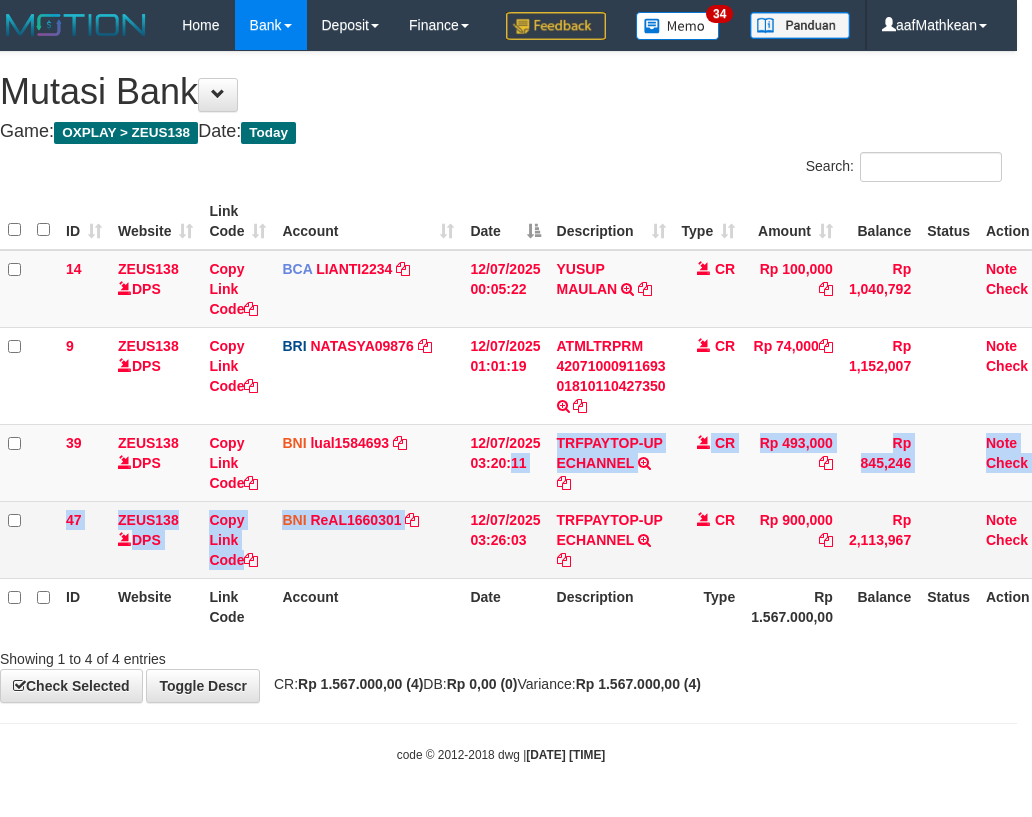 click on "14
ZEUS138    DPS
Copy Link Code
BCA
LIANTI2234
DPS
YULIANTI
mutasi_20250712_4646 | 14
mutasi_20250712_4646 | 14
12/07/2025 00:05:22
YUSUP MAULAN         TRSF E-BANKING CR 1207/FTSCY/WS95051
100000.002025071262819090 TRFDN-YUSUP MAULANESPAY DEBIT INDONE
CR
Rp 100,000
Rp 1,040,792
Note
Check
9
ZEUS138    DPS
Copy Link Code
BRI
NATASYA09876
DPS
SITI NURLITA SAPITRI
mutasi_20250712_3126 | 9" at bounding box center (530, 414) 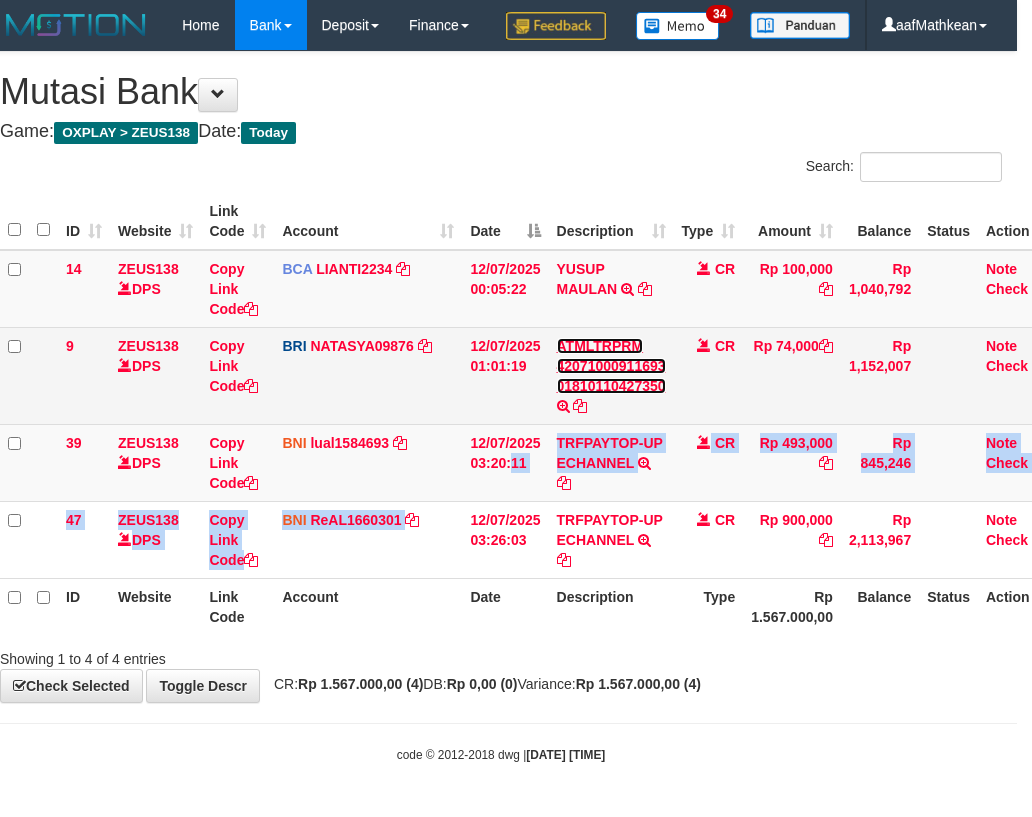 click on "ATMLTRPRM 42071000911693 01810110427350" at bounding box center [611, 366] 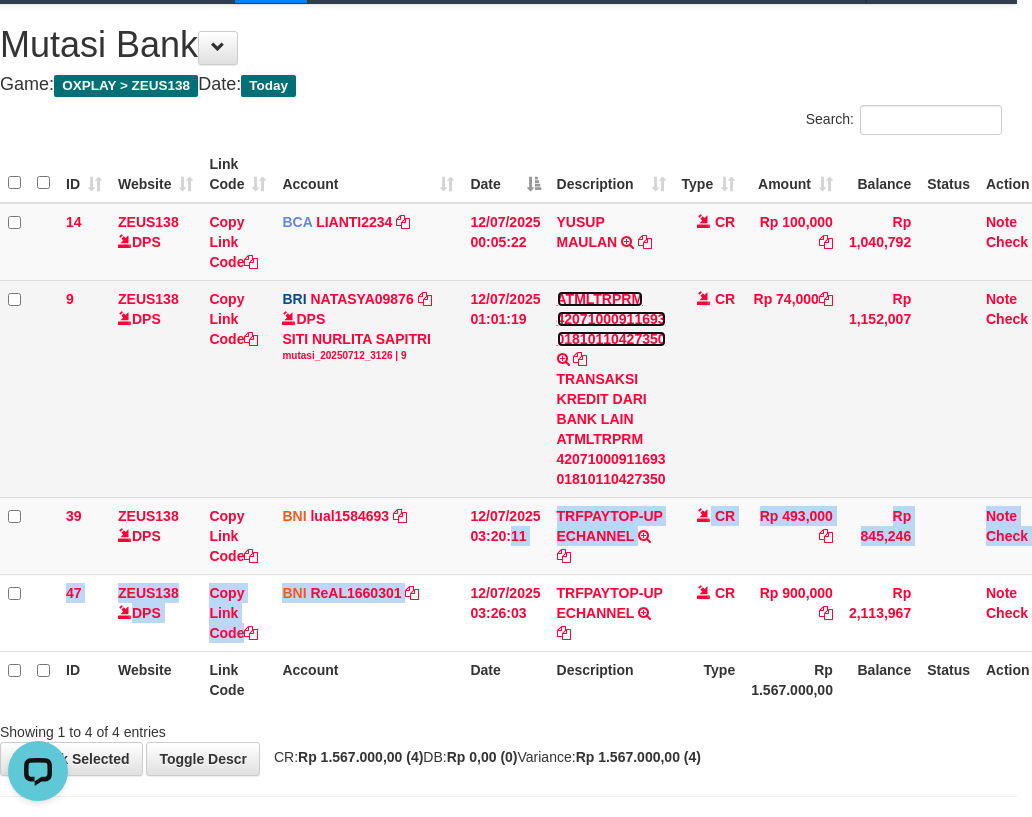 scroll, scrollTop: 0, scrollLeft: 0, axis: both 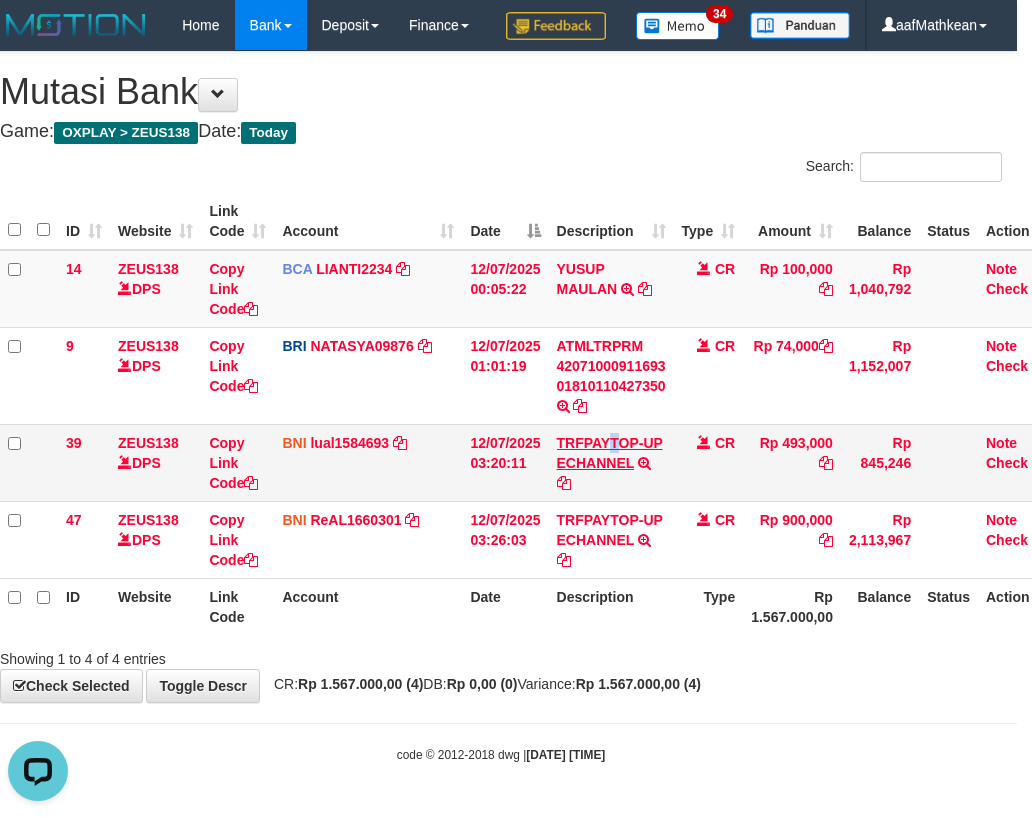 click on "TRFPAYTOP-UP ECHANNEL         TRF/PAY/TOP-UP ECHANNEL" at bounding box center [611, 462] 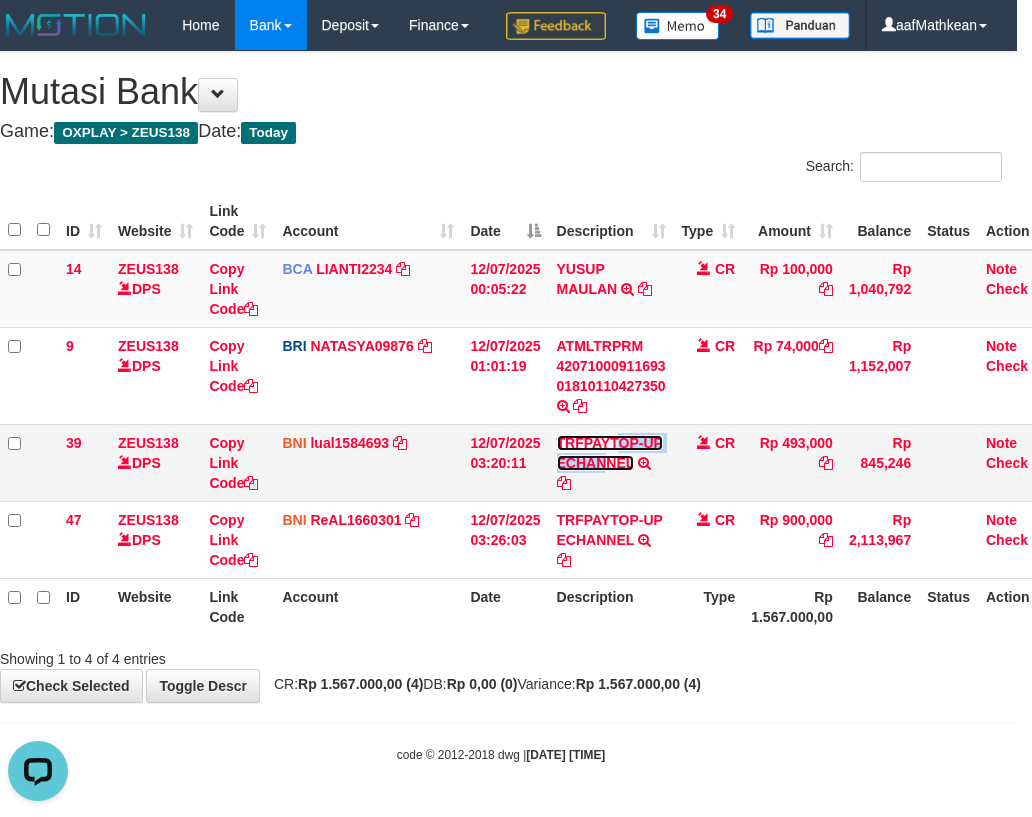 click on "TRFPAYTOP-UP ECHANNEL" at bounding box center (610, 453) 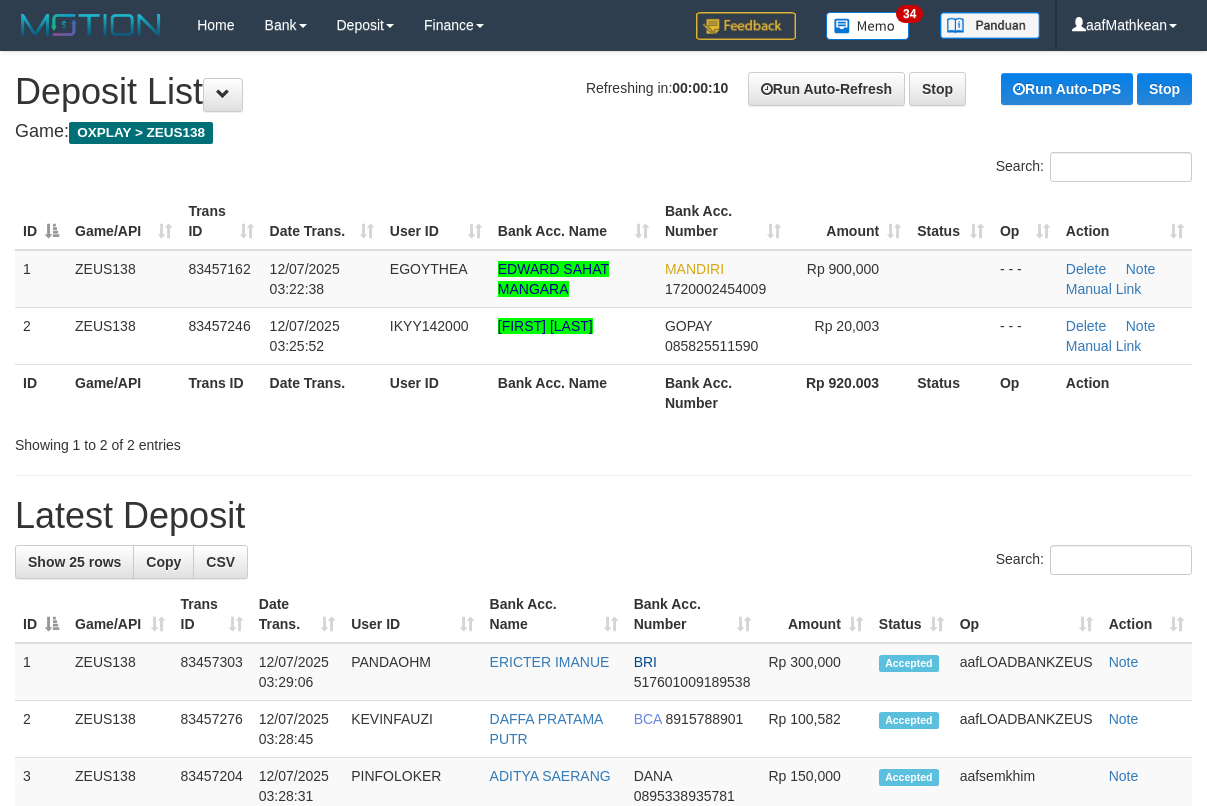 scroll, scrollTop: 0, scrollLeft: 0, axis: both 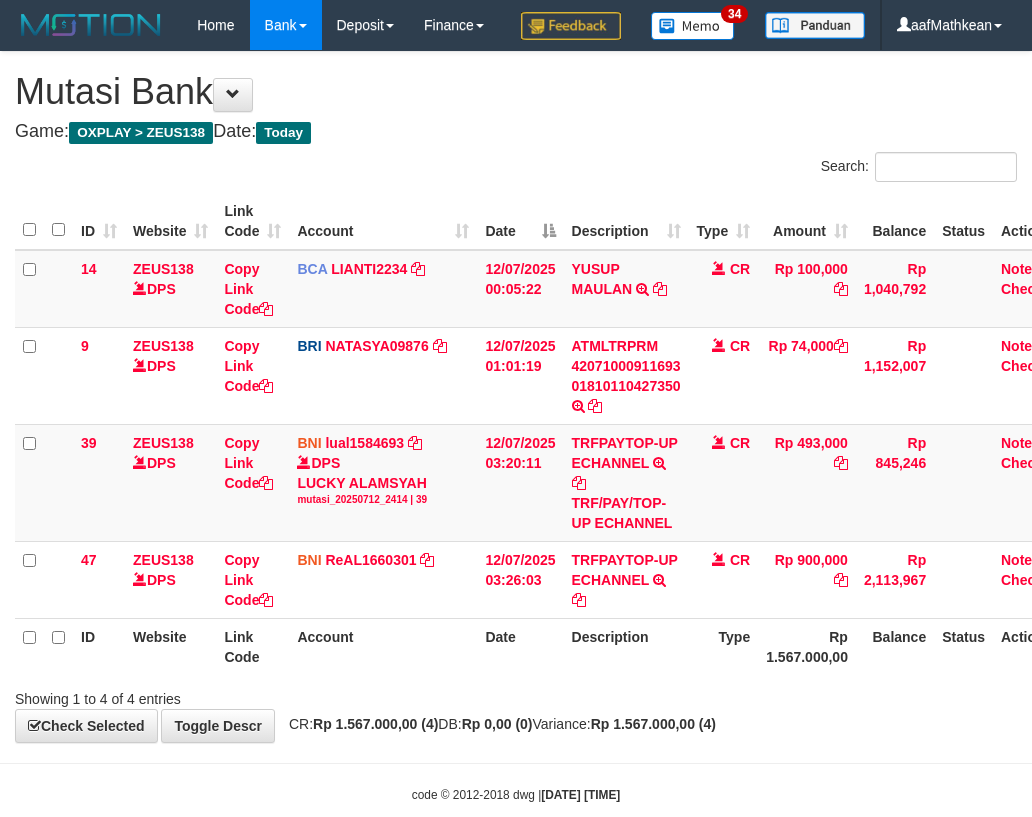 click on "TRFPAYTOP-UP ECHANNEL         TRF/PAY/TOP-UP ECHANNEL" at bounding box center (626, 482) 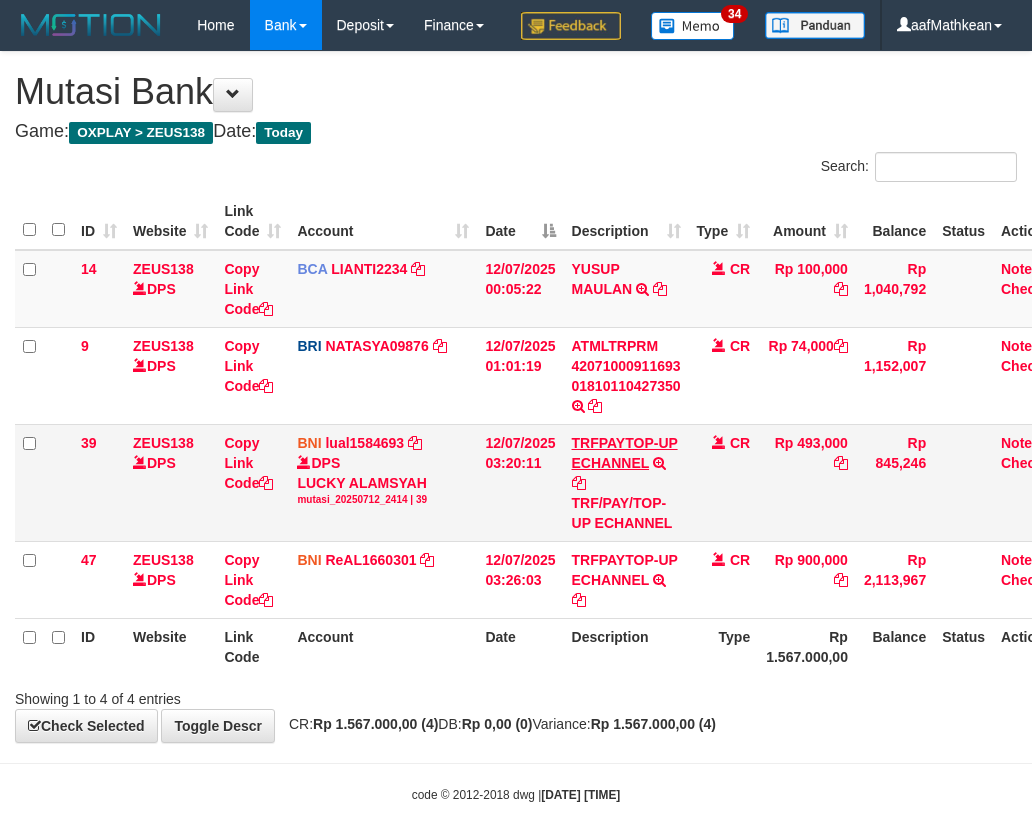 scroll, scrollTop: 47, scrollLeft: 15, axis: both 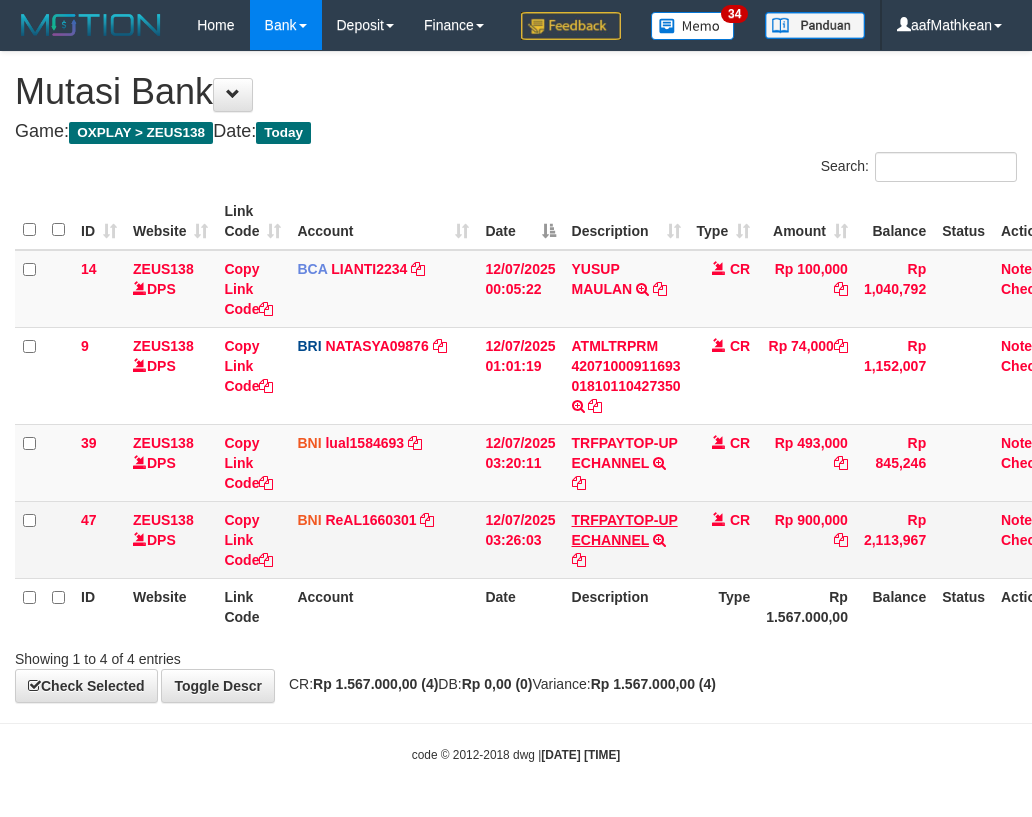 click on "TRFPAYTOP-UP ECHANNEL         TRF/PAY/TOP-UP ECHANNEL" at bounding box center (626, 462) 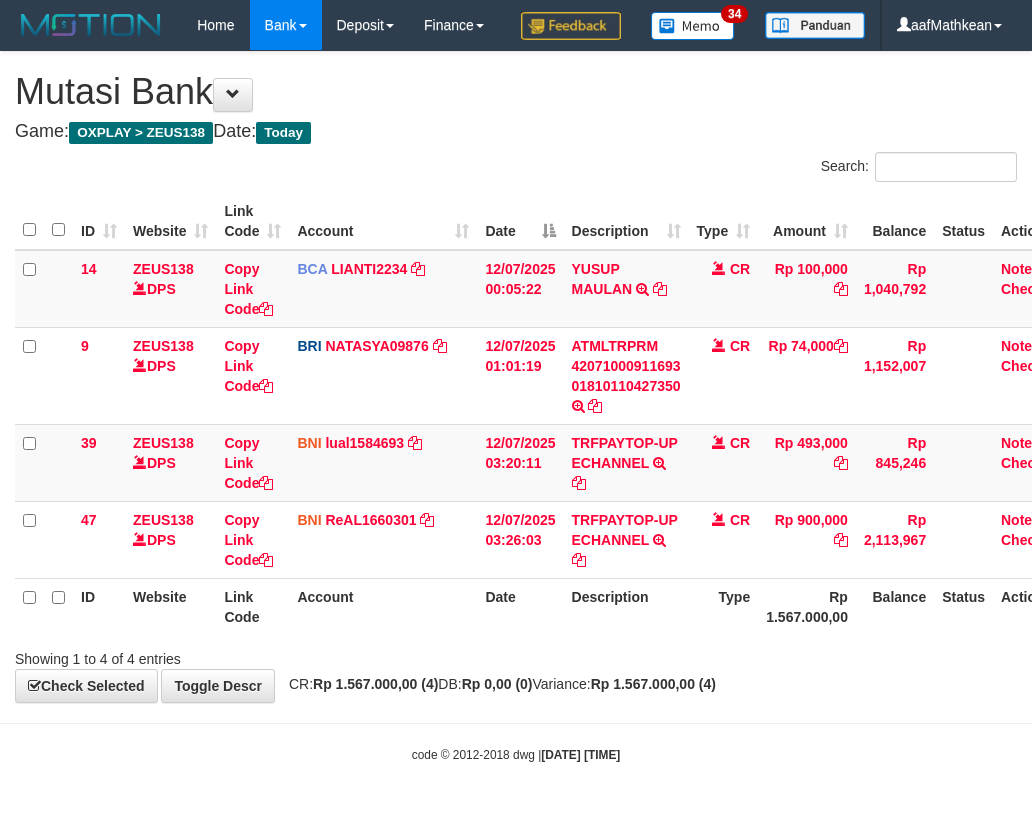 scroll, scrollTop: 47, scrollLeft: 15, axis: both 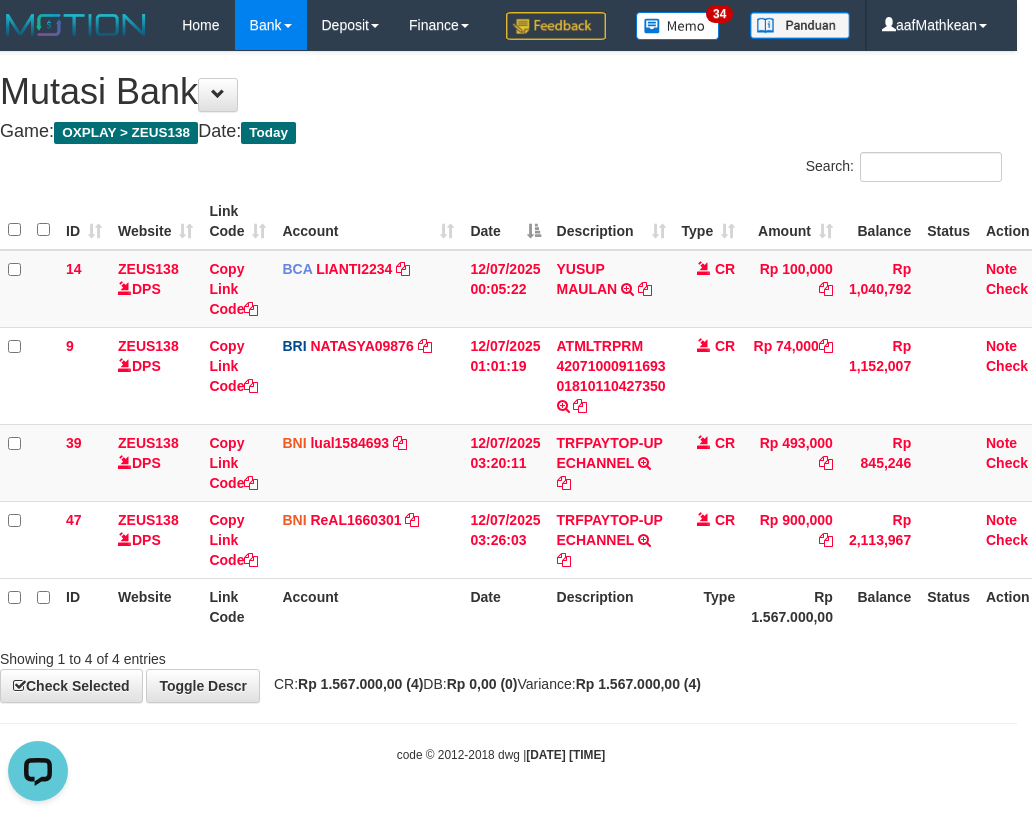 drag, startPoint x: 990, startPoint y: 738, endPoint x: 989, endPoint y: 714, distance: 24.020824 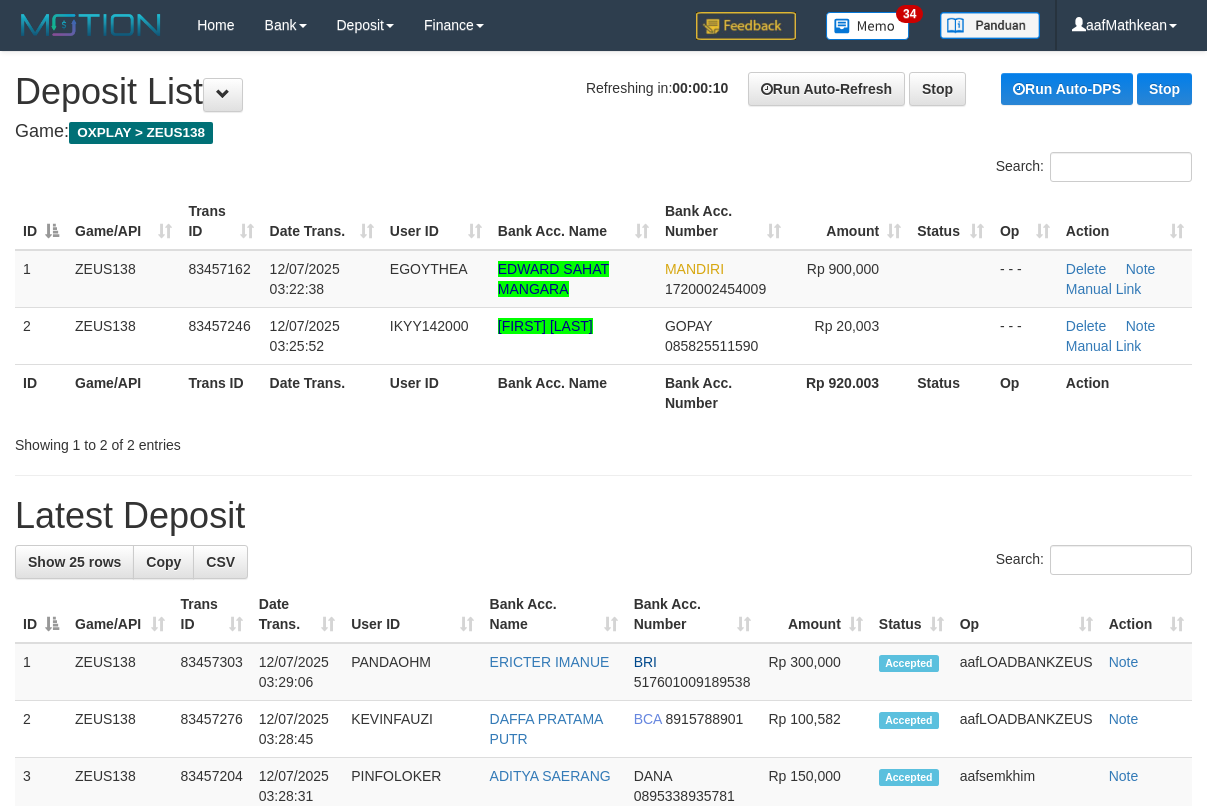 scroll, scrollTop: 0, scrollLeft: 0, axis: both 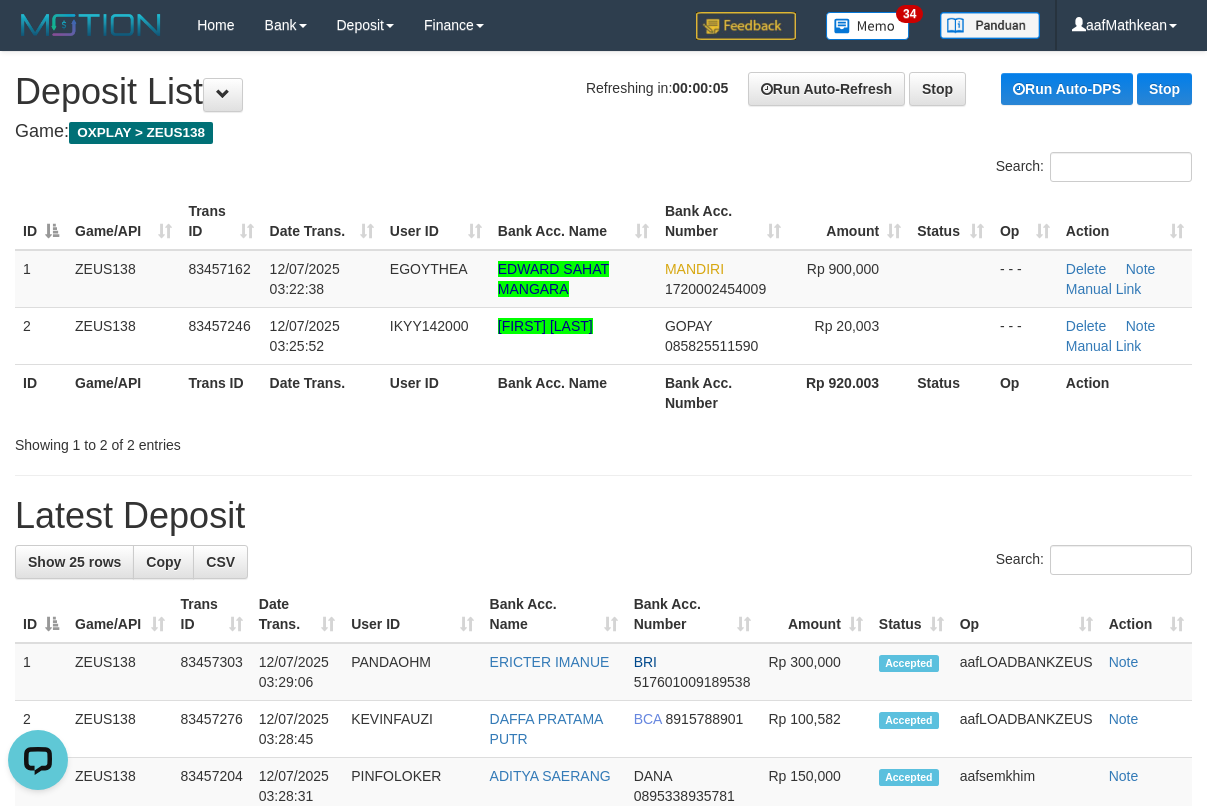 click on "Showing 1 to 2 of 2 entries" at bounding box center [251, 441] 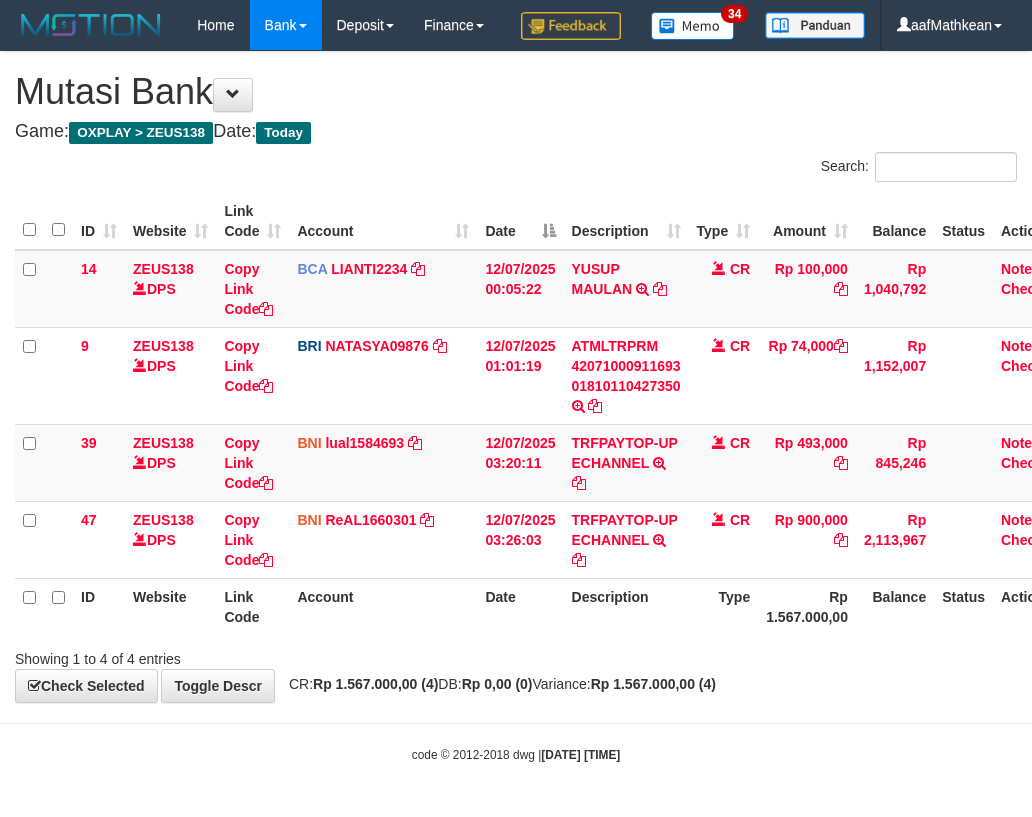 scroll, scrollTop: 47, scrollLeft: 15, axis: both 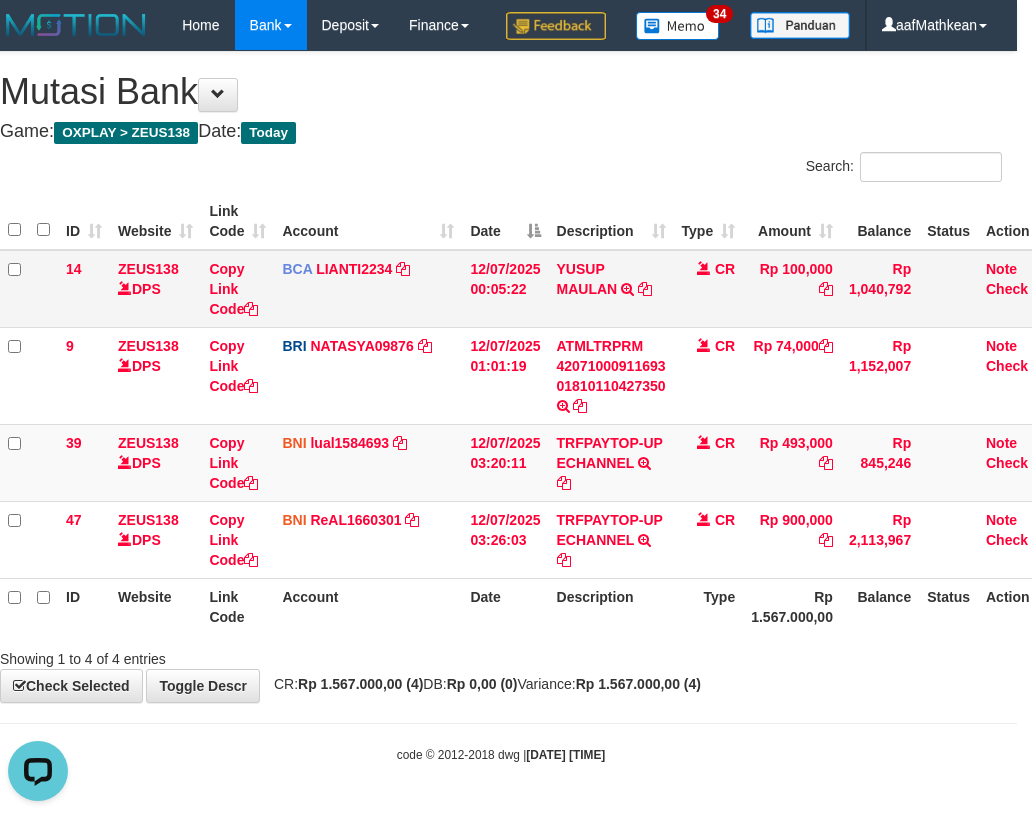 click on "12/07/2025 00:05:22" at bounding box center [505, 289] 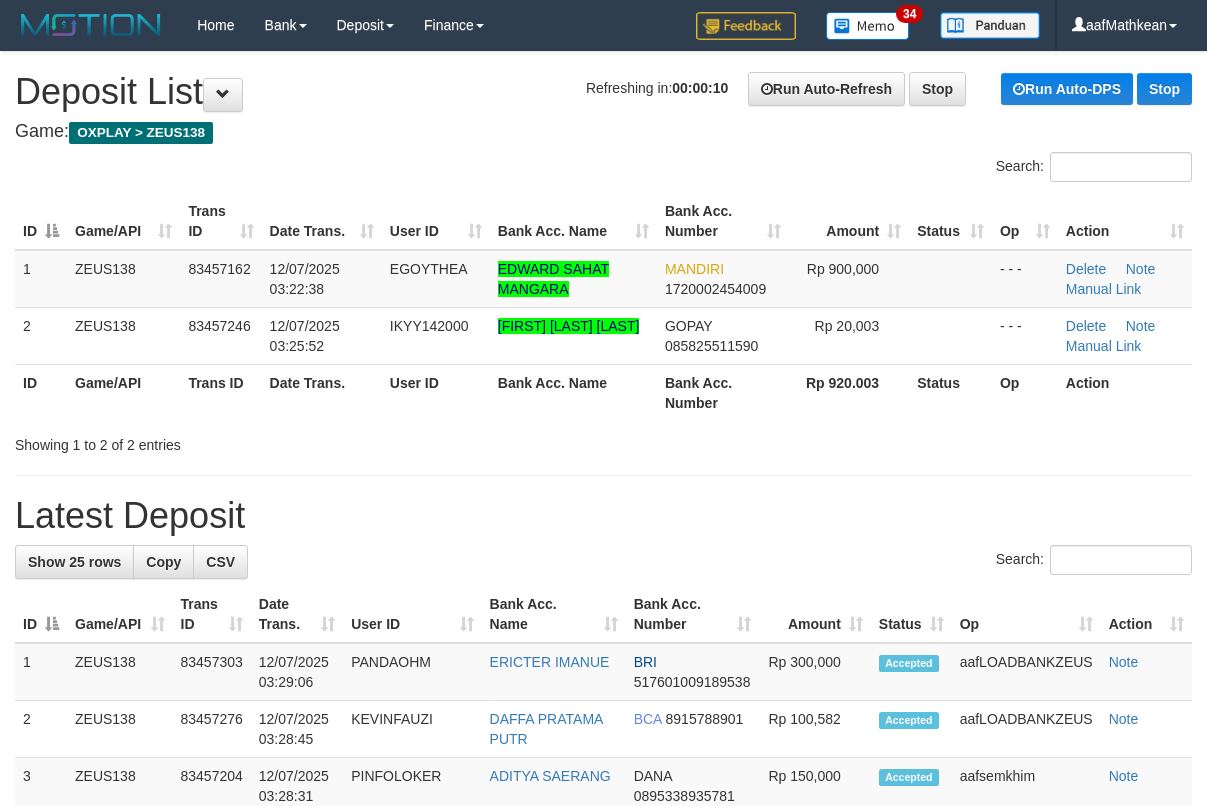 scroll, scrollTop: 0, scrollLeft: 0, axis: both 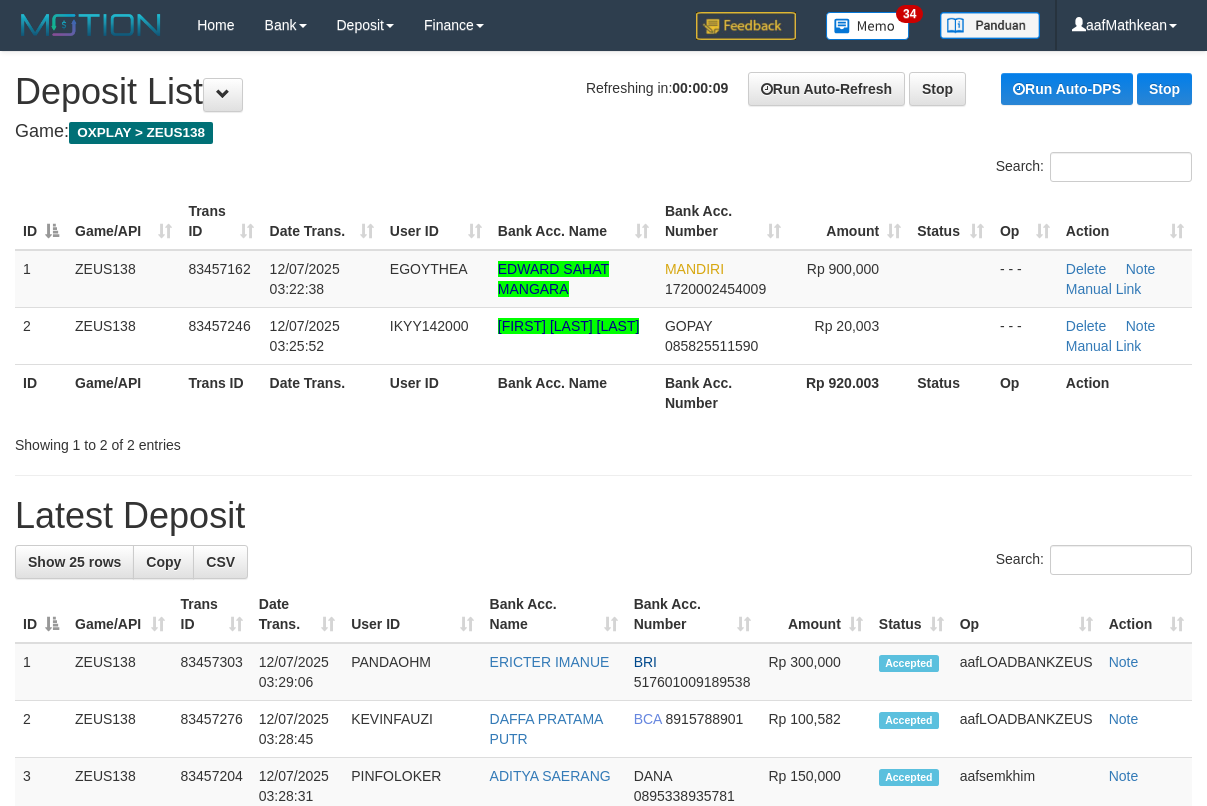 click on "Date Trans." at bounding box center [322, 221] 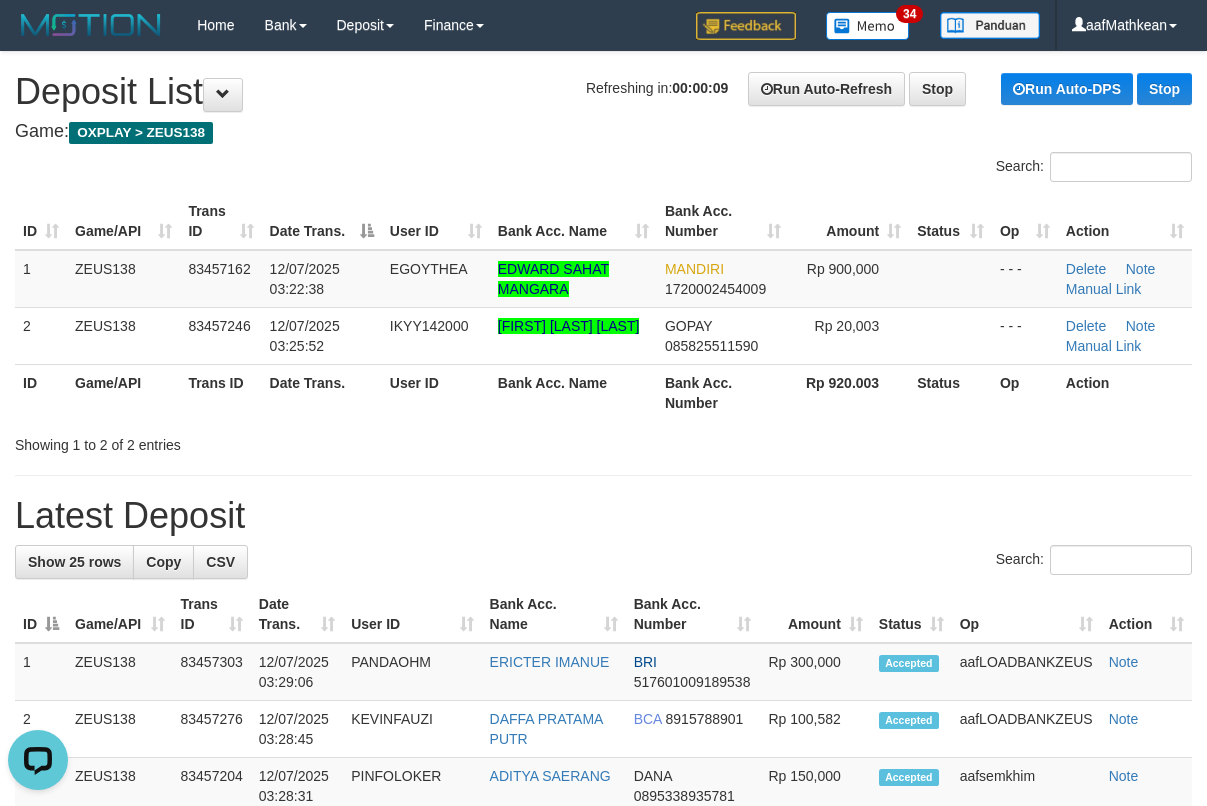 scroll, scrollTop: 0, scrollLeft: 0, axis: both 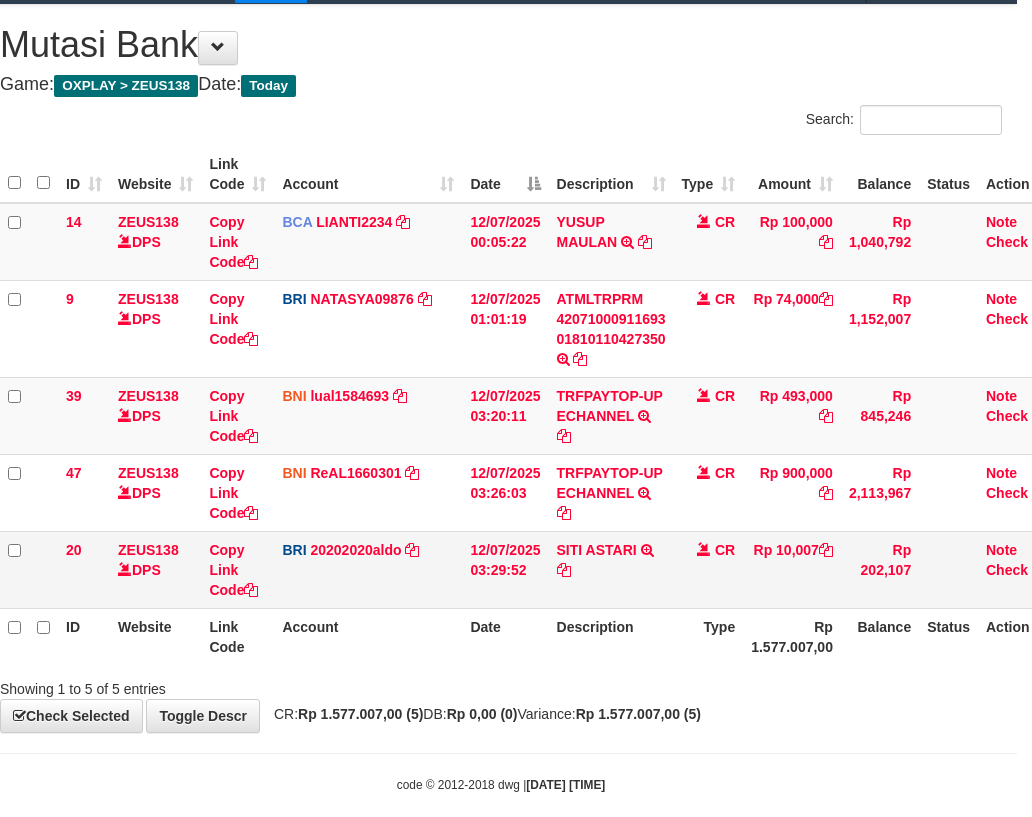 click on "12/07/2025 03:29:52" at bounding box center [505, 569] 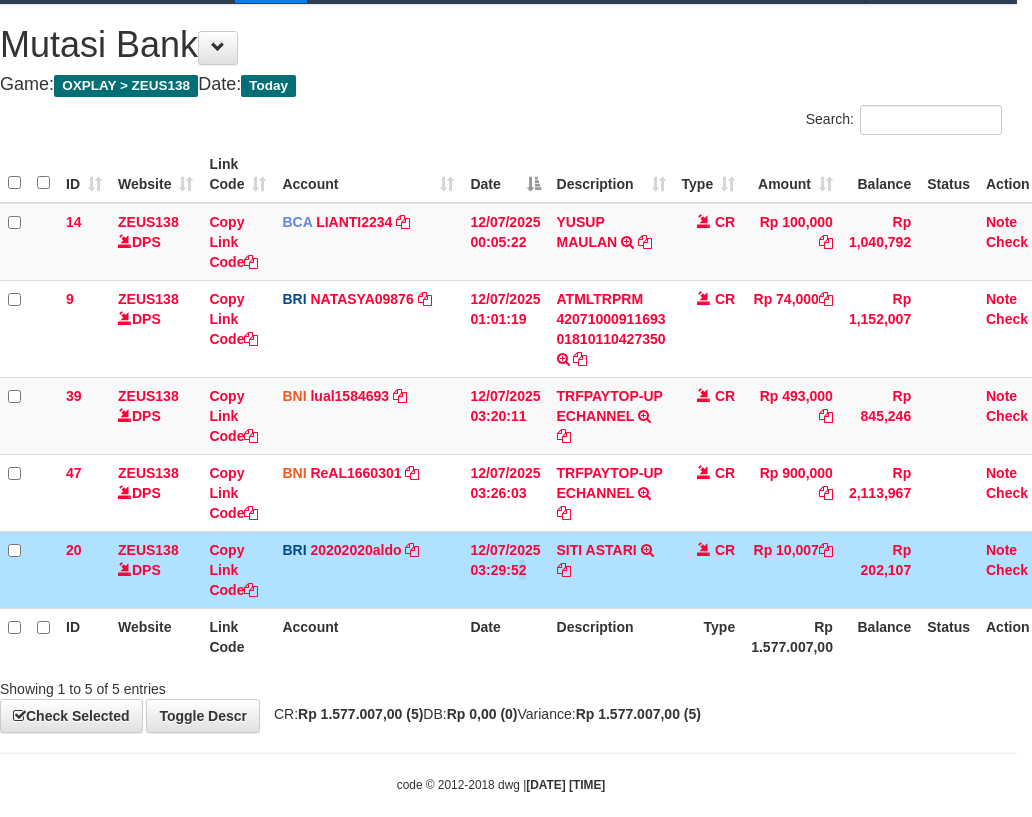 drag, startPoint x: 488, startPoint y: 627, endPoint x: 500, endPoint y: 627, distance: 12 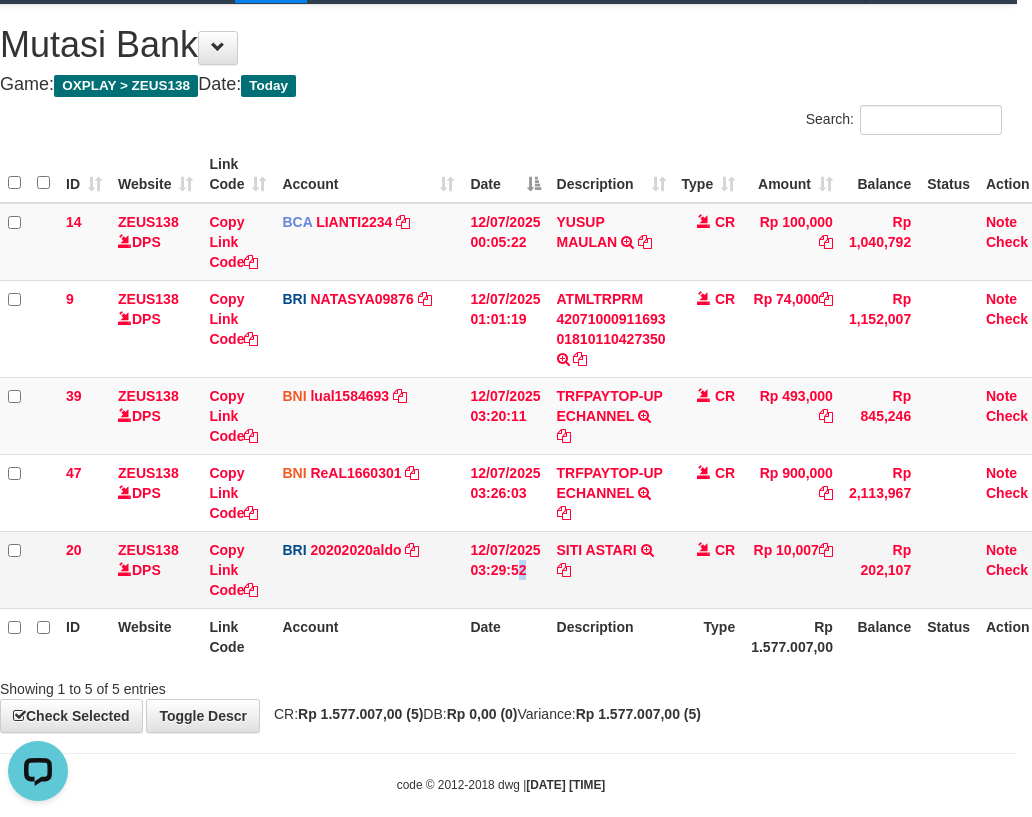 scroll, scrollTop: 0, scrollLeft: 0, axis: both 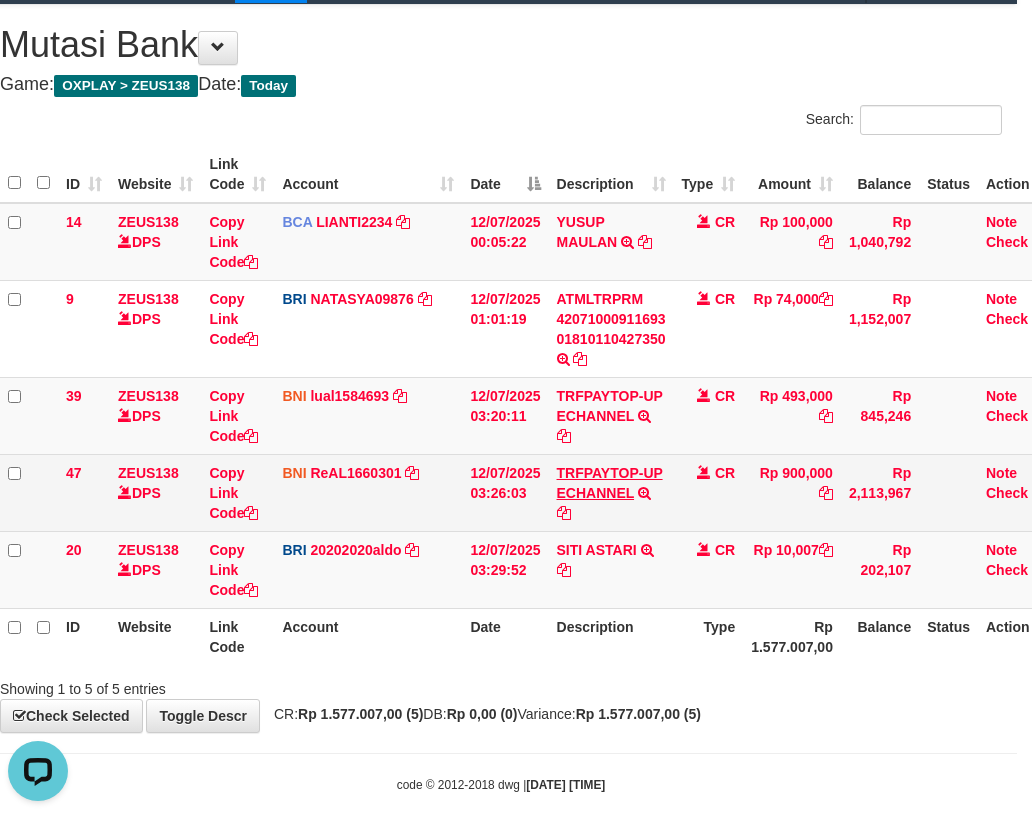 drag, startPoint x: 604, startPoint y: 559, endPoint x: 591, endPoint y: 522, distance: 39.217342 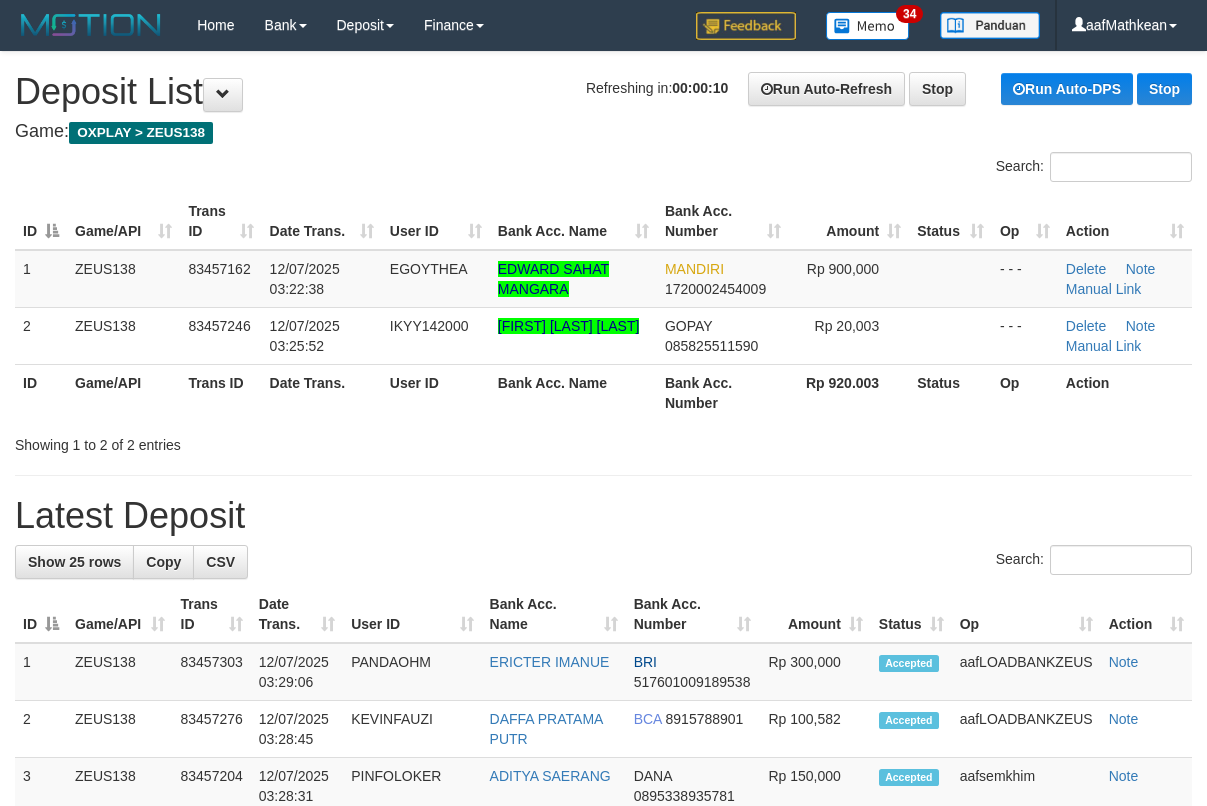 scroll, scrollTop: 0, scrollLeft: 0, axis: both 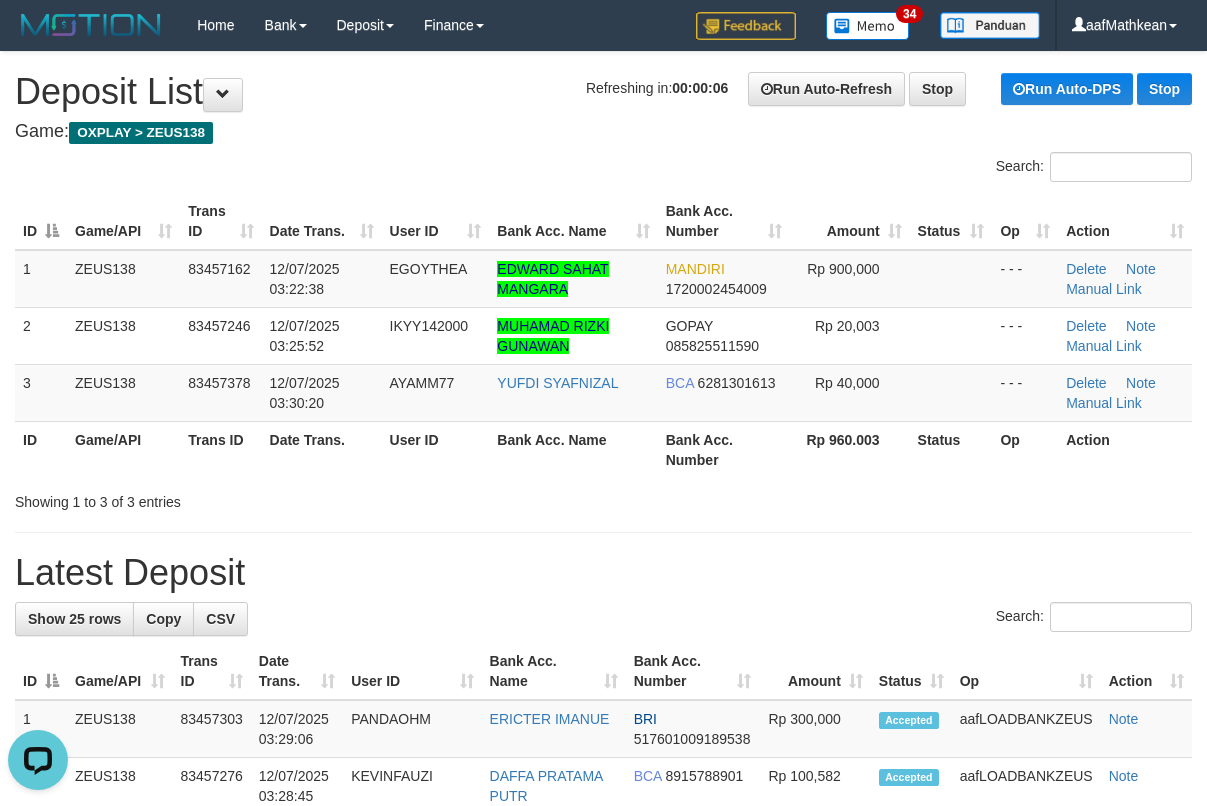 drag, startPoint x: 321, startPoint y: 162, endPoint x: 5, endPoint y: 252, distance: 328.5666 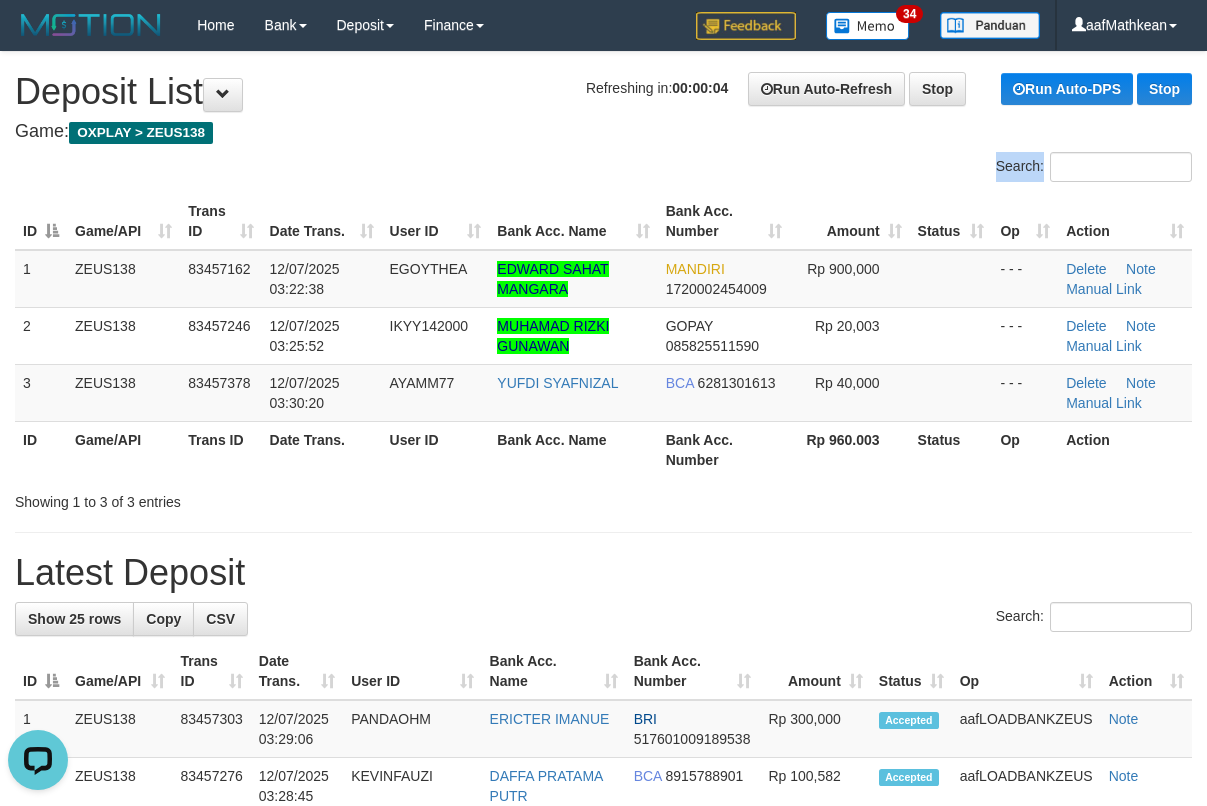 click on "AYAMM77" at bounding box center (436, 392) 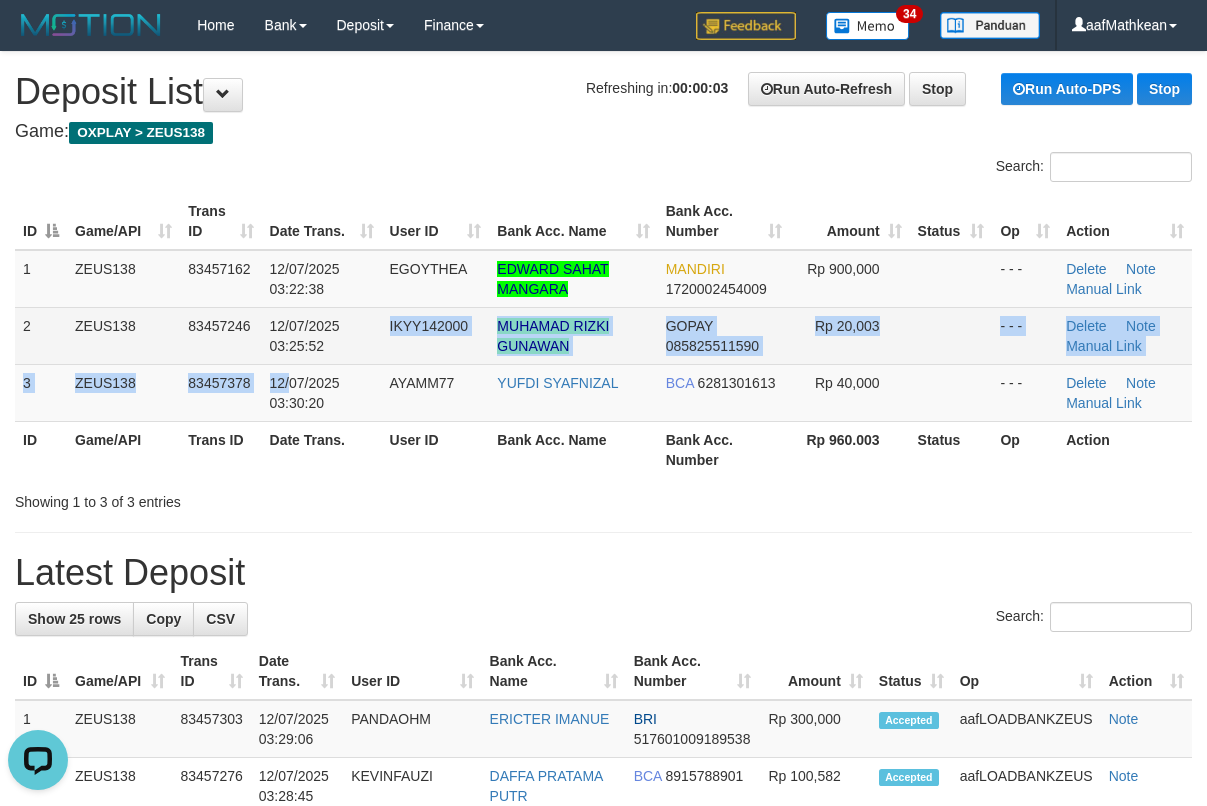 drag, startPoint x: 344, startPoint y: 352, endPoint x: 7, endPoint y: 397, distance: 339.99118 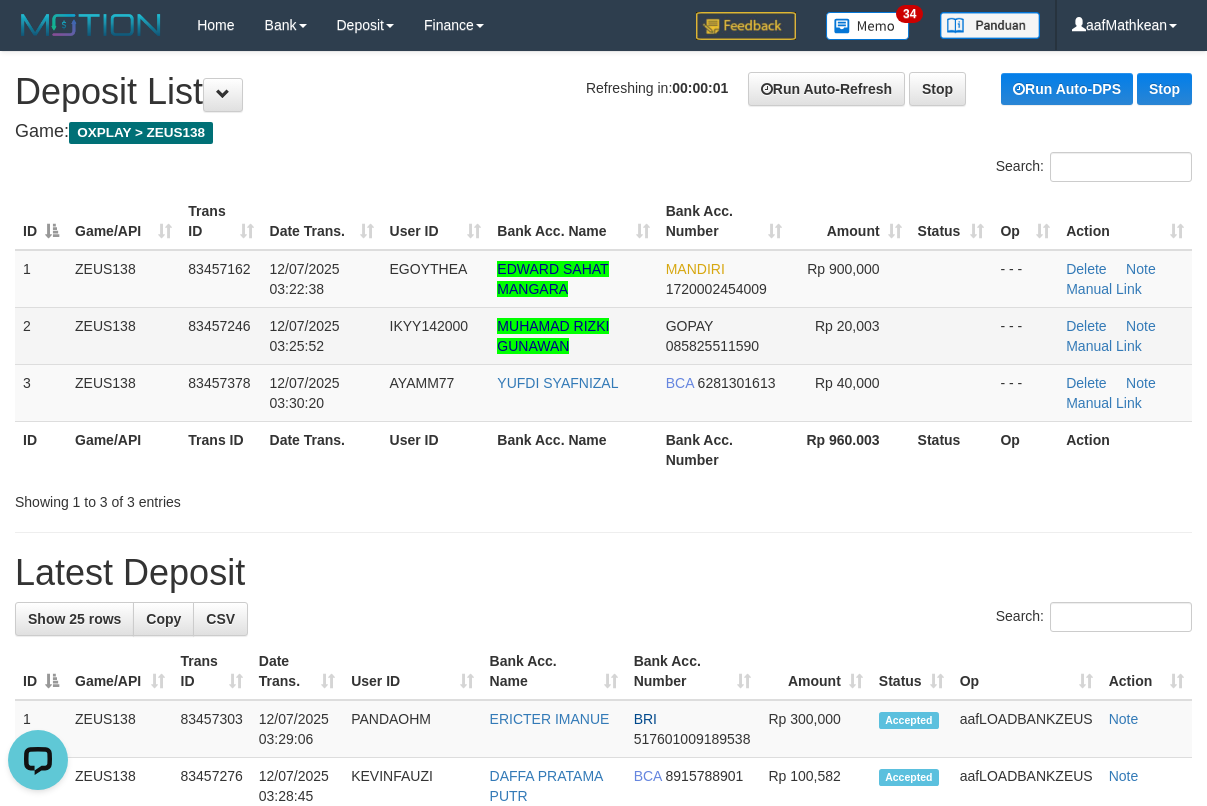 drag, startPoint x: 510, startPoint y: 320, endPoint x: 268, endPoint y: 319, distance: 242.00206 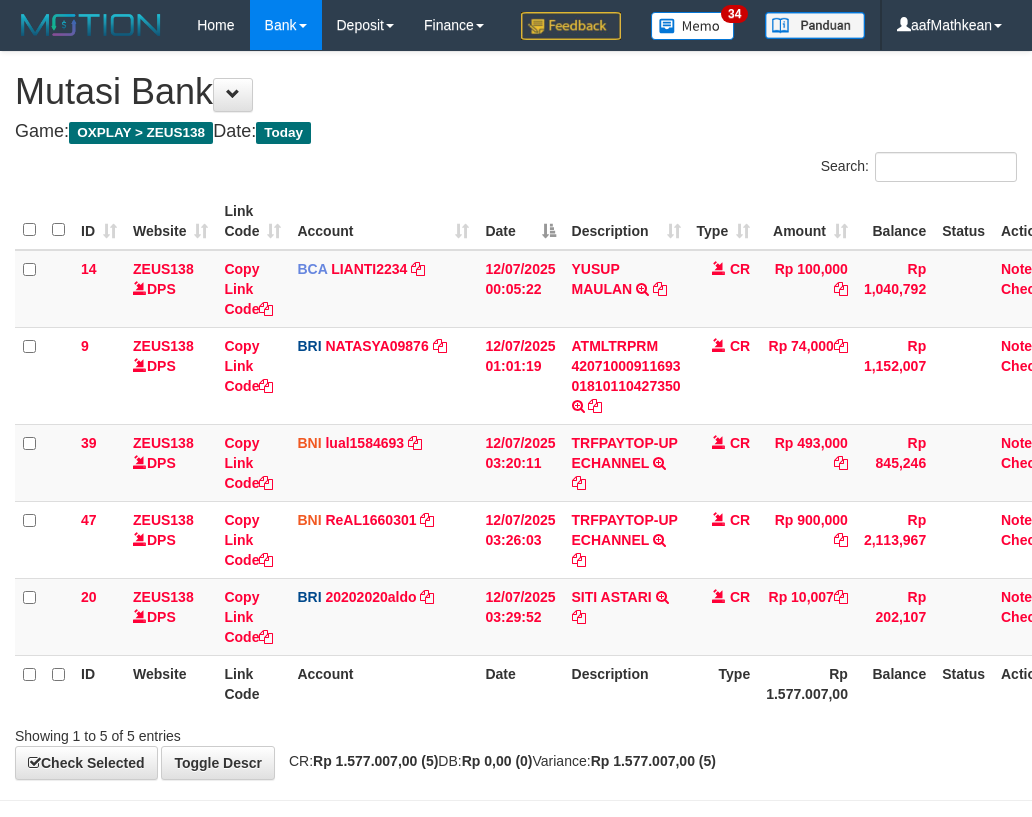 scroll, scrollTop: 47, scrollLeft: 15, axis: both 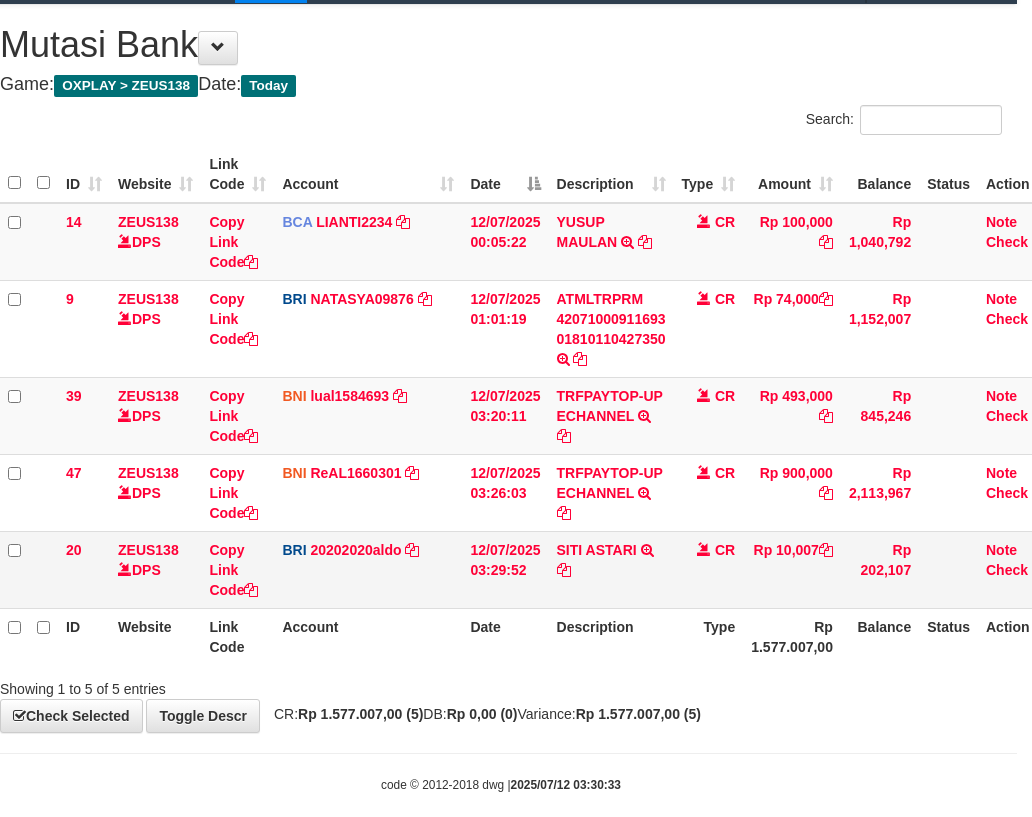 click on "SITI ASTARI         TRANSFER NBMB SITI ASTARI TO REVALDO SAGITA" at bounding box center [611, 569] 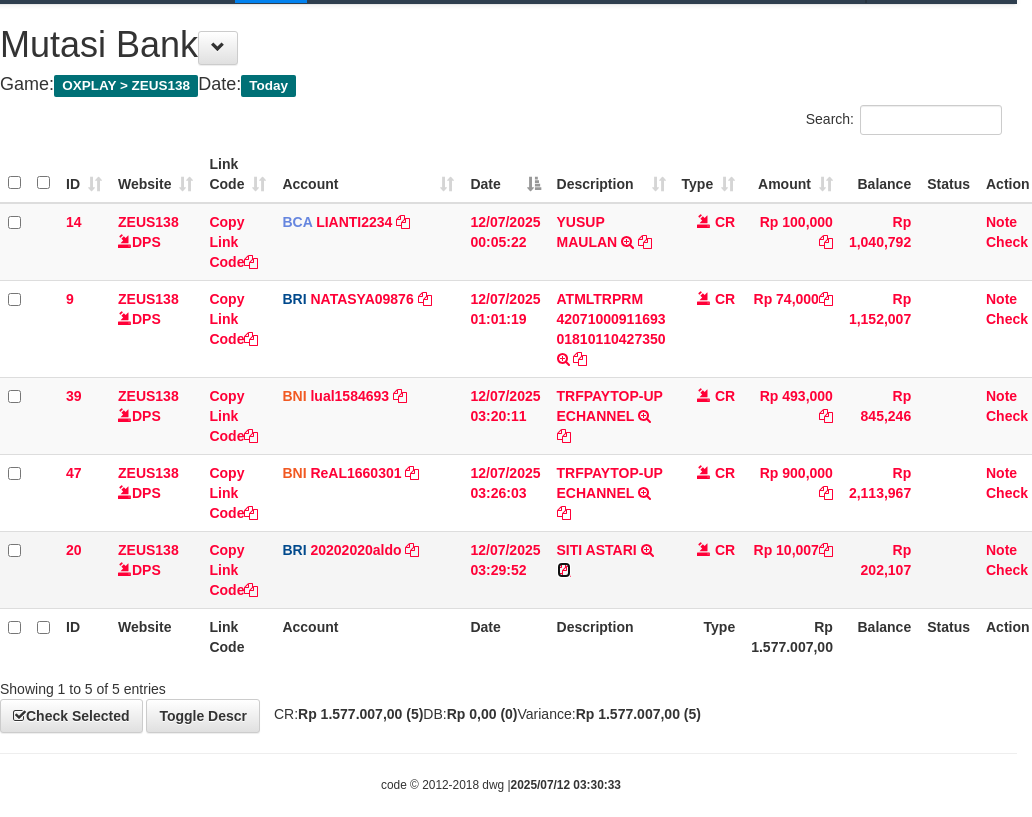 click at bounding box center (564, 570) 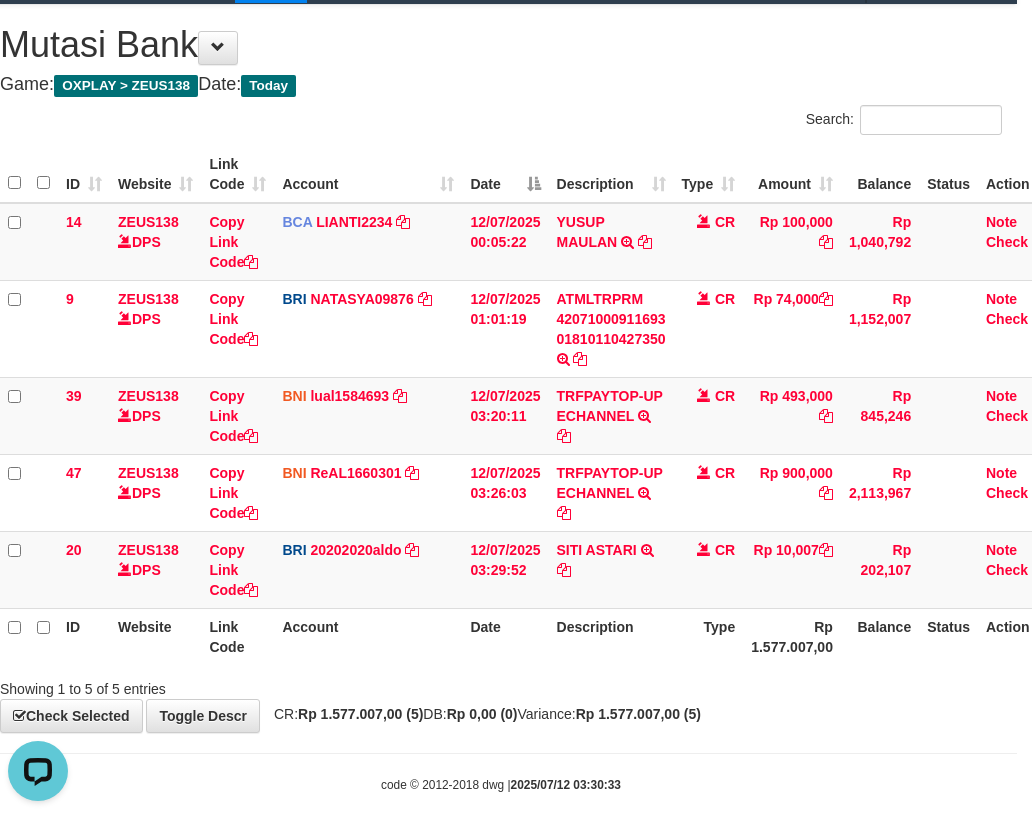 scroll, scrollTop: 0, scrollLeft: 0, axis: both 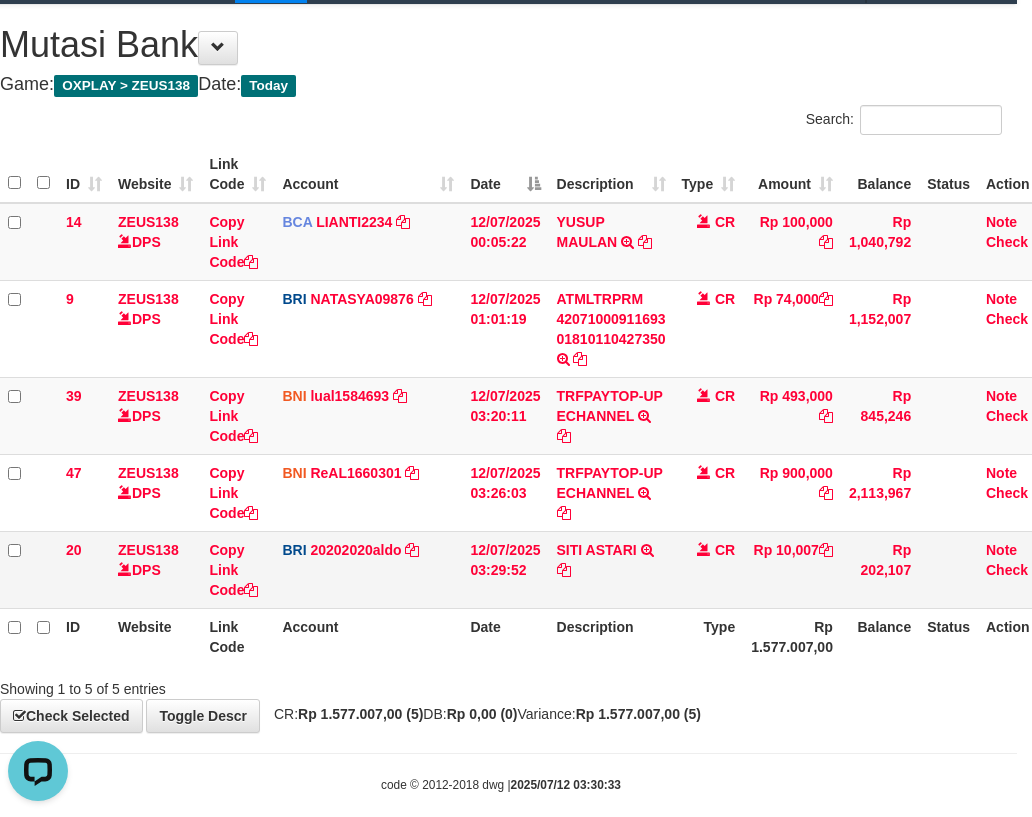 click on "14
ZEUS138    DPS
Copy Link Code
BCA
LIANTI2234
DPS
YULIANTI
mutasi_20250712_4646 | 14
mutasi_20250712_4646 | 14
12/07/2025 00:05:22
YUSUP MAULAN         TRSF E-BANKING CR 1207/FTSCY/WS95051
100000.002025071262819090 TRFDN-YUSUP MAULANESPAY DEBIT INDONE
CR
Rp 100,000
Rp 1,040,792
Note
Check
9
ZEUS138    DPS
Copy Link Code
BRI
NATASYA09876
DPS
SITI NURLITA SAPITRI
mutasi_20250712_3126 | 9" at bounding box center [530, 406] 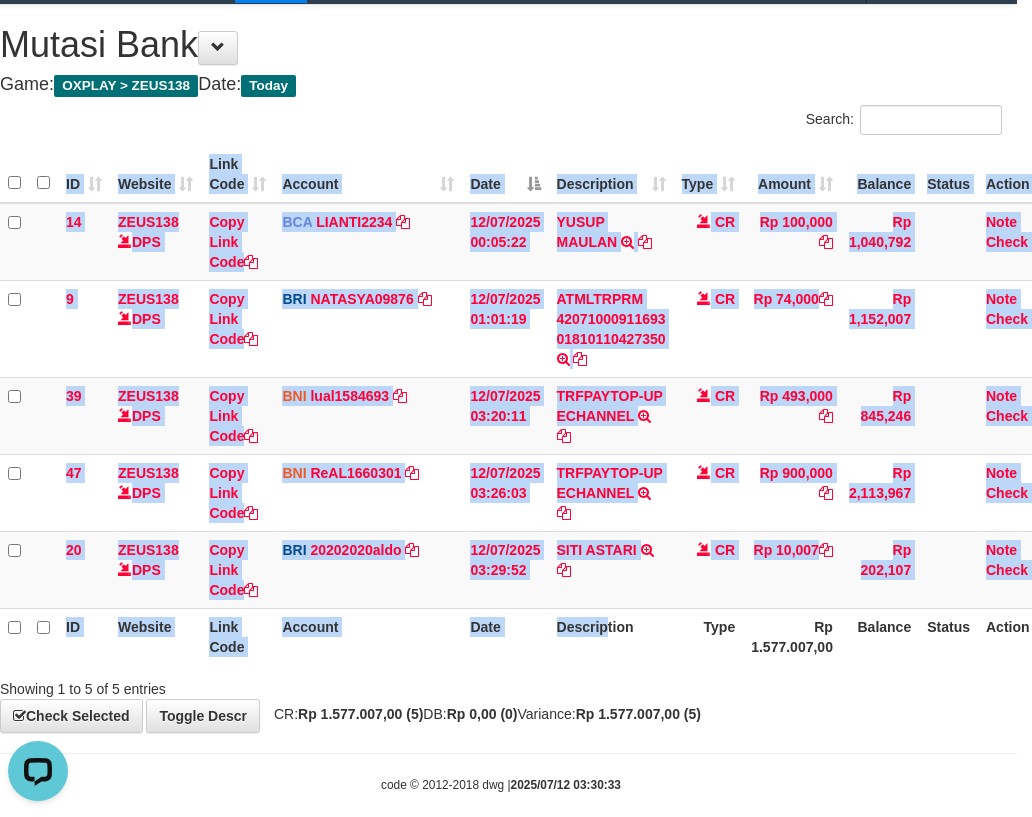 drag, startPoint x: 604, startPoint y: 706, endPoint x: 576, endPoint y: 738, distance: 42.520584 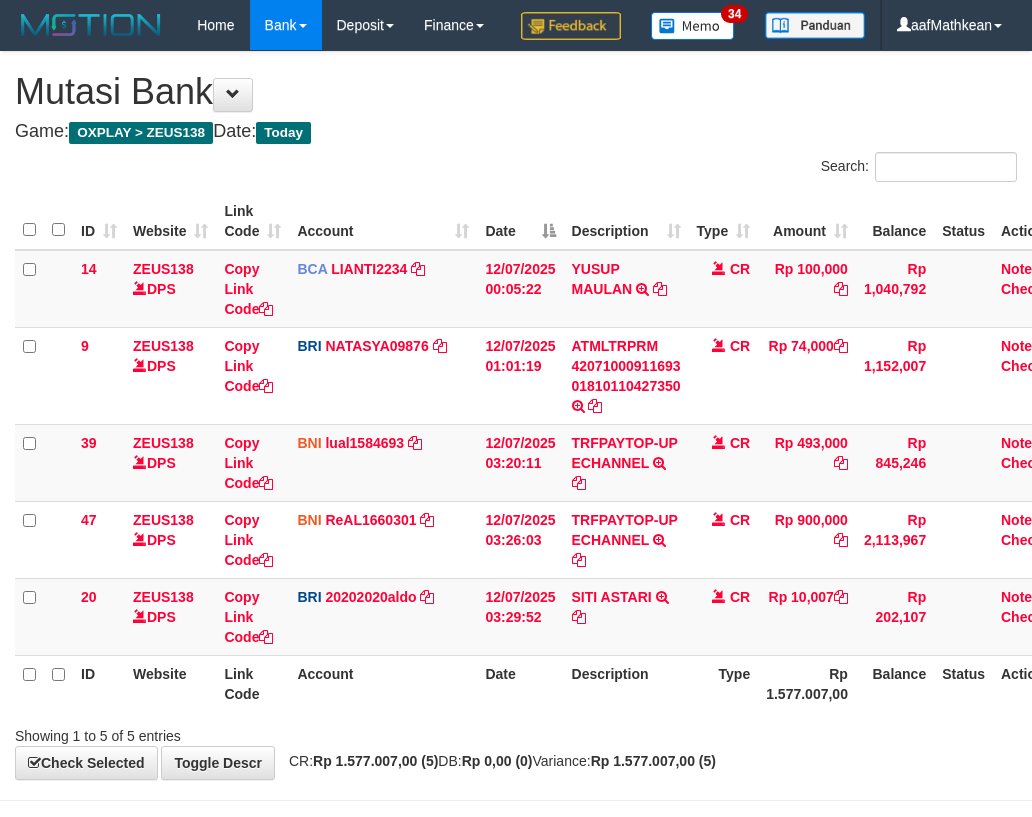 scroll, scrollTop: 47, scrollLeft: 15, axis: both 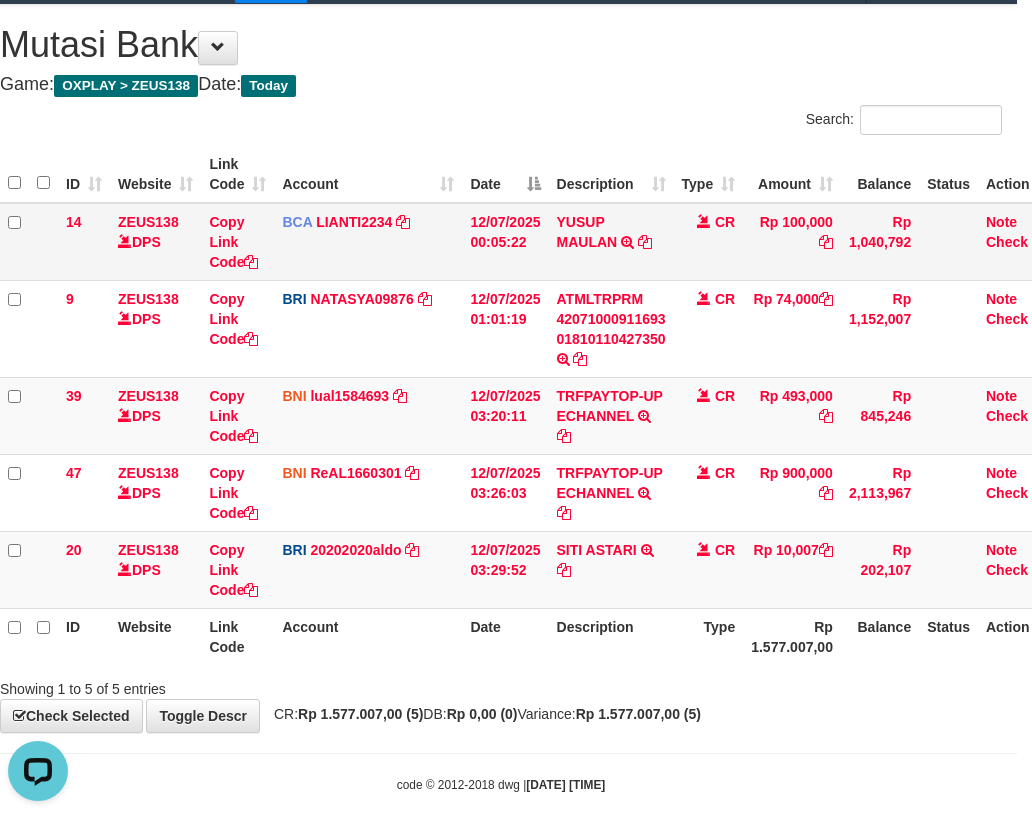 drag, startPoint x: 489, startPoint y: 172, endPoint x: 487, endPoint y: 313, distance: 141.01419 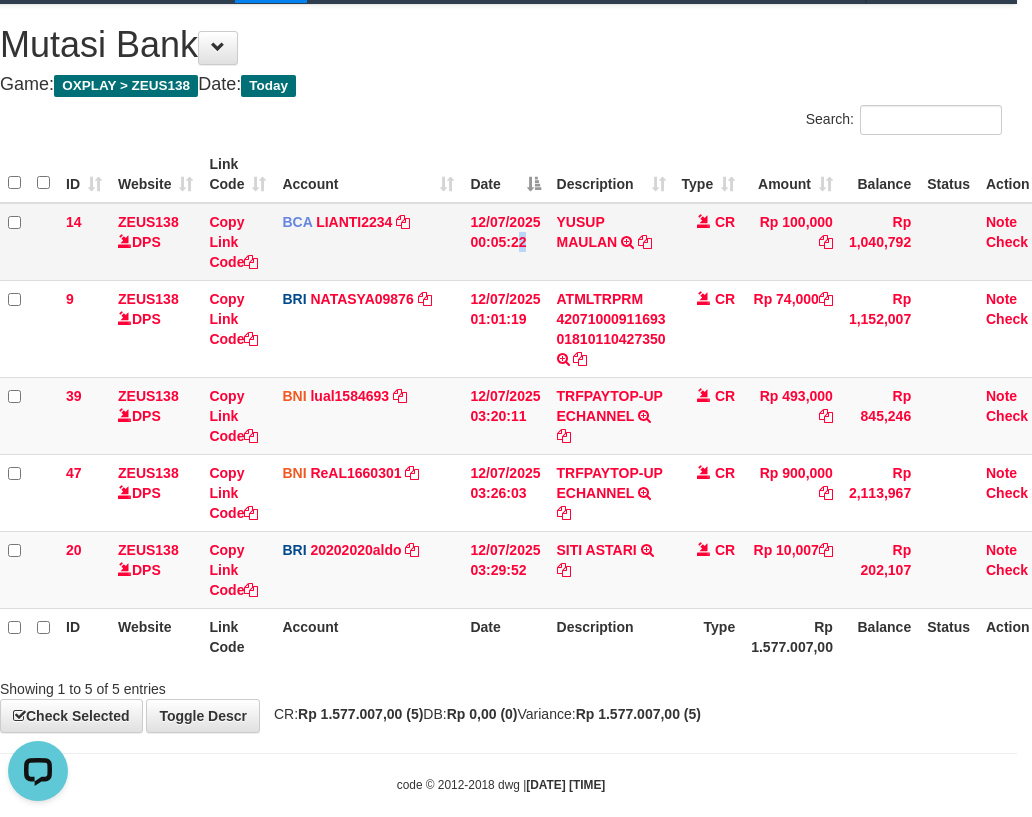 click on "12/07/2025 00:05:22" at bounding box center [505, 242] 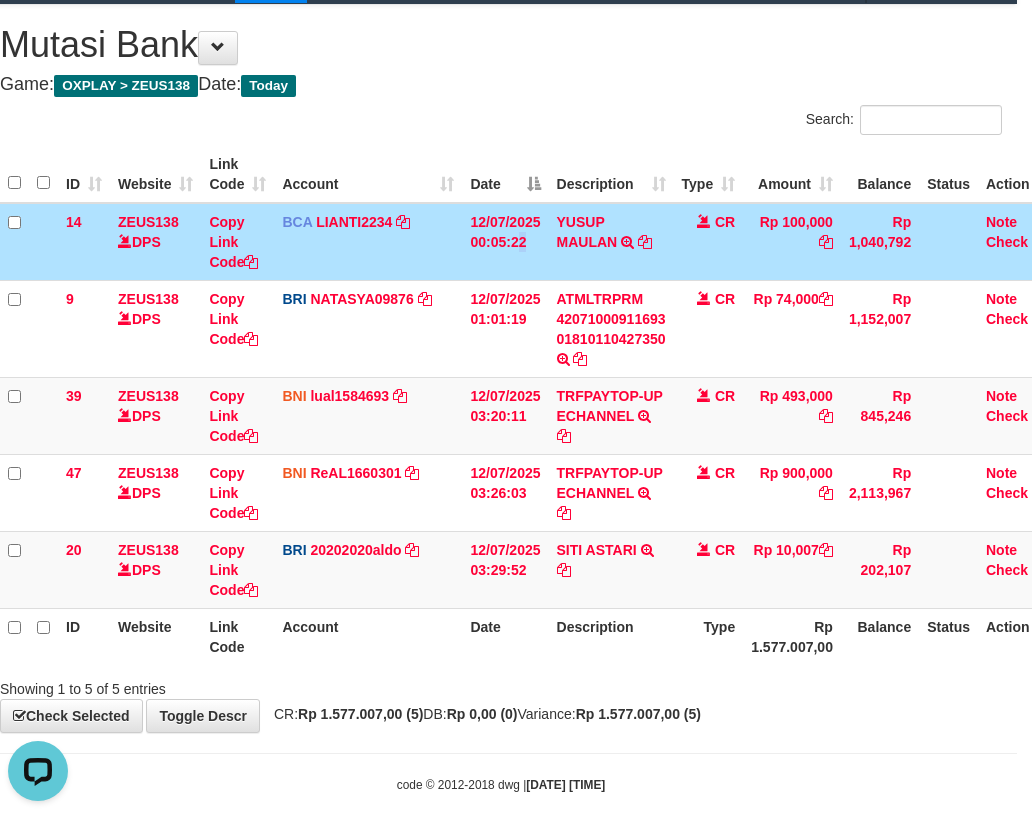 drag, startPoint x: 327, startPoint y: 680, endPoint x: 307, endPoint y: 700, distance: 28.284271 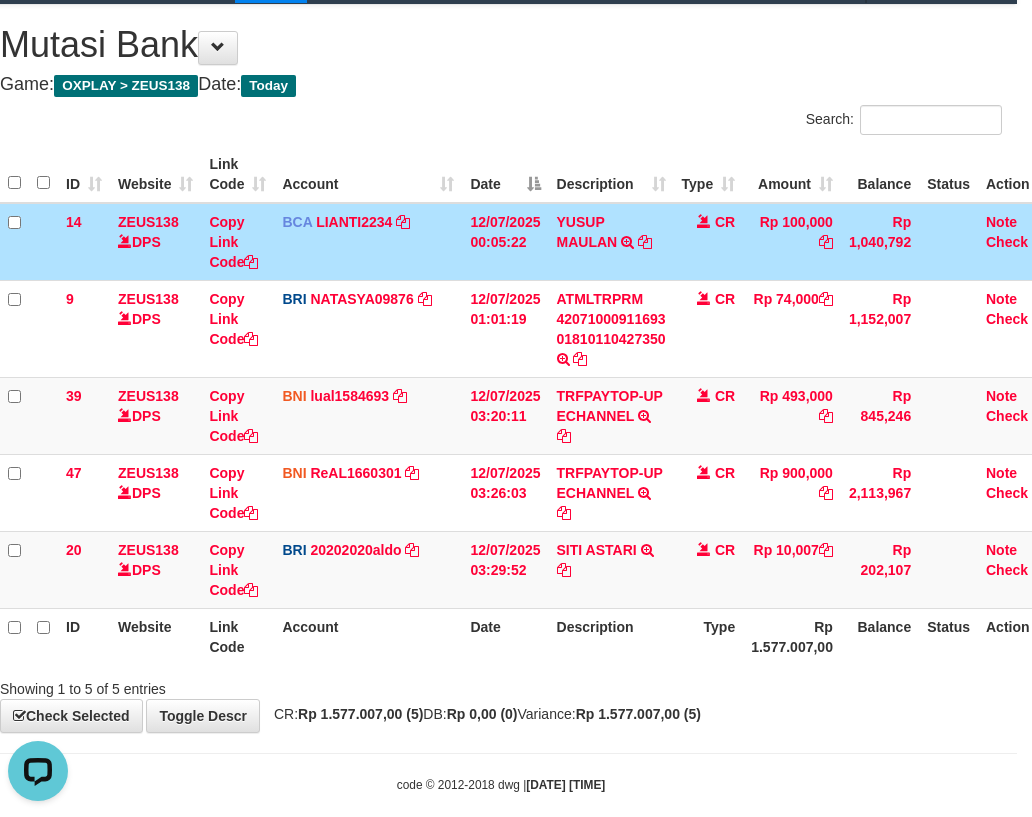 click on "Account" at bounding box center [368, 636] 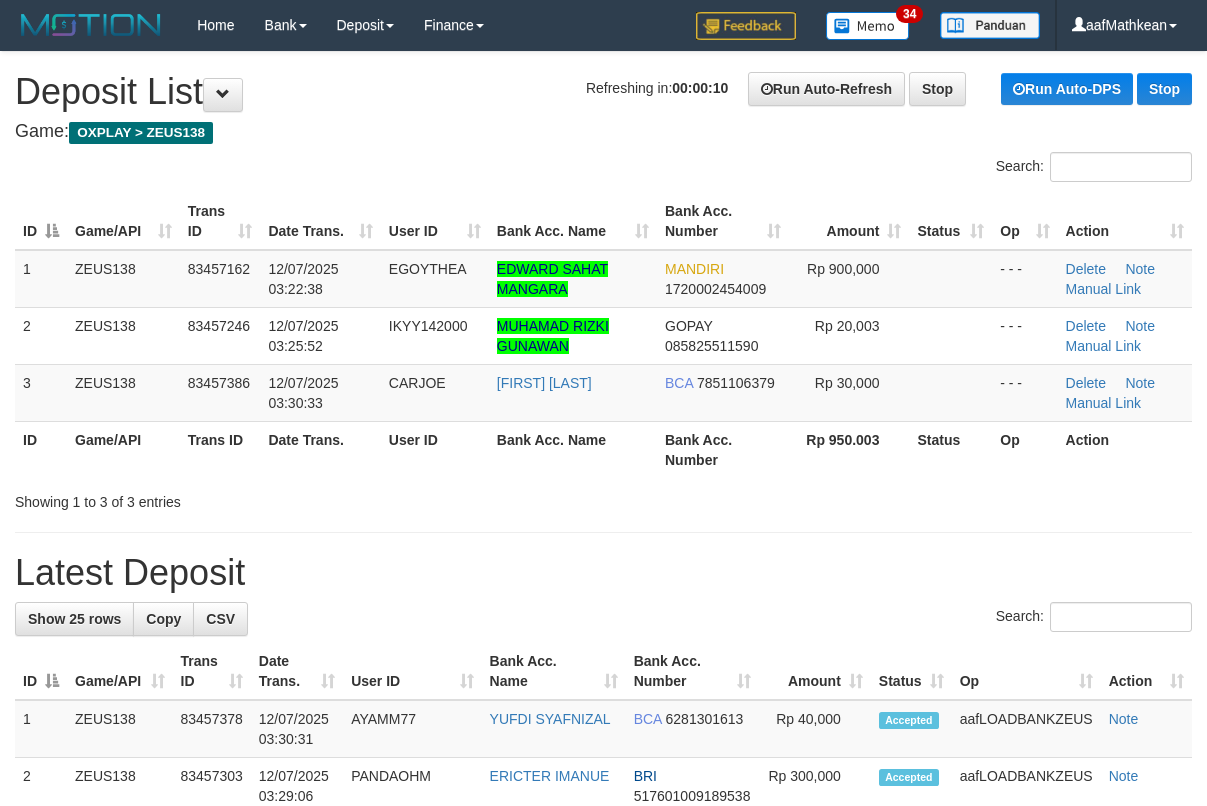 scroll, scrollTop: 0, scrollLeft: 0, axis: both 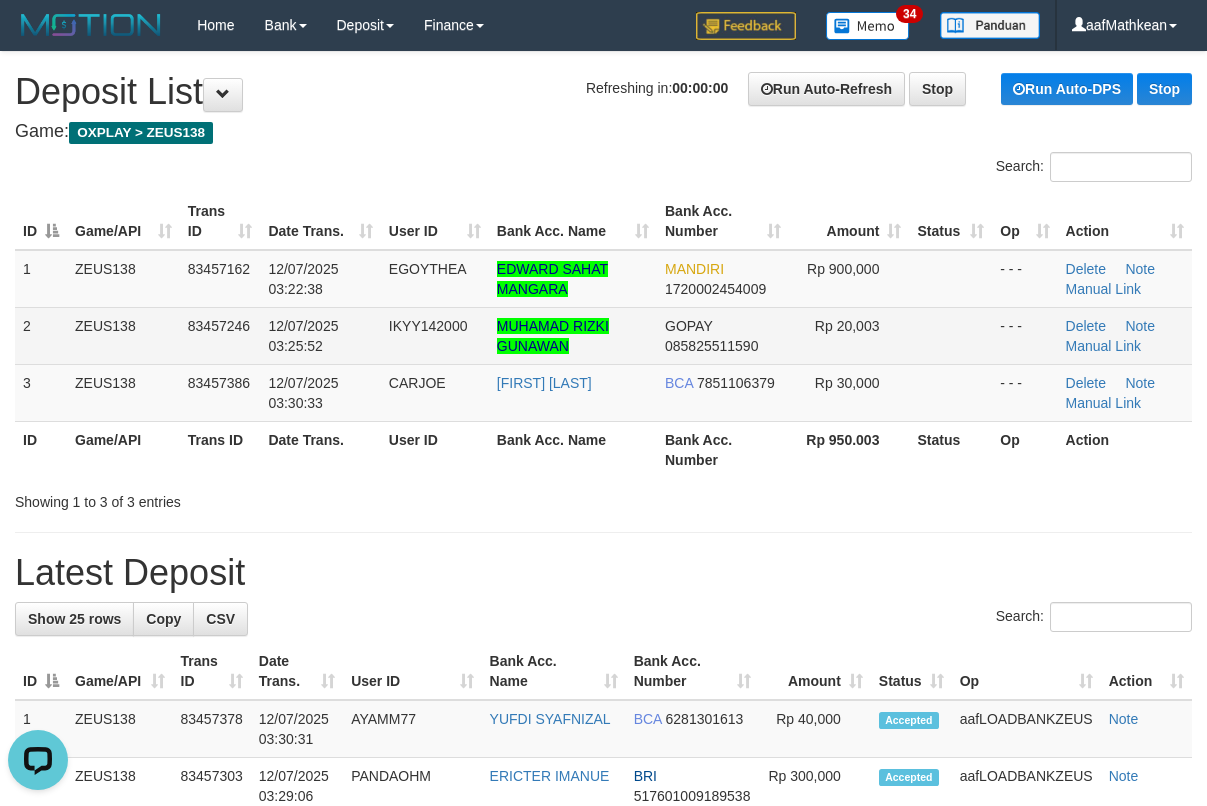 click on "ID Game/API Trans ID Date Trans. User ID Bank Acc. Name Bank Acc. Number Amount Status Op Action
1
ZEUS138
83457162
[DATE] [TIME]
EGOYTHEA
[FIRST] [MIDDLE] [LAST]
MANDIRI
1720002454009
Rp 900,000
- - -
Delete
Note
Manual Link
2
ZEUS138
83457246
[DATE] [TIME]
IKYY142000
[FIRST] [MIDDLE] [LAST]
GOPAY
555-25511590
Rp 20,003
- - -
ID" at bounding box center [603, 335] 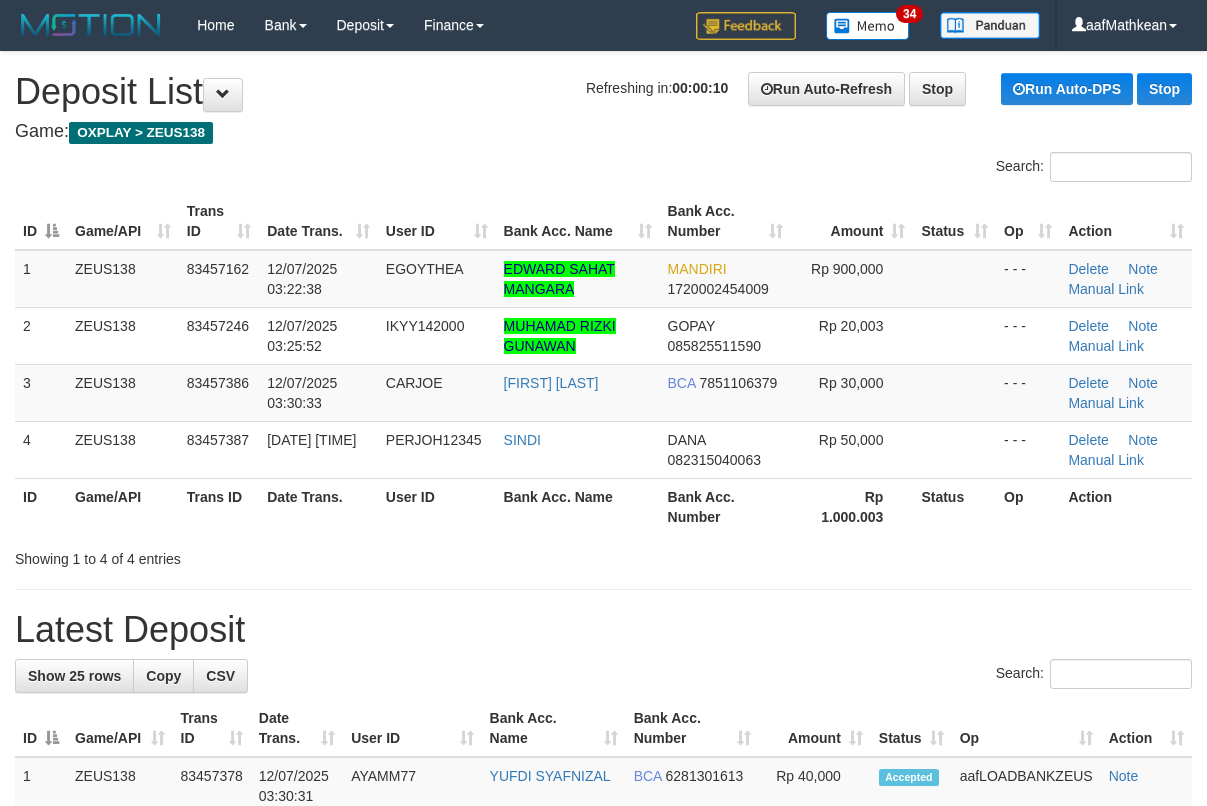 scroll, scrollTop: 0, scrollLeft: 0, axis: both 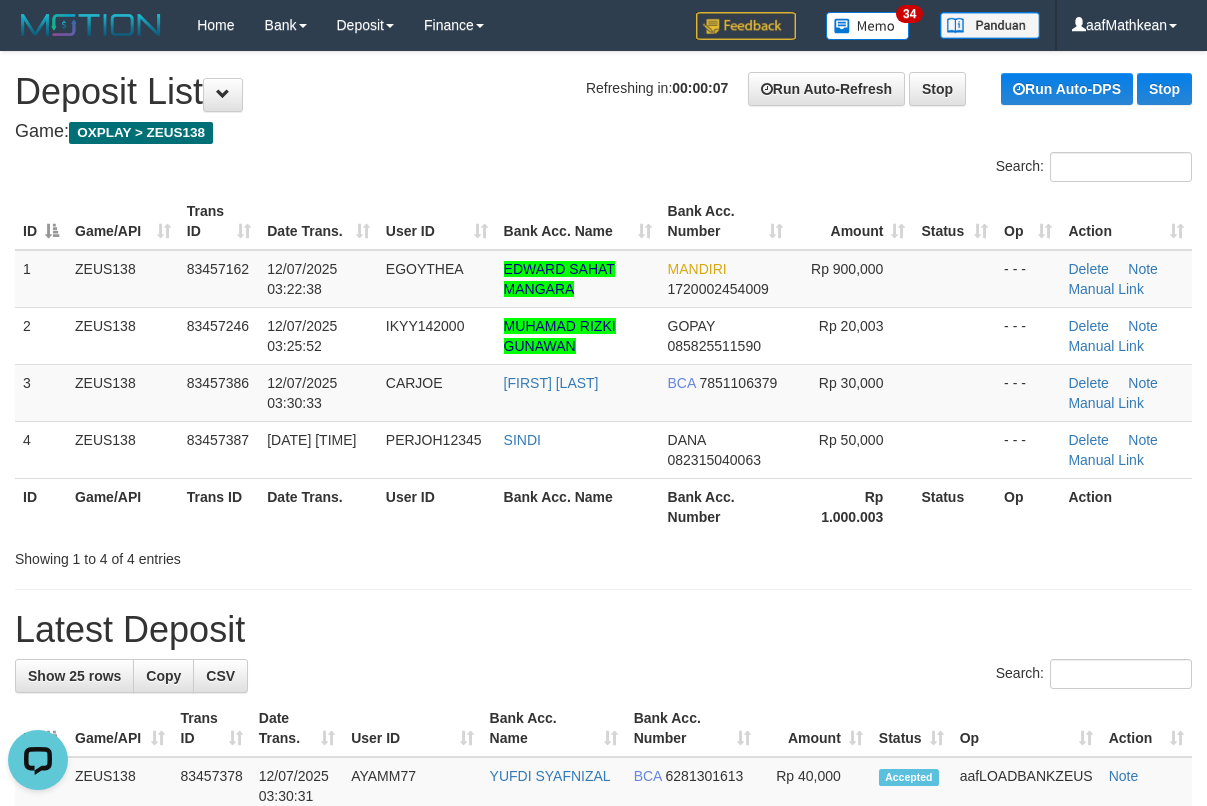 click on "ID Game/API Trans ID Date Trans. User ID Bank Acc. Name Bank Acc. Number Amount Status Op Action
1
ZEUS138
83457162
[DATE] [TIME]
EGOYTHEA
[FIRST] [LAST]
MANDIRI
1720002454009
Rp 900,000
- - -
Delete
Note
Manual Link
2
ZEUS138
83457246
[DATE] [TIME]
IKYY142000
MUHAMAD RIZKI GUNAWAN
GOPAY
085825511590
Rp 20,003
- - -" at bounding box center [603, 364] 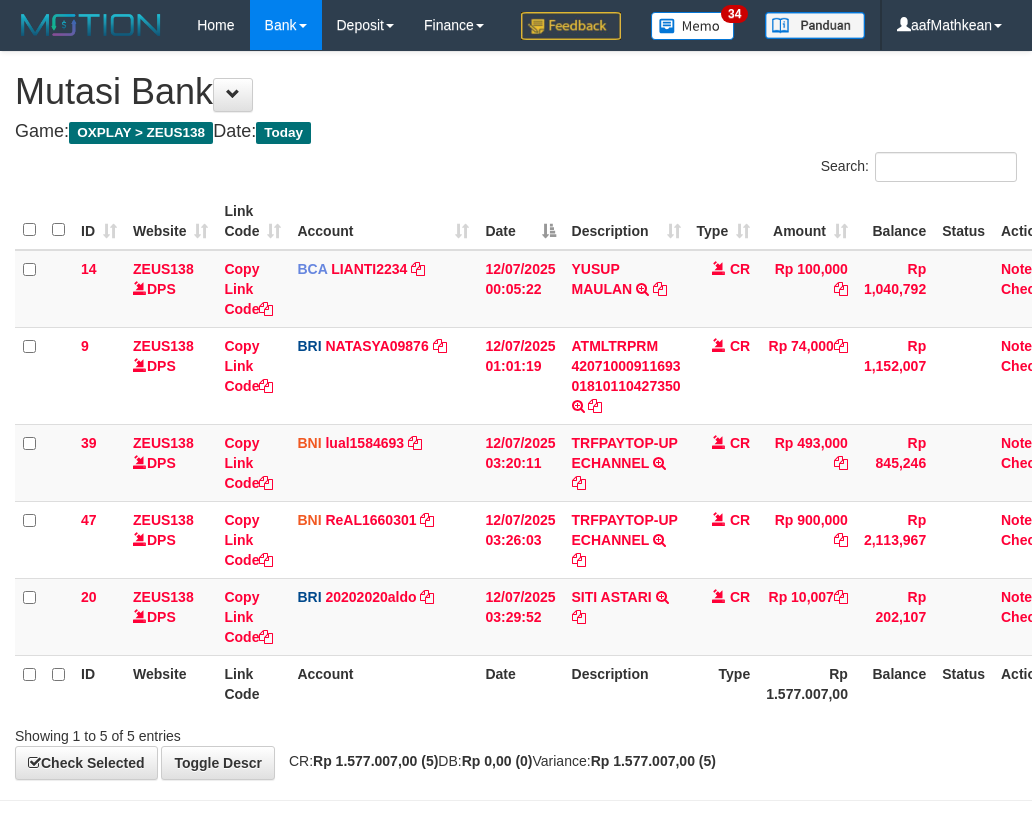 scroll, scrollTop: 47, scrollLeft: 15, axis: both 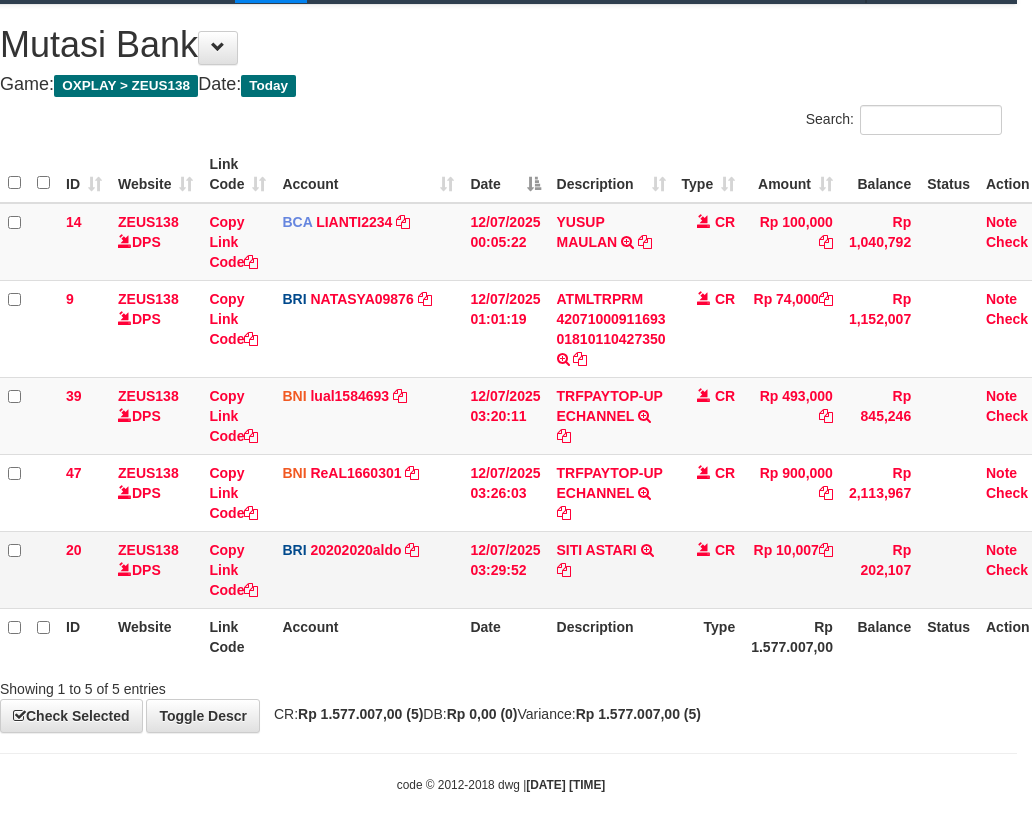 drag, startPoint x: 533, startPoint y: 238, endPoint x: 562, endPoint y: 310, distance: 77.62087 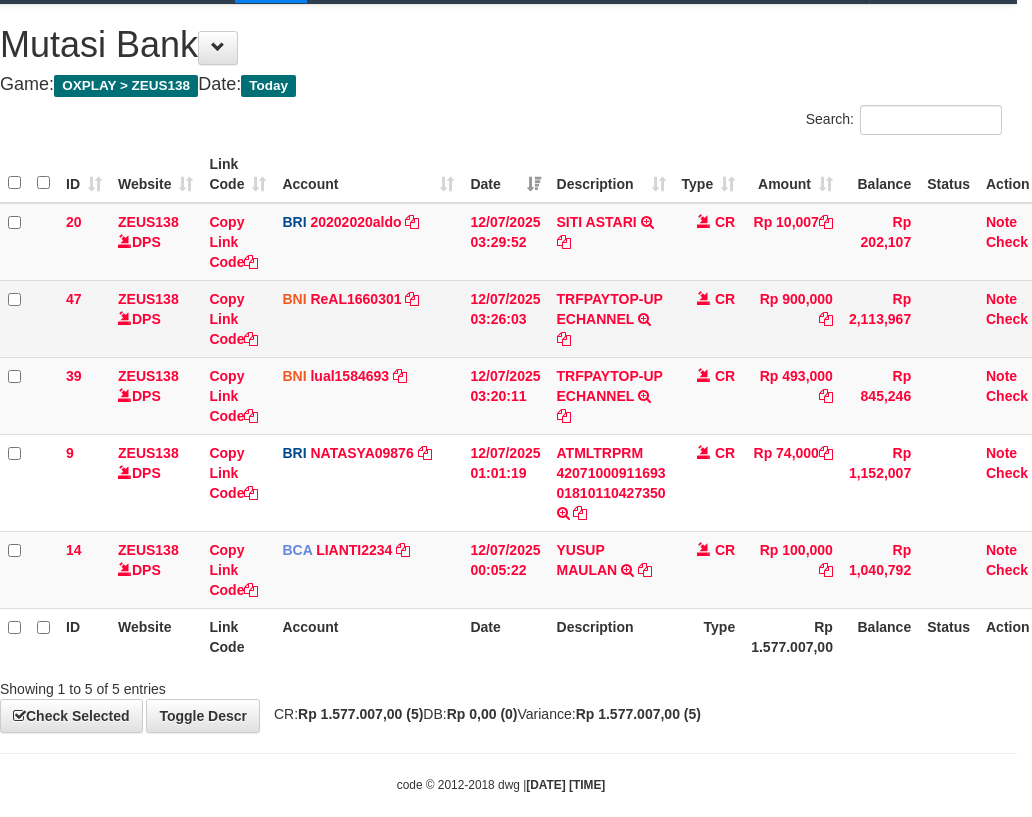 drag, startPoint x: 562, startPoint y: 310, endPoint x: 550, endPoint y: 358, distance: 49.47727 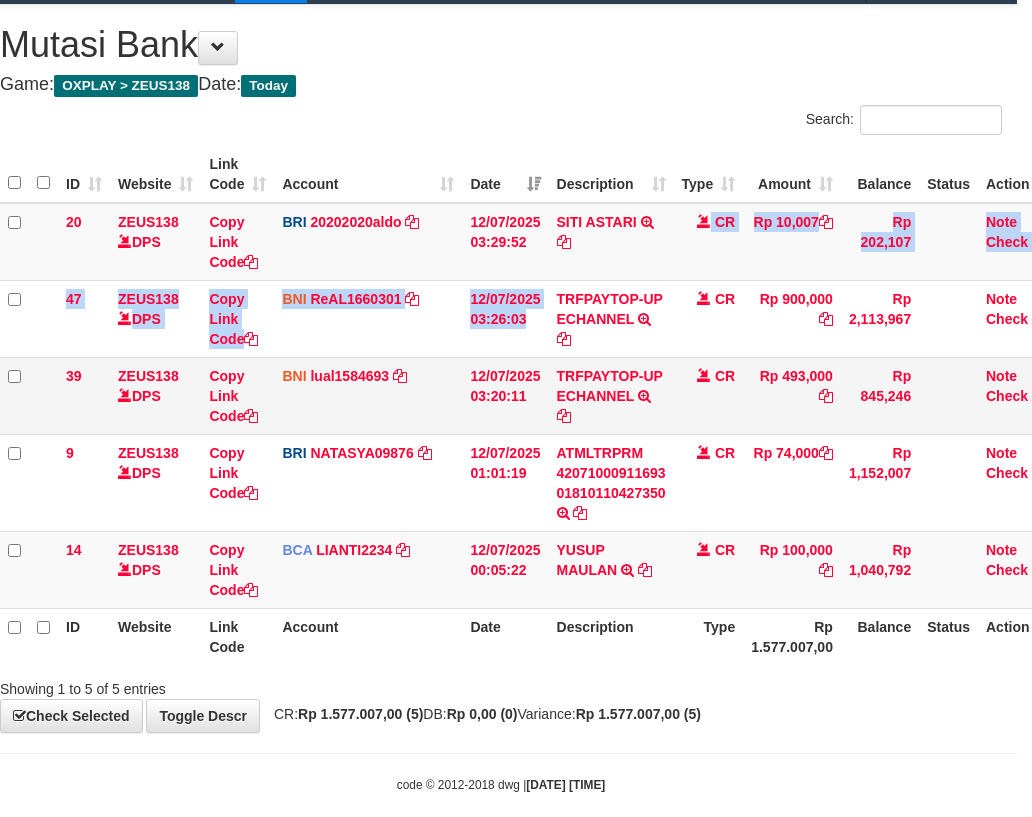 click on "12/07/2025 03:20:11" at bounding box center [505, 395] 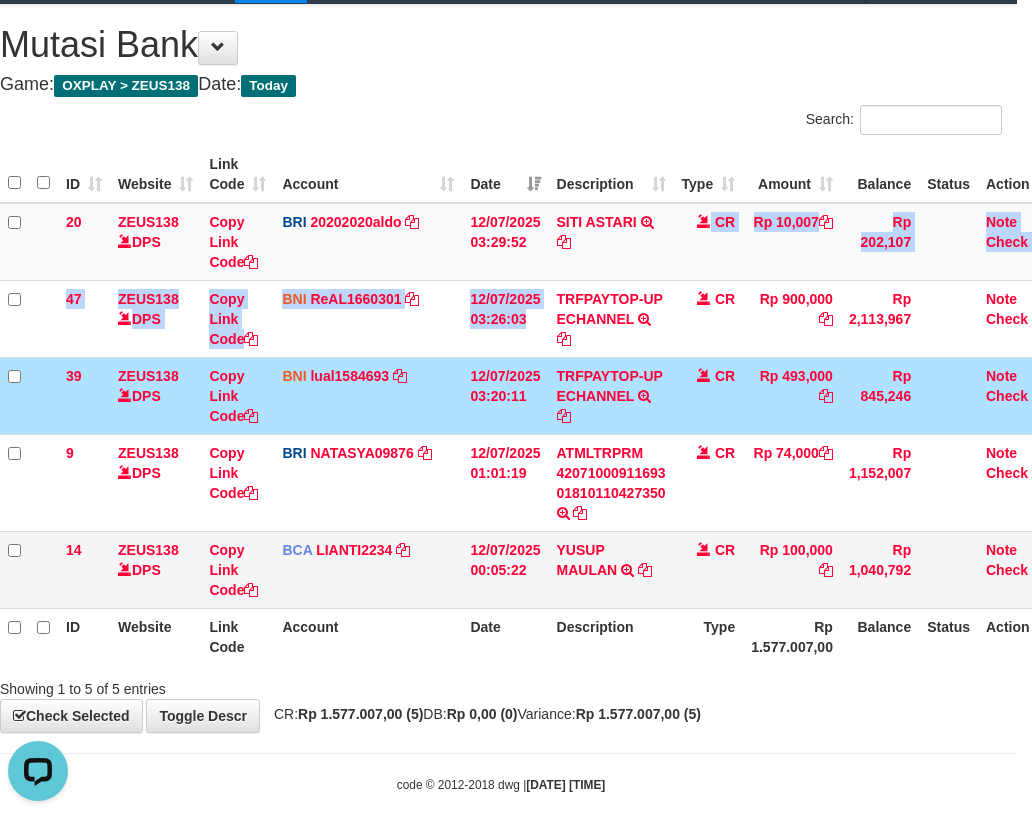 scroll, scrollTop: 0, scrollLeft: 0, axis: both 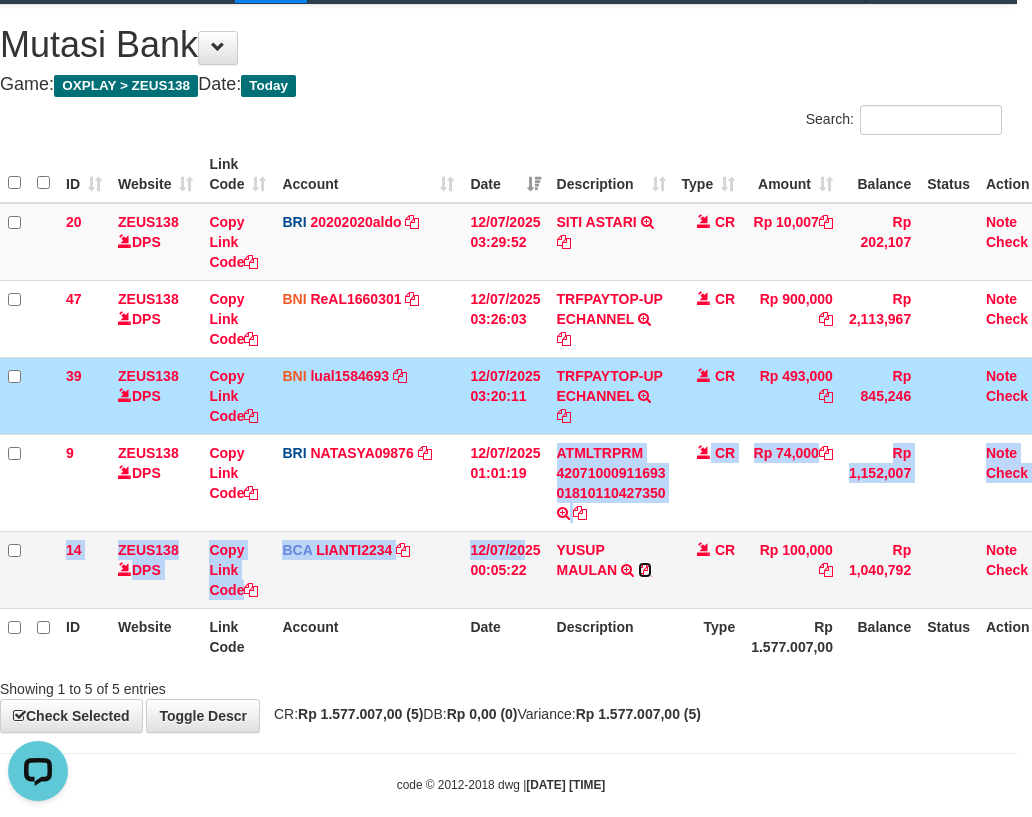 click at bounding box center (645, 570) 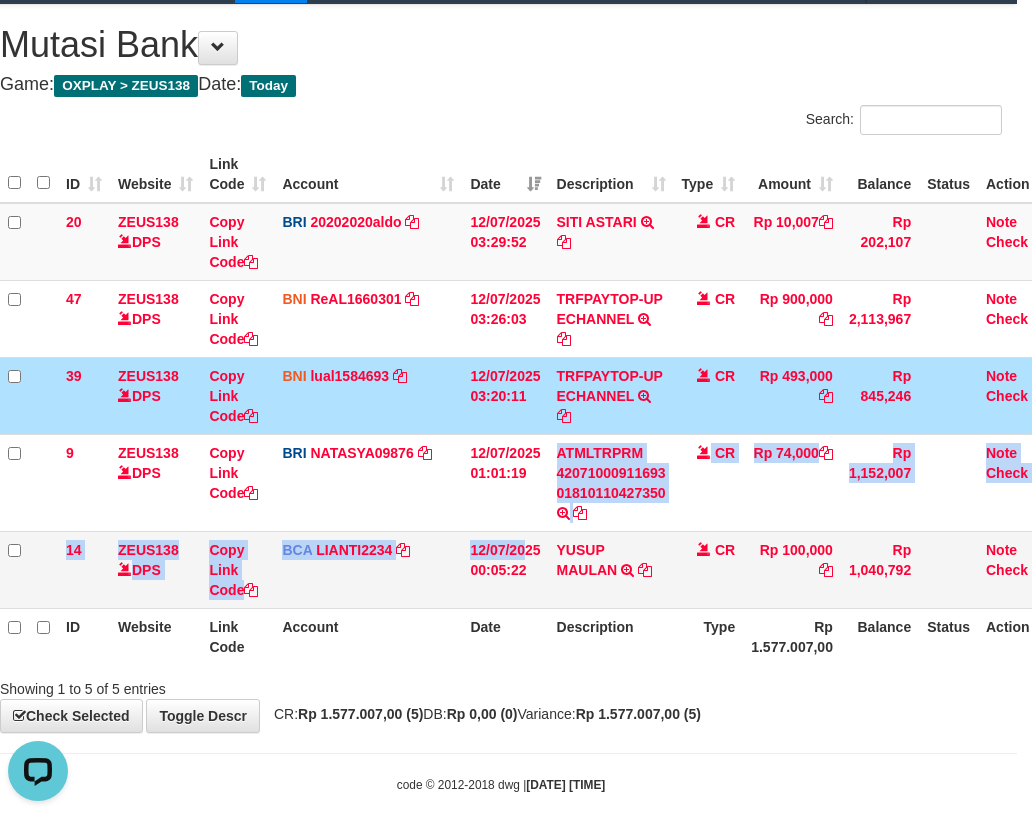 copy on ":01:19
ATMLTRPRM 42071000911693 01810110427350         TRANSAKSI KREDIT DARI BANK LAIN ATMLTRPRM 42071000911693 01810110427350
CR
Rp 74,000
Rp 1,152,007
Note
Check
14
ZEUS138    DPS
Copy Link Code
BCA
LIANTI2234
DPS
YULIANTI
mutasi_20250712_4646 | 14
mutasi_20250712_4646 | 14
12" 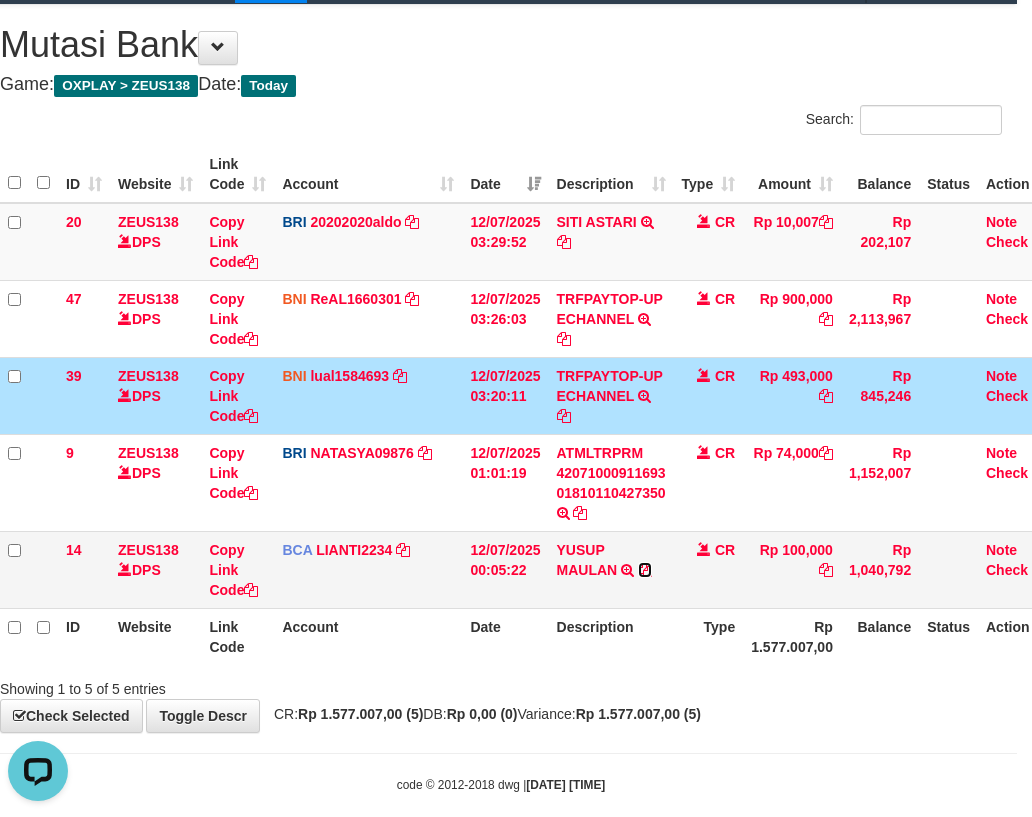 click at bounding box center [645, 570] 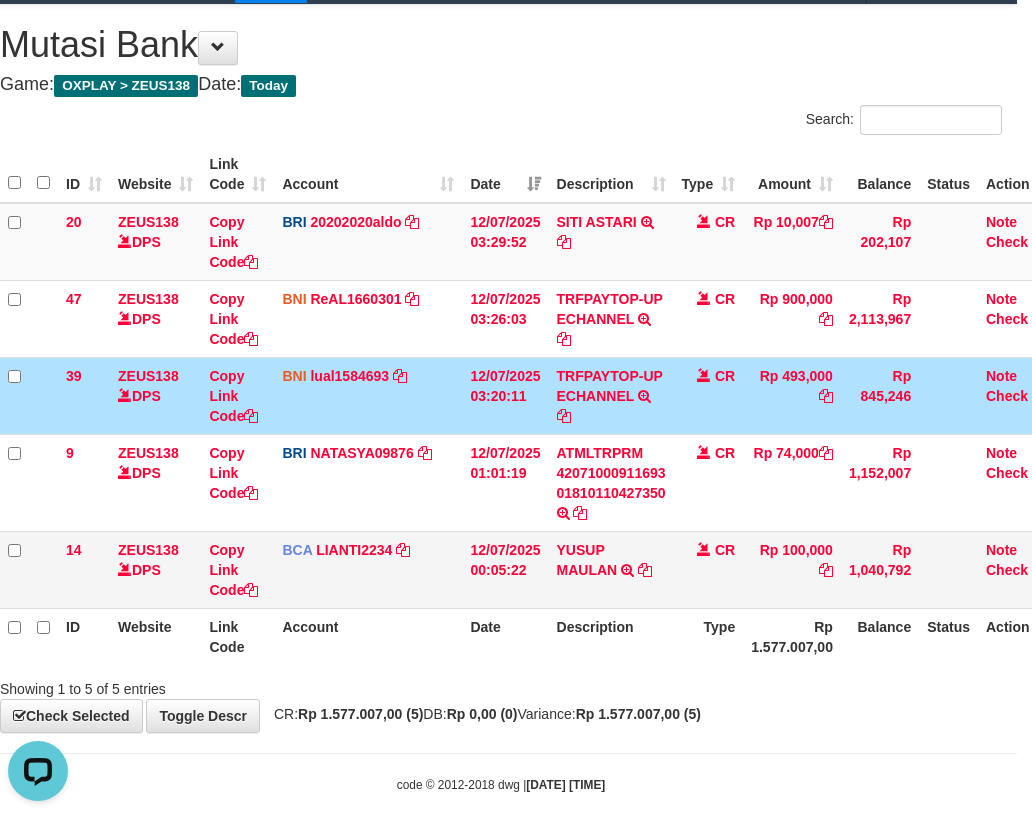 drag, startPoint x: 627, startPoint y: 562, endPoint x: 641, endPoint y: 594, distance: 34.928497 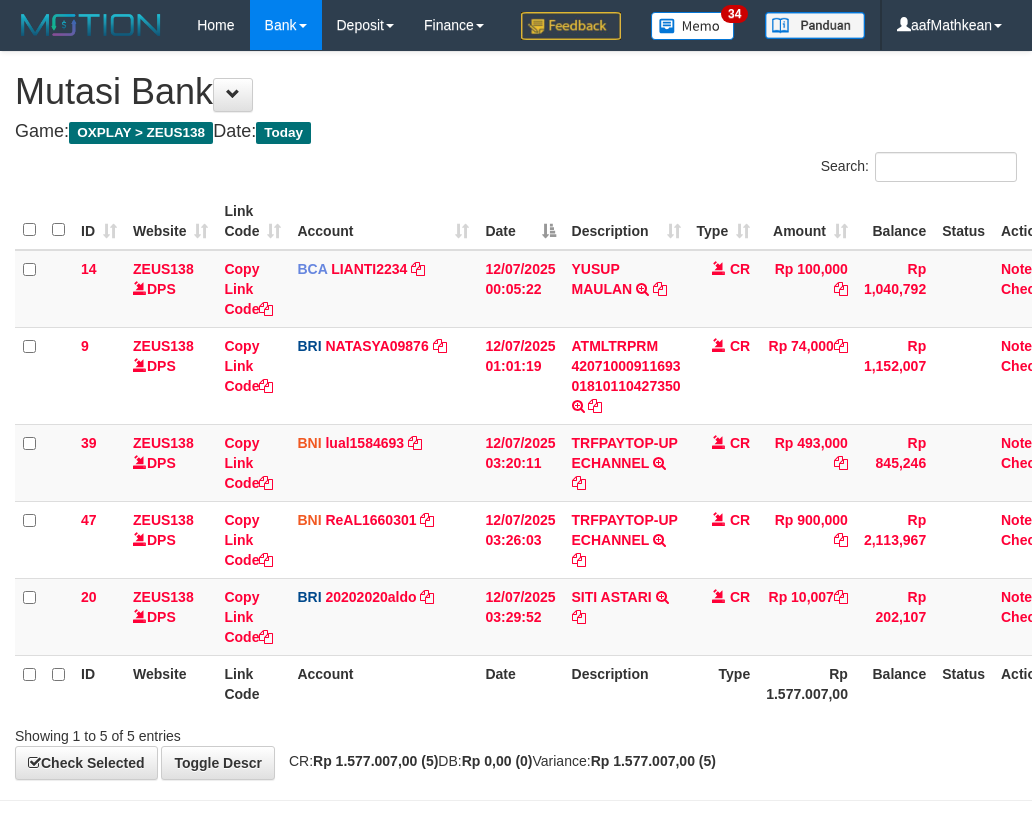 scroll, scrollTop: 47, scrollLeft: 15, axis: both 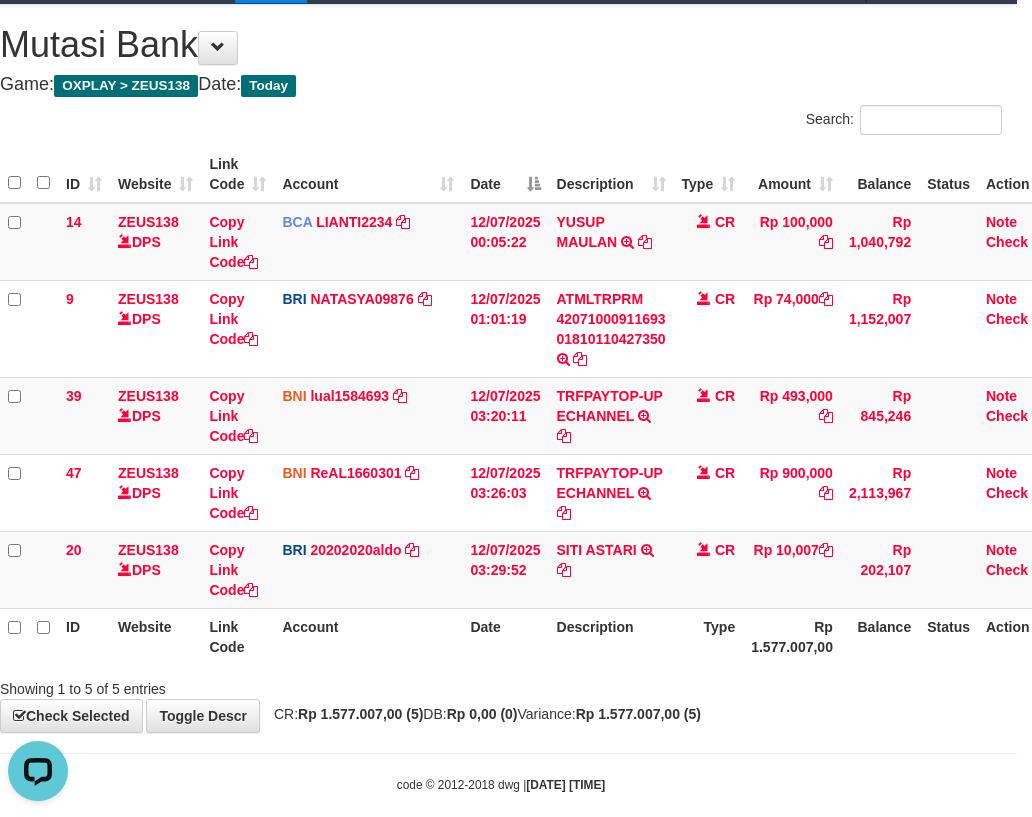 click on "Description" at bounding box center [611, 636] 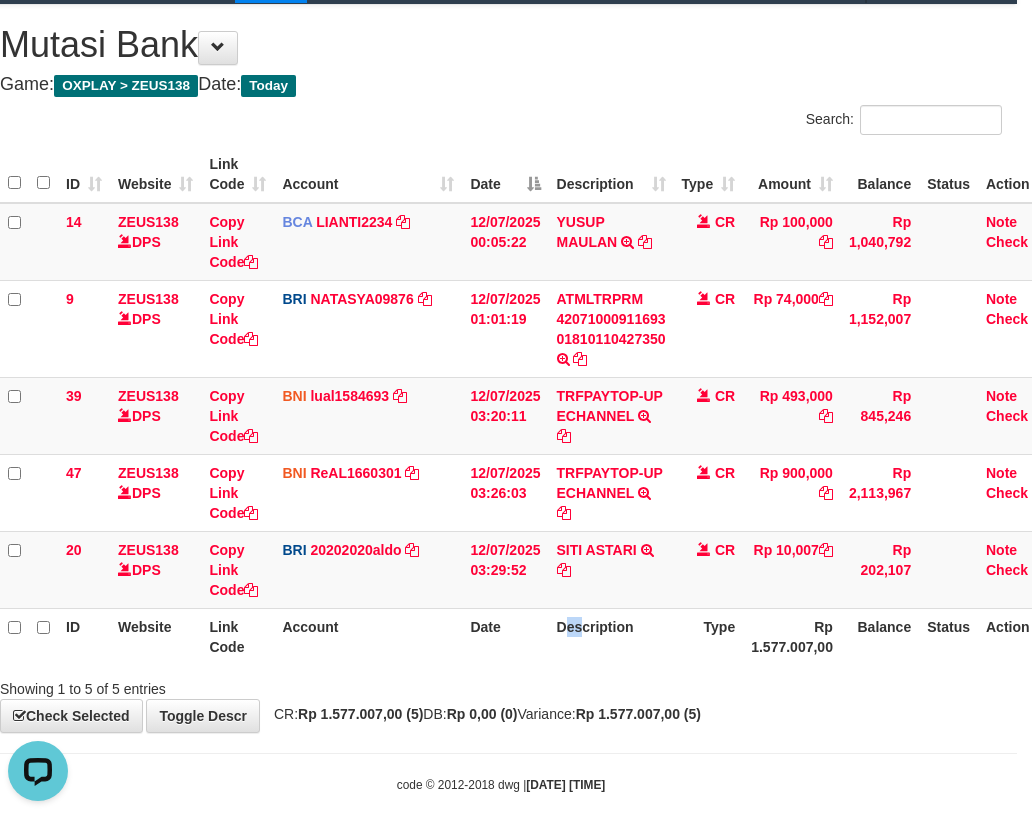 click on "Description" at bounding box center [611, 636] 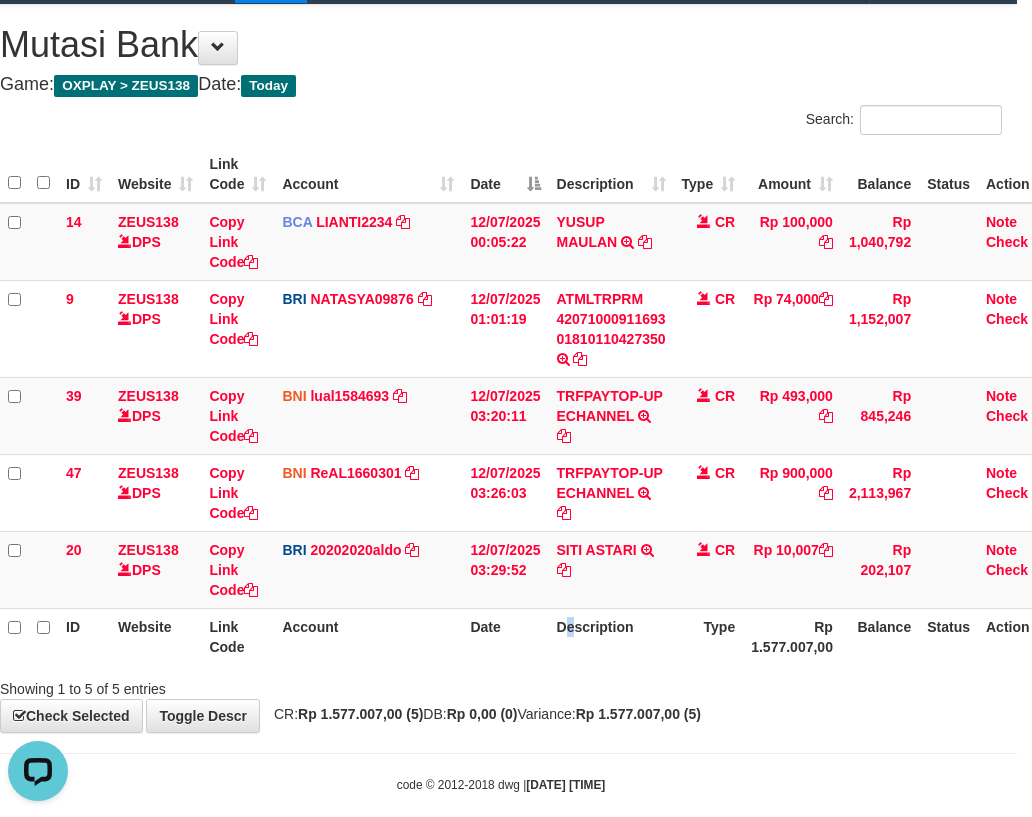 click on "Showing 1 to 5 of 5 entries" at bounding box center (501, 685) 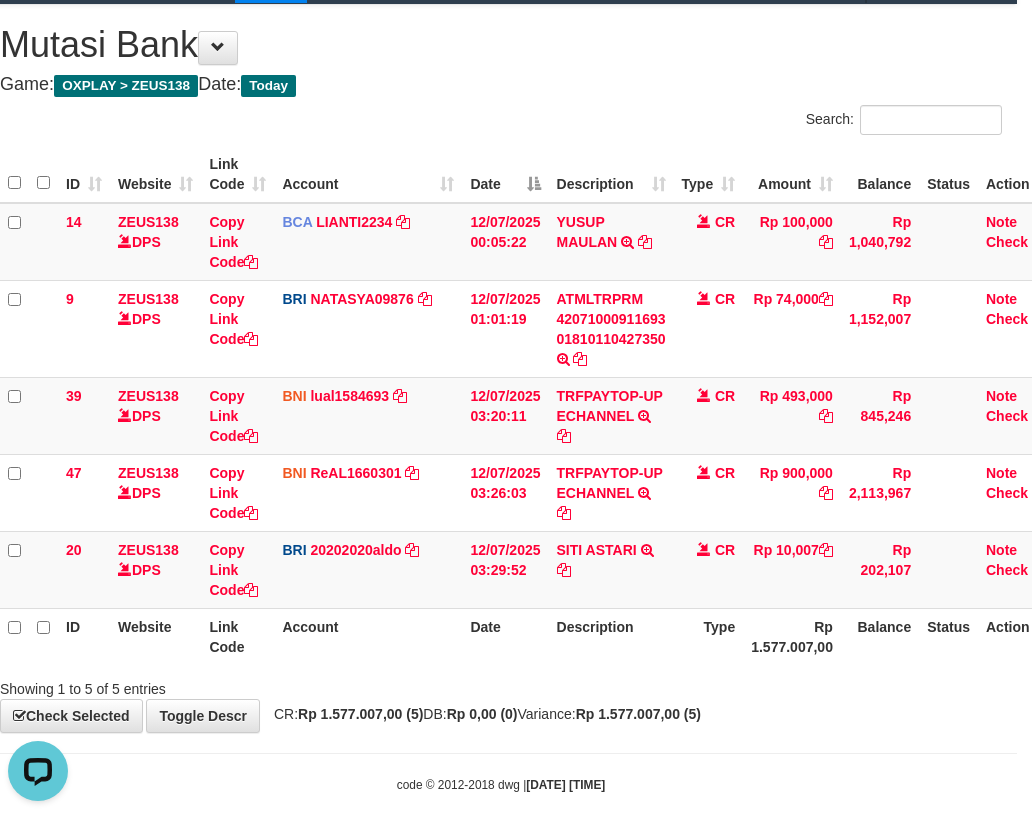 click on "ID Website Link Code Account Date Description Type Rp 1.577.007,00 Balance Status Action" at bounding box center (530, 636) 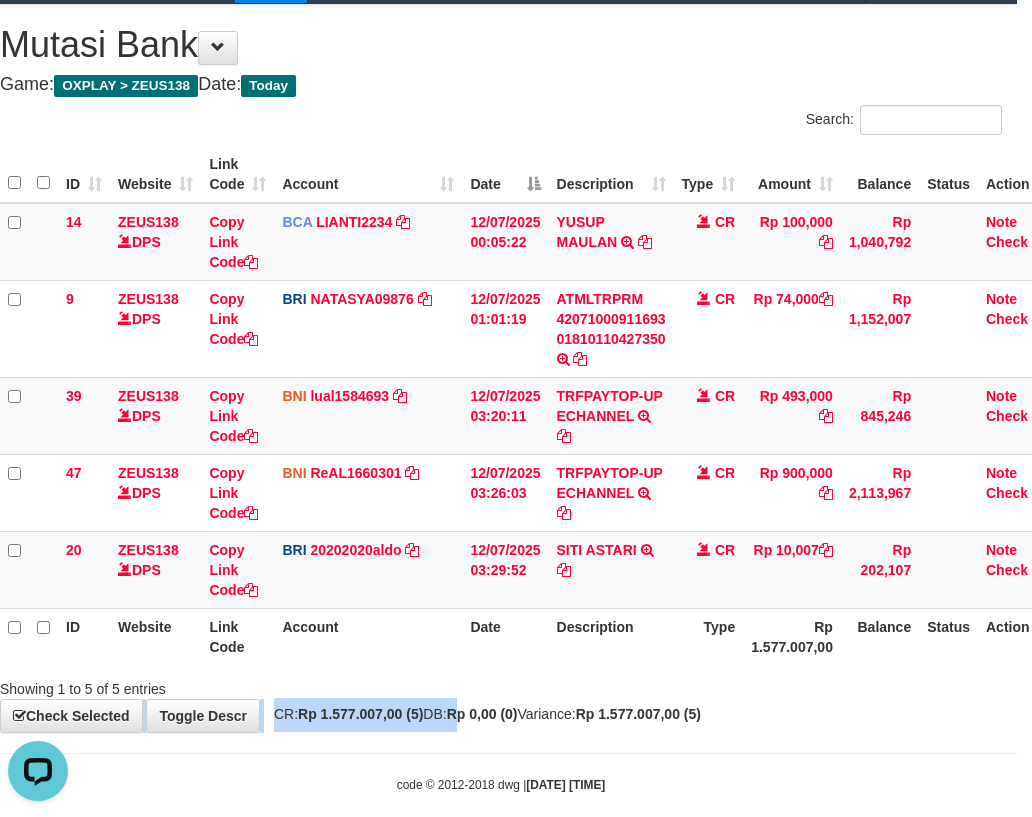 click on "Toggle navigation
Home
Bank
Account List
Load
By Website
Group
[OXPLAY]													ZEUS138
By Load Group (DPS)" at bounding box center (501, 398) 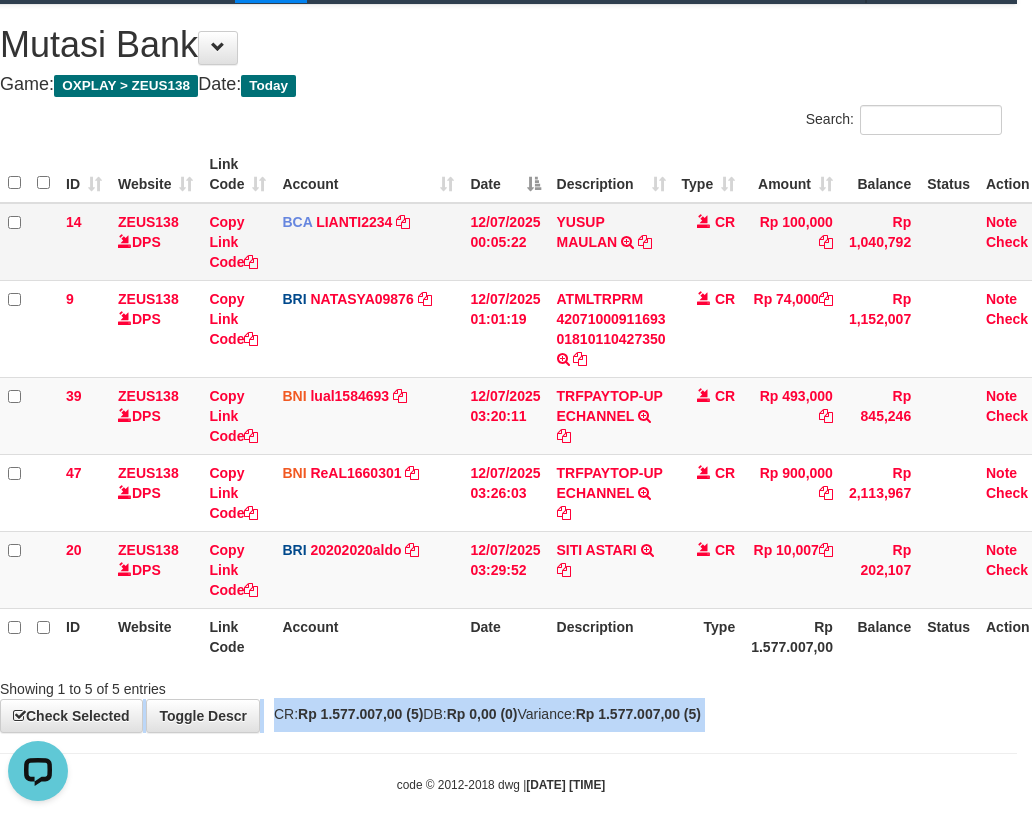 click on "YUSUP MAULAN         TRSF E-BANKING CR 1207/FTSCY/WS95051
100000.002025071262819090 TRFDN-YUSUP MAULANESPAY DEBIT INDONE" at bounding box center [611, 242] 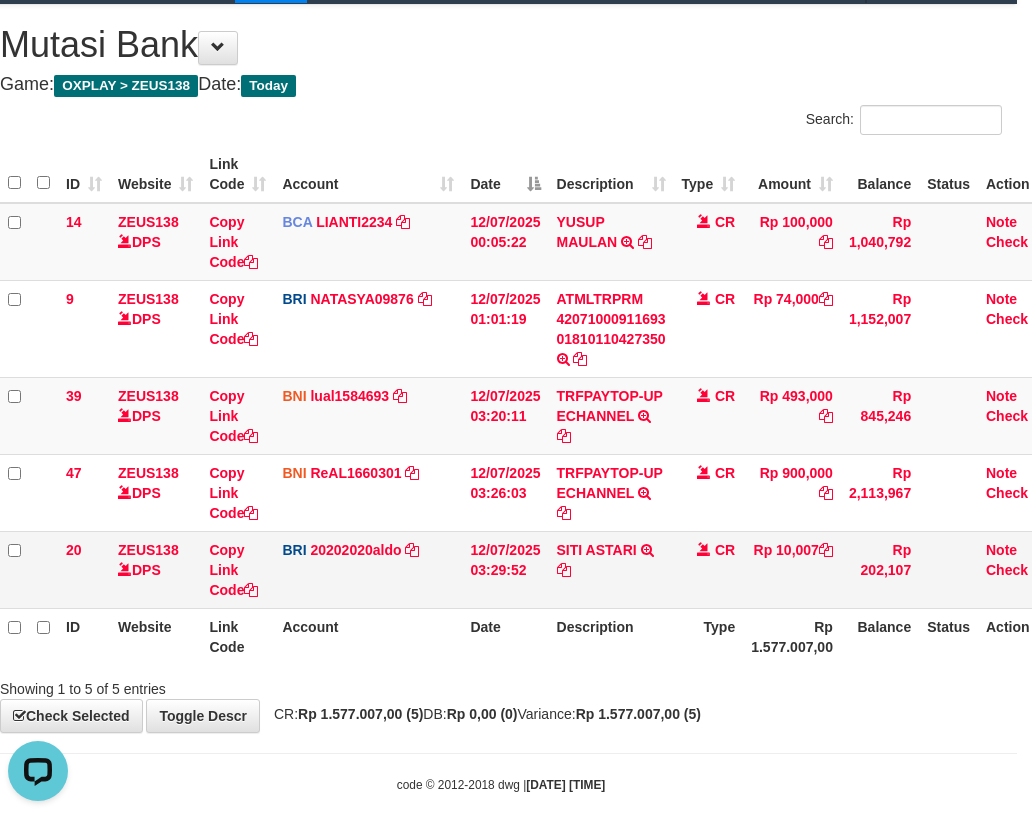 click on "SITI ASTARI         TRANSFER NBMB SITI ASTARI TO REVALDO SAGITA" at bounding box center (611, 569) 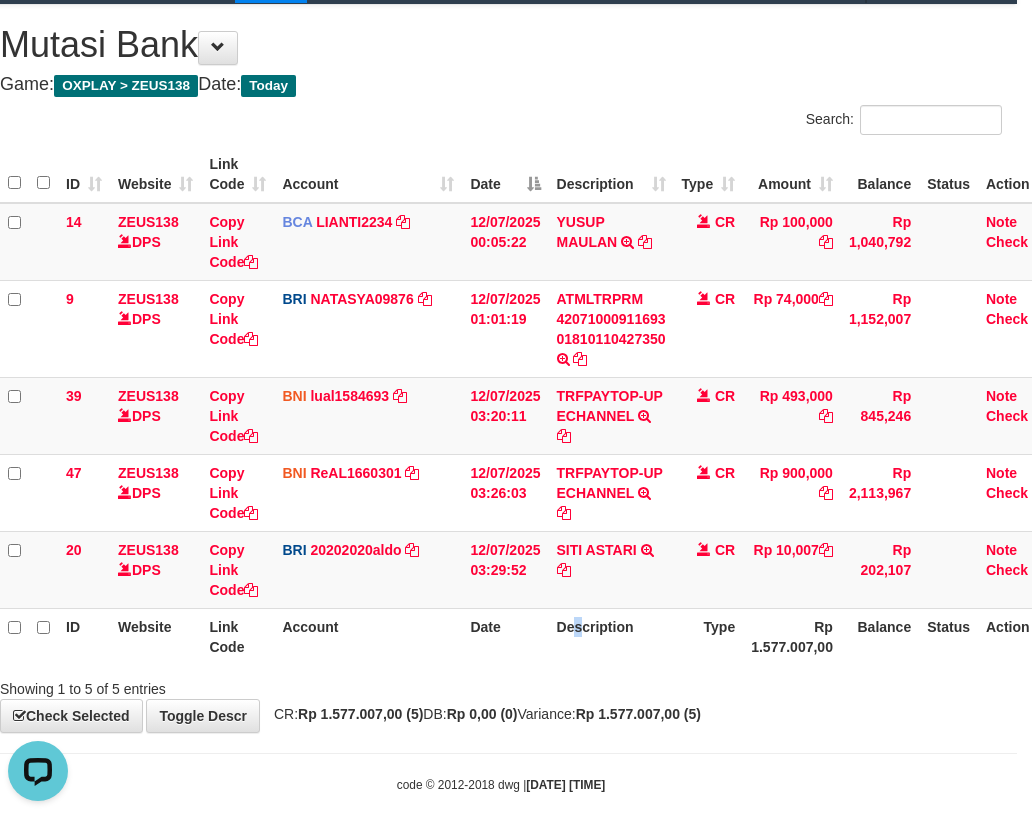 click on "Description" at bounding box center (611, 636) 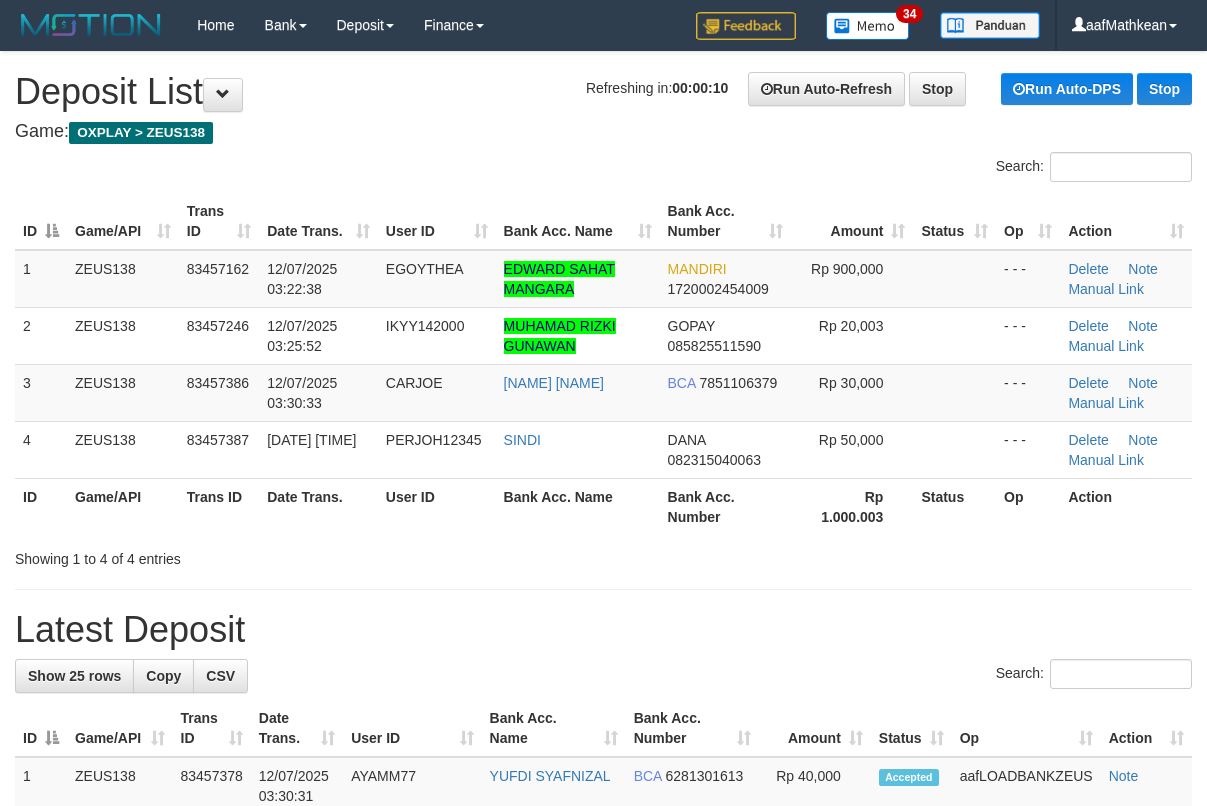 scroll, scrollTop: 0, scrollLeft: 0, axis: both 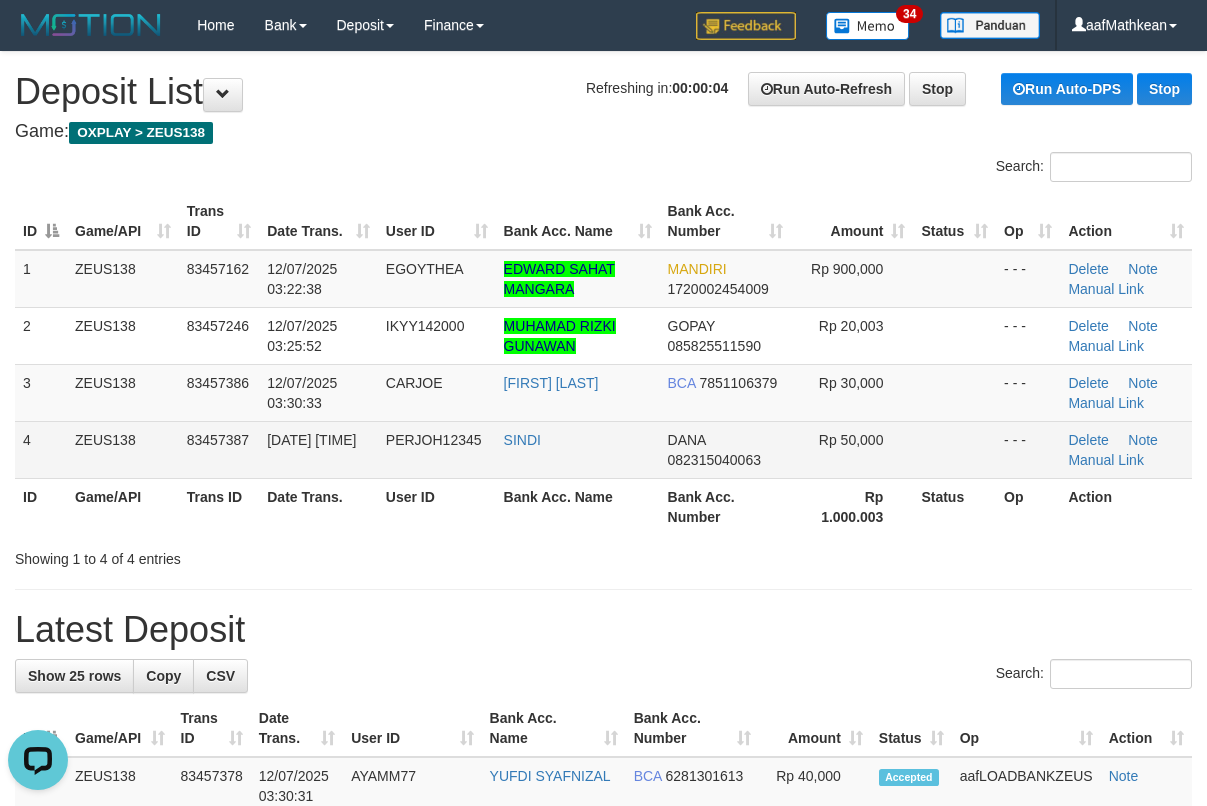 click on "83457387" at bounding box center [219, 449] 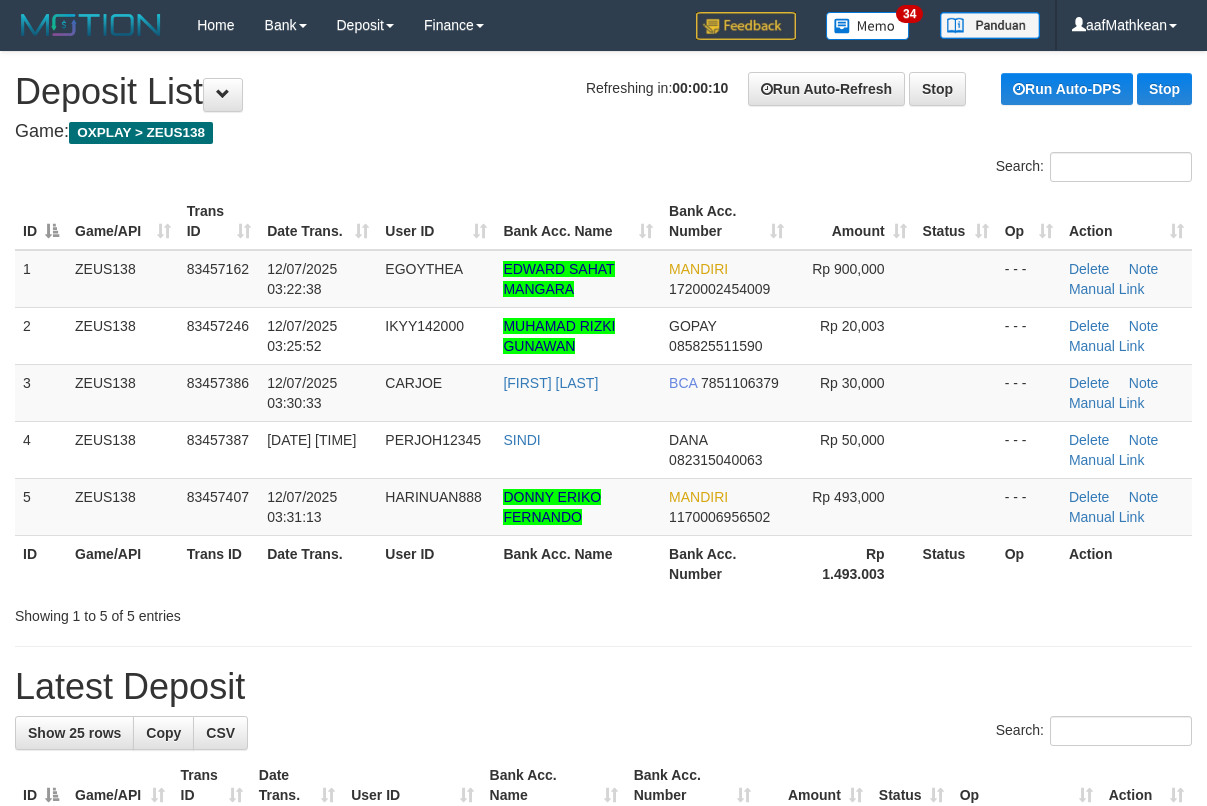 scroll, scrollTop: 0, scrollLeft: 0, axis: both 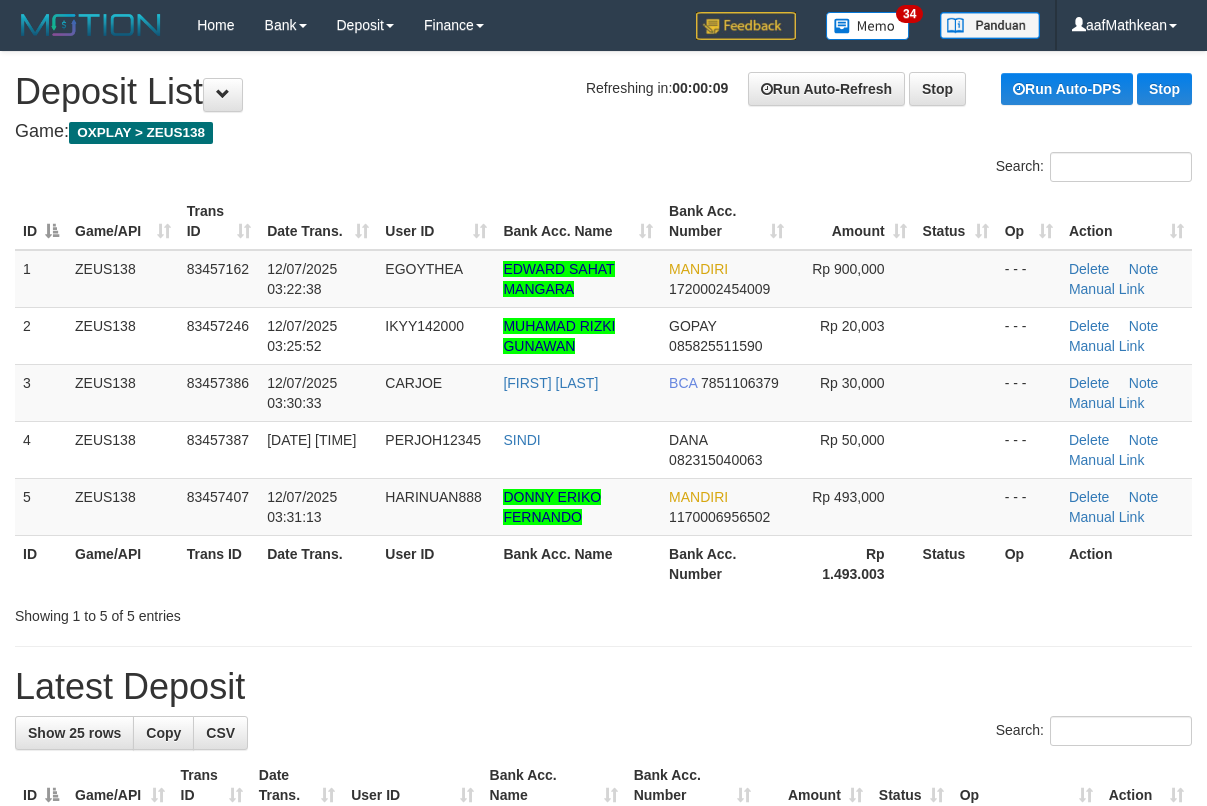 click on "[FIRST] [LAST]" at bounding box center [578, 392] 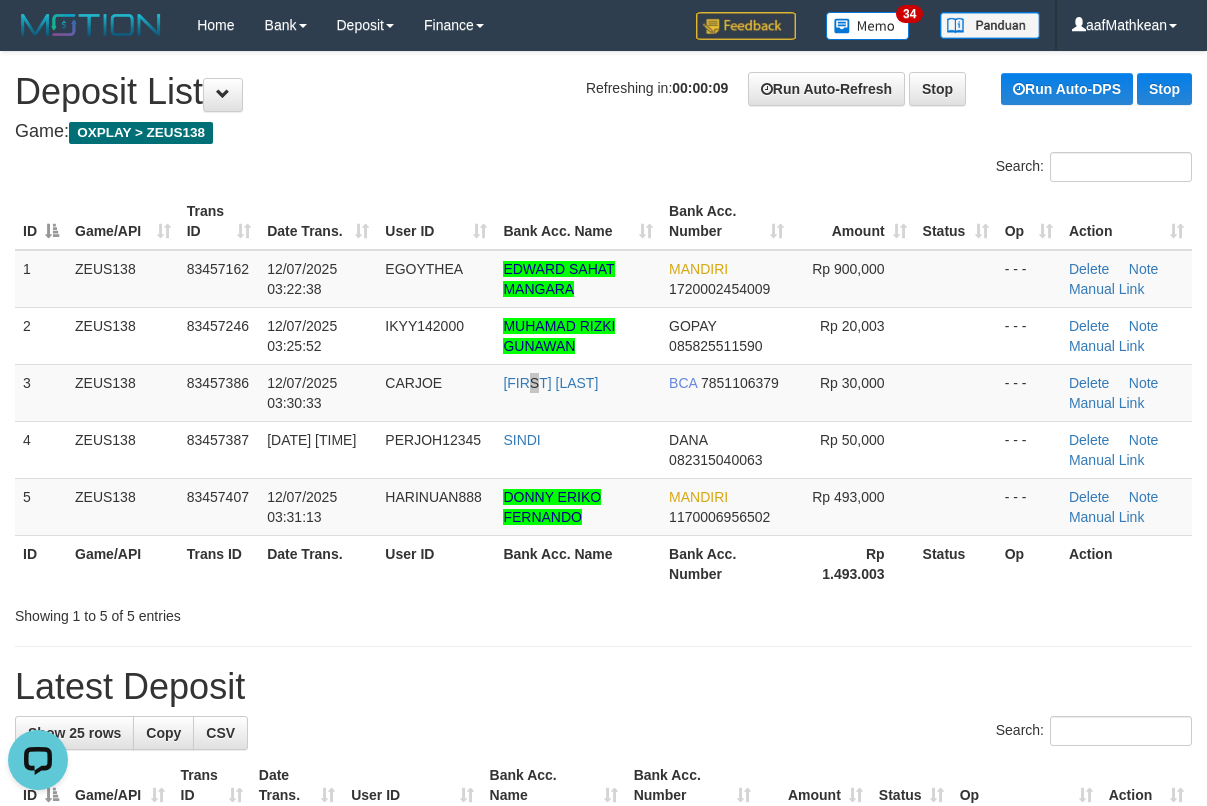 scroll, scrollTop: 0, scrollLeft: 0, axis: both 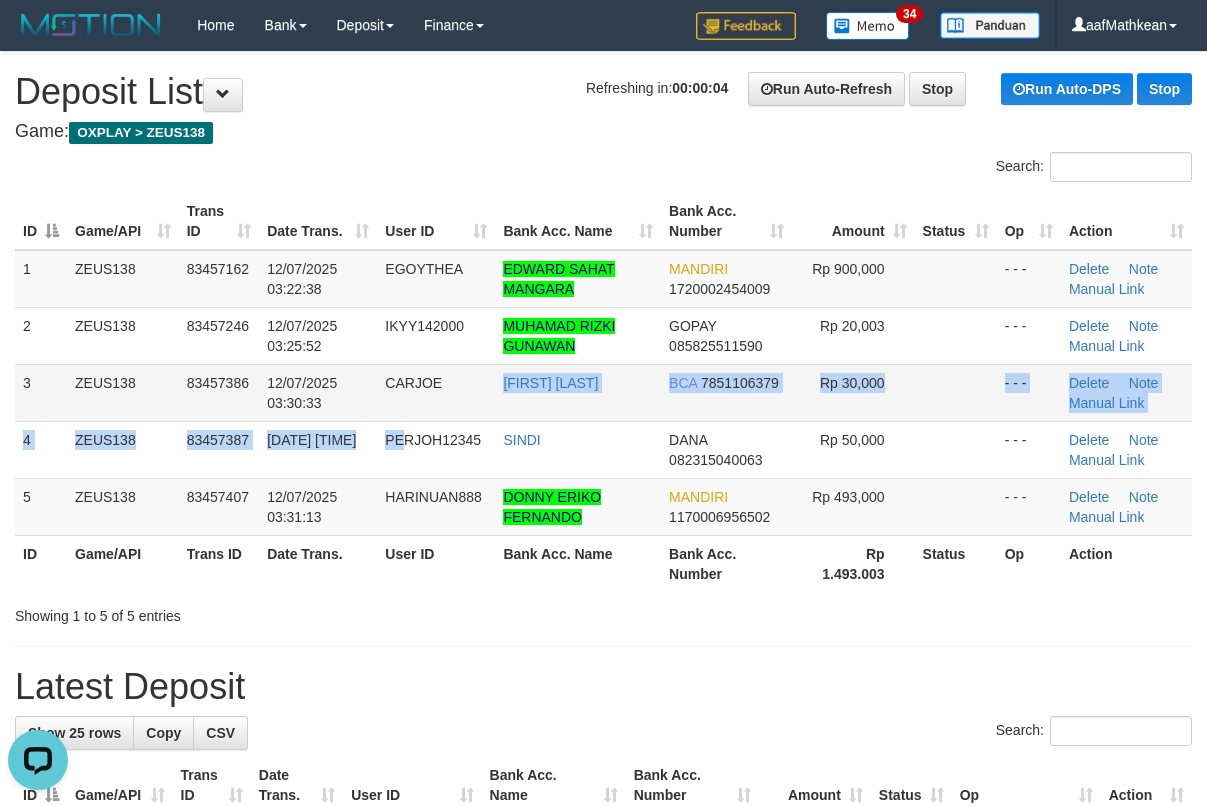 click on "[BANK]" at bounding box center (603, 393) 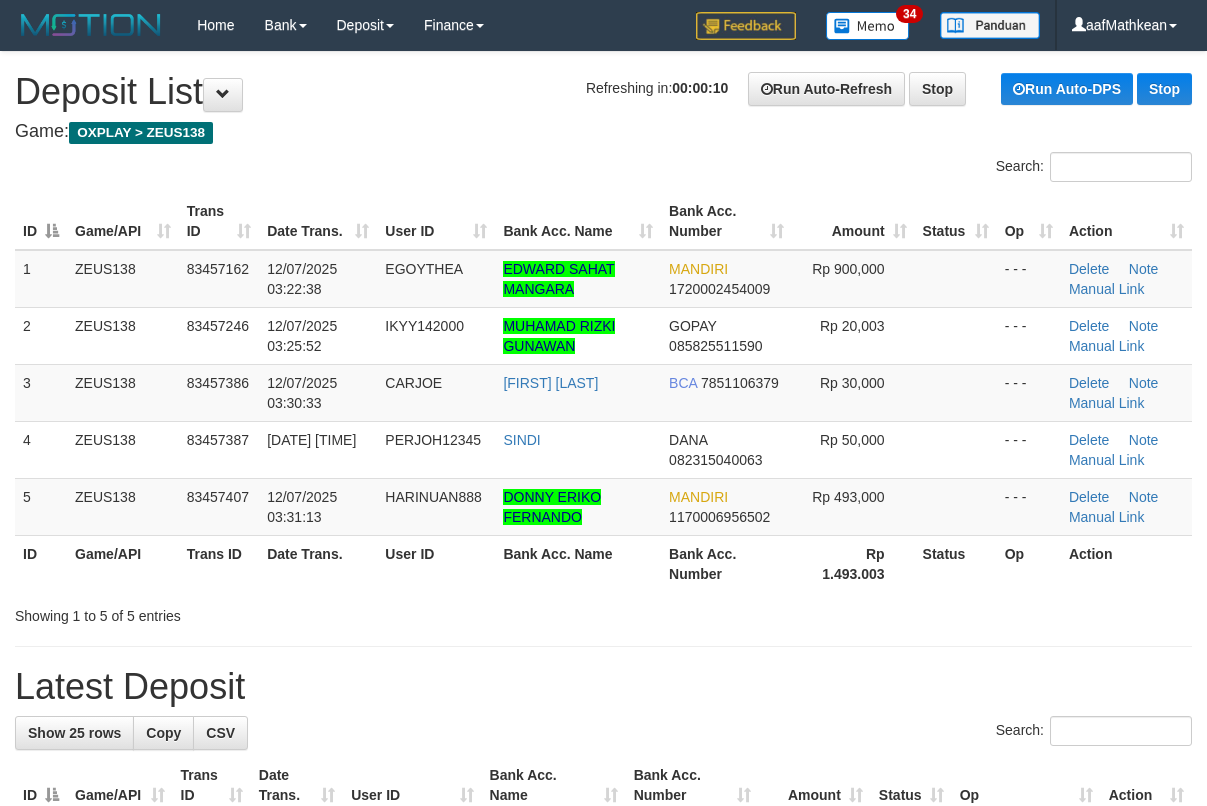 scroll, scrollTop: 0, scrollLeft: 0, axis: both 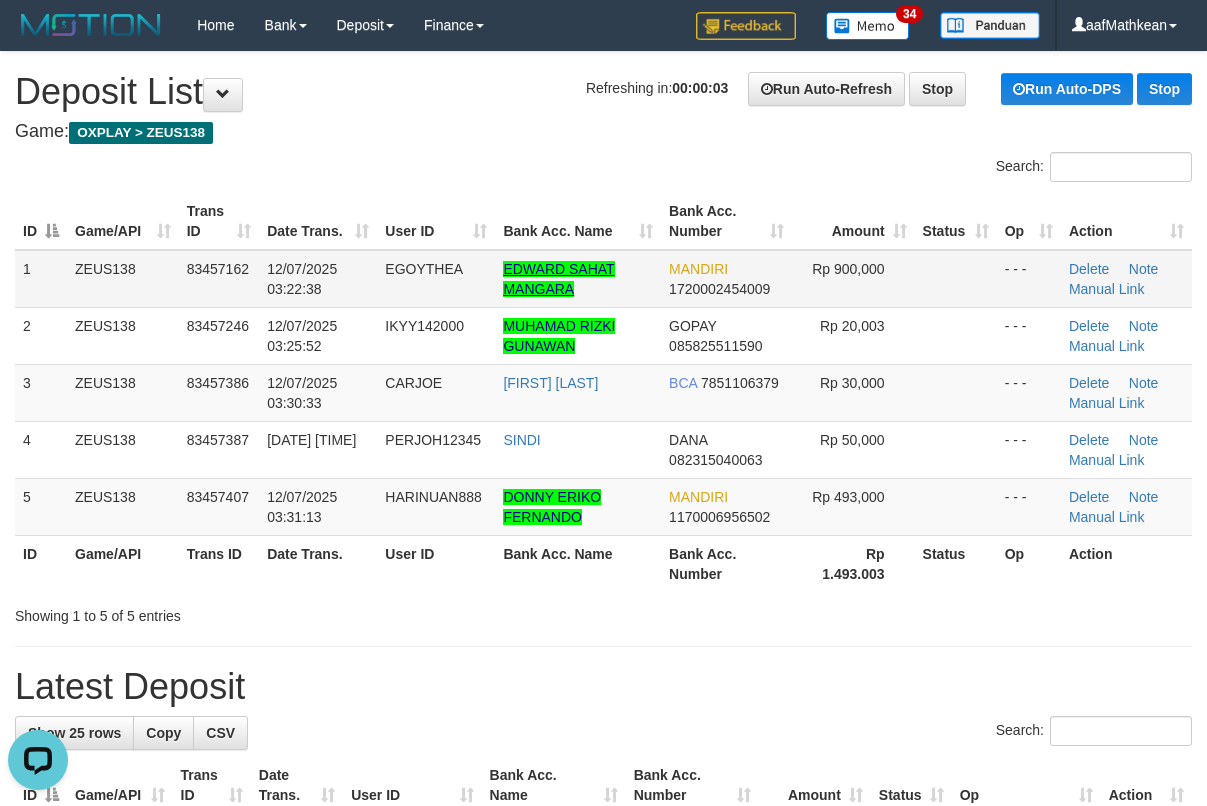 click on "ID Game/API Trans ID Date Trans. User ID Bank Acc. Name Bank Acc. Number Amount Status Op Action
1
ZEUS138
83457162
[DATE] [TIME]
EGOYTHEA
[FIRST] [LAST]
MANDIRI
1720002454009
Rp 900,000
- - -
Delete
Note
Manual Link
2
ZEUS138
83457246
[DATE] [TIME]
IKYY142000
[FIRST] [LAST]
GOPAY
[PHONE]
Rp 20,003
- - -" at bounding box center [603, 392] 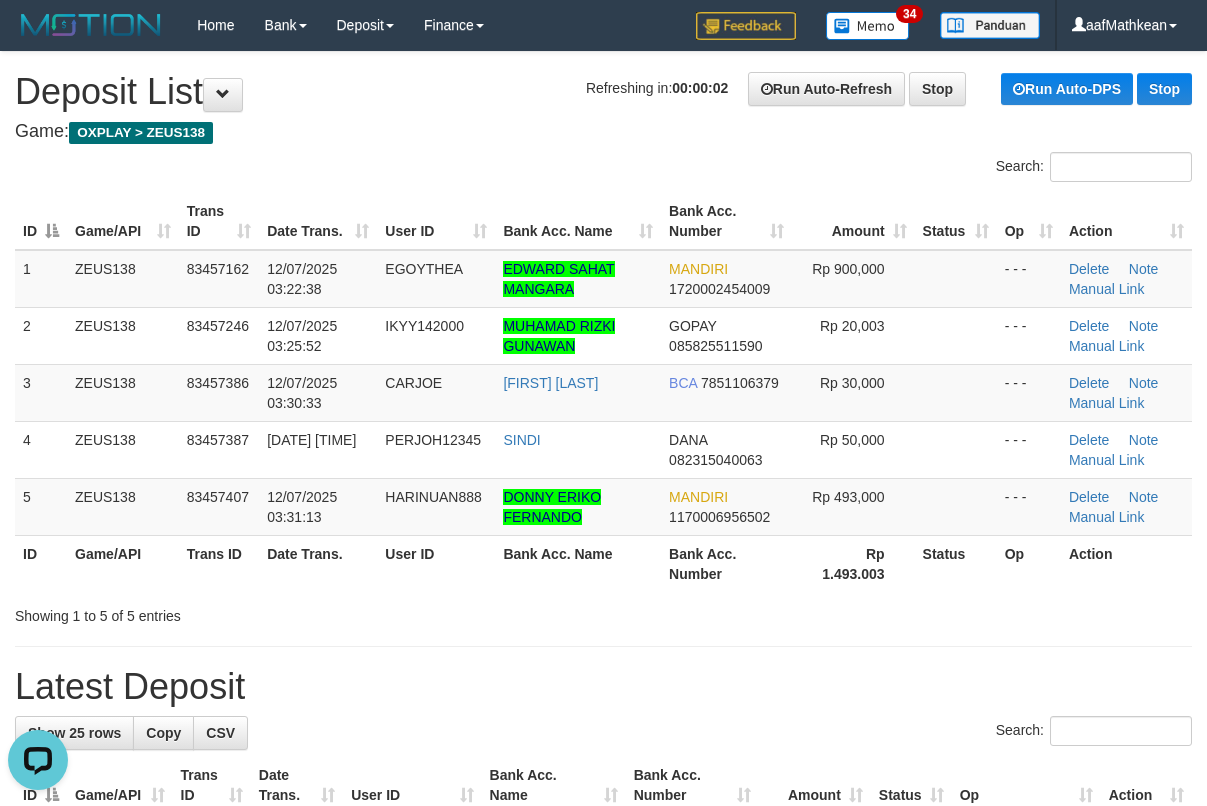 drag, startPoint x: 460, startPoint y: 219, endPoint x: 4, endPoint y: 295, distance: 462.28995 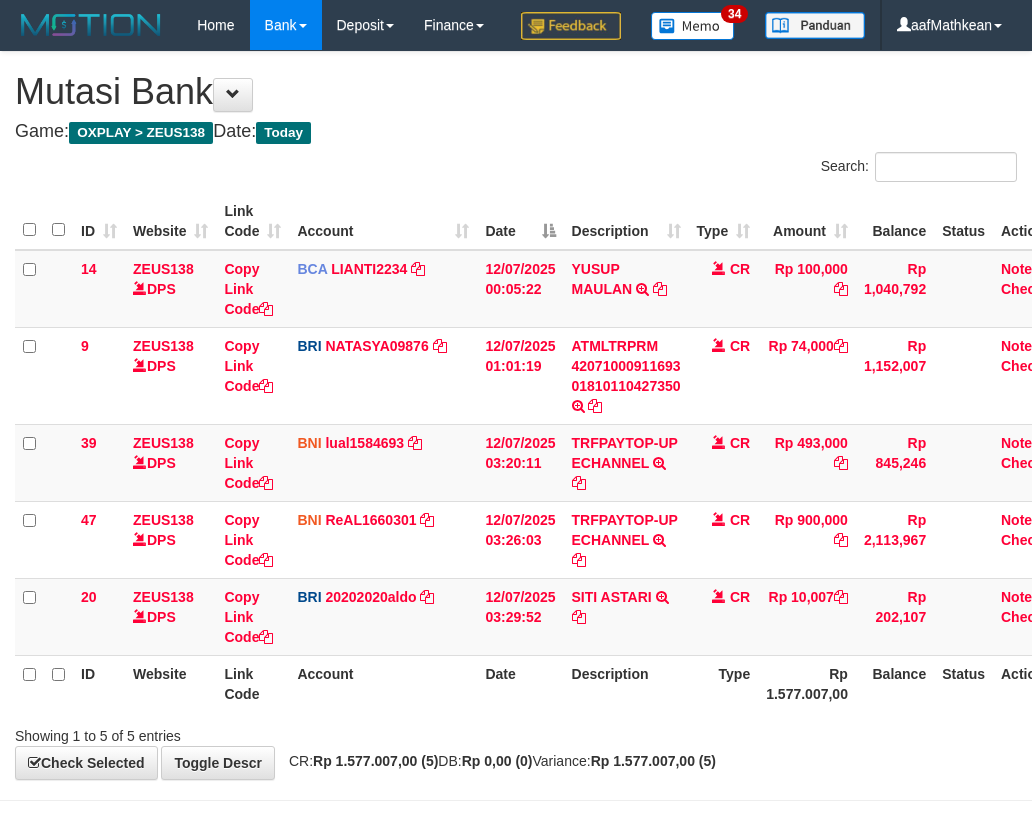 scroll, scrollTop: 47, scrollLeft: 15, axis: both 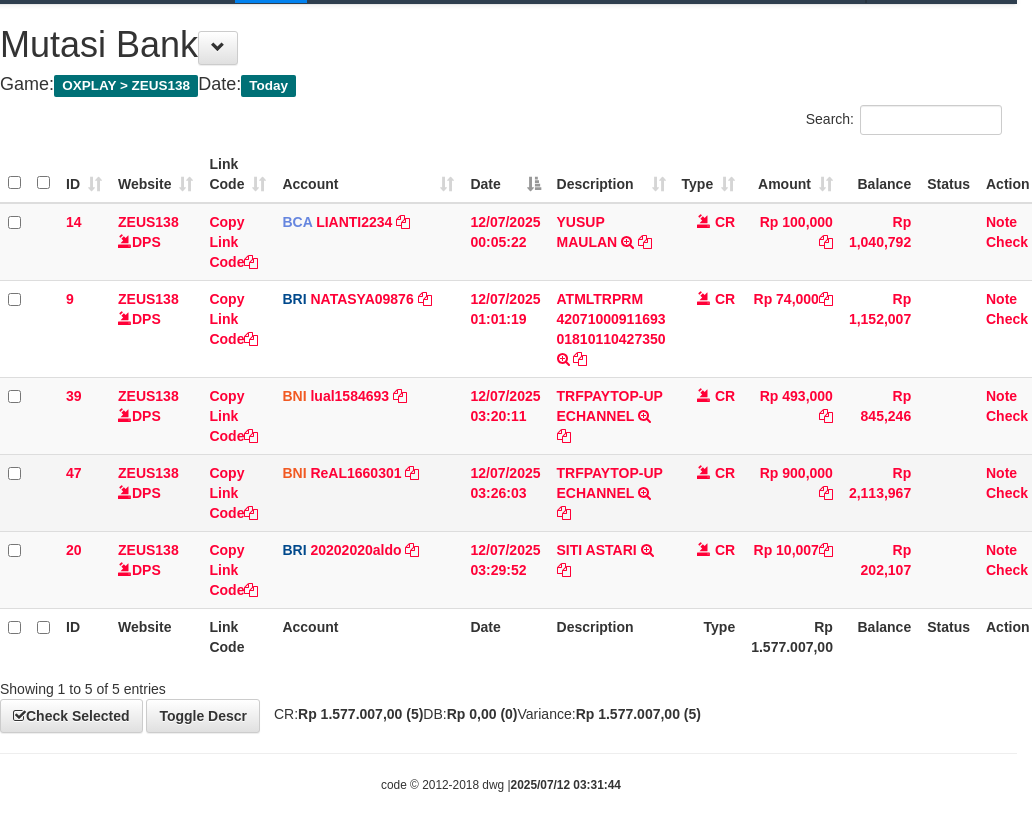 click on "CR" at bounding box center (709, 492) 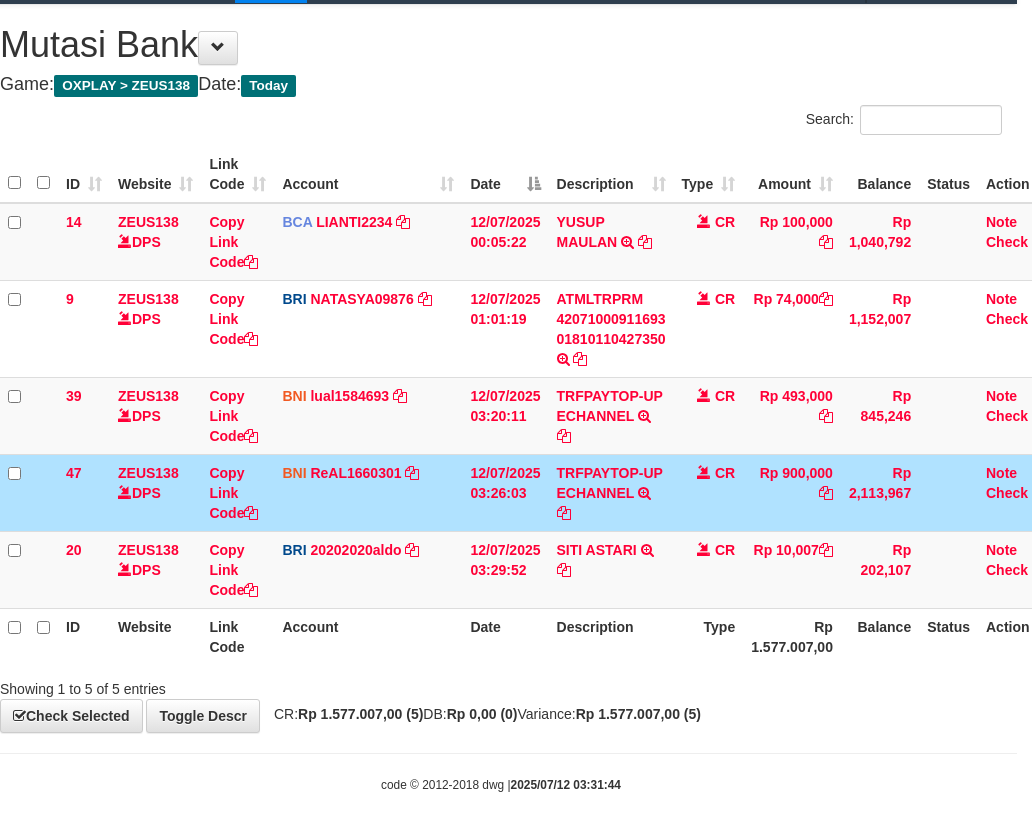 click on "TRFPAYTOP-UP ECHANNEL         TRF/PAY/TOP-UP ECHANNEL" at bounding box center [611, 492] 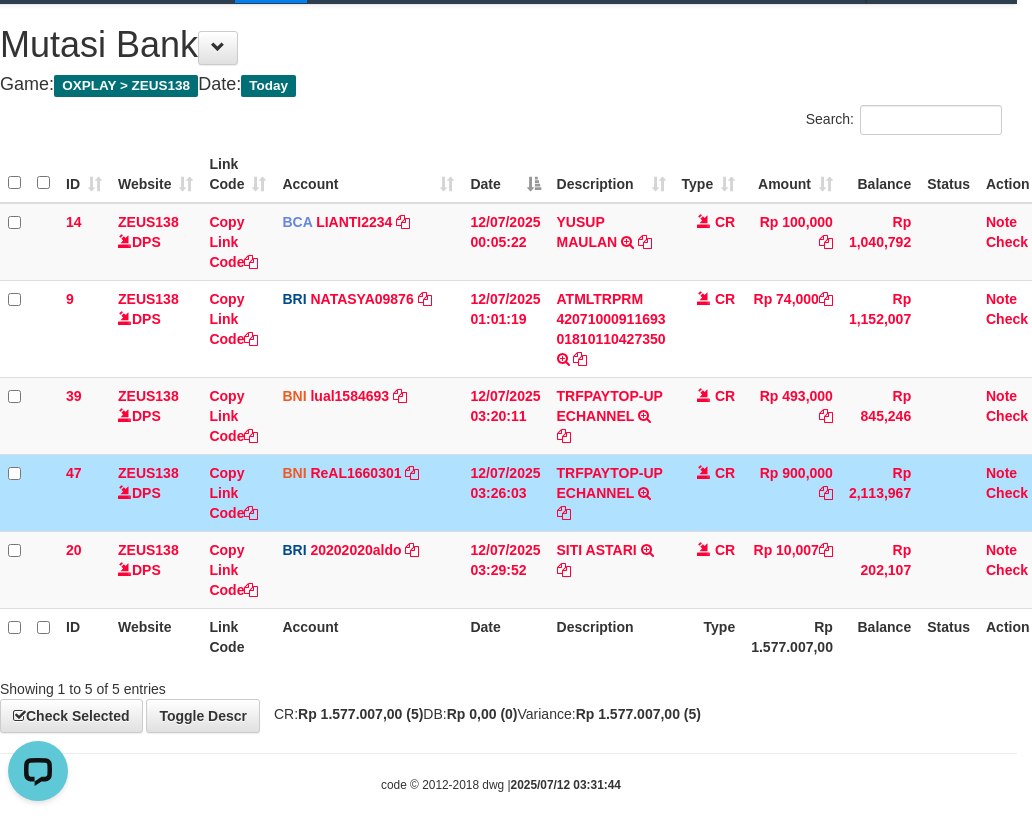 scroll, scrollTop: 0, scrollLeft: 0, axis: both 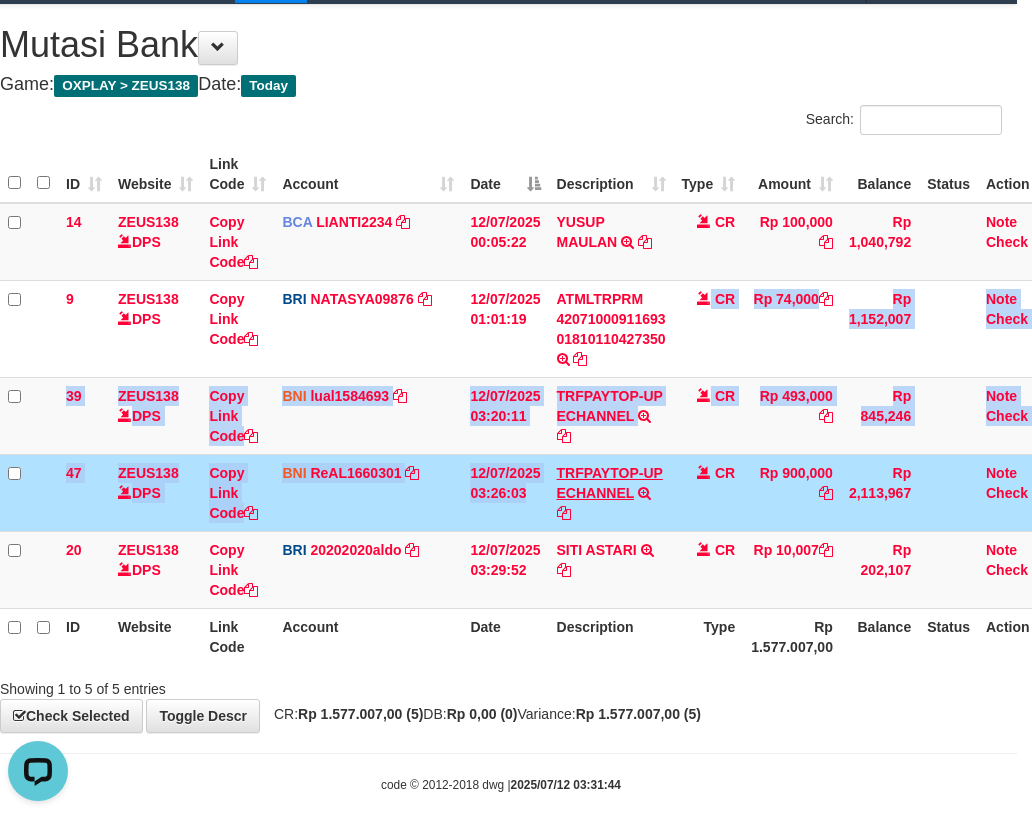 click on "14
ZEUS138    DPS
Copy Link Code
BCA
LIANTI2234
DPS
YULIANTI
mutasi_20250712_4646 | 14
mutasi_20250712_4646 | 14
12/07/2025 00:05:22
YUSUP MAULAN         TRSF E-BANKING CR 1207/FTSCY/WS95051
100000.002025071262819090 TRFDN-YUSUP MAULANESPAY DEBIT INDONE
CR
Rp 100,000
Rp 1,040,792
Note
Check
9
ZEUS138    DPS
Copy Link Code
BRI
NATASYA09876
DPS
SITI NURLITA SAPITRI
mutasi_20250712_3126 | 9" at bounding box center [530, 406] 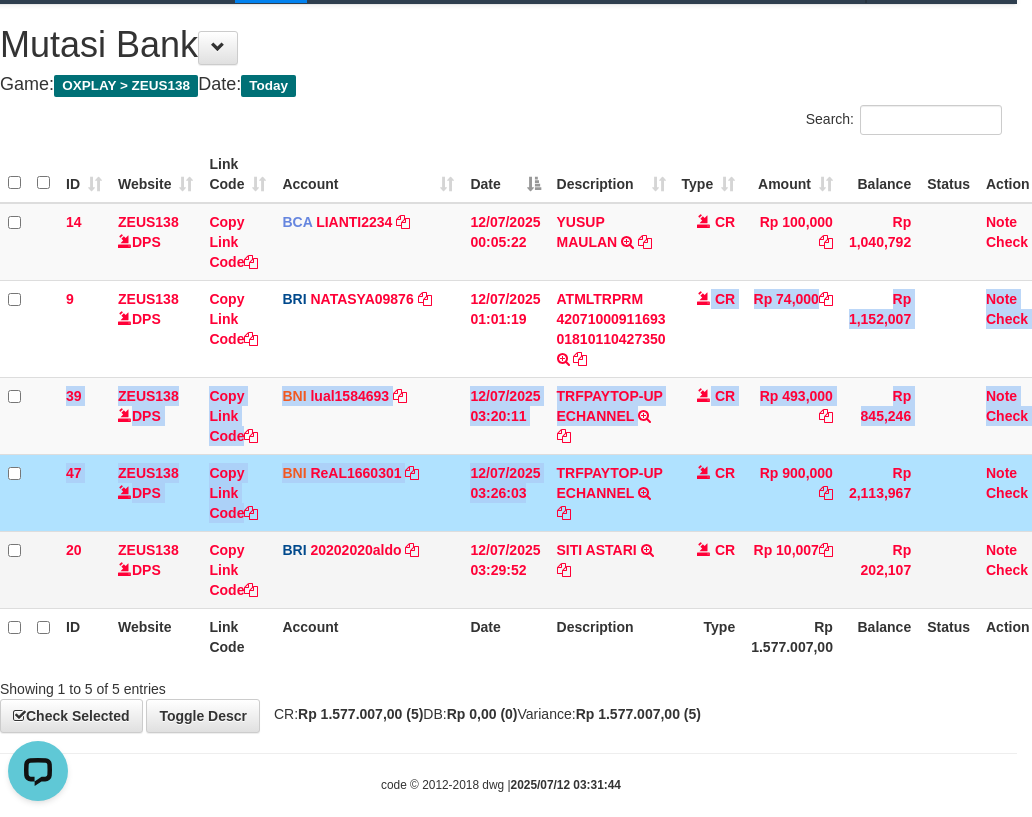 click on "14
ZEUS138    DPS
Copy Link Code
BCA
LIANTI2234
DPS
YULIANTI
mutasi_20250712_4646 | 14
mutasi_20250712_4646 | 14
12/07/2025 00:05:22
YUSUP MAULAN         TRSF E-BANKING CR 1207/FTSCY/WS95051
100000.002025071262819090 TRFDN-YUSUP MAULANESPAY DEBIT INDONE
CR
Rp 100,000
Rp 1,040,792
Note
Check
9
ZEUS138    DPS
Copy Link Code
BRI
NATASYA09876
DPS
SITI NURLITA SAPITRI
mutasi_20250712_3126 | 9" at bounding box center [530, 406] 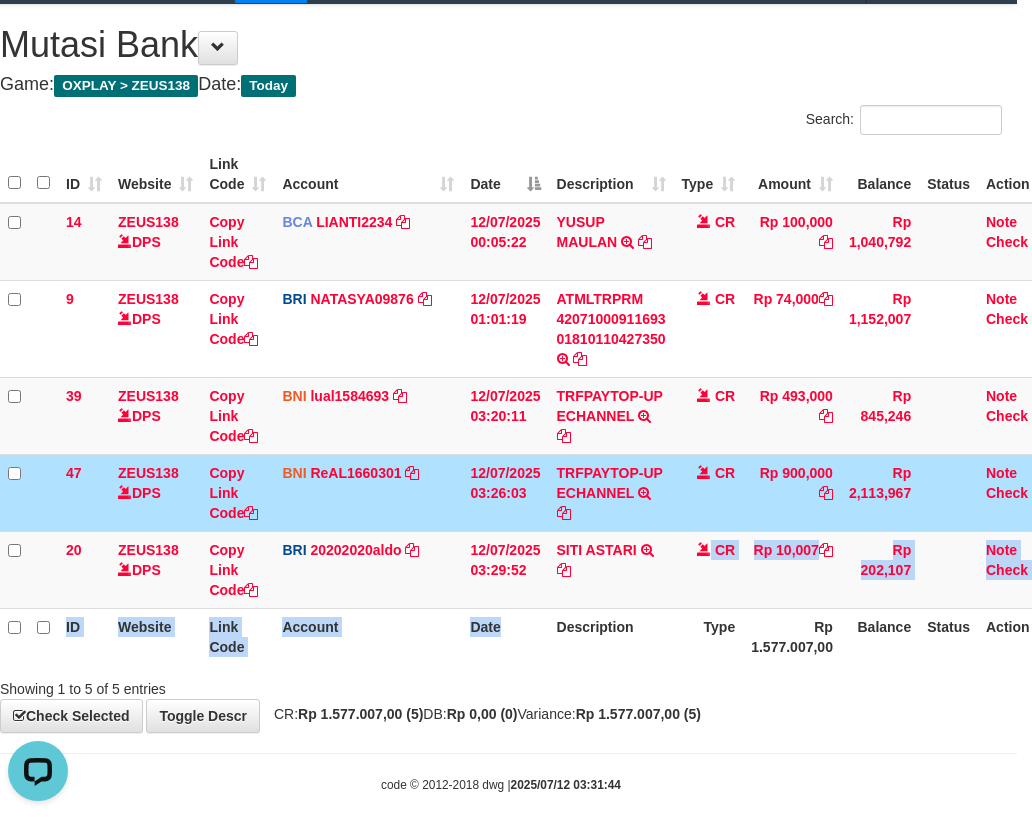 drag, startPoint x: 540, startPoint y: 671, endPoint x: 529, endPoint y: 676, distance: 12.083046 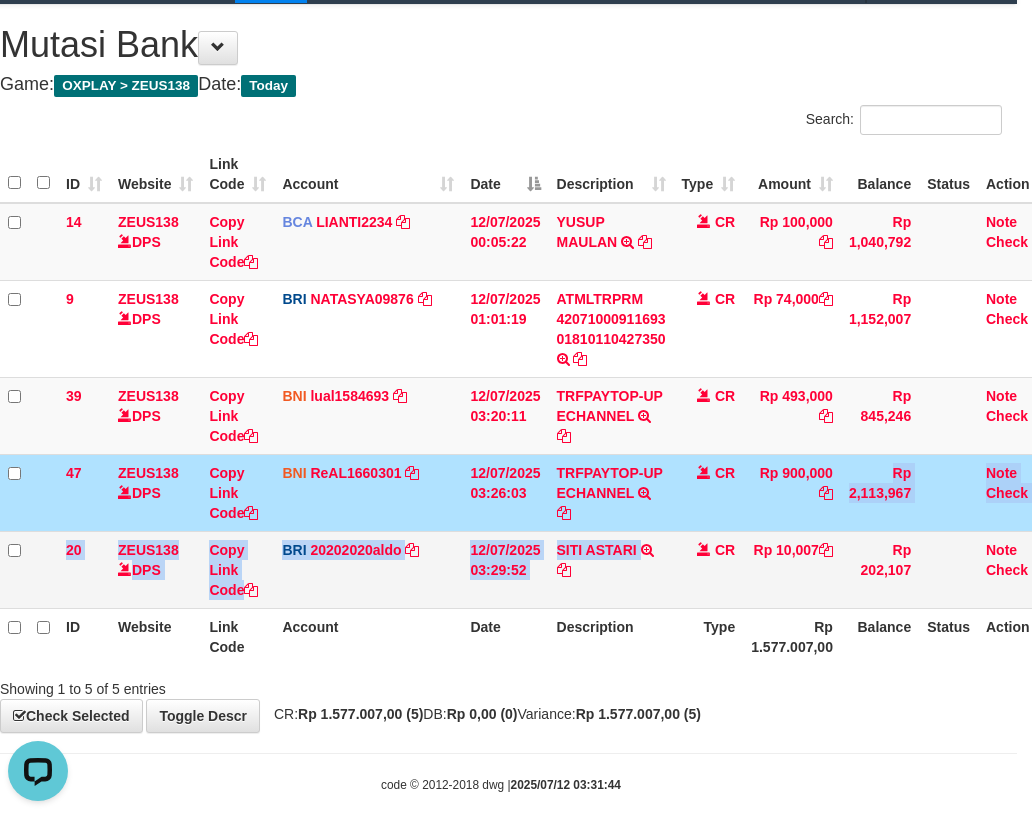 click on "14
ZEUS138    DPS
Copy Link Code
BCA
LIANTI2234
DPS
YULIANTI
mutasi_20250712_4646 | 14
mutasi_20250712_4646 | 14
12/07/2025 00:05:22
YUSUP MAULAN         TRSF E-BANKING CR 1207/FTSCY/WS95051
100000.002025071262819090 TRFDN-YUSUP MAULANESPAY DEBIT INDONE
CR
Rp 100,000
Rp 1,040,792
Note
Check
9
ZEUS138    DPS
Copy Link Code
BRI
NATASYA09876
DPS
SITI NURLITA SAPITRI
mutasi_20250712_3126 | 9" at bounding box center [530, 406] 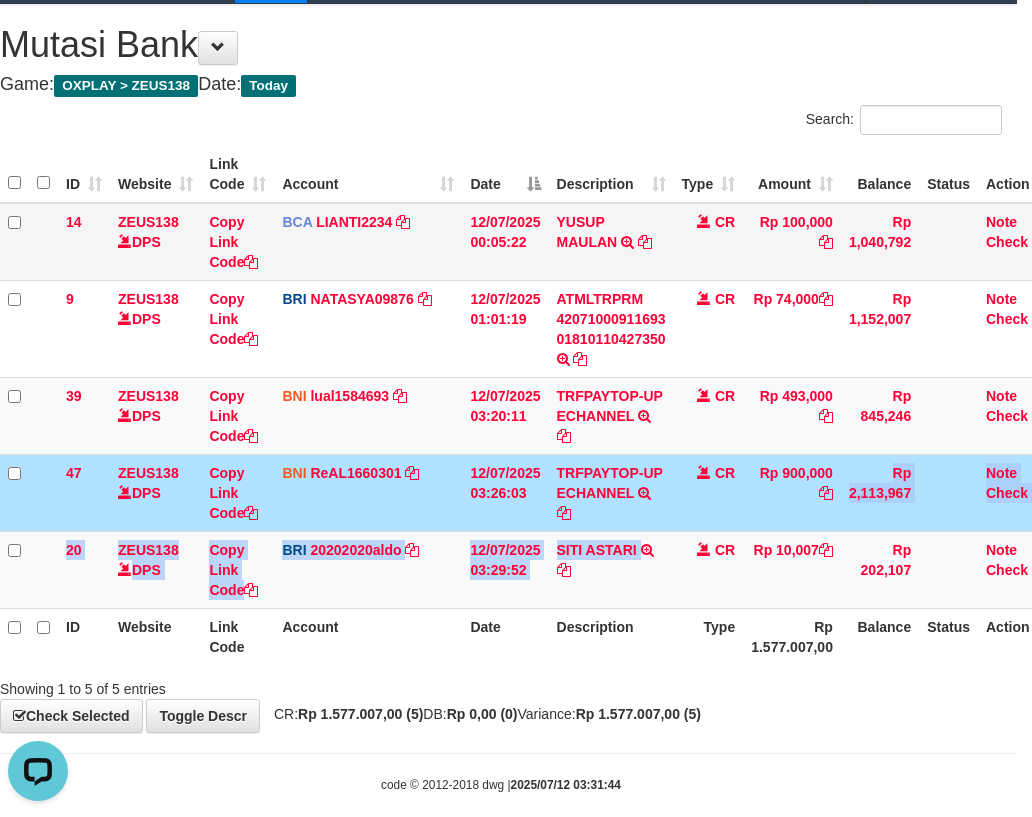 click on "Account" at bounding box center (368, 174) 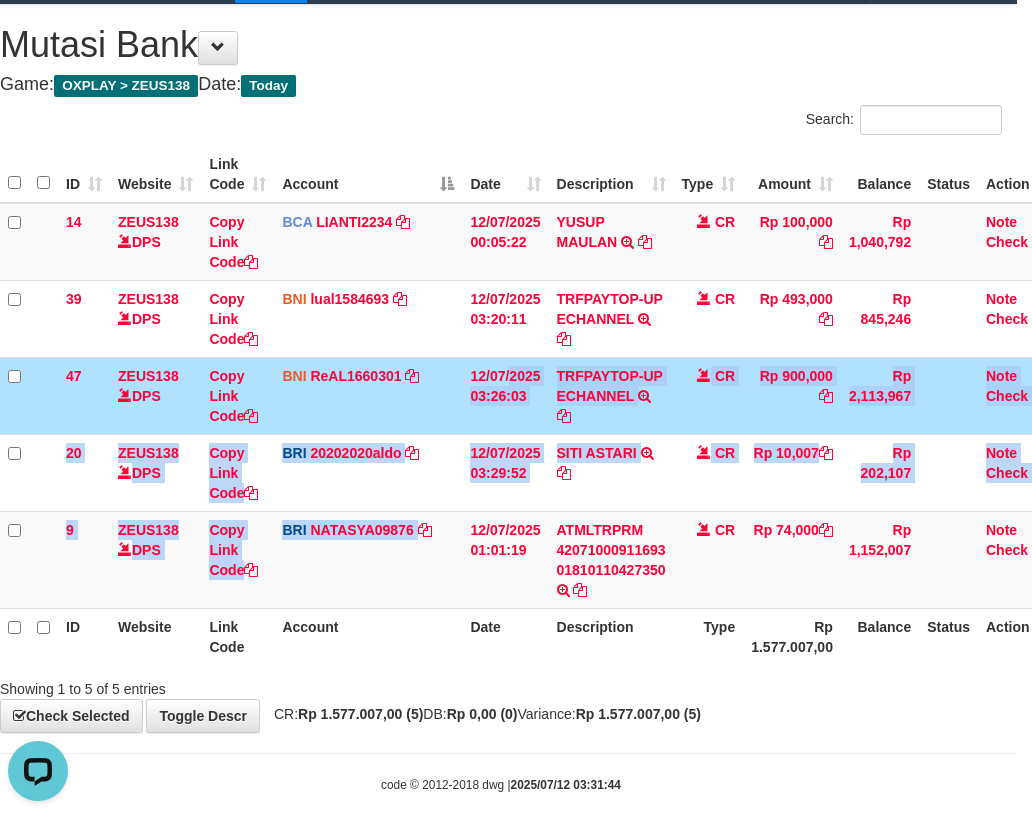 click on "ID Website Link Code Account Date Description Type Amount Balance Status Action
14
ZEUS138    DPS
Copy Link Code
BCA
LIANTI2234
DPS
YULIANTI
mutasi_20250712_4646 | 14
mutasi_20250712_4646 | 14
12/07/2025 00:05:22
YUSUP MAULAN         TRSF E-BANKING CR 1207/FTSCY/WS95051
100000.002025071262819090 TRFDN-YUSUP MAULANESPAY DEBIT INDONE
CR
Rp 100,000
Rp 1,040,792
Note
Check
39
ZEUS138    DPS
Copy Link Code
BNI
lual1584693" at bounding box center [530, 405] 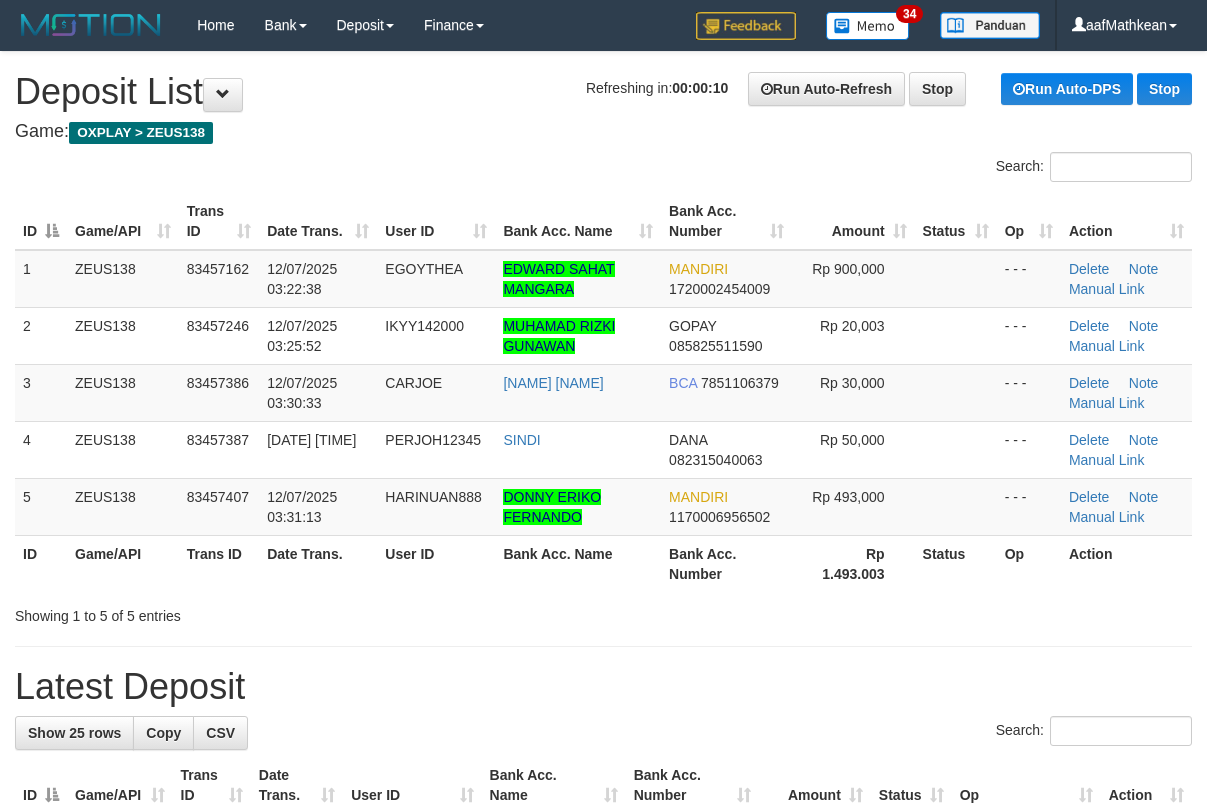 scroll, scrollTop: 0, scrollLeft: 0, axis: both 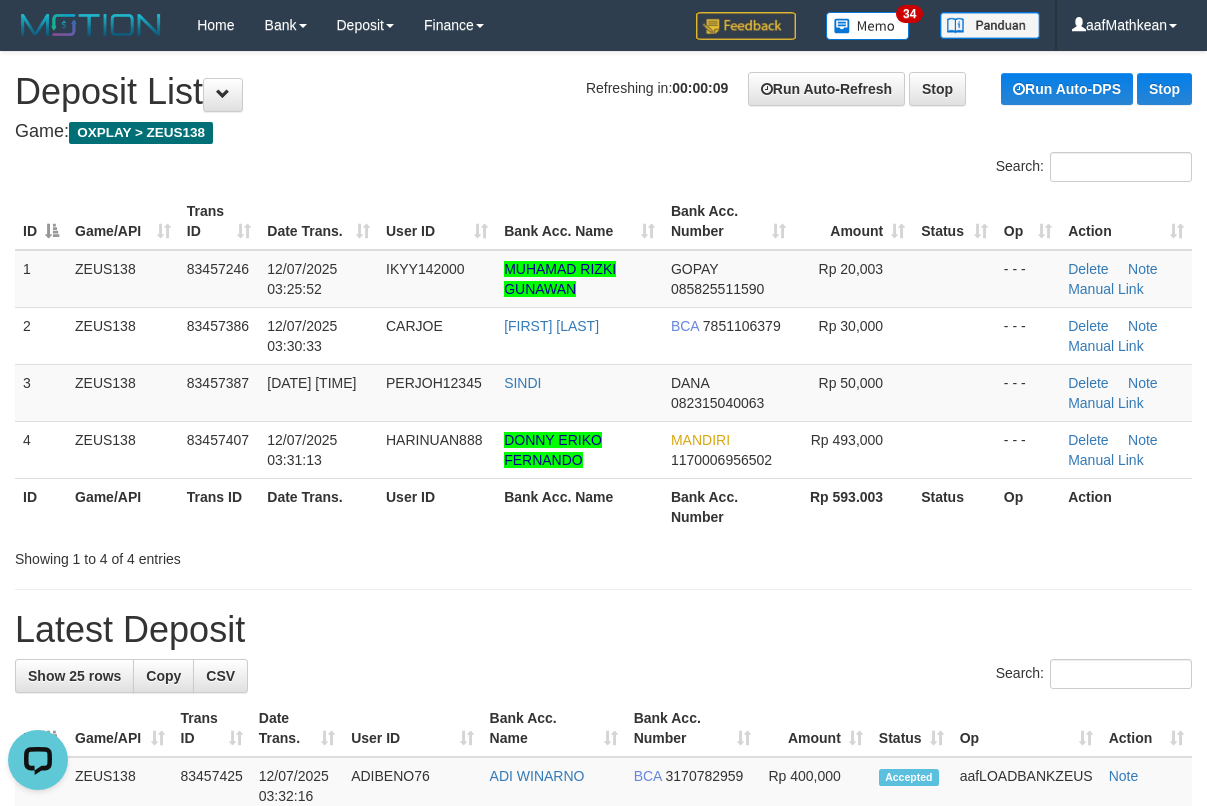 click on "ID Game/API Trans ID Date Trans. User ID Bank Acc. Name Bank Acc. Number Amount Status Op Action" at bounding box center [603, 221] 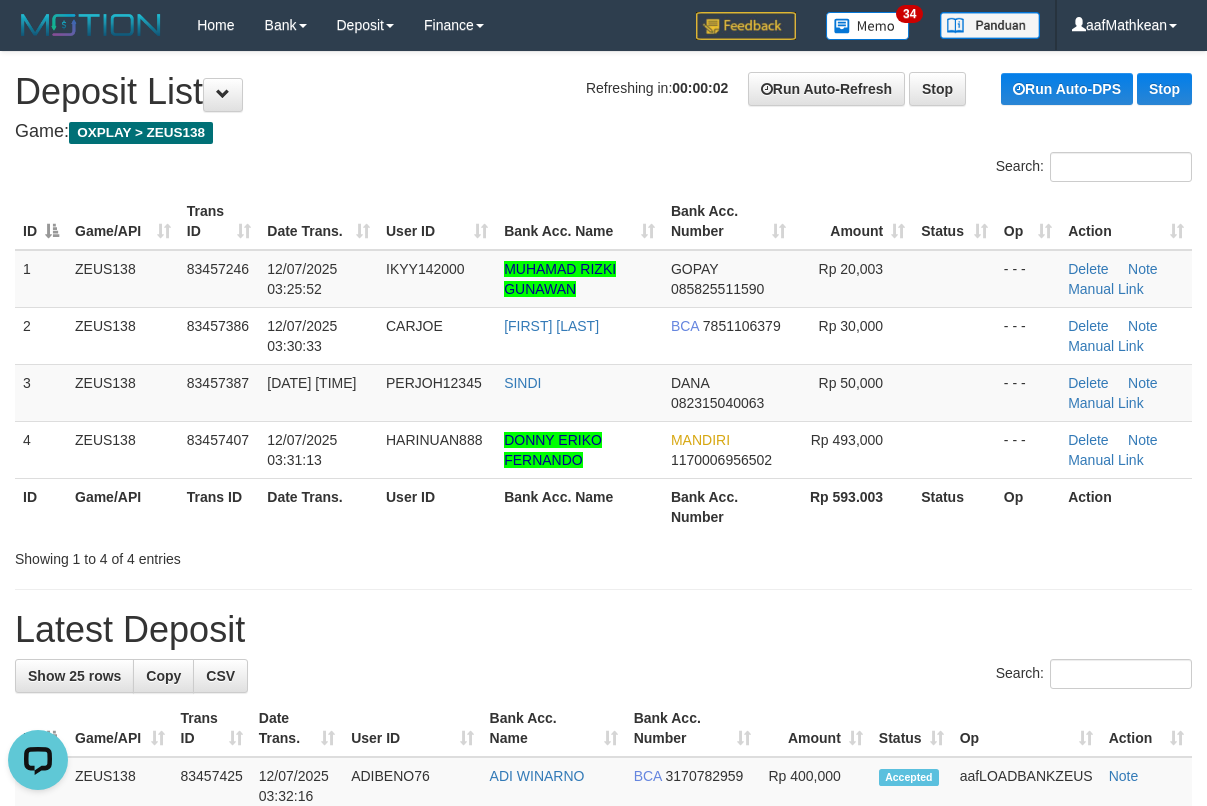 click on "**********" at bounding box center [603, 1184] 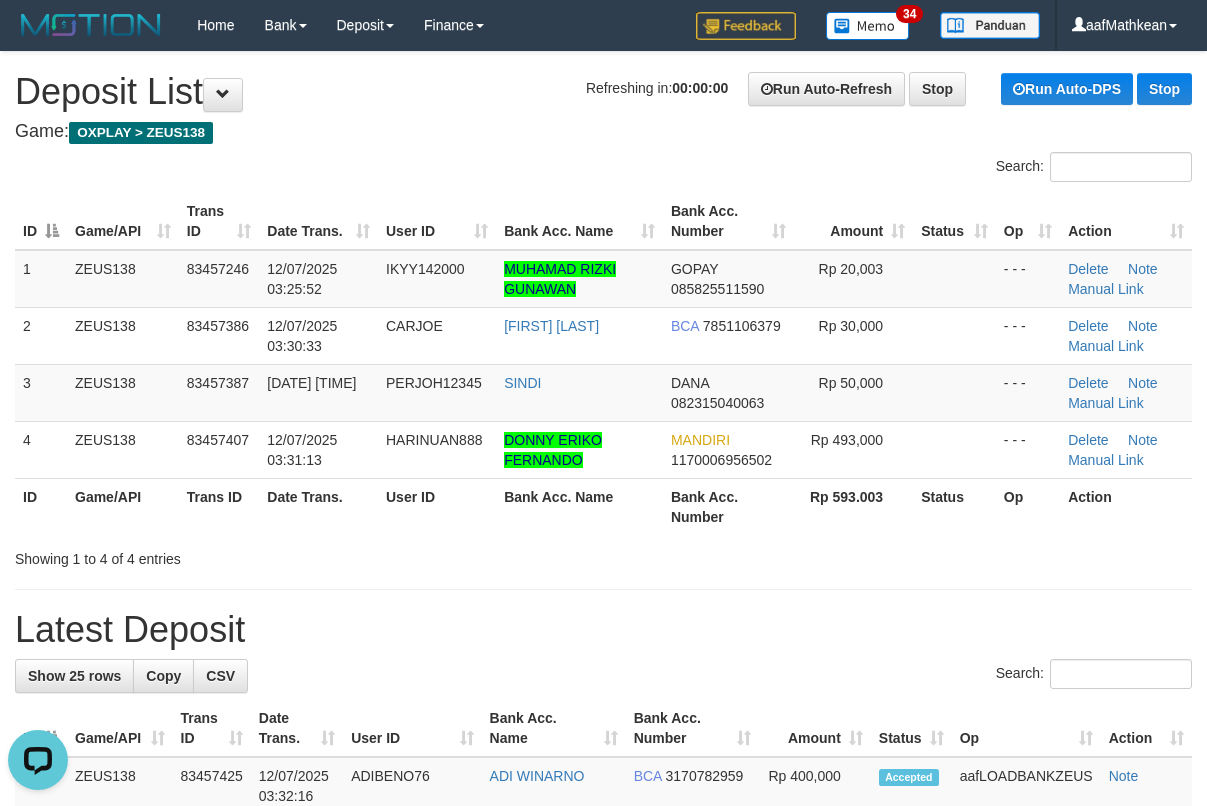 drag, startPoint x: 391, startPoint y: 269, endPoint x: 9, endPoint y: 372, distance: 395.64252 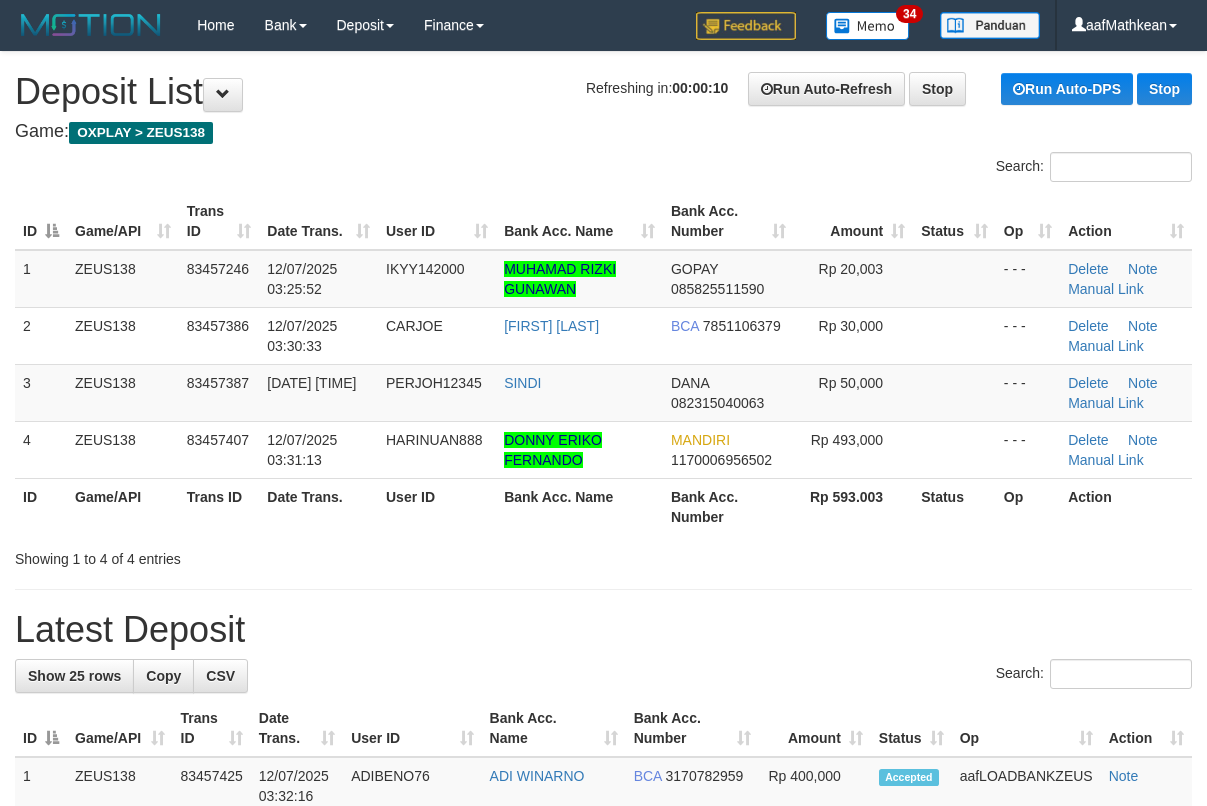 scroll, scrollTop: 0, scrollLeft: 0, axis: both 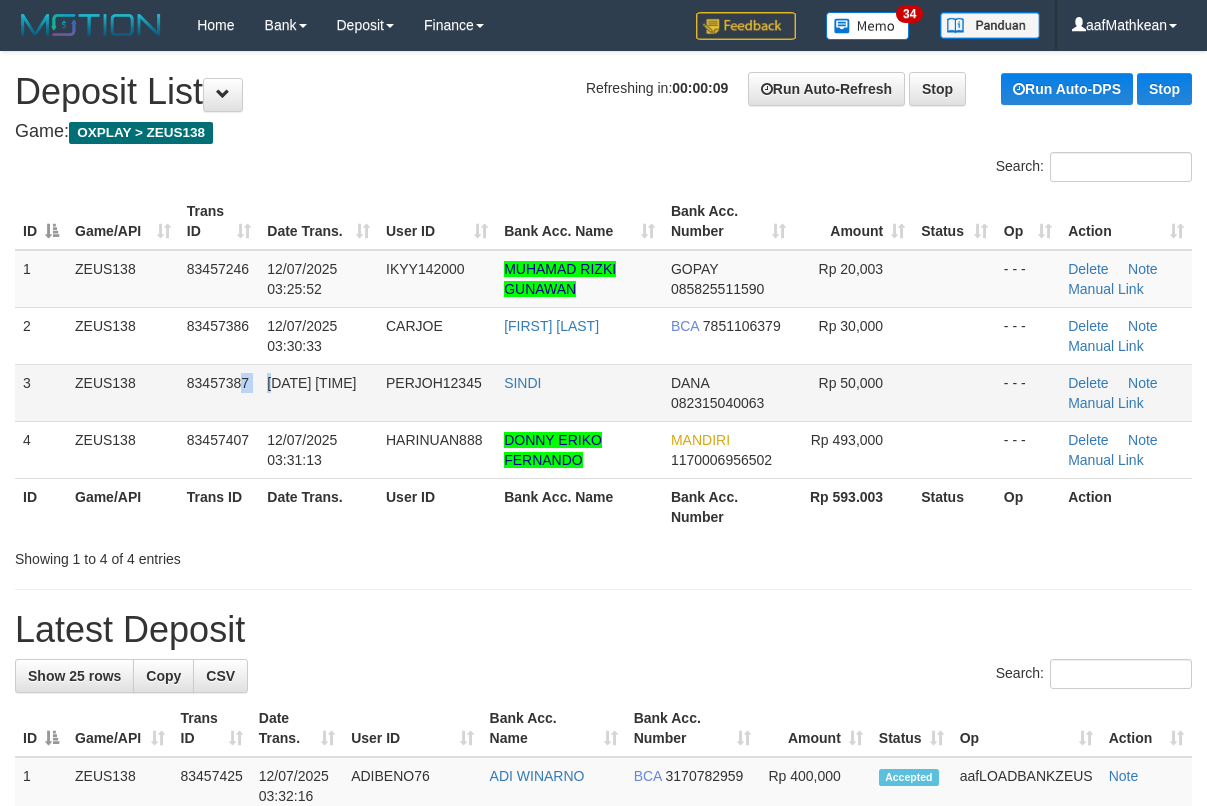 drag, startPoint x: 274, startPoint y: 386, endPoint x: 7, endPoint y: 441, distance: 272.60596 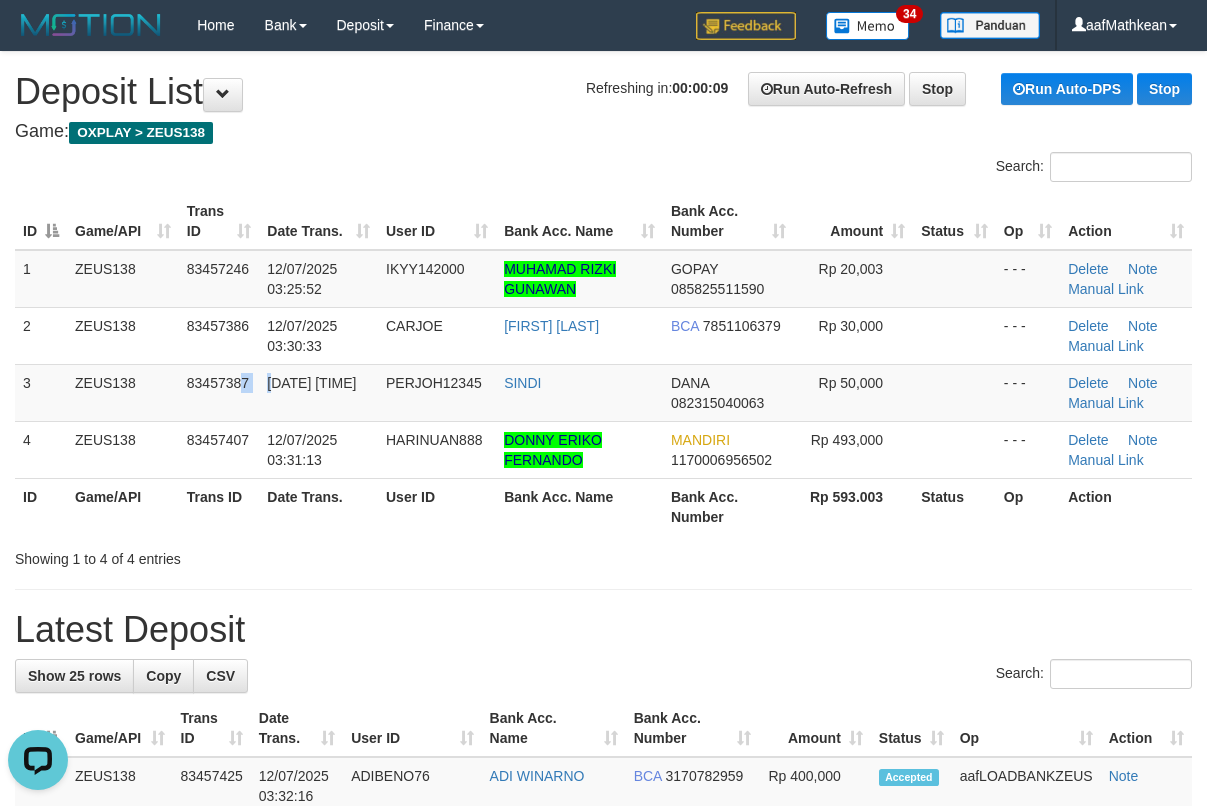 scroll, scrollTop: 0, scrollLeft: 0, axis: both 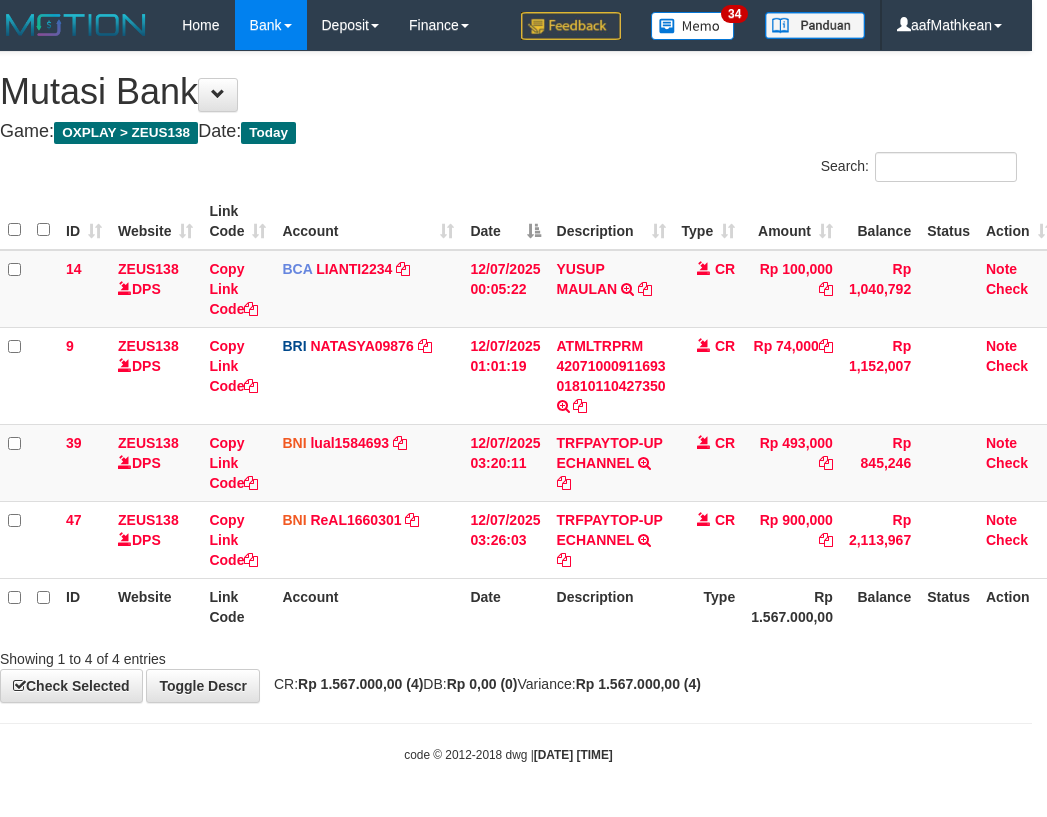 click on "Date" at bounding box center (505, 221) 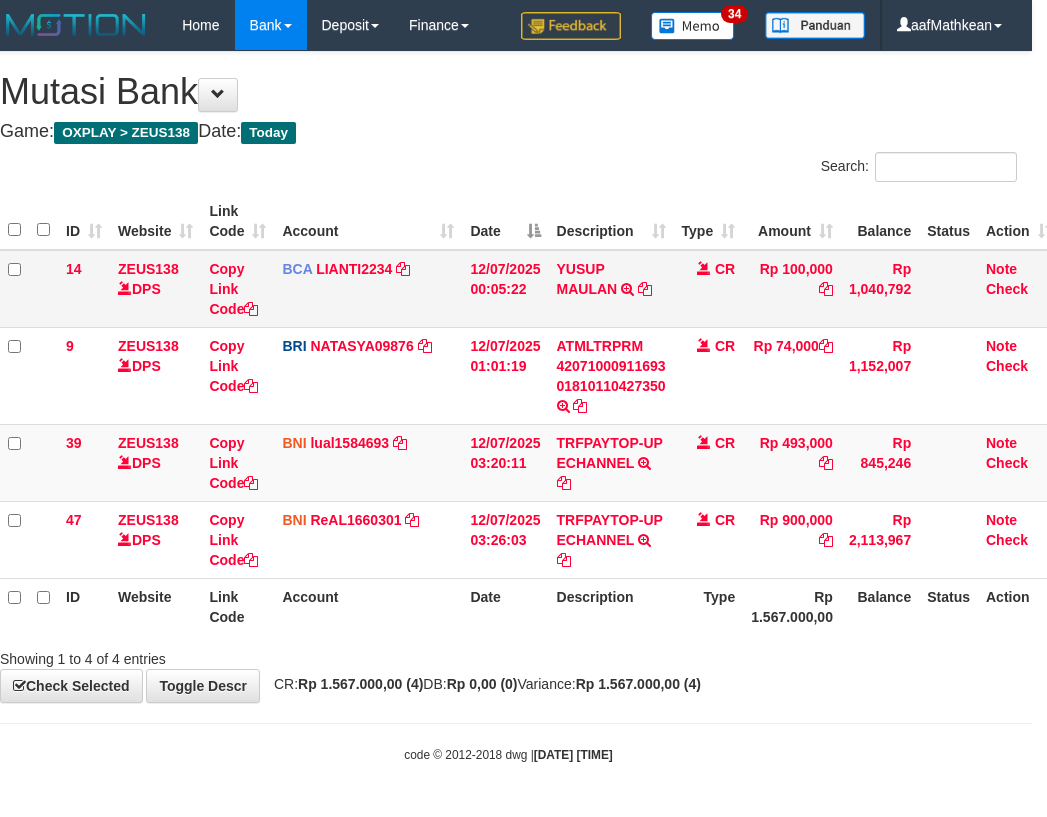 drag, startPoint x: 513, startPoint y: 390, endPoint x: 505, endPoint y: 554, distance: 164.195 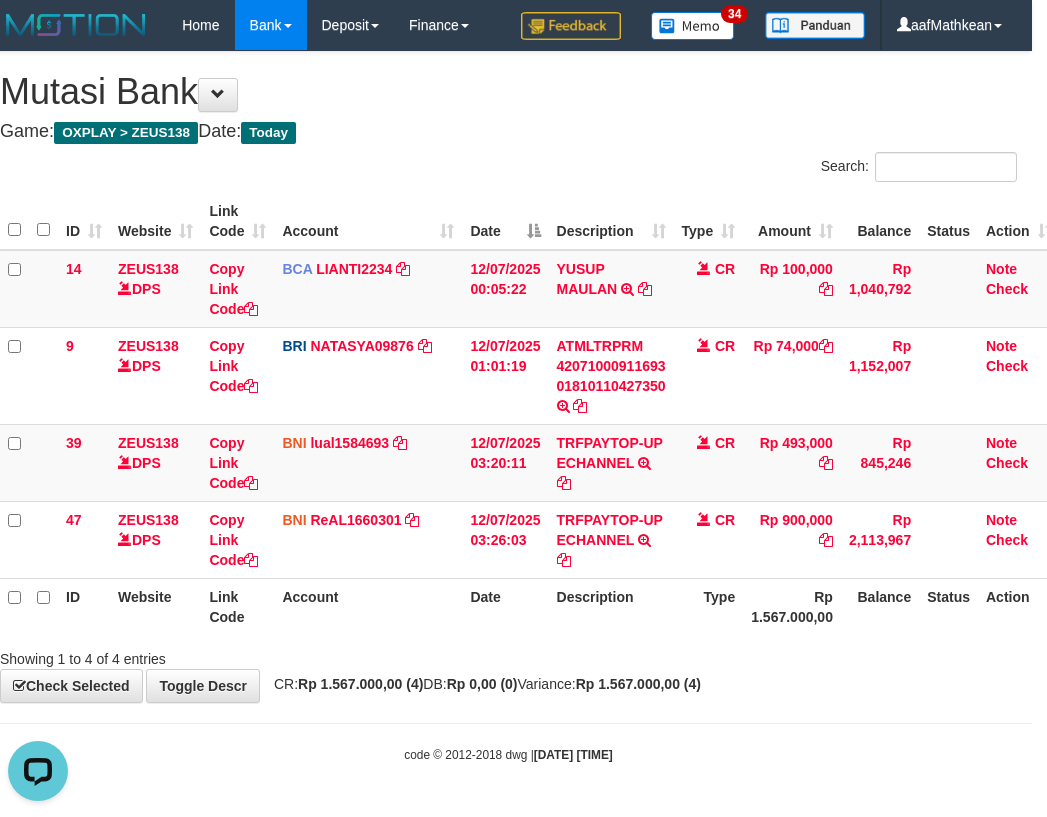 scroll, scrollTop: 0, scrollLeft: 0, axis: both 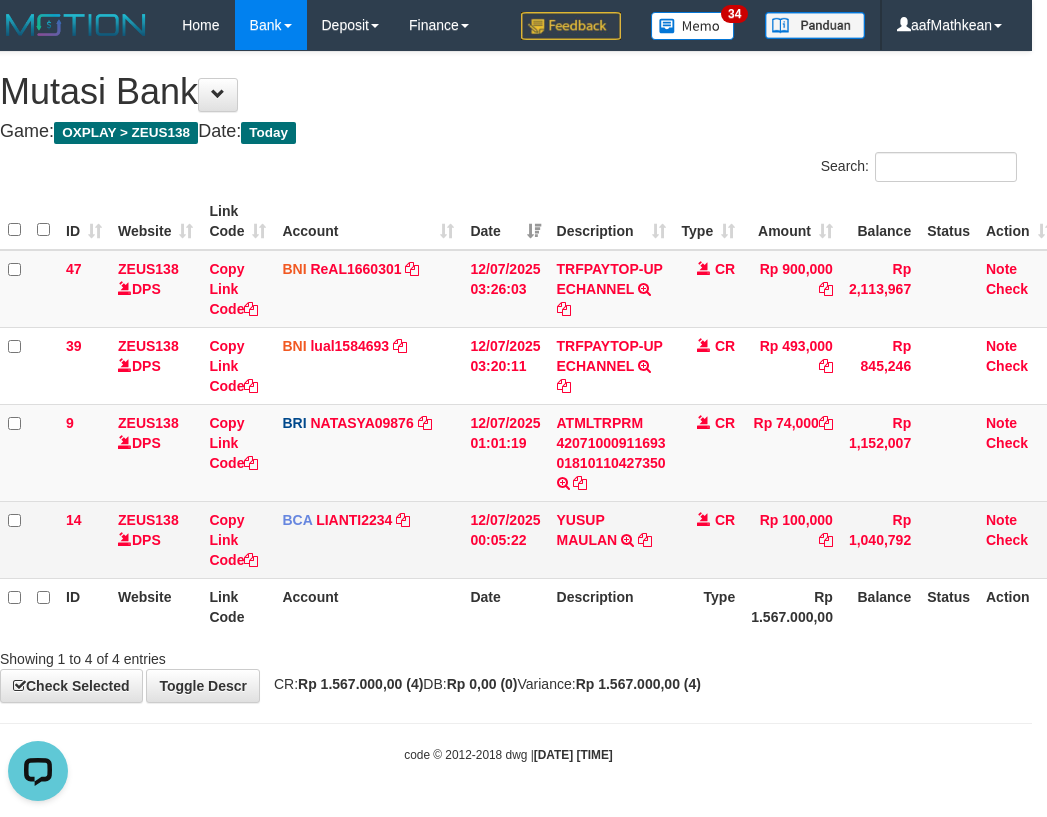 drag, startPoint x: 456, startPoint y: 200, endPoint x: 528, endPoint y: 304, distance: 126.491104 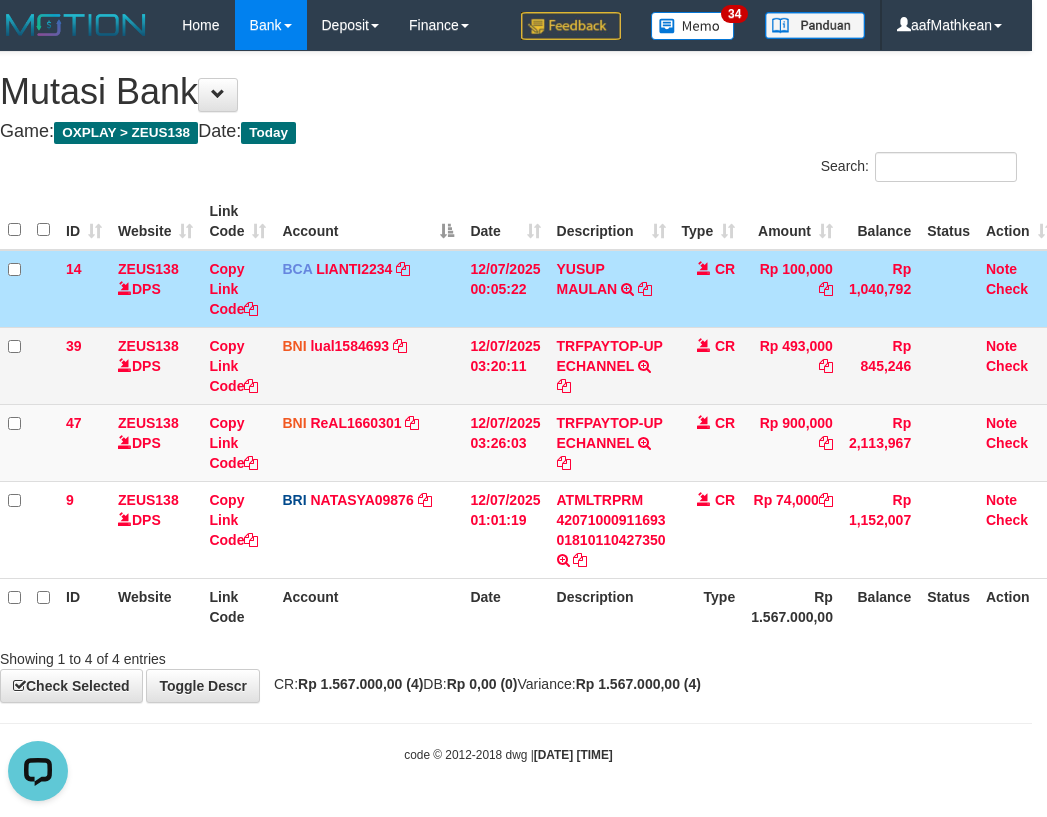 click on "BNI
lual1584693
DPS
LUCKY ALAMSYAH
mutasi_20250712_2414 | 39
mutasi_20250712_2414 | 39" at bounding box center [368, 365] 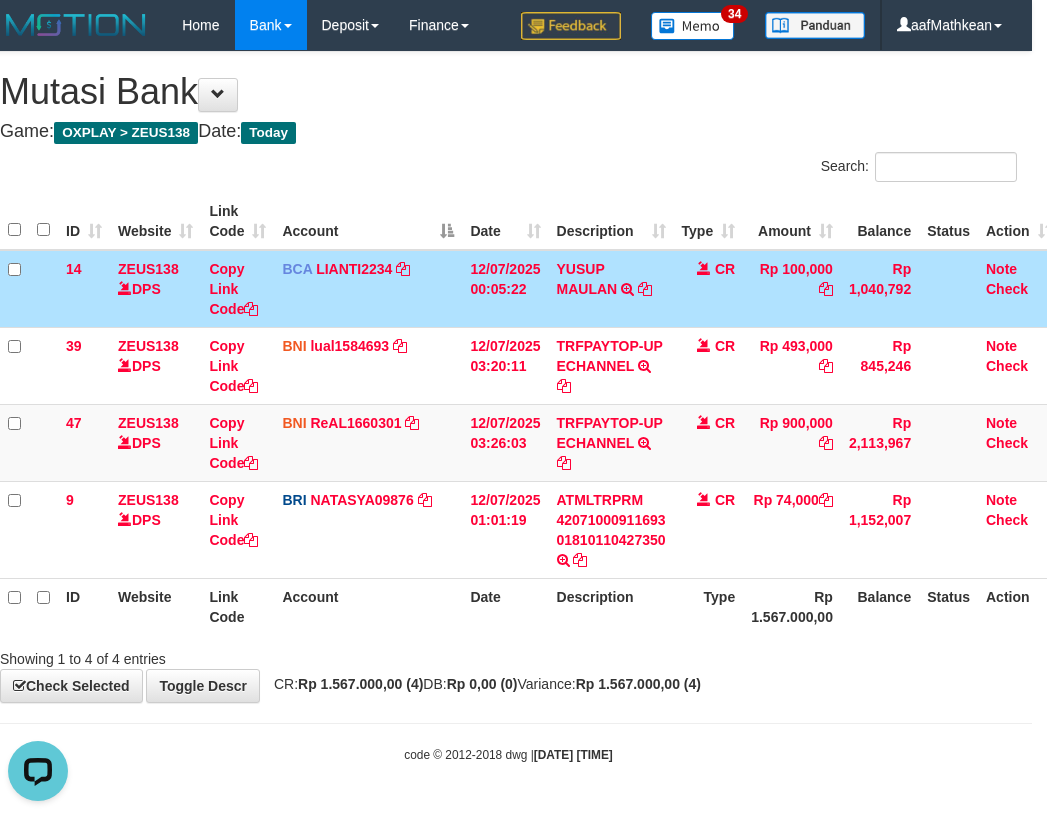 click on "**********" at bounding box center [508, 377] 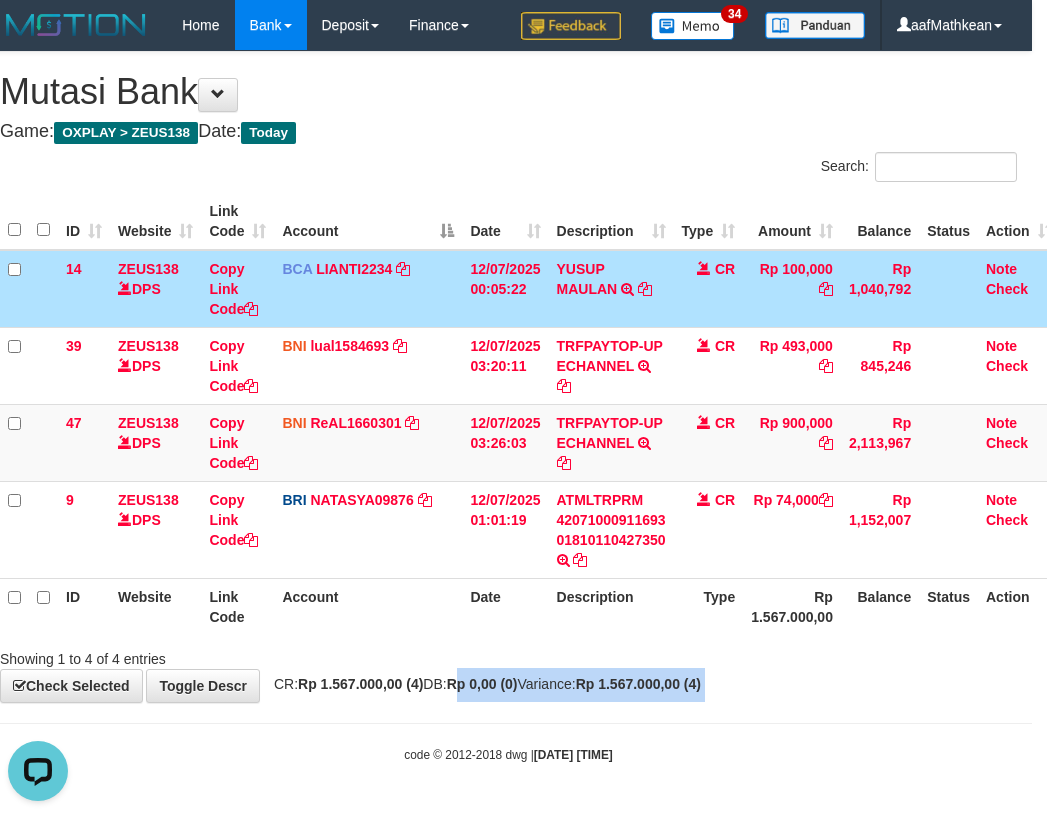 click on "Toggle navigation
Home
Bank
Account List
Load
By Website
Group
[OXPLAY]													ZEUS138
By Load Group (DPS)" at bounding box center (508, 407) 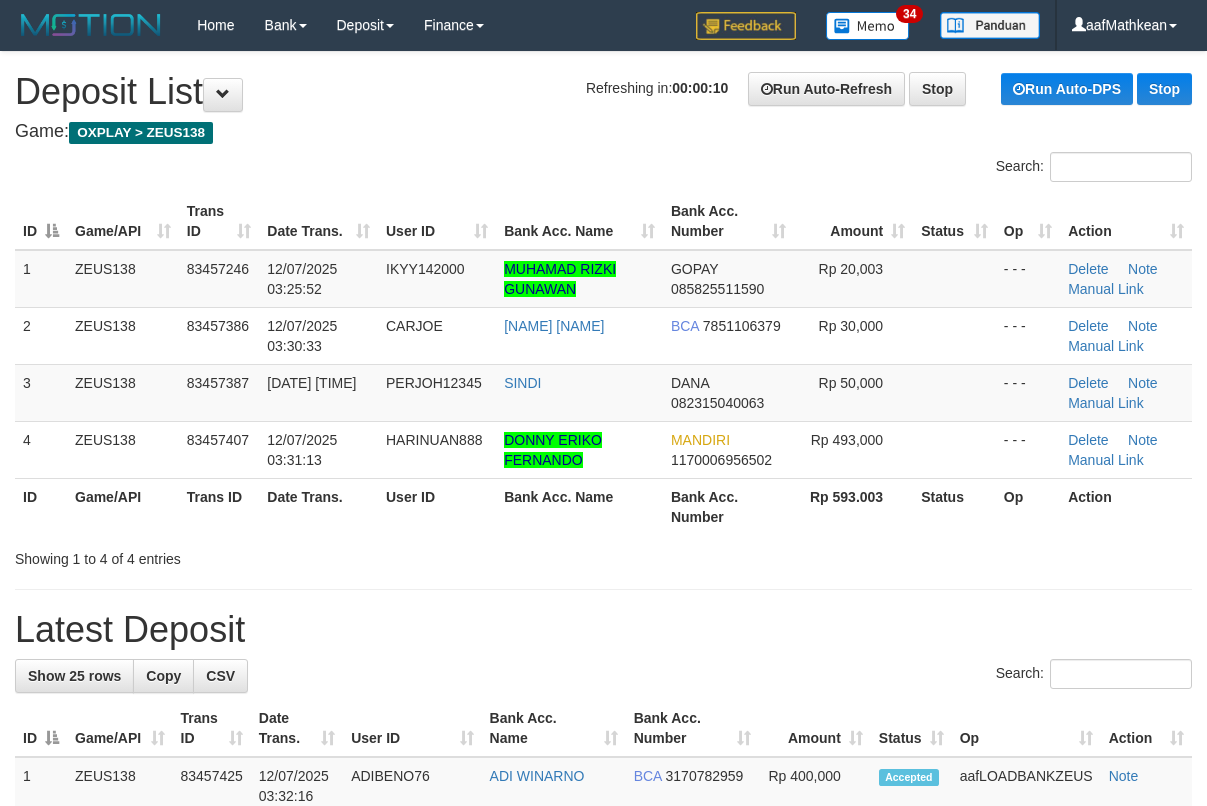 scroll, scrollTop: 0, scrollLeft: 0, axis: both 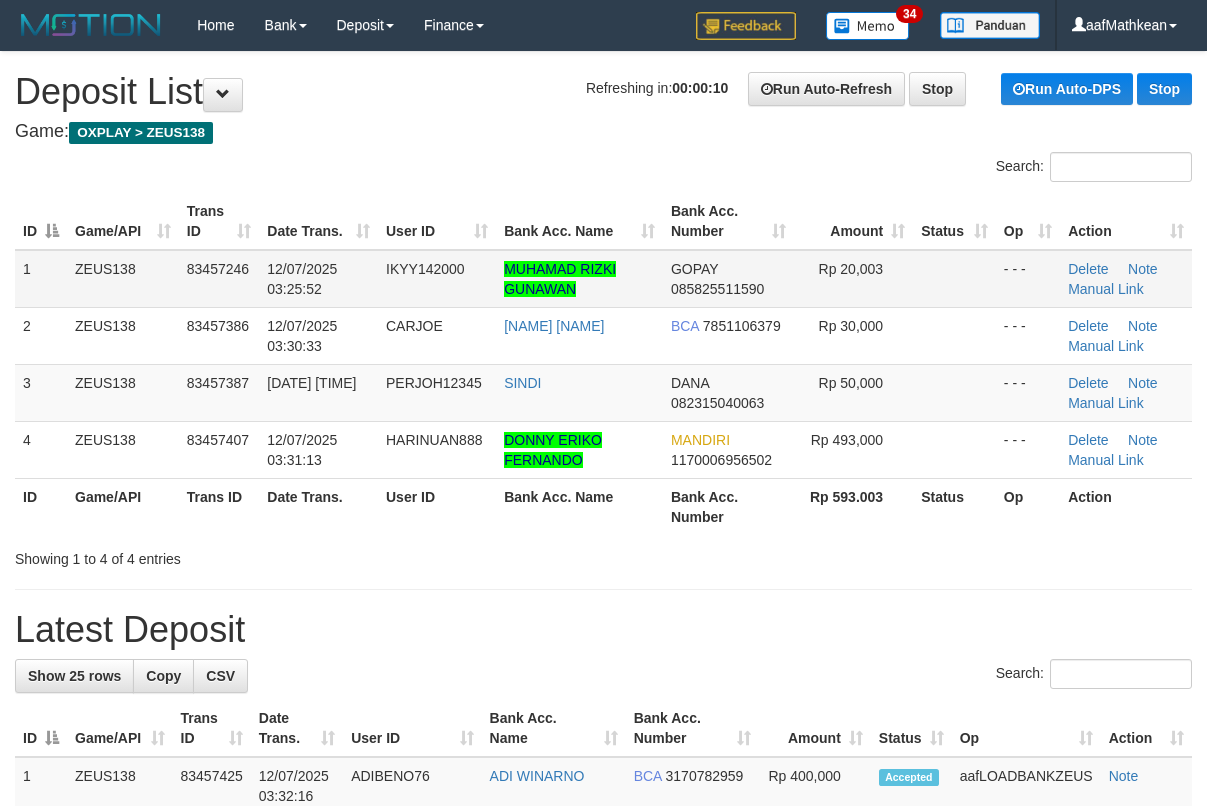 click on "IKYY142000" at bounding box center [437, 279] 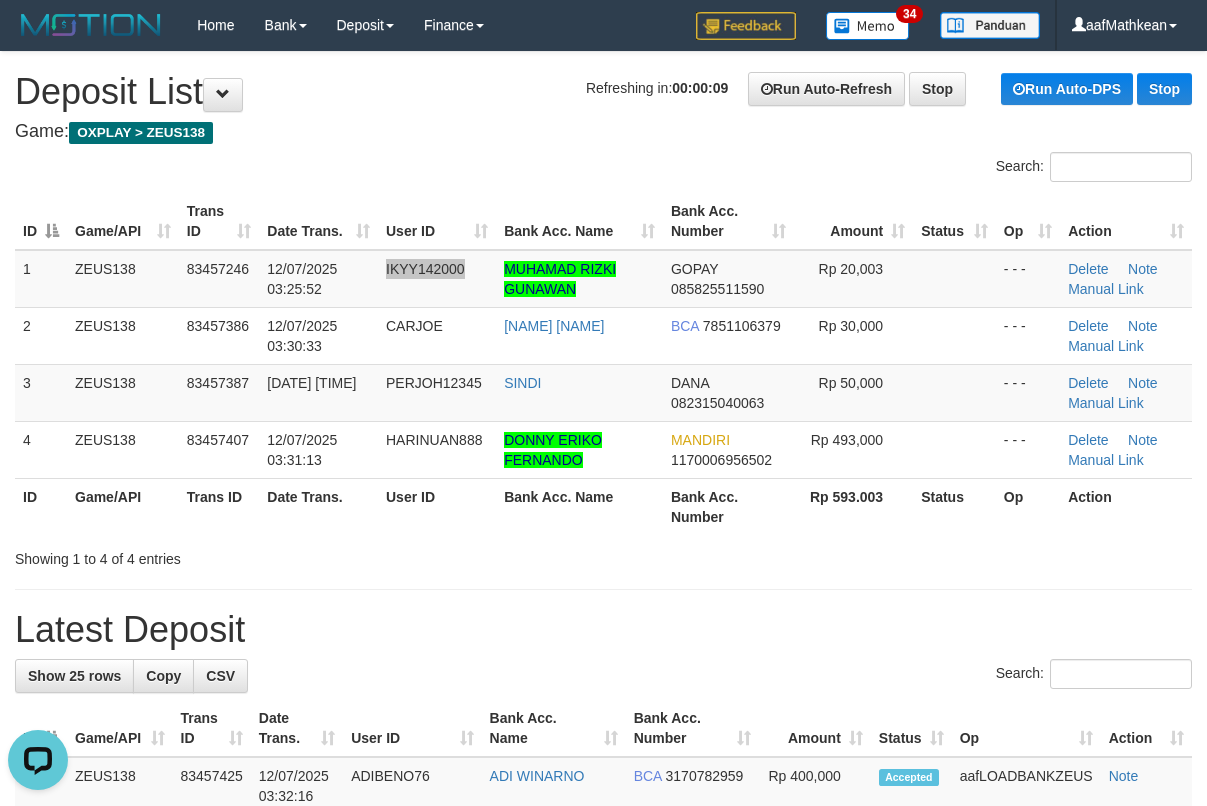 scroll, scrollTop: 0, scrollLeft: 0, axis: both 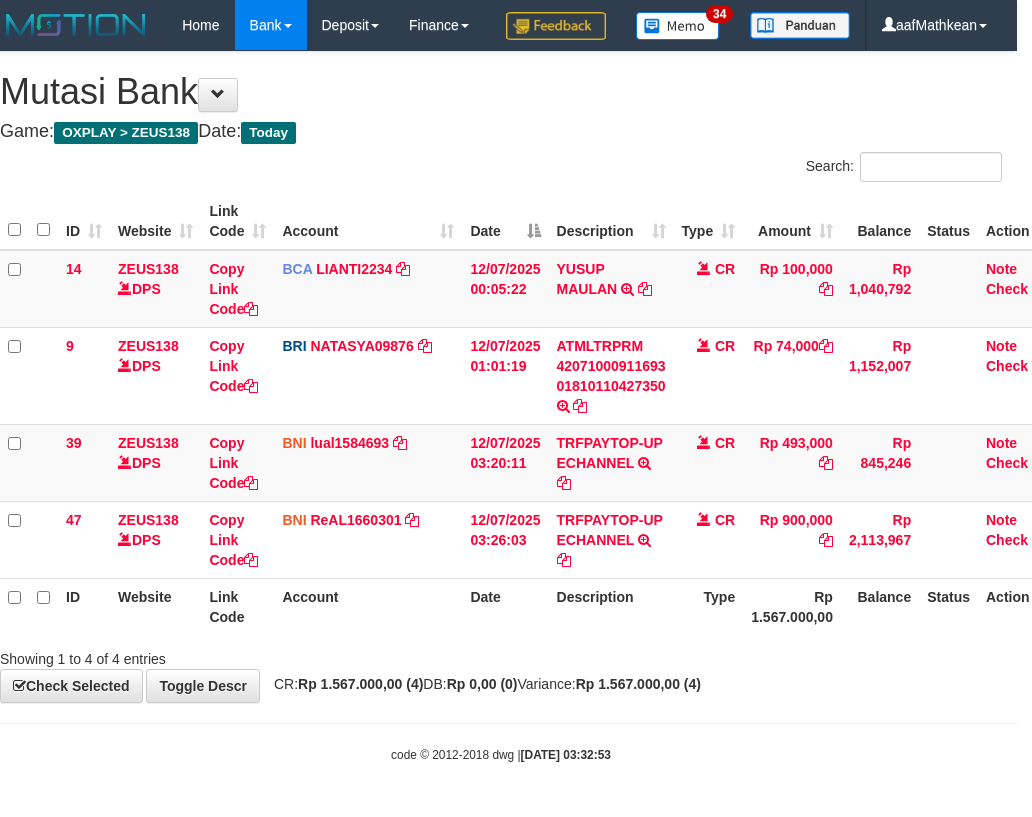 click on "Search:" at bounding box center (501, 169) 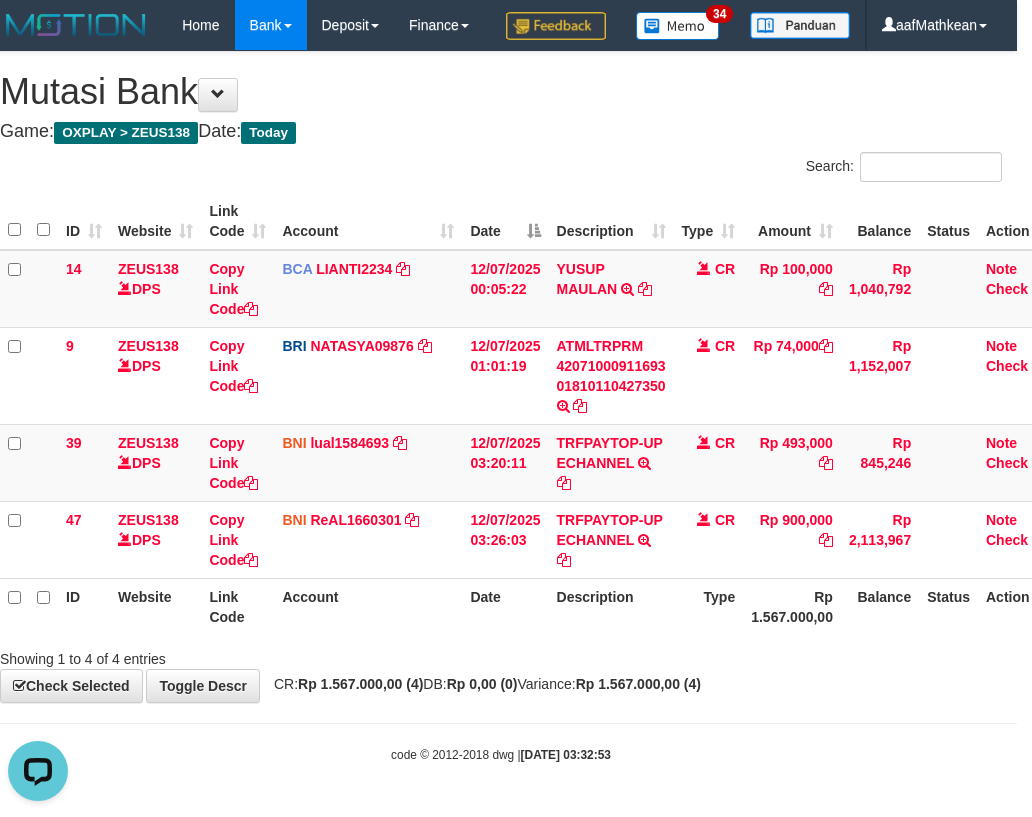scroll, scrollTop: 0, scrollLeft: 0, axis: both 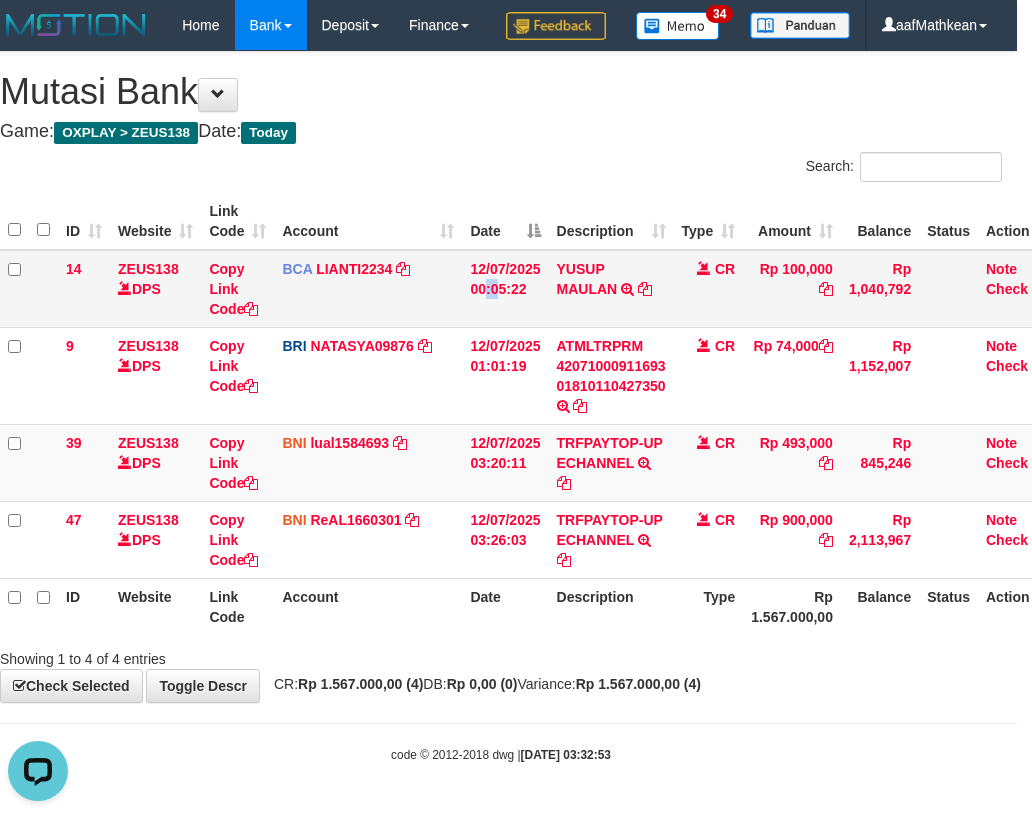 drag, startPoint x: 529, startPoint y: 315, endPoint x: 531, endPoint y: 340, distance: 25.079872 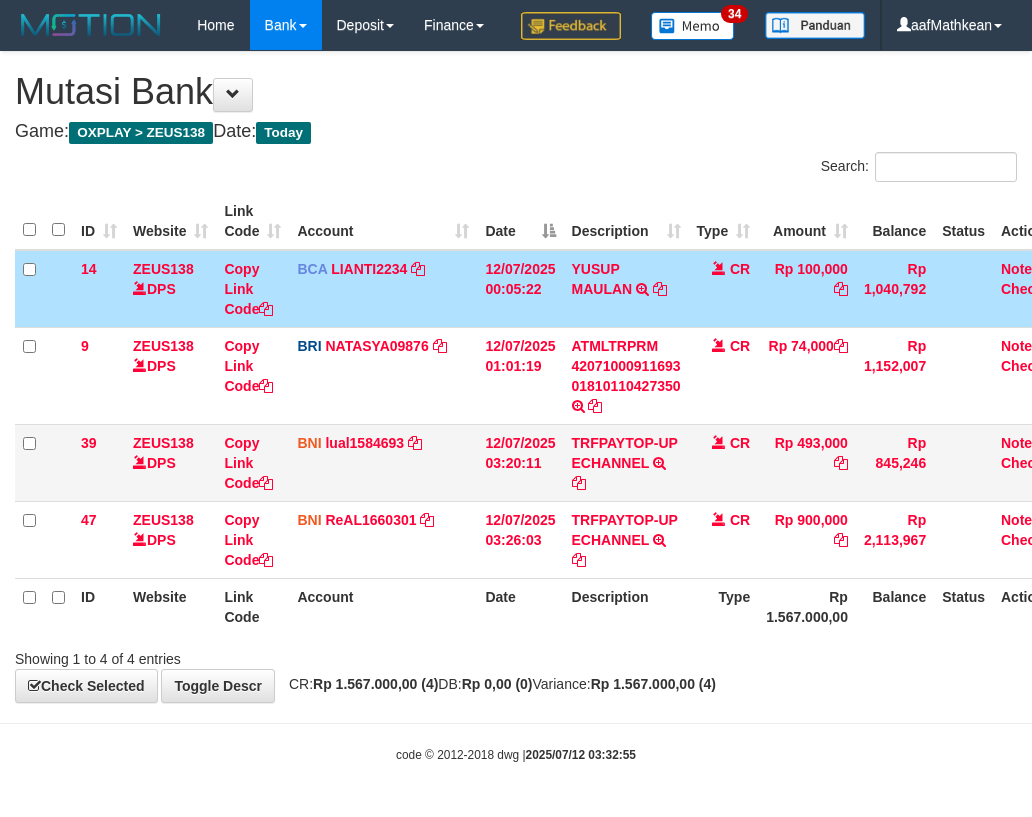 scroll, scrollTop: 0, scrollLeft: 15, axis: horizontal 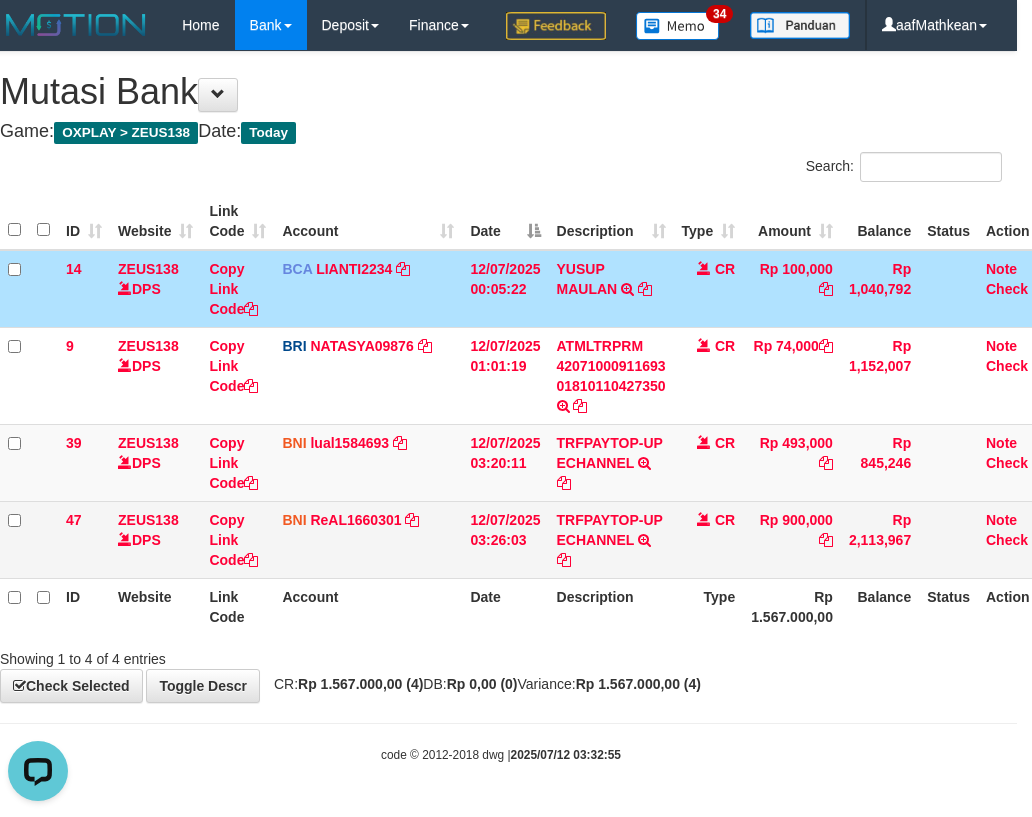 click on "14
ZEUS138    DPS
Copy Link Code
BCA
LIANTI2234
DPS
YULIANTI
mutasi_20250712_4646 | 14
mutasi_20250712_4646 | 14
12/07/2025 00:05:22
YUSUP MAULAN         TRSF E-BANKING CR 1207/FTSCY/WS95051
100000.002025071262819090 TRFDN-YUSUP MAULANESPAY DEBIT INDONE
CR
Rp 100,000
Rp 1,040,792
Note
Check
9
ZEUS138    DPS
Copy Link Code
BRI
NATASYA09876
DPS
SITI NURLITA SAPITRI
mutasi_20250712_3126 | 9" at bounding box center [530, 414] 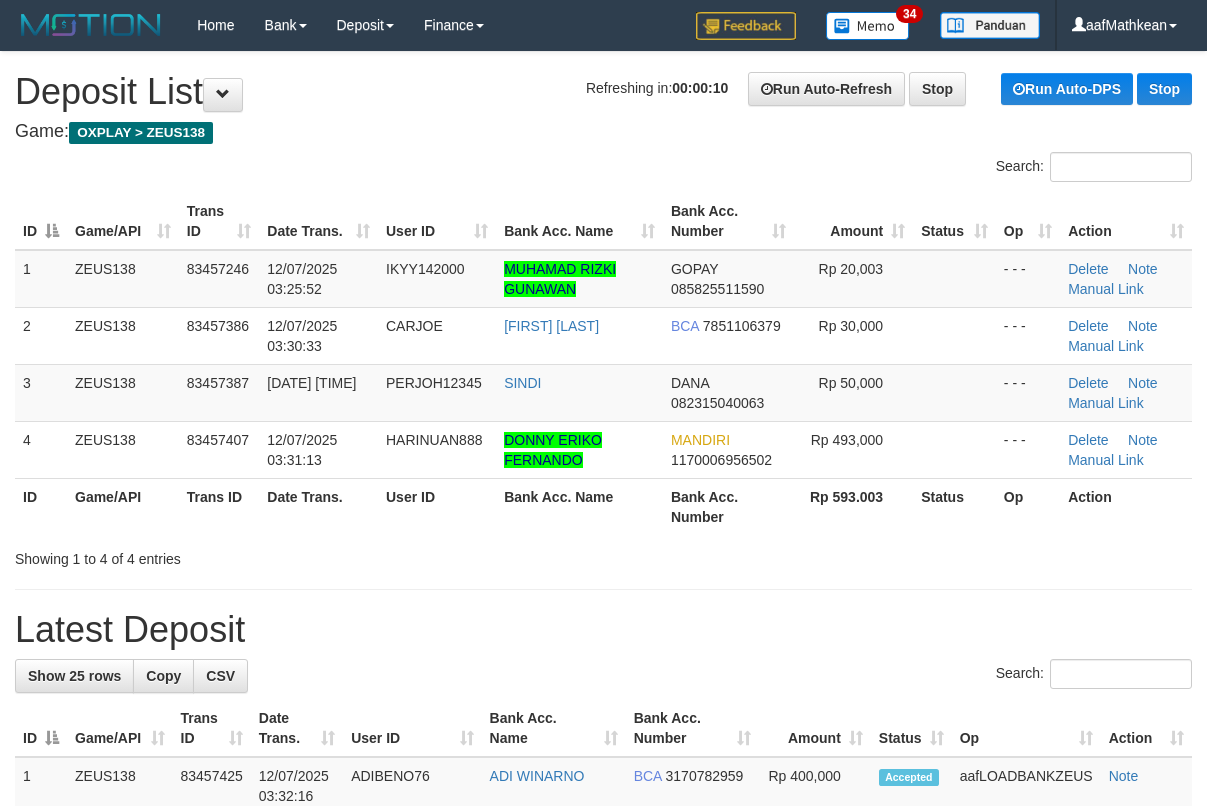 scroll, scrollTop: 0, scrollLeft: 0, axis: both 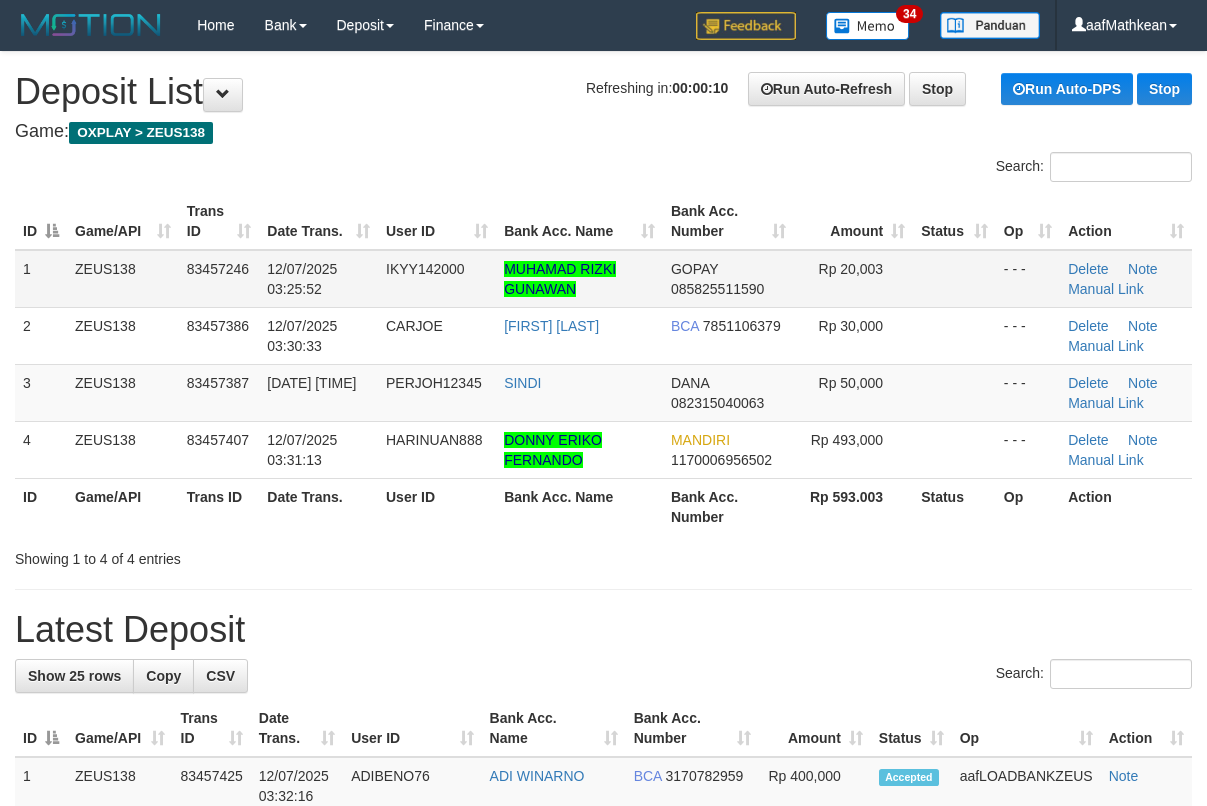 click on "ID Game/API Trans ID Date Trans. User ID Bank Acc. Name Bank Acc. Number Amount Status Op Action
1
ZEUS138
83457246
12/07/2025 03:25:52
IKYY142000
MUHAMAD RIZKI GUNAWAN
GOPAY
085825511590
Rp 20,003
- - -
Delete
Note
Manual Link
2
ZEUS138
83457386
12/07/2025 03:30:33
CARJOE
YUDI RUSFARIYANTO
BCA
7851106379
Rp 30,000
- - -
Delete" at bounding box center (603, 364) 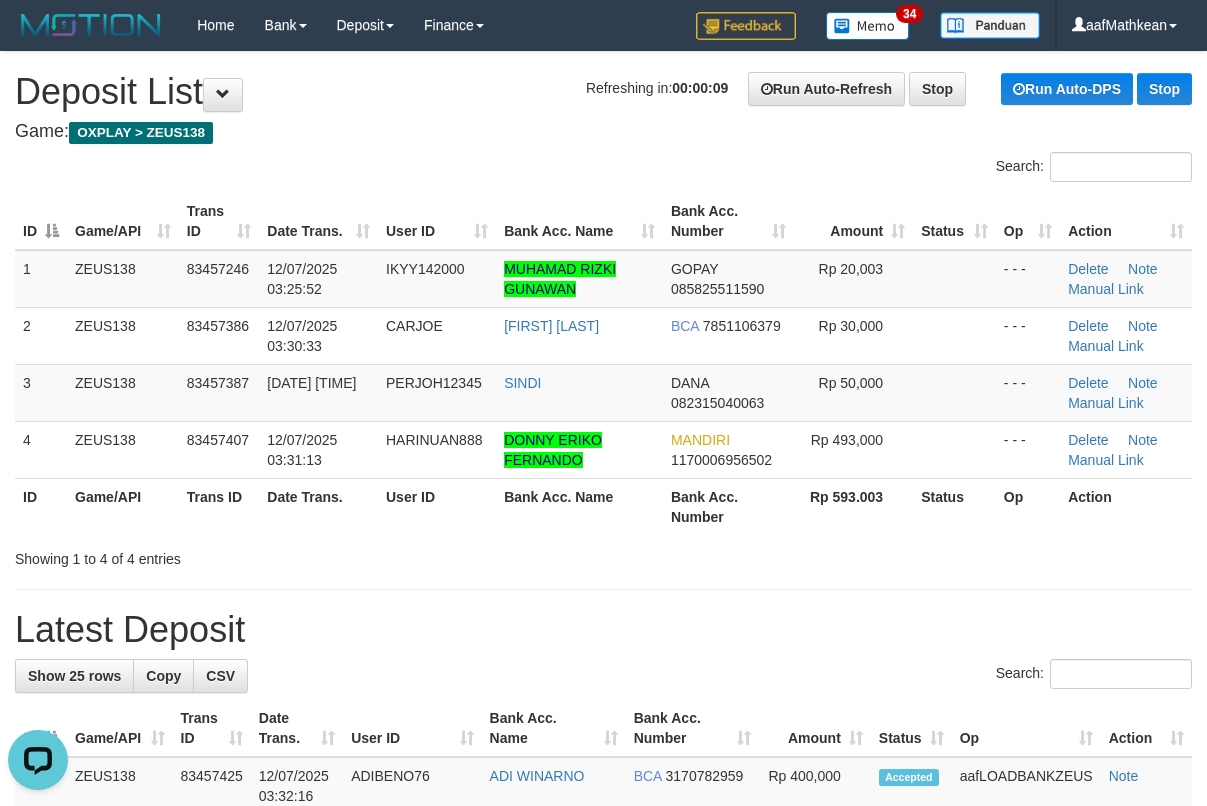 scroll, scrollTop: 0, scrollLeft: 0, axis: both 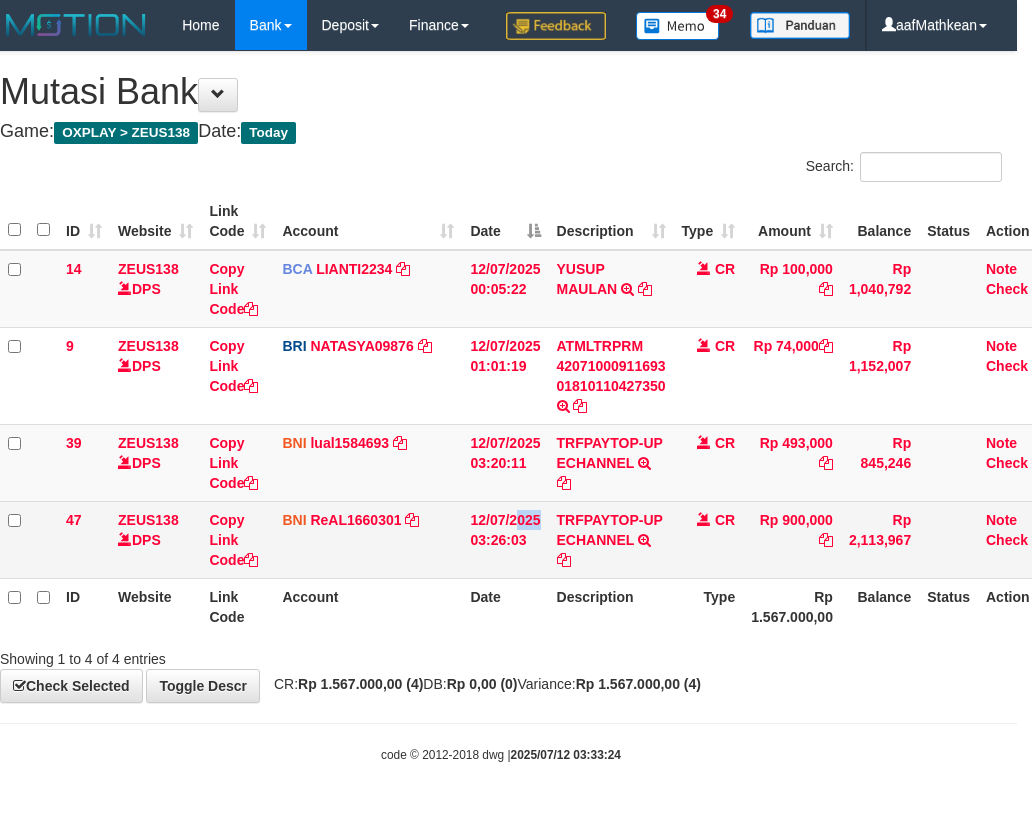 drag, startPoint x: 480, startPoint y: 558, endPoint x: 520, endPoint y: 573, distance: 42.72002 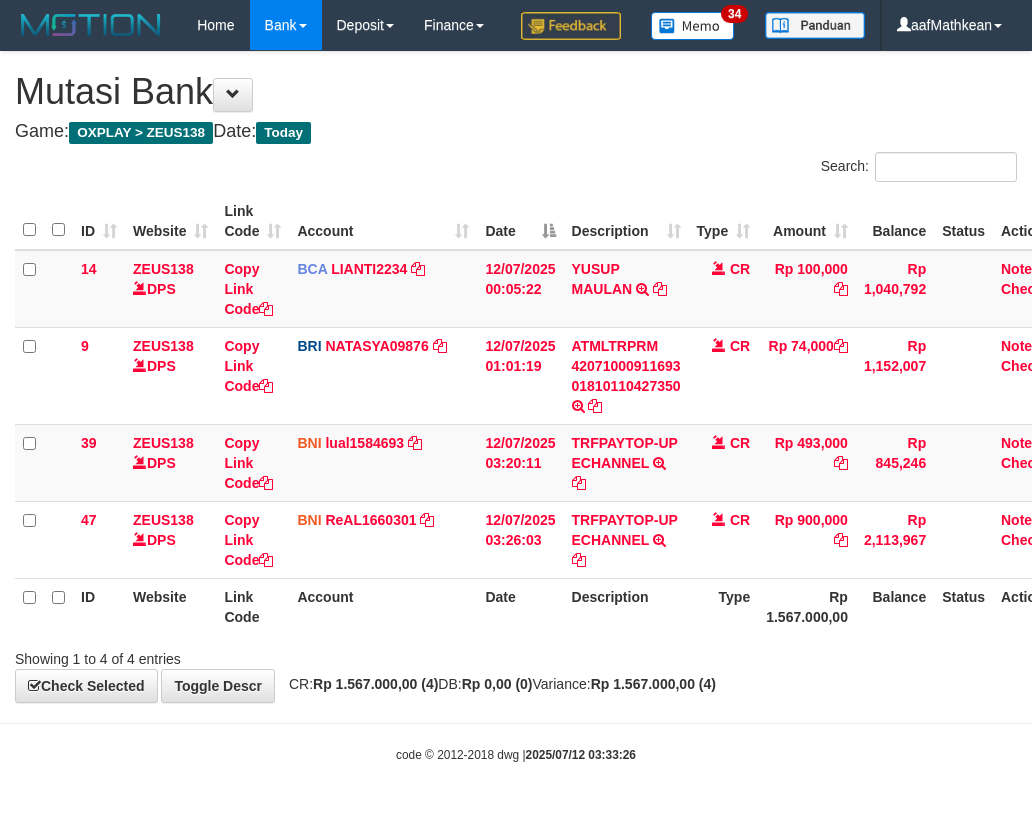 scroll, scrollTop: 0, scrollLeft: 15, axis: horizontal 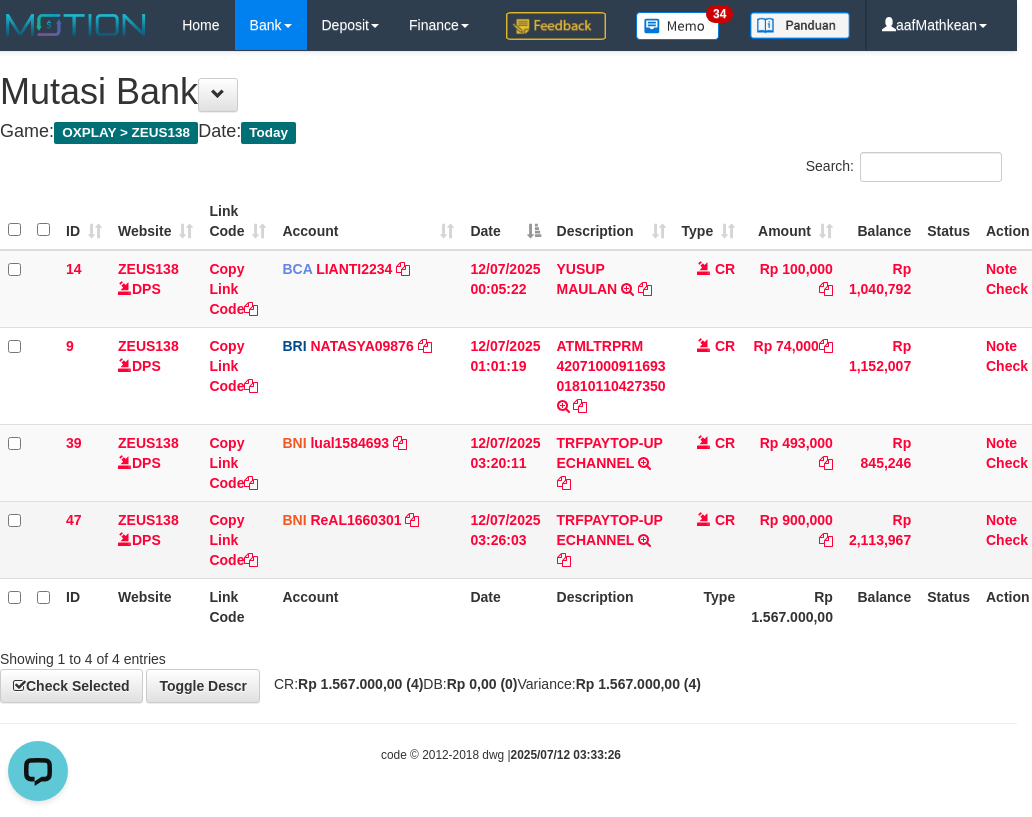 drag, startPoint x: 473, startPoint y: 260, endPoint x: 505, endPoint y: 334, distance: 80.622574 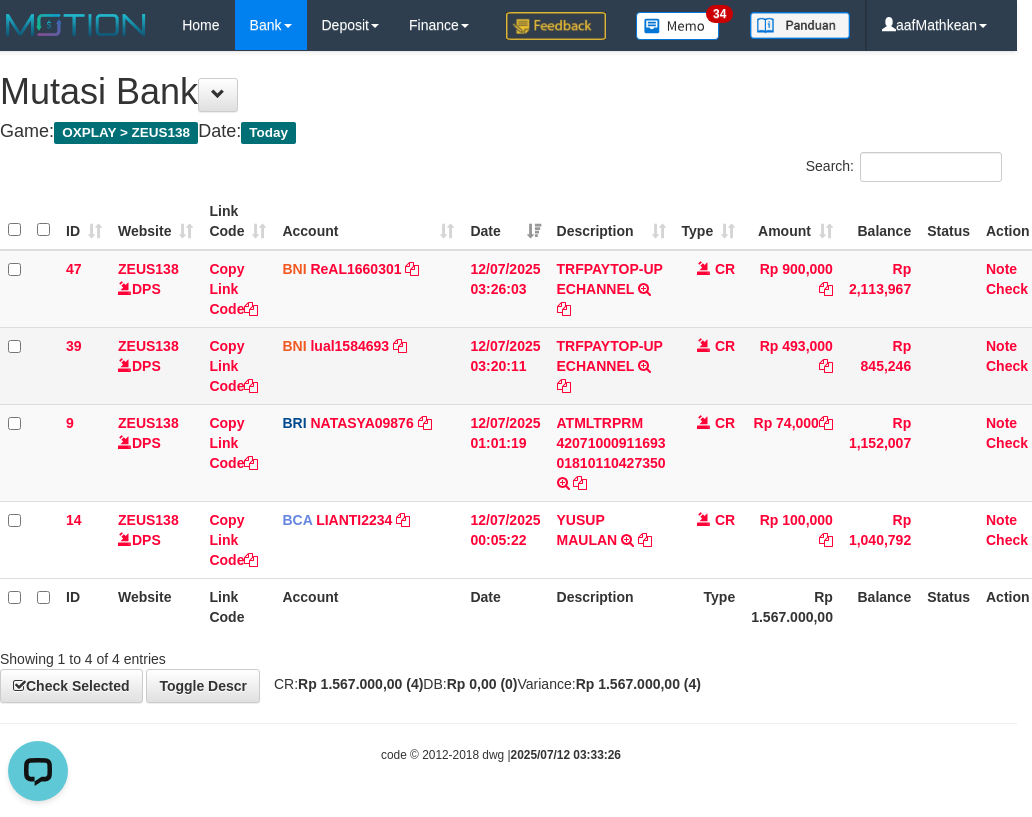 click on "47
ZEUS138    DPS
Copy Link Code
BNI
ReAL1660301
DPS
REYHAN ALMANSYAH
mutasi_20250712_4647 | 47
mutasi_20250712_4647 | 47
12/07/2025 03:26:03
TRFPAYTOP-UP ECHANNEL         TRF/PAY/TOP-UP ECHANNEL
CR
Rp 900,000
Rp 2,113,967
Note
Check
39
ZEUS138    DPS
Copy Link Code
BNI
lual1584693
DPS
LUCKY ALAMSYAH
mutasi_20250712_2414 | 39
mutasi_20250712_2414 | 39
12/07/2025 03:20:11" at bounding box center (530, 414) 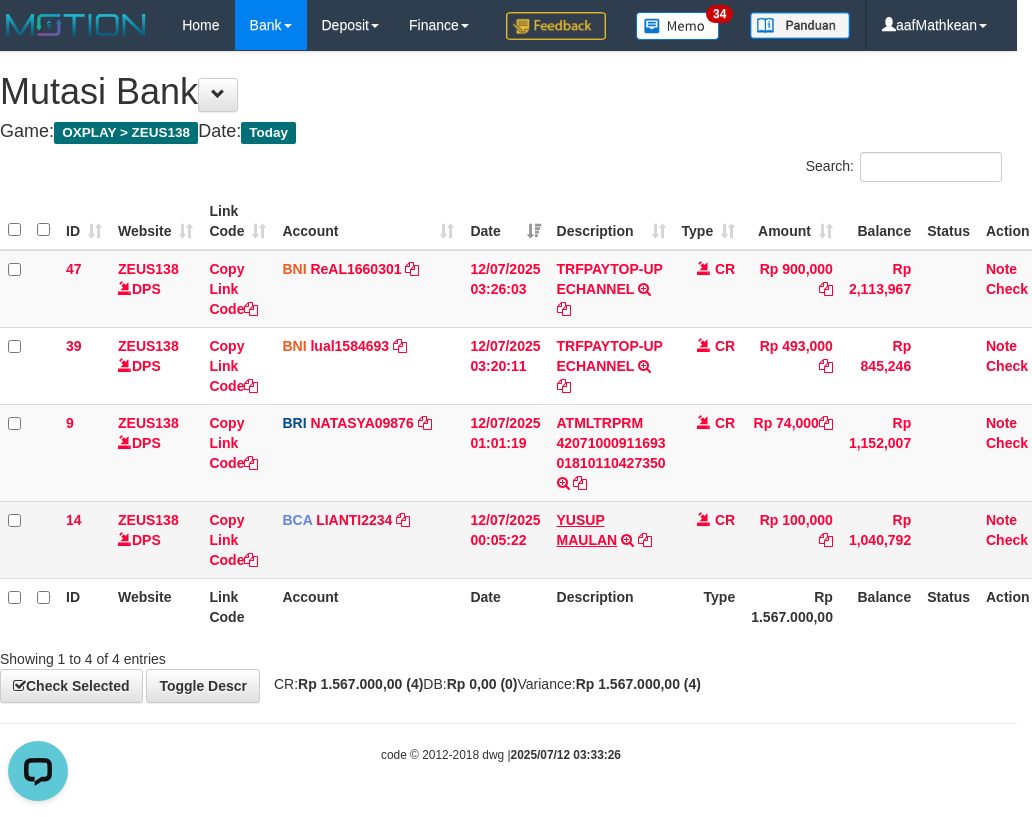 click on "47
ZEUS138    DPS
Copy Link Code
BNI
ReAL1660301
DPS
REYHAN ALMANSYAH
mutasi_20250712_4647 | 47
mutasi_20250712_4647 | 47
12/07/2025 03:26:03
TRFPAYTOP-UP ECHANNEL         TRF/PAY/TOP-UP ECHANNEL
CR
Rp 900,000
Rp 2,113,967
Note
Check
39
ZEUS138    DPS
Copy Link Code
BNI
lual1584693
DPS
LUCKY ALAMSYAH
mutasi_20250712_2414 | 39
mutasi_20250712_2414 | 39
12/07/2025 03:20:11" at bounding box center (530, 414) 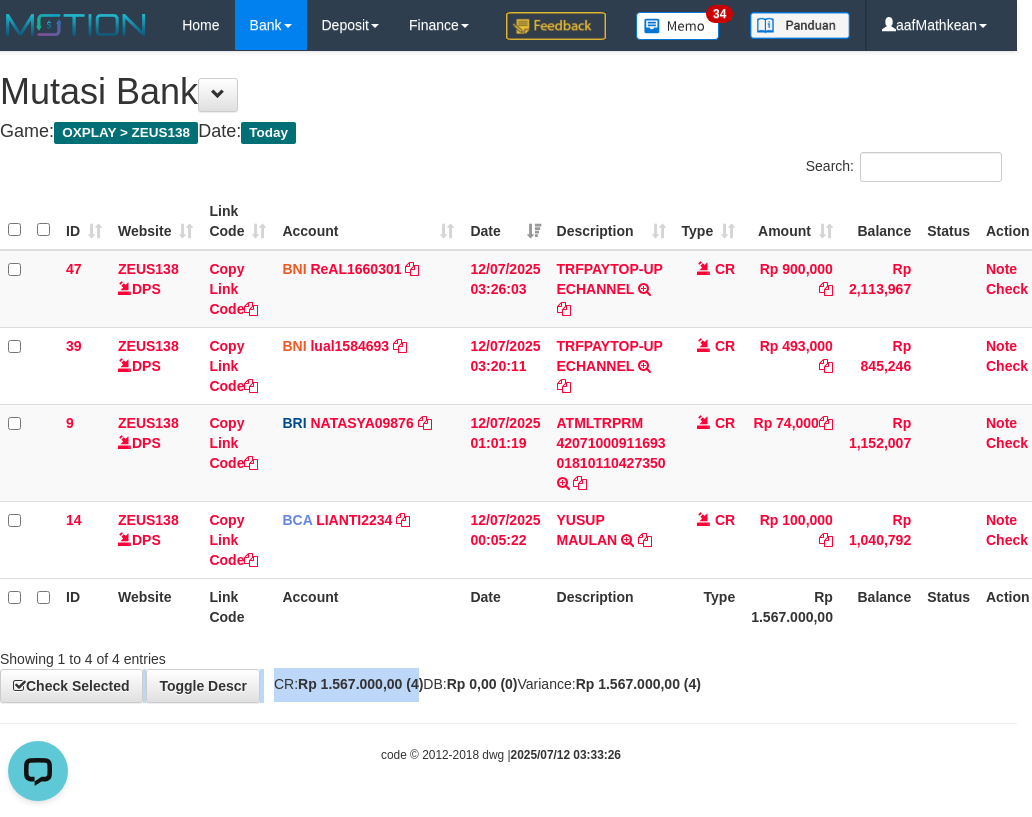 click on "**********" at bounding box center (501, 377) 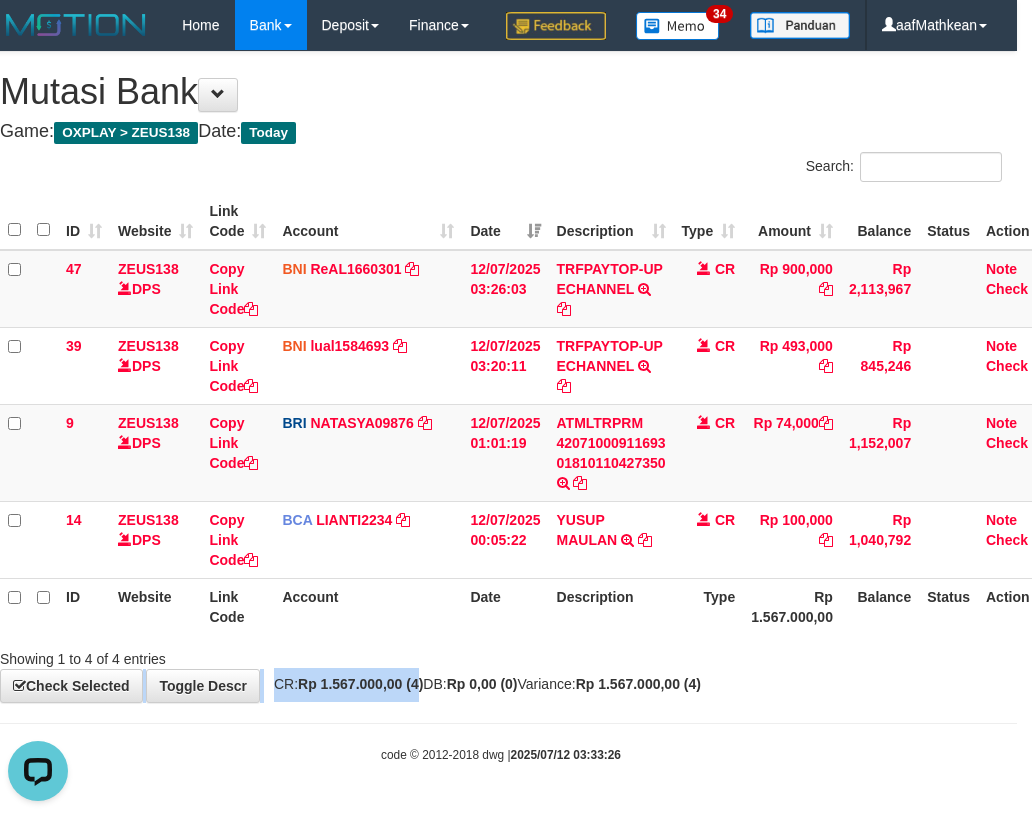 click on "Toggle navigation
Home
Bank
Account List
Load
By Website
Group
[OXPLAY]													ZEUS138
By Load Group (DPS)" at bounding box center [501, 407] 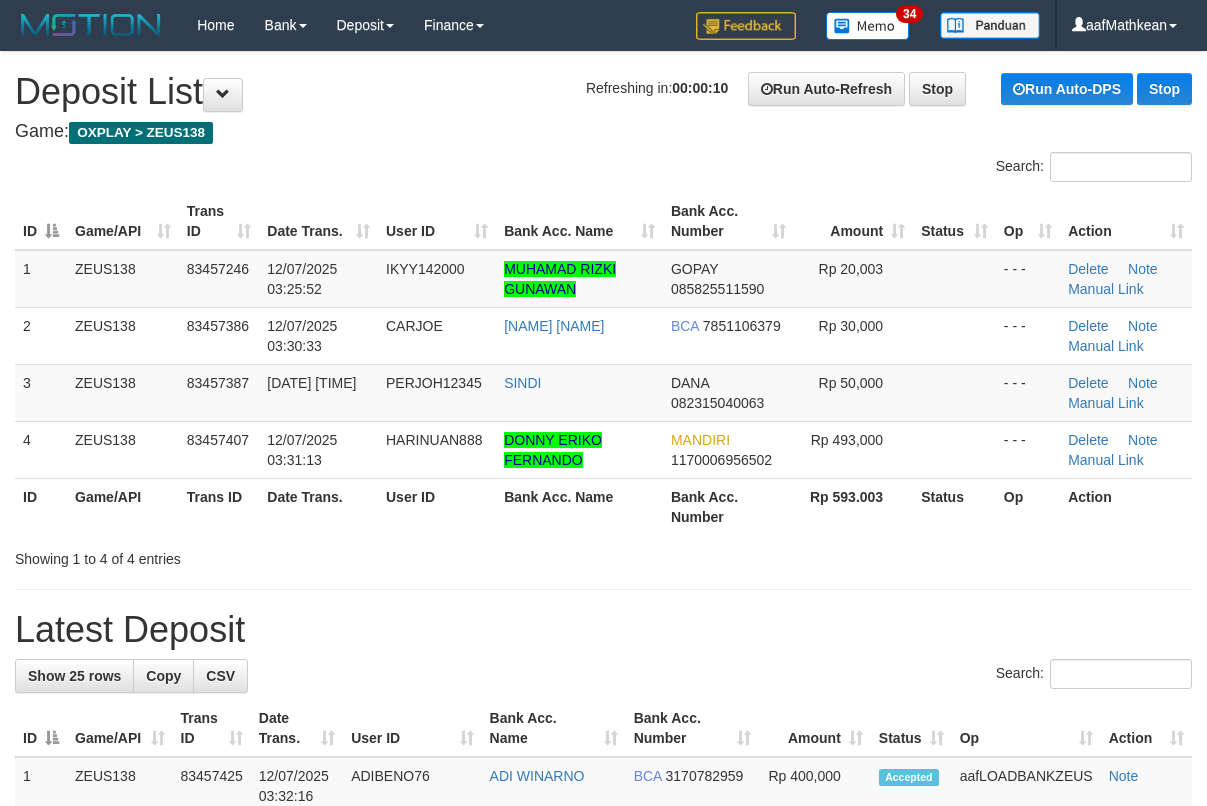 scroll, scrollTop: 0, scrollLeft: 0, axis: both 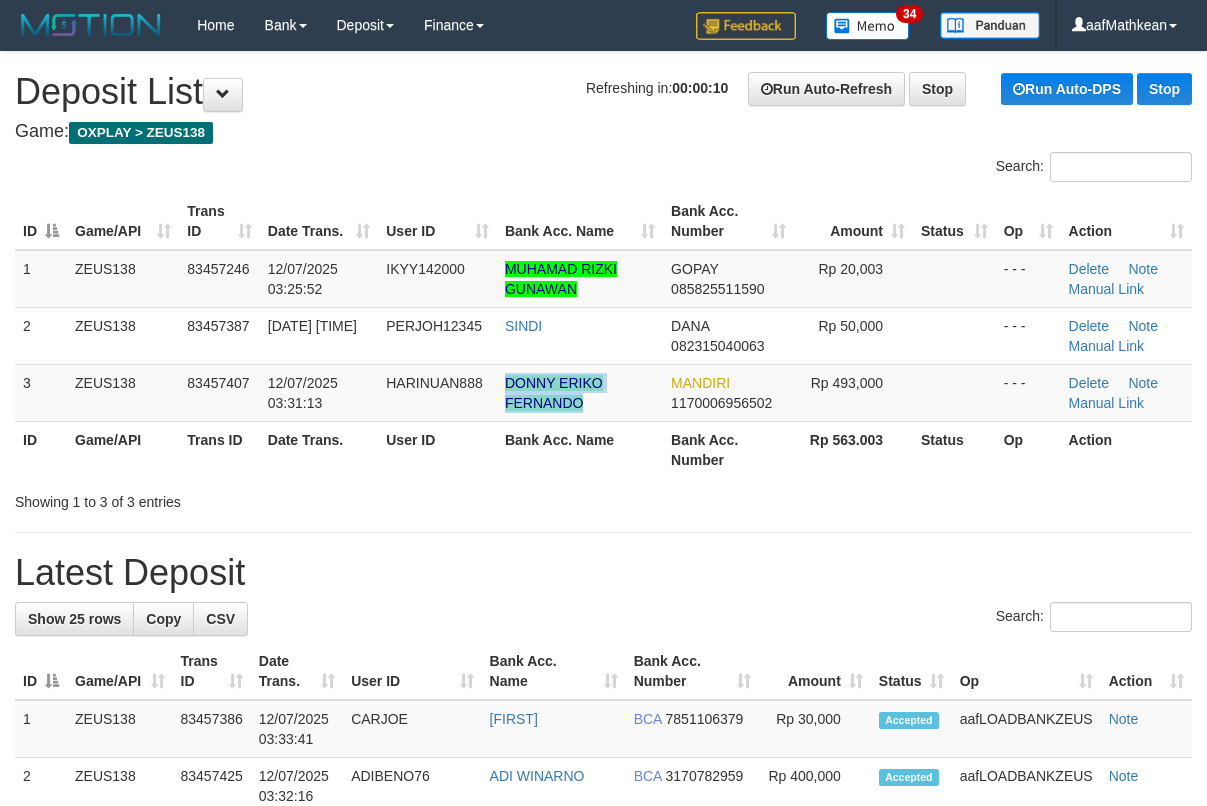 click on "[DATE] [TIME]
ZEUS138
83457407
[DATE] [TIME]
HARINUAN888
[FIRST] [LAST] [LAST]
MANDIRI
1170006956502
Rp 493,000
- - -
Delete
Note
Manual Link" at bounding box center (603, 392) 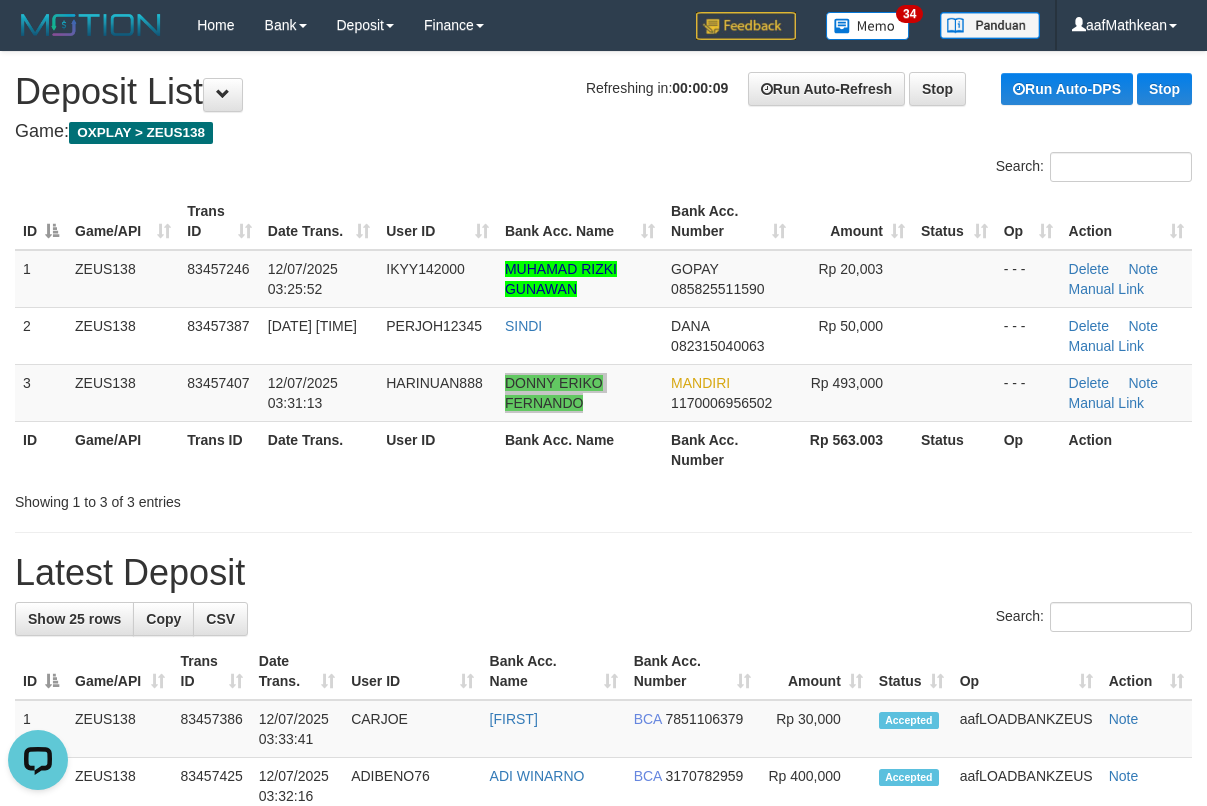 scroll, scrollTop: 0, scrollLeft: 0, axis: both 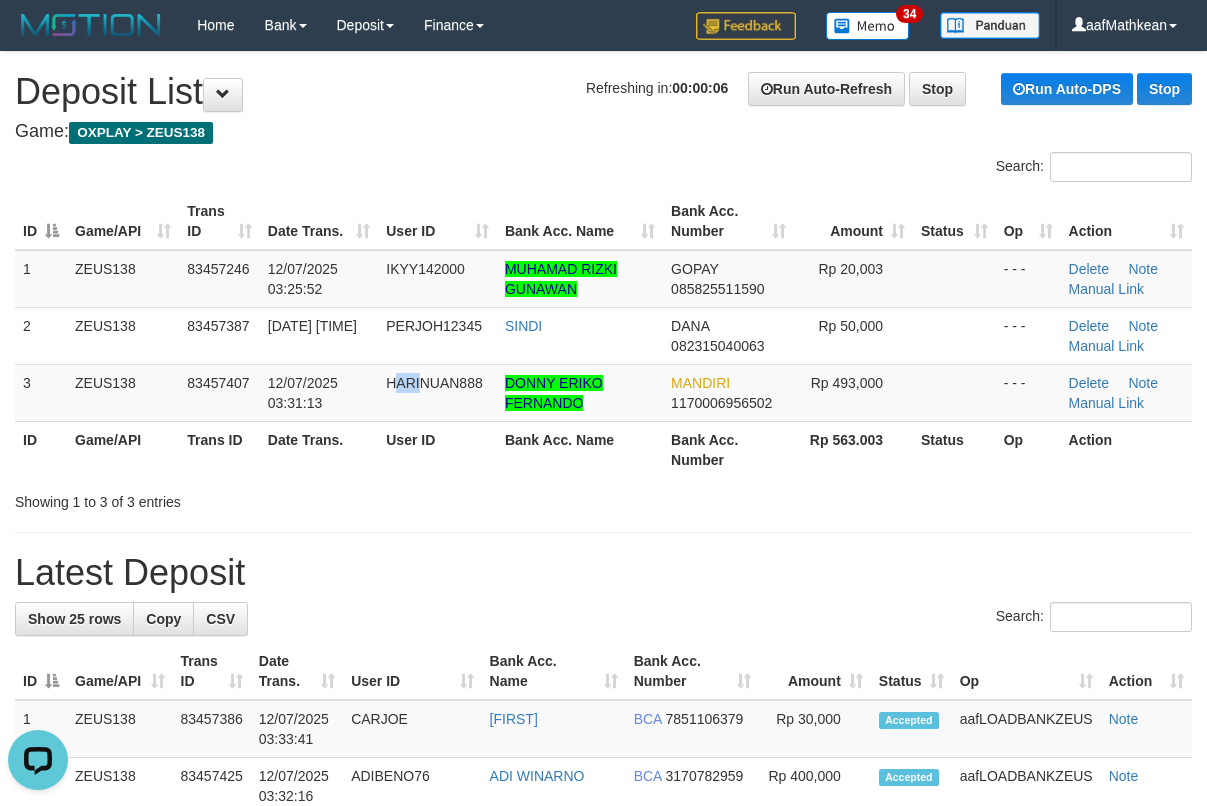 drag, startPoint x: 432, startPoint y: 368, endPoint x: 10, endPoint y: 444, distance: 428.789 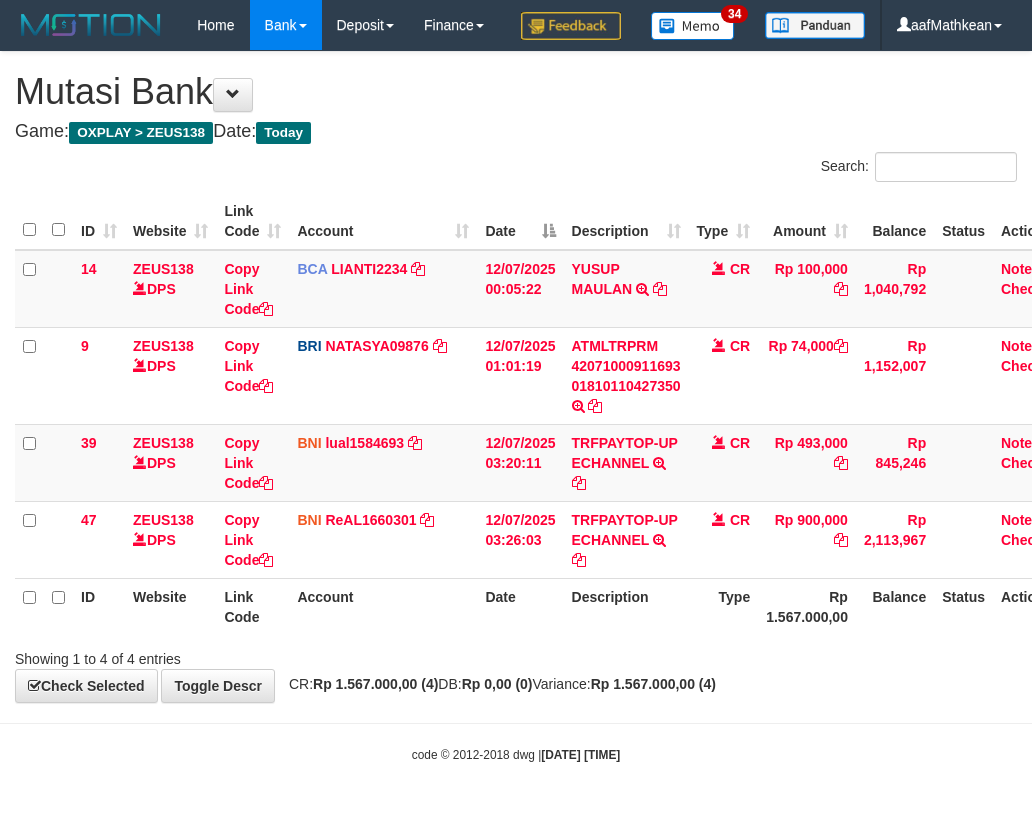 scroll, scrollTop: 0, scrollLeft: 15, axis: horizontal 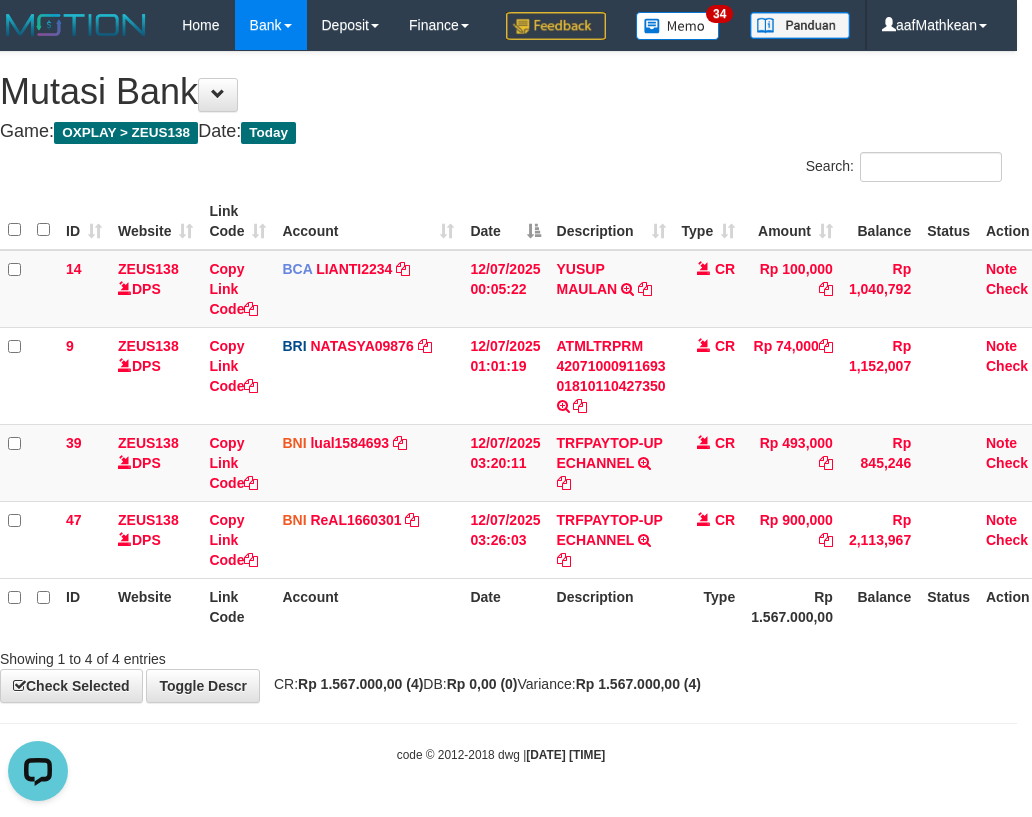 drag, startPoint x: 908, startPoint y: 701, endPoint x: 934, endPoint y: 677, distance: 35.383614 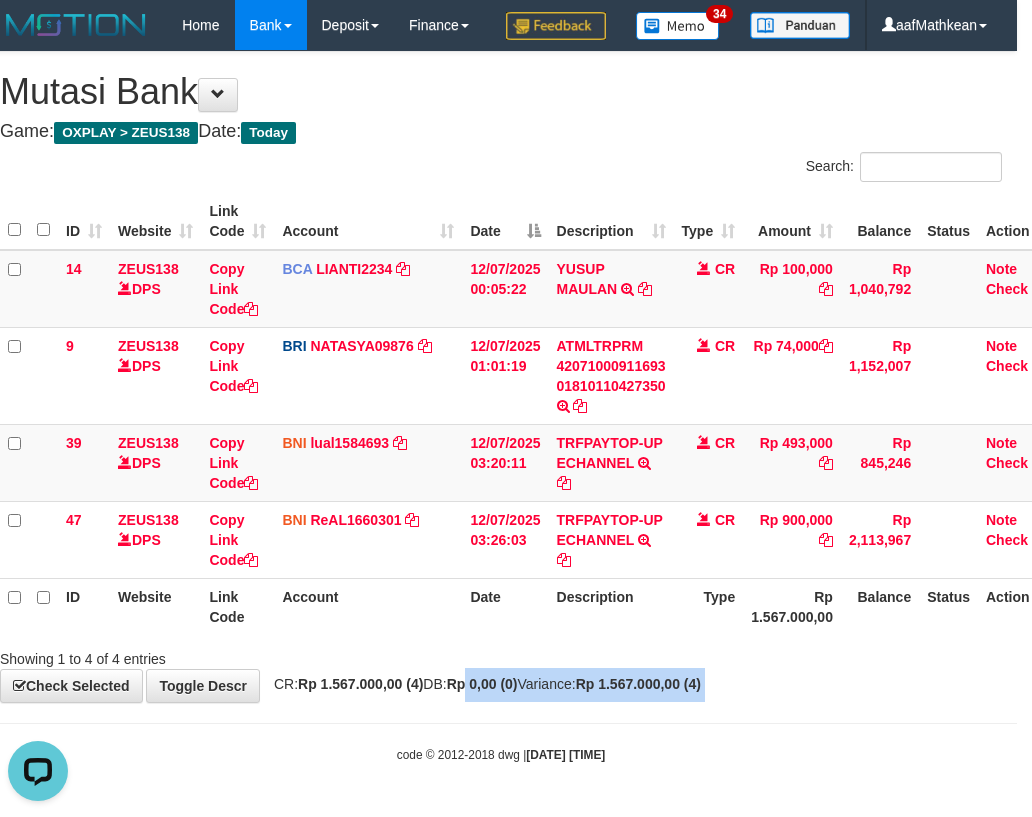 click on "Toggle navigation
Home
Bank
Account List
Load
By Website
Group
[OXPLAY]													ZEUS138
By Load Group (DPS)" at bounding box center [501, 407] 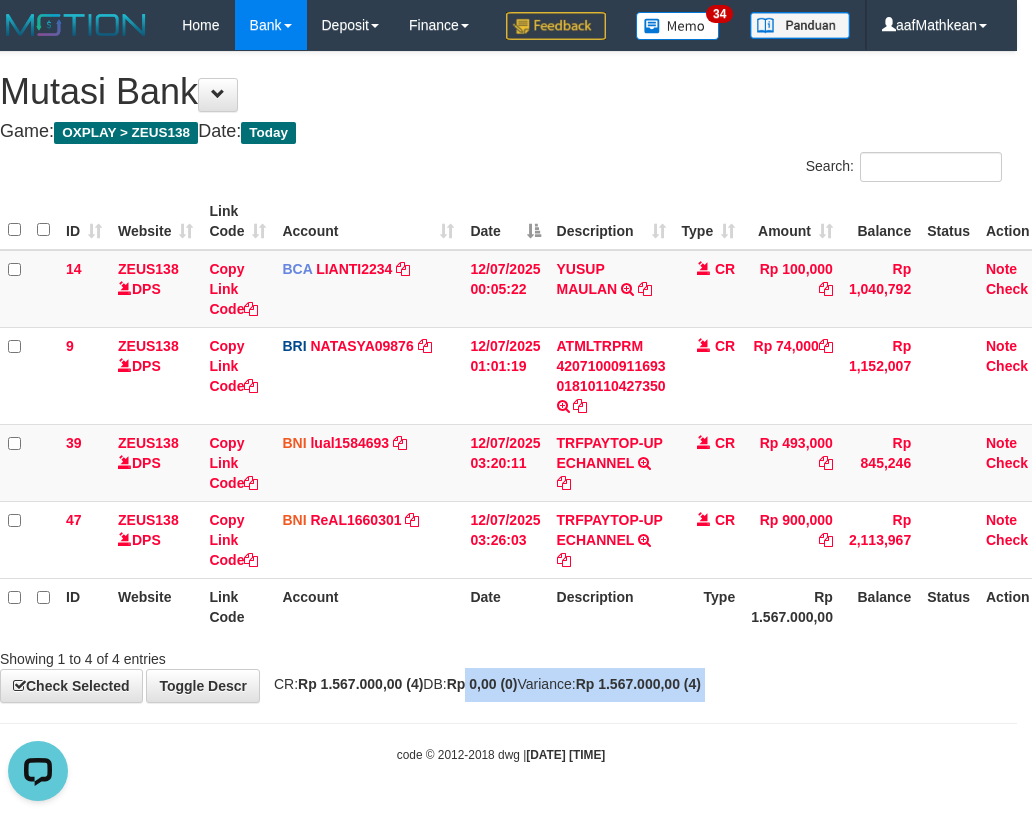 drag, startPoint x: 521, startPoint y: 218, endPoint x: 495, endPoint y: 257, distance: 46.872166 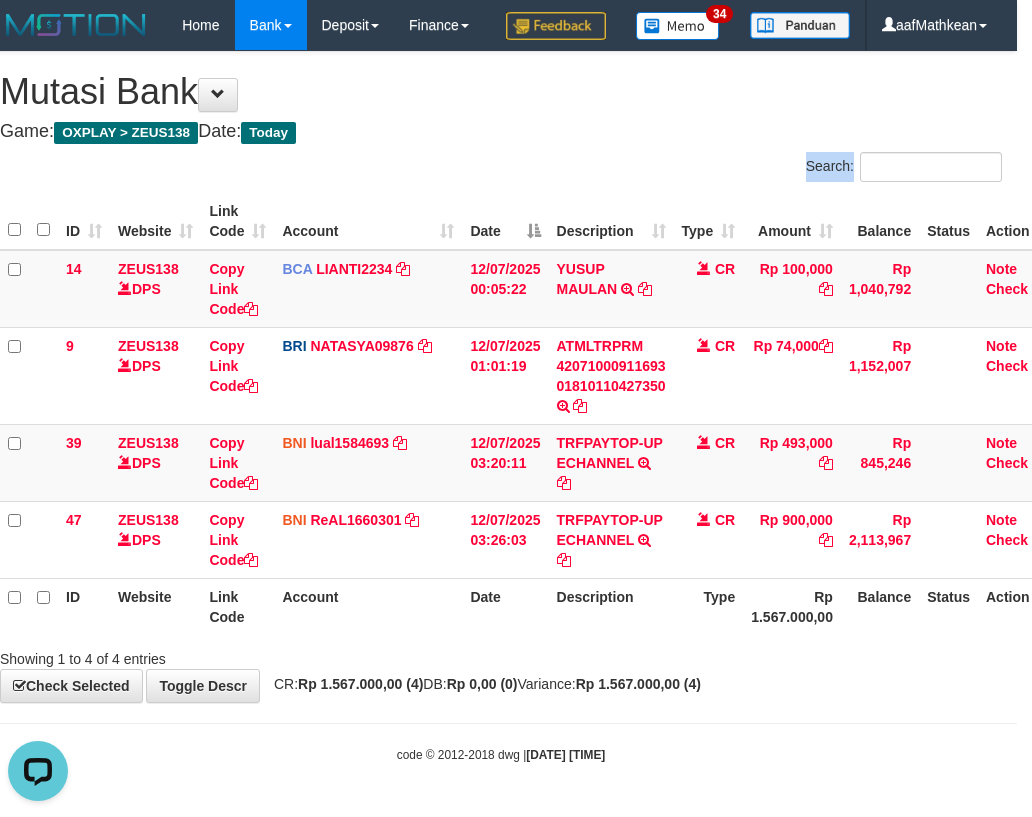 click on "Date" at bounding box center [505, 221] 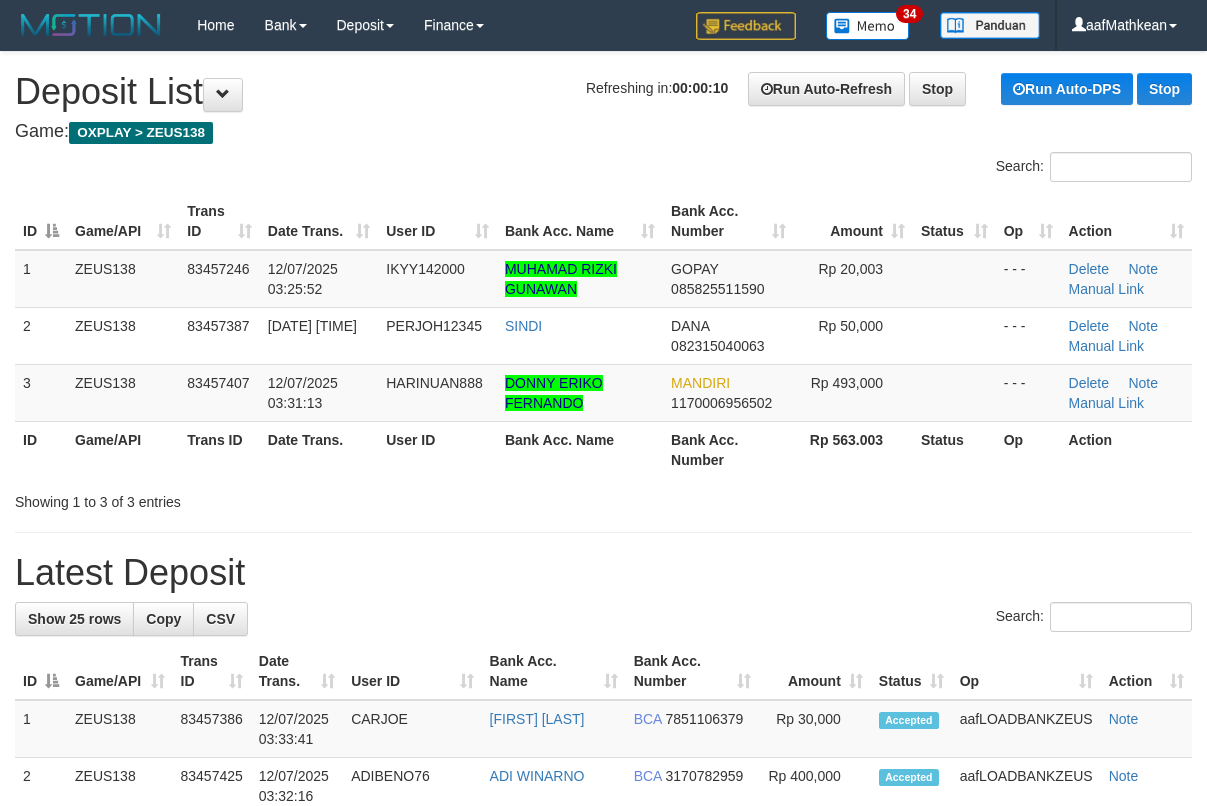 scroll, scrollTop: 0, scrollLeft: 0, axis: both 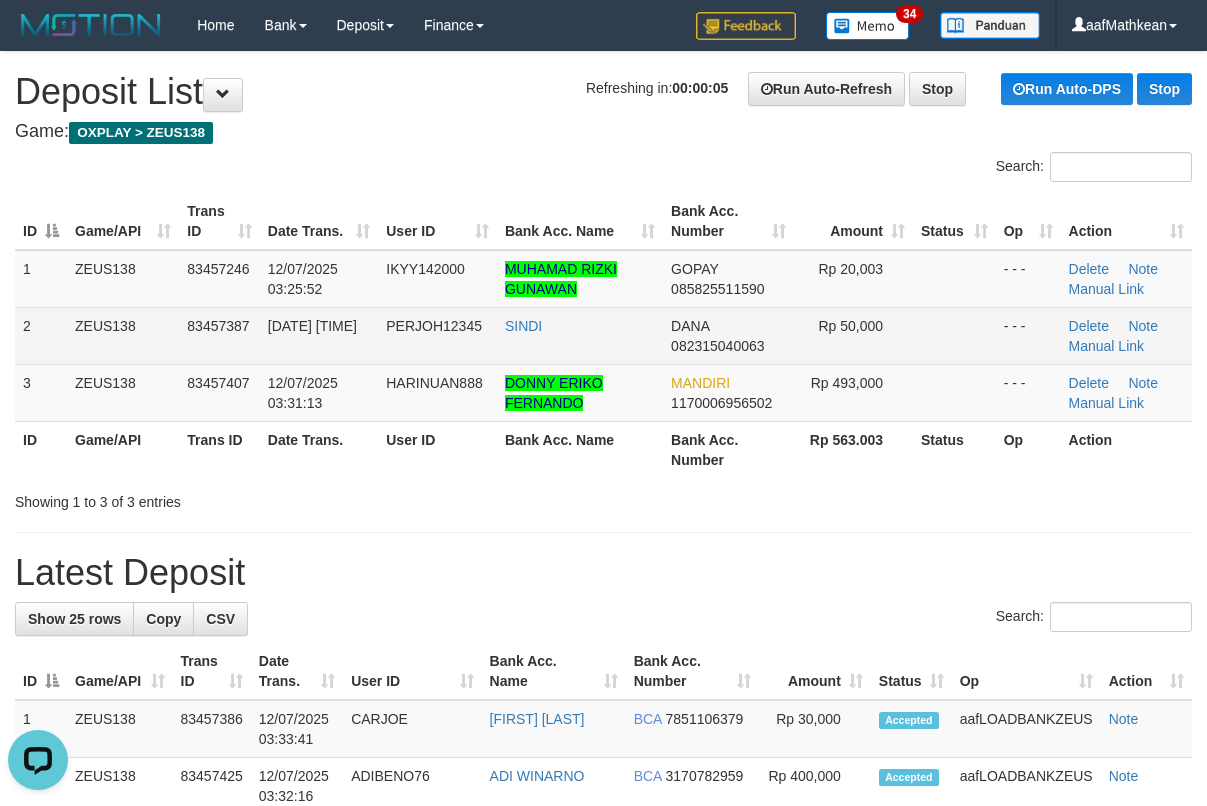 click on "GOPAY" at bounding box center [694, 269] 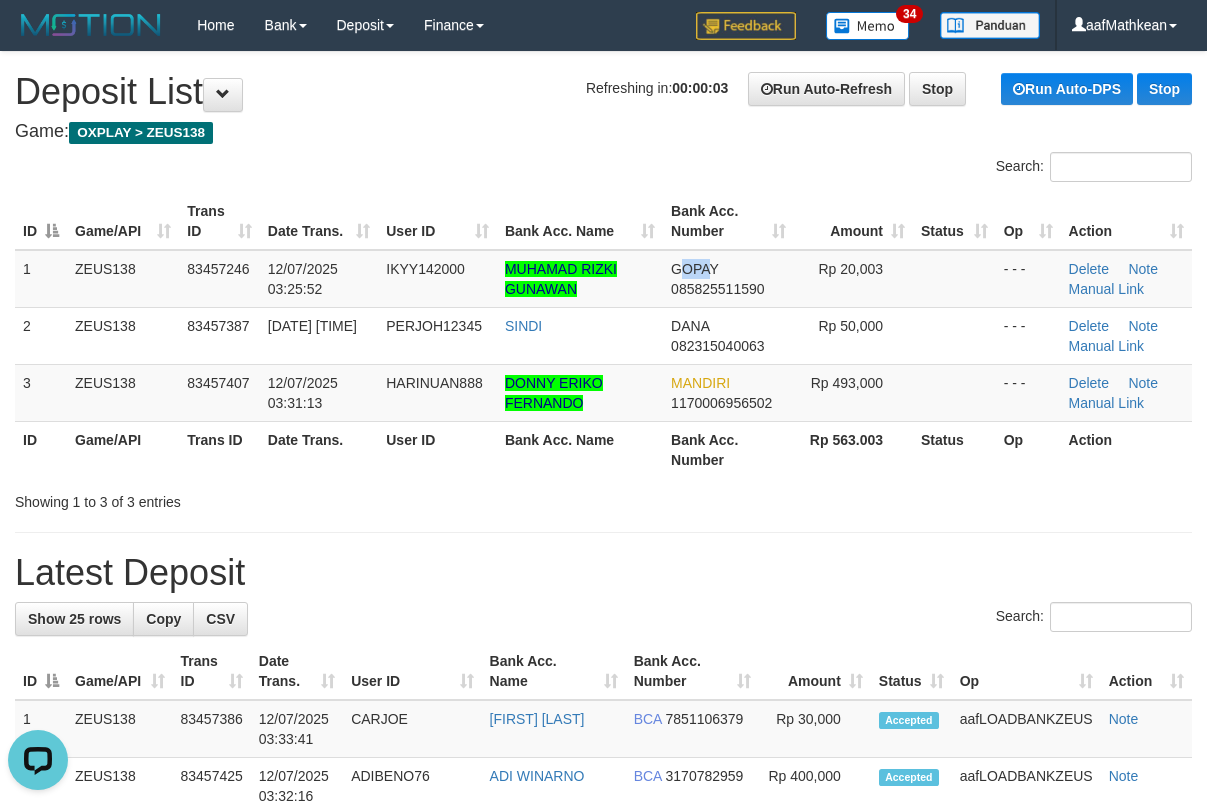 click on "ID Game/API Trans ID Date Trans. User ID Bank Acc. Name Bank Acc. Number Amount Status Op Action
1
ZEUS138
83457246
[DATE] [TIME]
IKYY142000
MUHAMAD RIZKI GUNAWAN
GOPAY
[PHONE]
Rp 20,003
- - -
Delete
Note
Manual Link
2
ZEUS138
83457387
[DATE] [TIME]
PERJOH12345
SINDI
DANA
[PHONE]
Rp 50,000
- - -
Delete Note
ID" at bounding box center [603, 335] 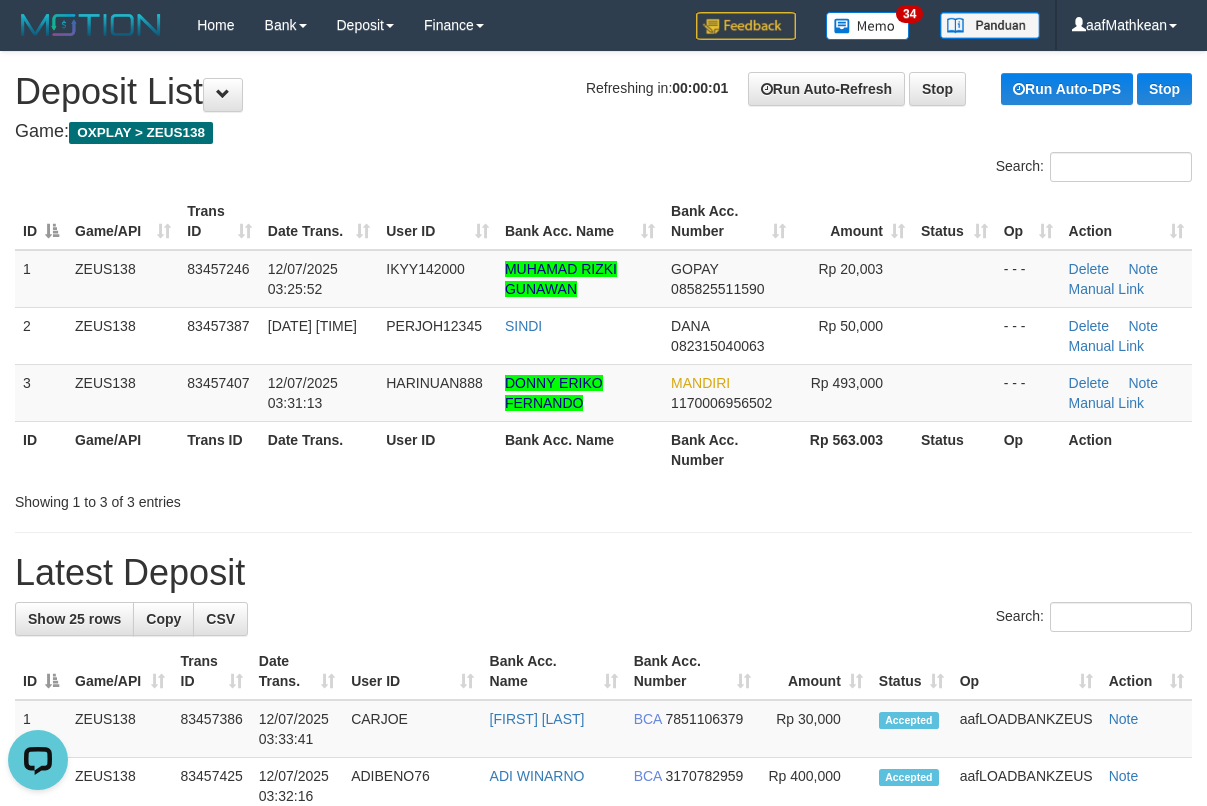 drag, startPoint x: 399, startPoint y: 145, endPoint x: 340, endPoint y: 186, distance: 71.84706 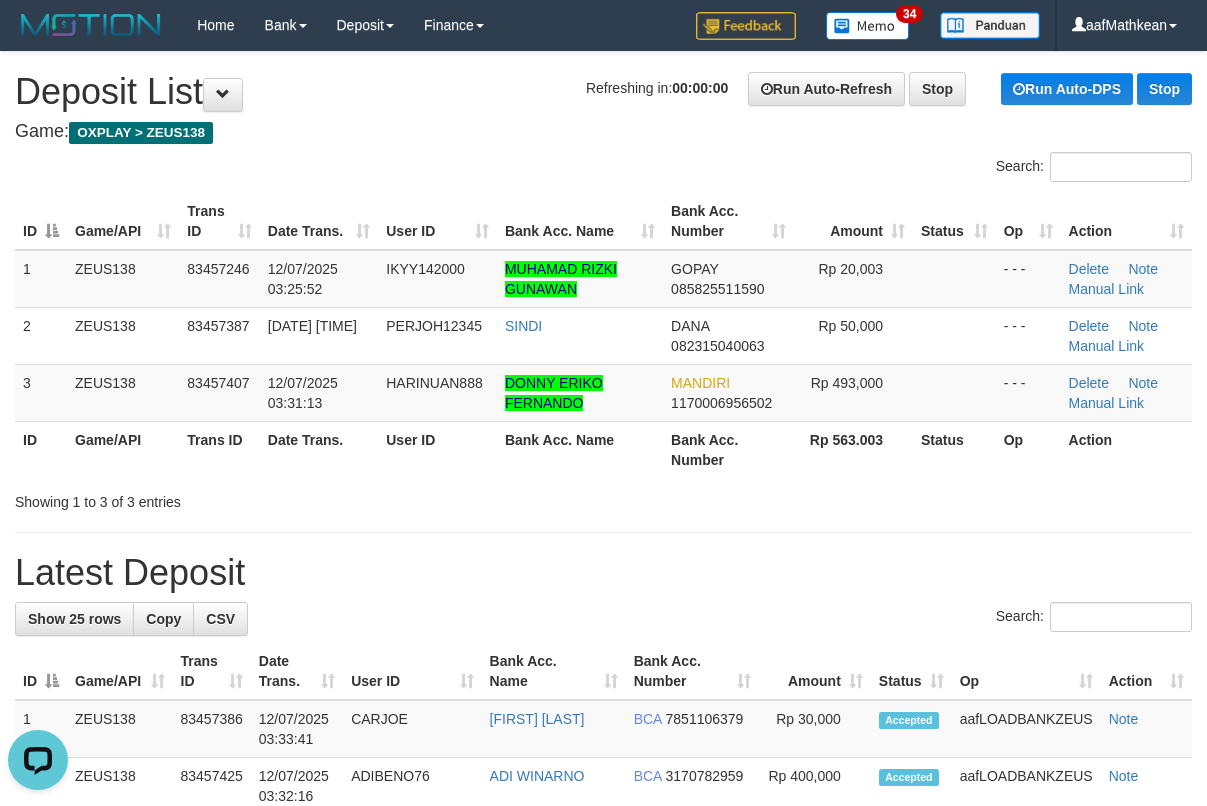 drag, startPoint x: 346, startPoint y: 144, endPoint x: 6, endPoint y: 266, distance: 361.22568 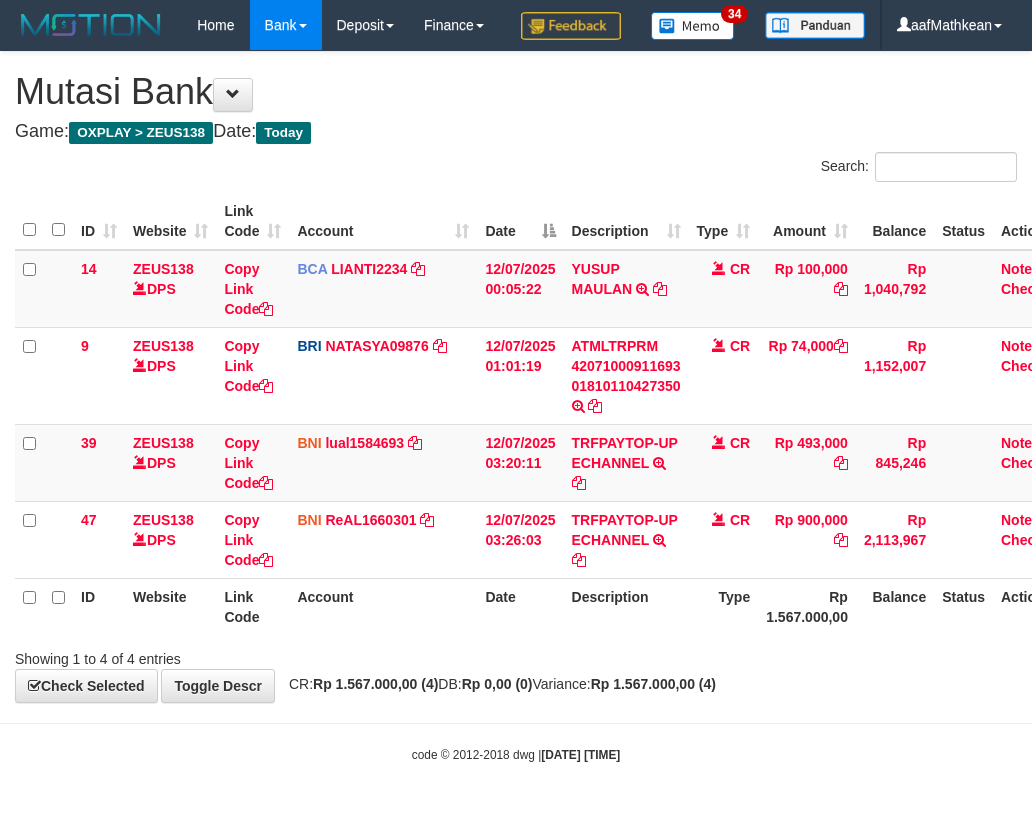 scroll, scrollTop: 0, scrollLeft: 15, axis: horizontal 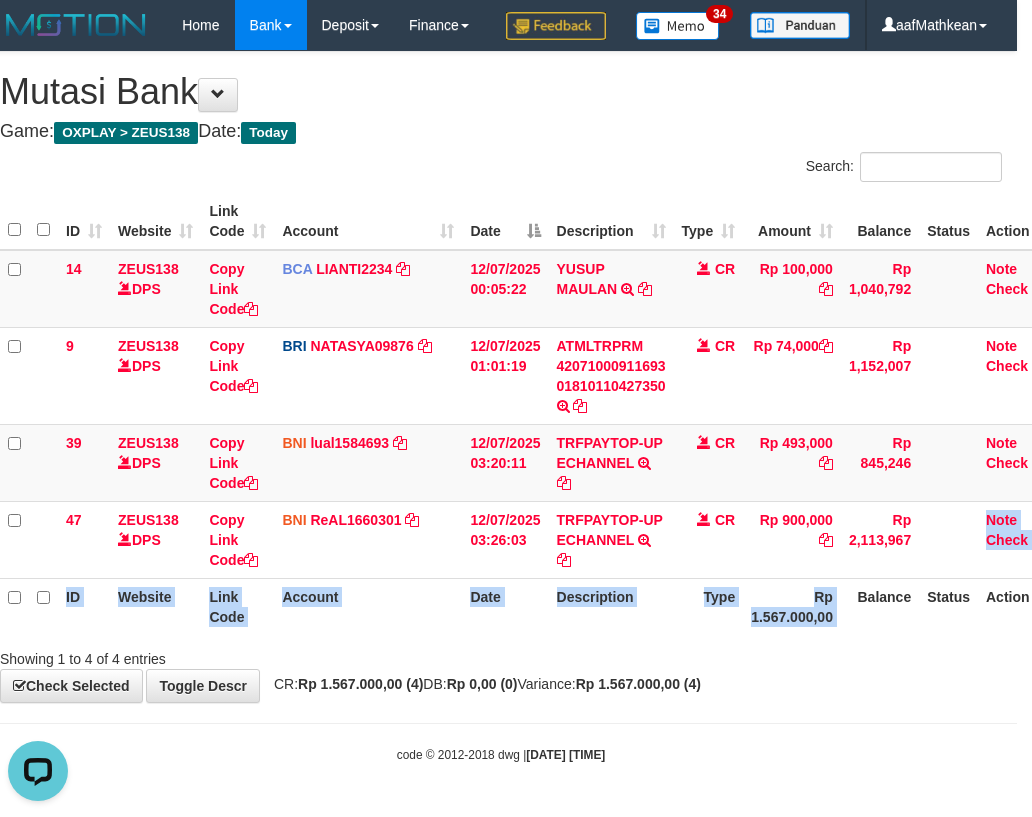 click on "**********" at bounding box center (501, 377) 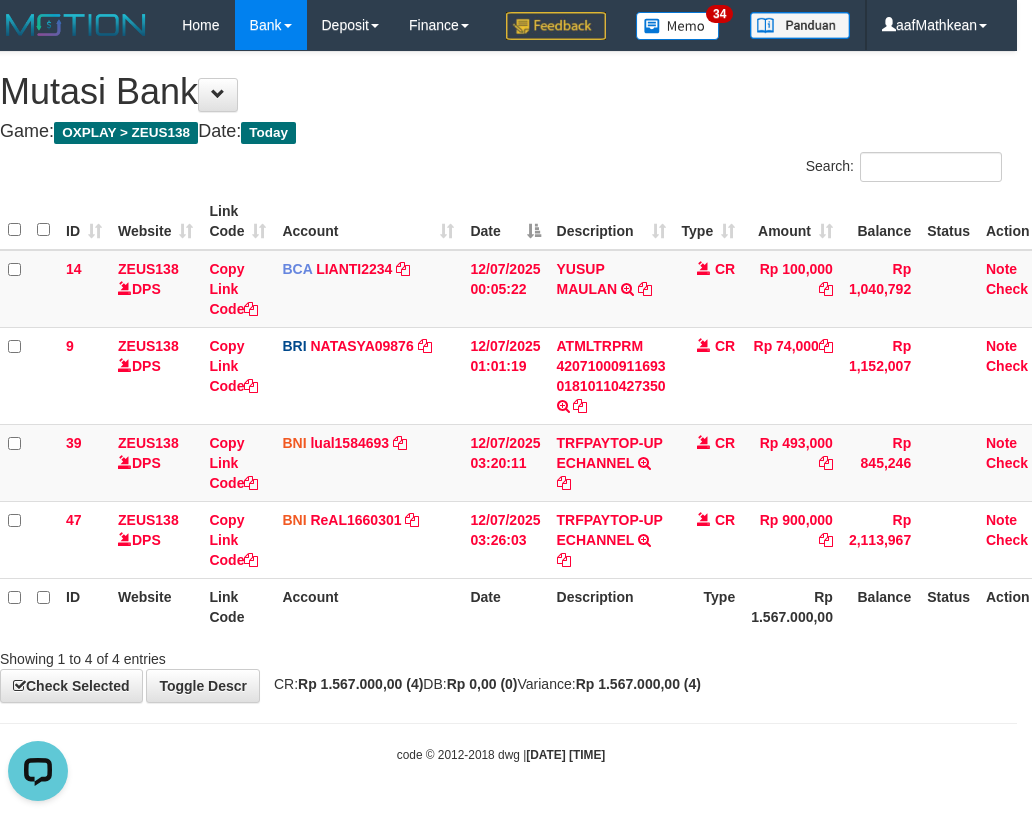 drag, startPoint x: 906, startPoint y: 741, endPoint x: 1042, endPoint y: 666, distance: 155.30937 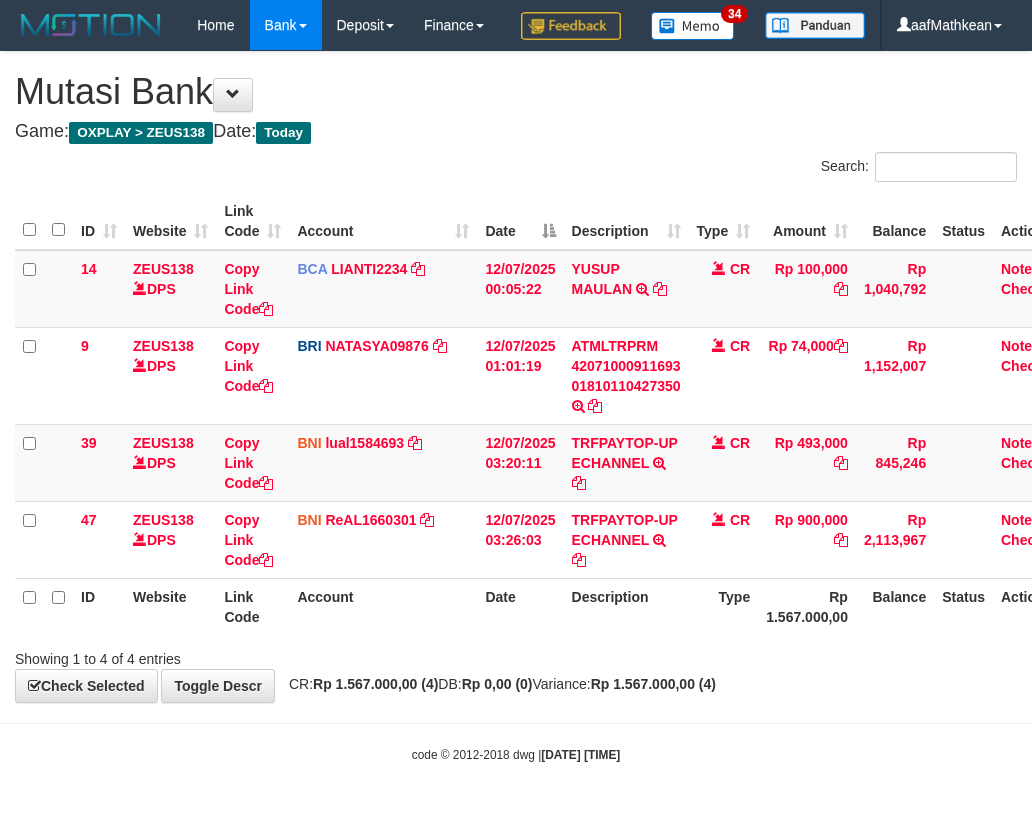 scroll, scrollTop: 0, scrollLeft: 15, axis: horizontal 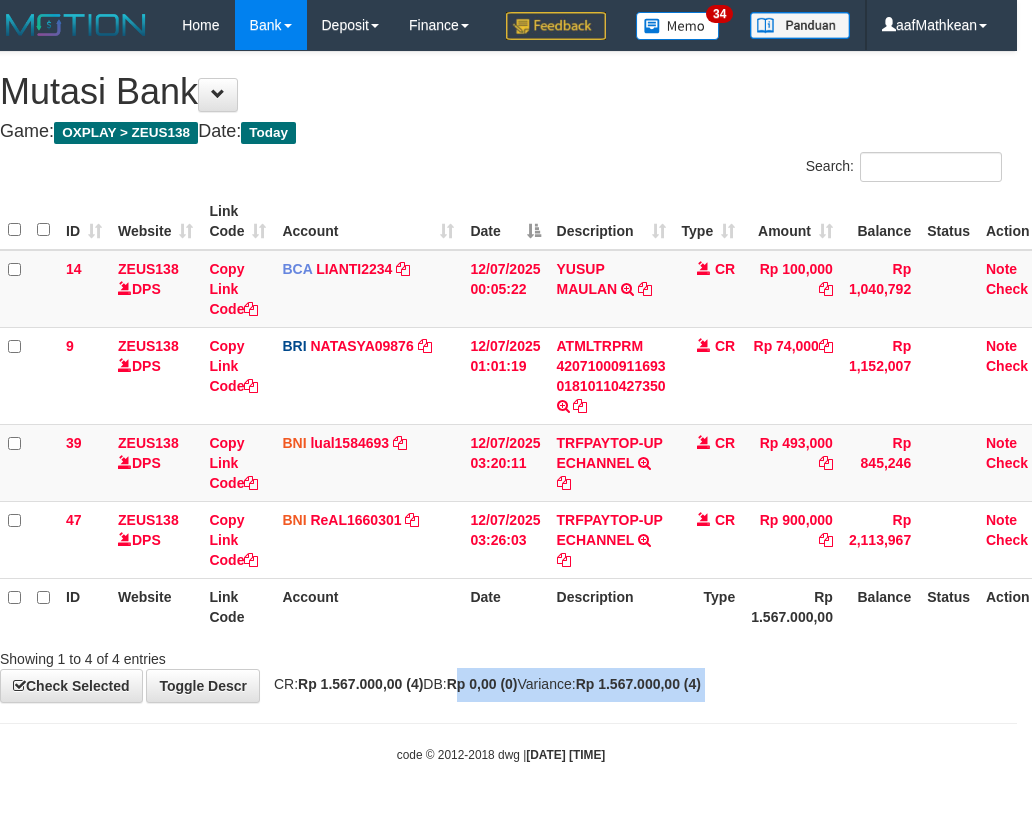 click on "Toggle navigation
Home
Bank
Account List
Load
By Website
Group
[OXPLAY]													ZEUS138
By Load Group (DPS)" at bounding box center (501, 407) 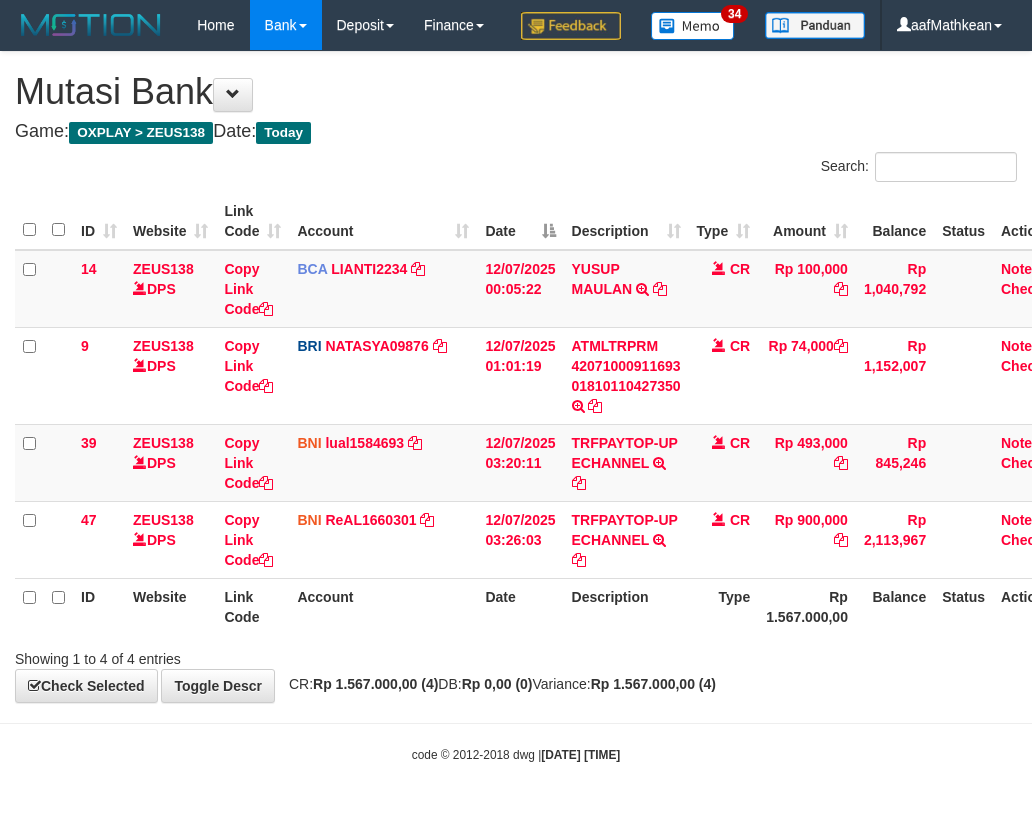 scroll, scrollTop: 0, scrollLeft: 15, axis: horizontal 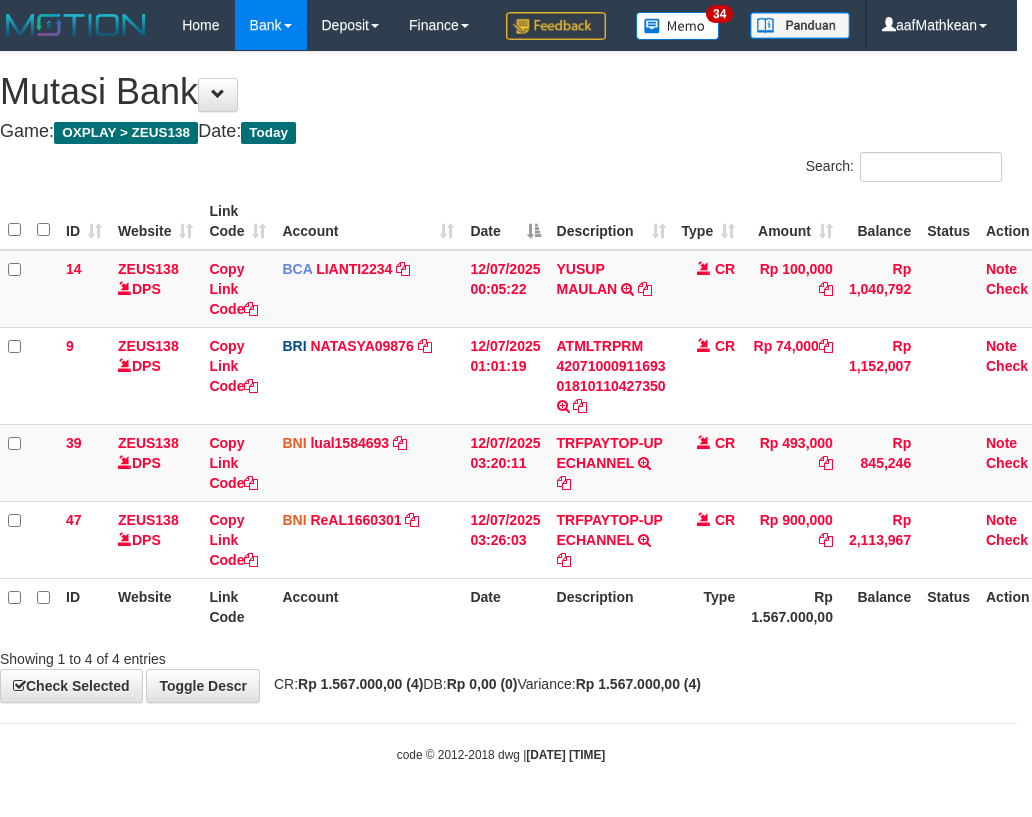 drag, startPoint x: 540, startPoint y: 628, endPoint x: 553, endPoint y: 629, distance: 13.038404 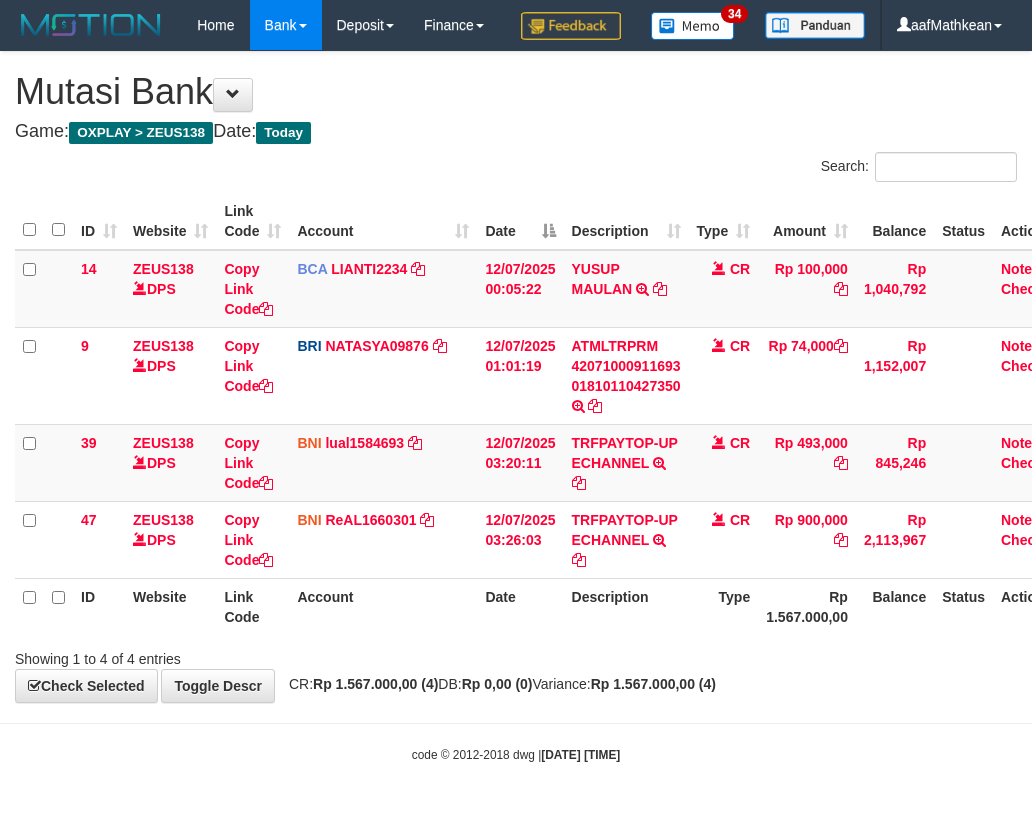scroll, scrollTop: 0, scrollLeft: 15, axis: horizontal 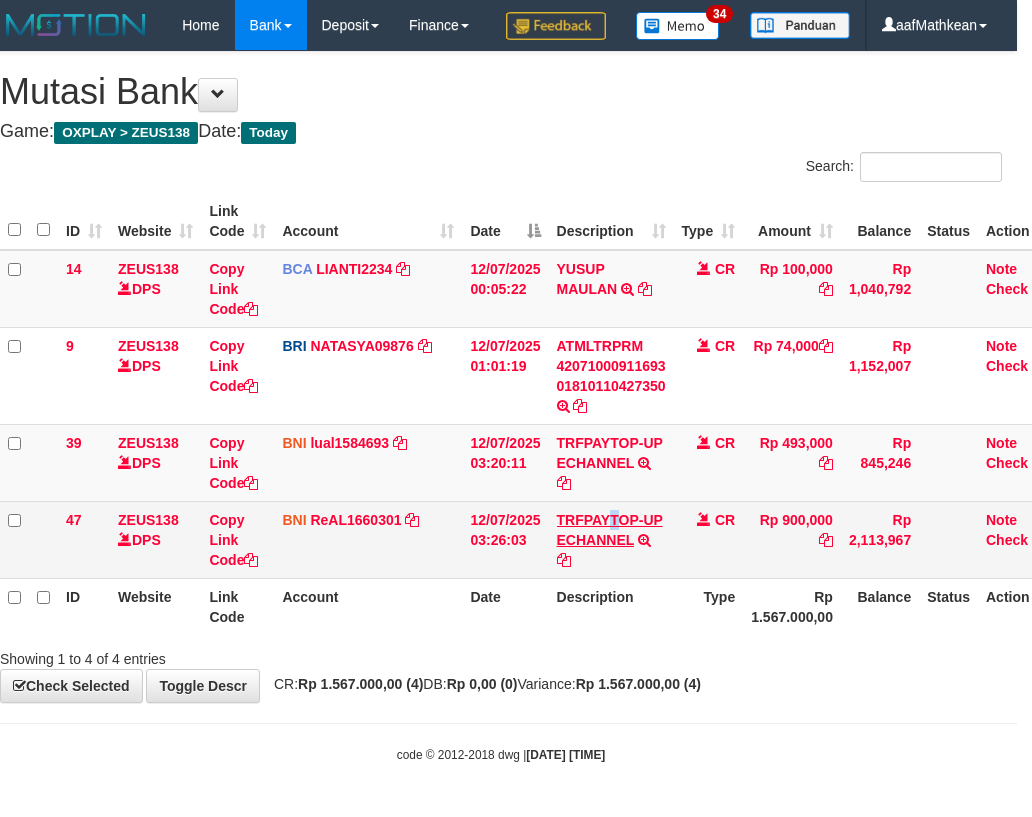 click on "TRFPAYTOP-UP ECHANNEL         TRF/PAY/TOP-UP ECHANNEL" at bounding box center [611, 539] 